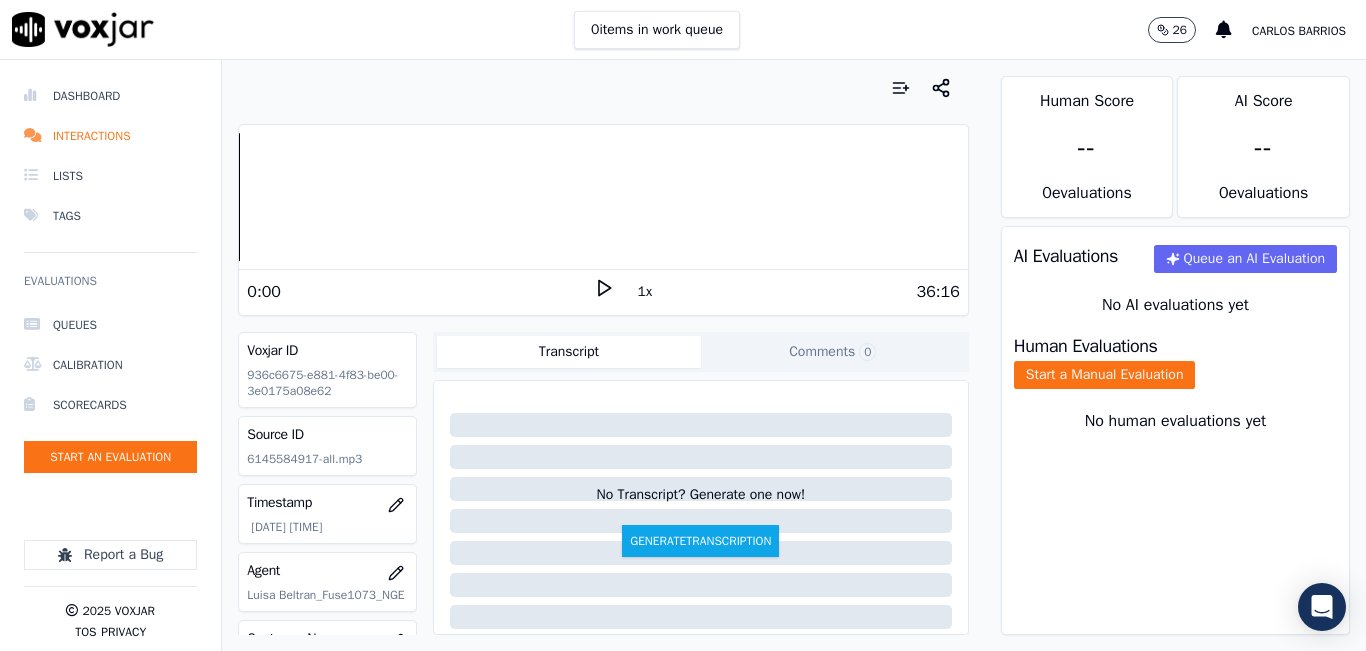 scroll, scrollTop: 0, scrollLeft: 0, axis: both 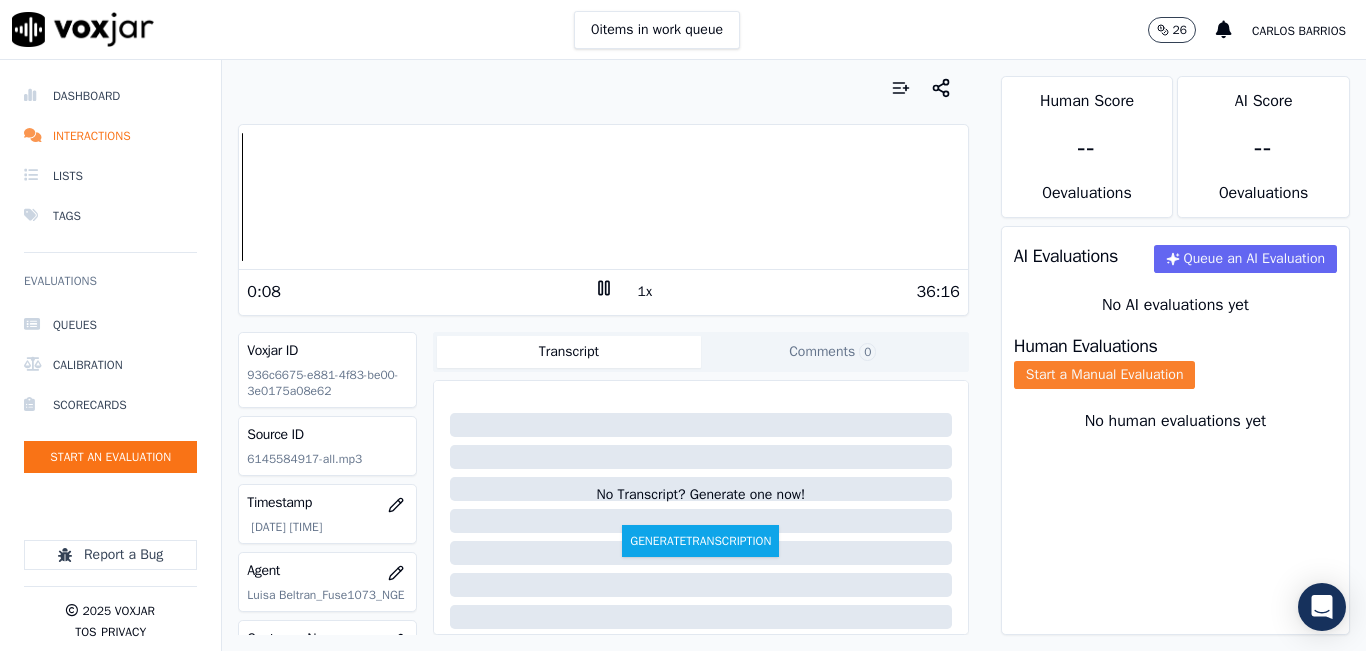 click on "Start a Manual Evaluation" 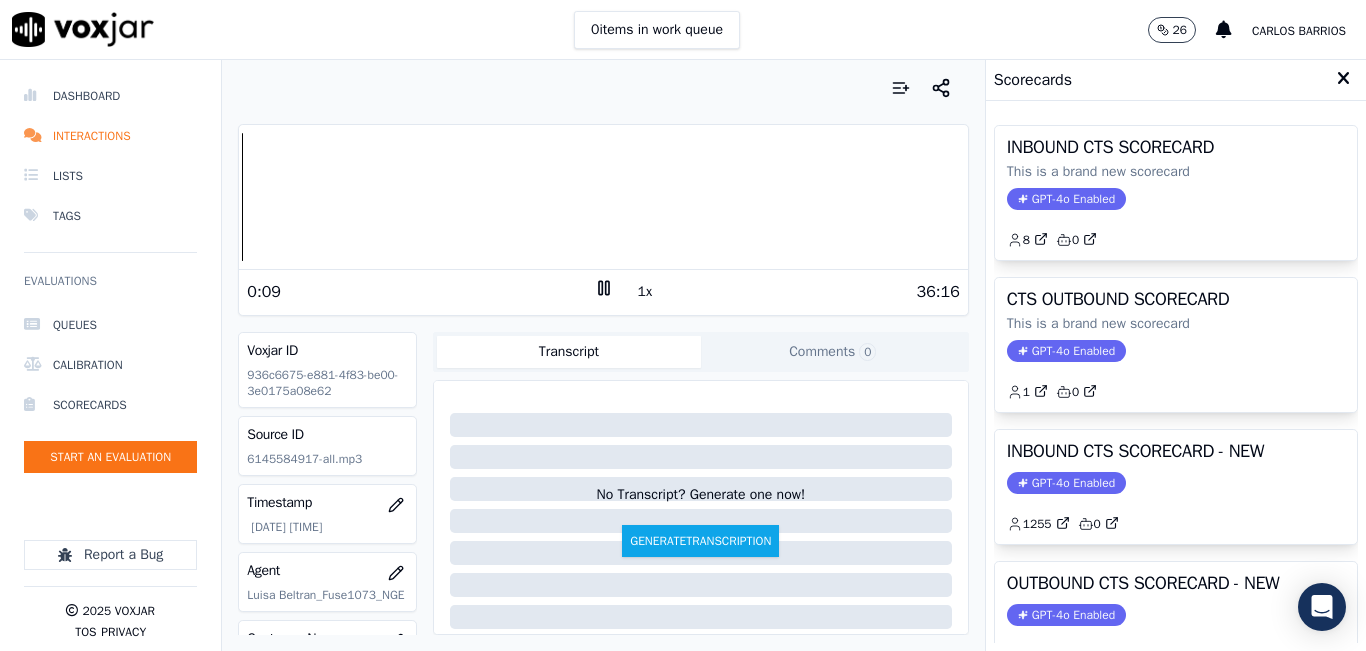 click on "1x" at bounding box center [645, 292] 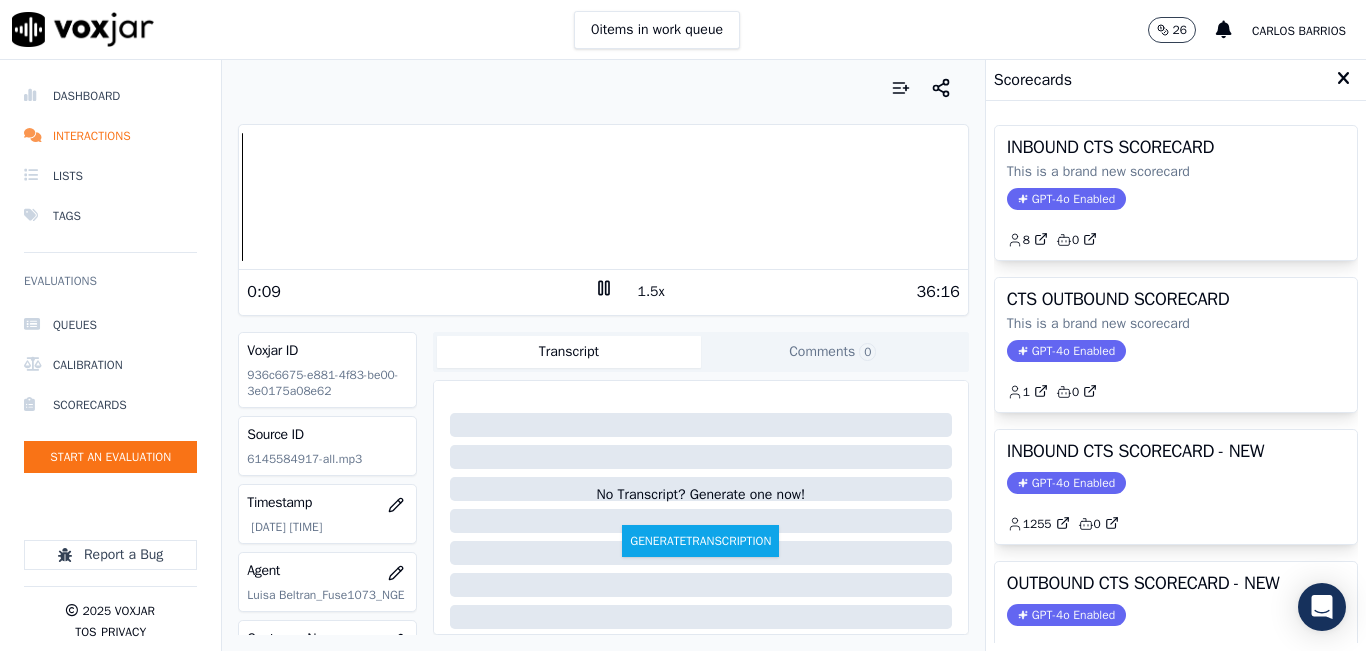 click on "1.5x" at bounding box center (651, 292) 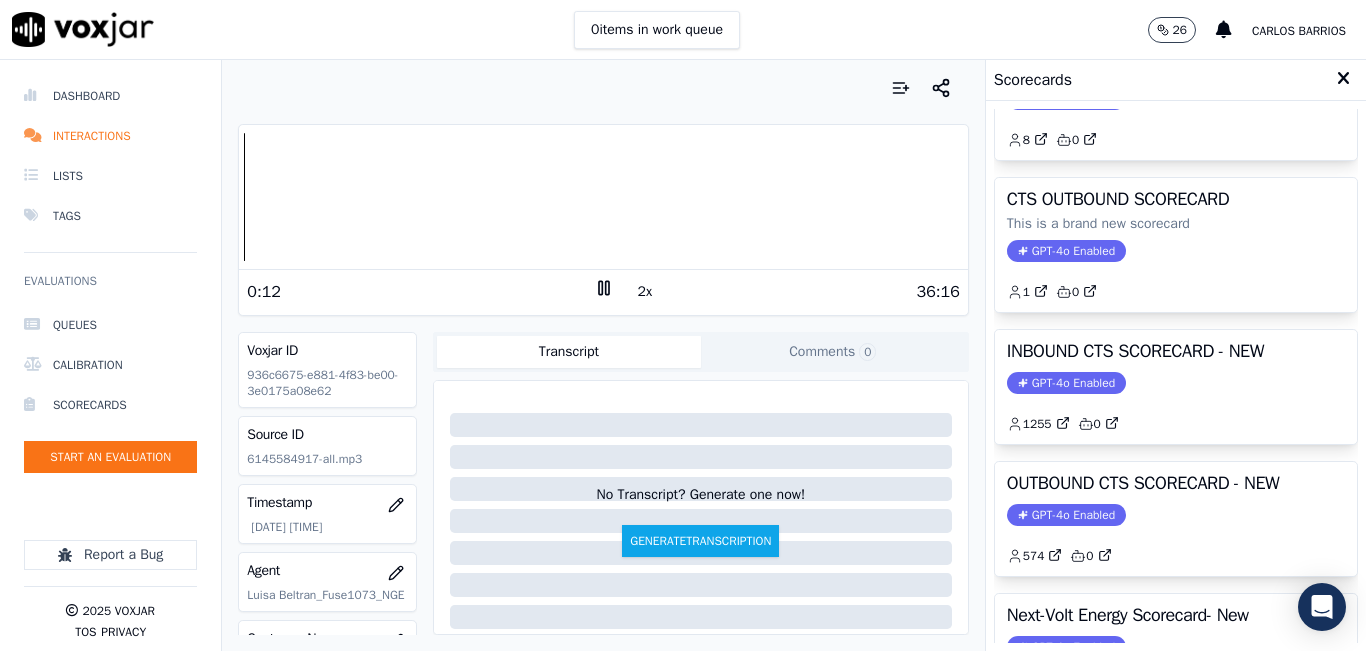 scroll, scrollTop: 200, scrollLeft: 0, axis: vertical 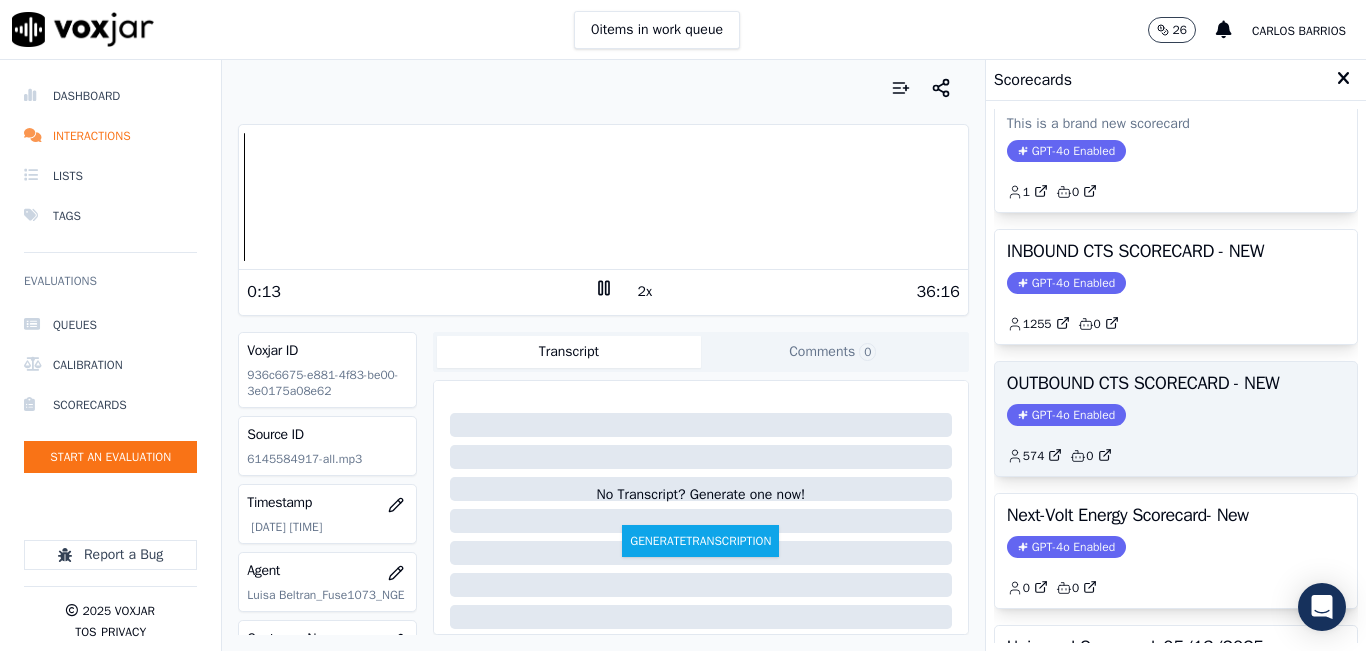 click on "GPT-4o Enabled" 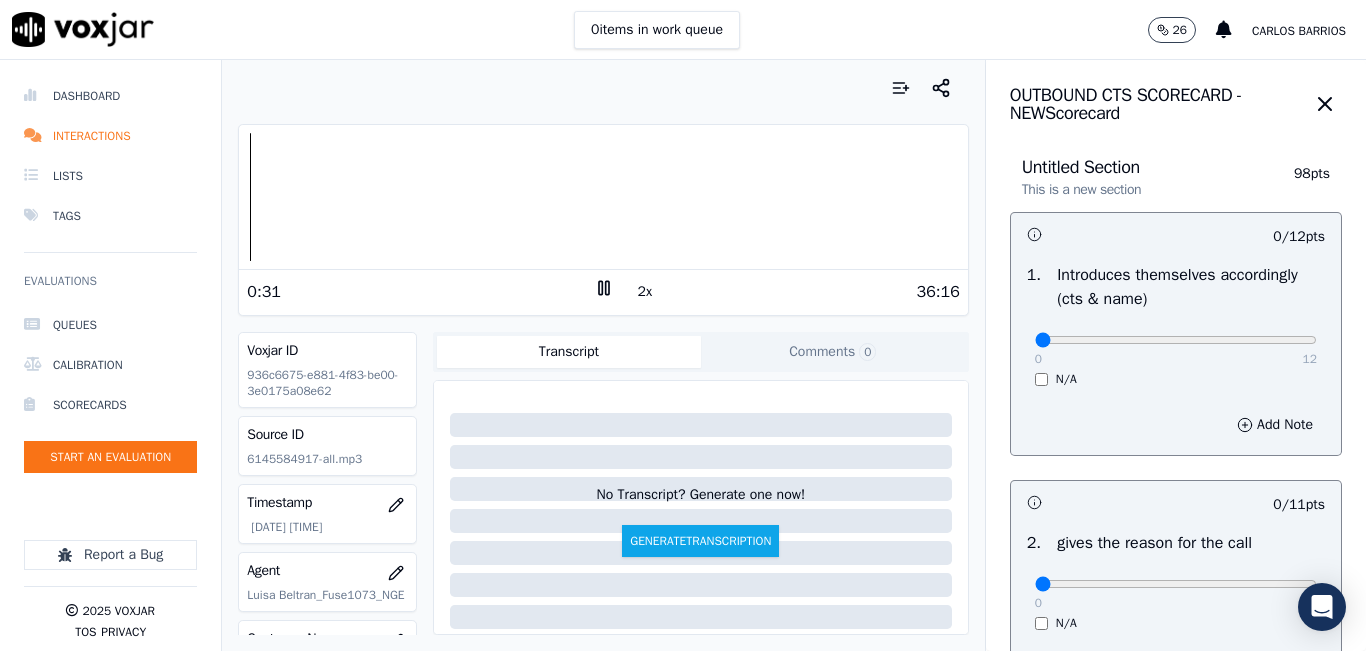 click at bounding box center (603, 88) 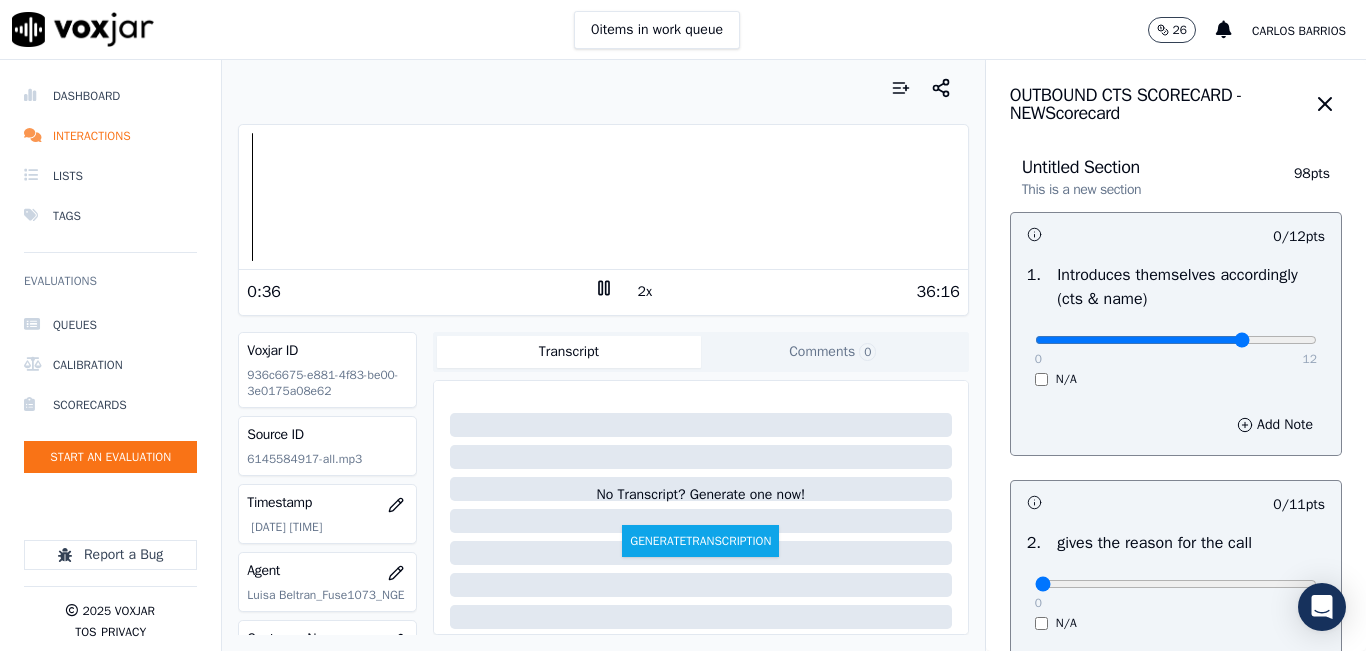 click at bounding box center (1176, 340) 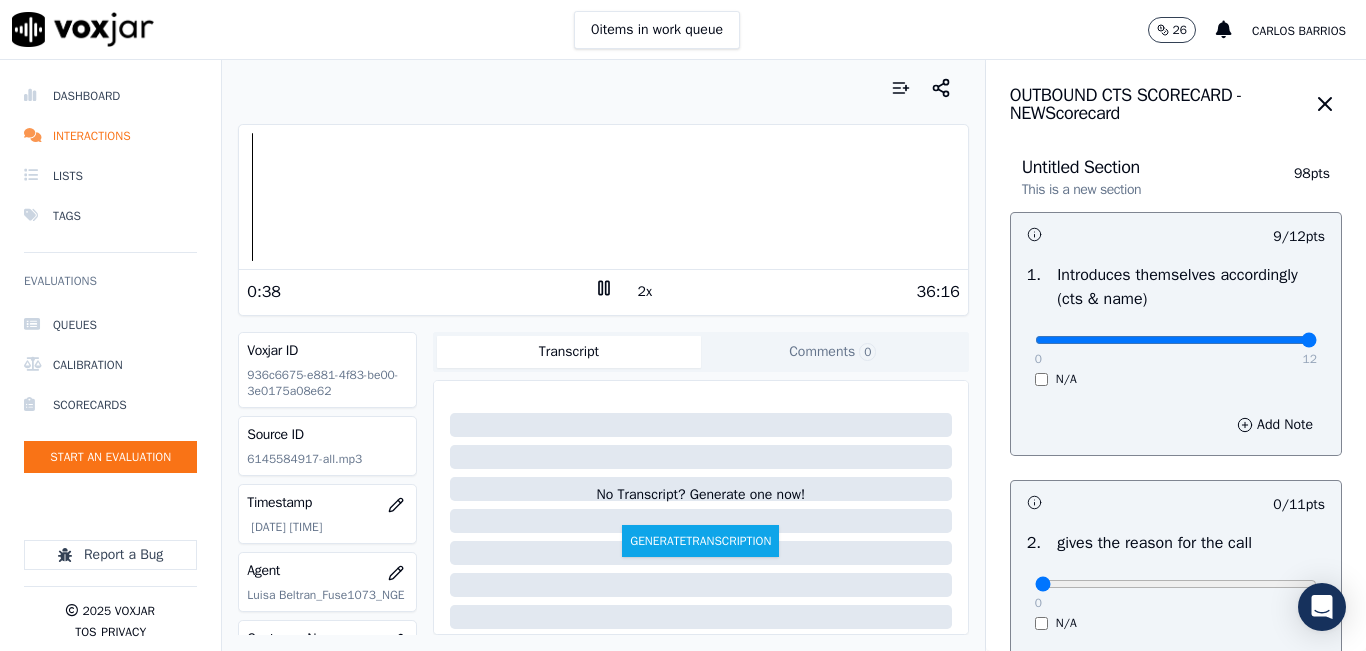 drag, startPoint x: 1263, startPoint y: 336, endPoint x: 1279, endPoint y: 333, distance: 16.27882 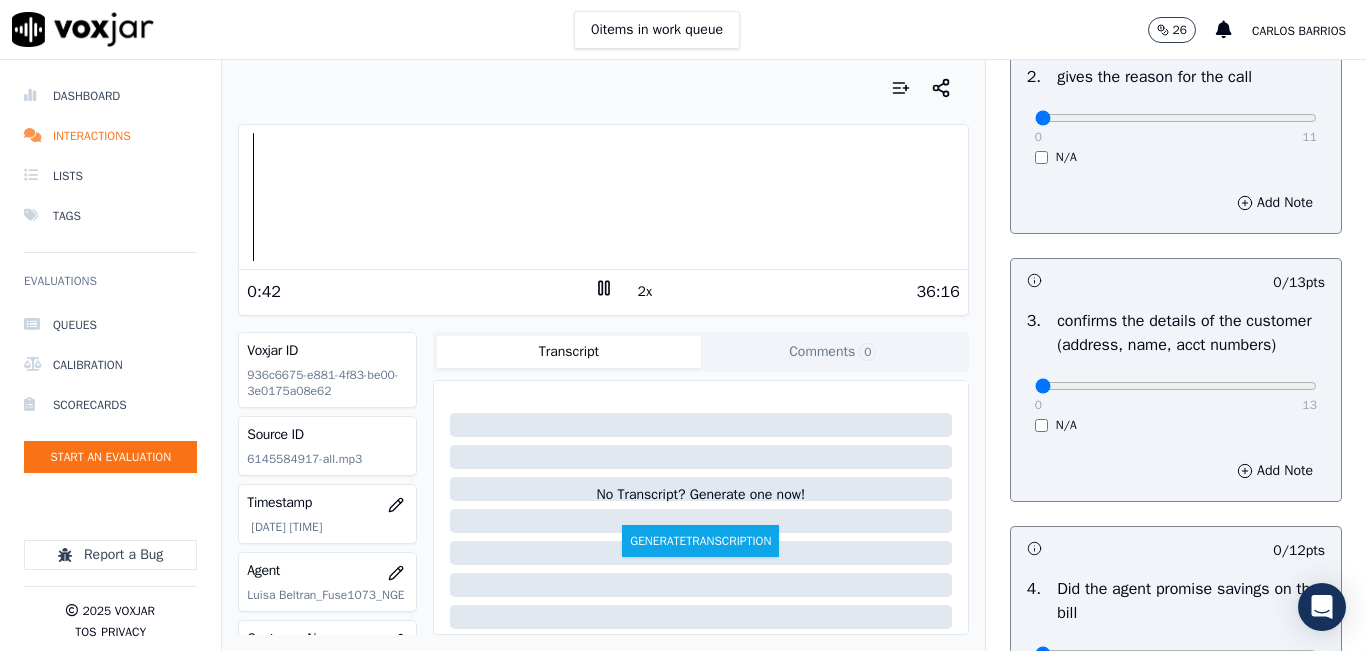 scroll, scrollTop: 500, scrollLeft: 0, axis: vertical 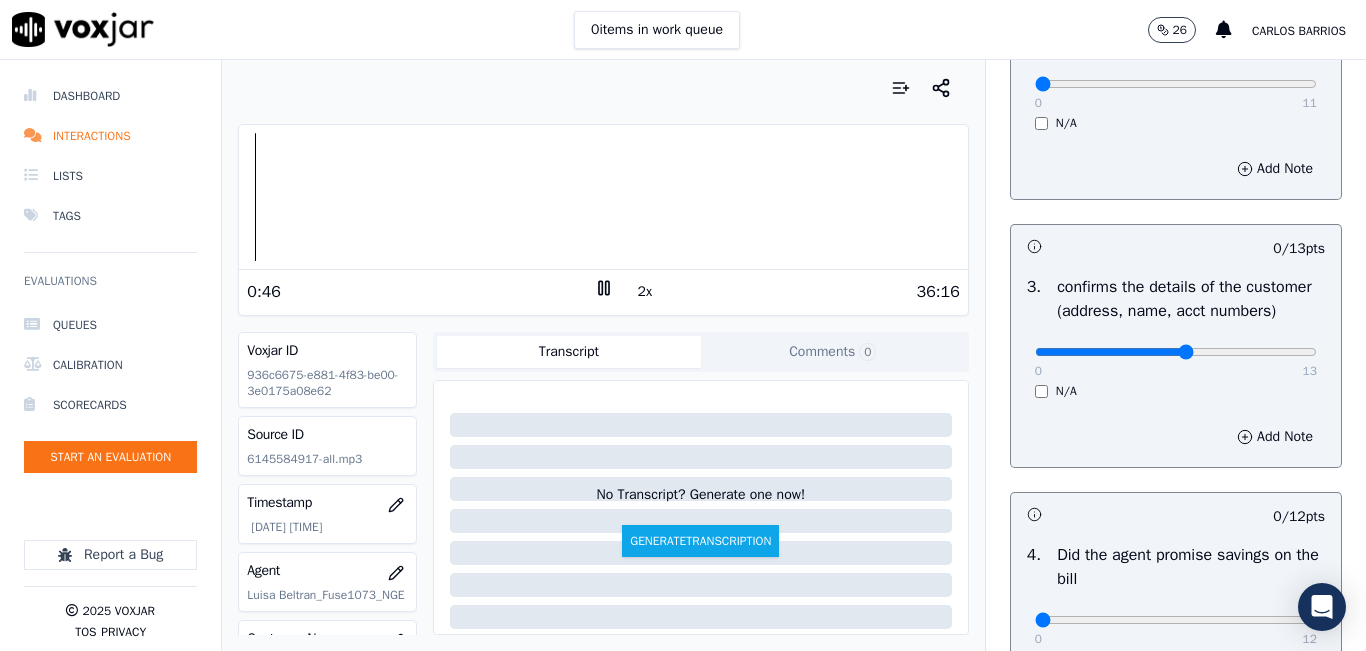 type on "7" 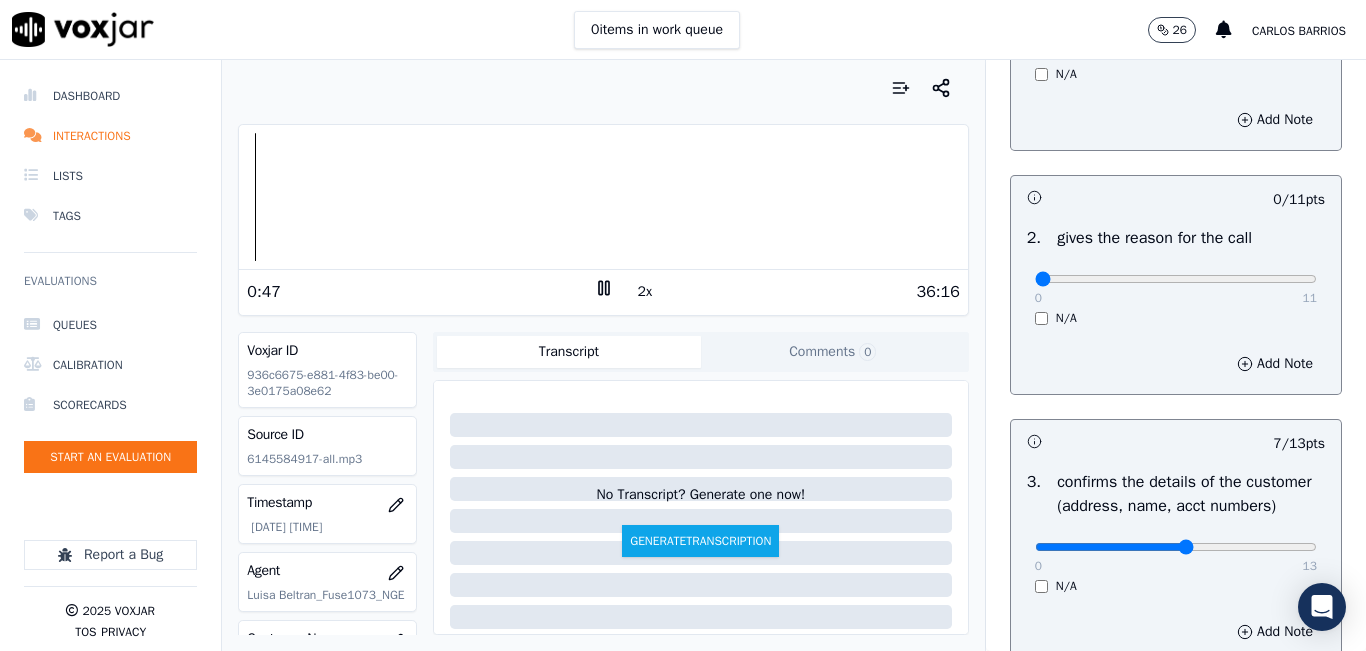 scroll, scrollTop: 300, scrollLeft: 0, axis: vertical 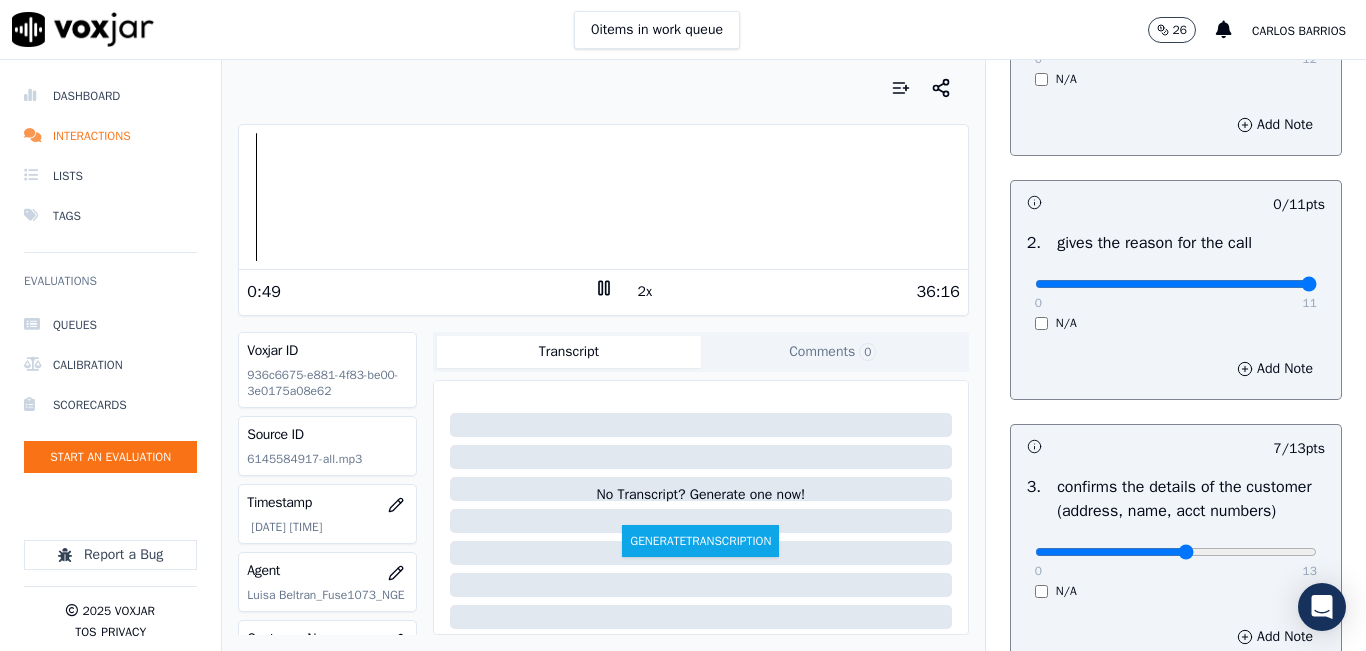 type on "11" 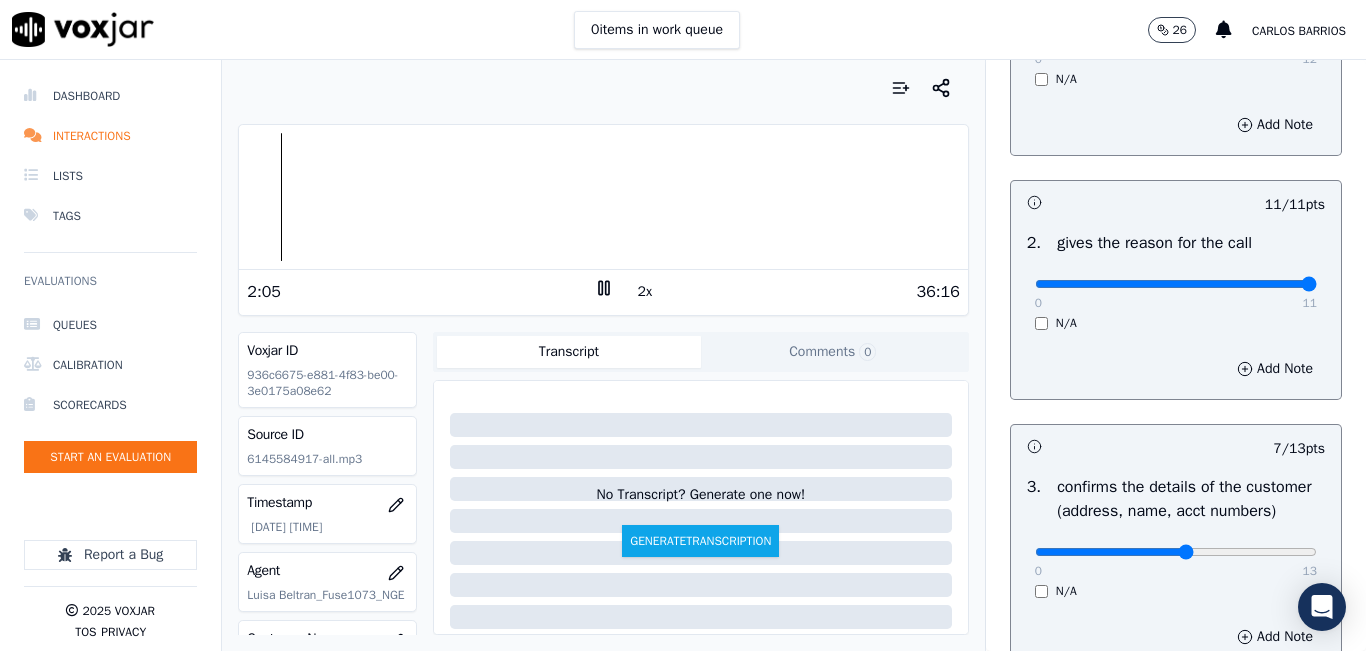 click at bounding box center [603, 88] 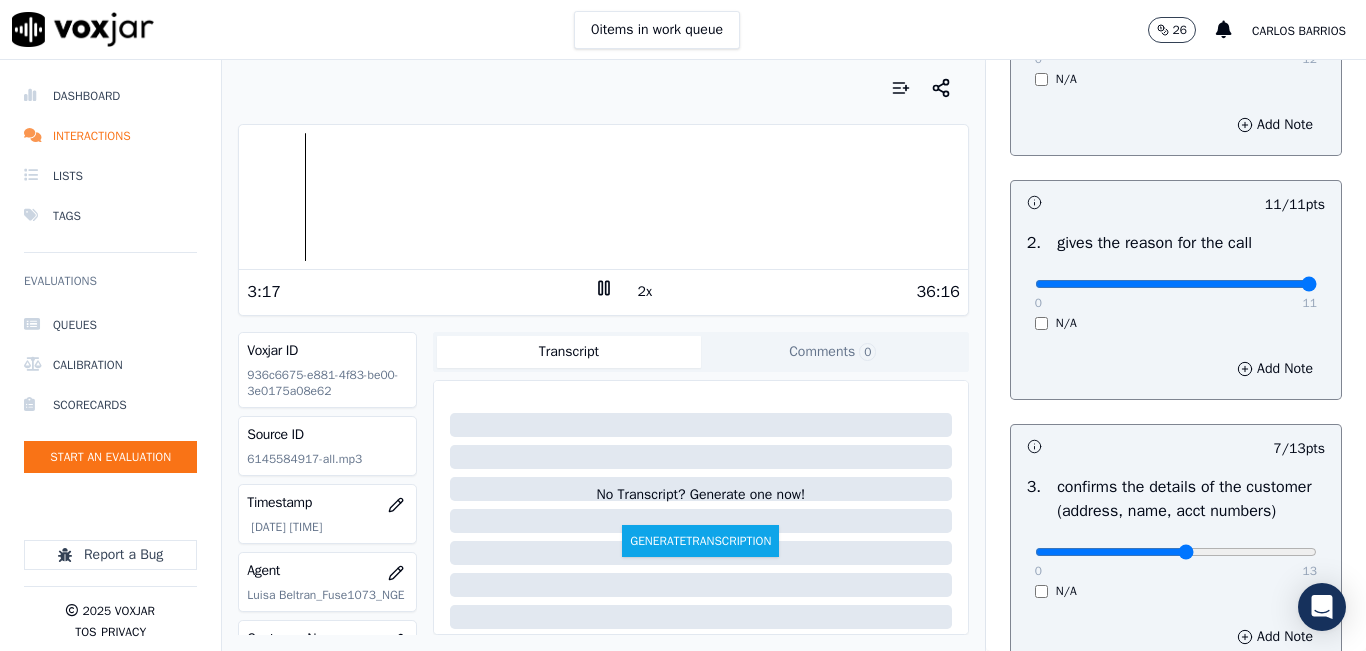 click at bounding box center (603, 88) 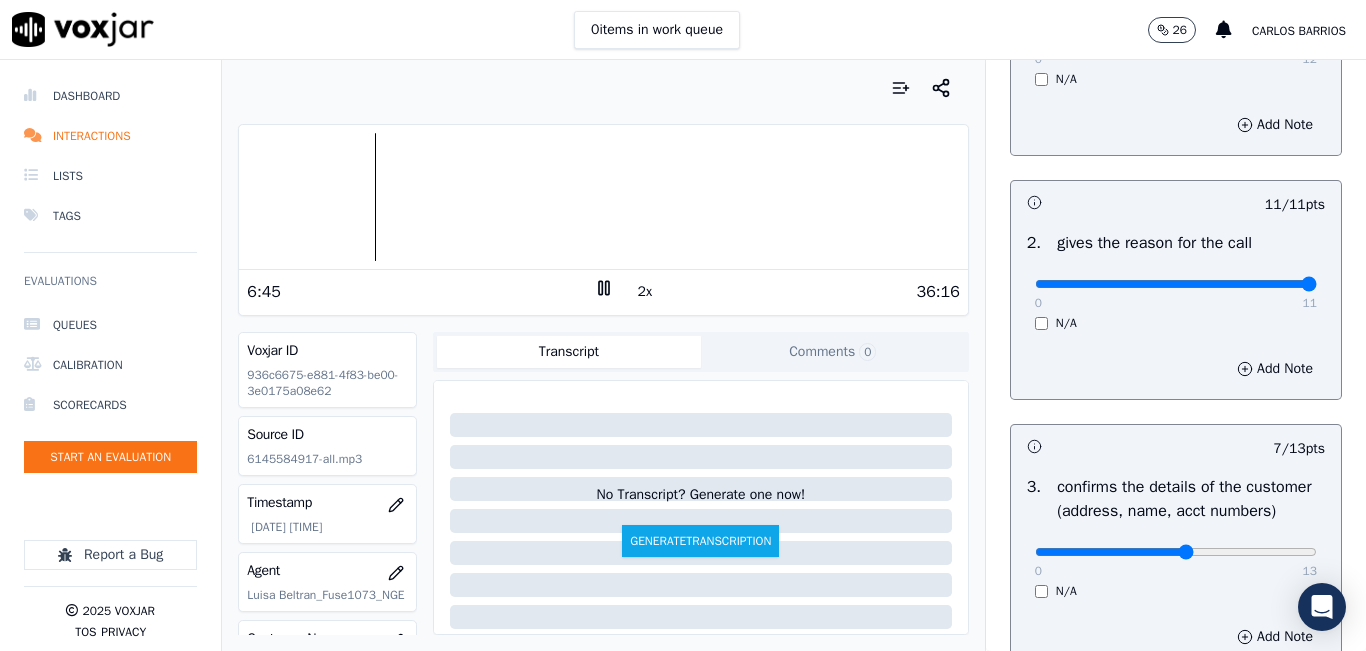 click at bounding box center (603, 88) 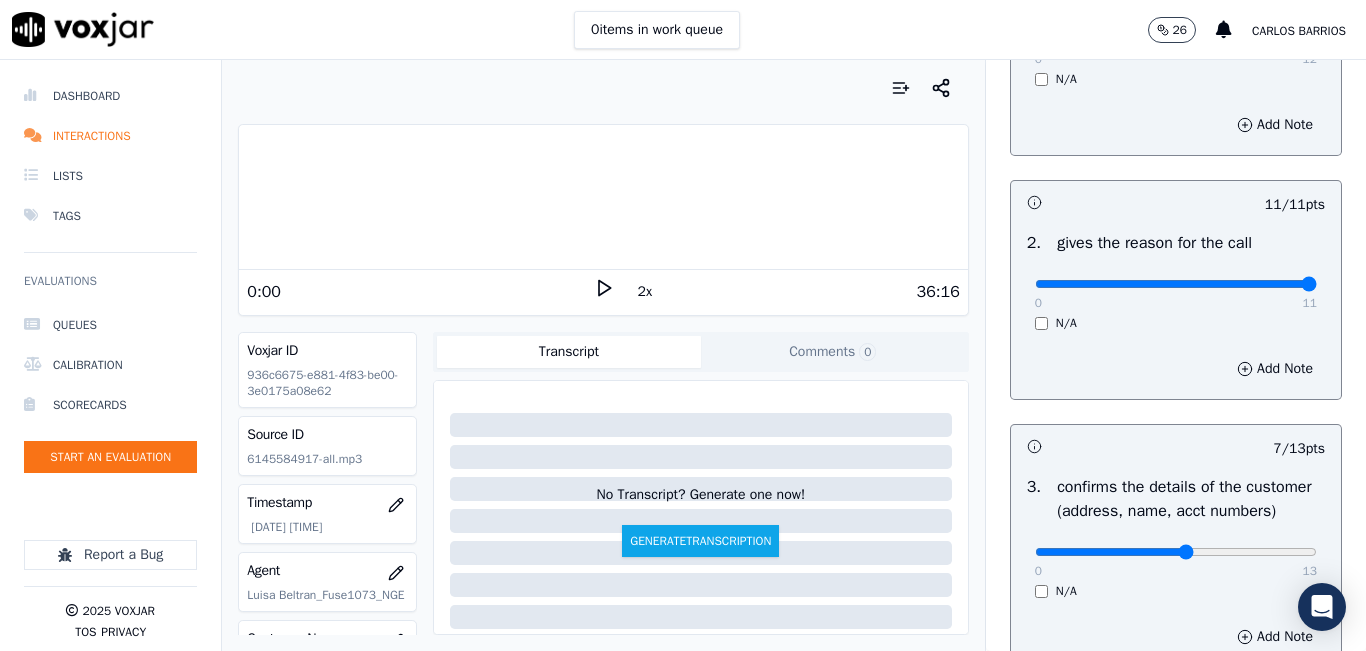 click 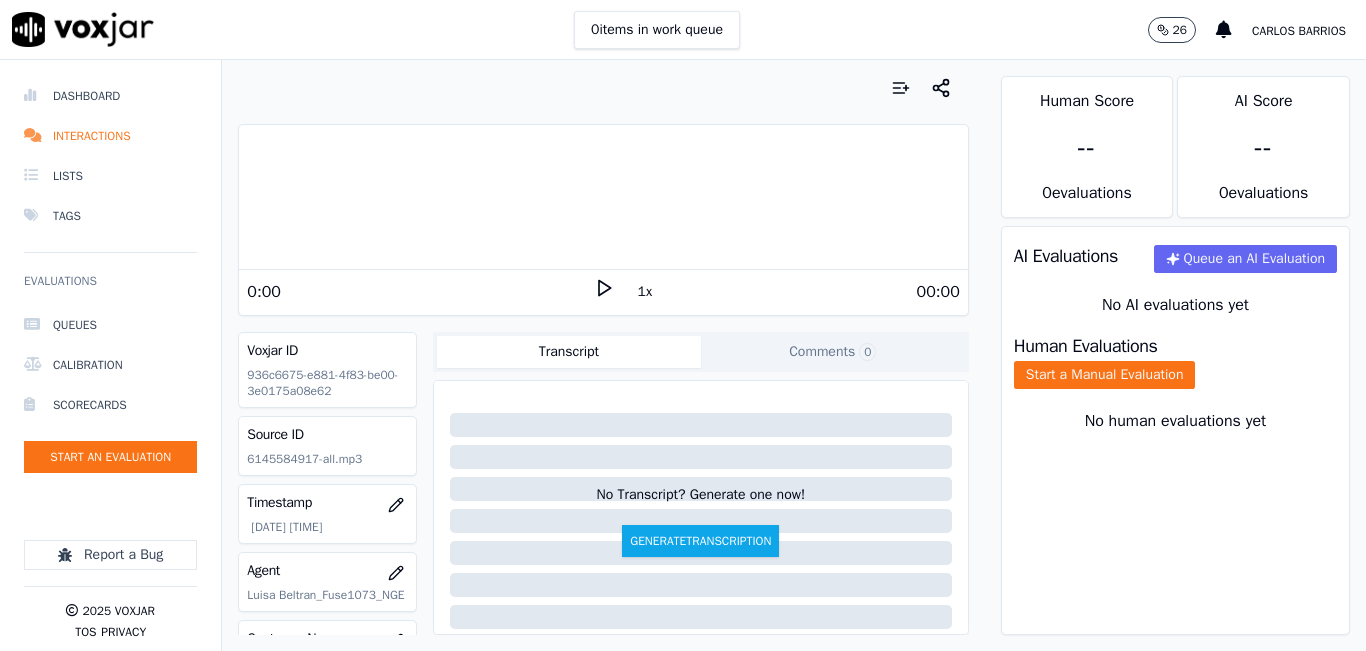 scroll, scrollTop: 0, scrollLeft: 0, axis: both 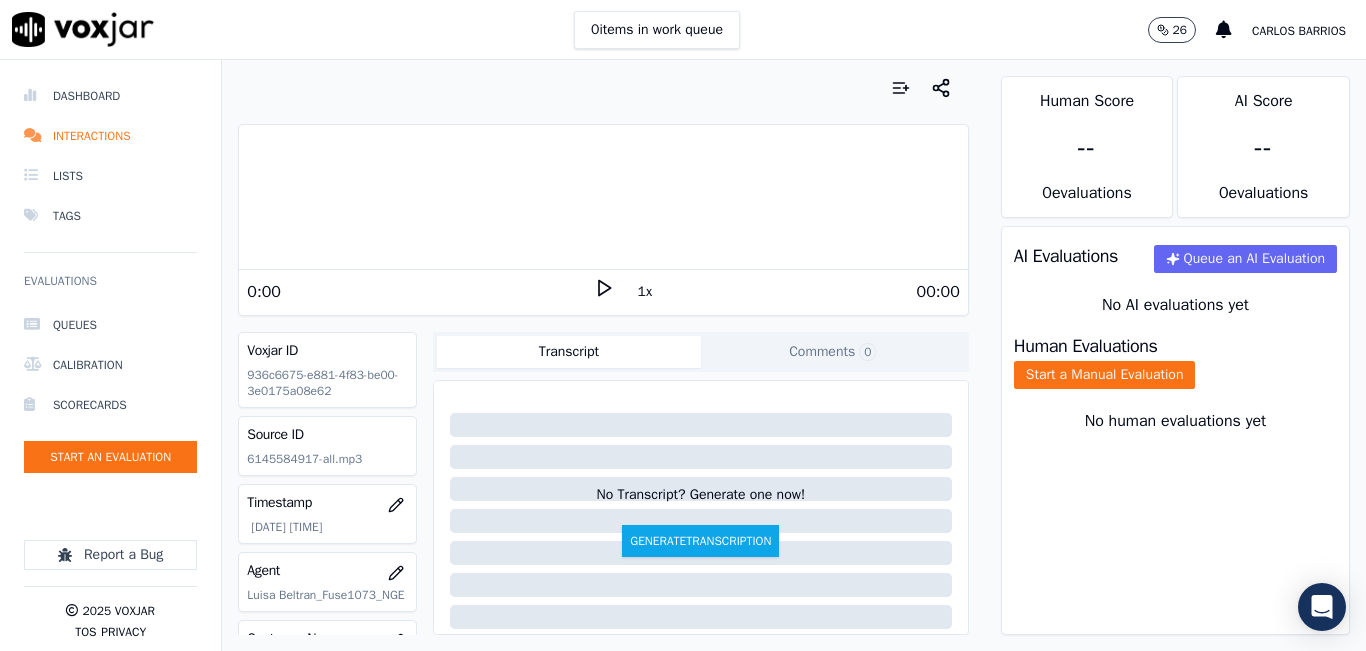 click at bounding box center [603, 197] 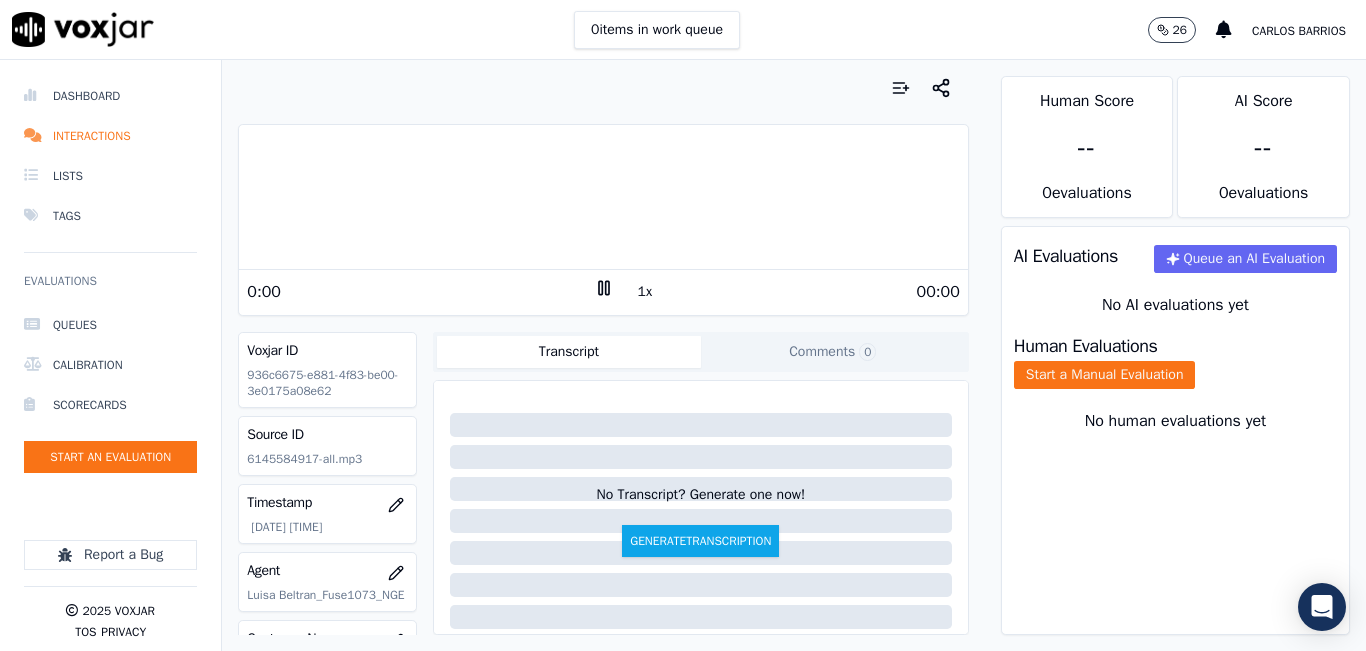 click on "1x" at bounding box center (645, 292) 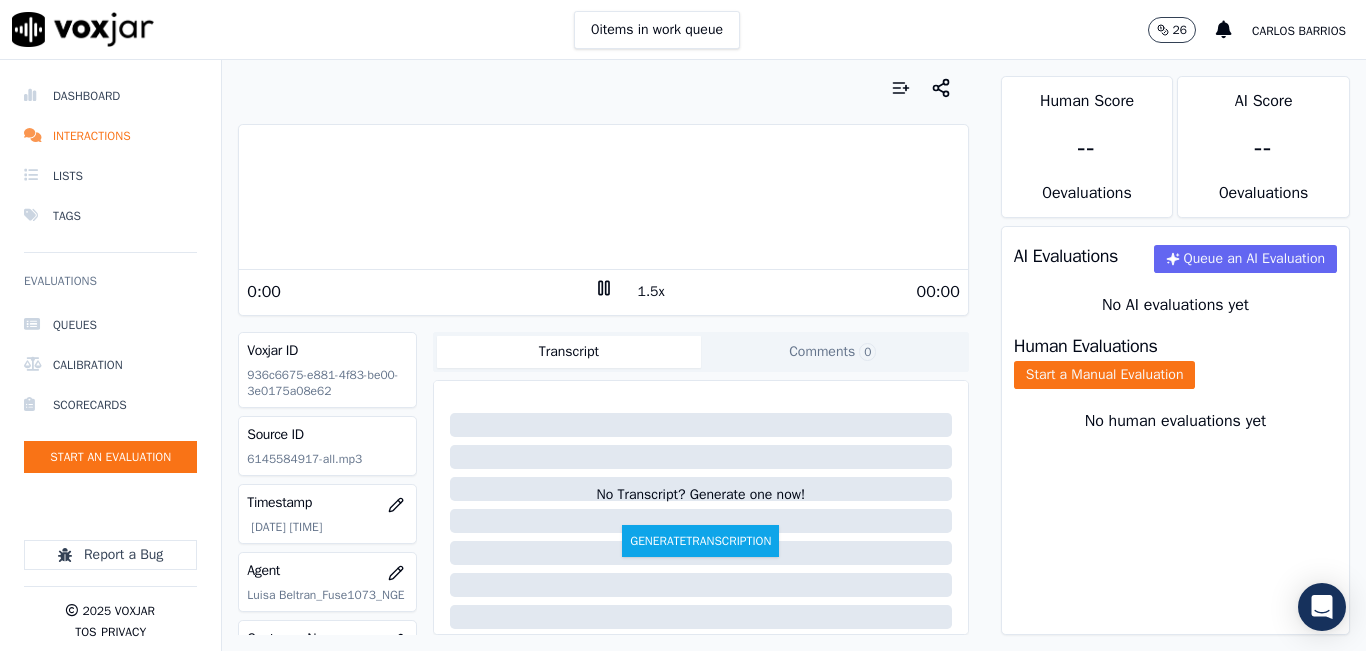 click on "1.5x" at bounding box center (651, 292) 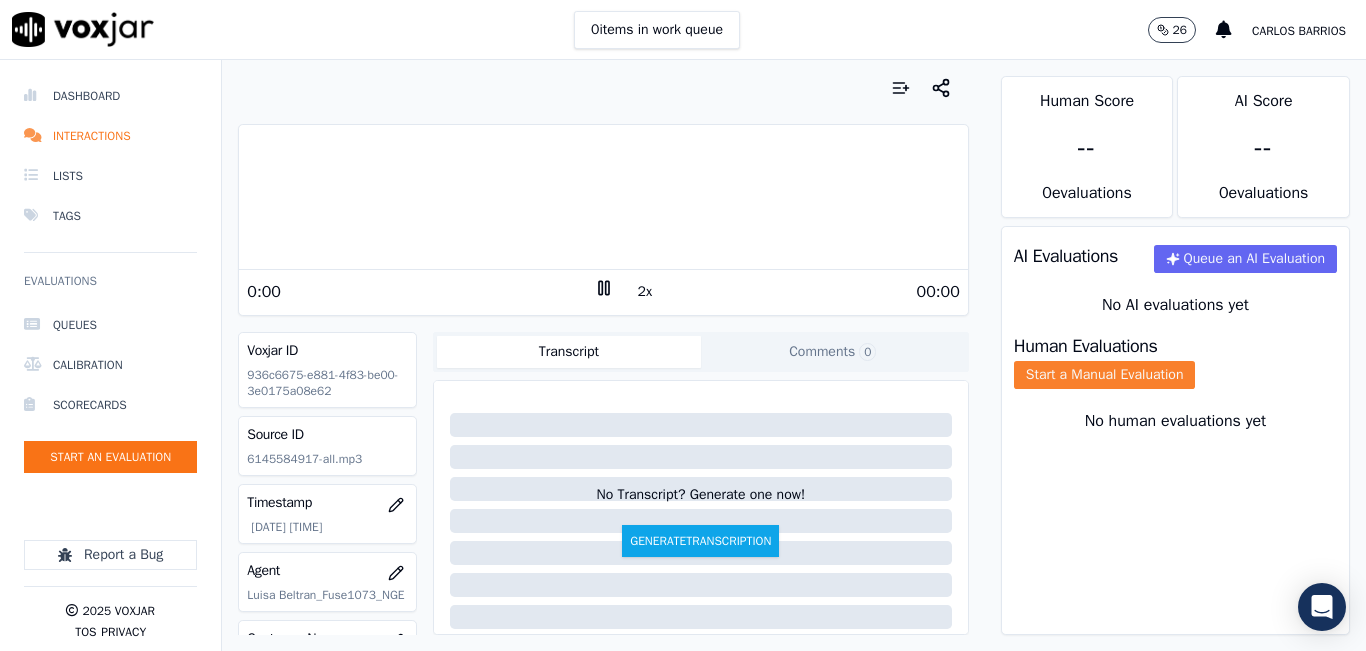 click on "Start a Manual Evaluation" 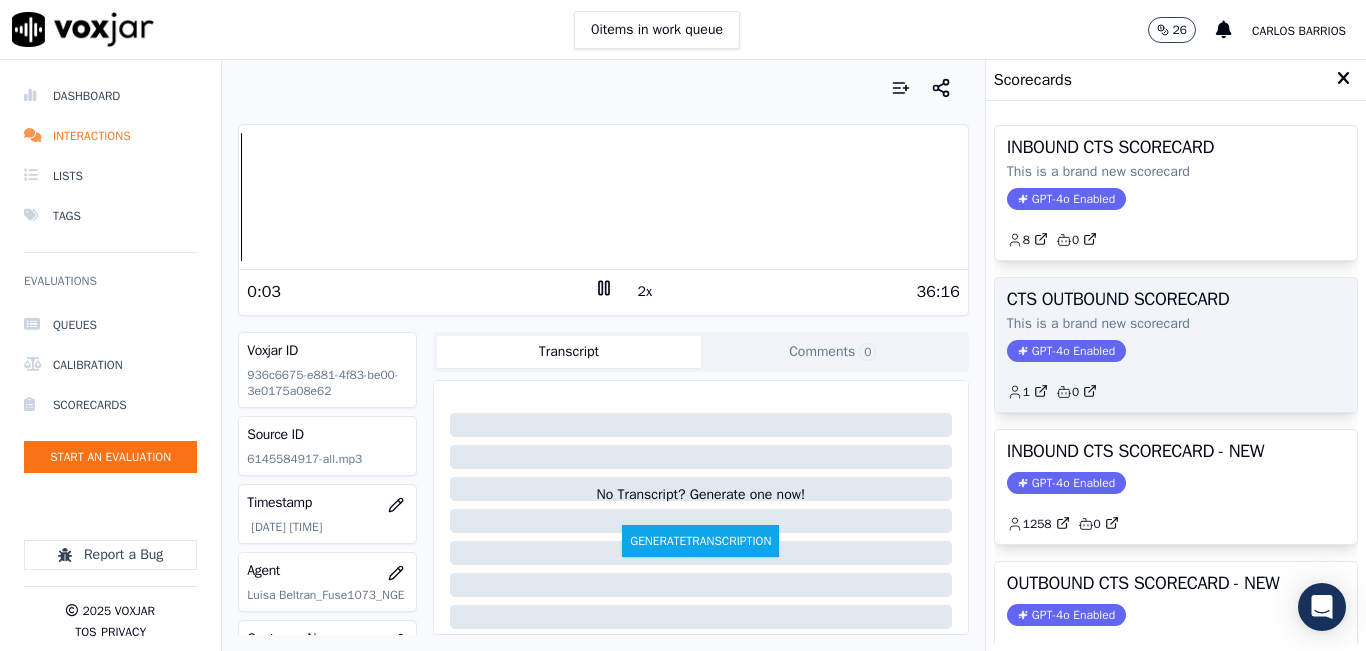 scroll, scrollTop: 200, scrollLeft: 0, axis: vertical 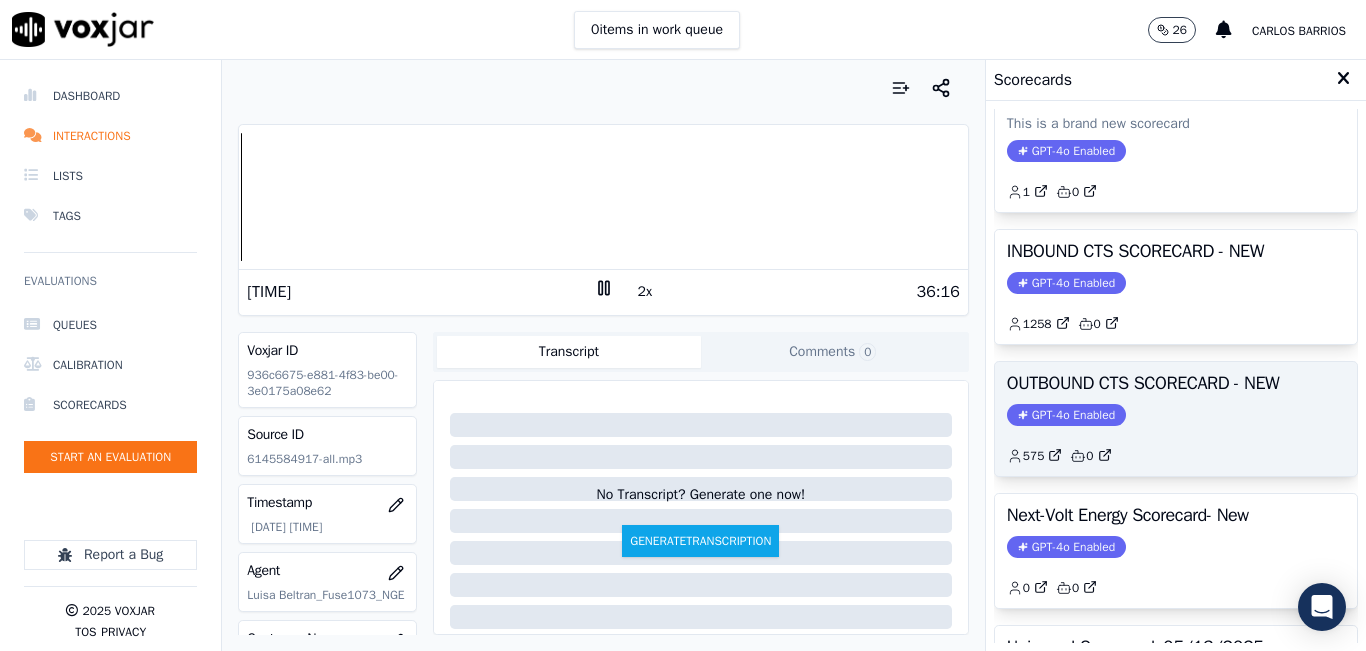 click on "GPT-4o Enabled" 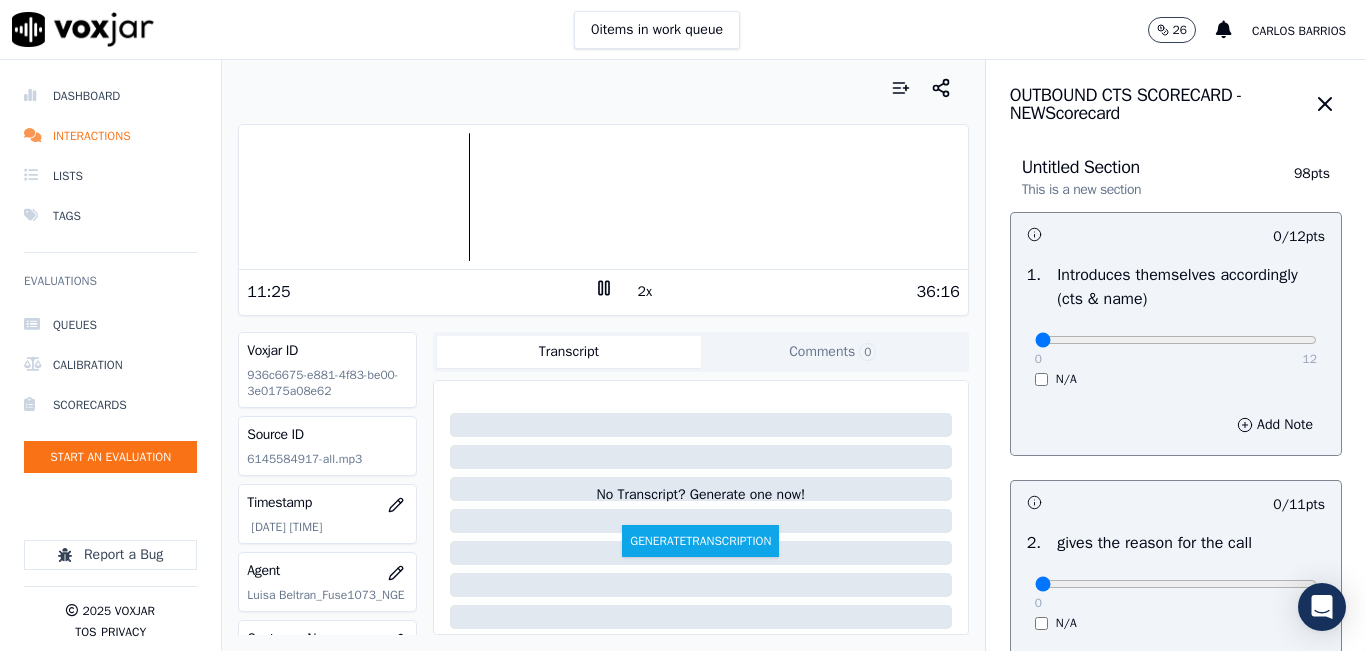 click at bounding box center (603, 197) 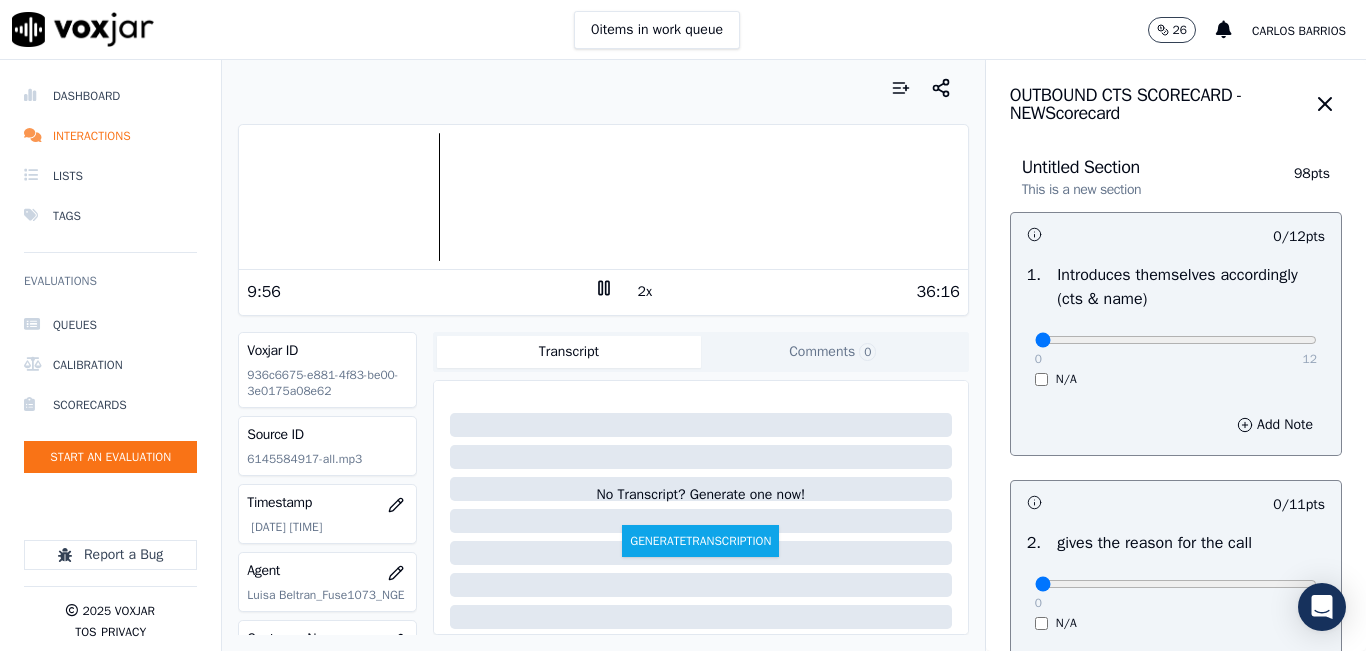 click at bounding box center (603, 197) 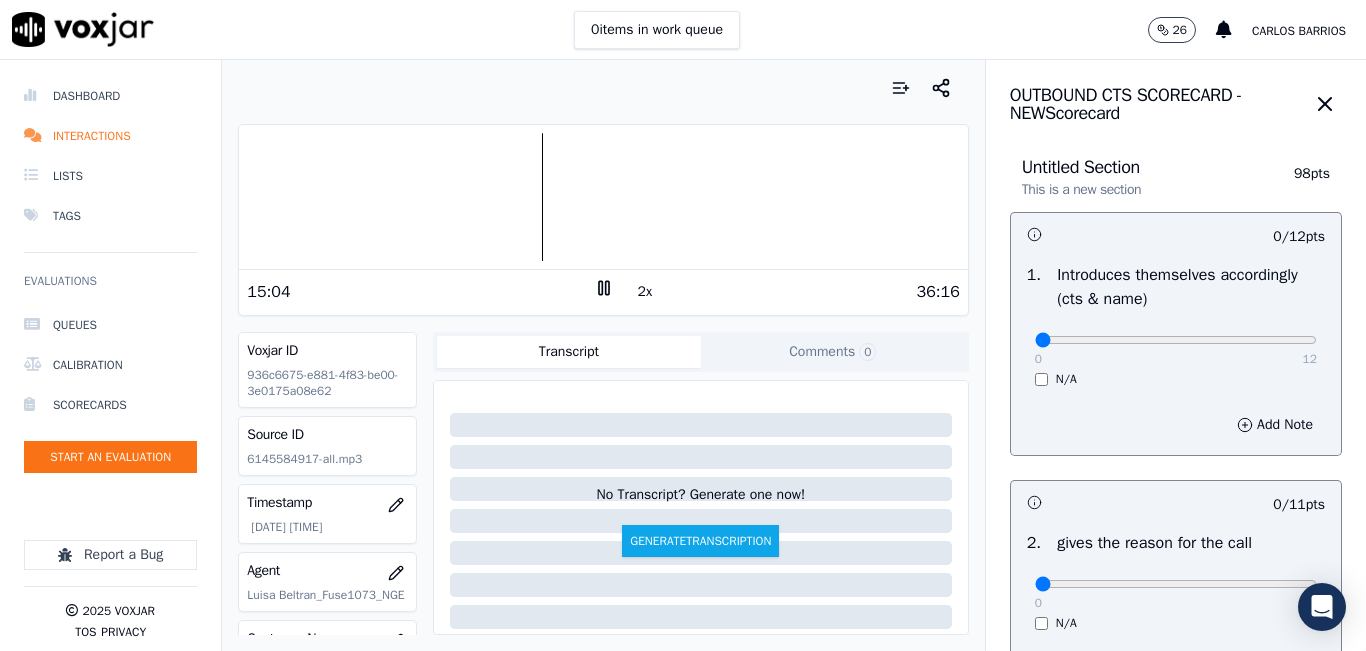 click at bounding box center [603, 88] 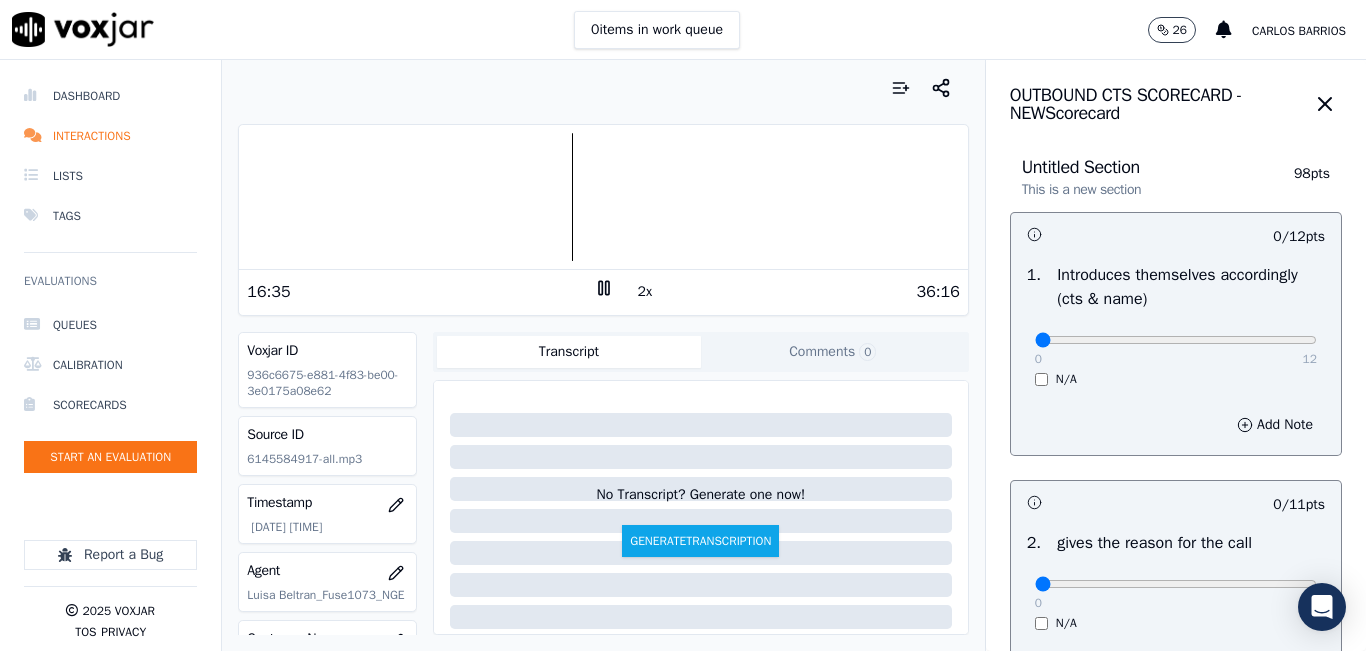 drag, startPoint x: 602, startPoint y: 77, endPoint x: 593, endPoint y: 109, distance: 33.24154 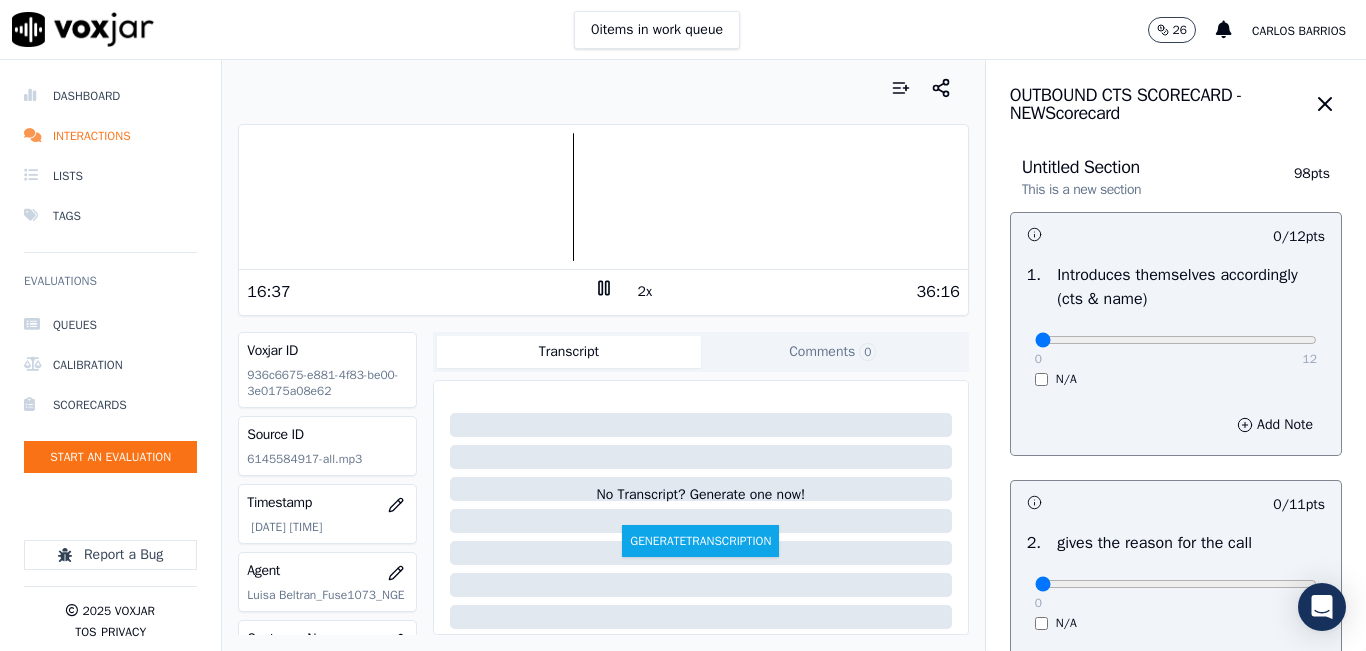 click at bounding box center [603, 197] 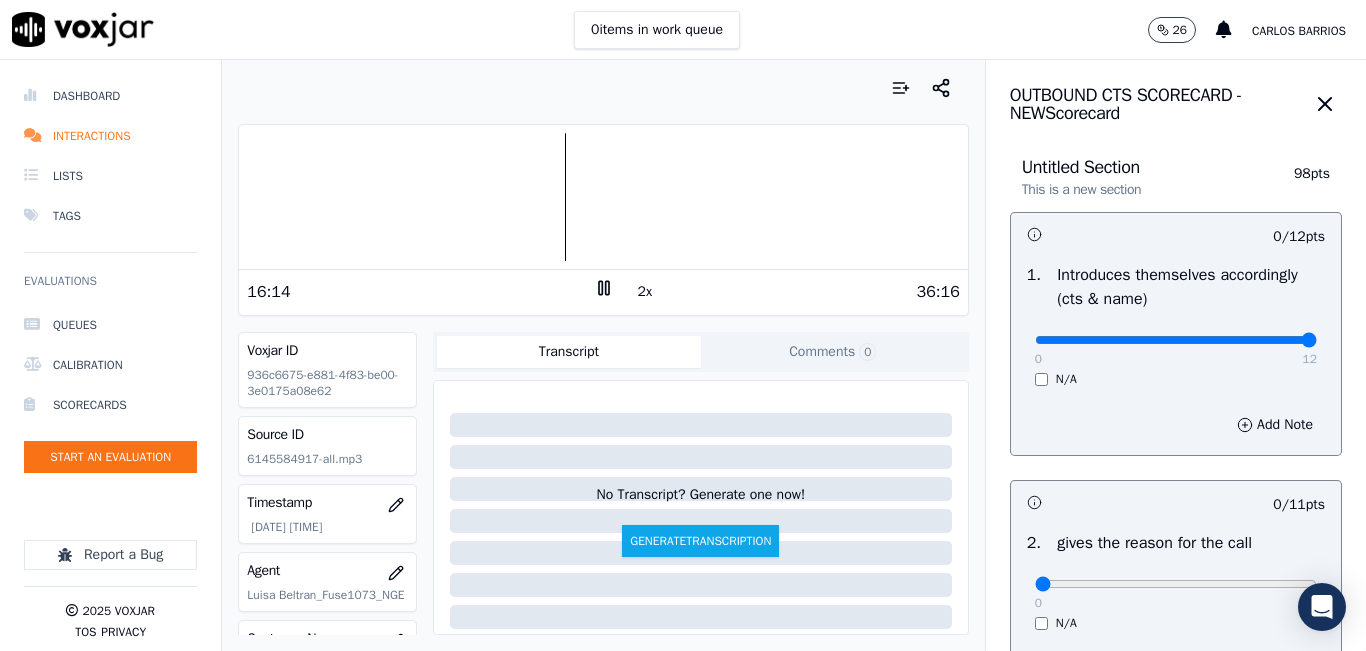 drag, startPoint x: 1244, startPoint y: 336, endPoint x: 1309, endPoint y: 328, distance: 65.490456 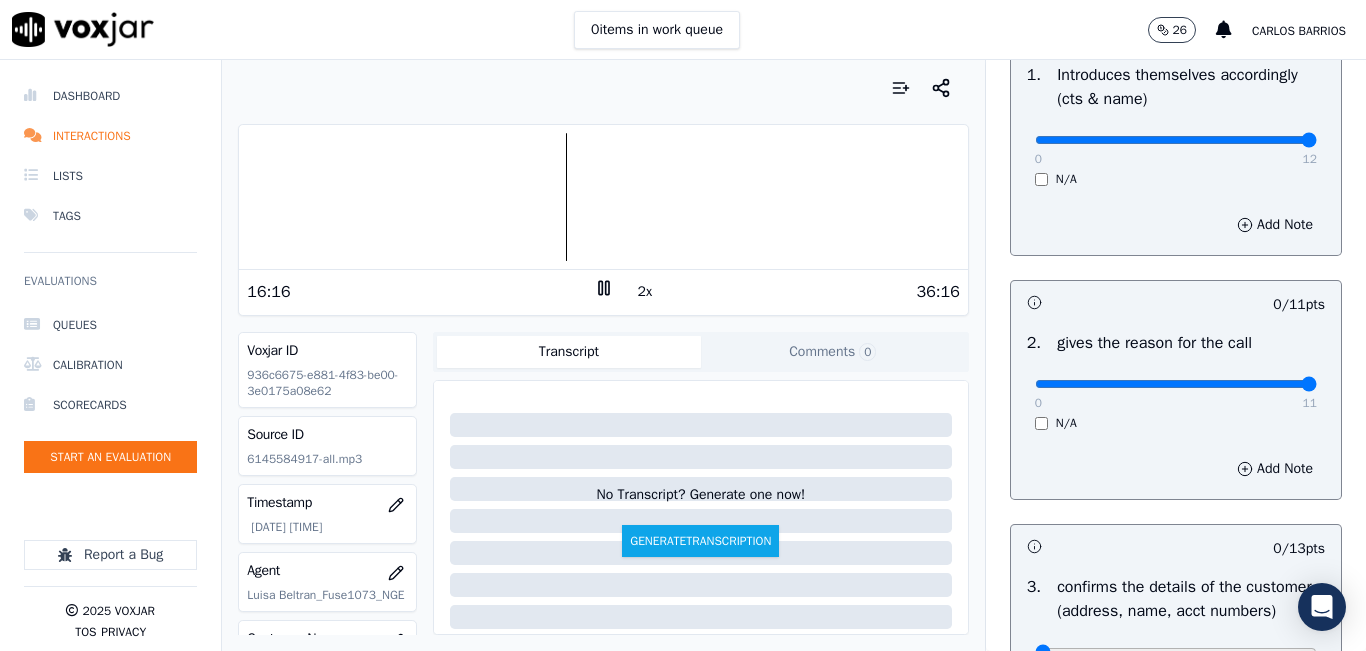 drag, startPoint x: 1260, startPoint y: 386, endPoint x: 1295, endPoint y: 384, distance: 35.057095 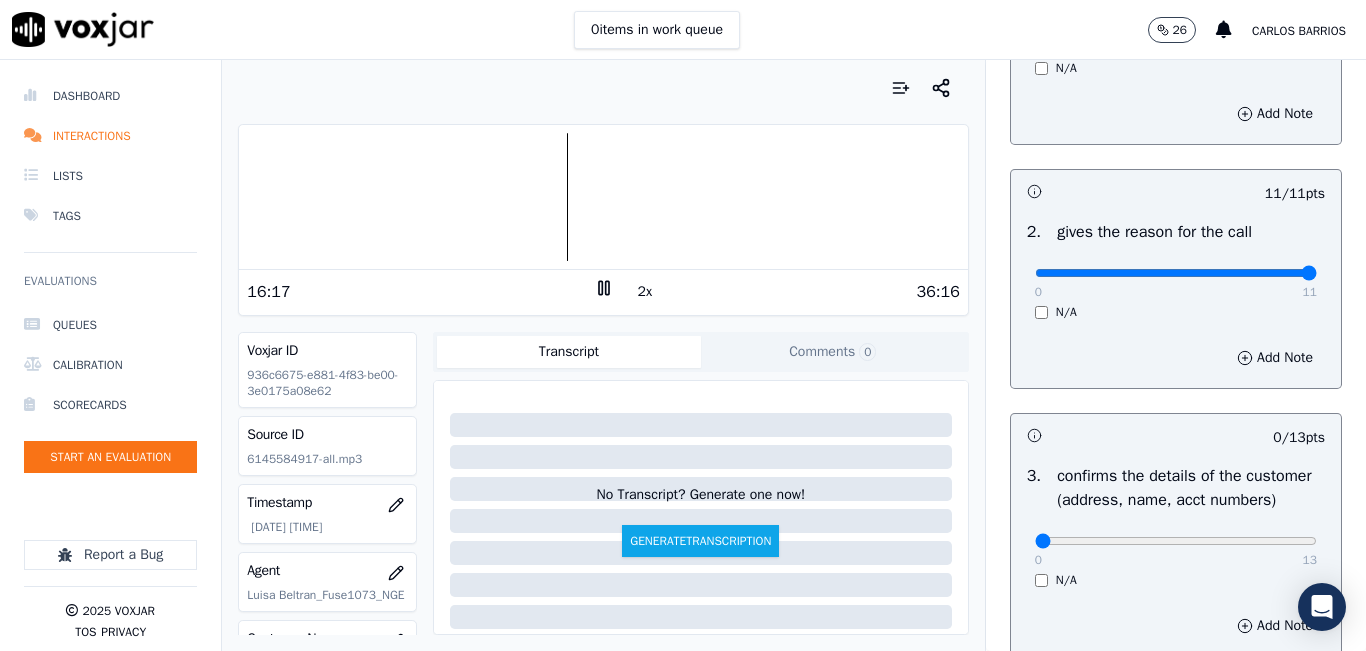 scroll, scrollTop: 500, scrollLeft: 0, axis: vertical 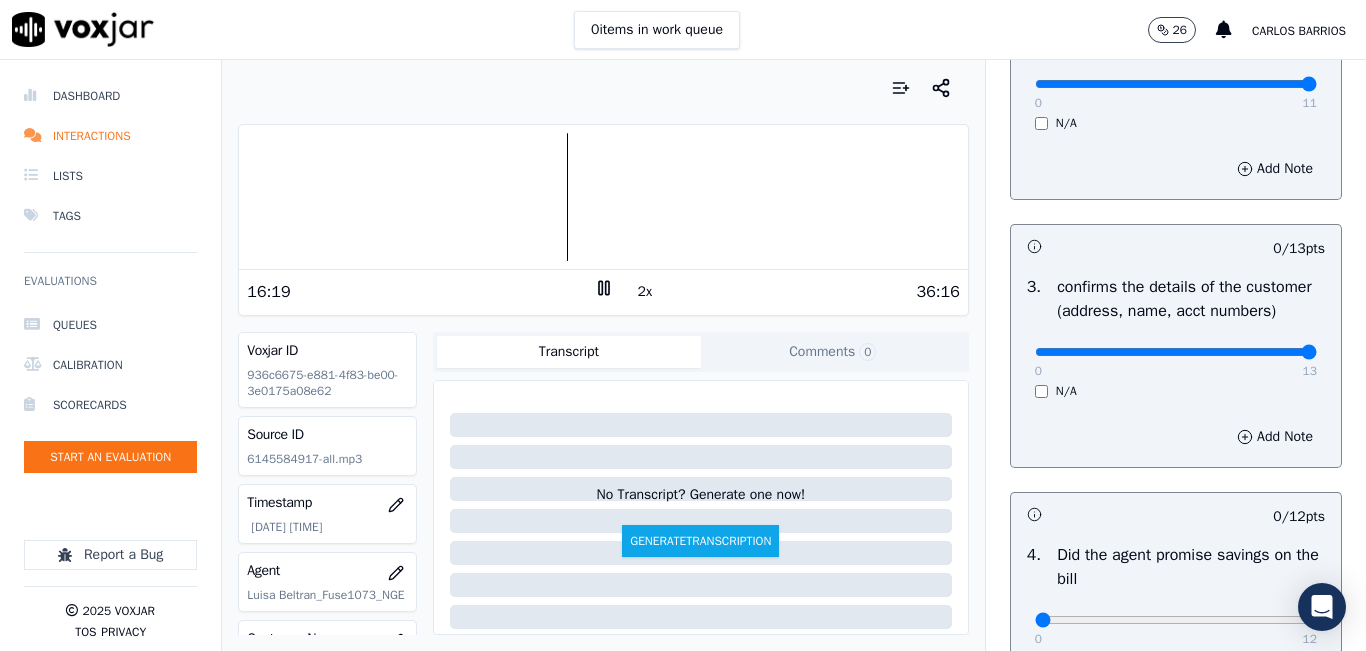 drag, startPoint x: 1255, startPoint y: 375, endPoint x: 1330, endPoint y: 380, distance: 75.16648 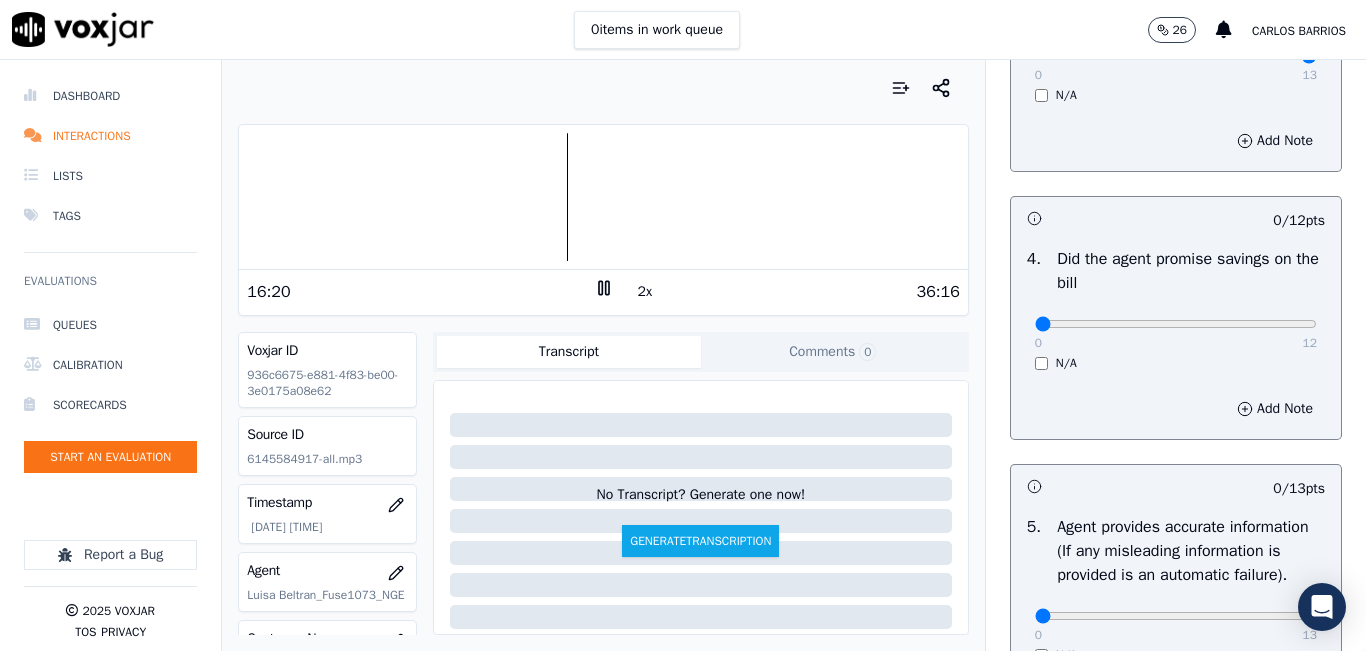 scroll, scrollTop: 800, scrollLeft: 0, axis: vertical 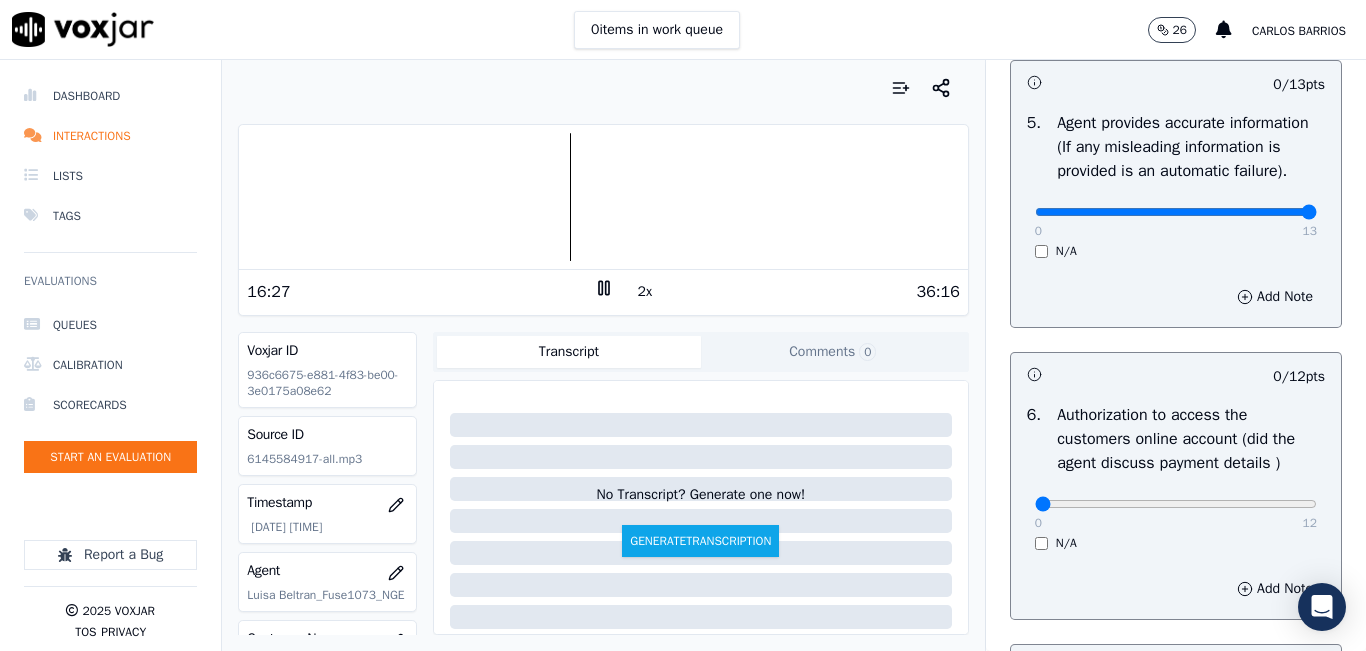 type on "13" 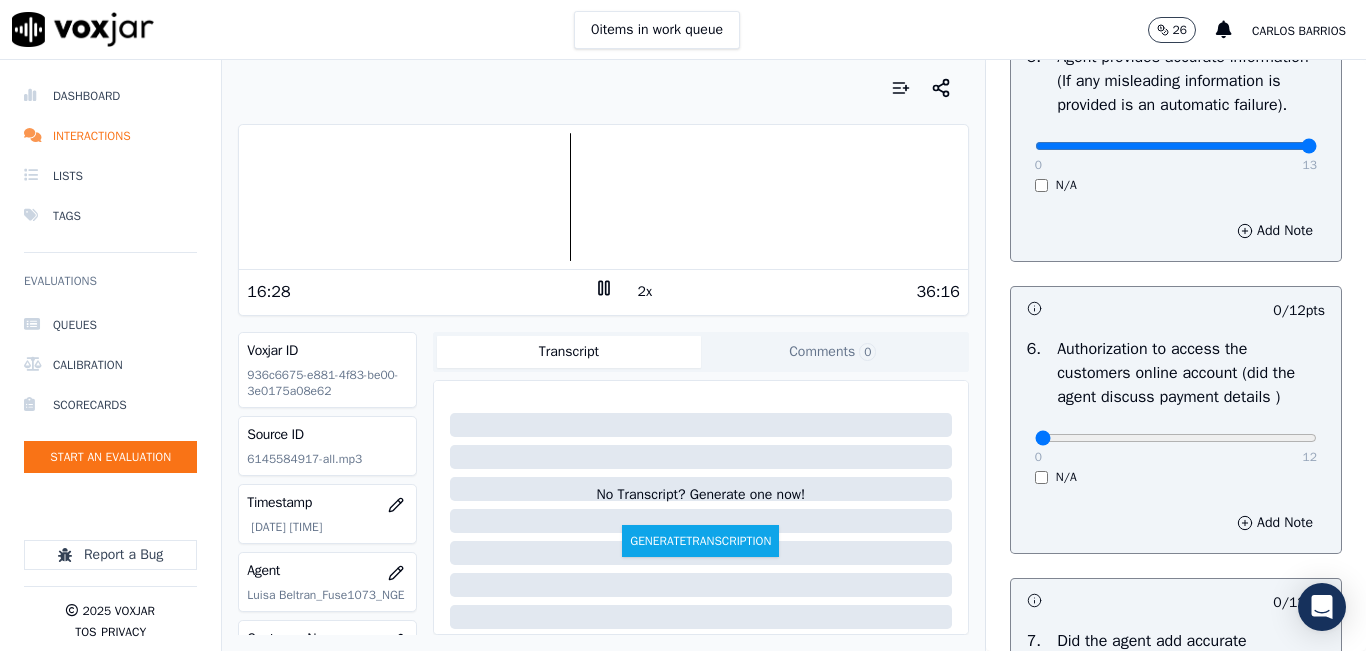scroll, scrollTop: 1300, scrollLeft: 0, axis: vertical 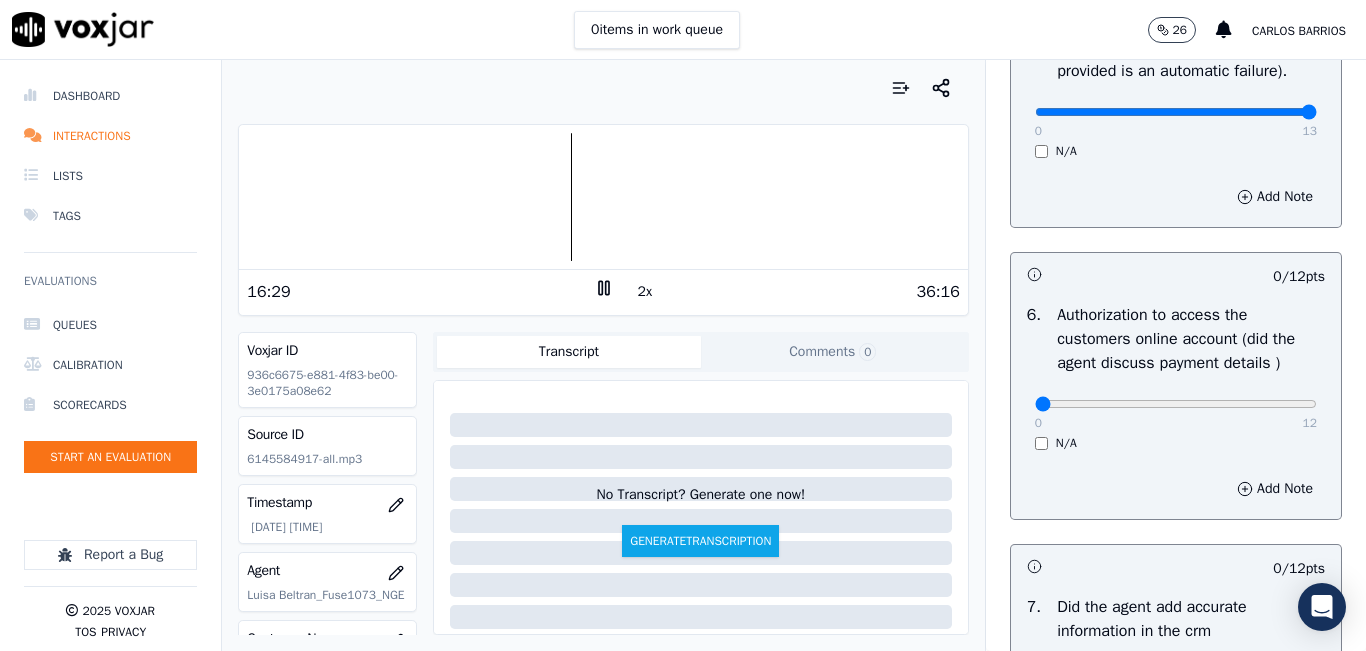 drag, startPoint x: 1266, startPoint y: 441, endPoint x: 1267, endPoint y: 451, distance: 10.049875 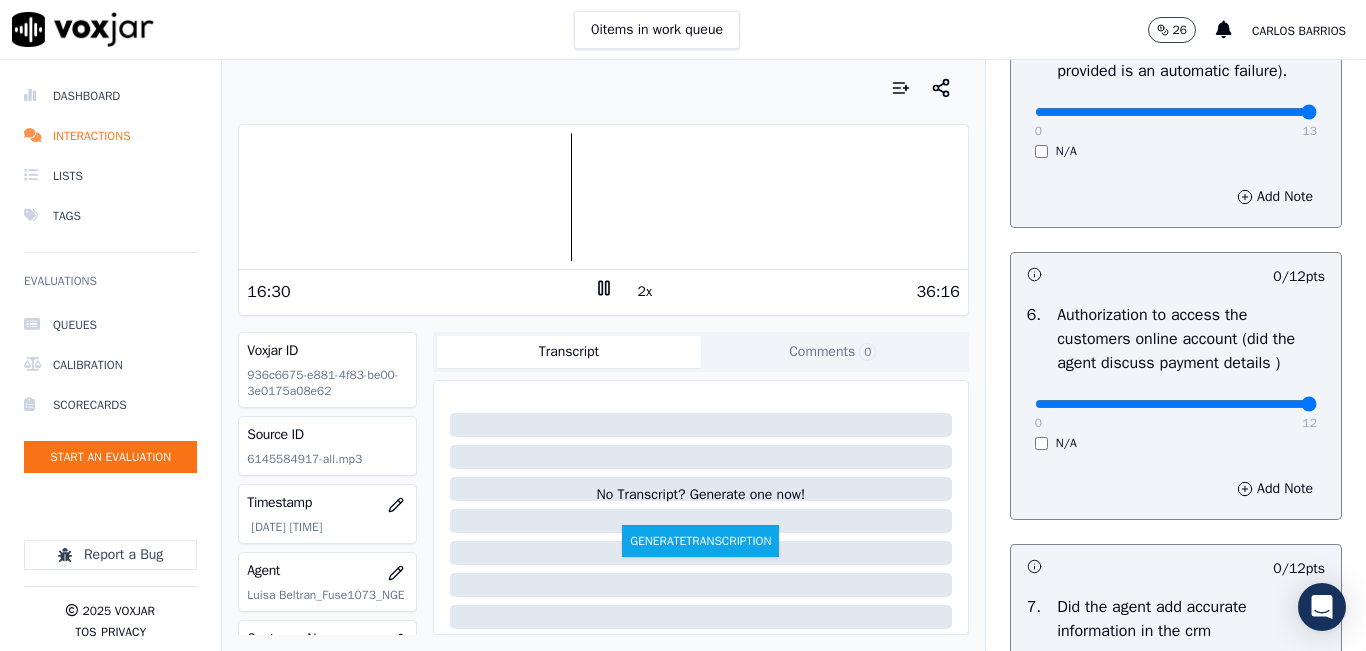 type on "12" 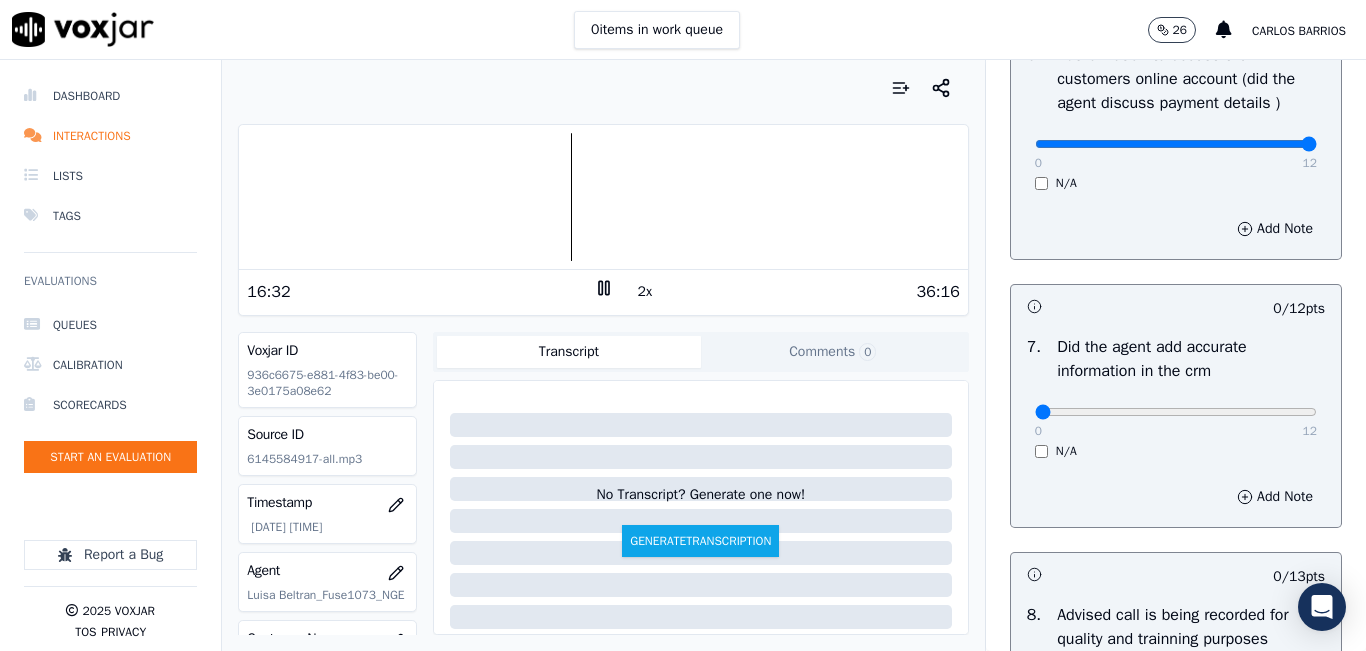 scroll, scrollTop: 1600, scrollLeft: 0, axis: vertical 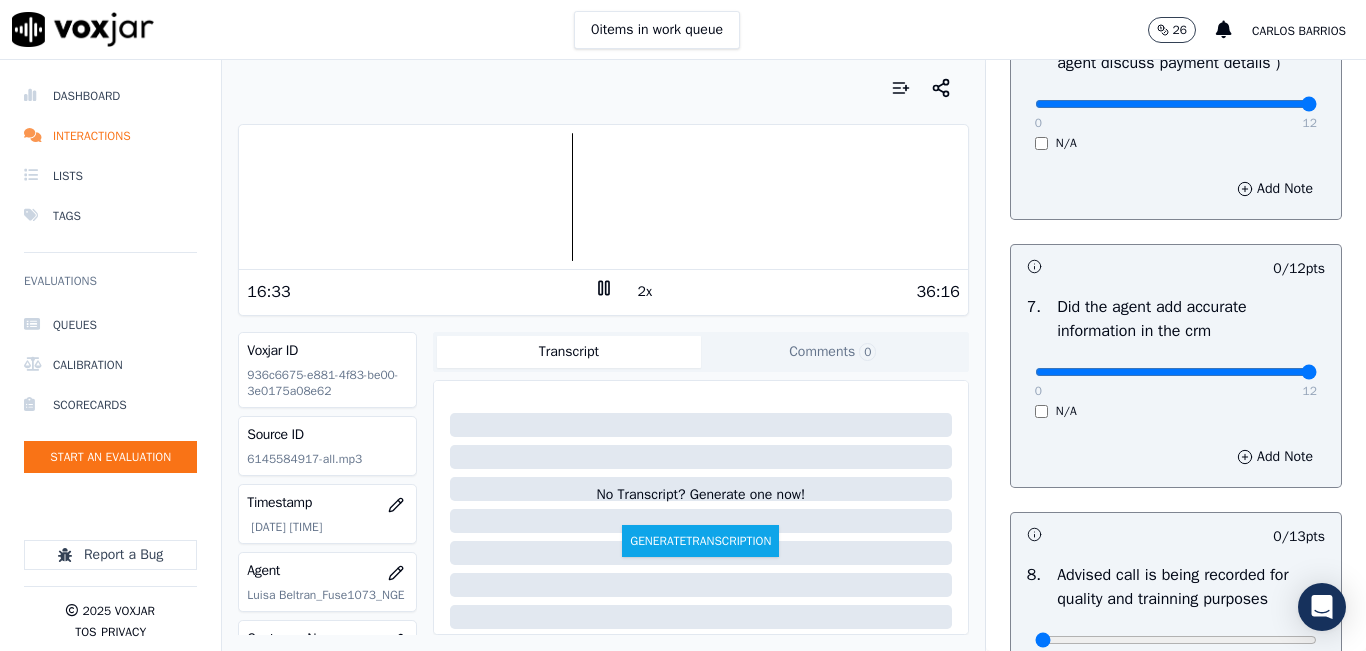type on "12" 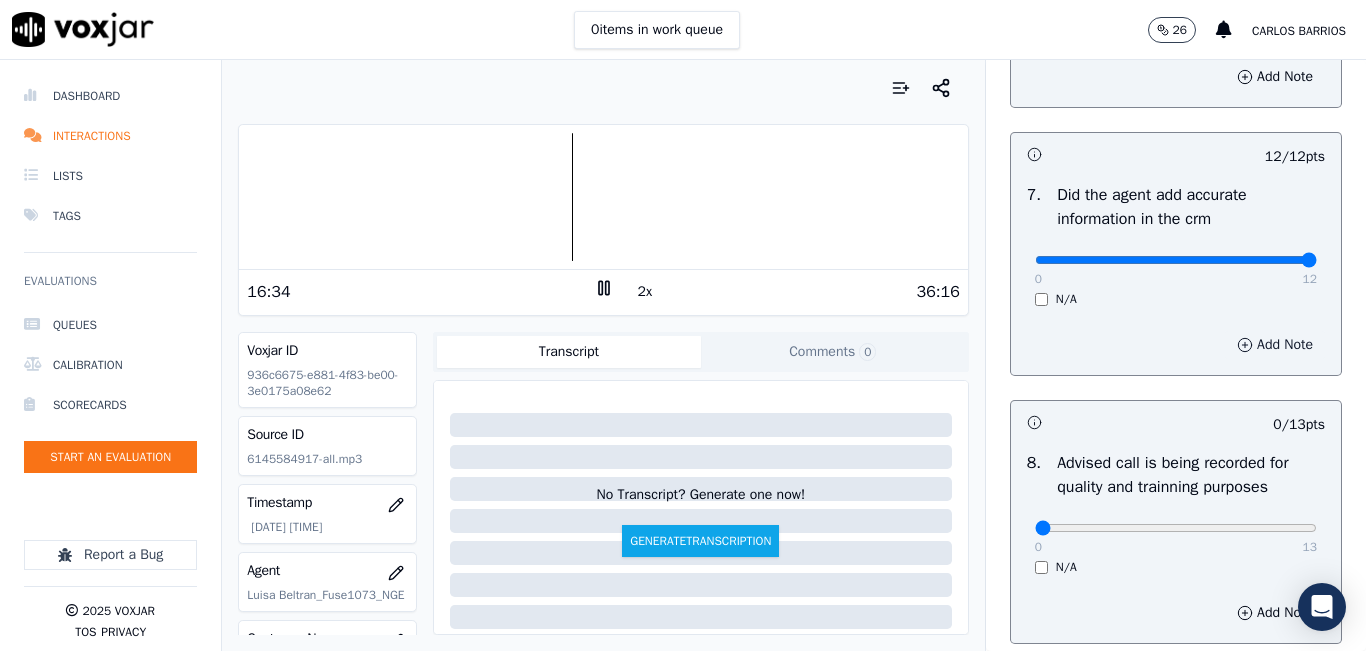 scroll, scrollTop: 1900, scrollLeft: 0, axis: vertical 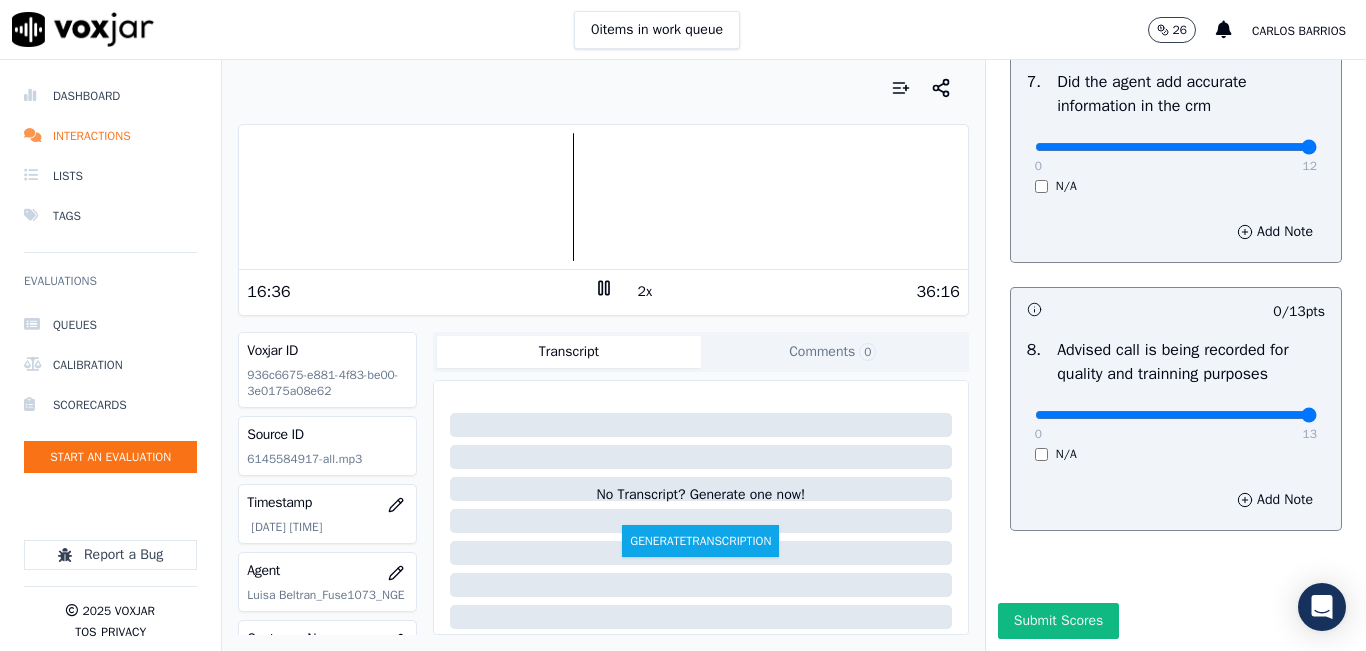 type on "13" 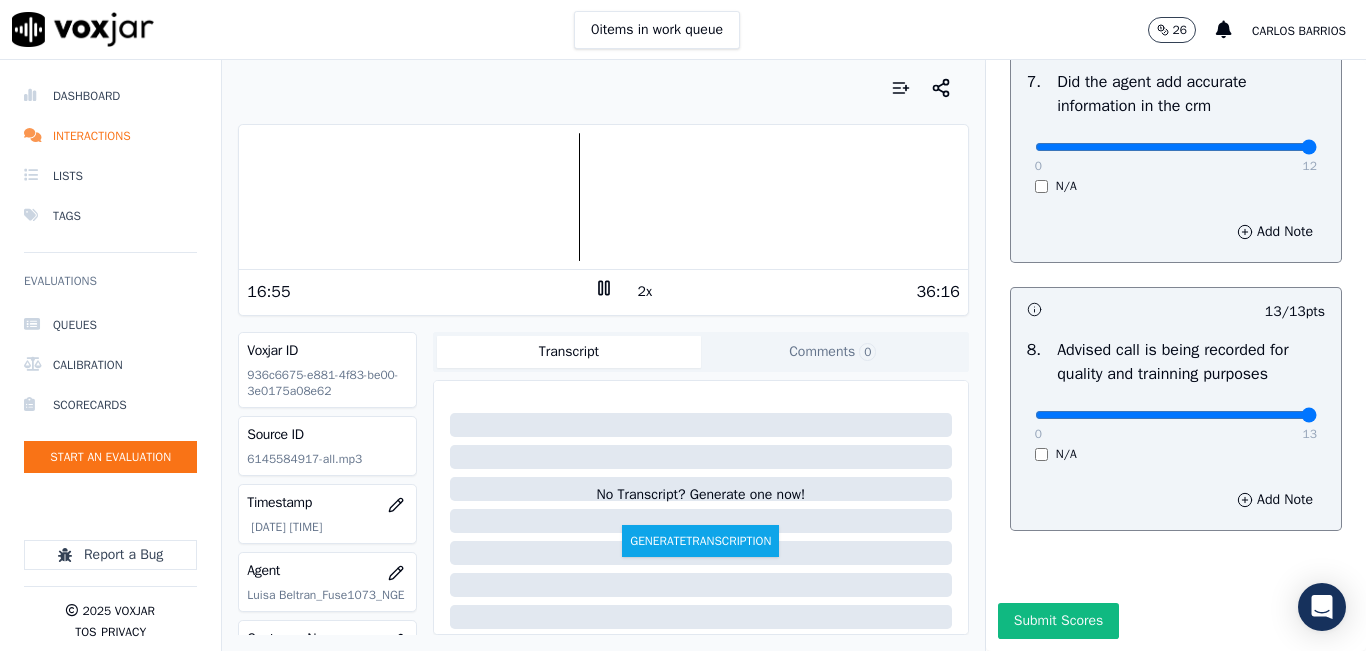 click at bounding box center (603, 88) 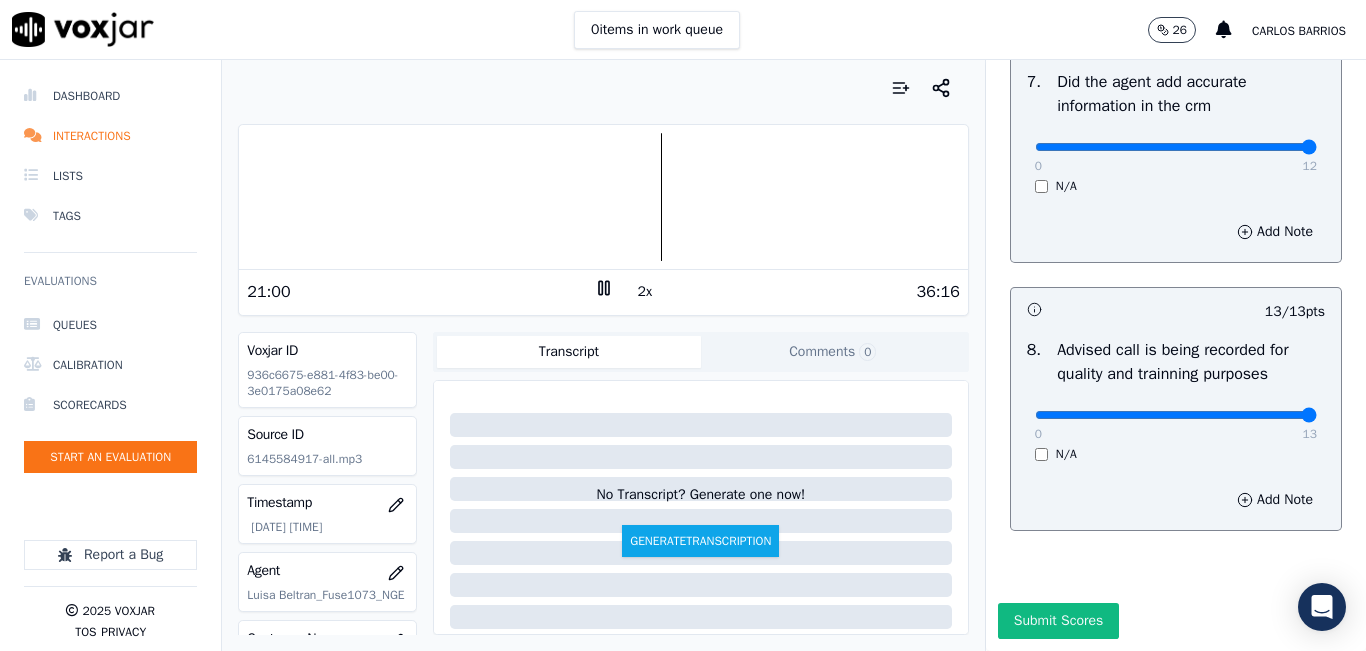 click at bounding box center (603, 88) 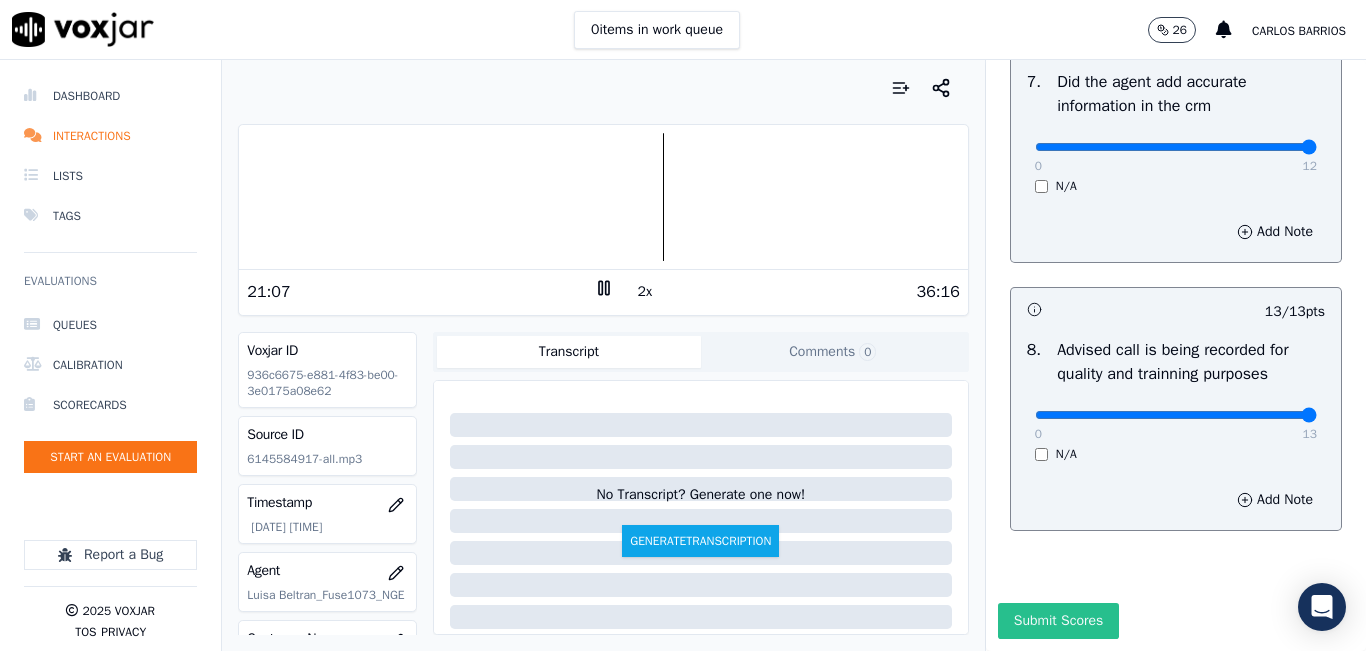 click on "Submit Scores" at bounding box center [1058, 621] 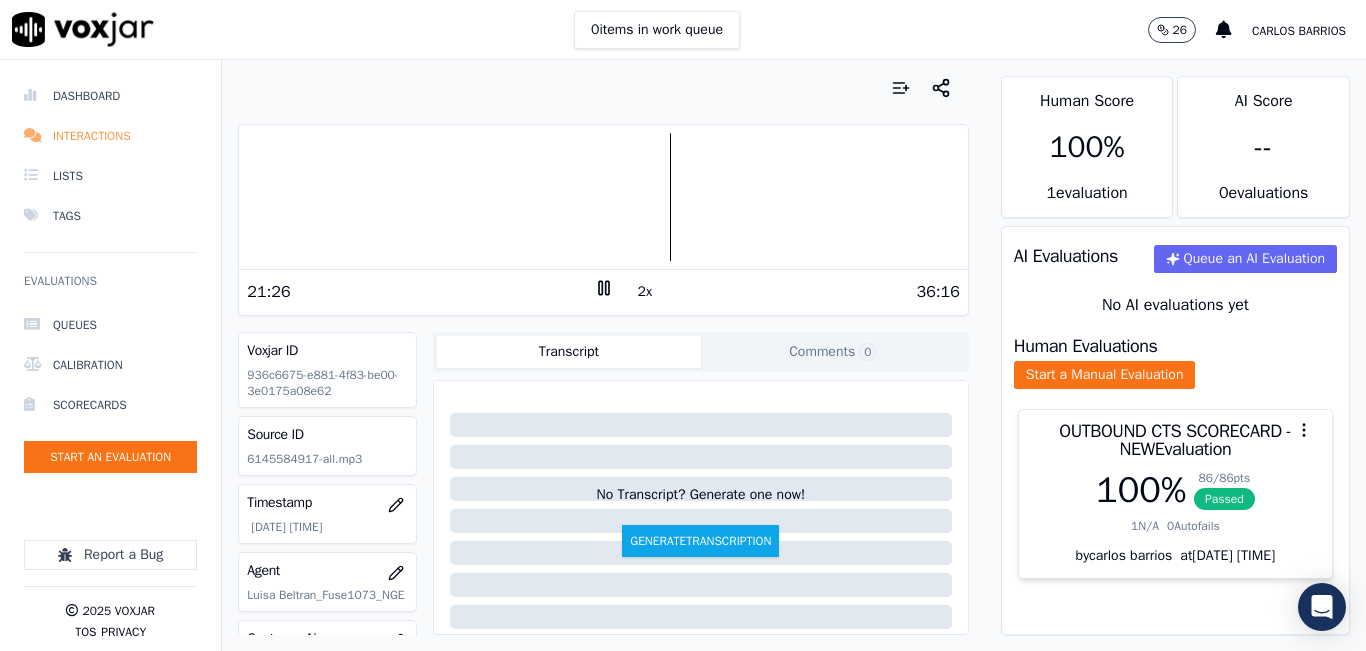 click on "Interactions" at bounding box center [110, 136] 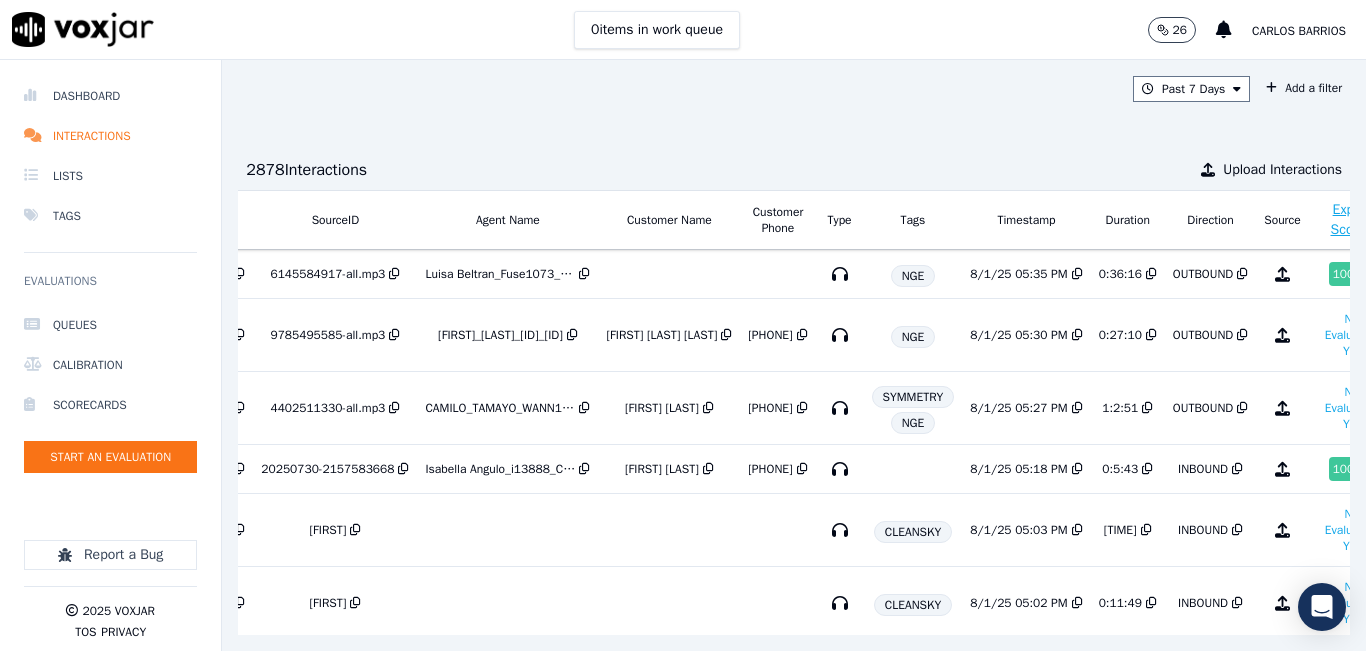 scroll, scrollTop: 0, scrollLeft: 335, axis: horizontal 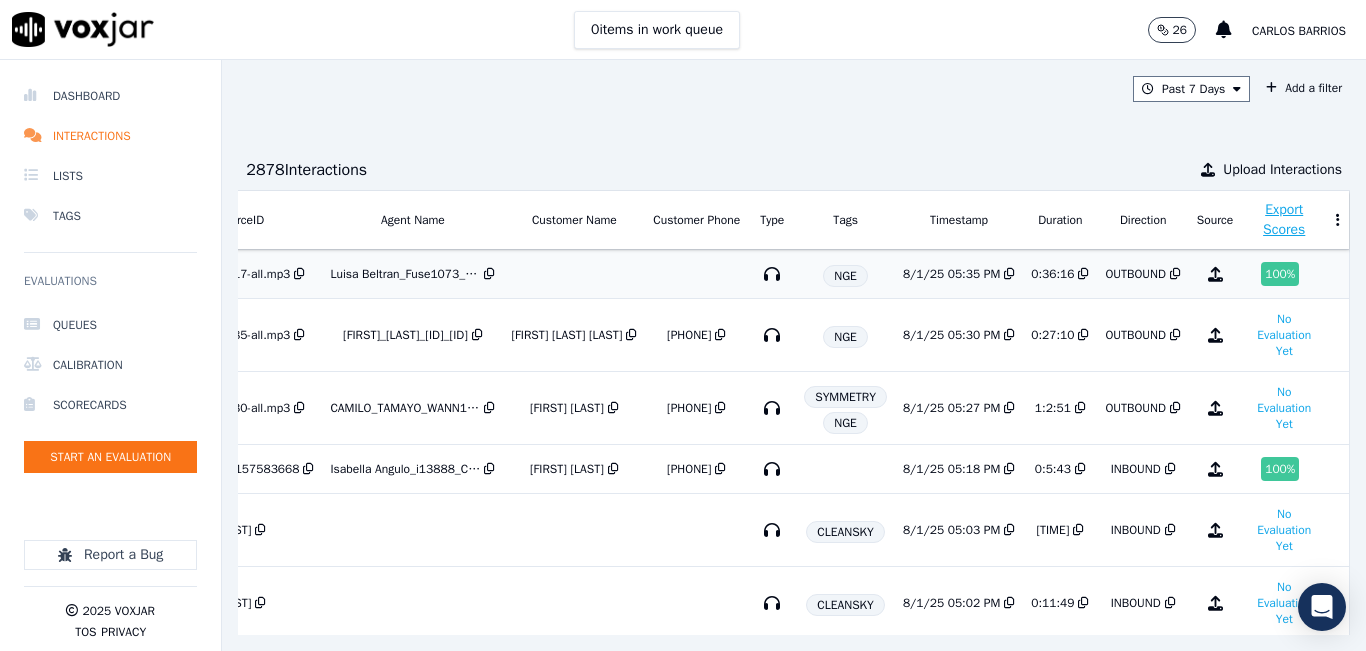 click at bounding box center [574, 274] 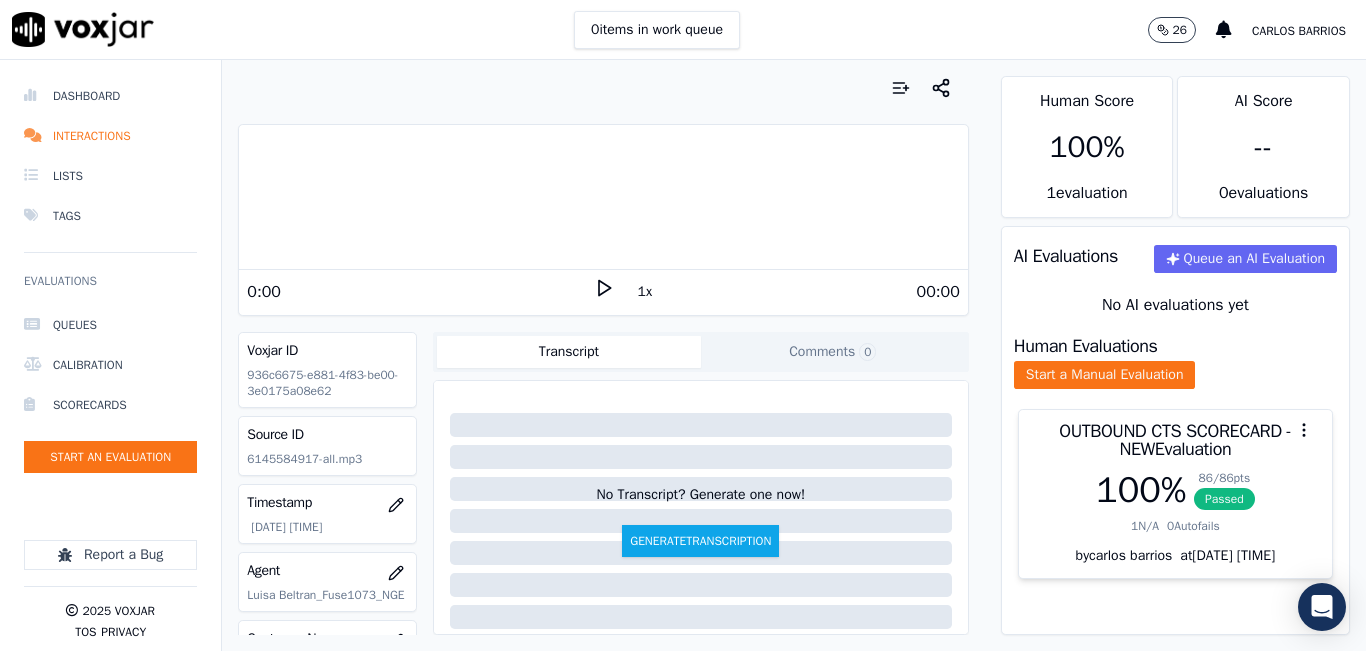 scroll, scrollTop: 0, scrollLeft: 0, axis: both 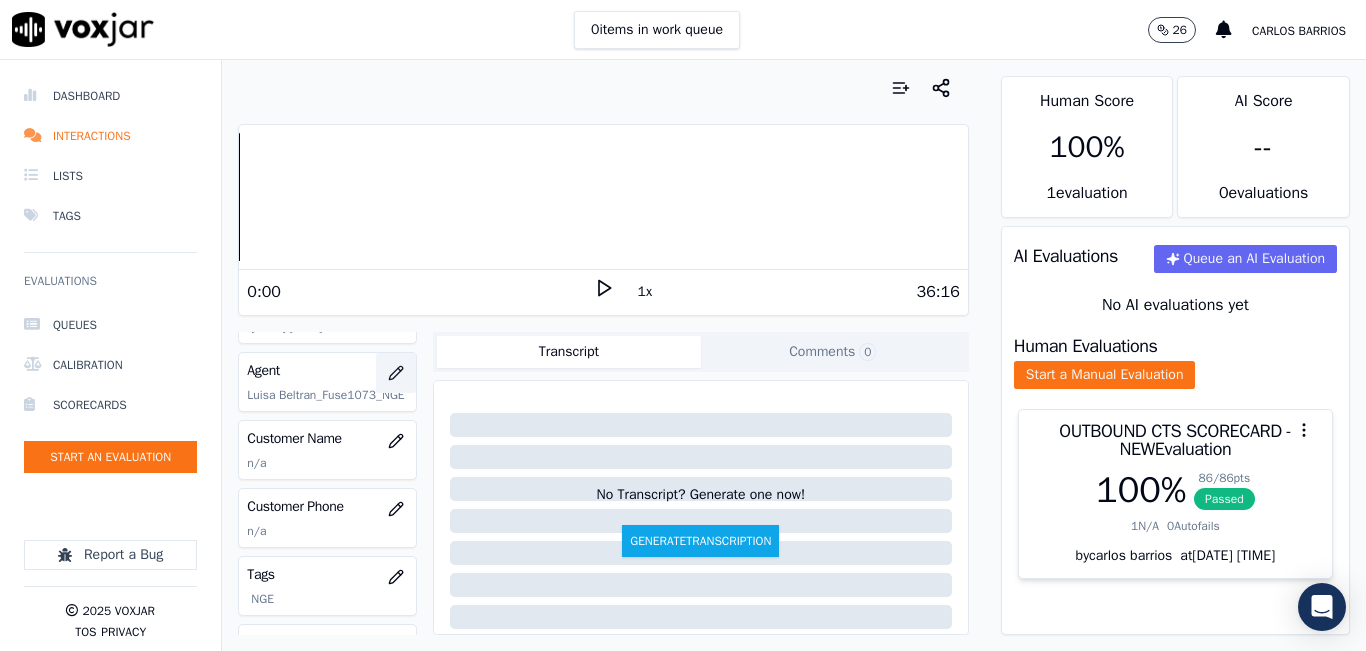 click on "Voxjar ID   936c6675-e881-4f83-be00-3e0175a08e62   Source ID   6145584917-all.mp3   Timestamp
08/01/2025 05:35 pm     Agent
Luisa Beltran_Fuse1073­_NGE     Customer Name     n/a     Customer Phone     n/a     Tags
NGE     Source     manualUpload   Type     AUDIO" at bounding box center (327, 483) 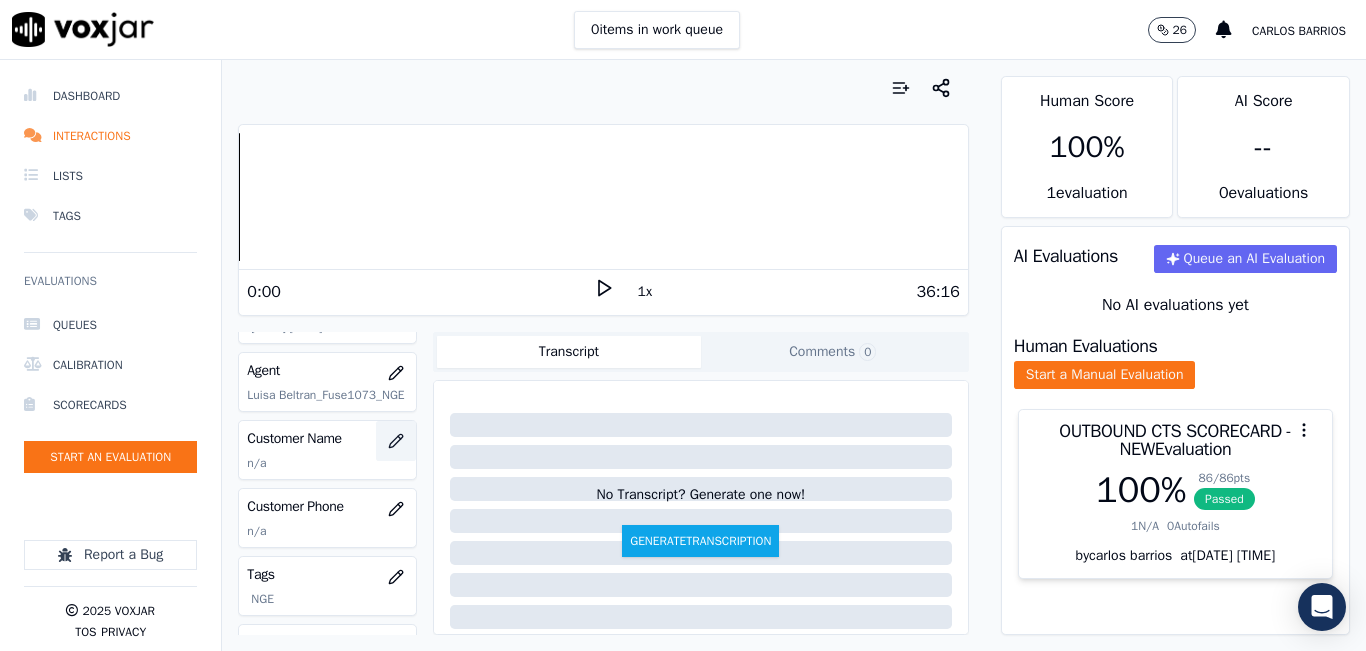 click at bounding box center (396, 441) 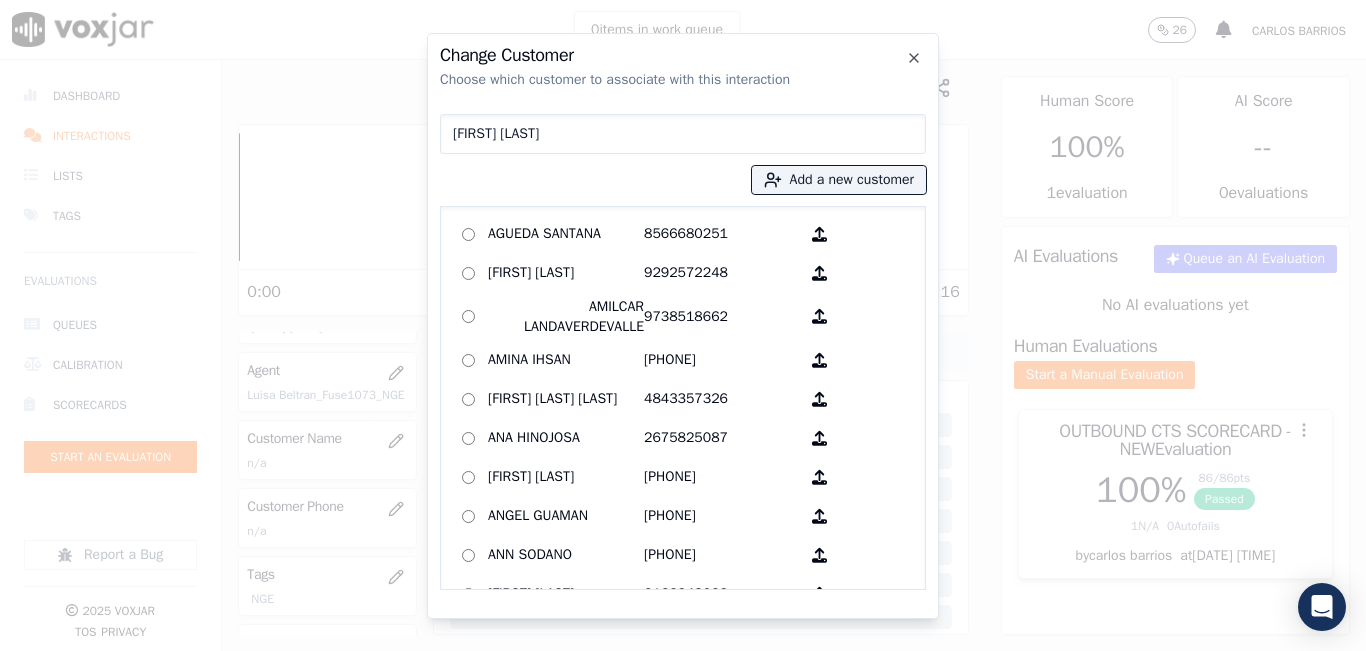 type on "[FIRST] [MIDDLE] [LAST]" 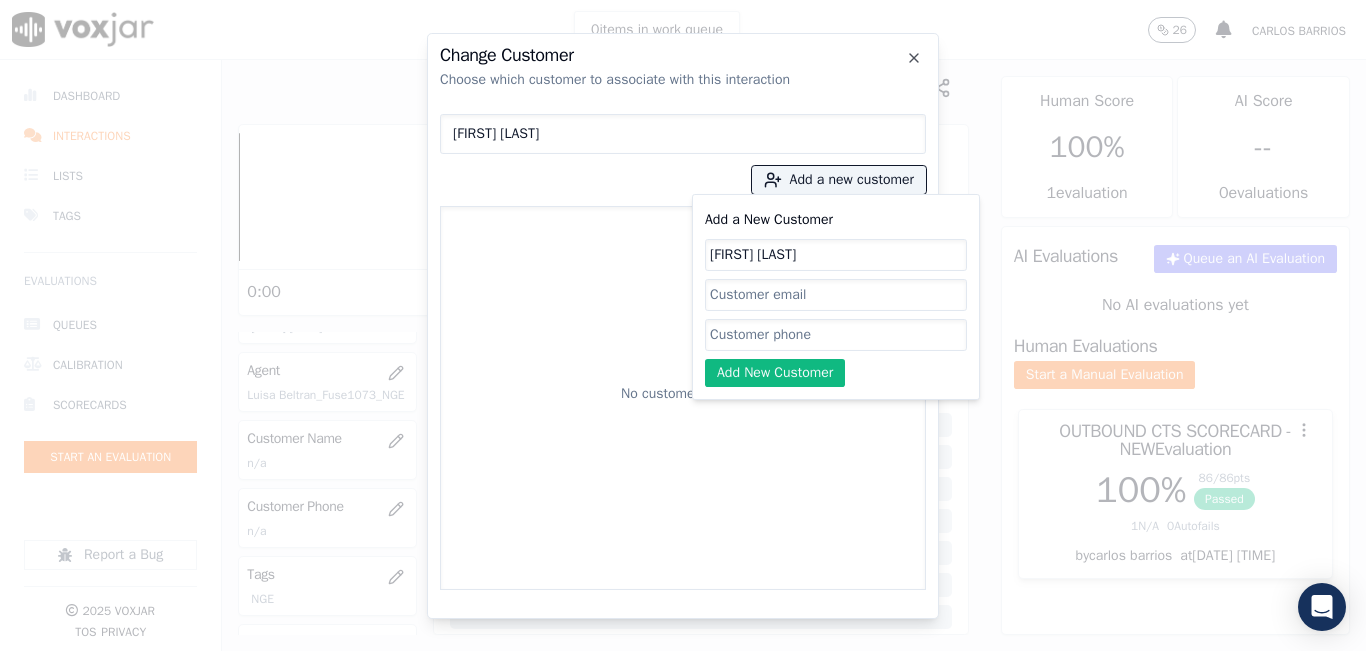 type on "[FIRST] [MIDDLE] [LAST]" 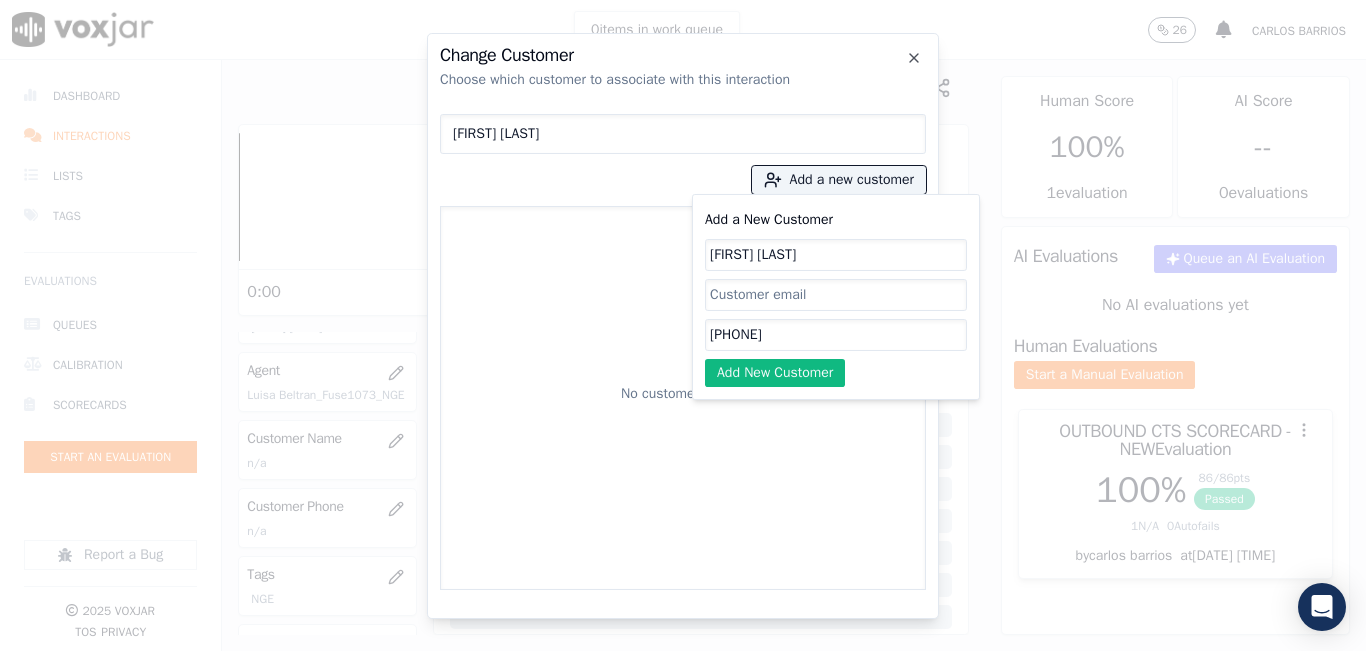 type on "[PHONE]" 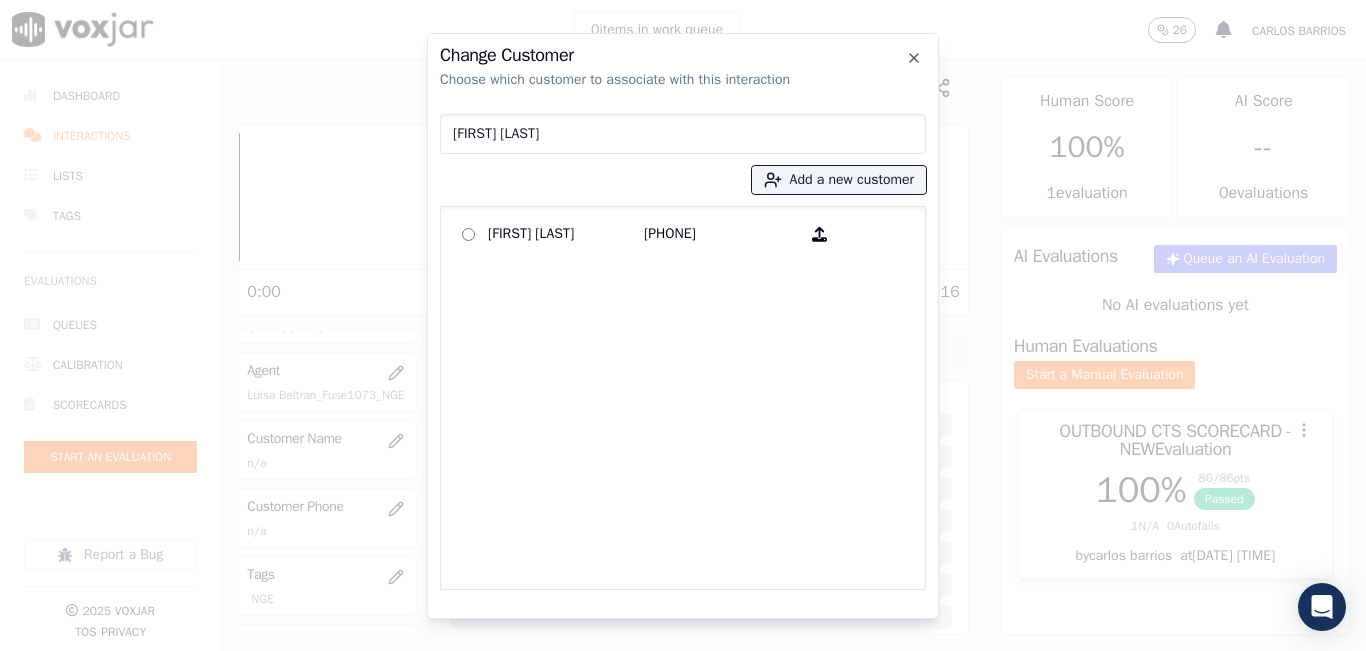 click on "MARCO ANTONIO CRUZ   6145584917" 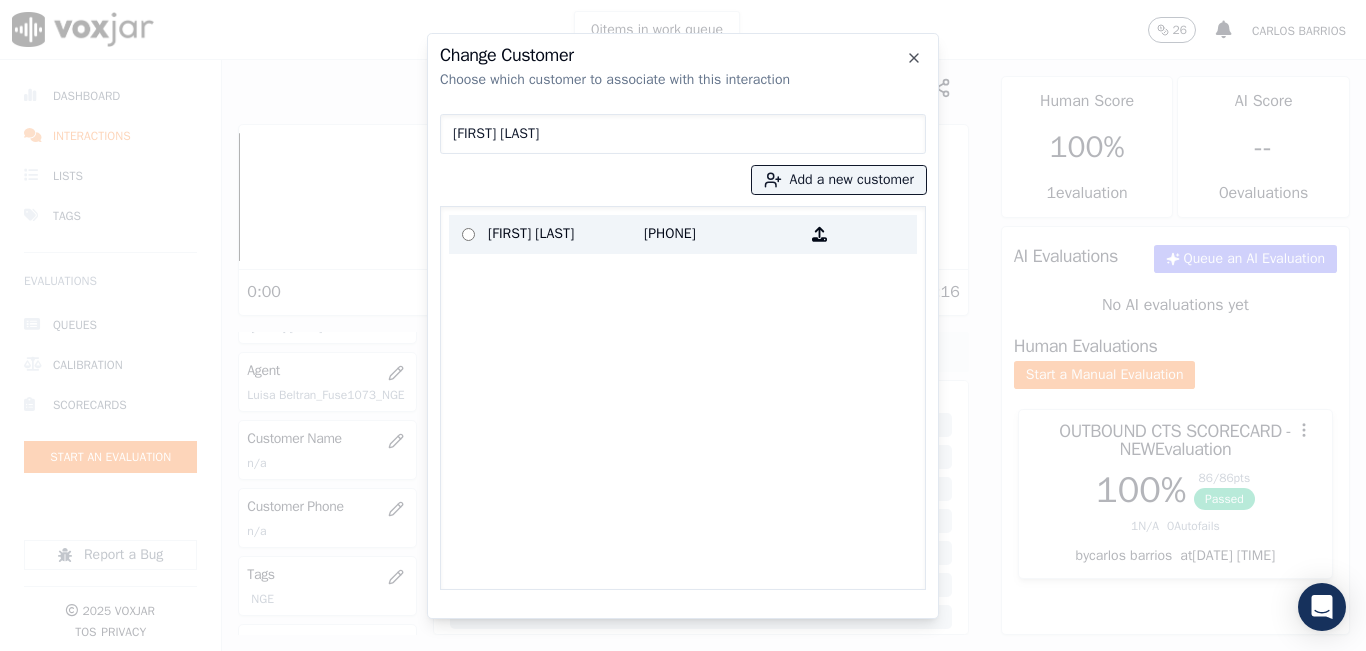 click on "[FIRST] [MIDDLE] [LAST]" at bounding box center [566, 234] 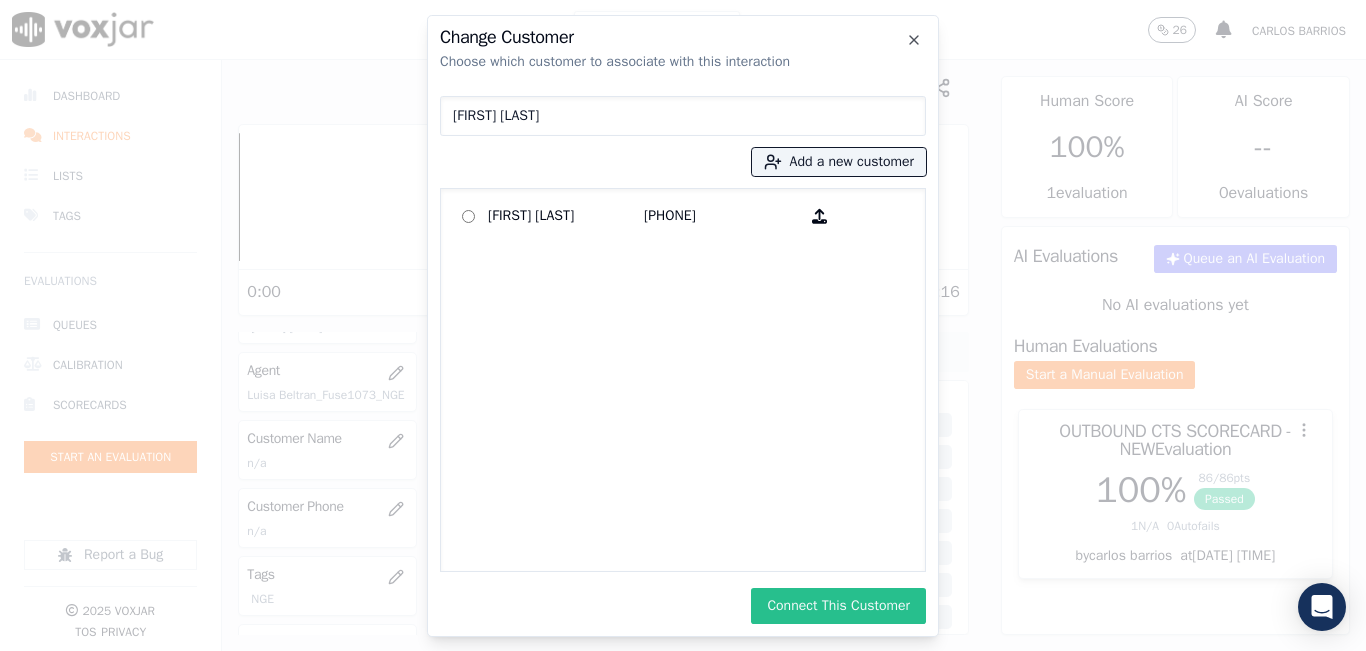 click on "Connect This Customer" at bounding box center [838, 606] 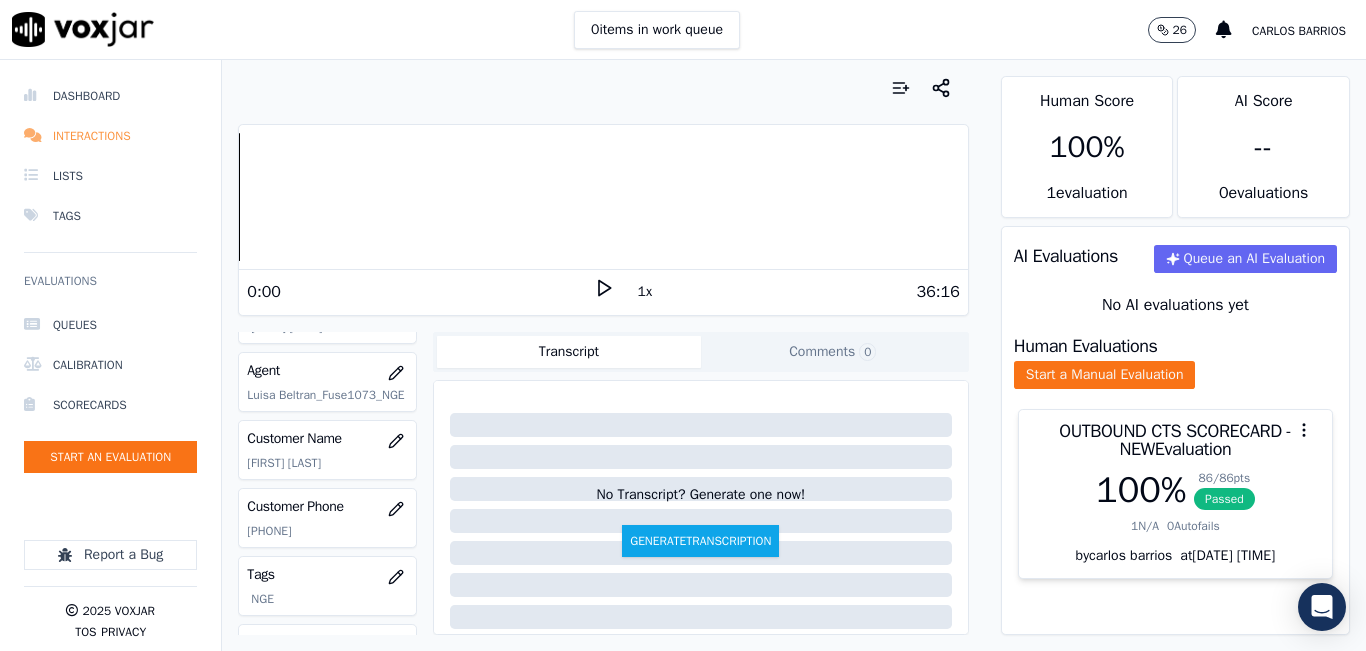 click on "Interactions" at bounding box center (110, 136) 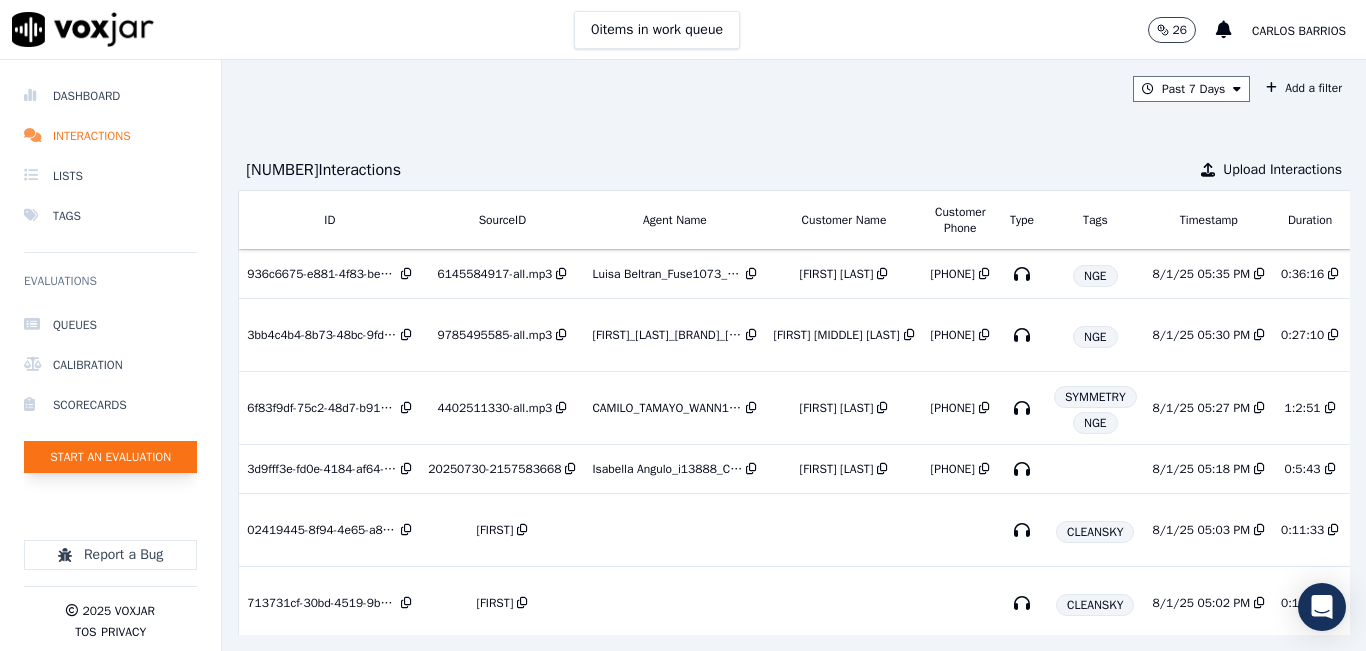 click on "Start an Evaluation" 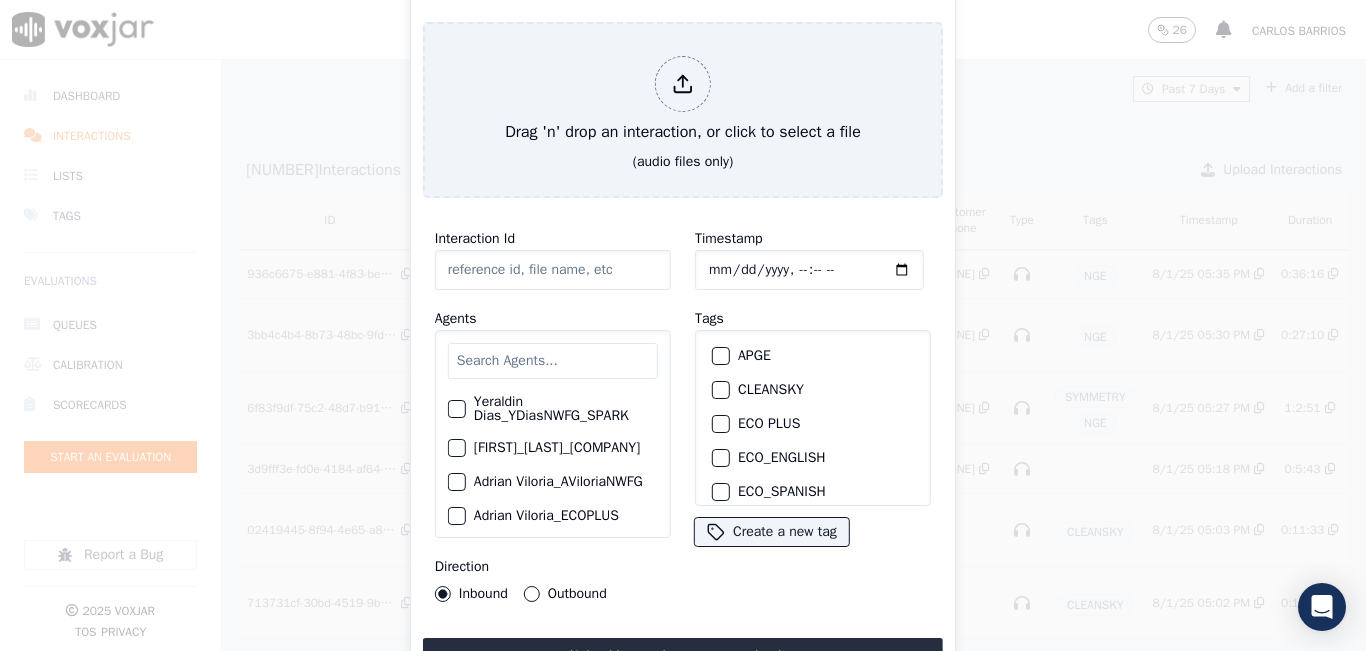 click at bounding box center (553, 361) 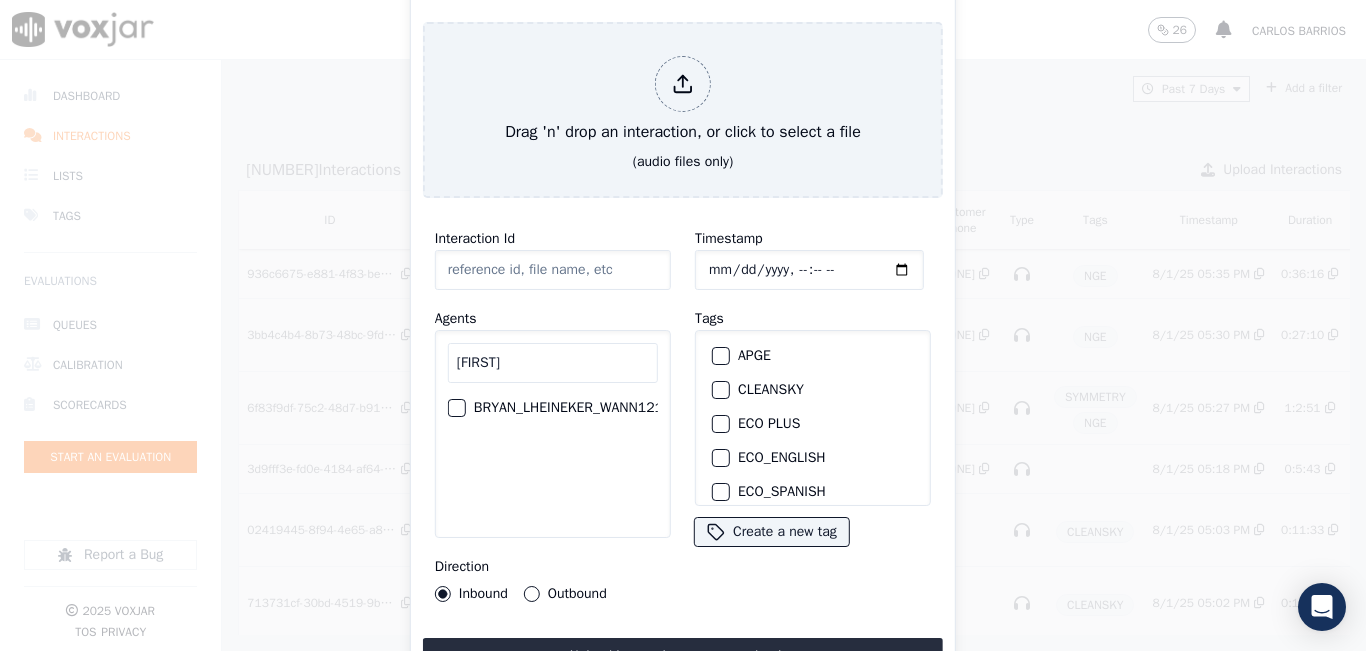 type on "BRYAN" 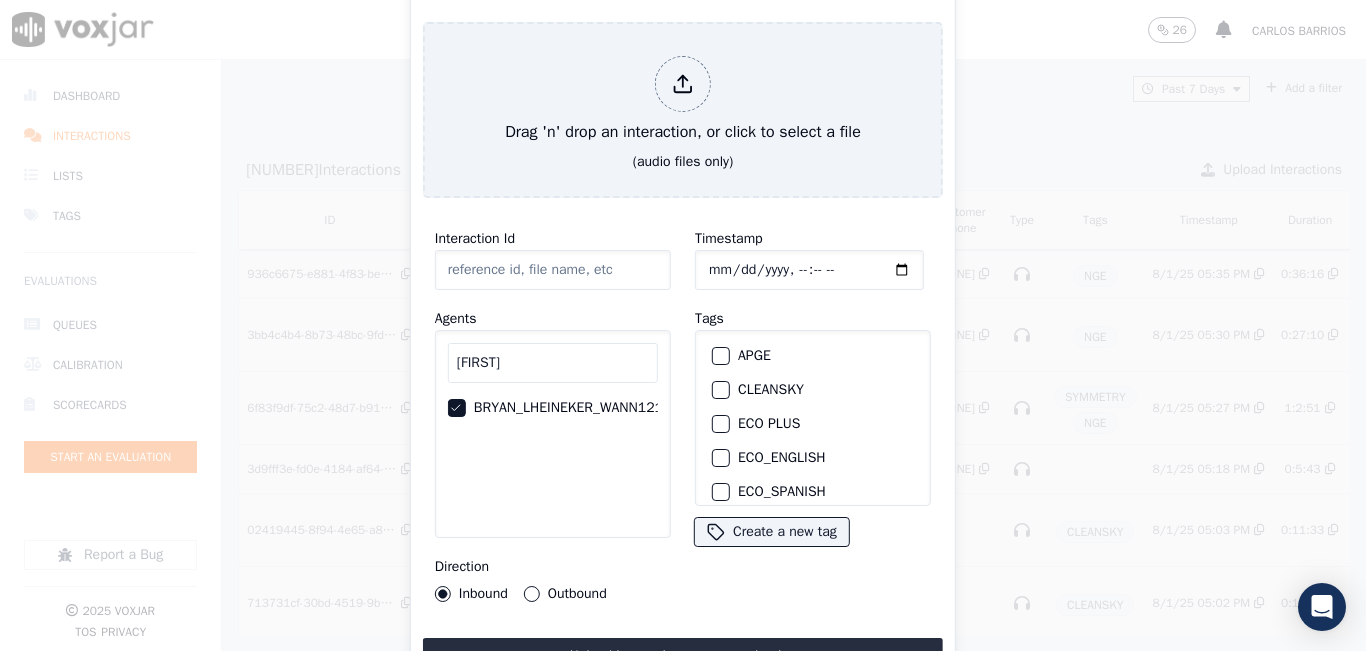 scroll, scrollTop: 0, scrollLeft: 67, axis: horizontal 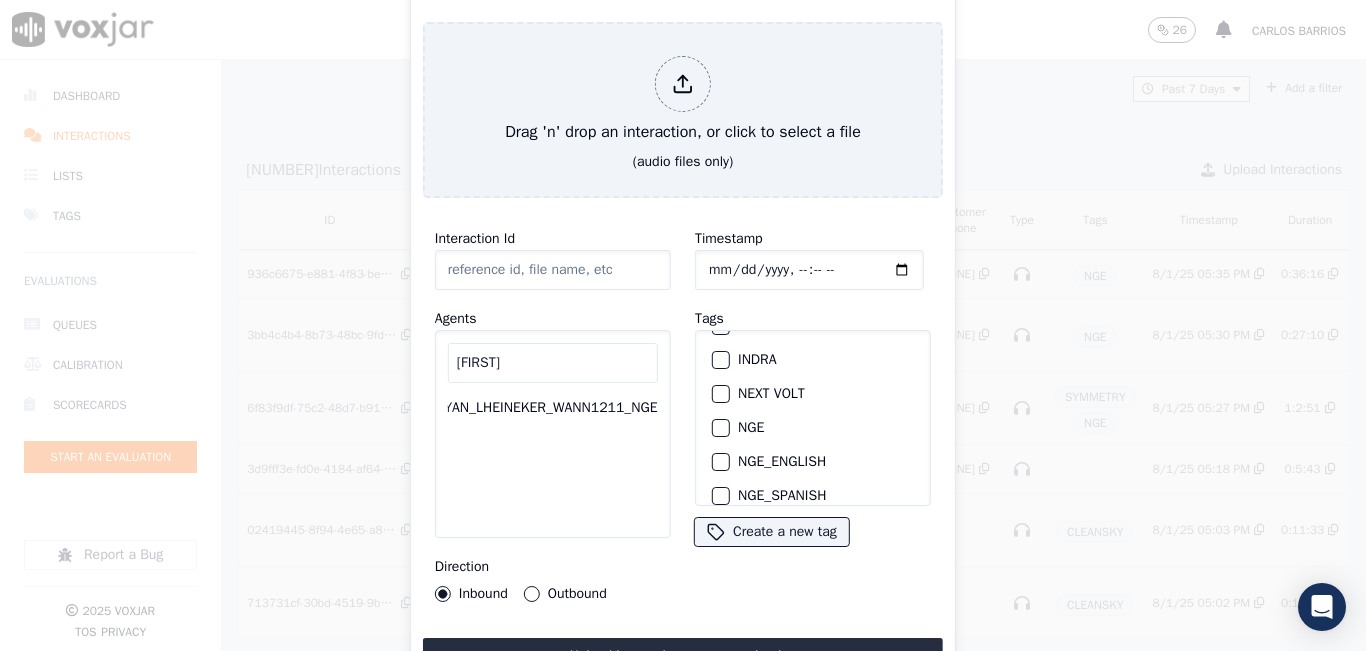 click on "NEXT VOLT" at bounding box center [813, 394] 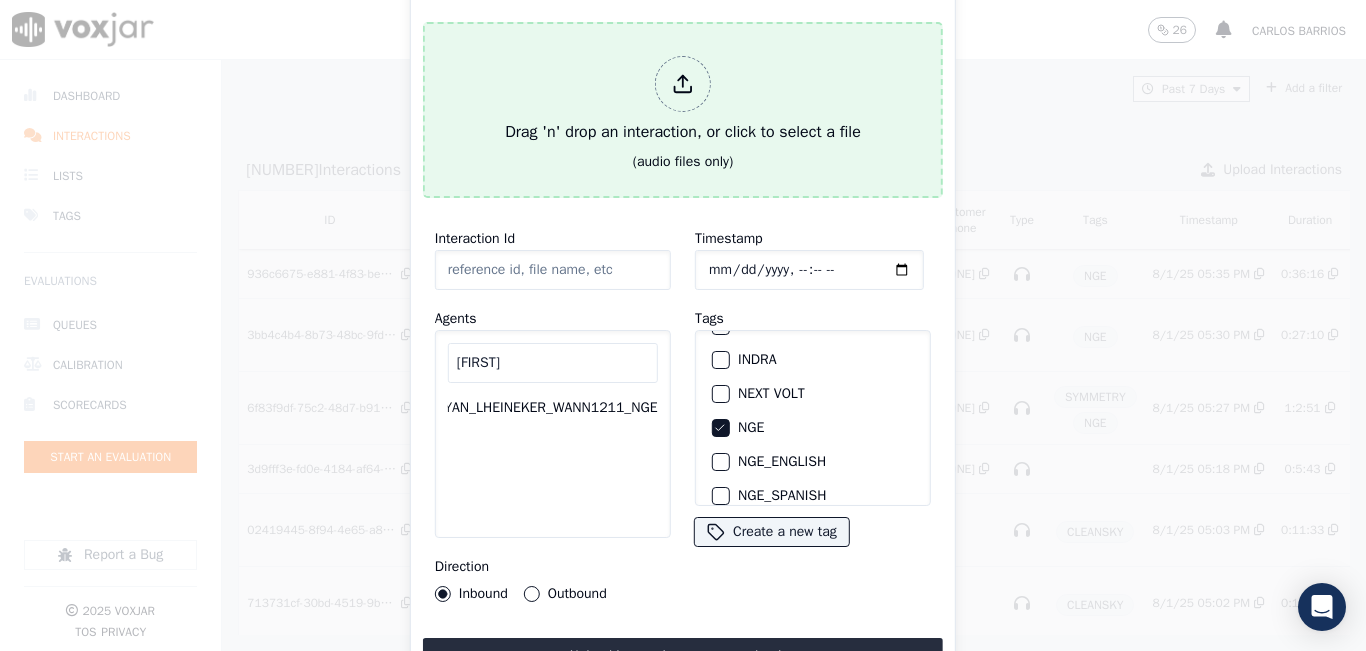 click on "Drag 'n' drop an interaction, or click to select a file" at bounding box center (683, 100) 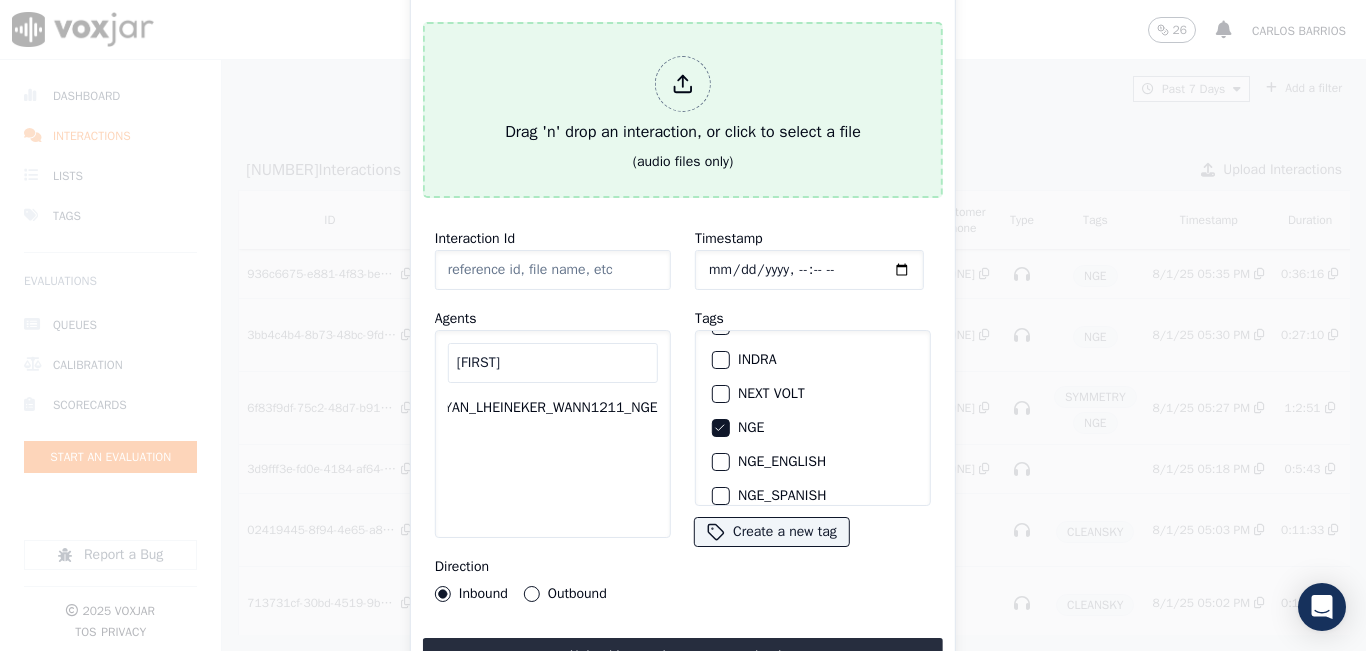 type on "20250731-102408_9095520700-all.mp3" 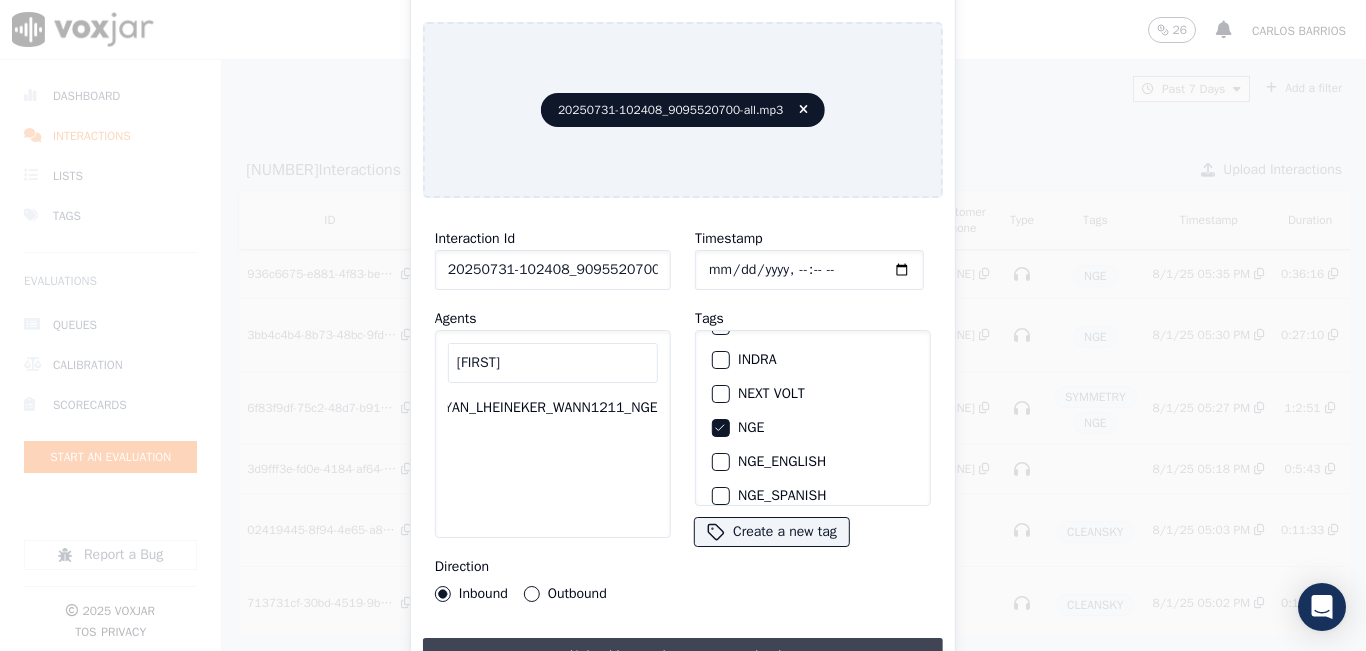 click on "Upload interaction to start evaluation" at bounding box center [683, 656] 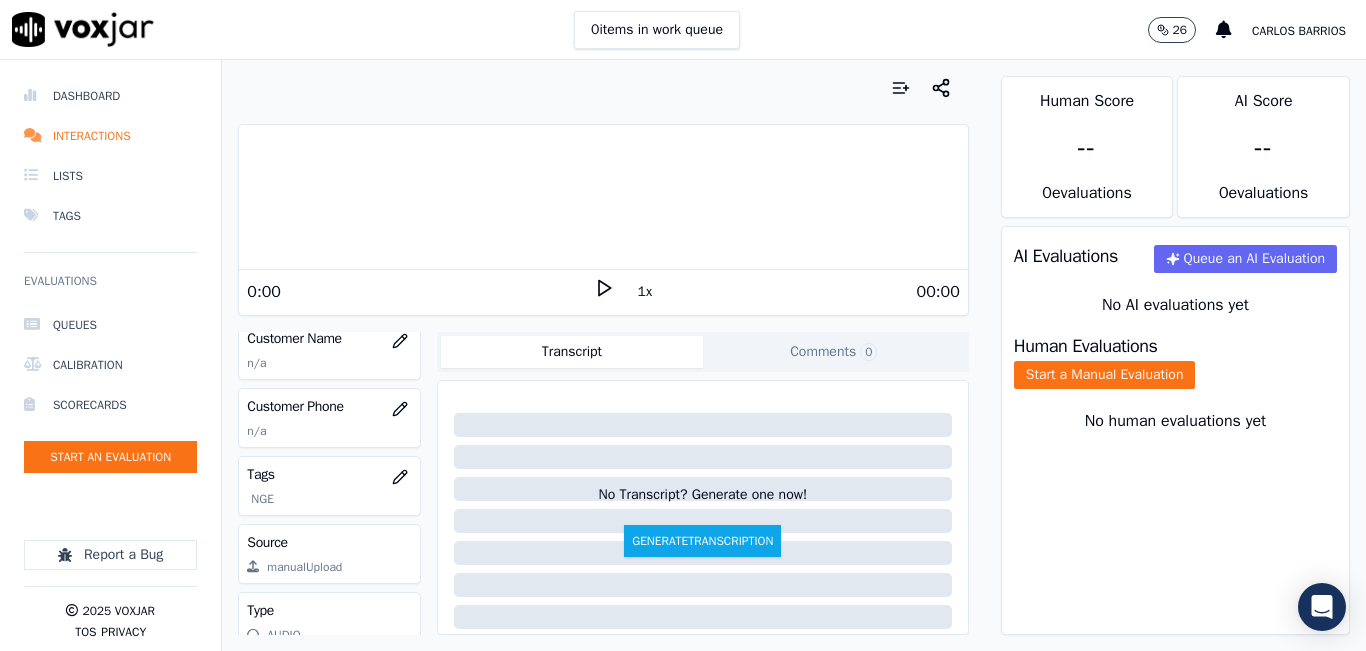 scroll, scrollTop: 200, scrollLeft: 0, axis: vertical 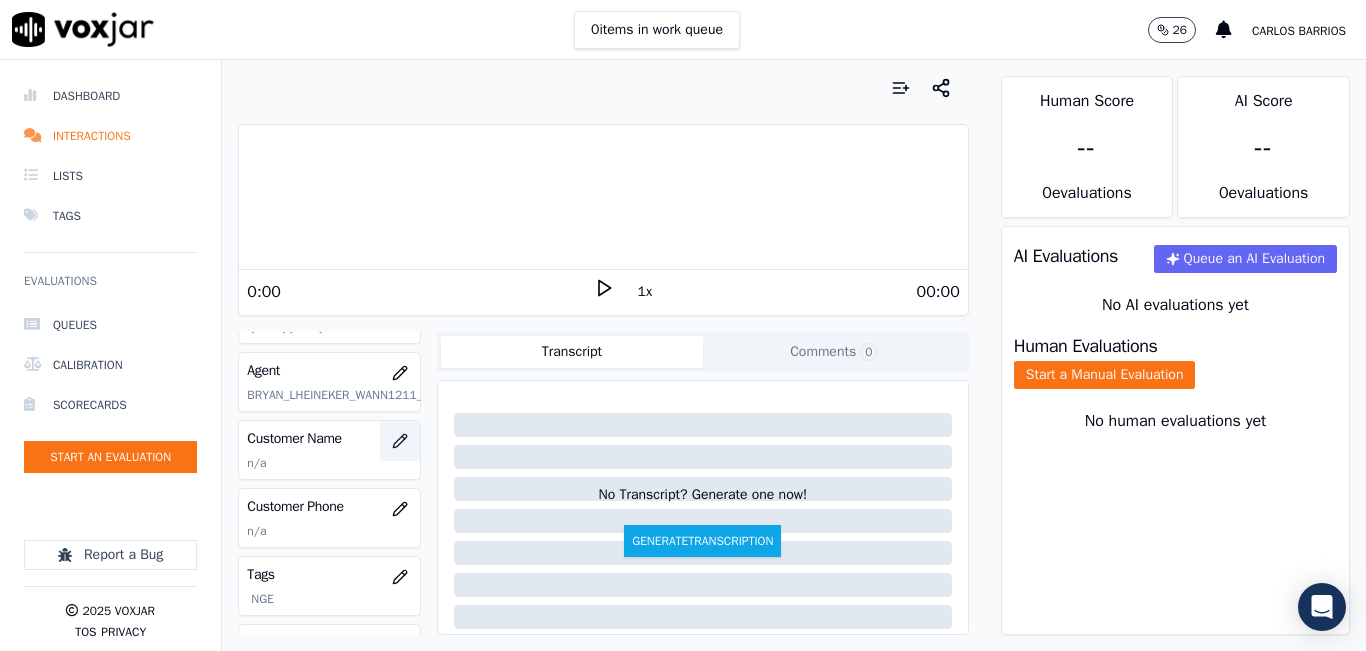 click at bounding box center [400, 441] 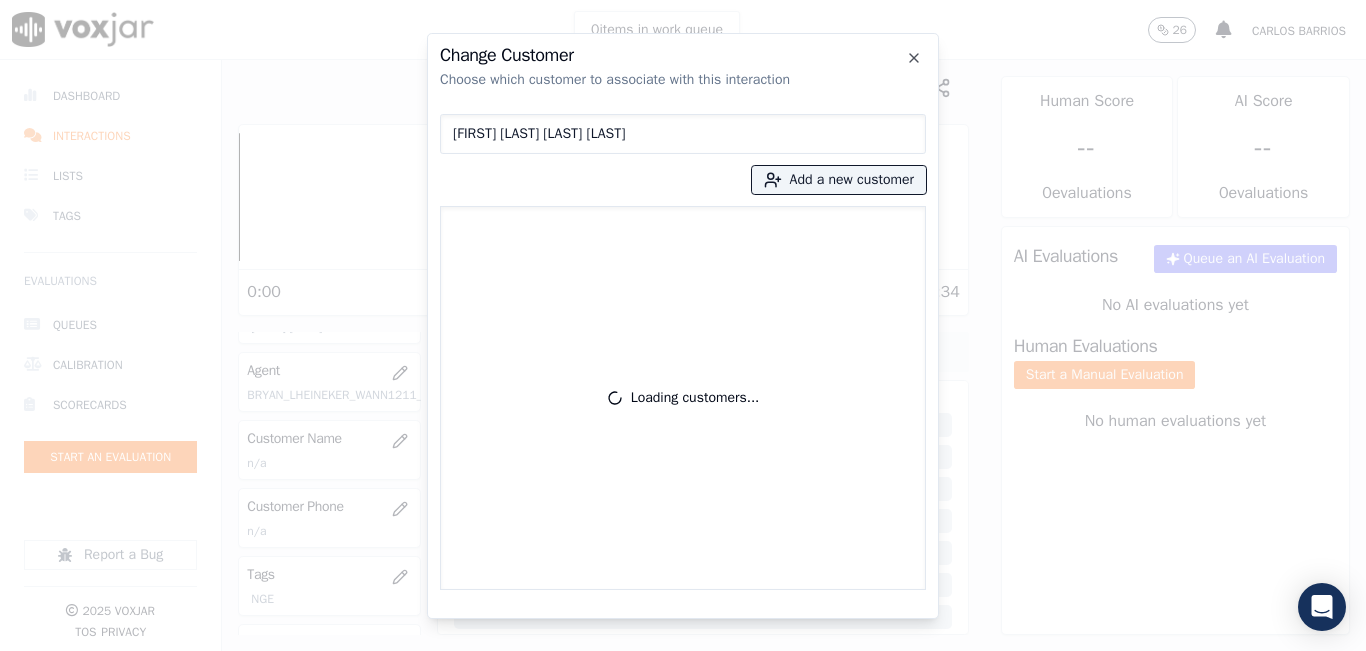 type on "MARCO ANTONIO CRUZ CORREA" 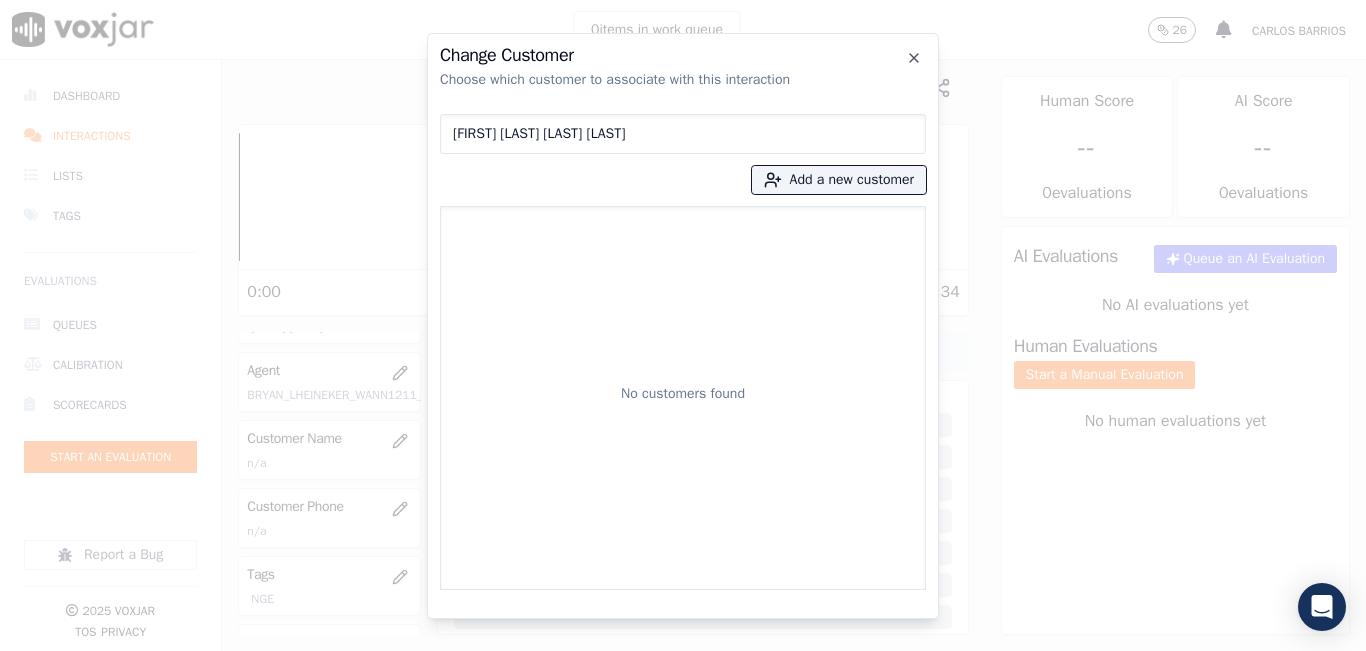 type 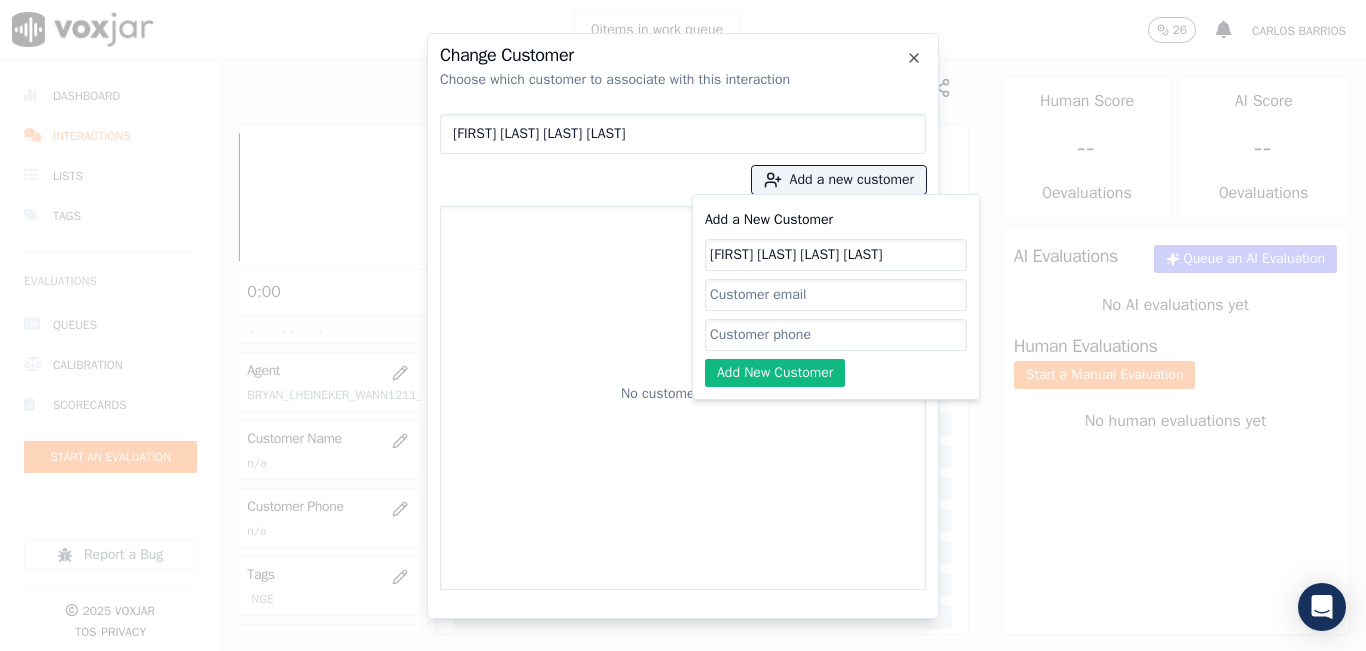 type on "MARCO ANTONIO CRUZ CORREA" 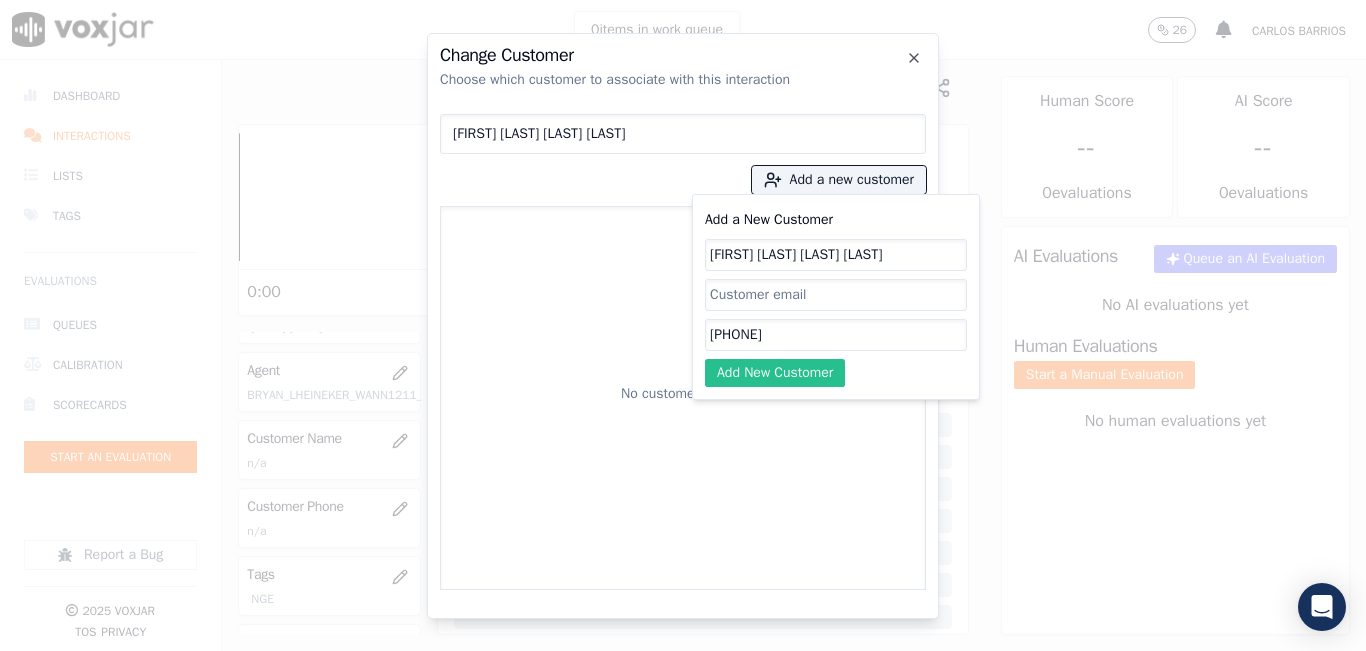 type on "[PHONE]" 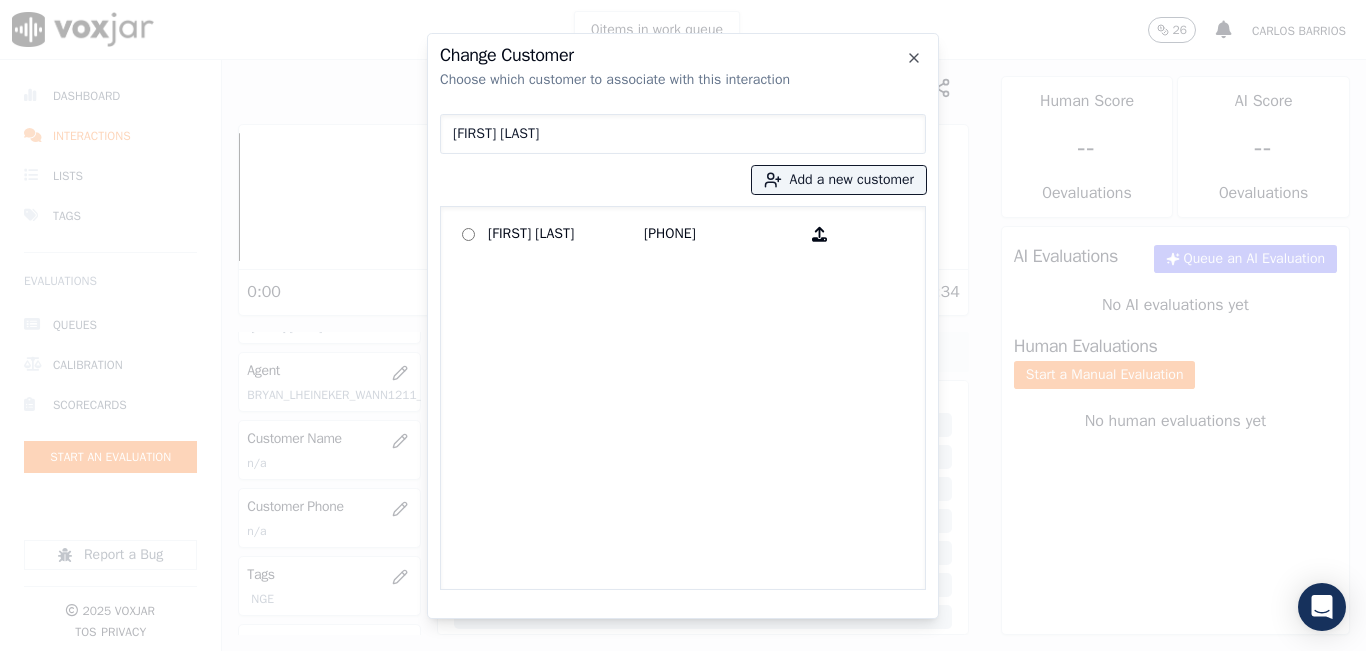 type on "JORDANY GOME" 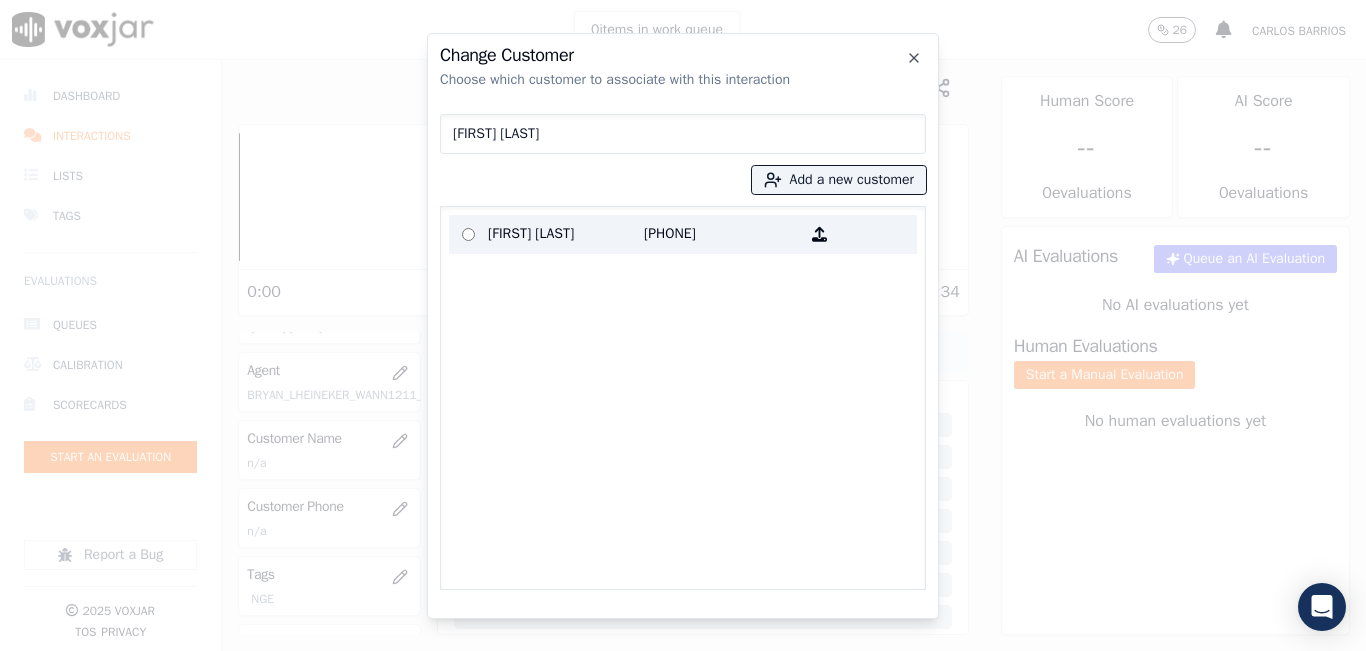 click on "[PHONE]" at bounding box center (722, 234) 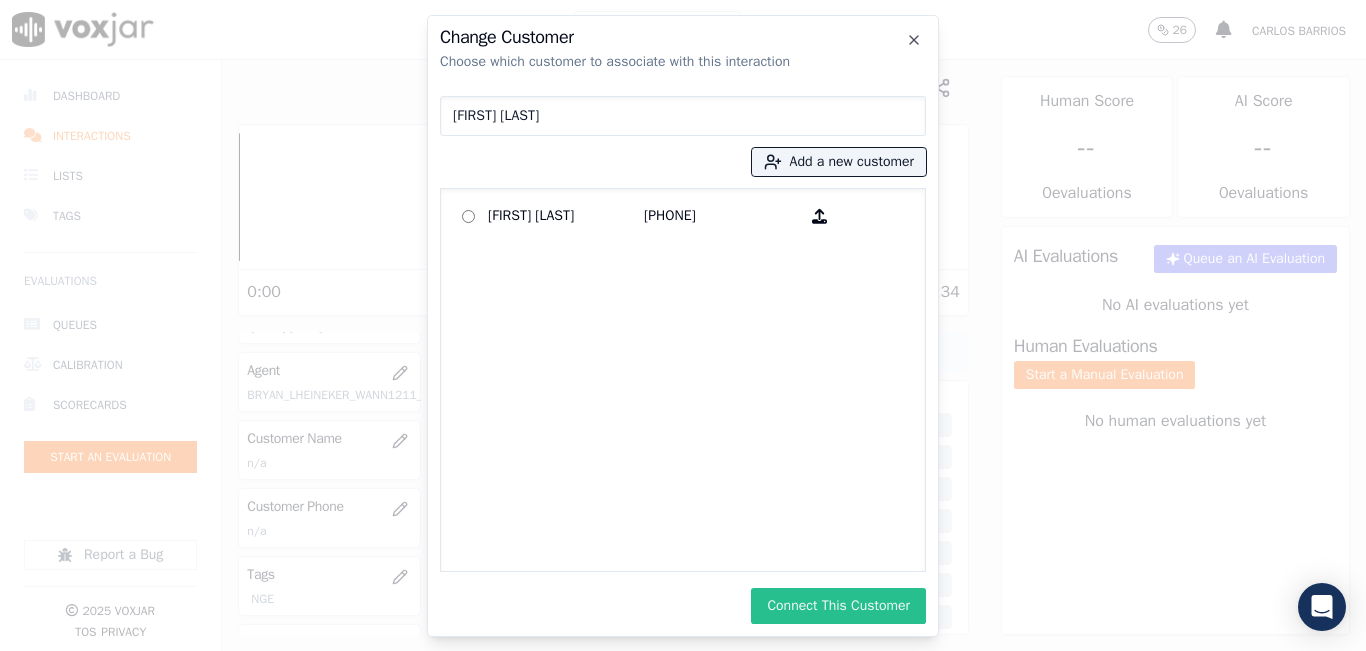 click on "Connect This Customer" at bounding box center [838, 606] 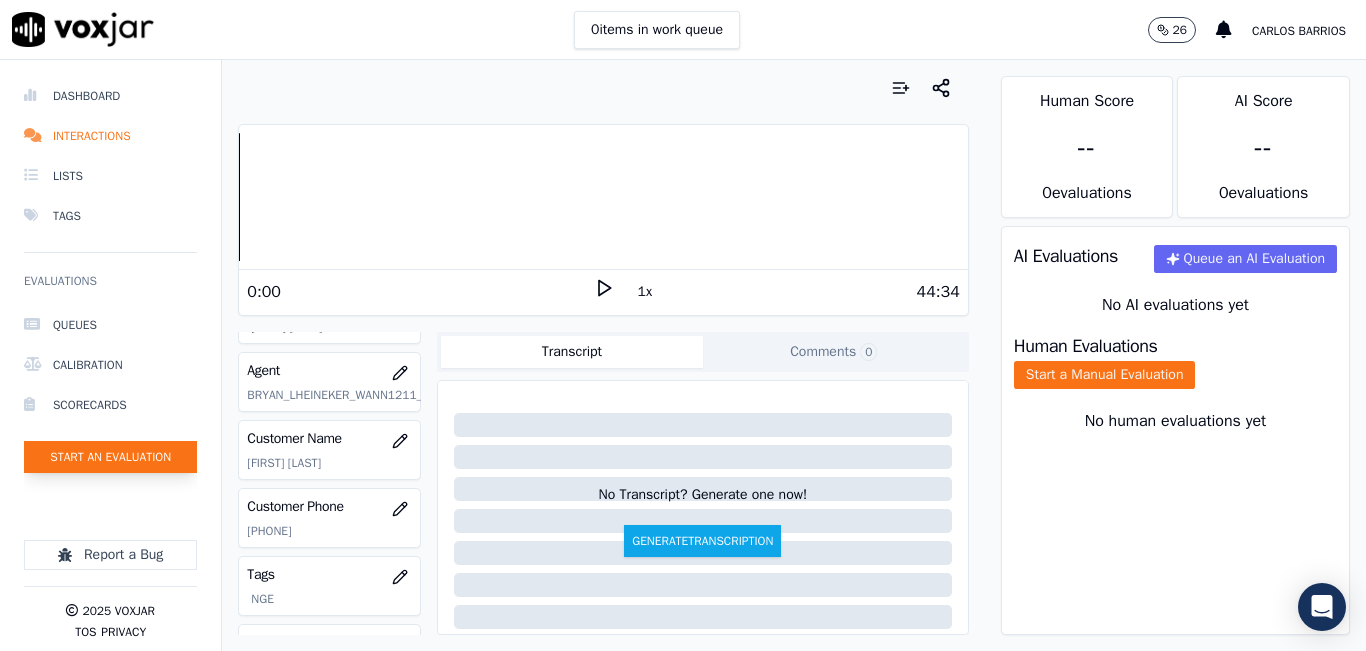click on "Start an Evaluation" 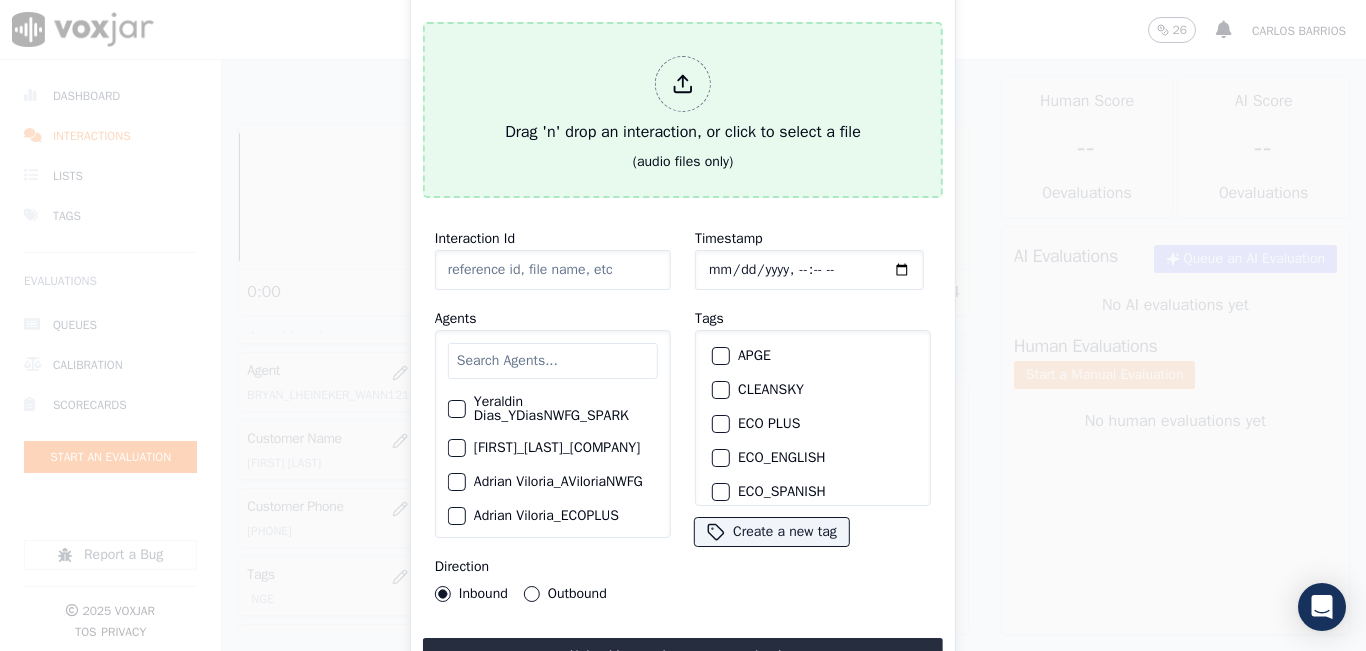 click on "Drag 'n' drop an interaction, or click to select a file" at bounding box center [683, 100] 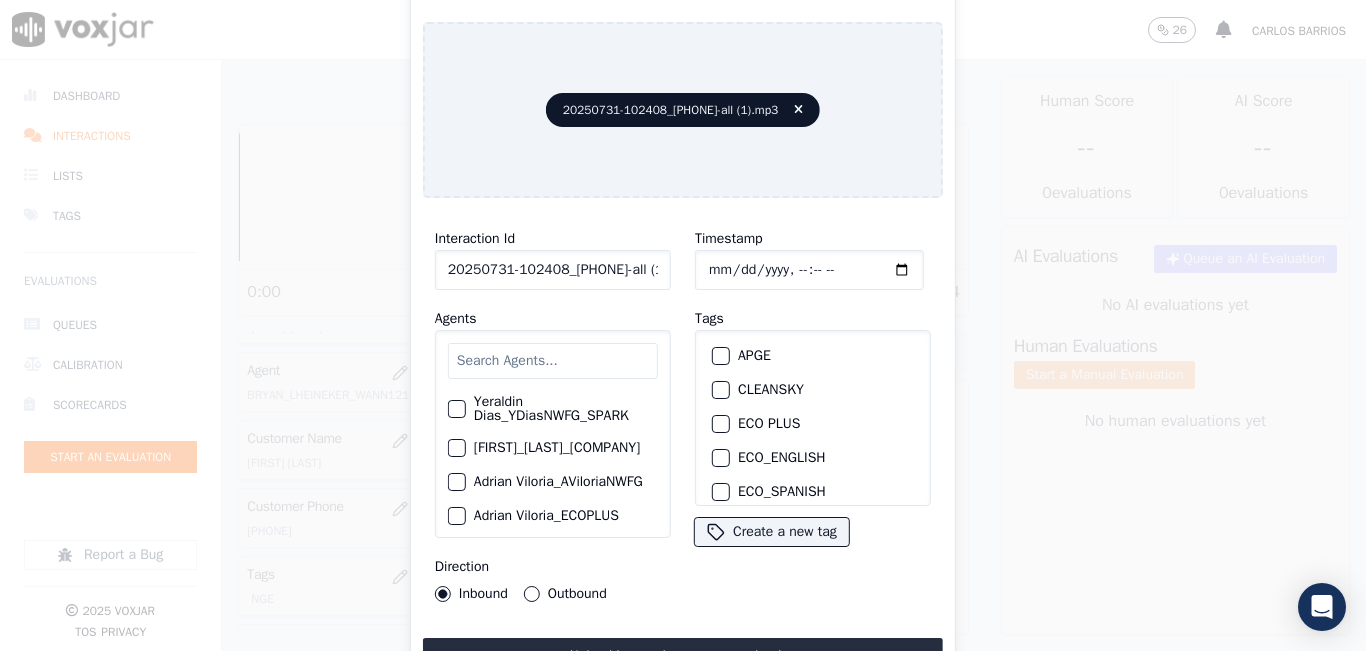 click at bounding box center (553, 361) 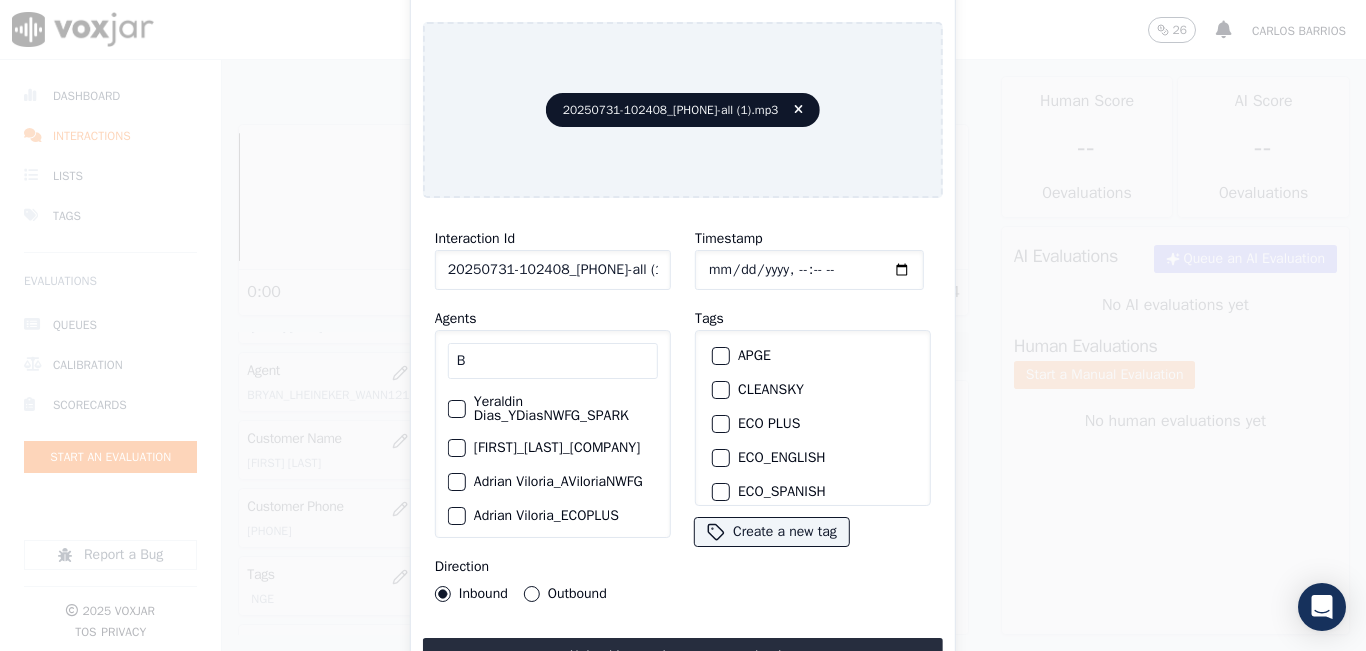 type on "BR" 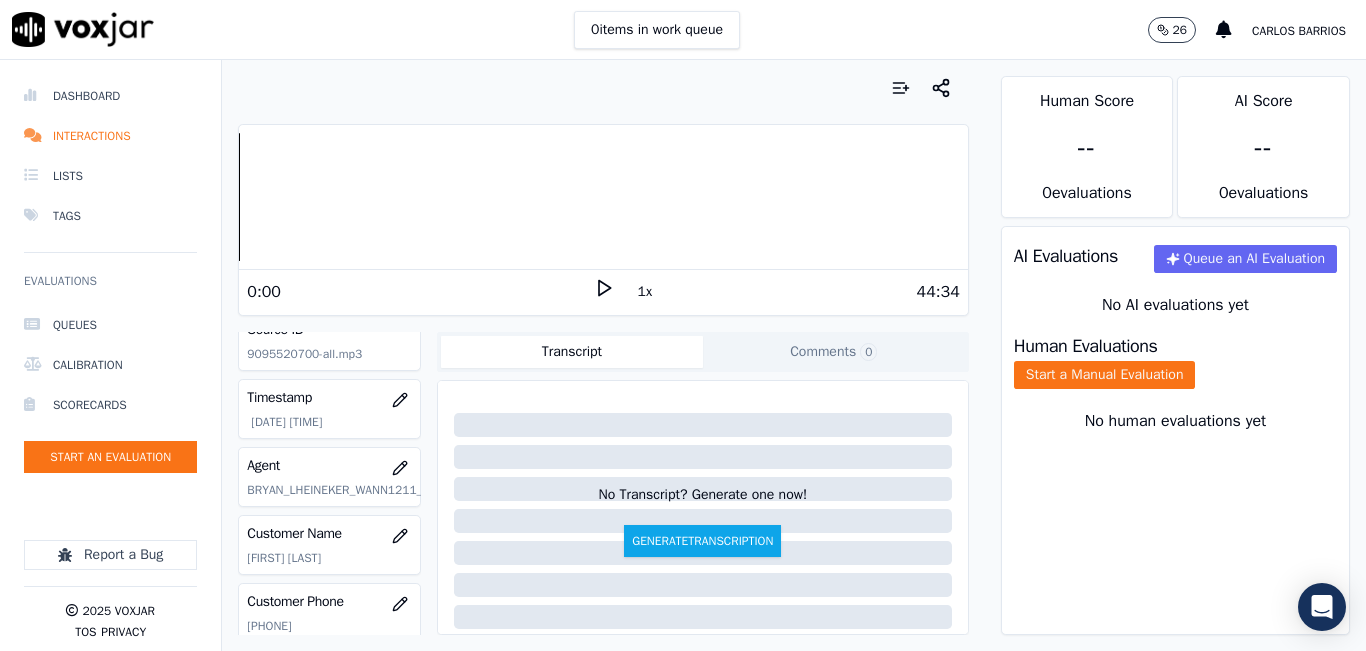 scroll, scrollTop: 100, scrollLeft: 0, axis: vertical 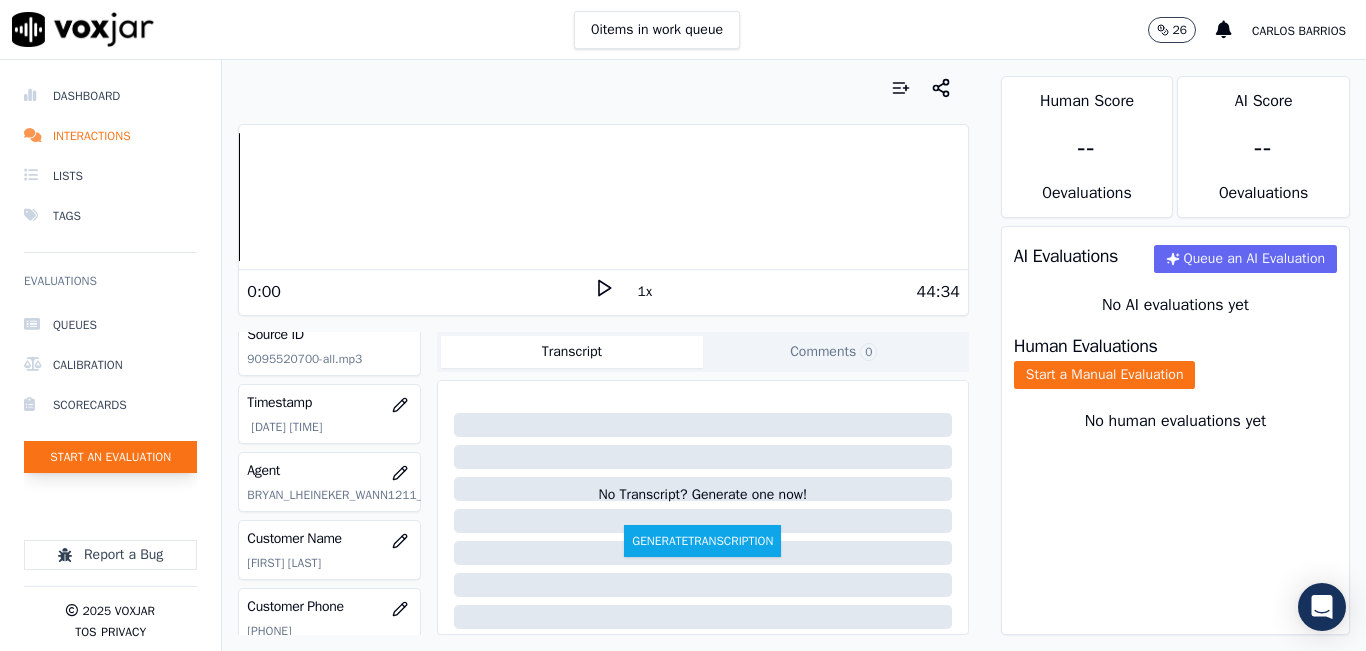 click on "Start an Evaluation" 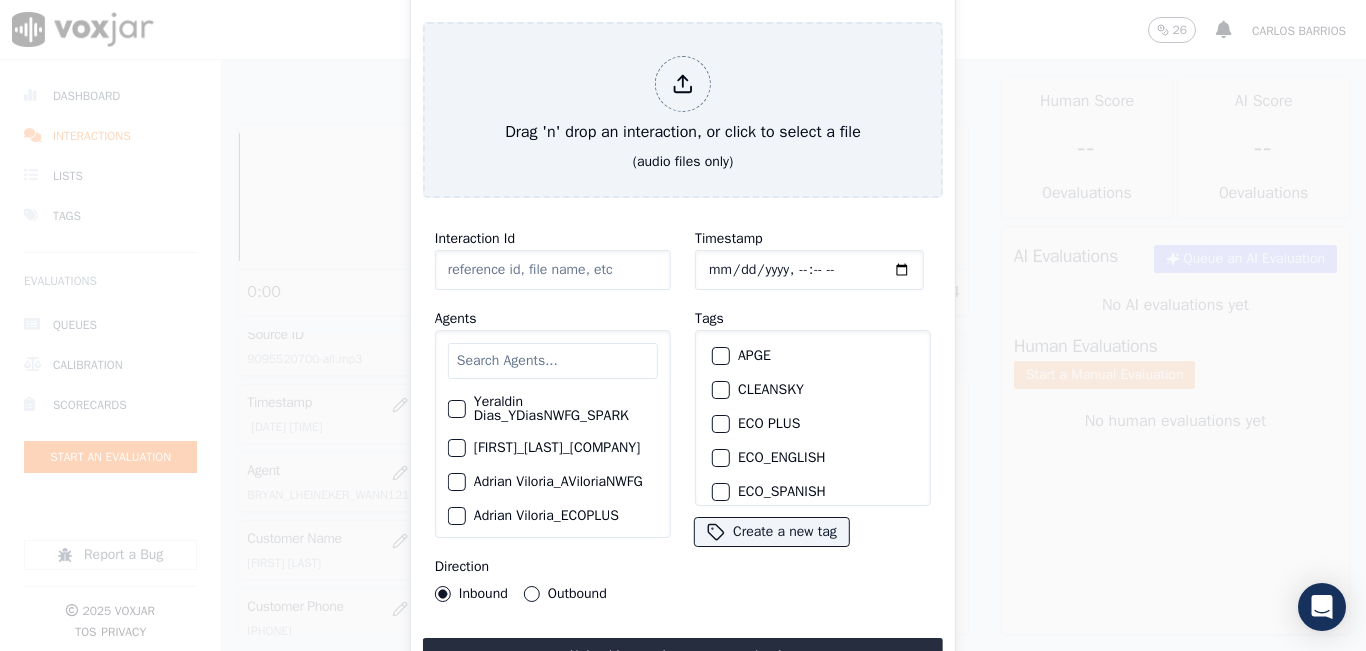 click at bounding box center [553, 361] 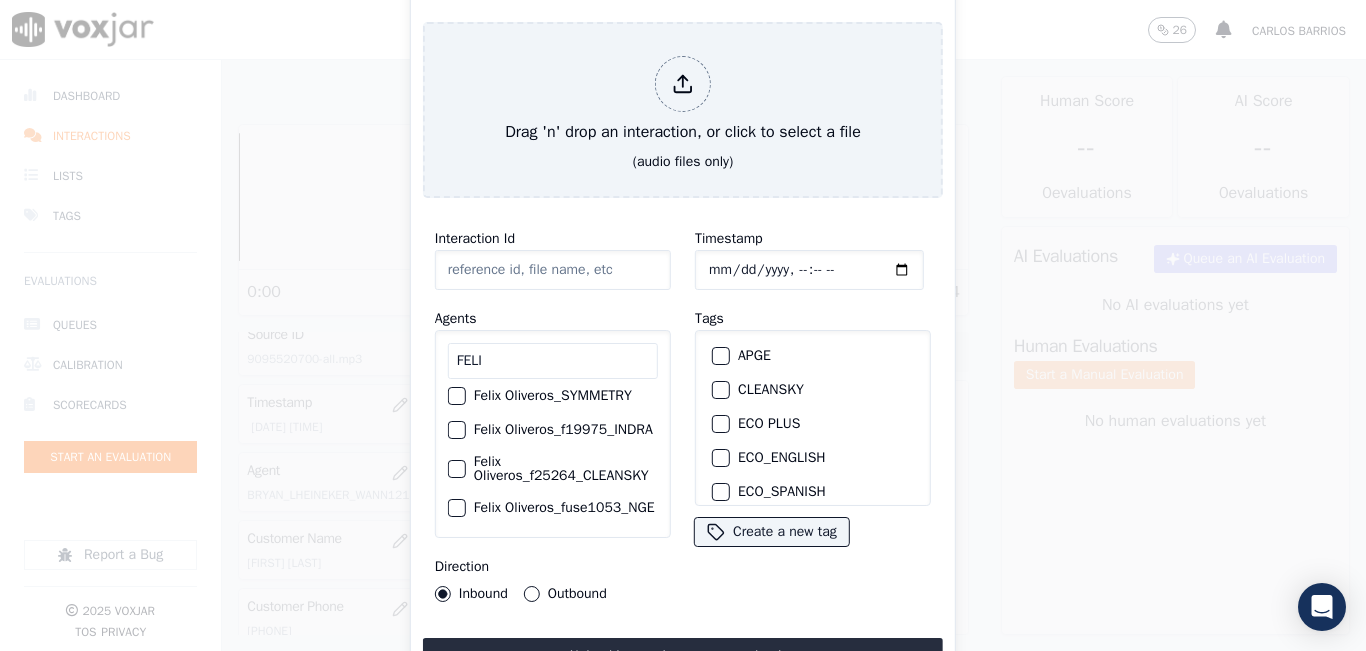scroll, scrollTop: 132, scrollLeft: 0, axis: vertical 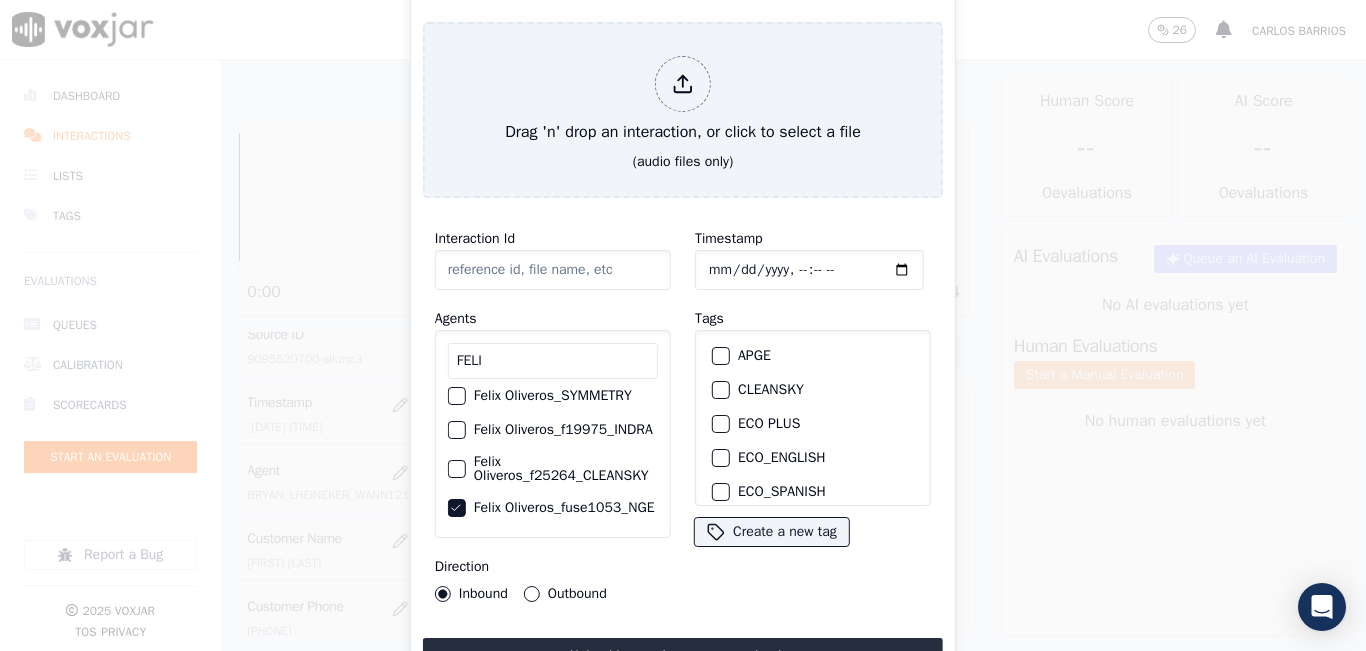 click on "Outbound" at bounding box center (565, 594) 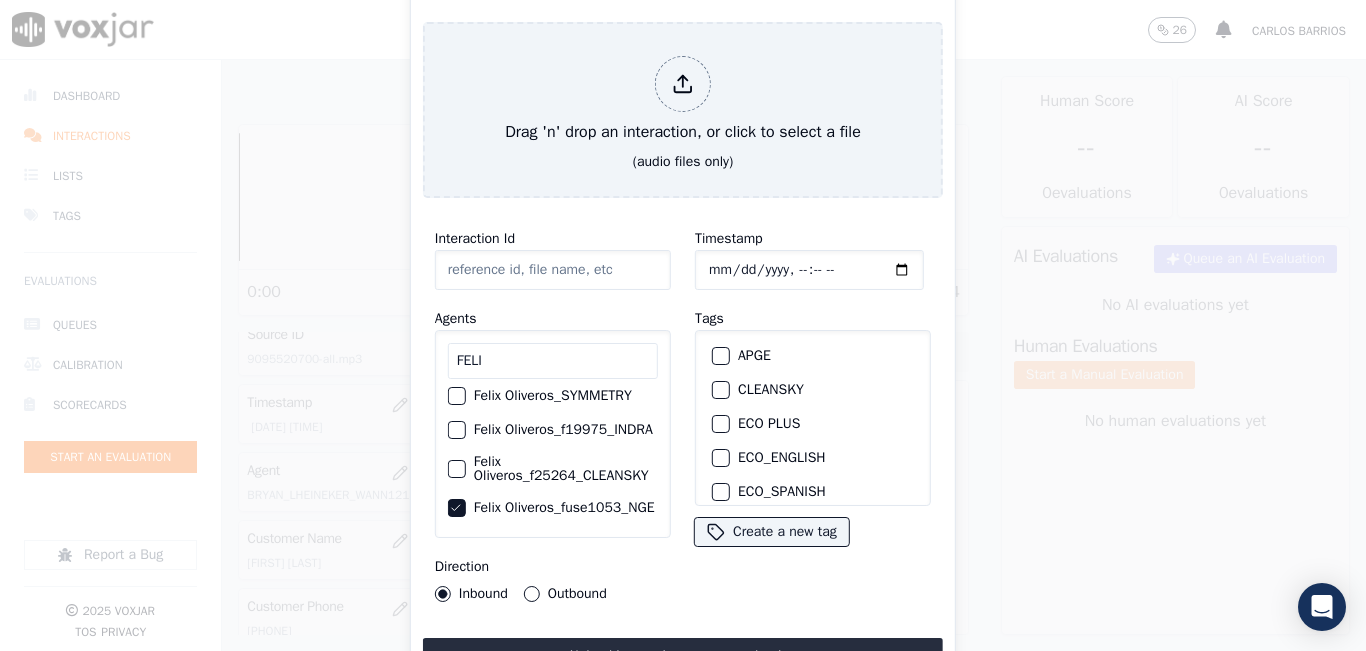 click on "Outbound" at bounding box center [532, 594] 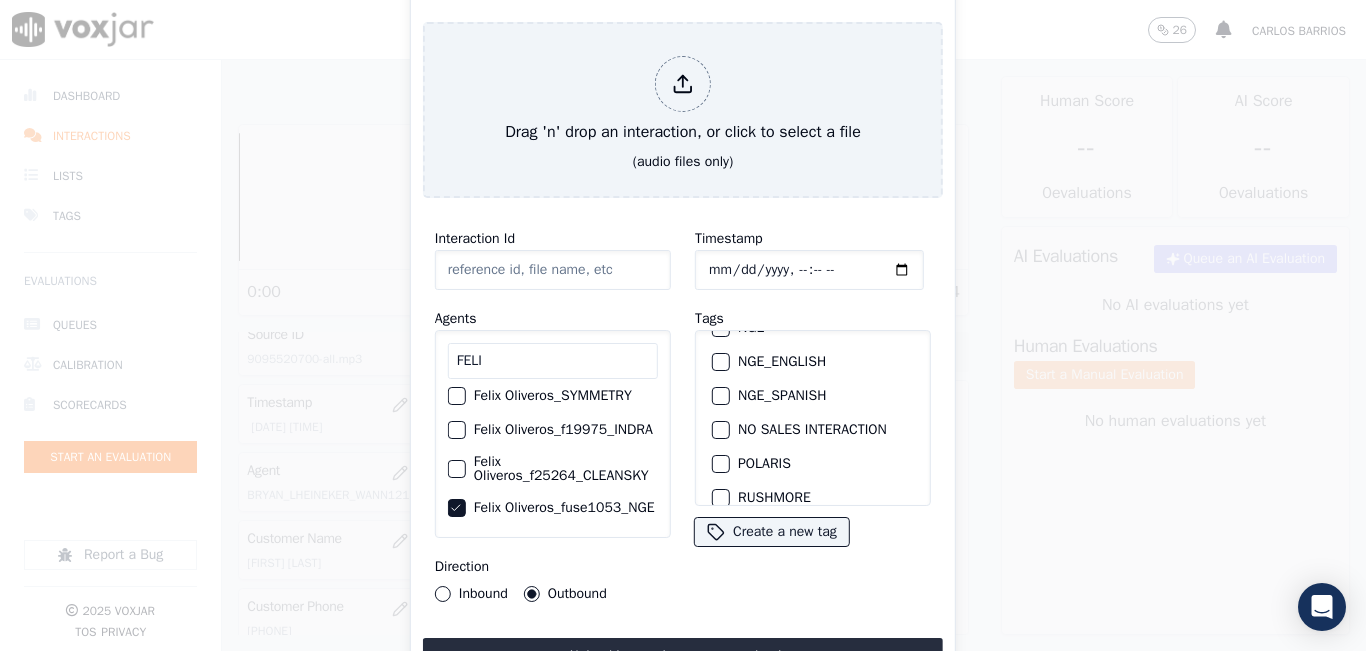 scroll, scrollTop: 200, scrollLeft: 0, axis: vertical 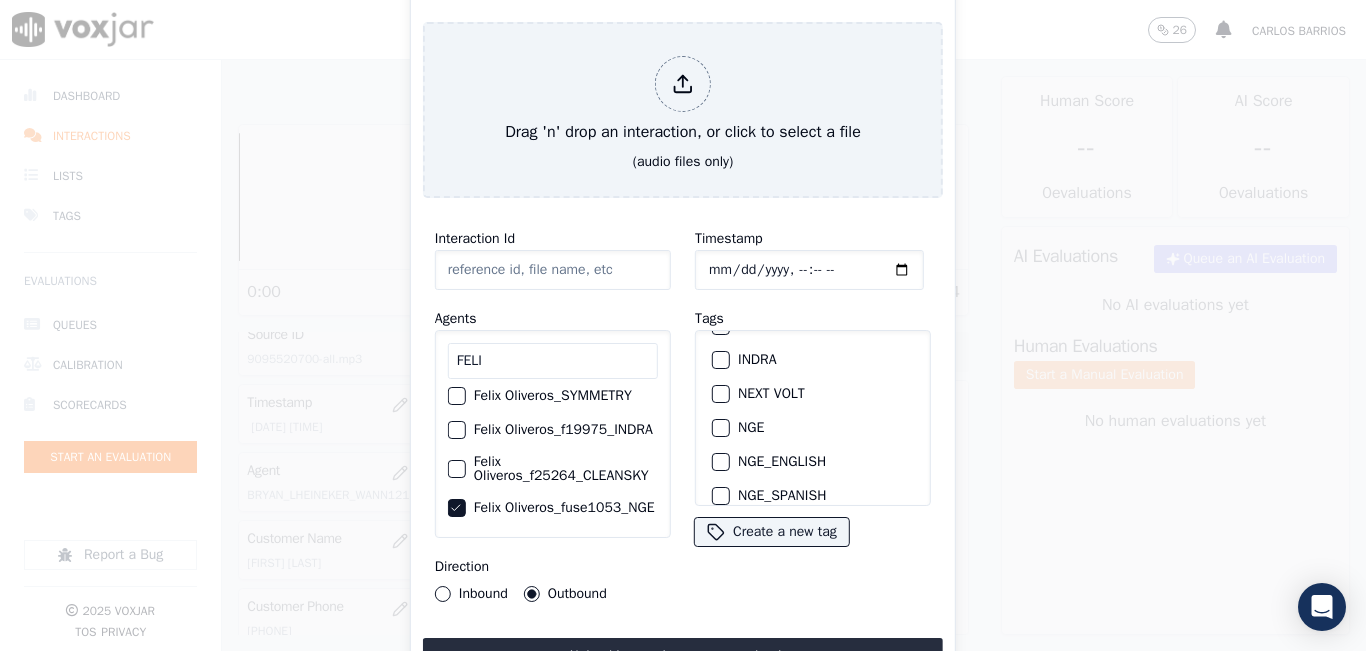 click at bounding box center (720, 428) 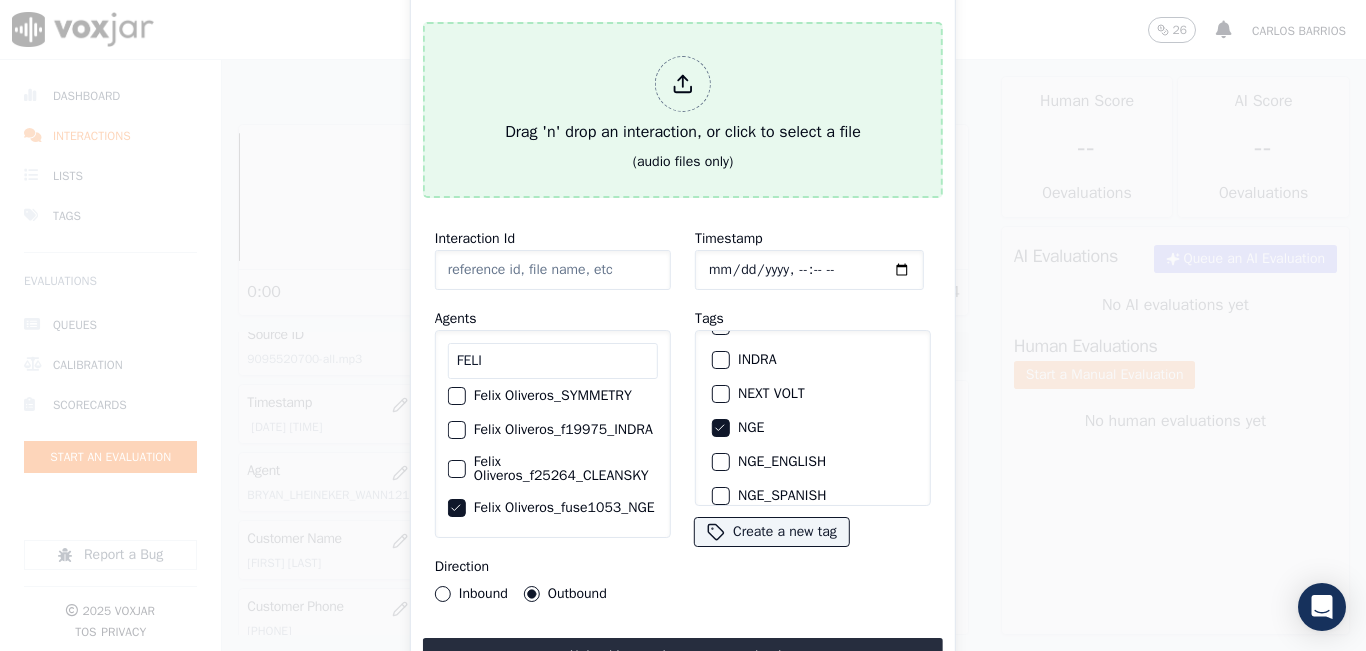 click on "Drag 'n' drop an interaction, or click to select a file" at bounding box center (683, 100) 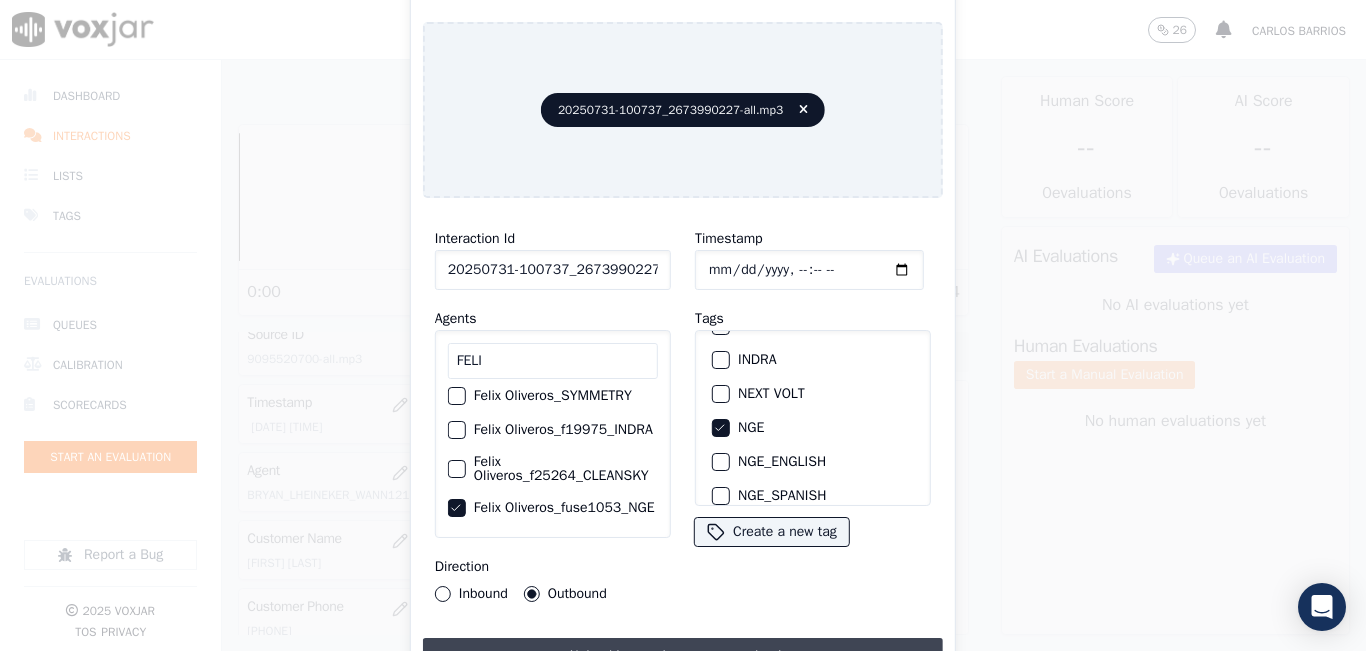 click on "Upload interaction to start evaluation" at bounding box center [683, 656] 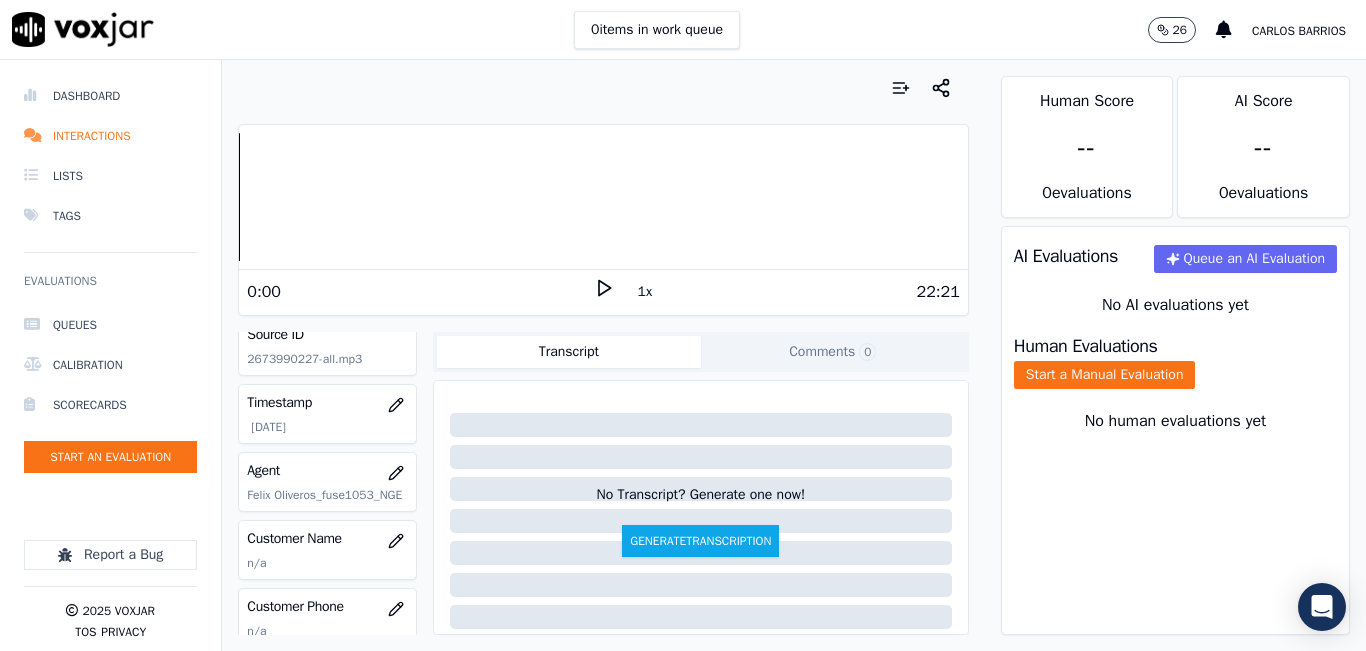 scroll, scrollTop: 200, scrollLeft: 0, axis: vertical 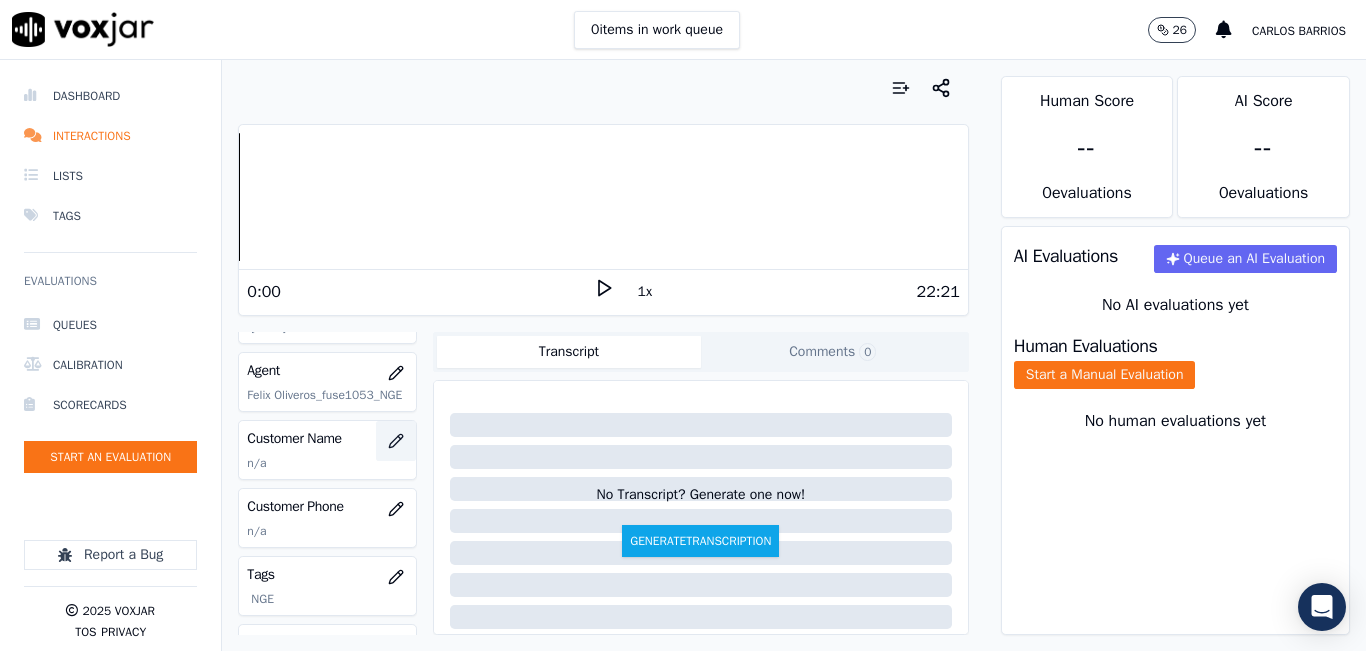 click 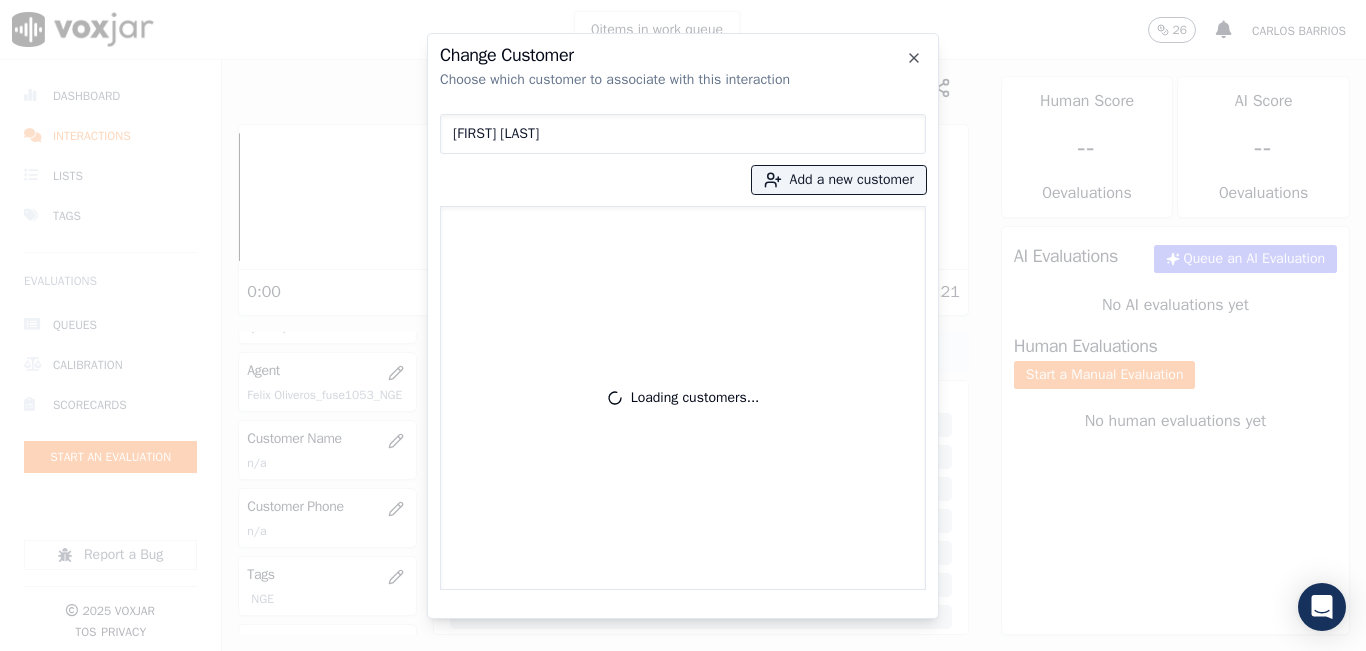type on "[FIRST] [LAST]" 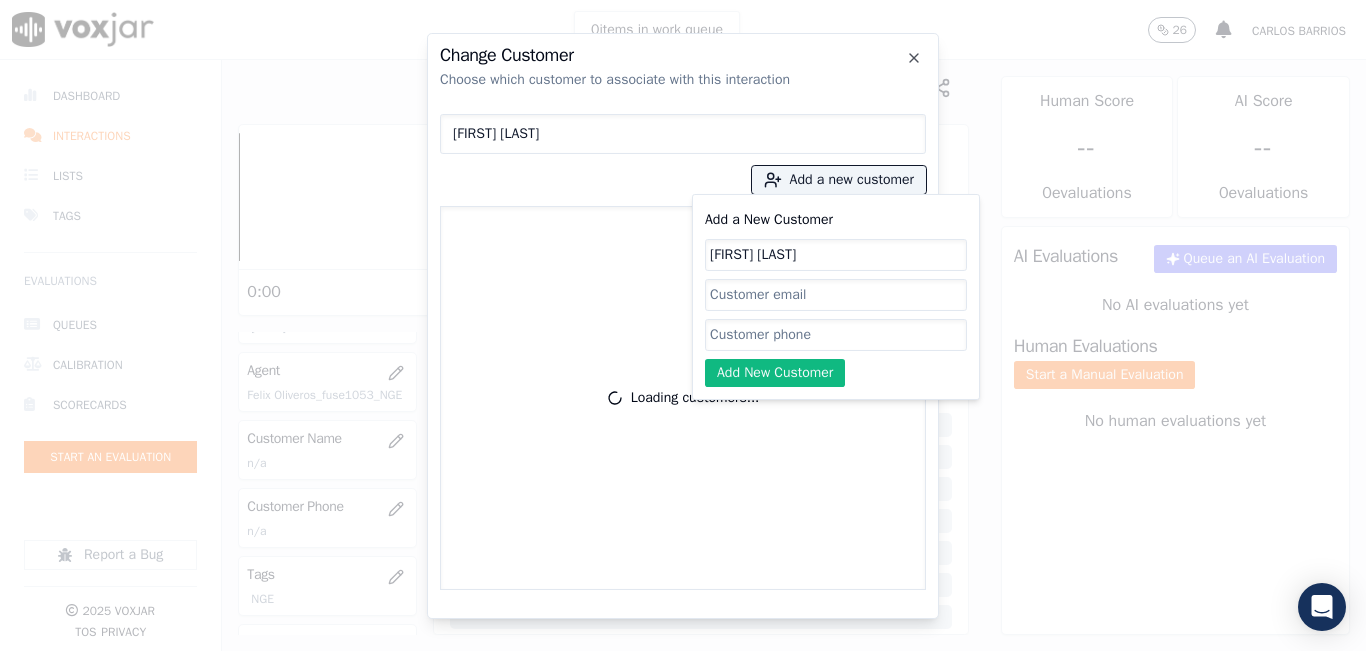 type on "[FIRST] [LAST]" 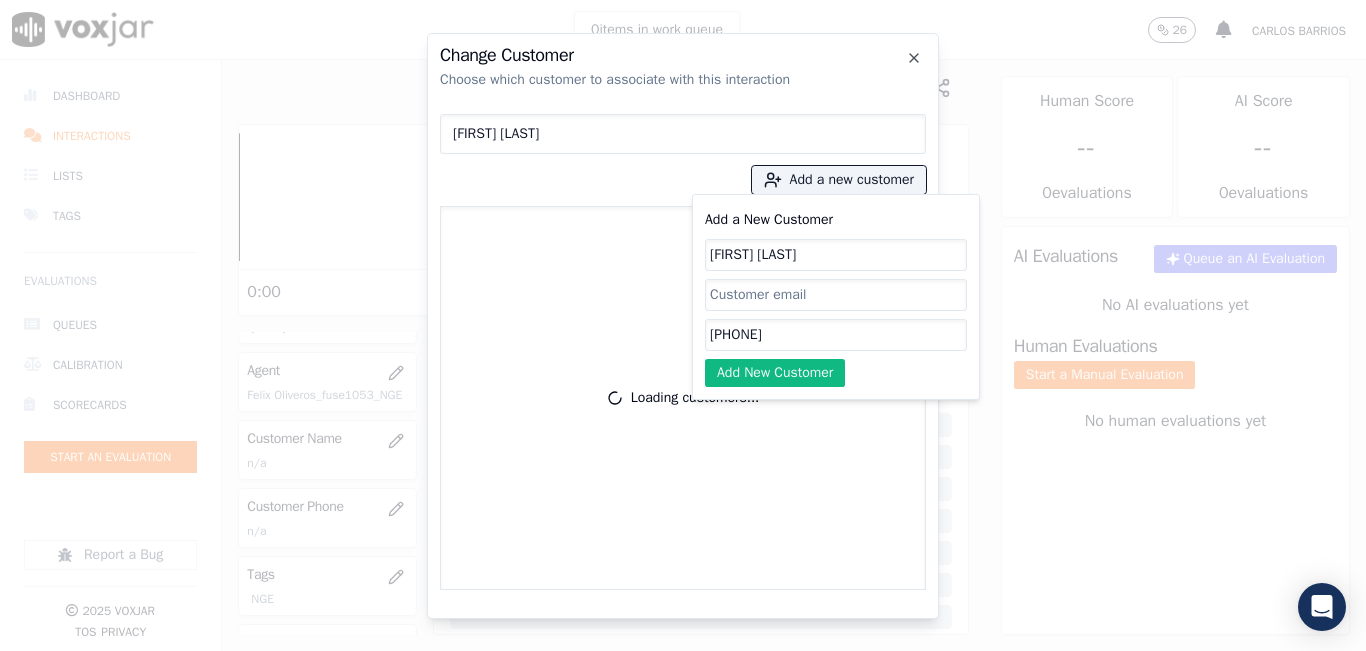 type on "[PHONE]" 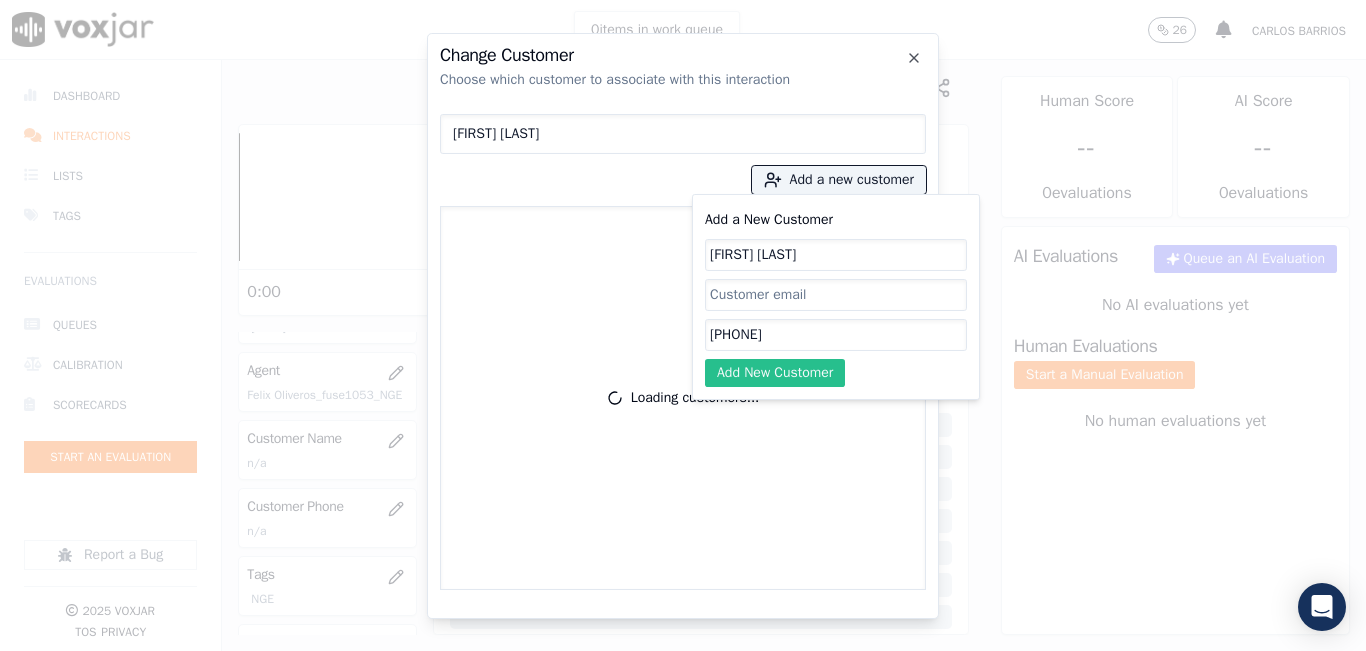 click on "Add New Customer" 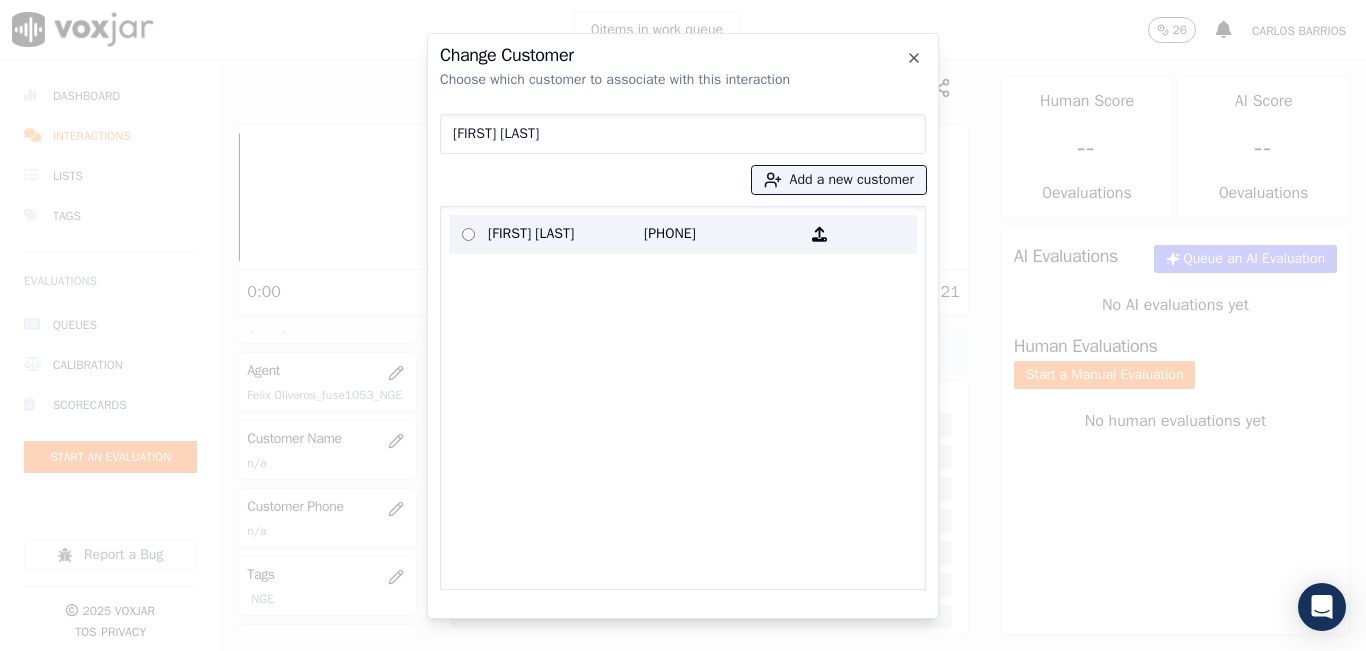 click on "[FIRST] [LAST]" at bounding box center [566, 234] 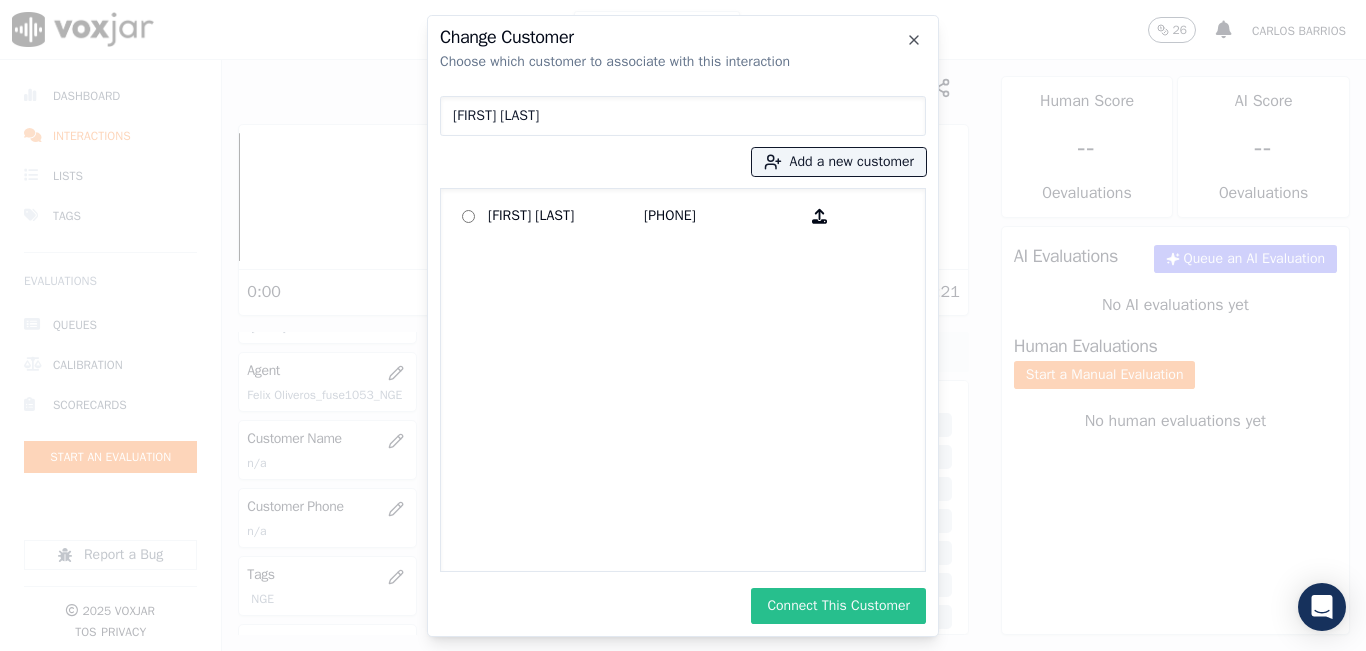 click on "Connect This Customer" at bounding box center (838, 606) 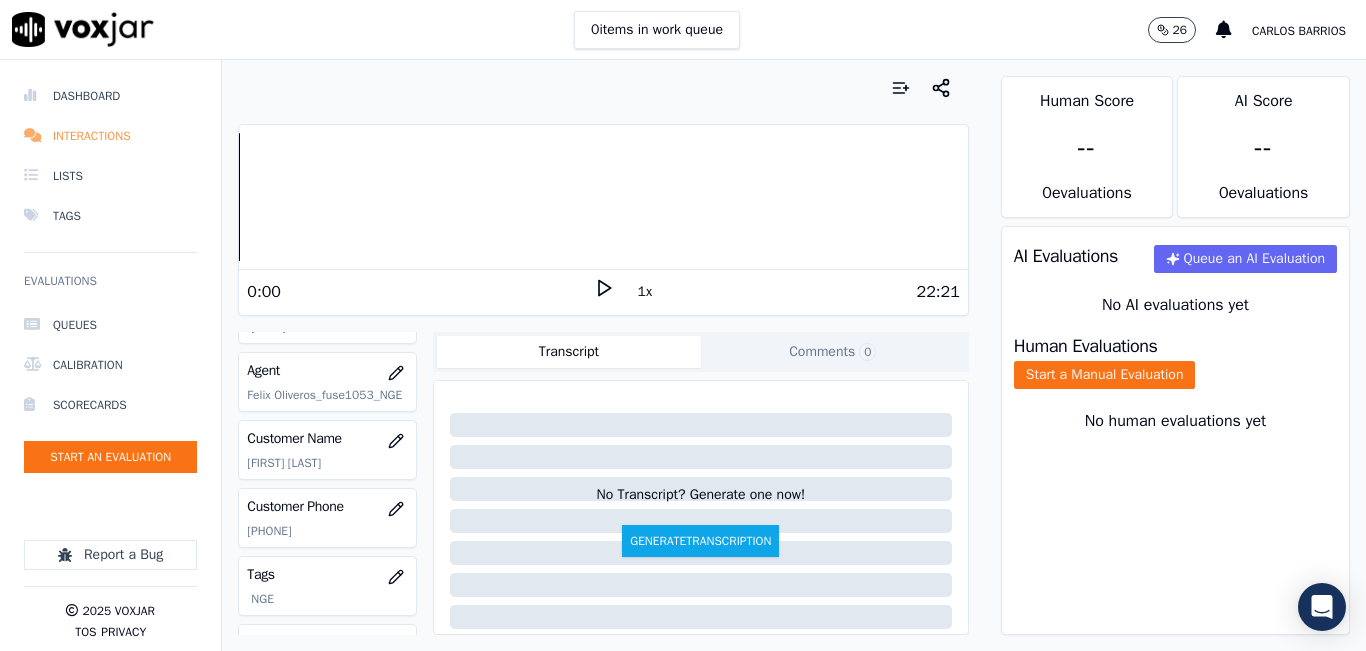 click on "Interactions" at bounding box center (110, 136) 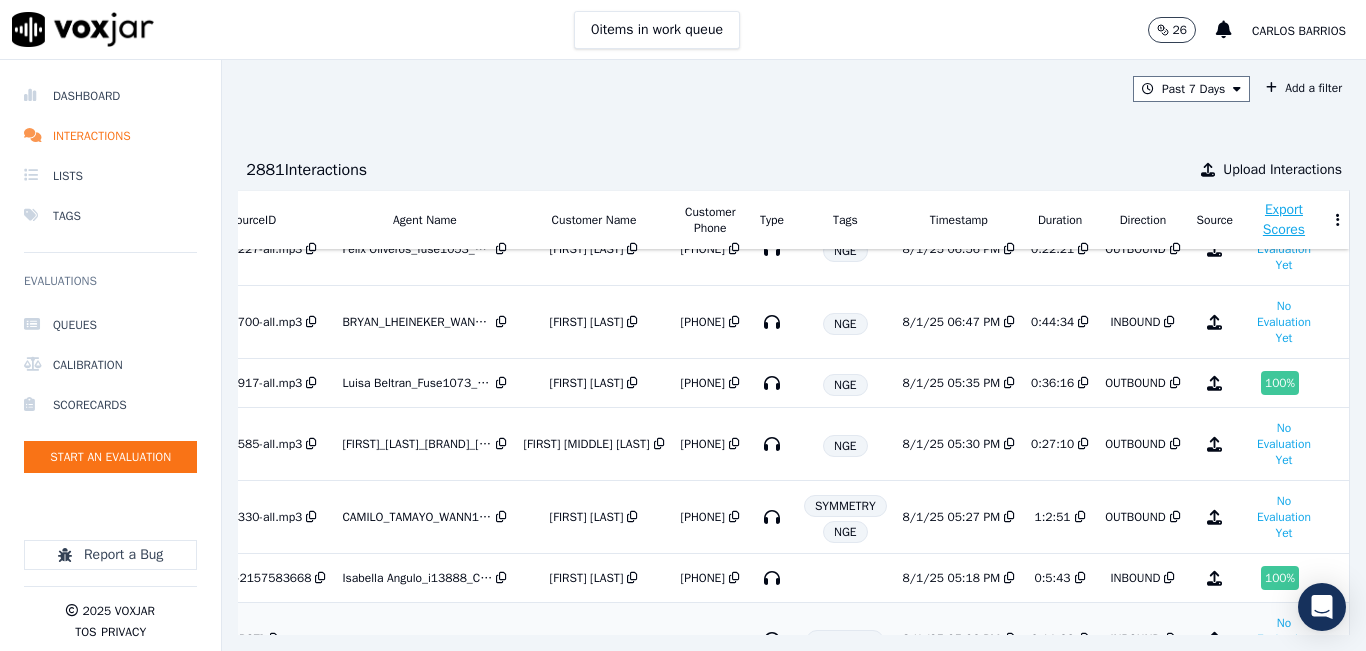 scroll, scrollTop: 0, scrollLeft: 332, axis: horizontal 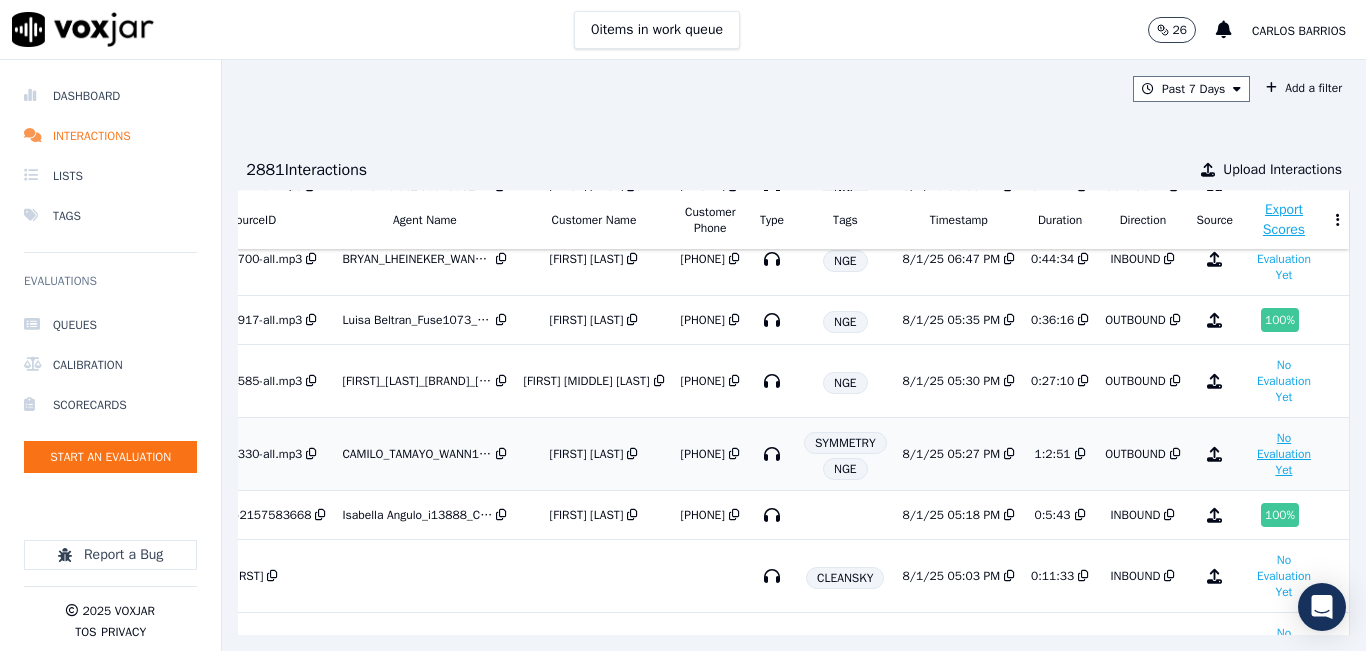 click on "No Evaluation Yet" at bounding box center (1284, 454) 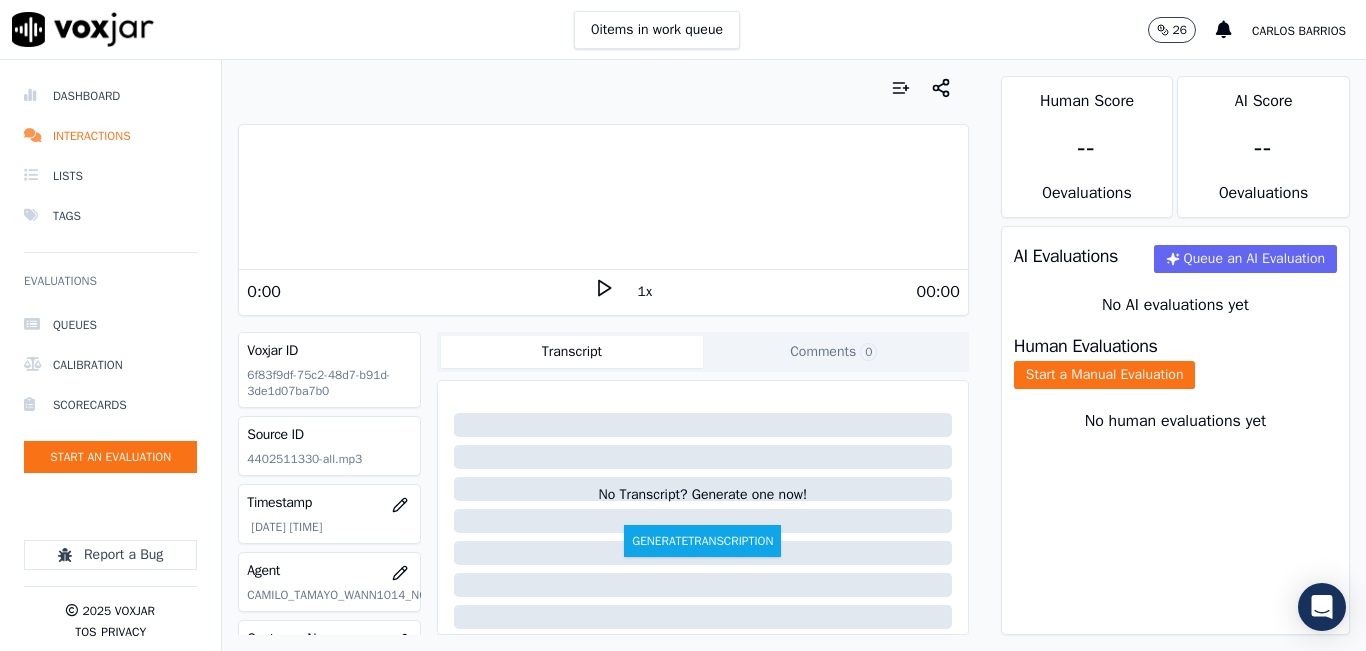 click 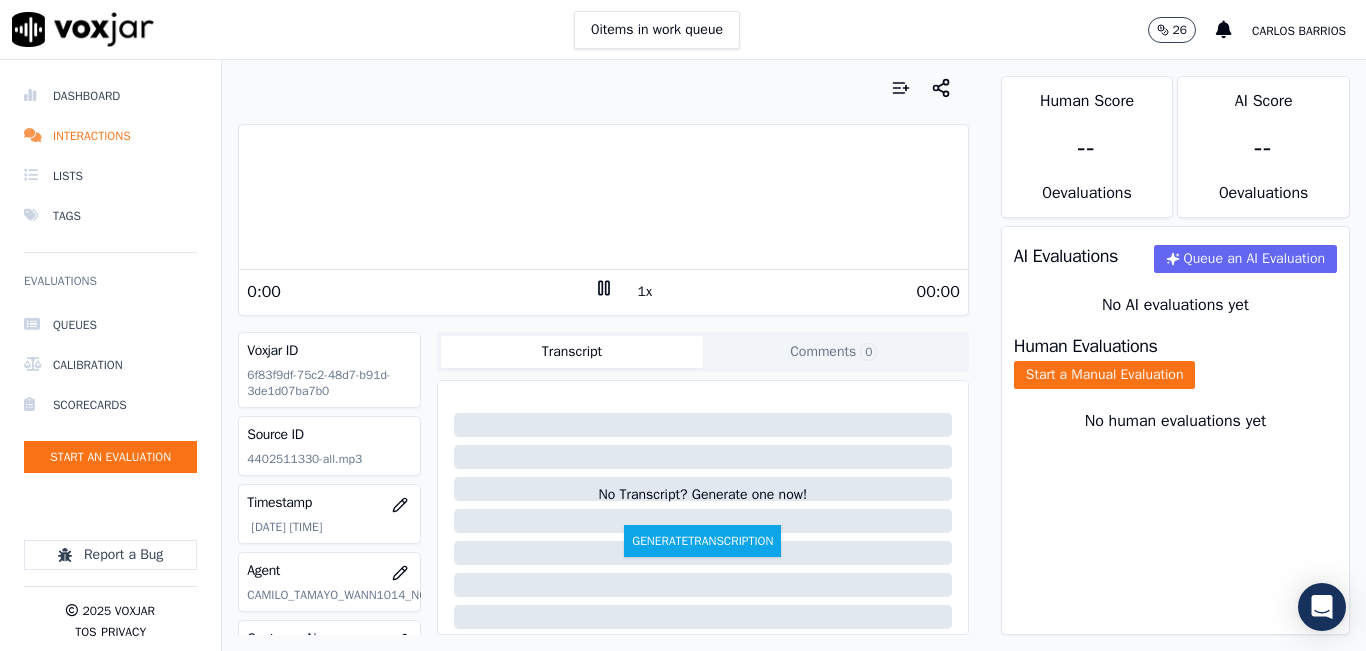 click on "1x" at bounding box center (645, 292) 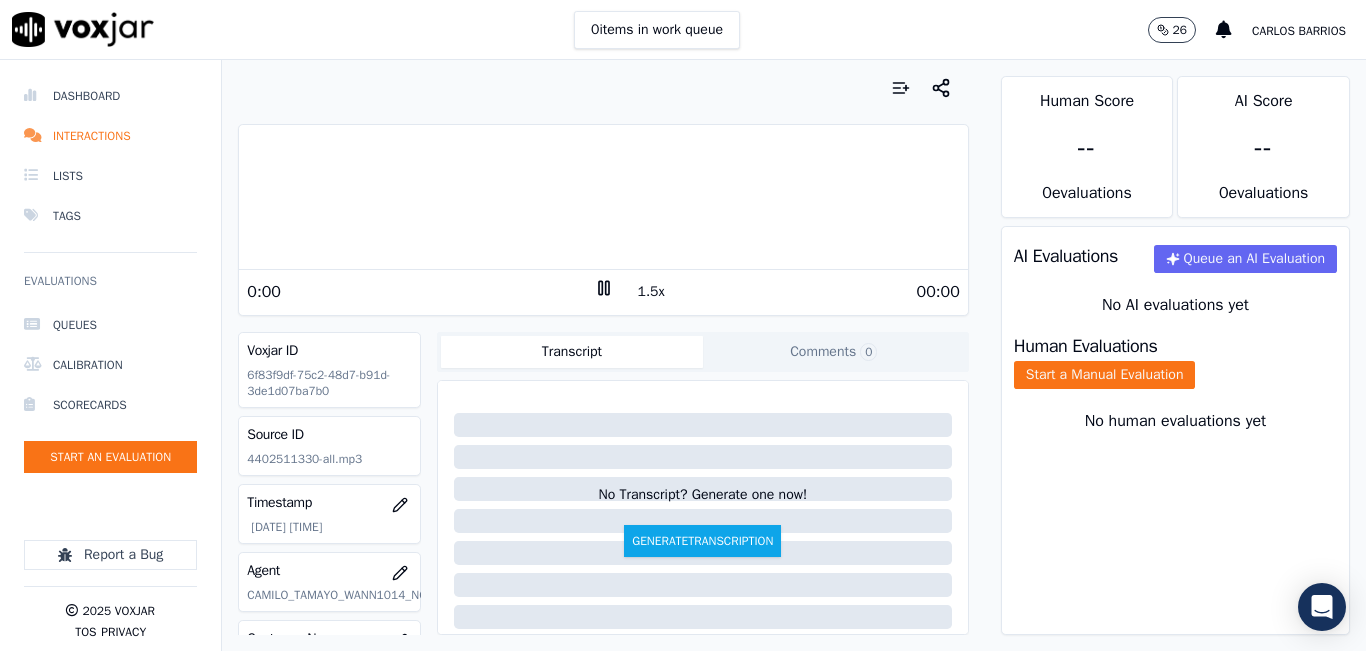 click on "1.5x" at bounding box center (651, 292) 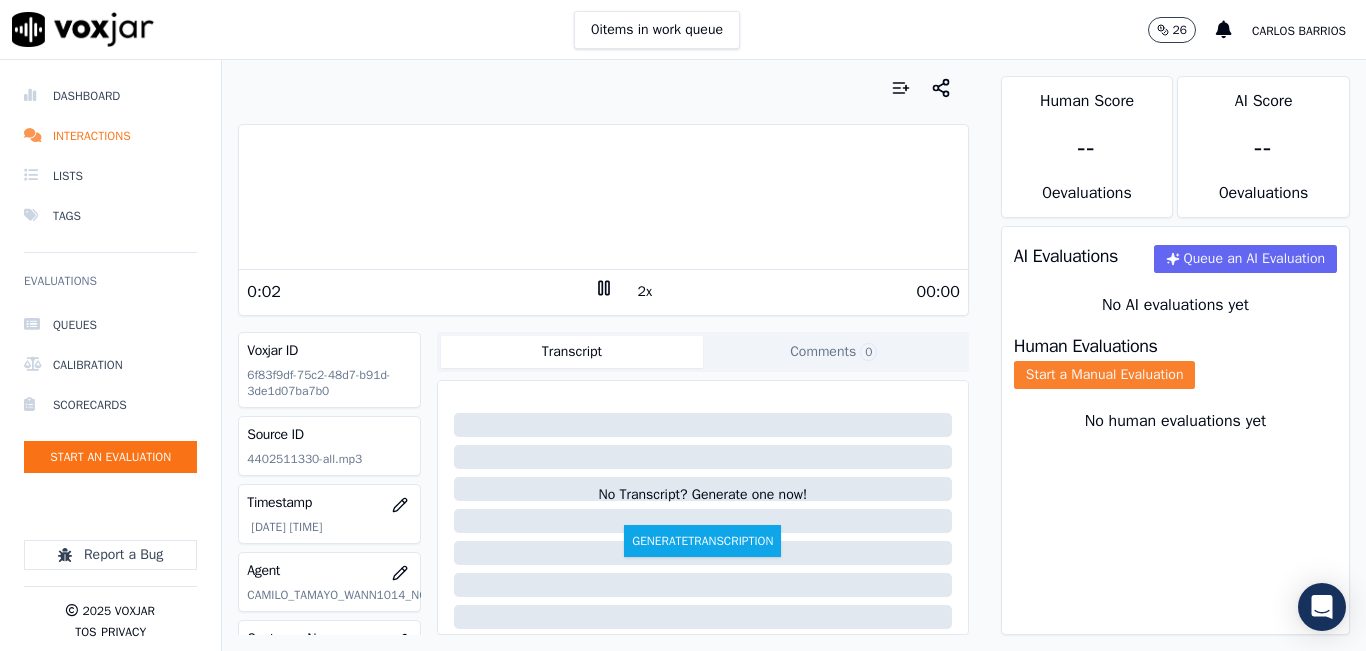 click on "Start a Manual Evaluation" 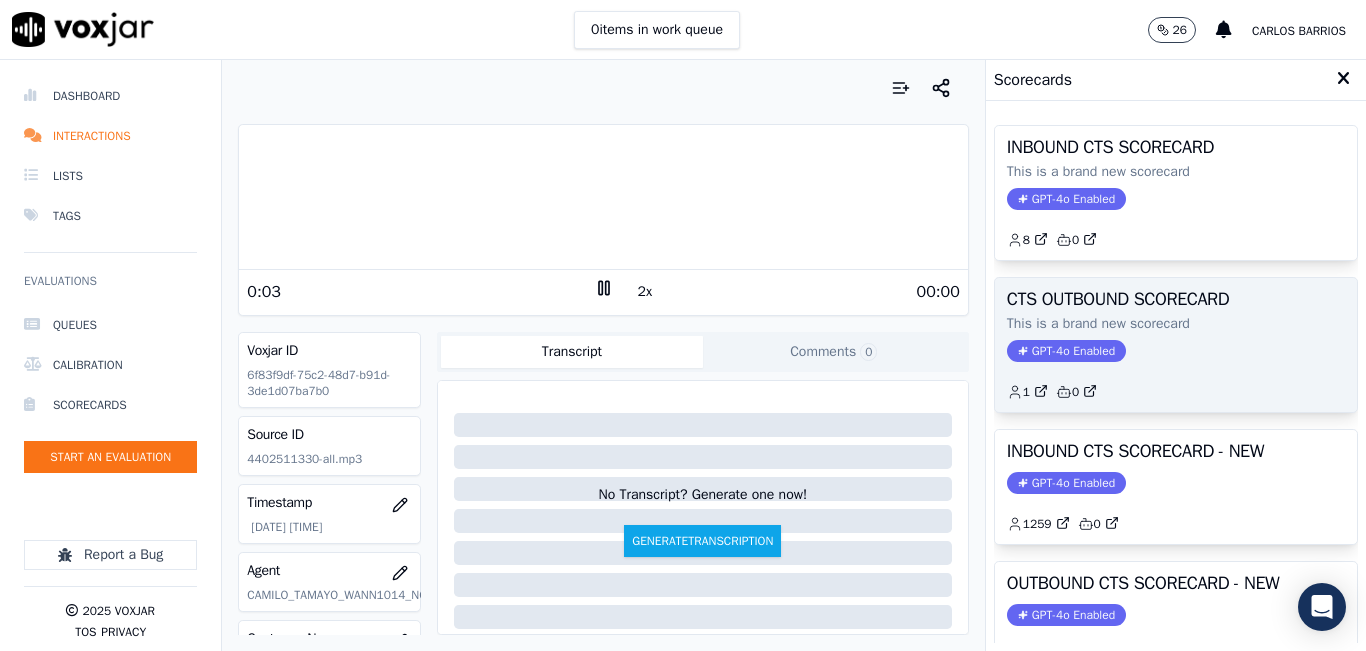 scroll, scrollTop: 100, scrollLeft: 0, axis: vertical 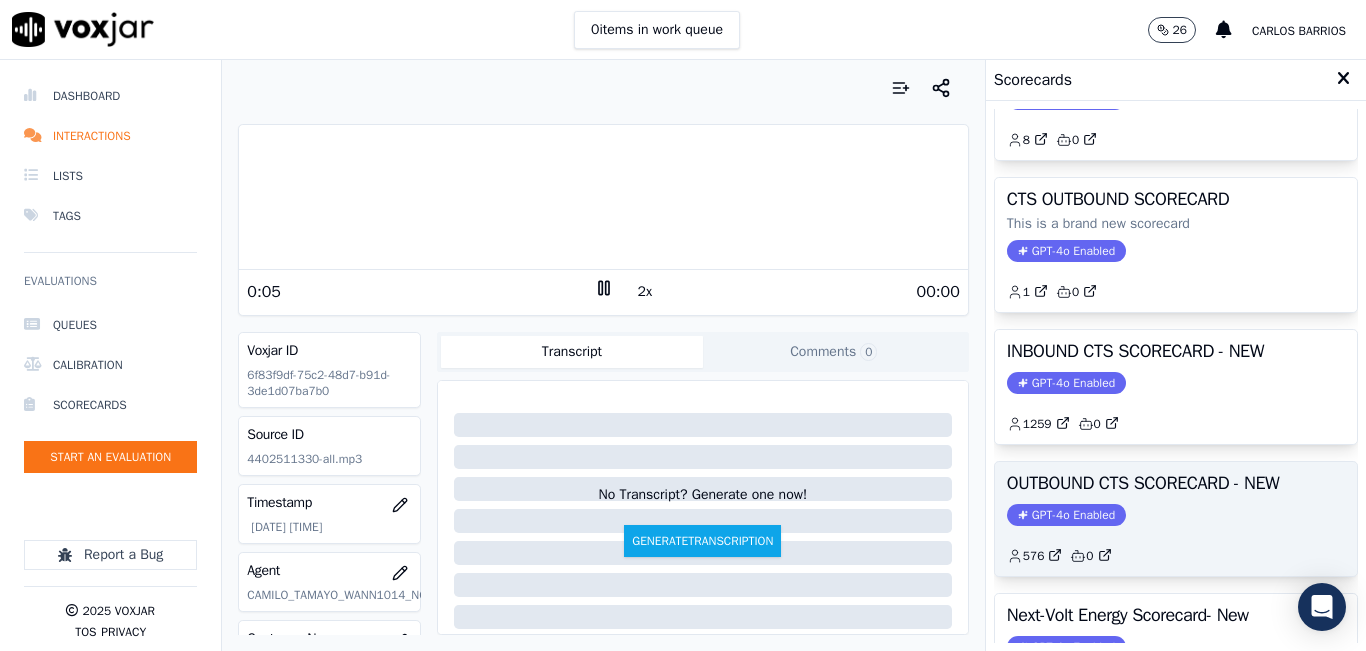 click on "OUTBOUND CTS SCORECARD - NEW" at bounding box center (1176, 483) 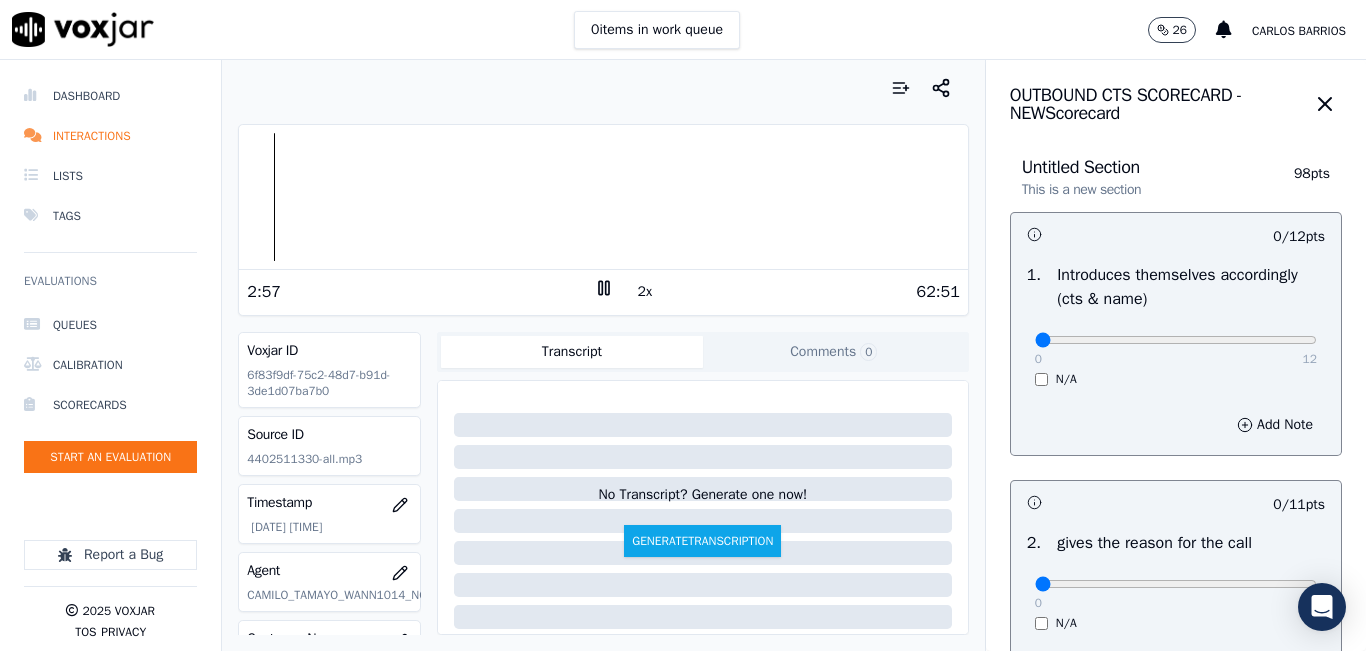 drag, startPoint x: 1039, startPoint y: 380, endPoint x: 1020, endPoint y: 345, distance: 39.824615 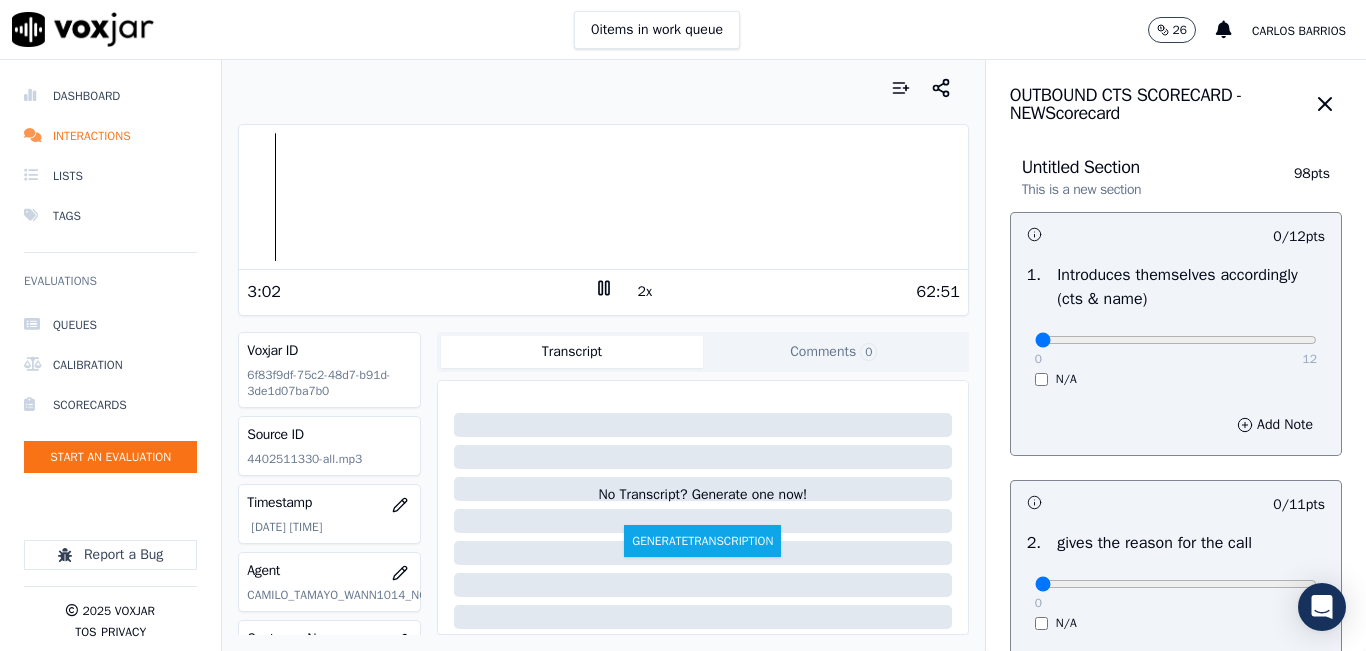 drag, startPoint x: 1020, startPoint y: 345, endPoint x: 641, endPoint y: 82, distance: 461.31335 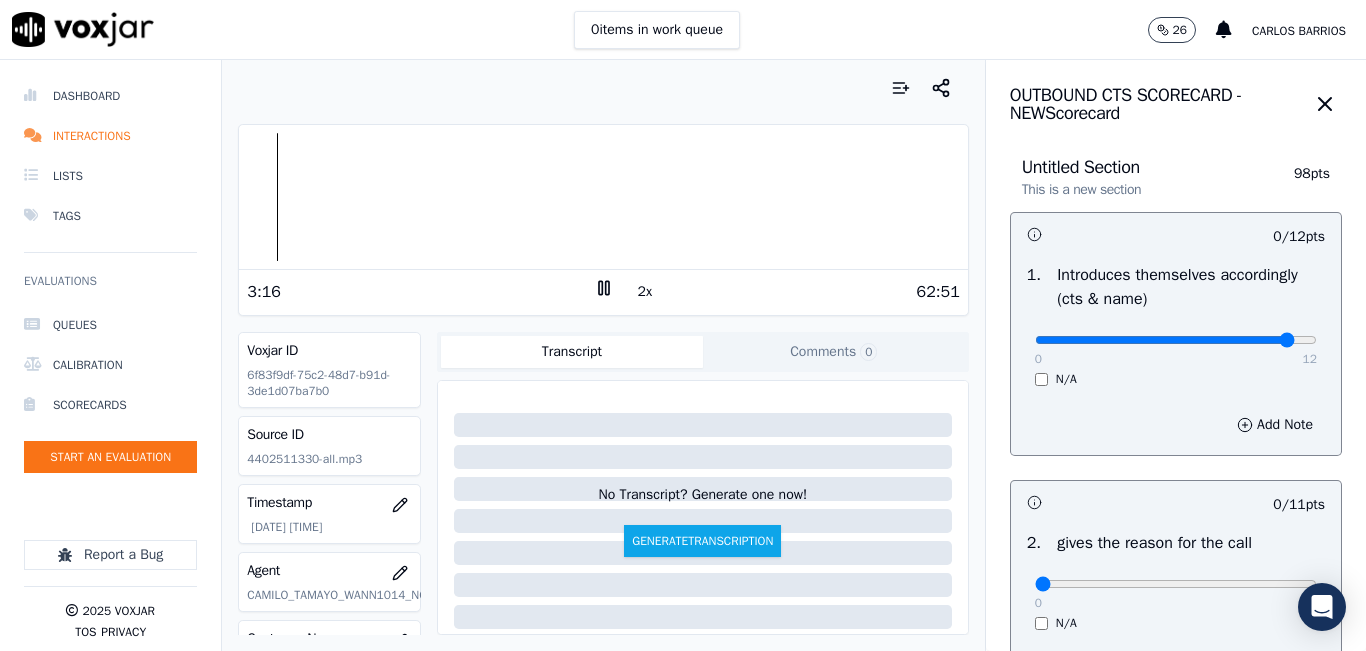 click at bounding box center [1176, 340] 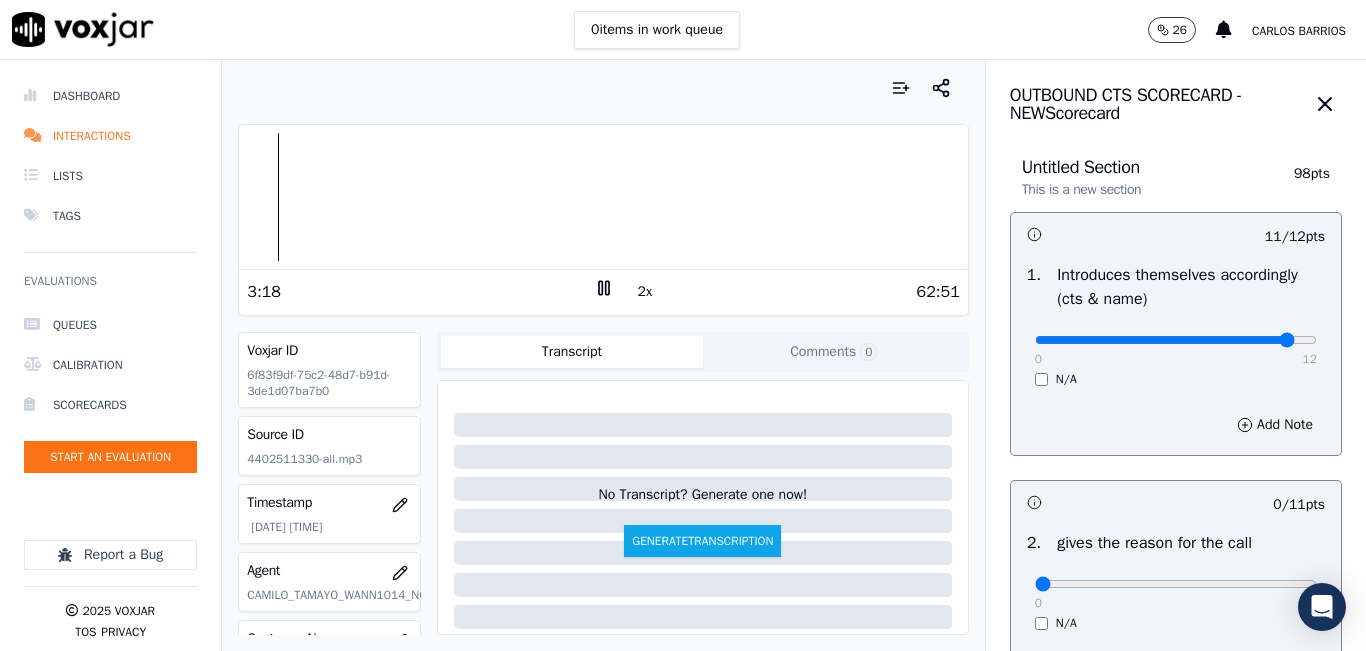 type on "10" 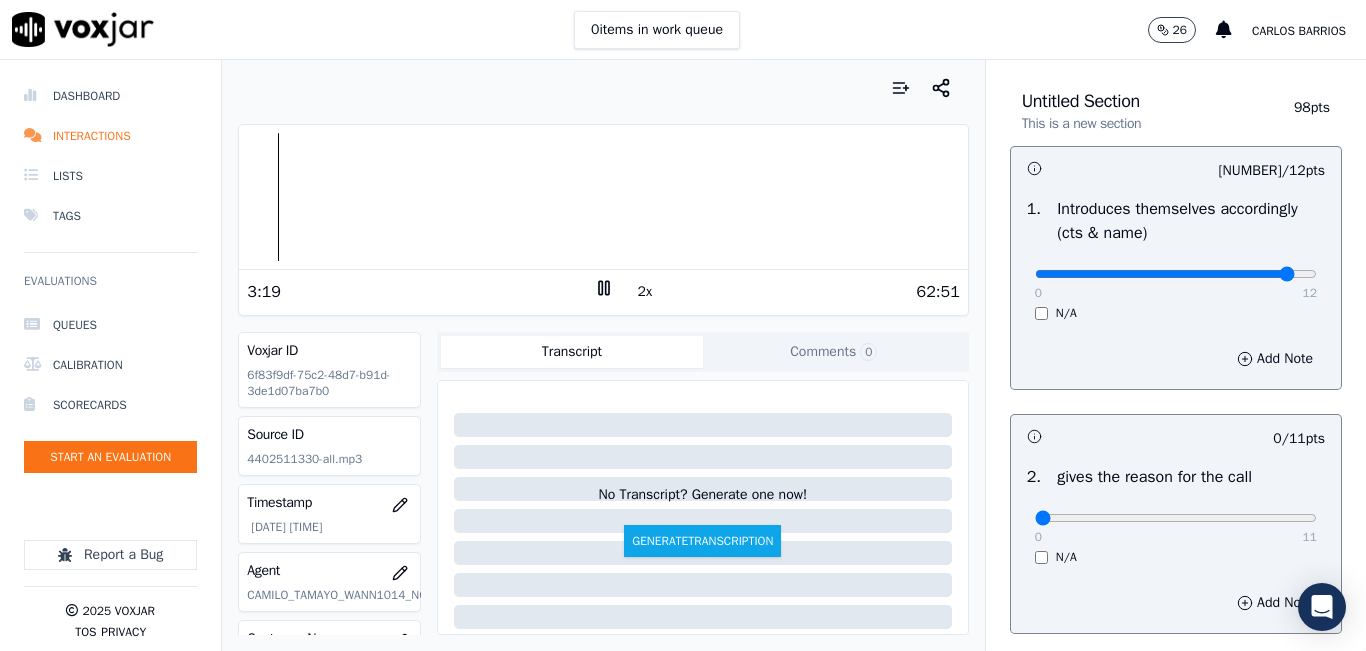 scroll, scrollTop: 200, scrollLeft: 0, axis: vertical 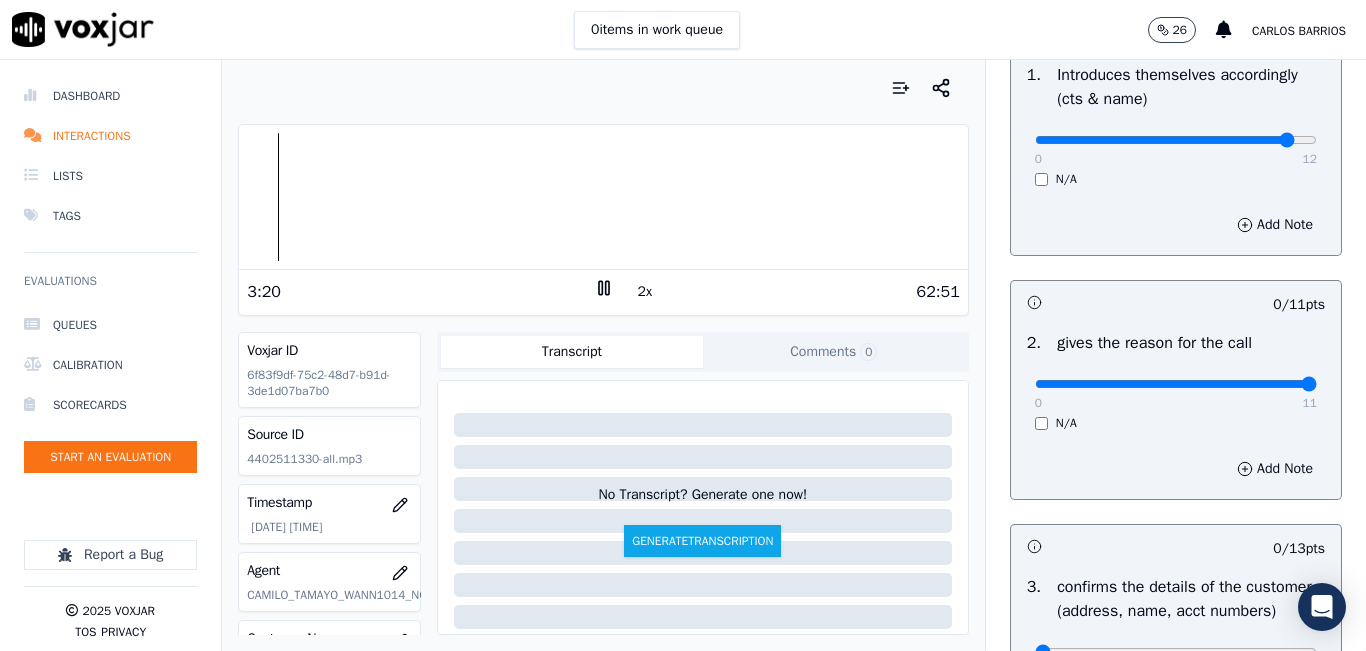 drag, startPoint x: 1241, startPoint y: 382, endPoint x: 1286, endPoint y: 383, distance: 45.01111 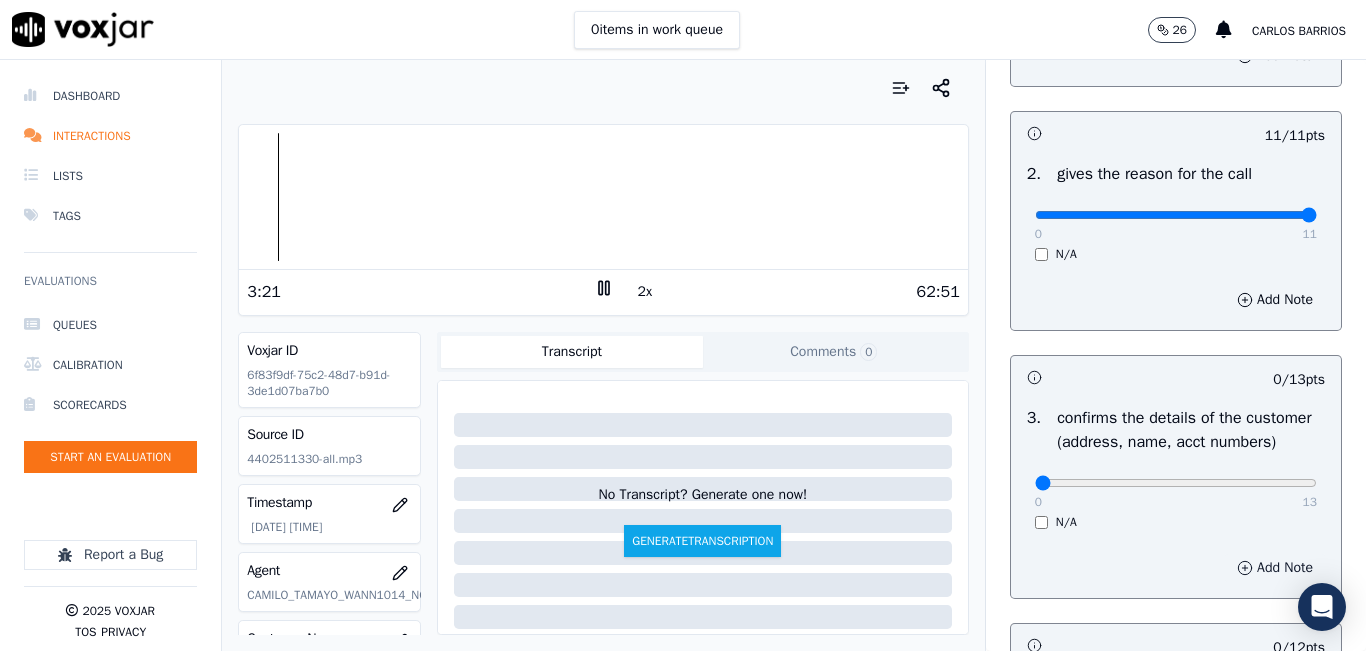 scroll, scrollTop: 600, scrollLeft: 0, axis: vertical 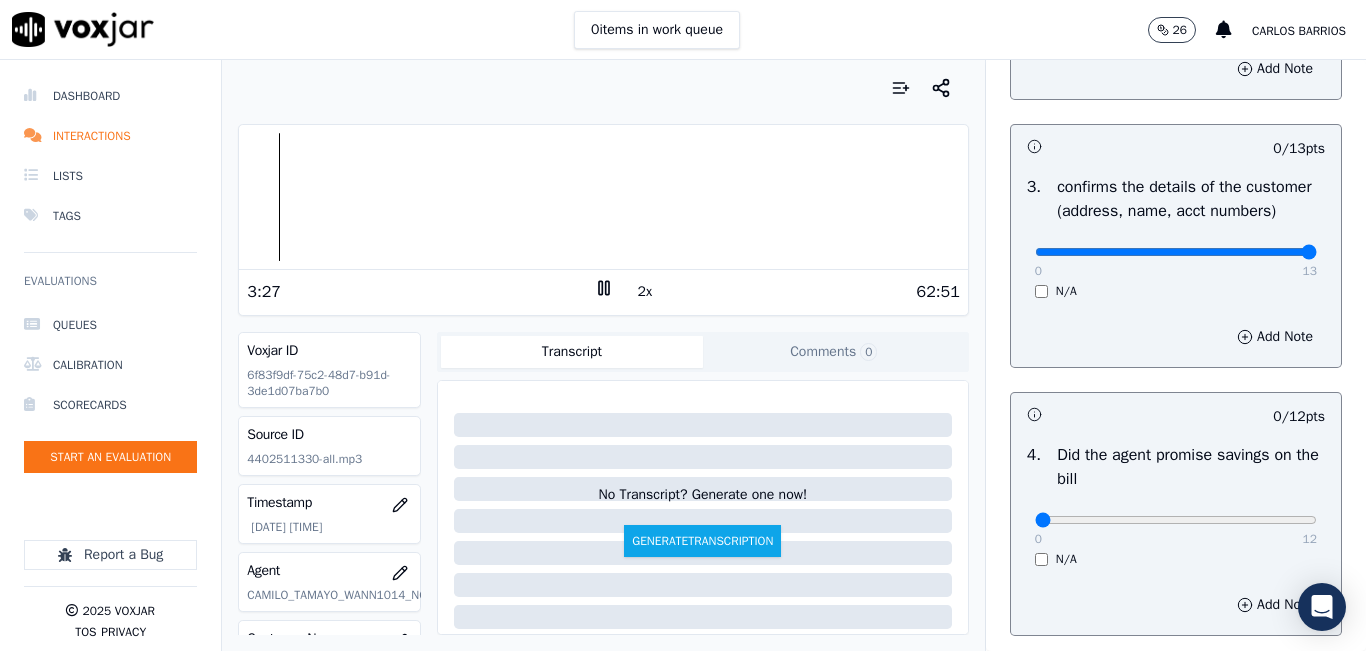 type on "13" 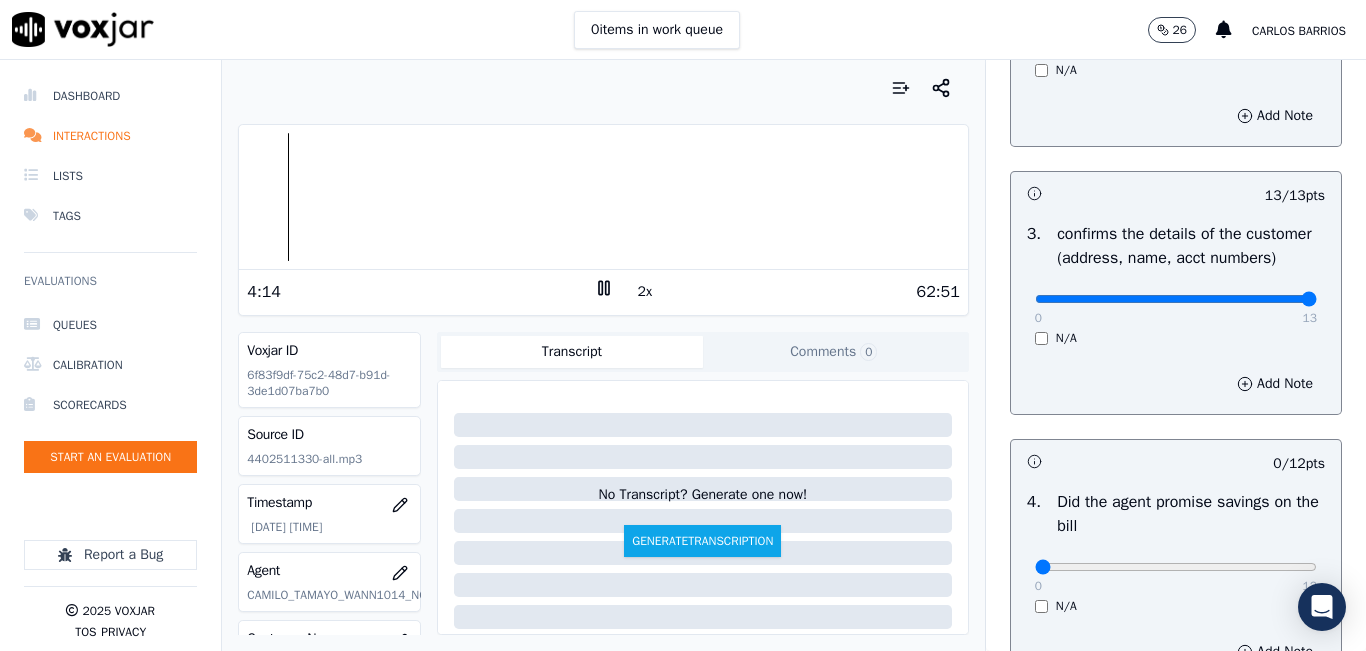scroll, scrollTop: 500, scrollLeft: 0, axis: vertical 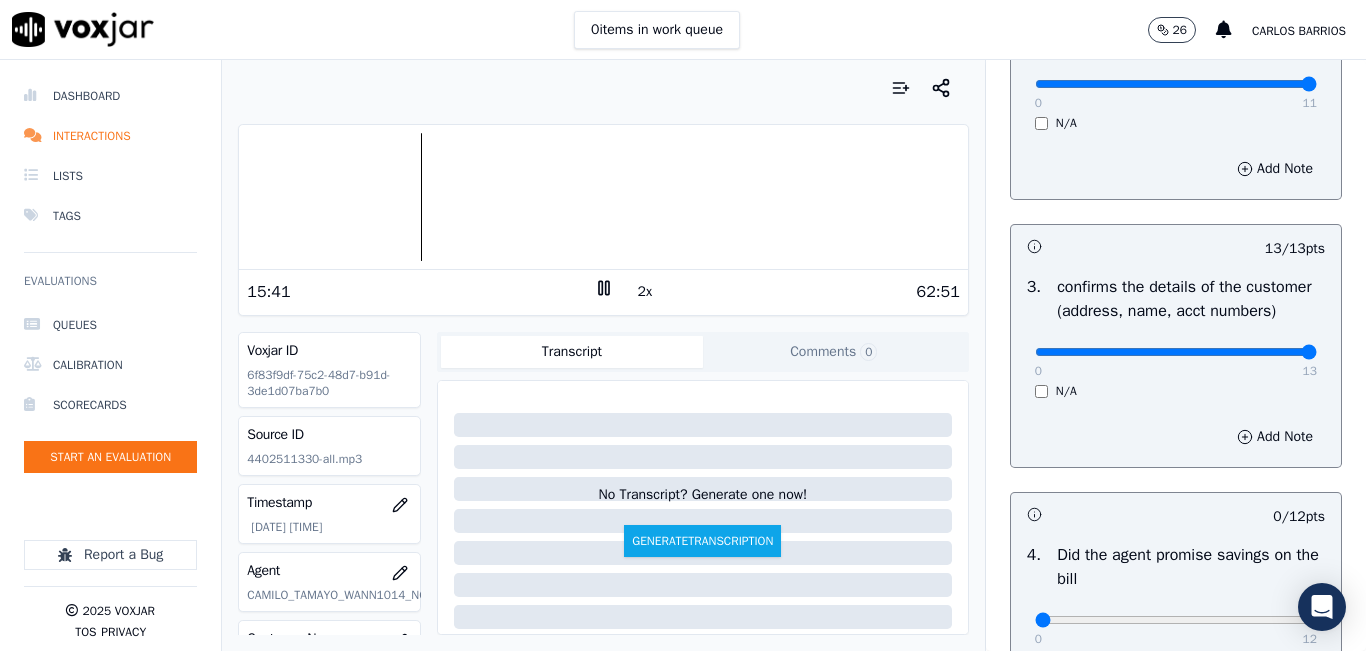 click at bounding box center [603, 197] 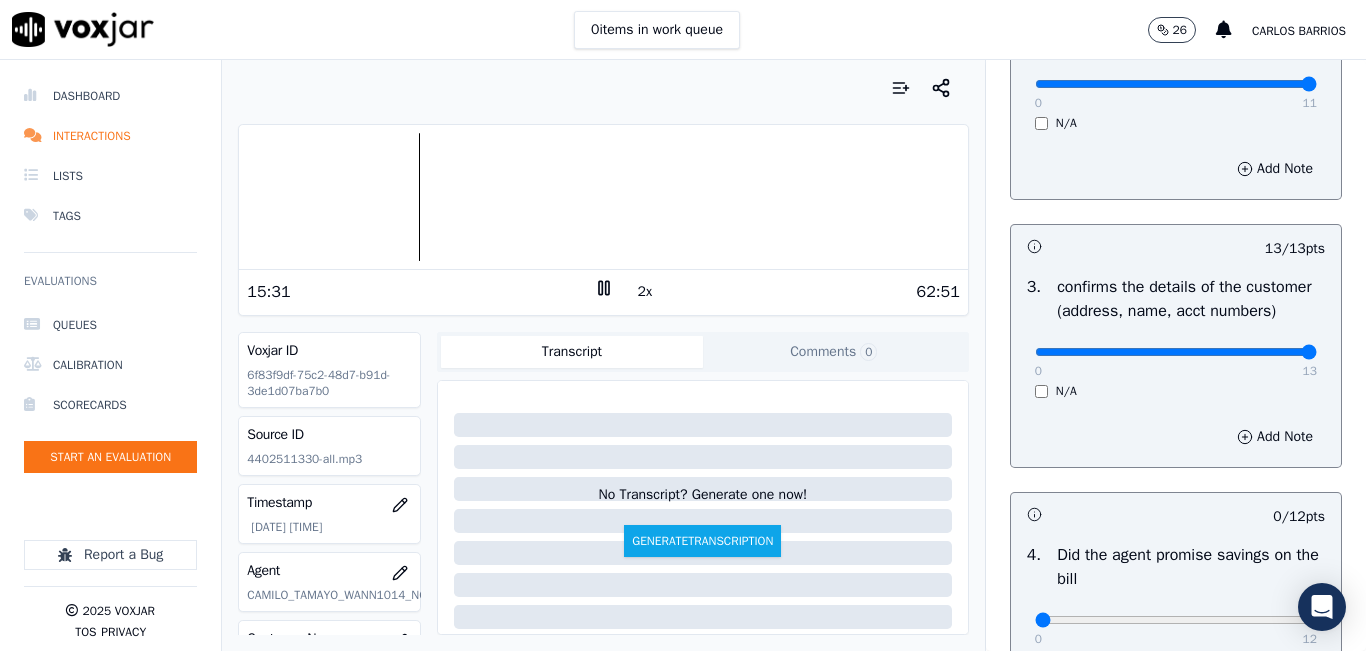 click on "Your browser does not support the audio element.   15:31     2x   62:51   Voxjar ID   6f83f9df-75c2-48d7-b91d-3de1d07ba7b0   Source ID   4402511330-all.mp3   Timestamp
08/01/2025 05:27 pm     Agent
CAMILO_TAMAYO_WANN1014_NGE     Customer Name     LUIS F MEDINA     Customer Phone     4402511330     Tags
SYMMETRY NGE     Source     manualUpload   Type     AUDIO       Transcript   Comments  0   No Transcript? Generate one now!   Generate  Transcription         Add Comment" at bounding box center (603, 355) 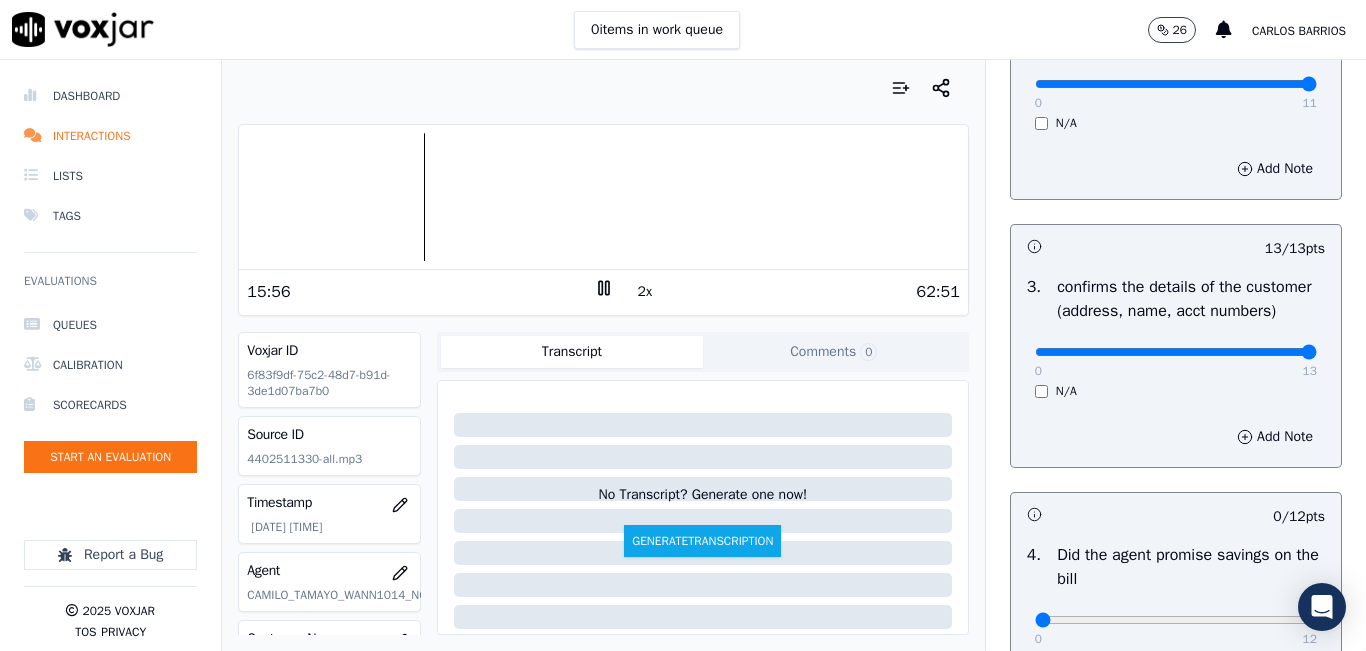 click on "0  items in work queue     26         carlos barrios" at bounding box center (683, 30) 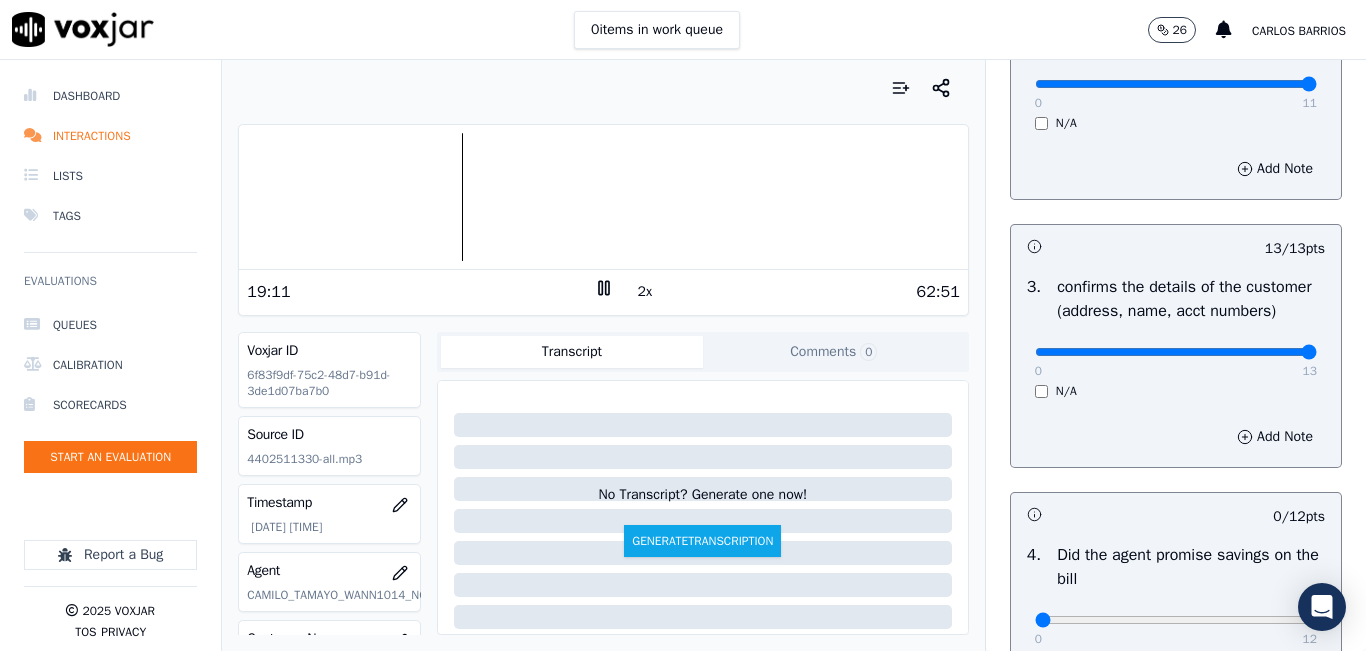 click at bounding box center [603, 197] 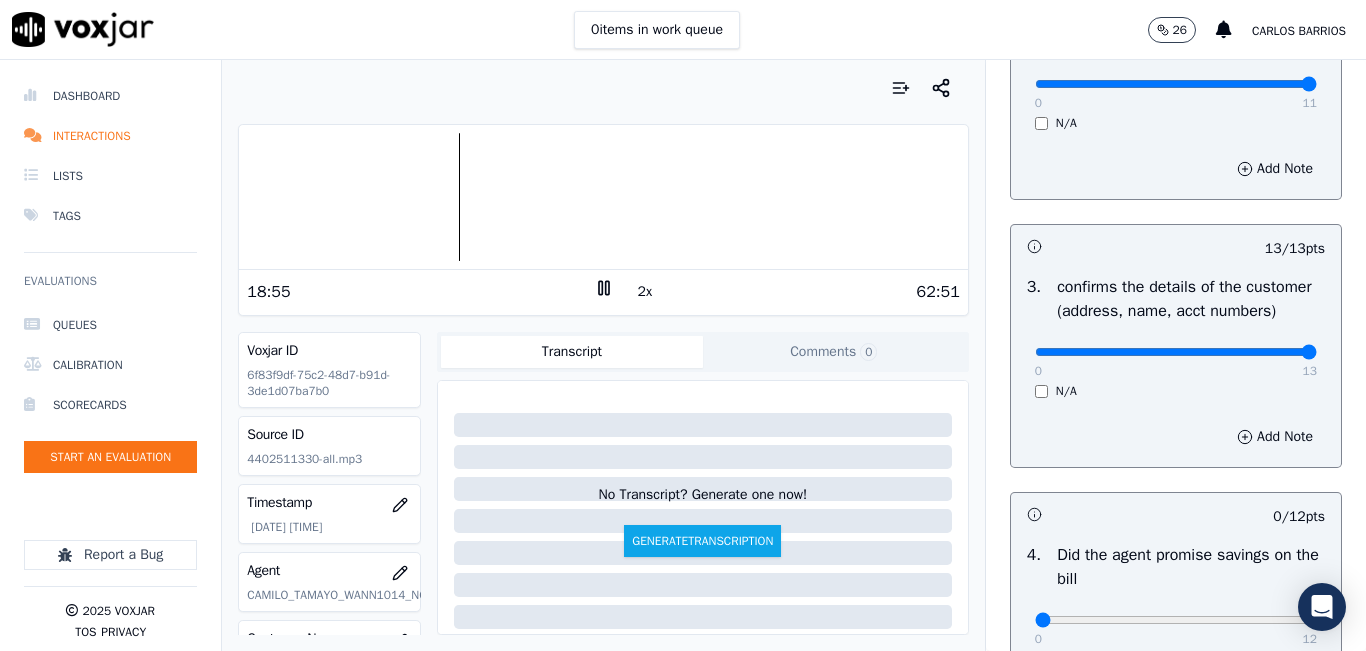 click at bounding box center (603, 197) 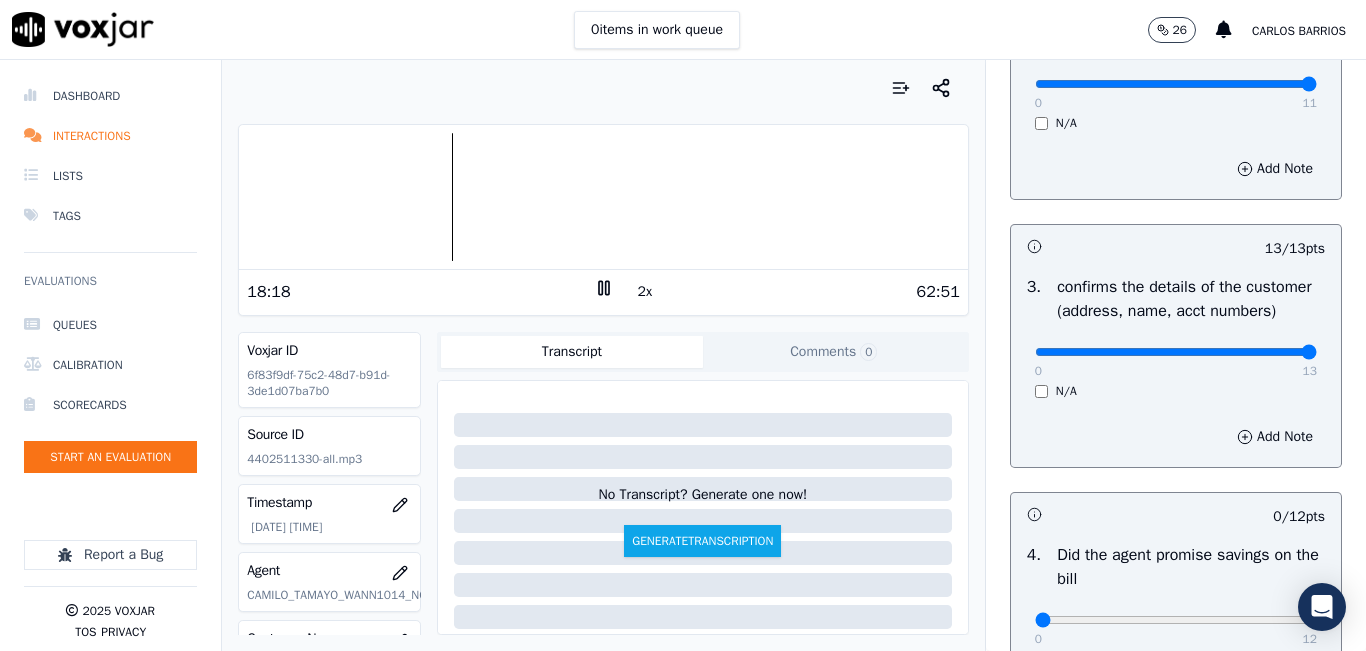 click at bounding box center [603, 197] 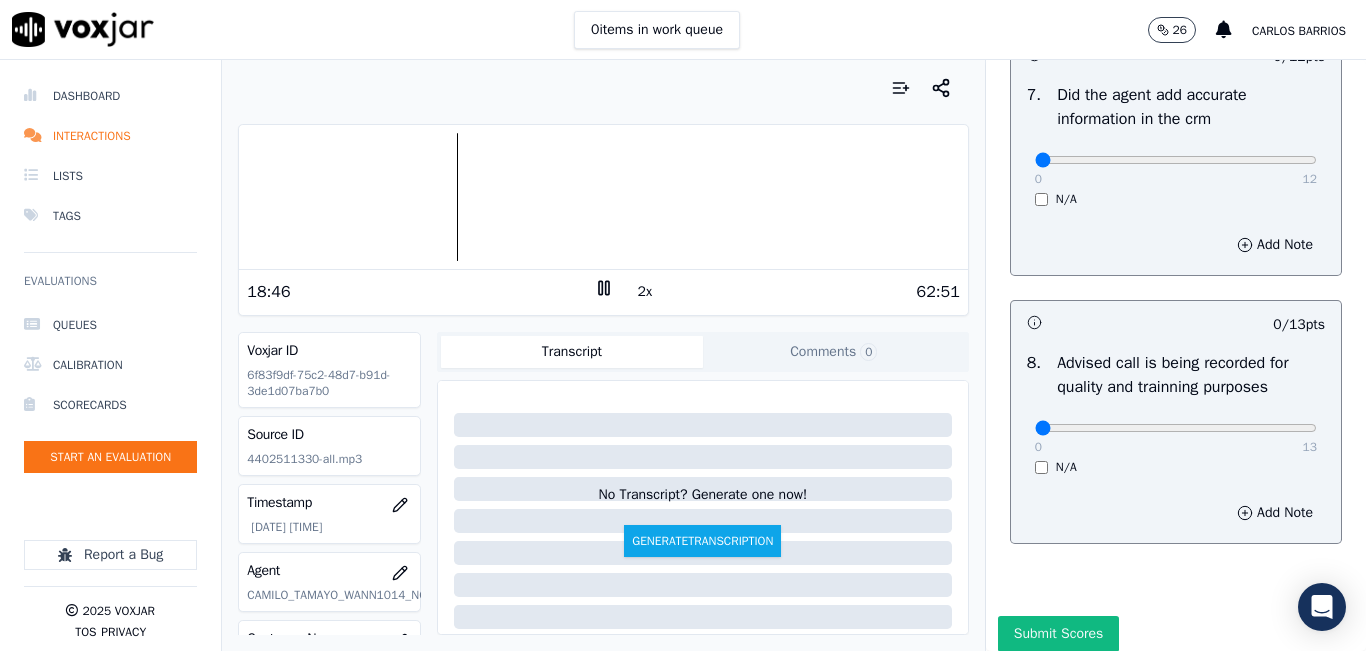 scroll, scrollTop: 1718, scrollLeft: 0, axis: vertical 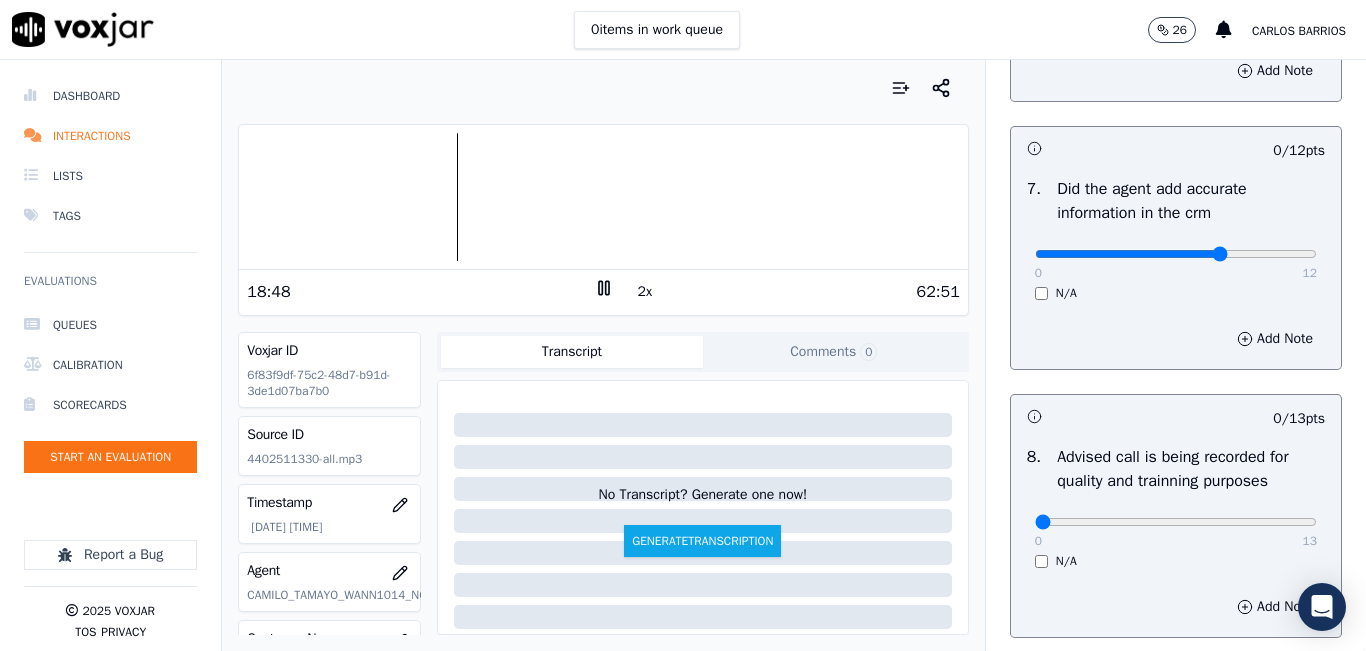 type on "8" 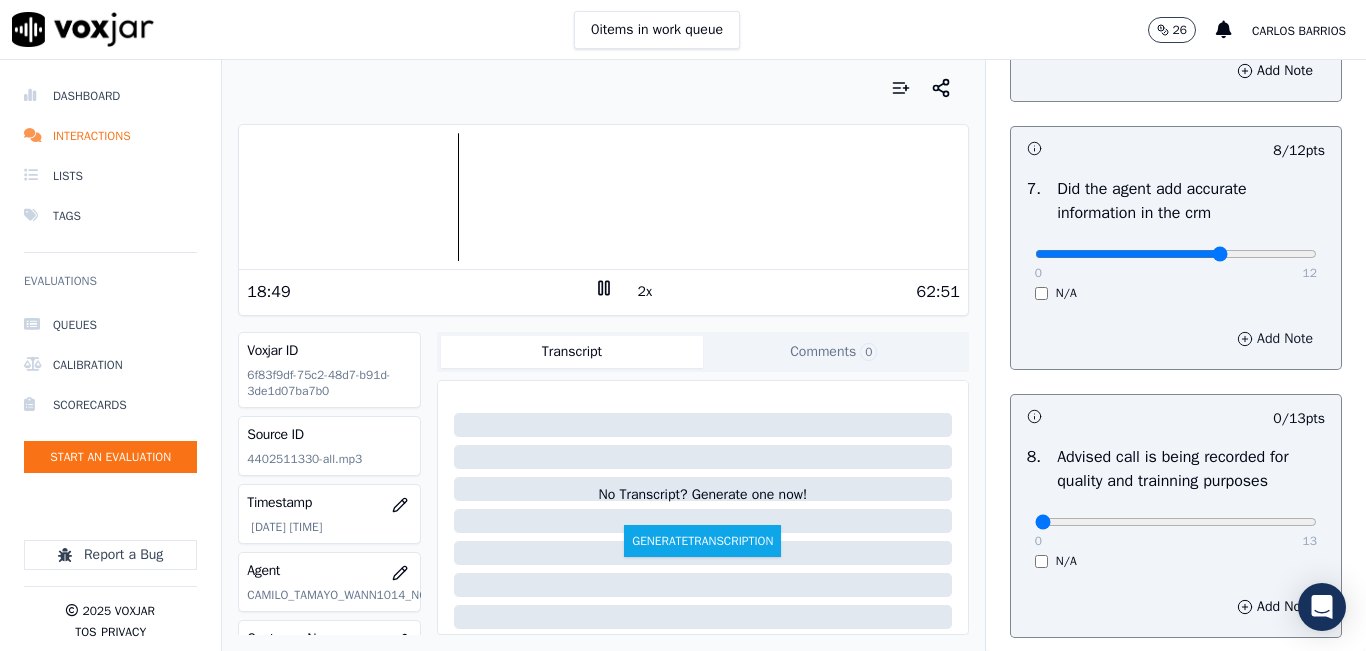 click on "Add Note" at bounding box center (1275, 339) 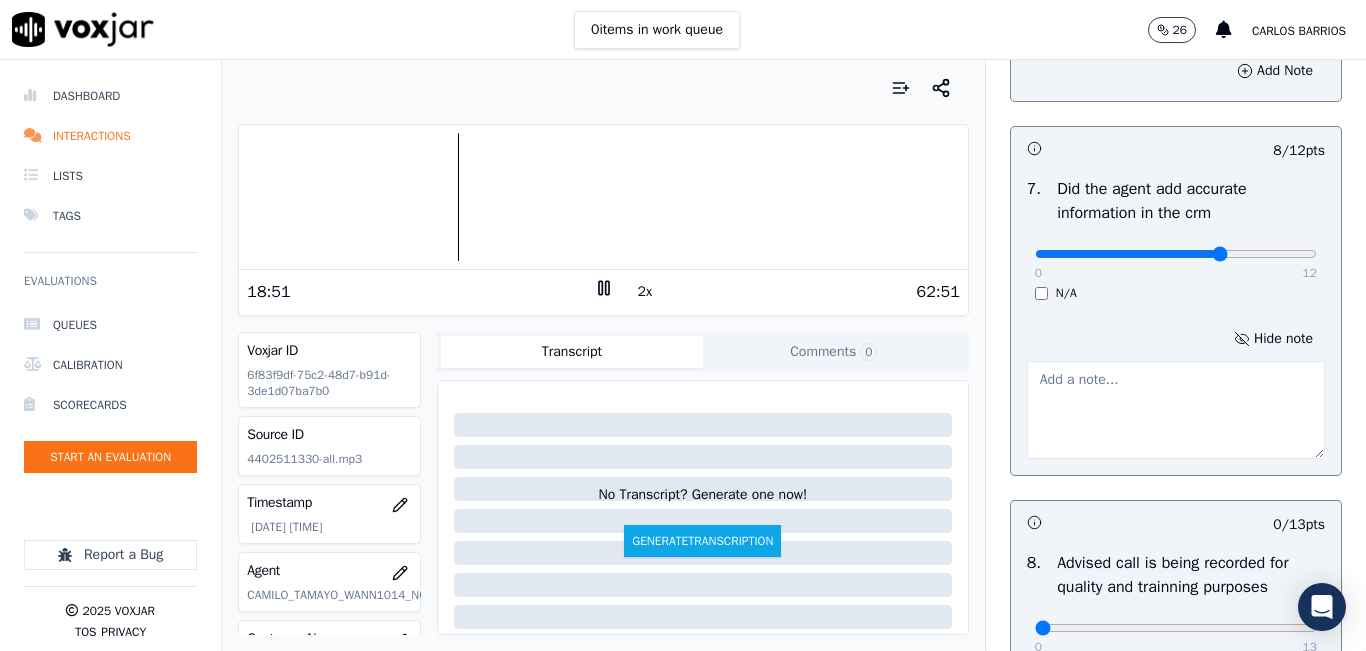 click at bounding box center [1176, 410] 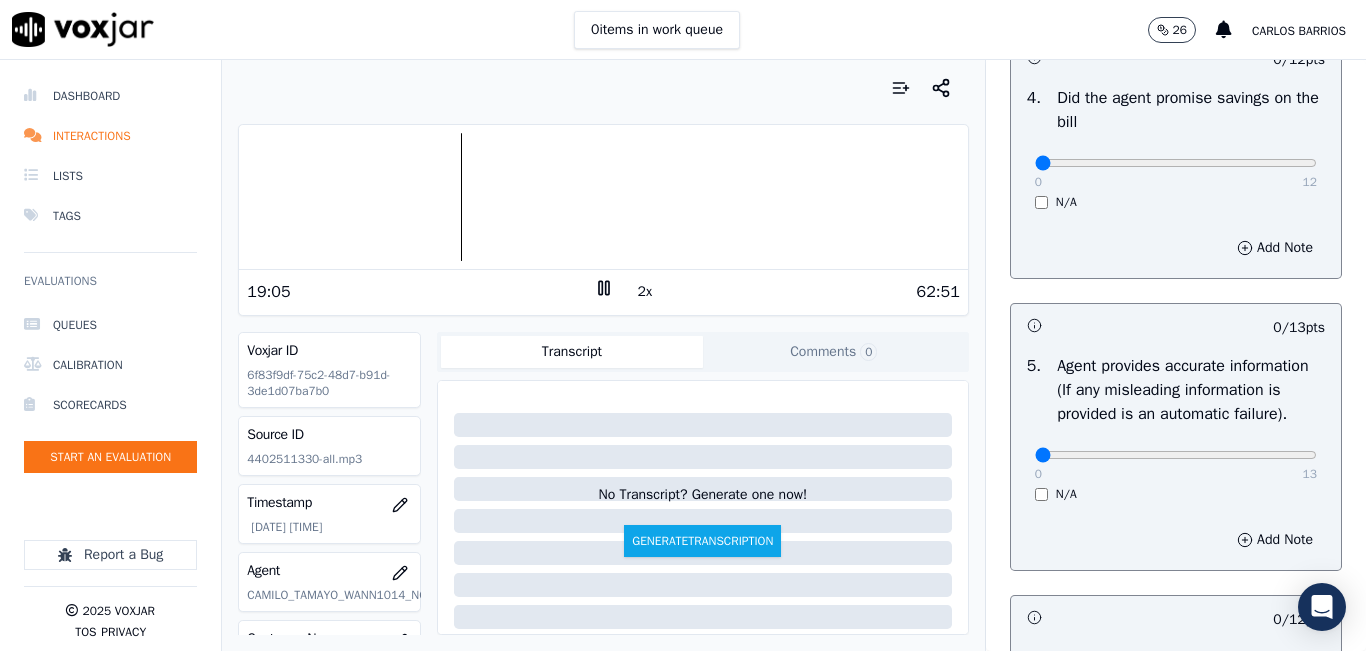 scroll, scrollTop: 818, scrollLeft: 0, axis: vertical 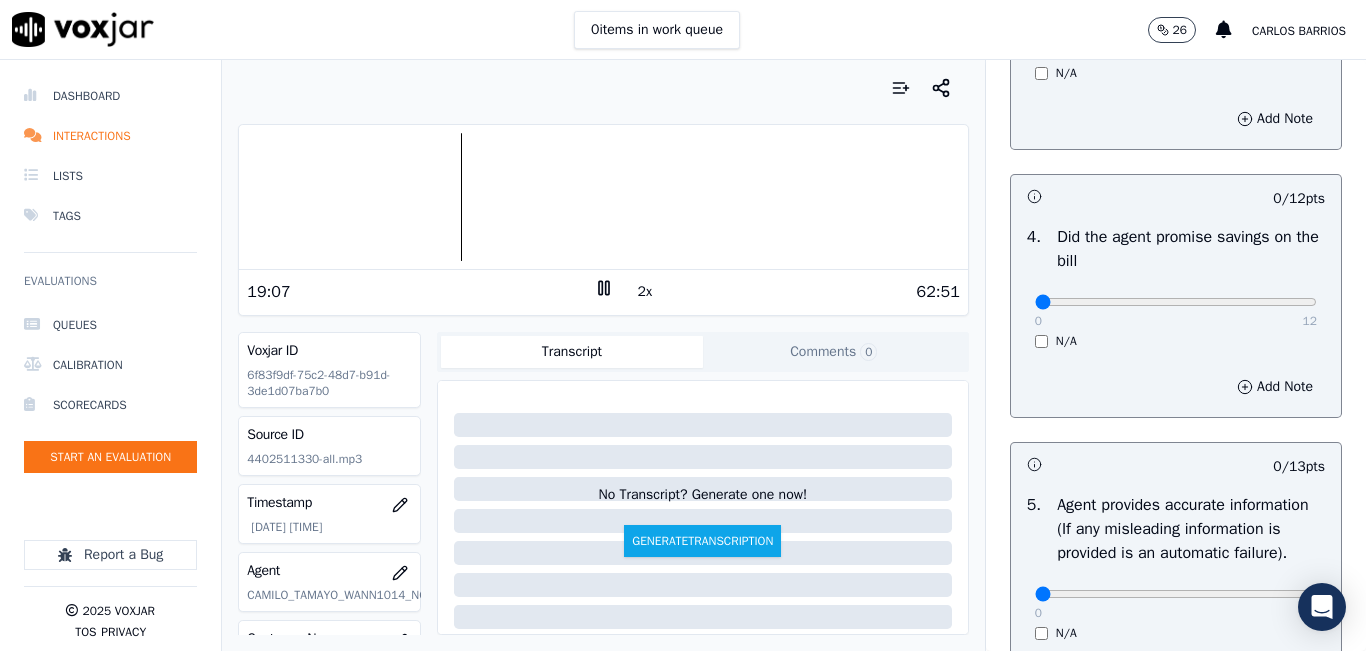 type on "13.99" 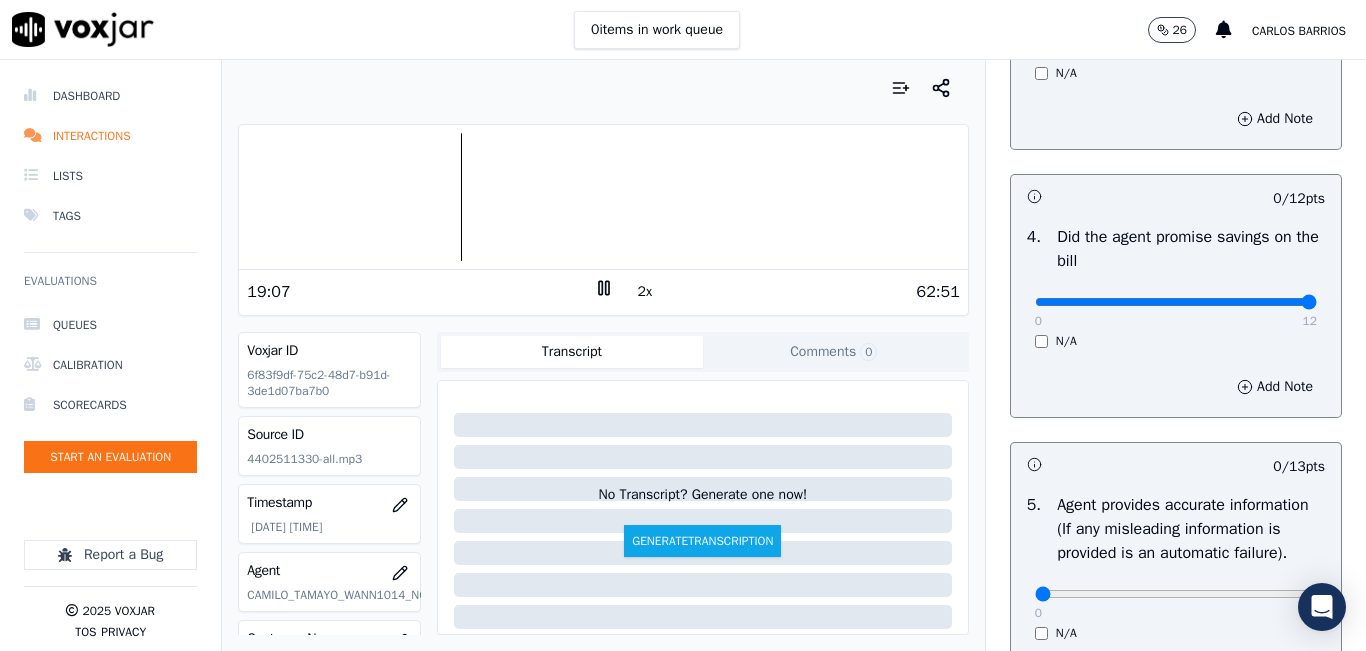 drag, startPoint x: 1243, startPoint y: 325, endPoint x: 1308, endPoint y: 332, distance: 65.37584 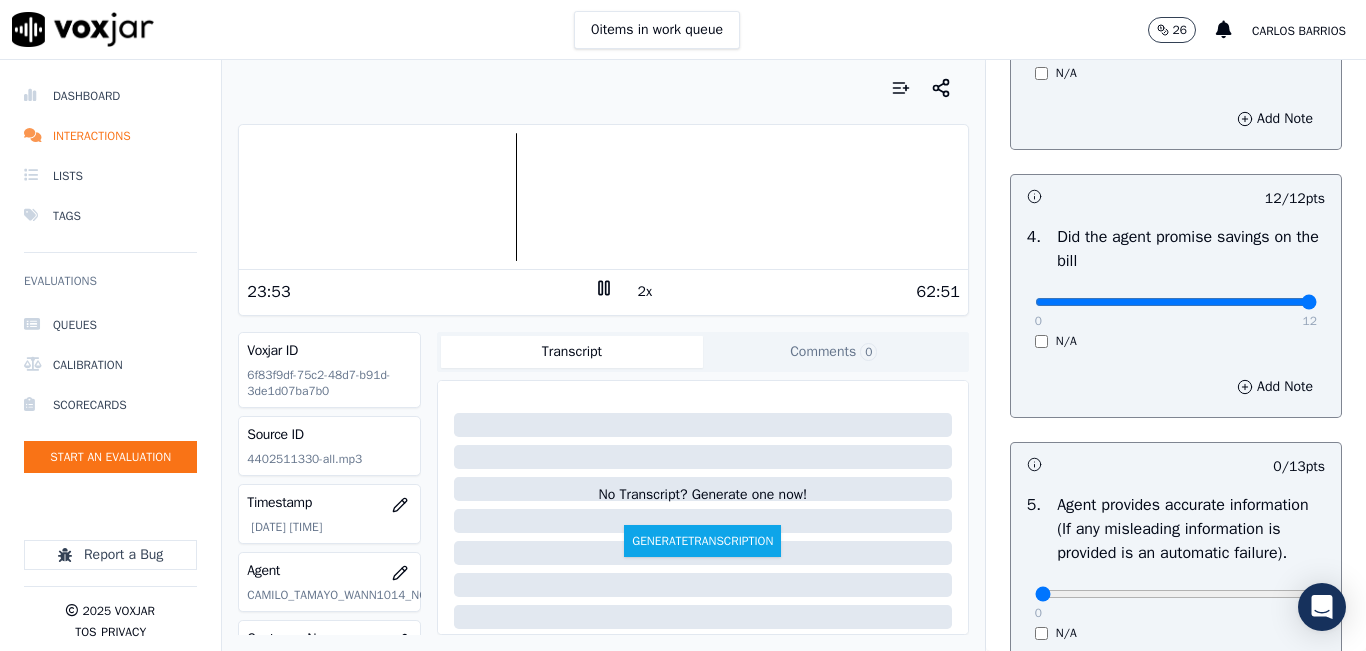 click at bounding box center (603, 197) 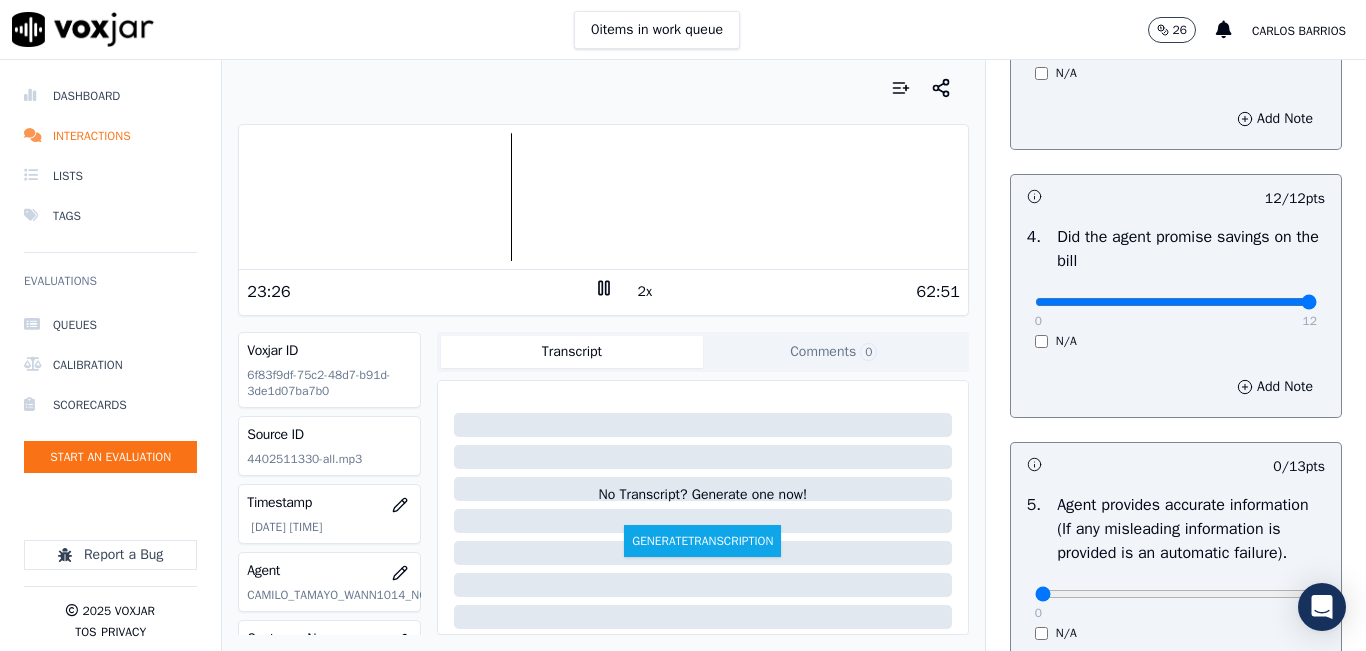 click on "2x" at bounding box center [645, 292] 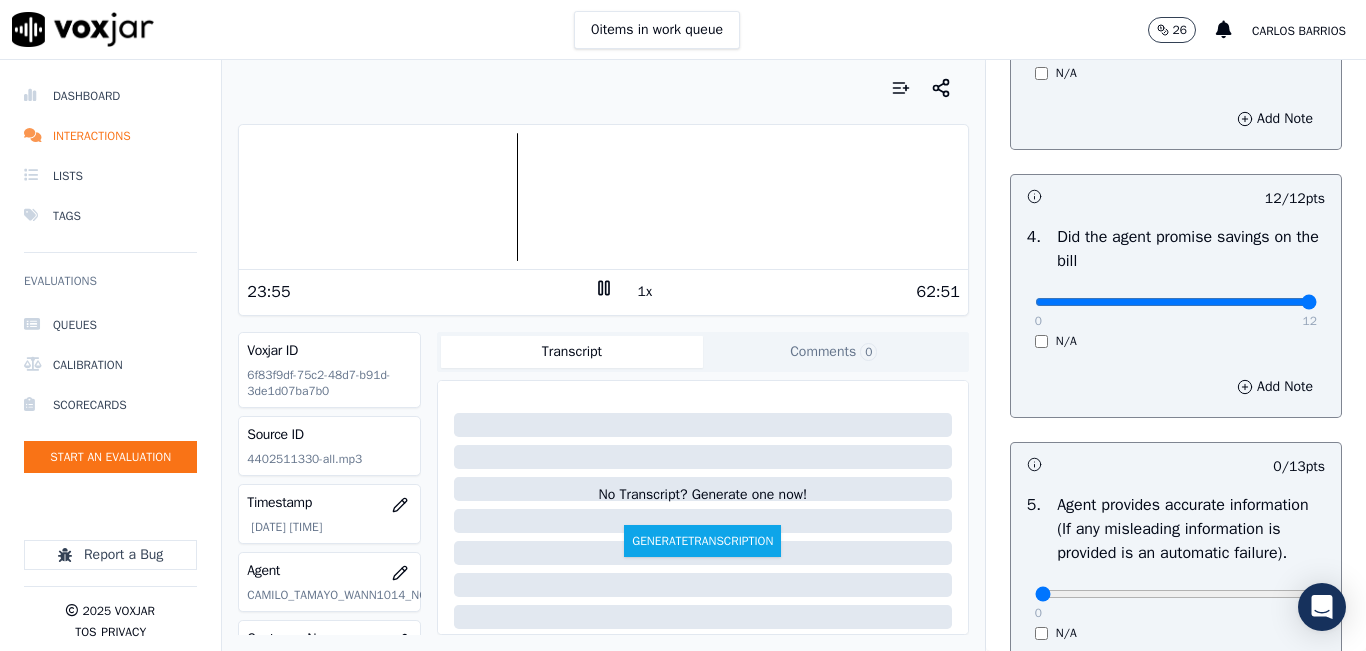 click at bounding box center (603, 197) 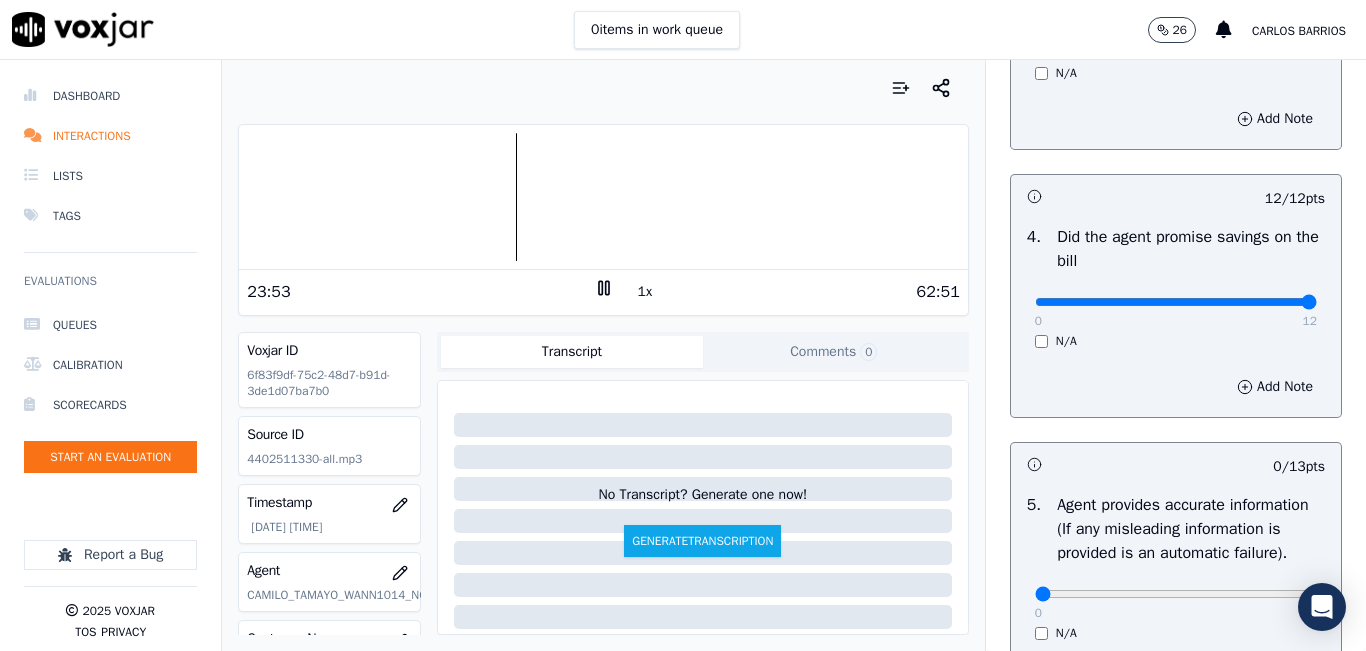 click at bounding box center (603, 88) 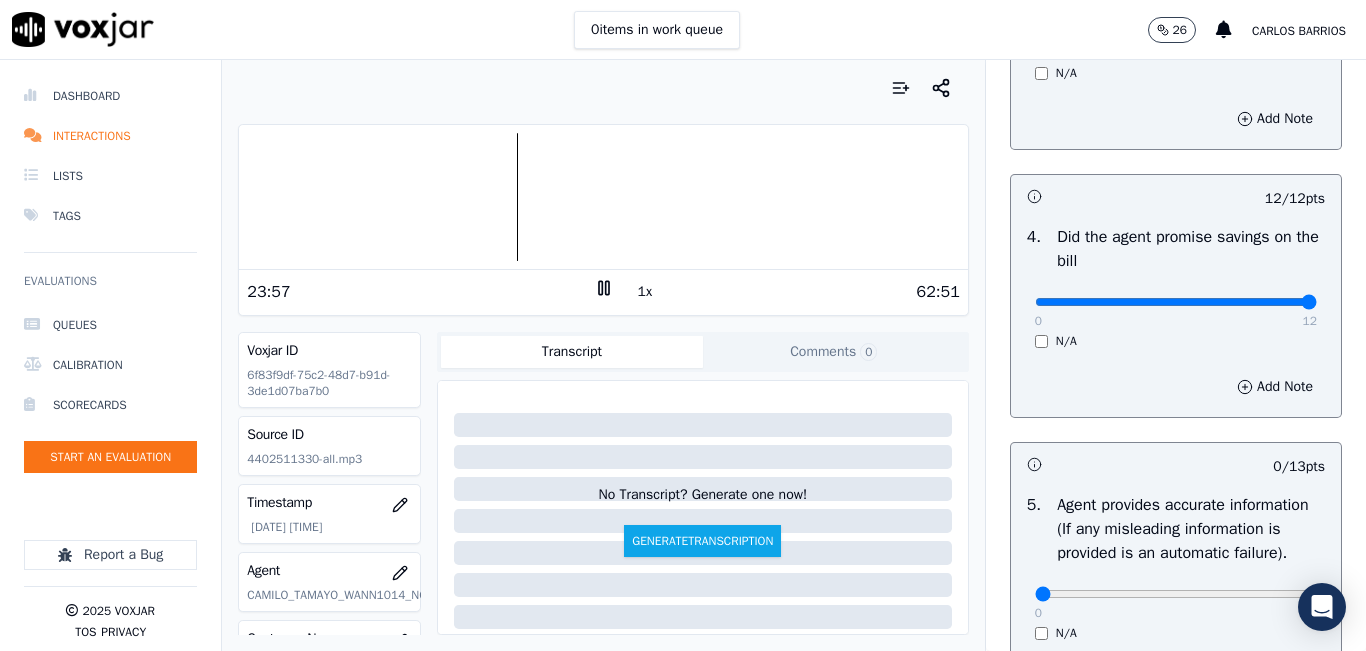 click at bounding box center (603, 197) 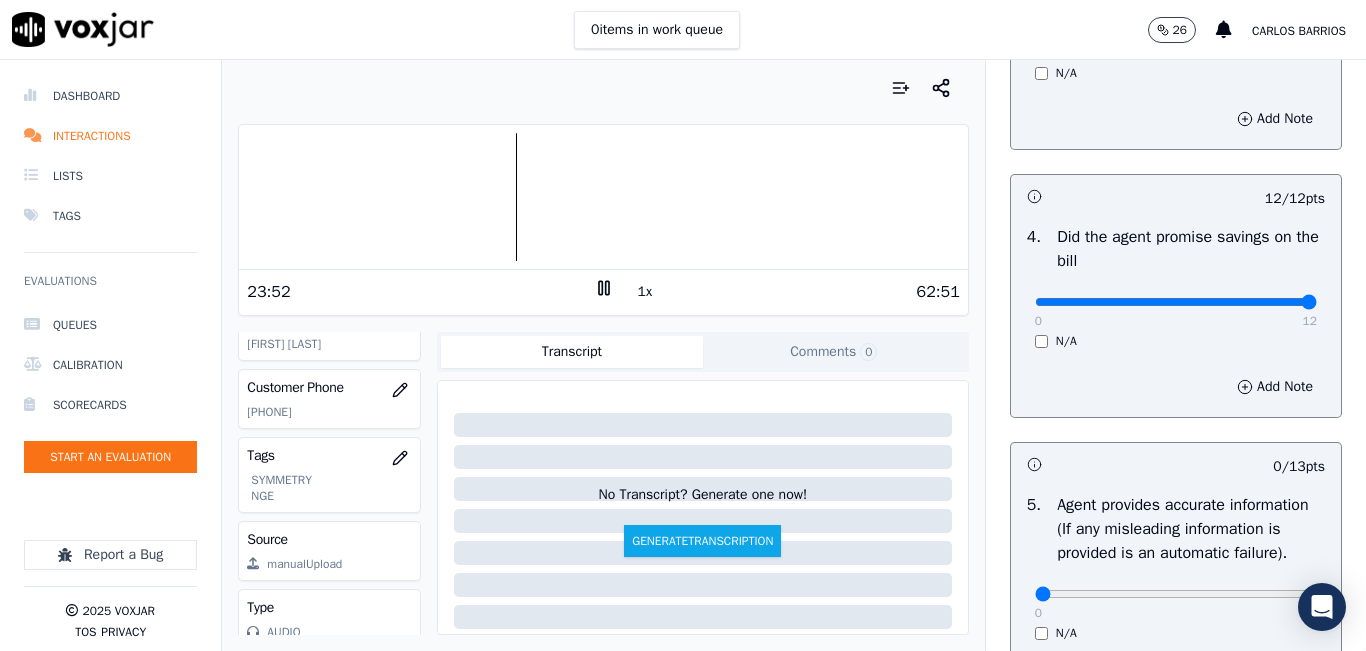 scroll, scrollTop: 278, scrollLeft: 0, axis: vertical 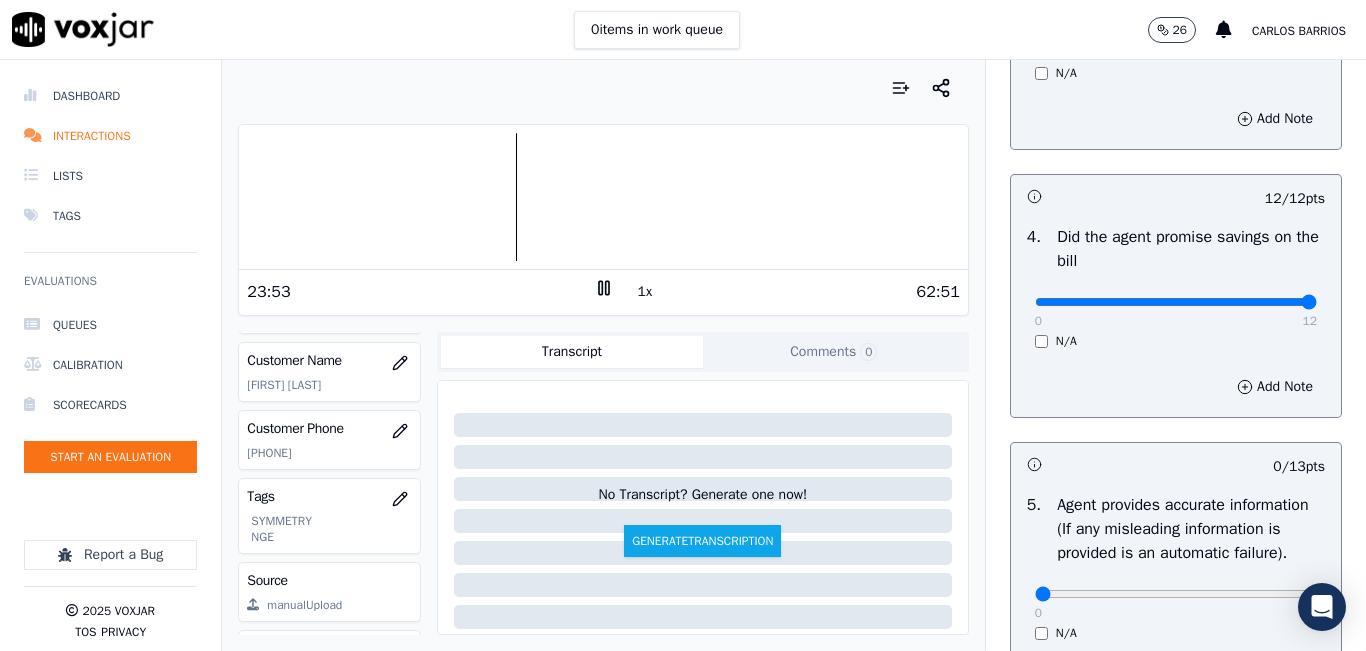 click on "[PHONE]" 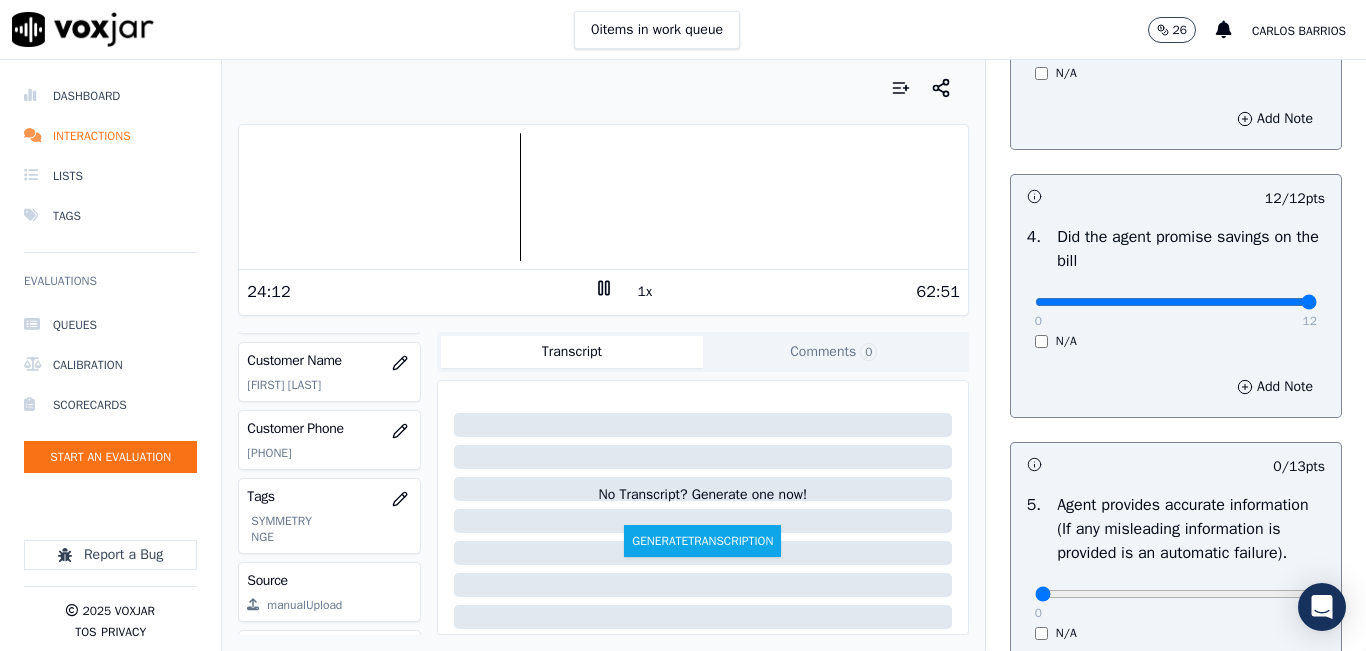 click on "1x" at bounding box center (645, 292) 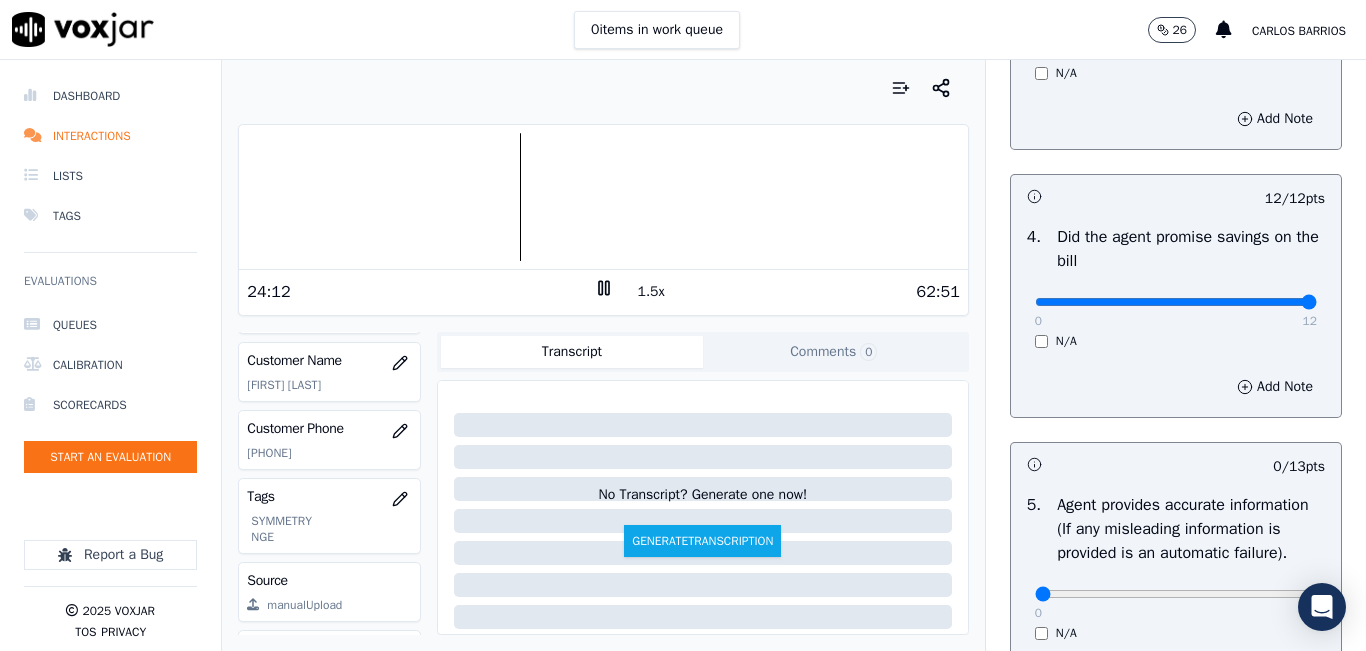 click on "1.5x" at bounding box center (651, 292) 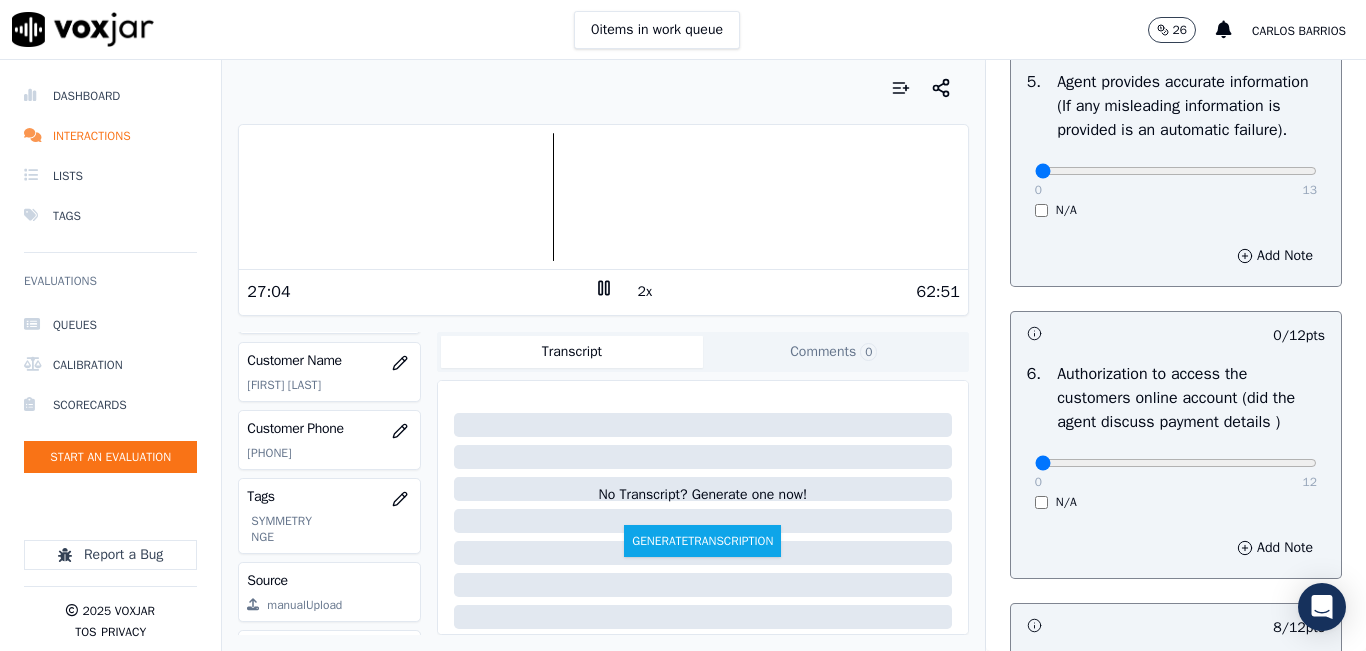 scroll, scrollTop: 1318, scrollLeft: 0, axis: vertical 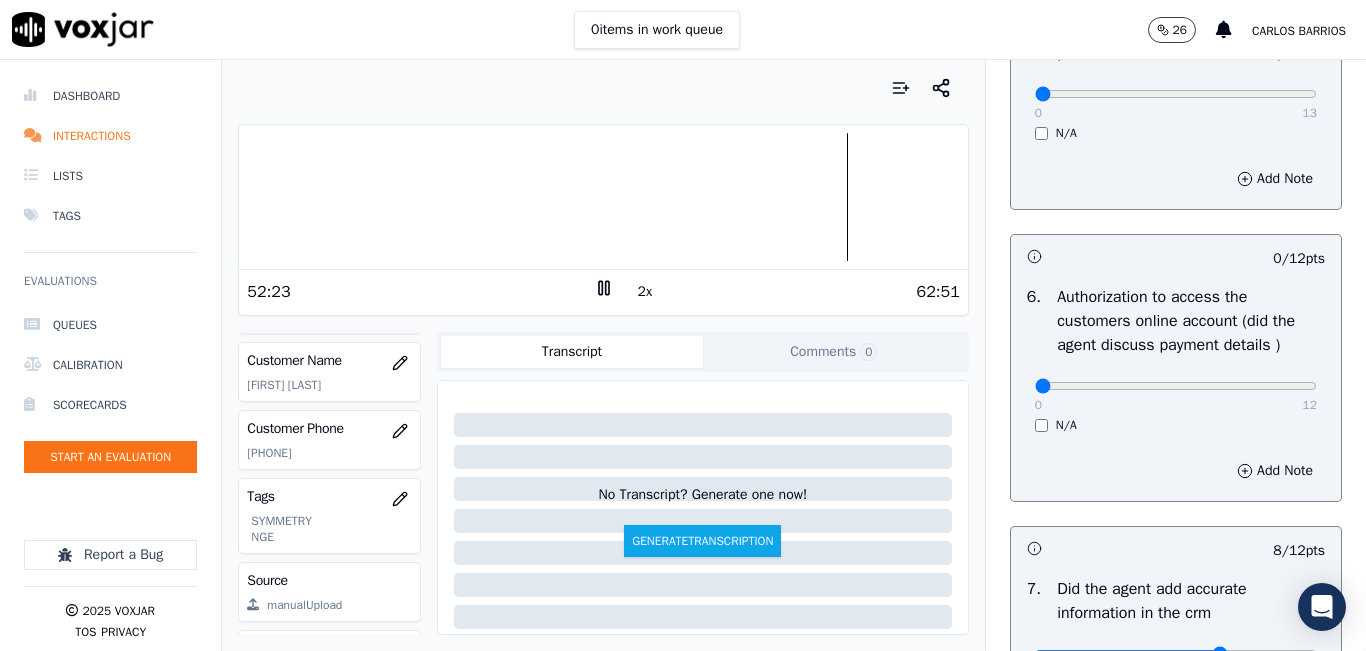 click at bounding box center (603, 197) 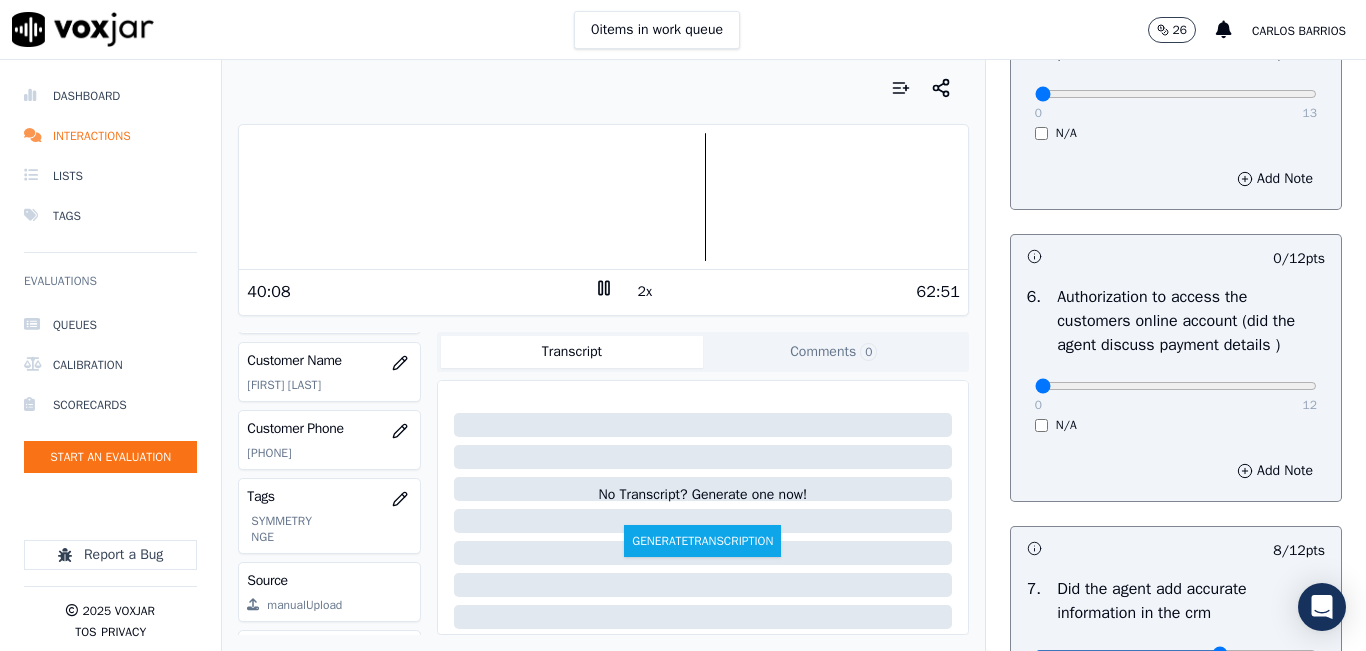 click at bounding box center (603, 197) 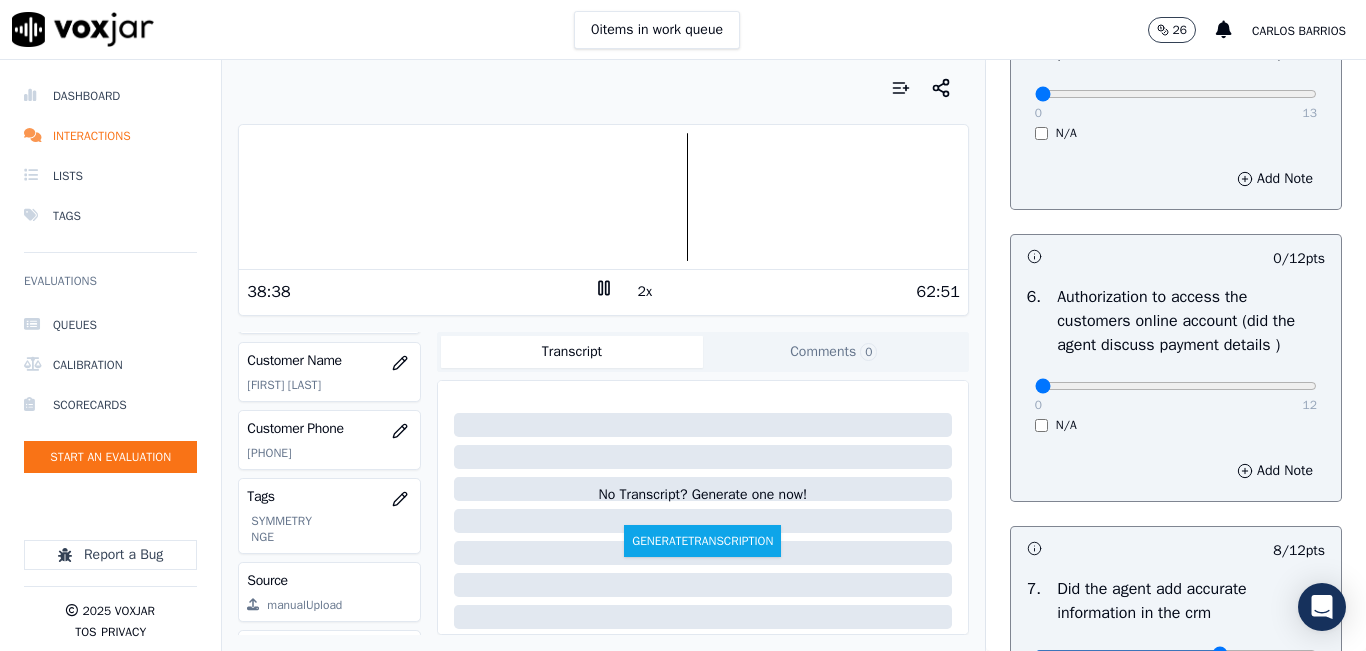 click at bounding box center [603, 197] 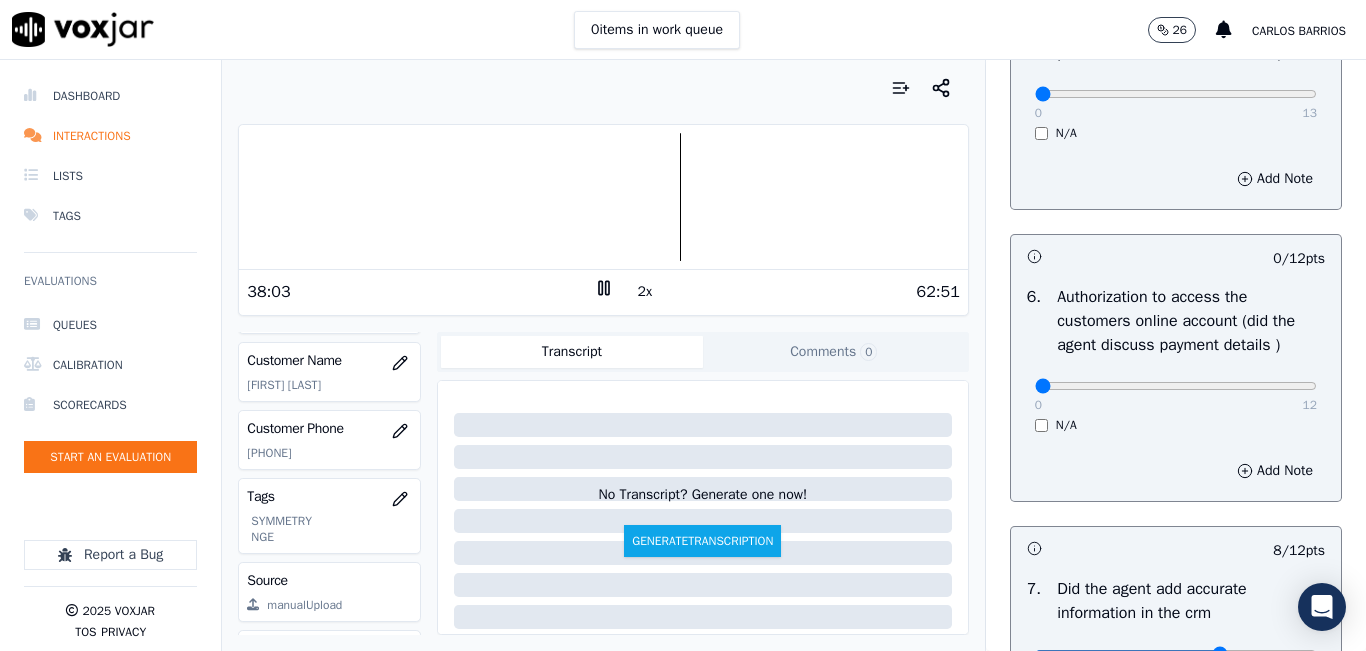 click at bounding box center (603, 197) 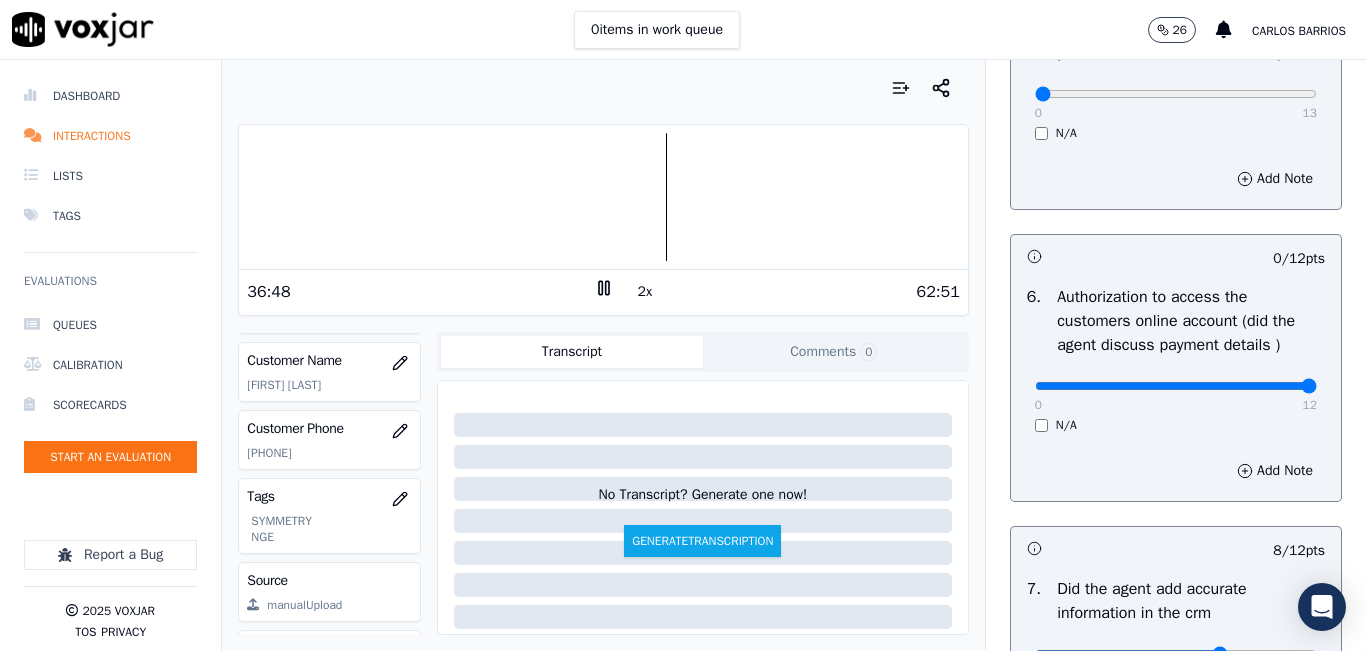 drag, startPoint x: 1242, startPoint y: 428, endPoint x: 1258, endPoint y: 433, distance: 16.763054 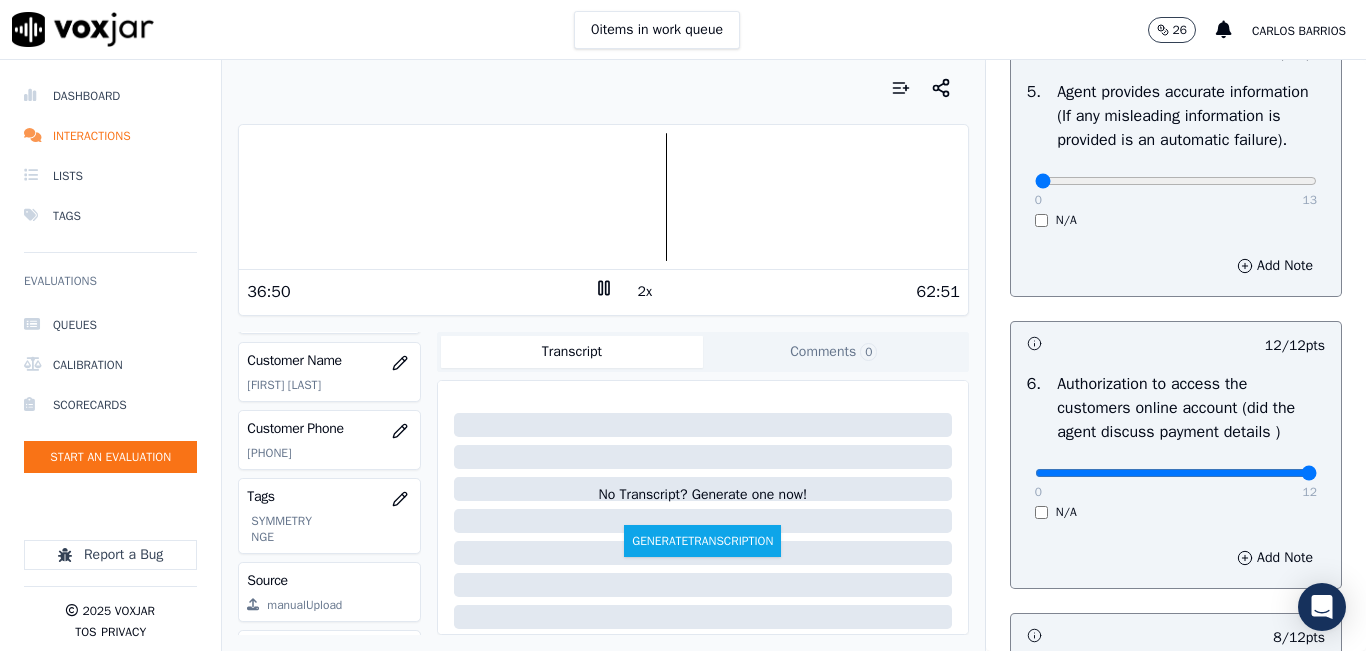 scroll, scrollTop: 1118, scrollLeft: 0, axis: vertical 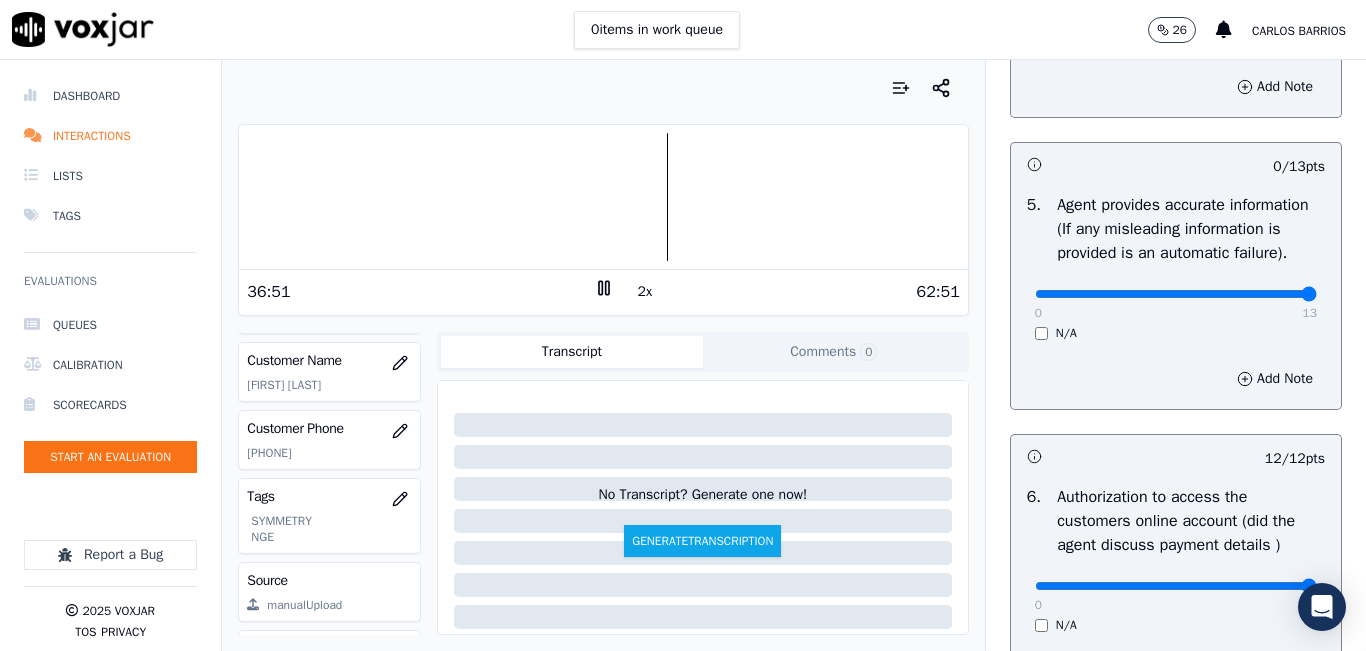 type on "13" 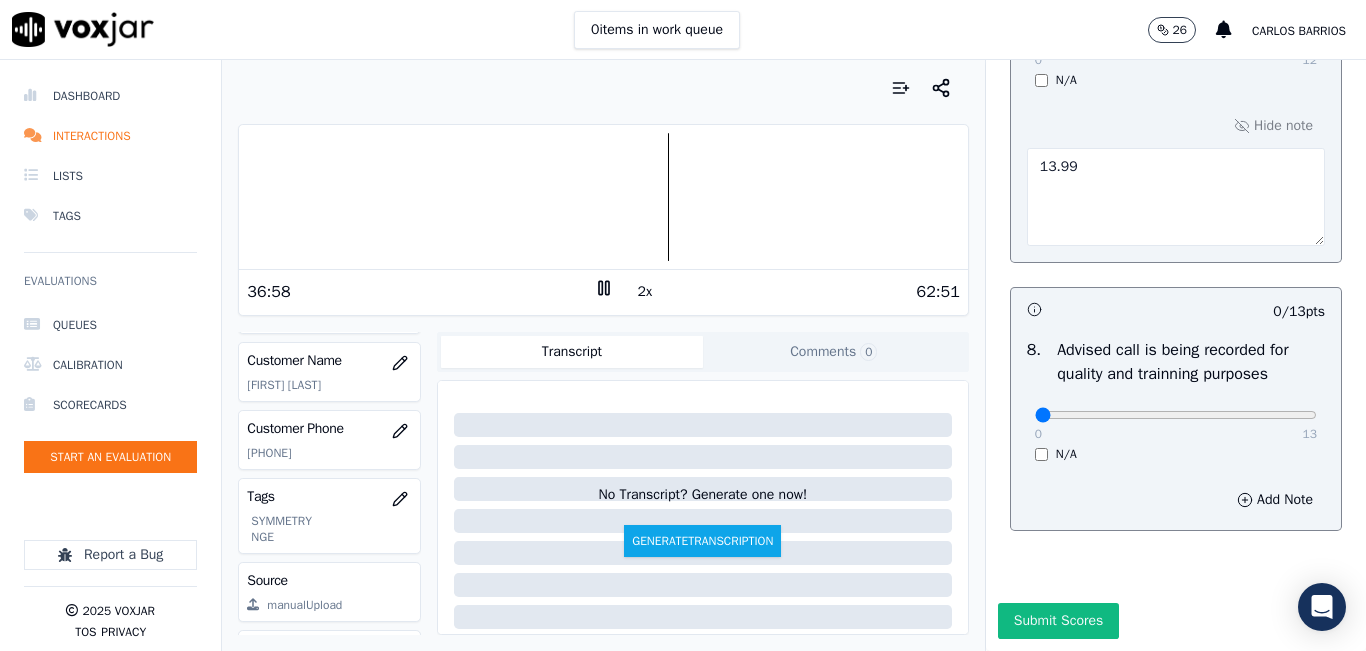 scroll, scrollTop: 2024, scrollLeft: 0, axis: vertical 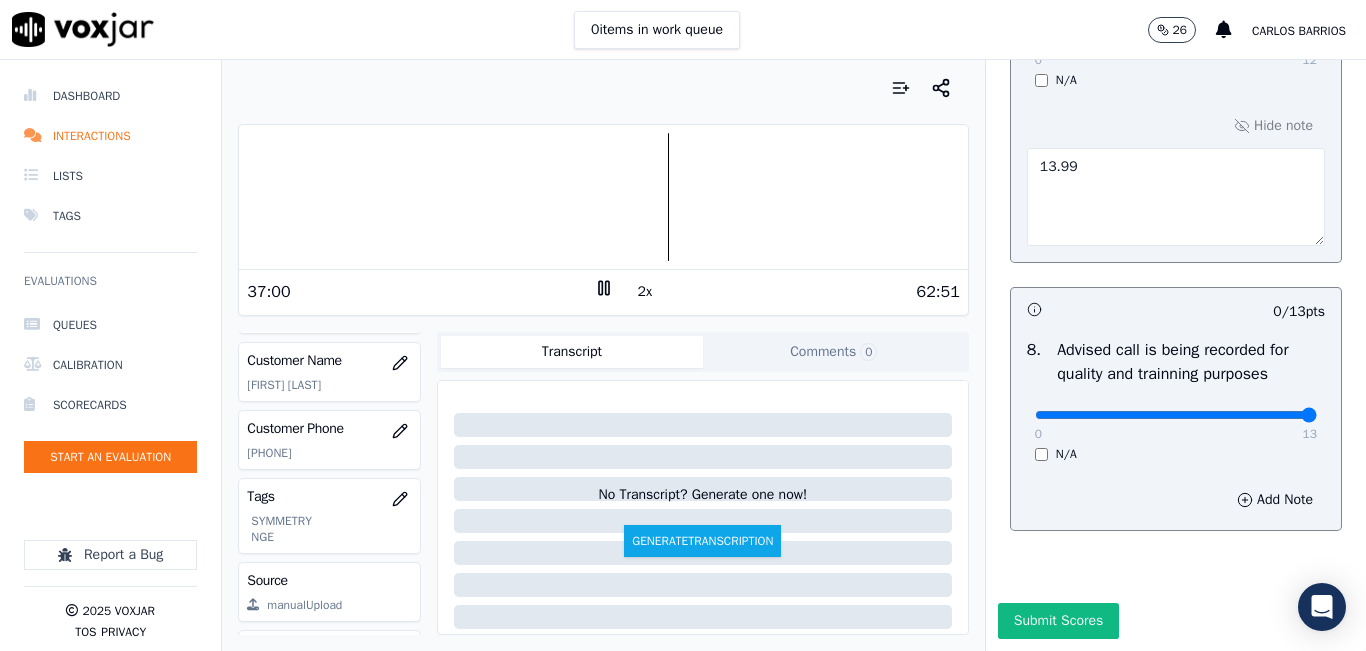 type on "13" 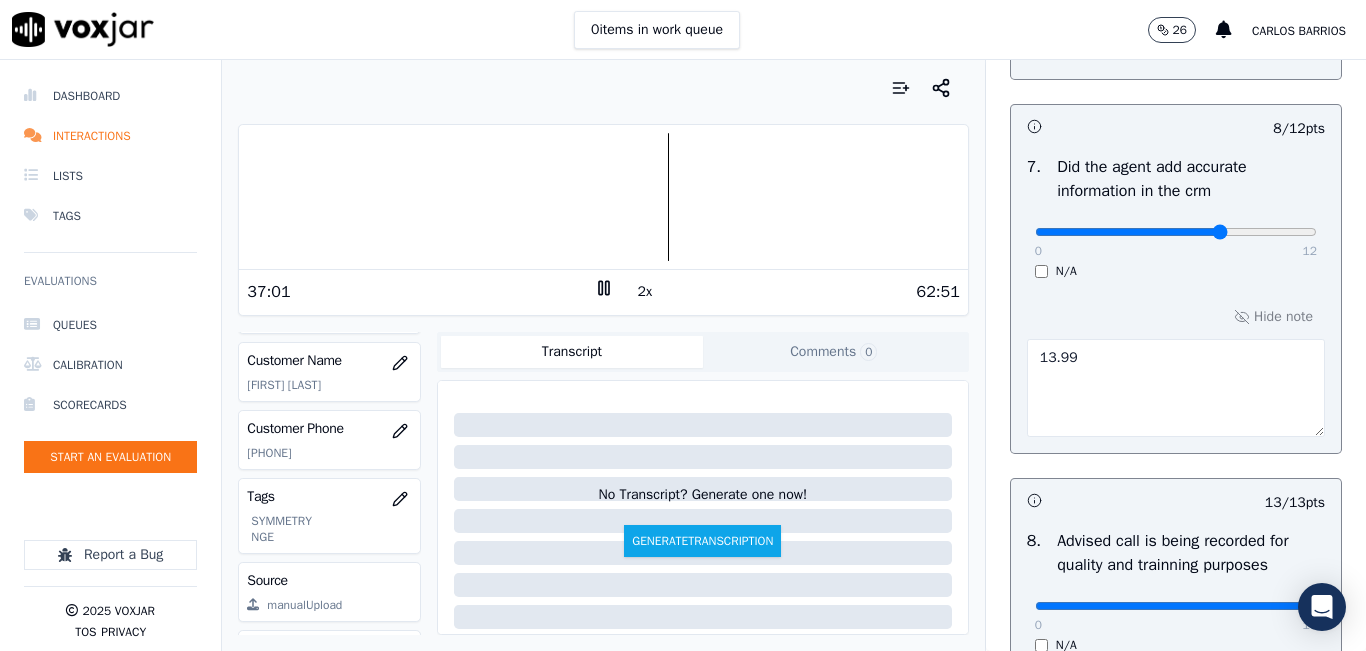 scroll, scrollTop: 1724, scrollLeft: 0, axis: vertical 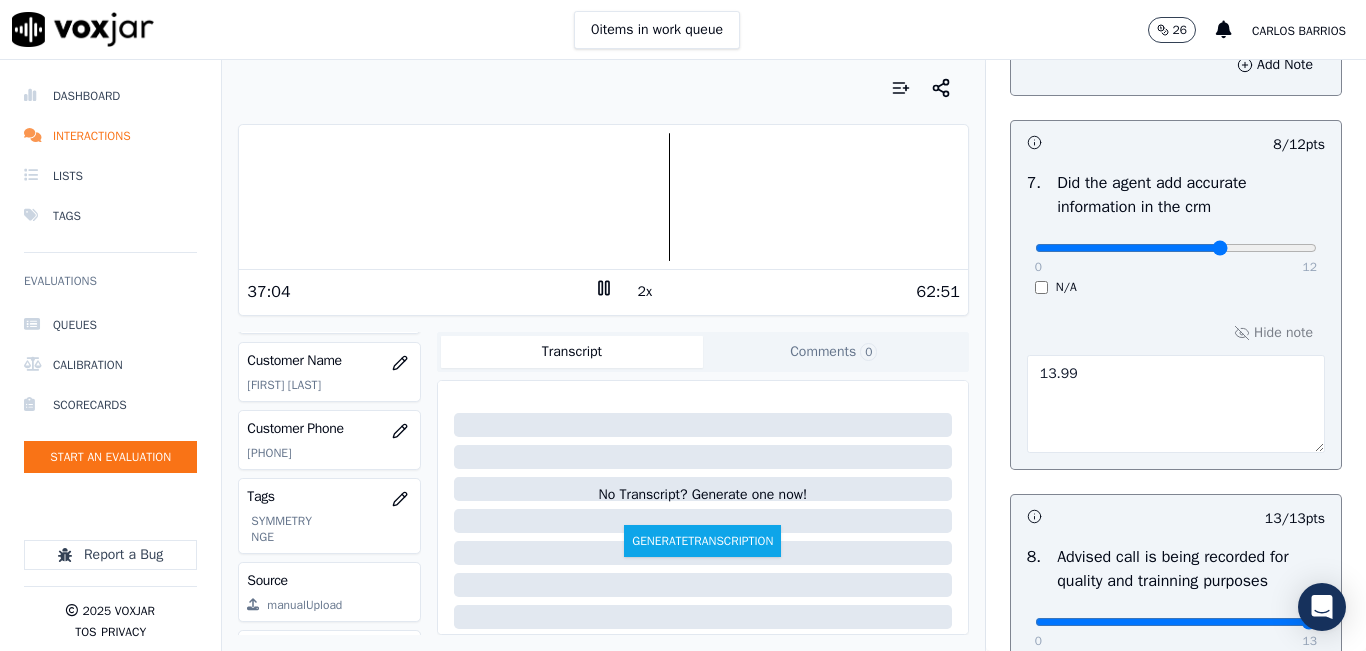 click on "13.99" at bounding box center [1176, 404] 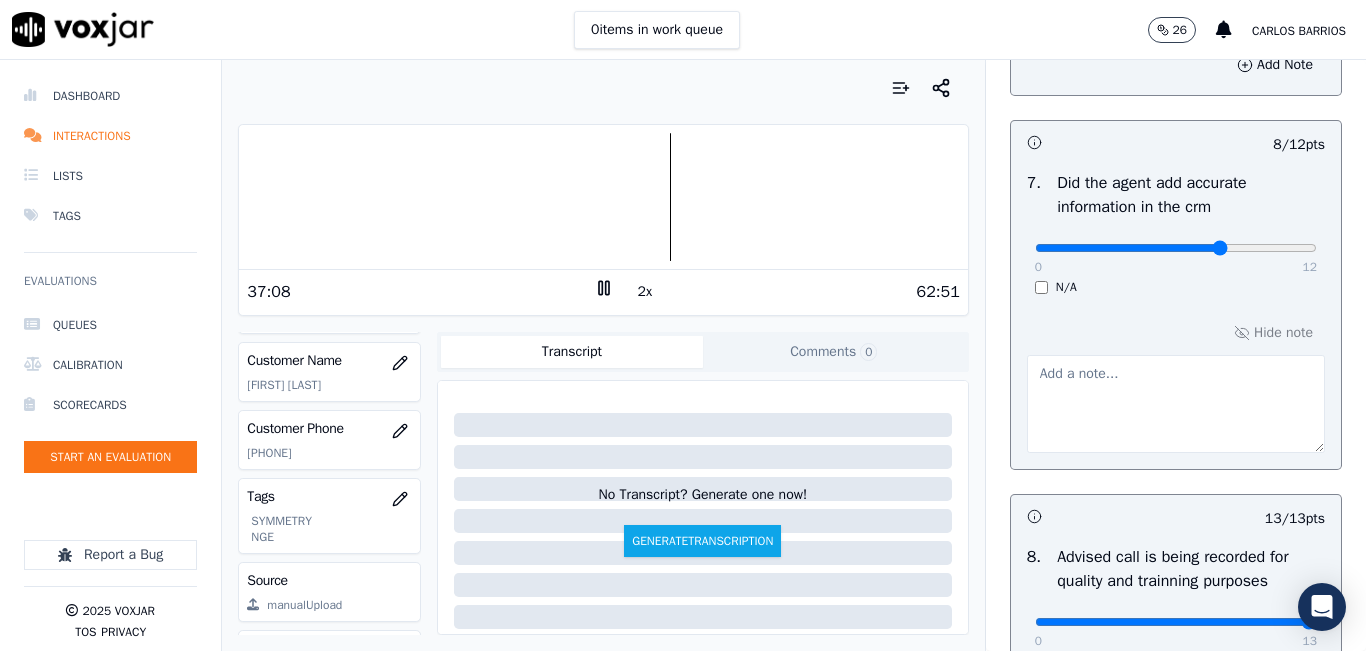 type 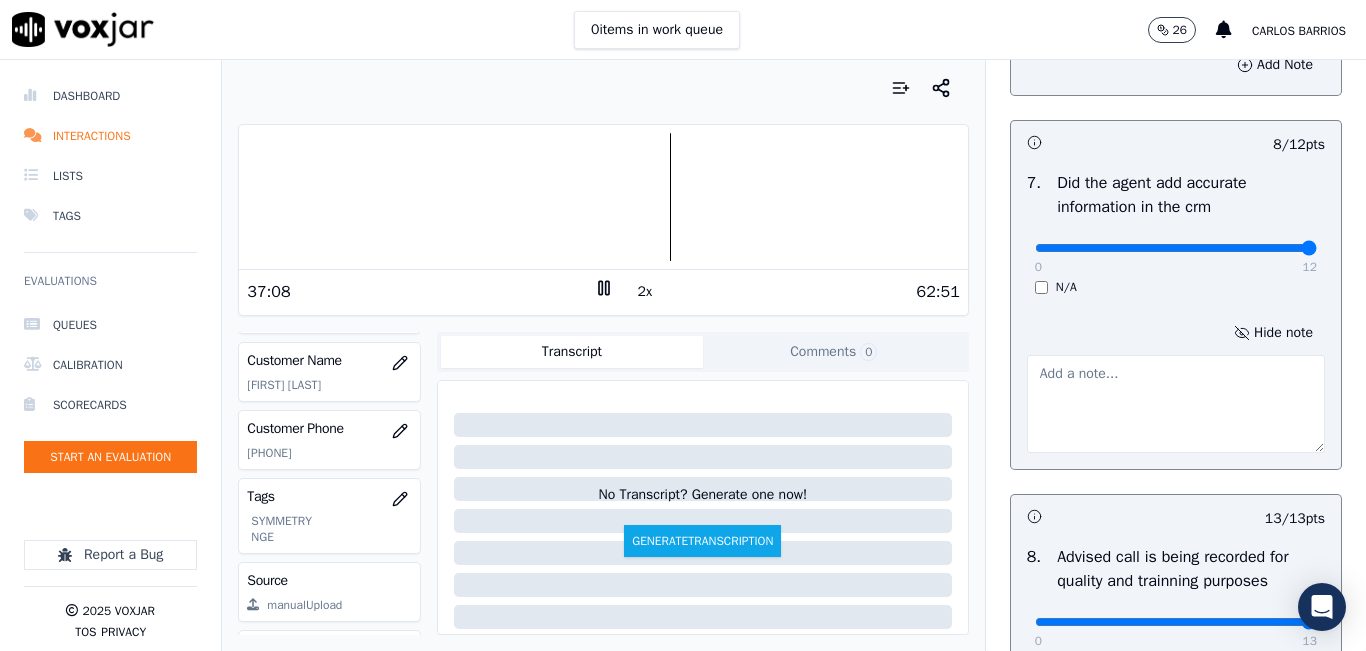 type on "12" 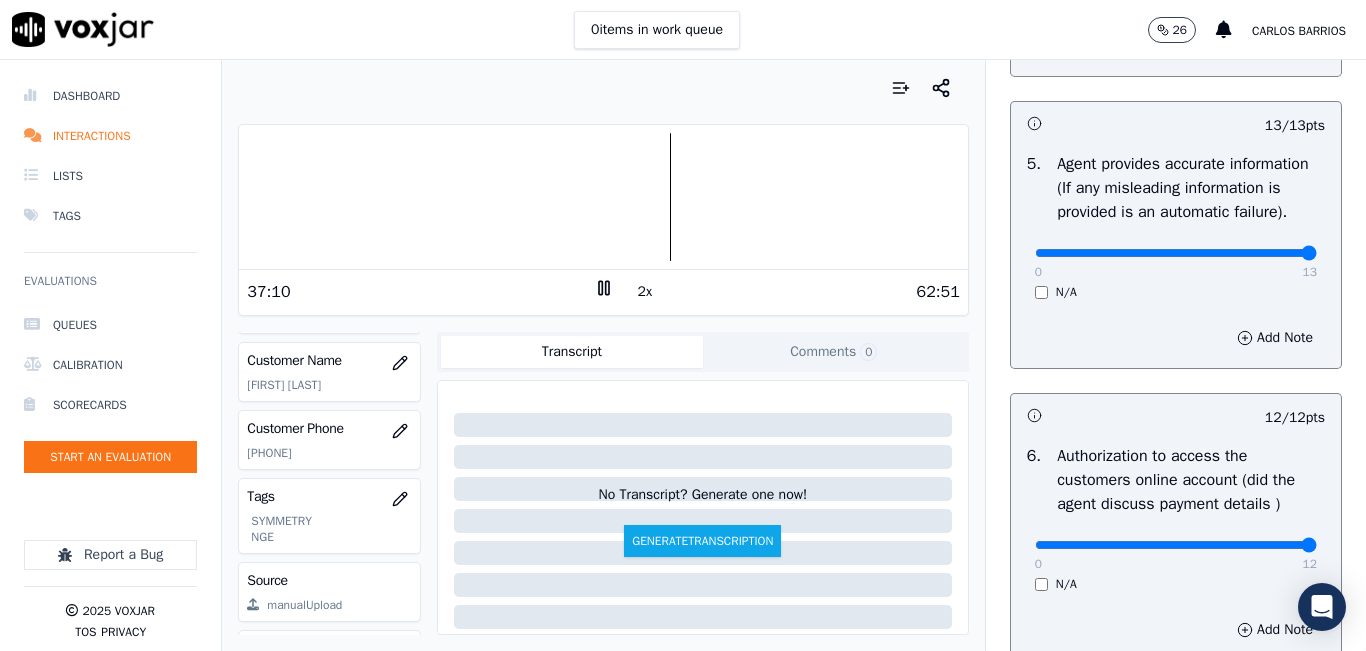 scroll, scrollTop: 1124, scrollLeft: 0, axis: vertical 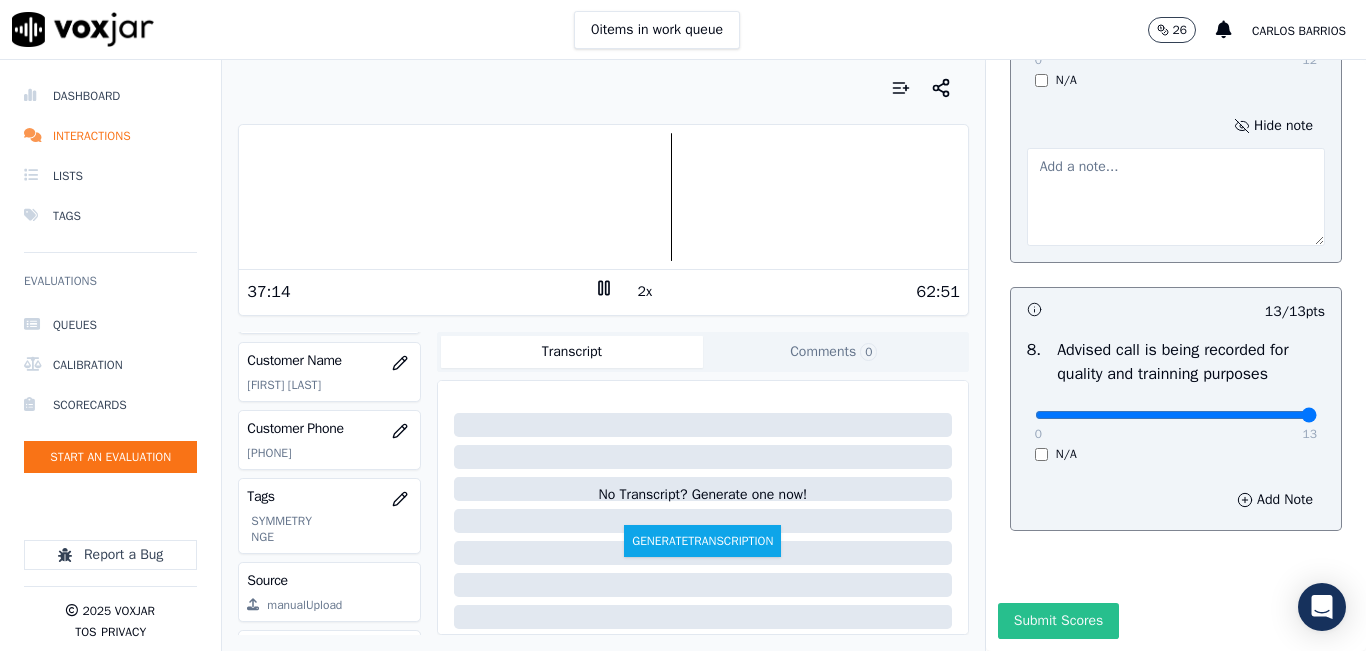 click on "Submit Scores" at bounding box center [1058, 621] 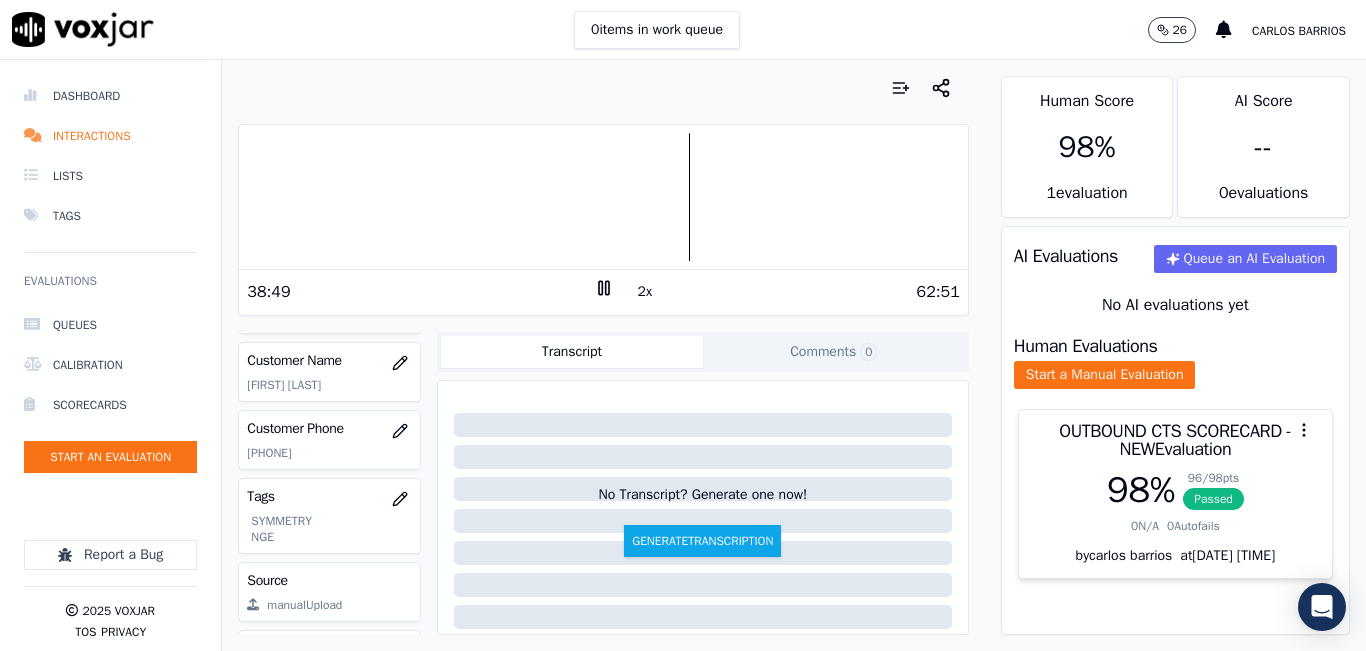 click at bounding box center (603, 88) 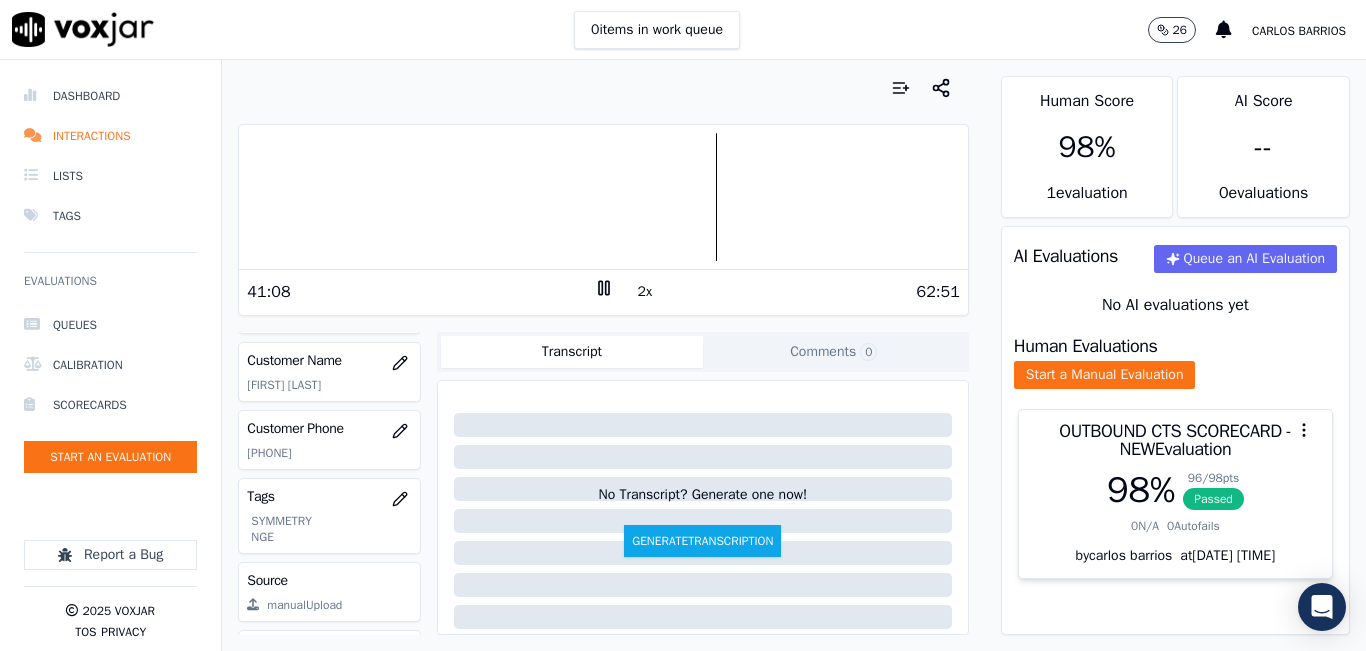 click at bounding box center (603, 88) 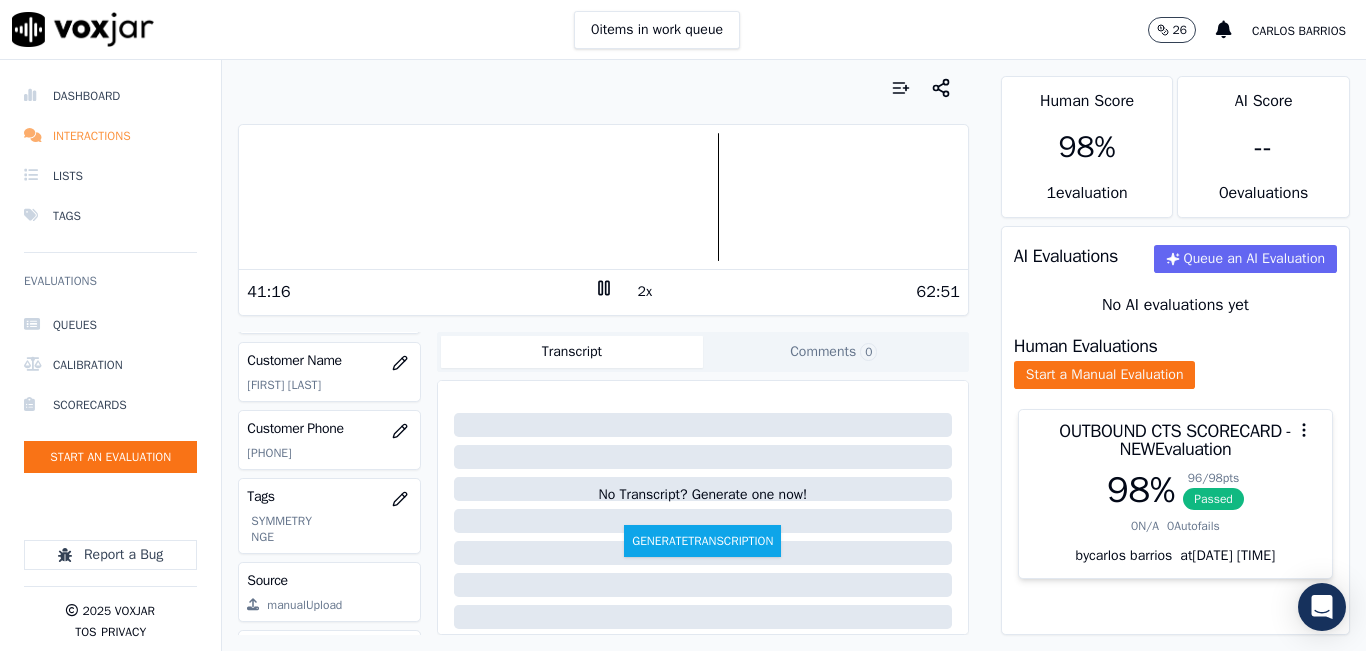click on "Interactions" at bounding box center [110, 136] 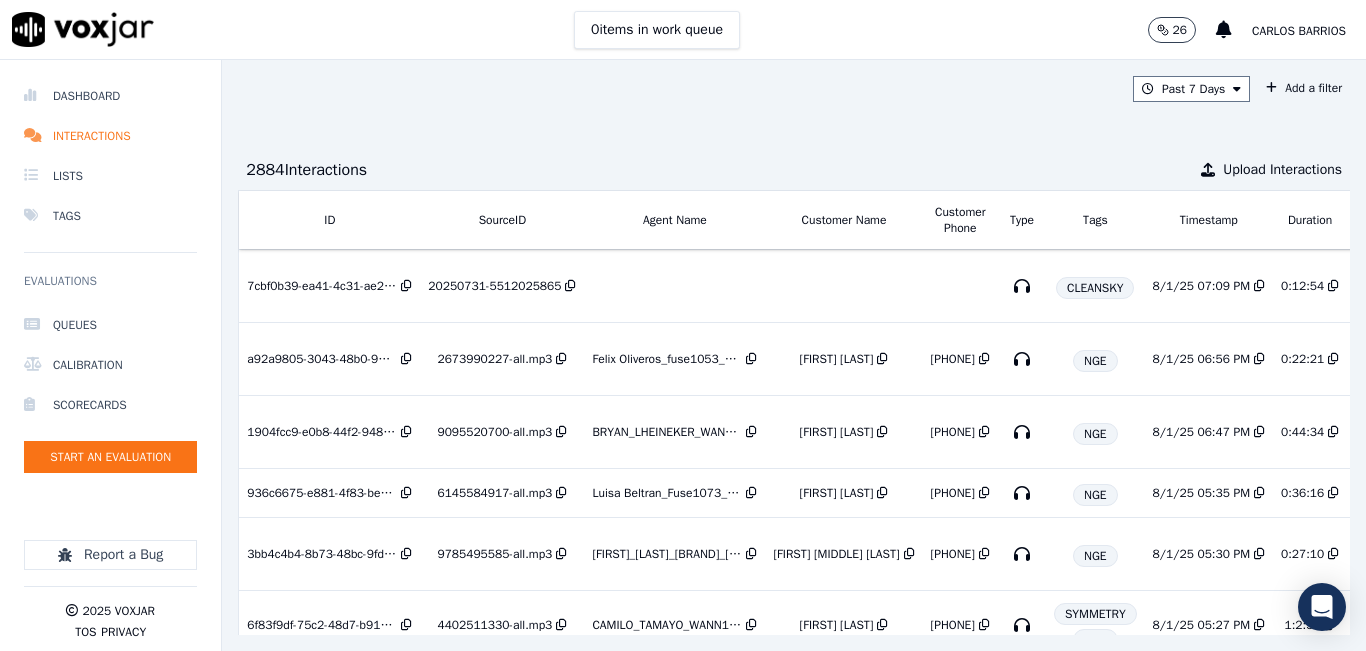 scroll, scrollTop: 0, scrollLeft: 332, axis: horizontal 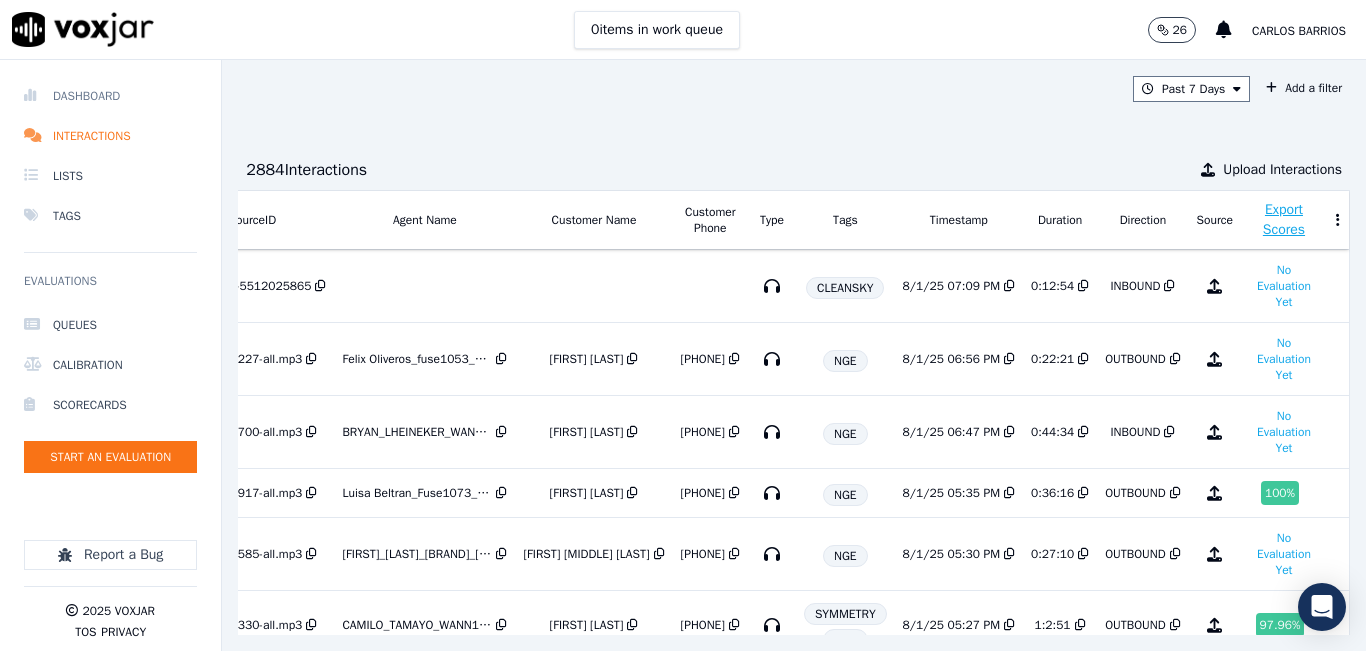 click on "Dashboard" at bounding box center [110, 96] 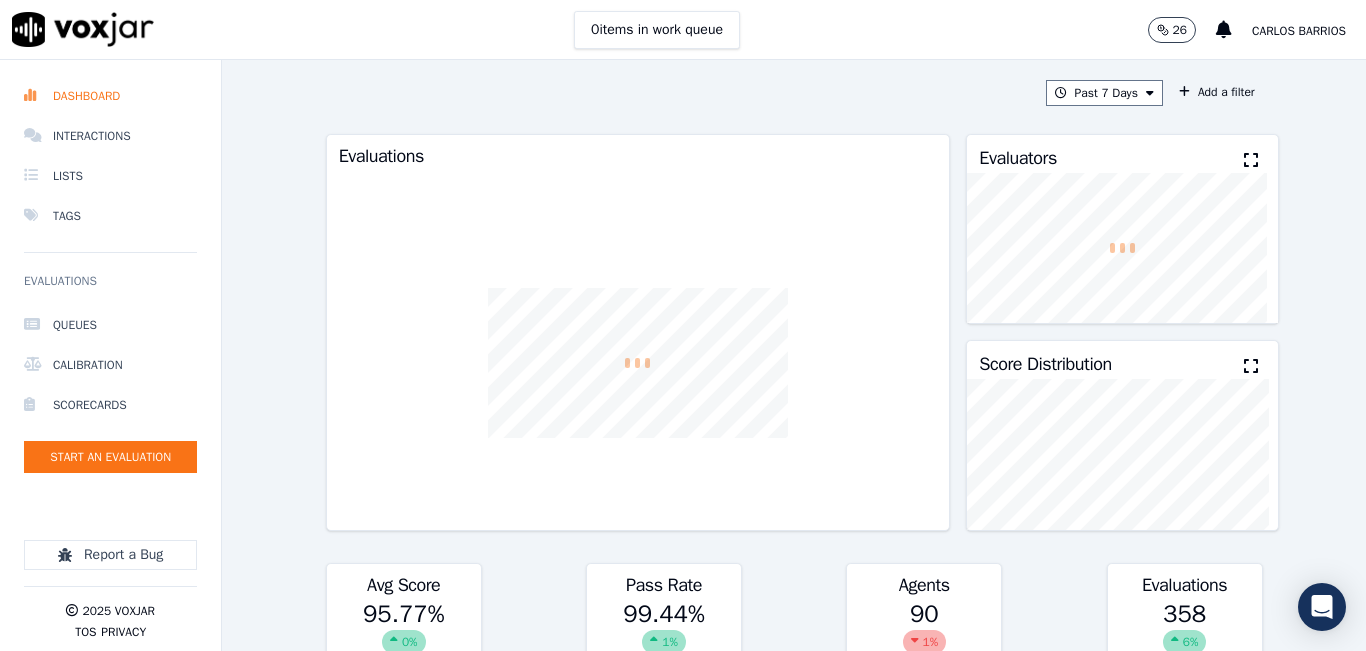 drag, startPoint x: 887, startPoint y: 107, endPoint x: 992, endPoint y: 103, distance: 105.076164 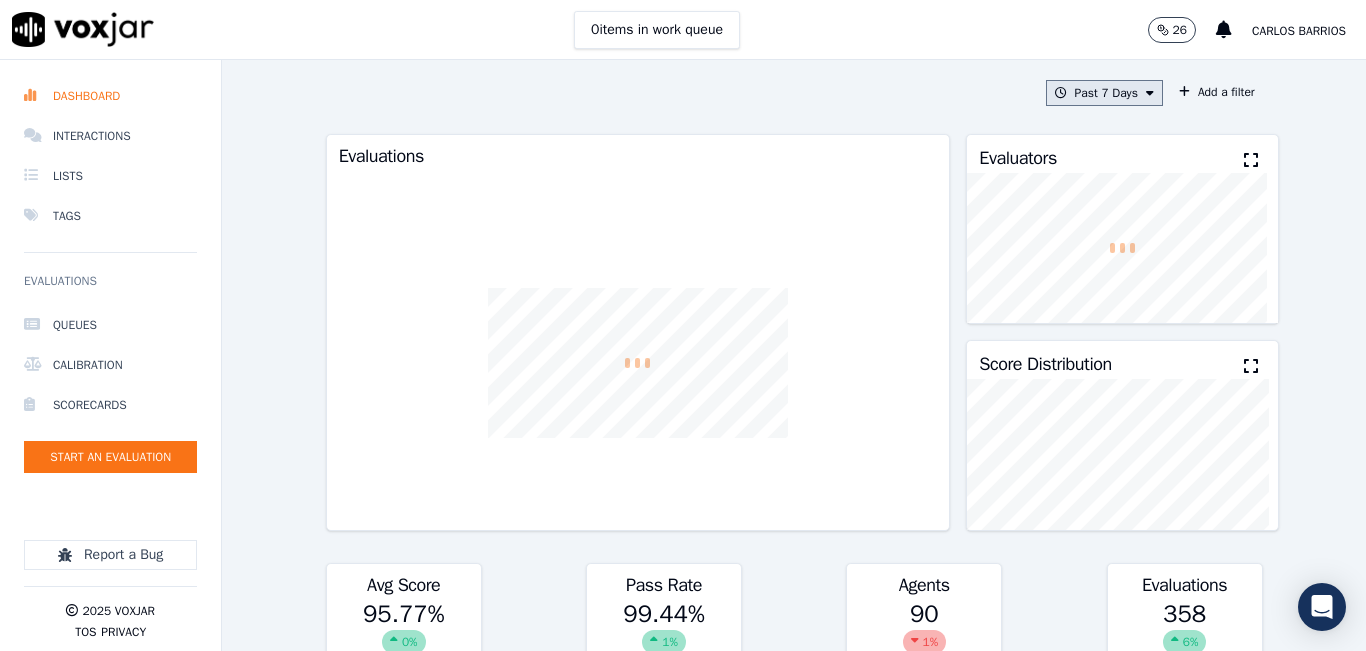 click on "Past 7 Days" at bounding box center (1104, 93) 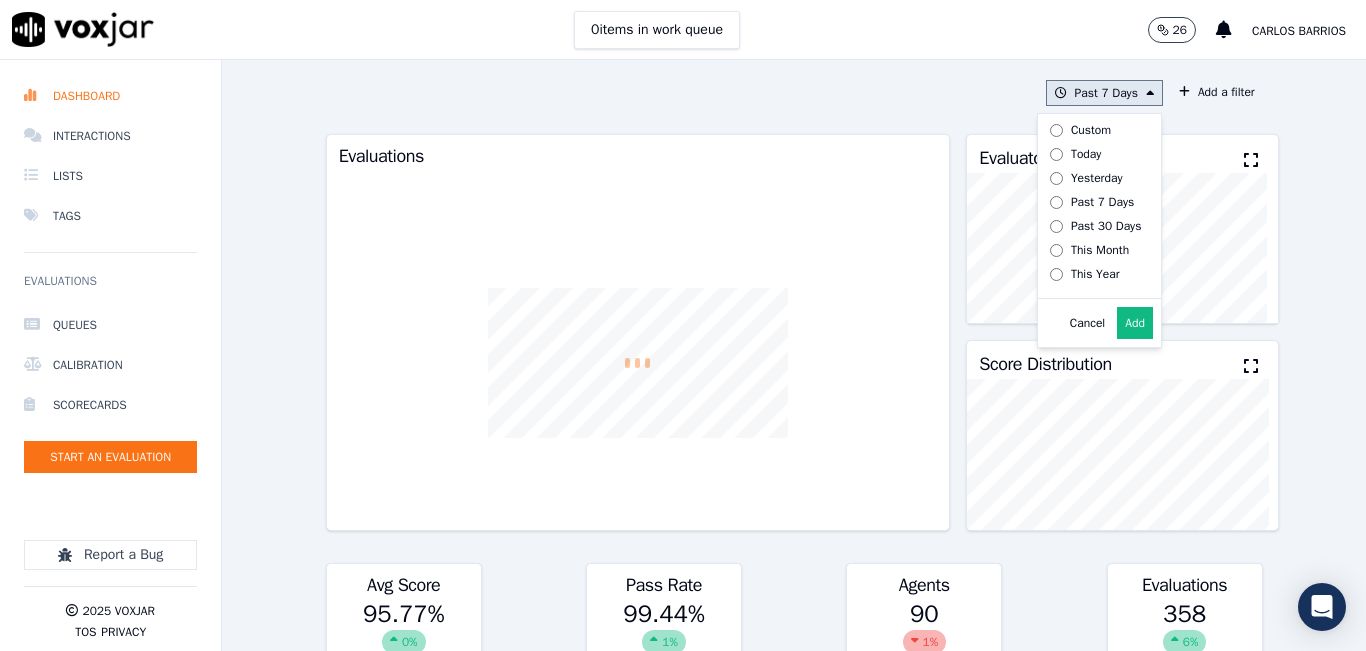 click on "Today" at bounding box center (1086, 154) 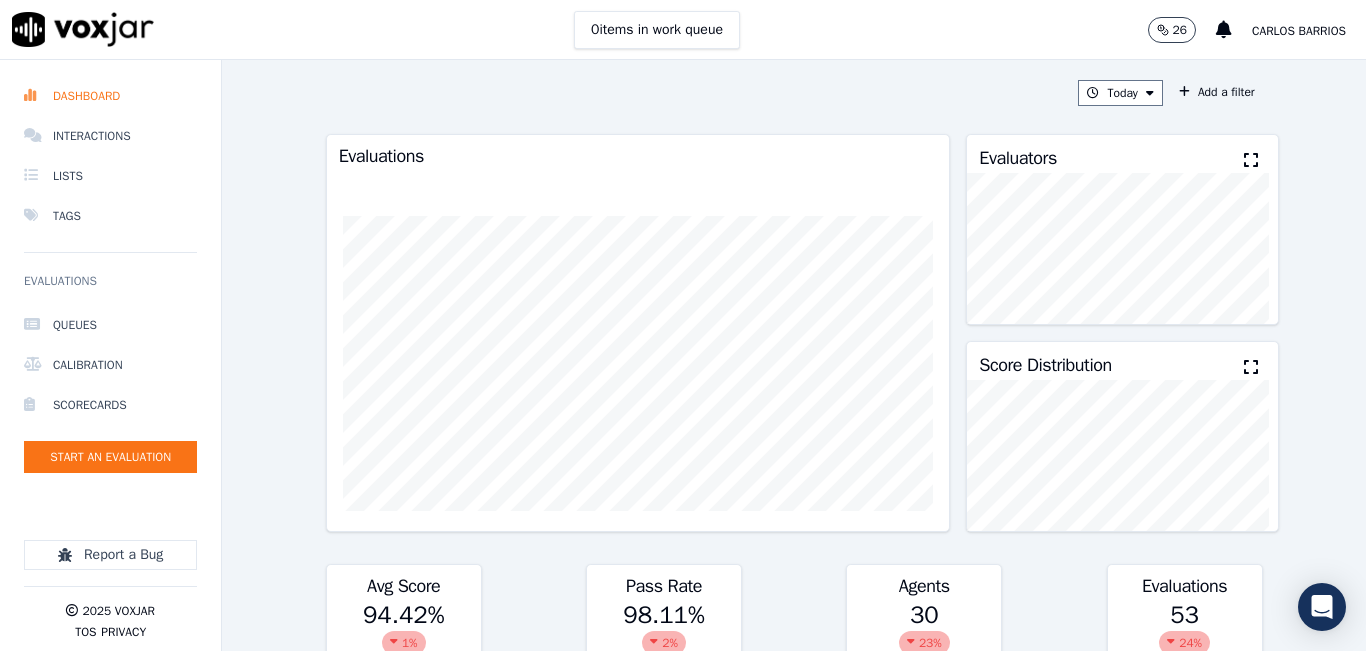 click on "Evaluators" at bounding box center (1122, 154) 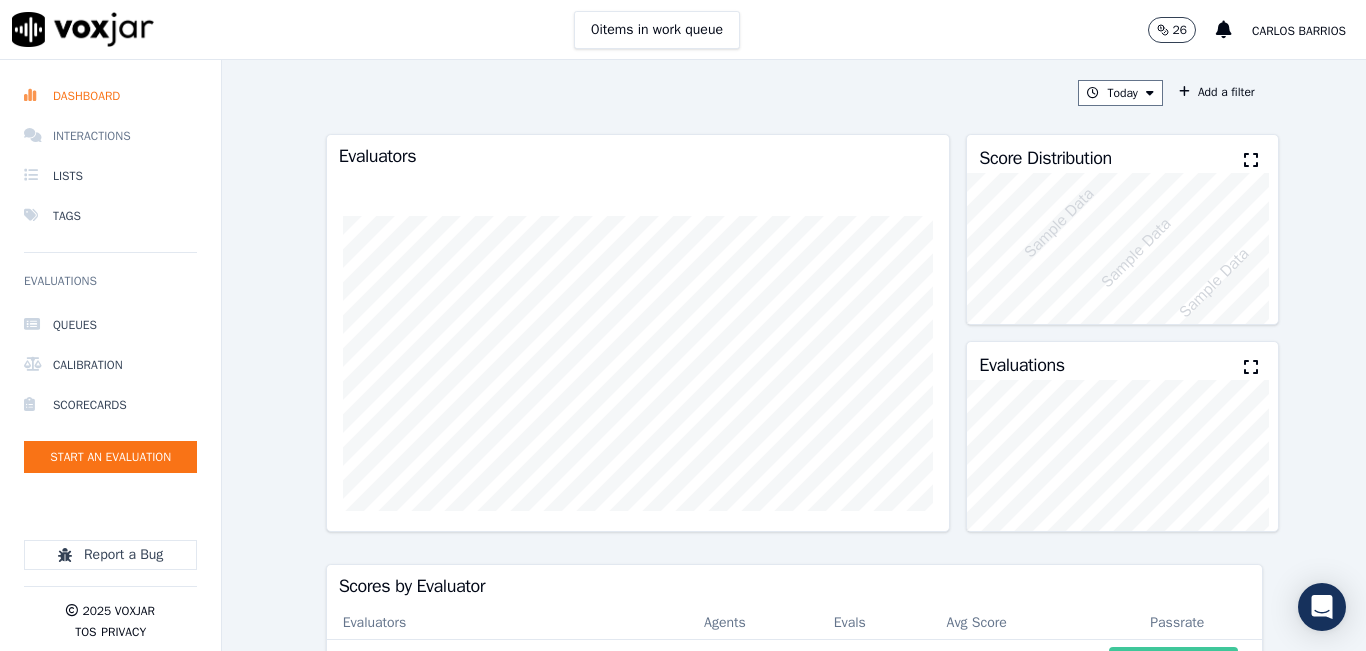 click on "Interactions" at bounding box center (110, 136) 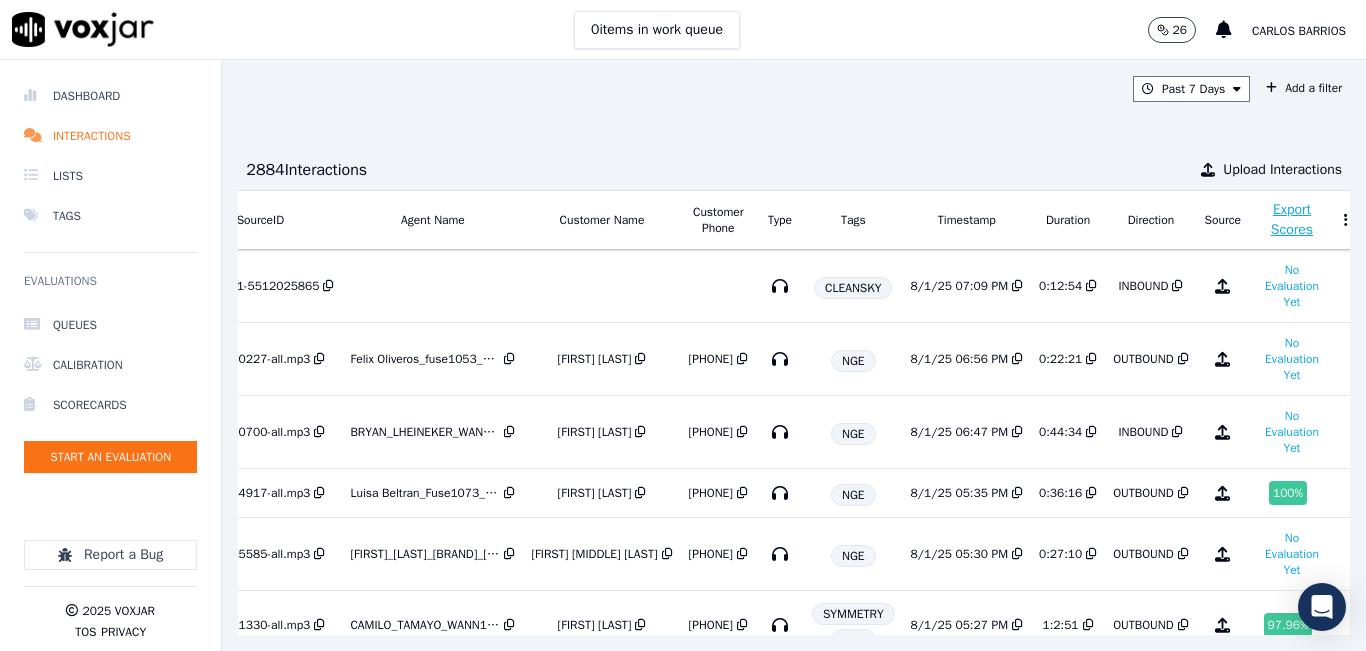 scroll, scrollTop: 0, scrollLeft: 332, axis: horizontal 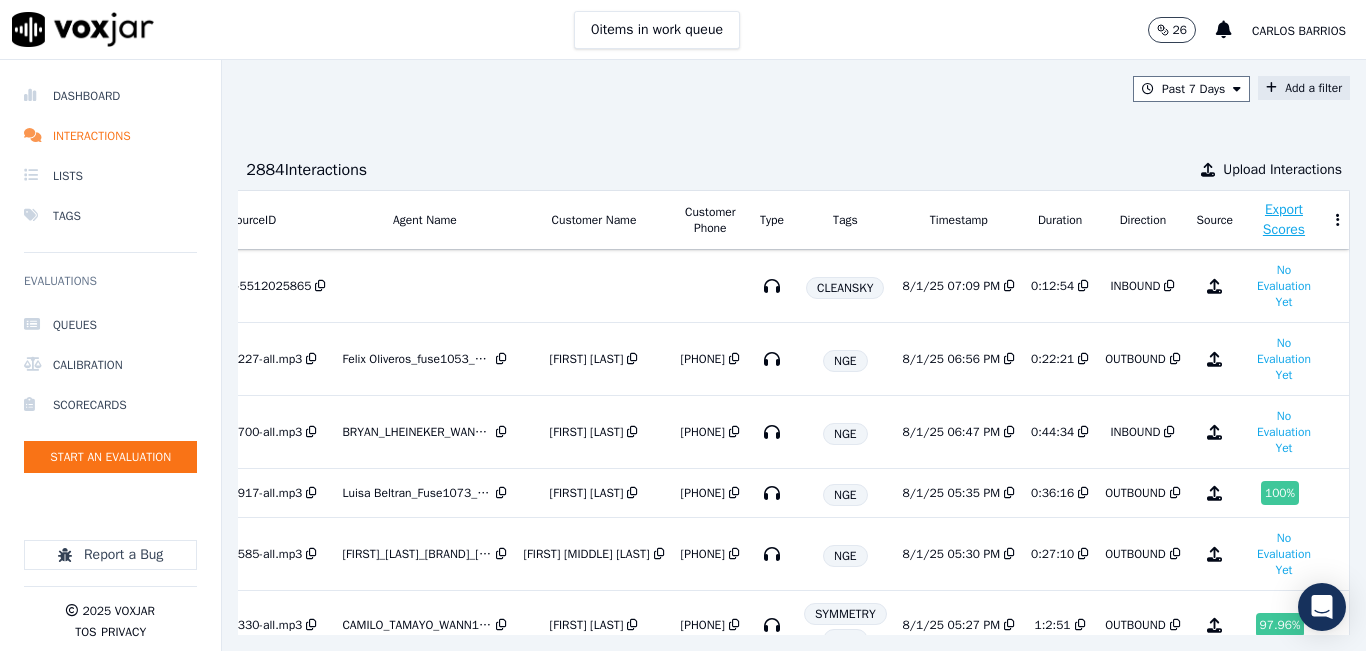 click on "Add a filter" at bounding box center [1304, 88] 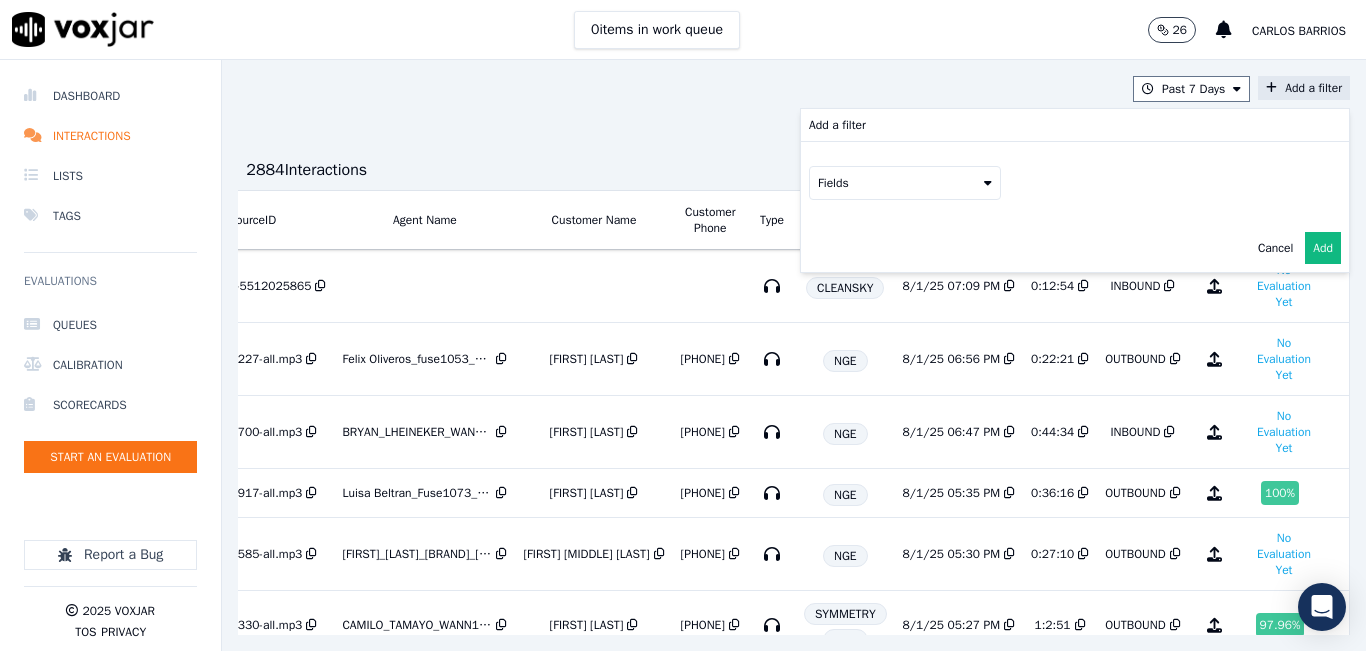click on "Fields" at bounding box center (905, 183) 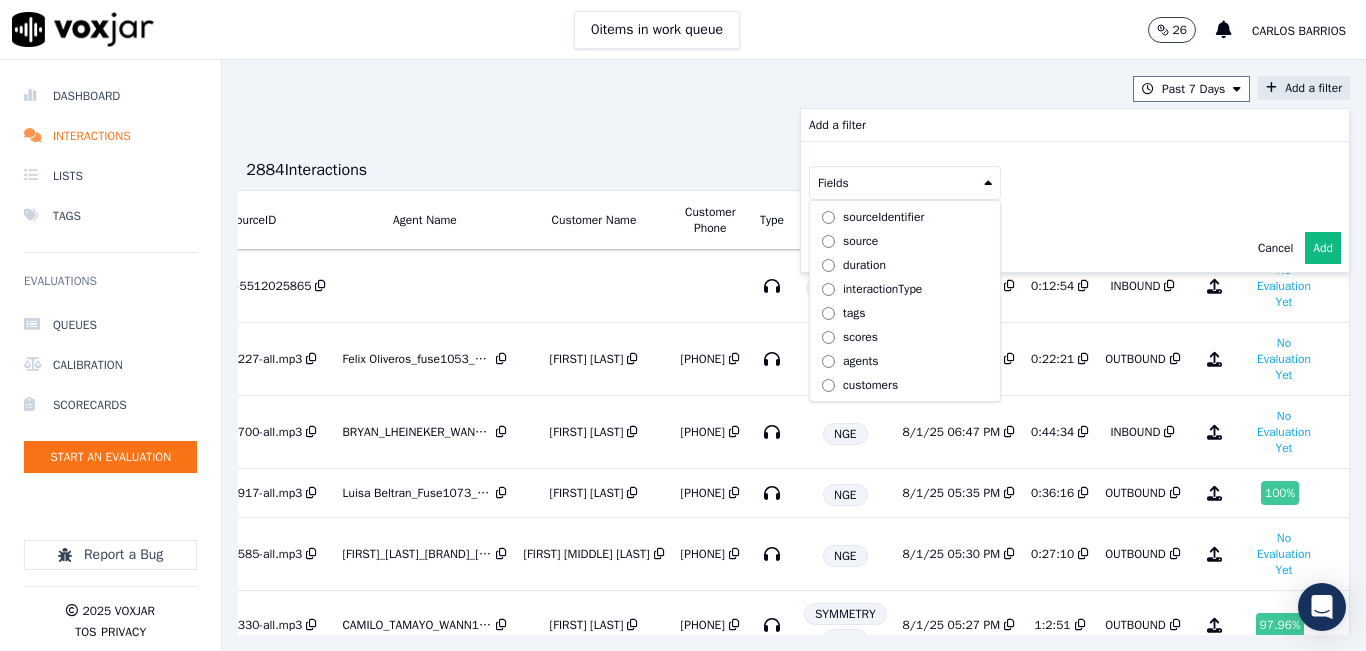 scroll, scrollTop: 0, scrollLeft: 0, axis: both 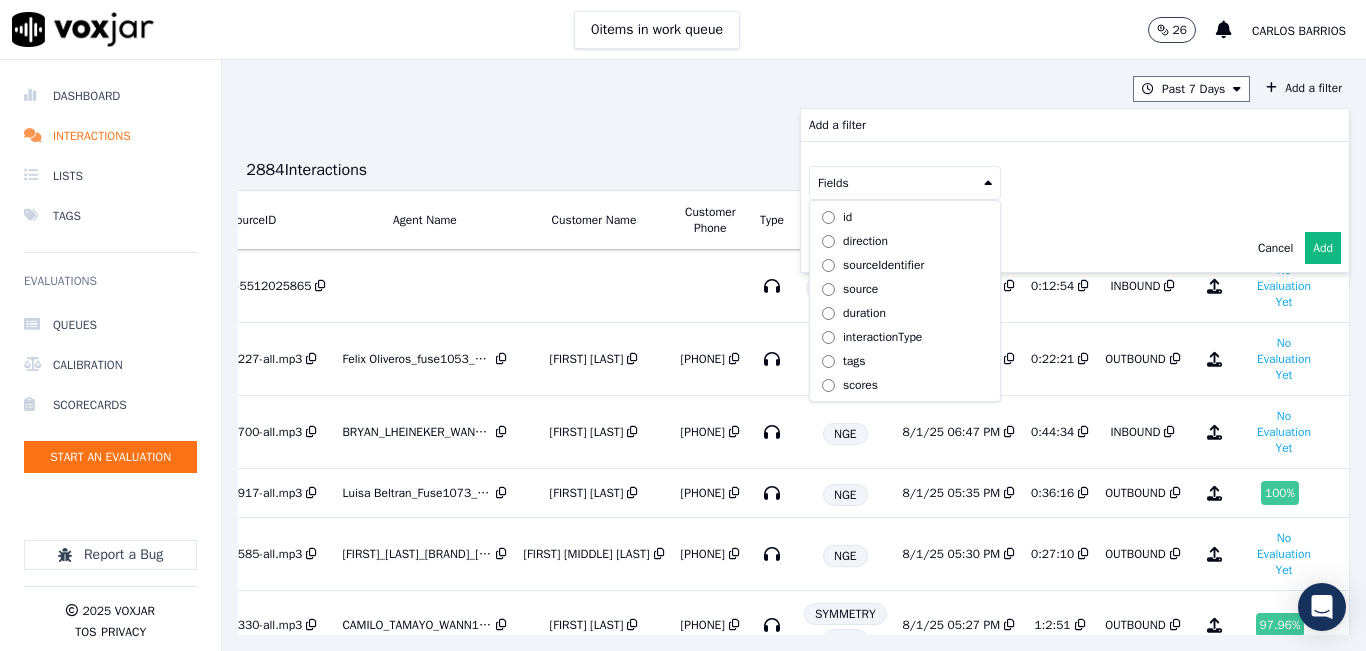 click on "Past 7 Days
Add a filter
Add a filter       Fields       id     direction     sourceIdentifier     source     duration     interactionType     tags     scores     agents     customers         Cancel   Add   2884  Interaction s       Upload Interactions     ID   SourceID   Agent Name   Customer Name   Customer Phone   Type   Tags   Timestamp   Duration   Direction   Source     Export Scores         7cbf0b39-ea41-4c31-ae28-0a1c68244e50     20250731-5512025865             CLEANSKY 8/1/25 07:09 PM     0:12:54     INBOUND         No Evaluation Yet     a92a9805-3043-48b0-9021-329d990c1c5e     2673990227-all.mp3     Felix Oliveros_fuse1053_NGE     LUCIANA SANTANA     2673990227       NGE 8/1/25 06:56 PM     0:22:21     OUTBOUND         No Evaluation Yet     1904fcc9-e0b8-44f2-9486-9a579c7f9de4     9095520700-all.mp3     BRYAN_LHEINEKER_WANN1211_NGE     JORDANY GOMEZ HERRERA     9095520700       NGE 8/1/25 06:47 PM     0:44:34     INBOUND         No Evaluation Yet" at bounding box center [794, 355] 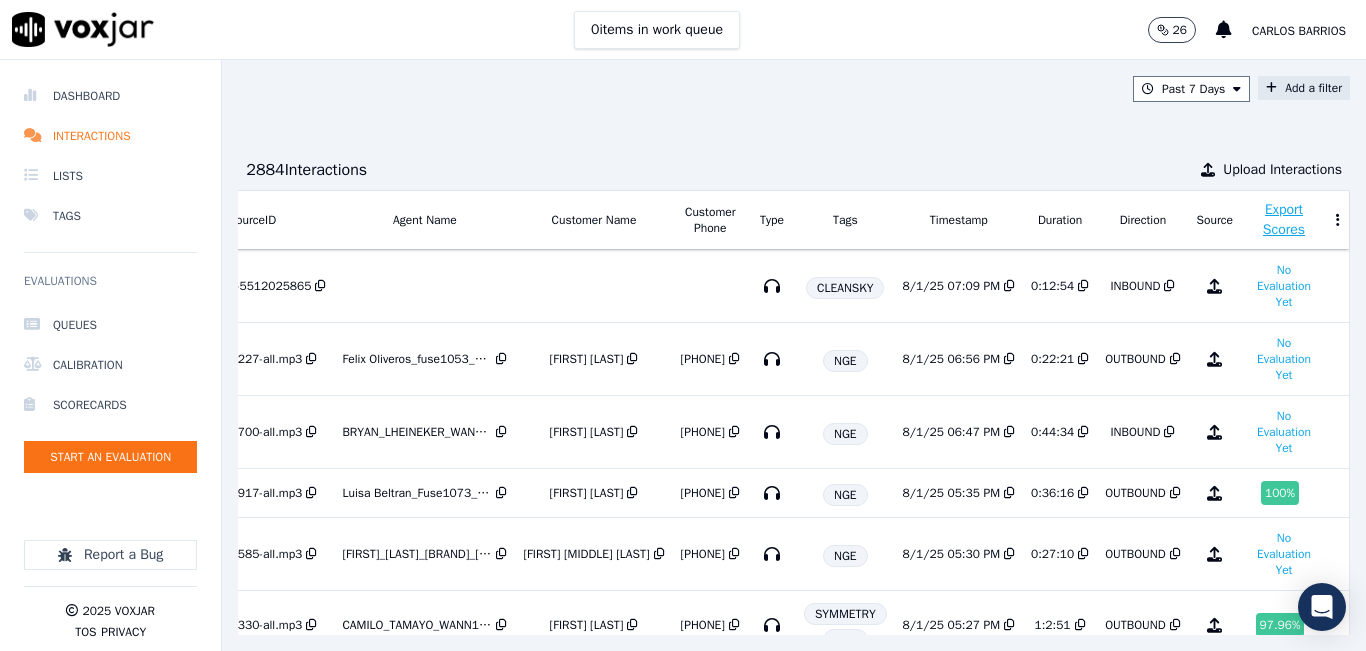 click on "Add a filter" at bounding box center (1304, 88) 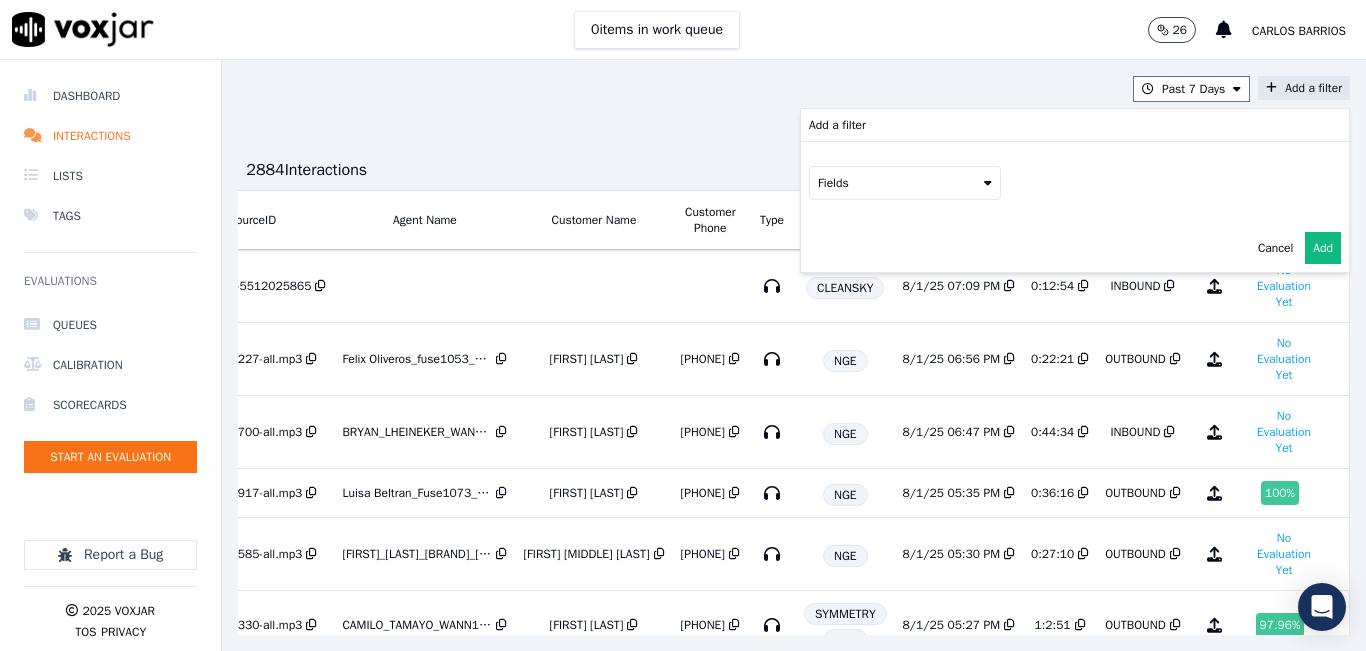 click on "Fields" at bounding box center [905, 183] 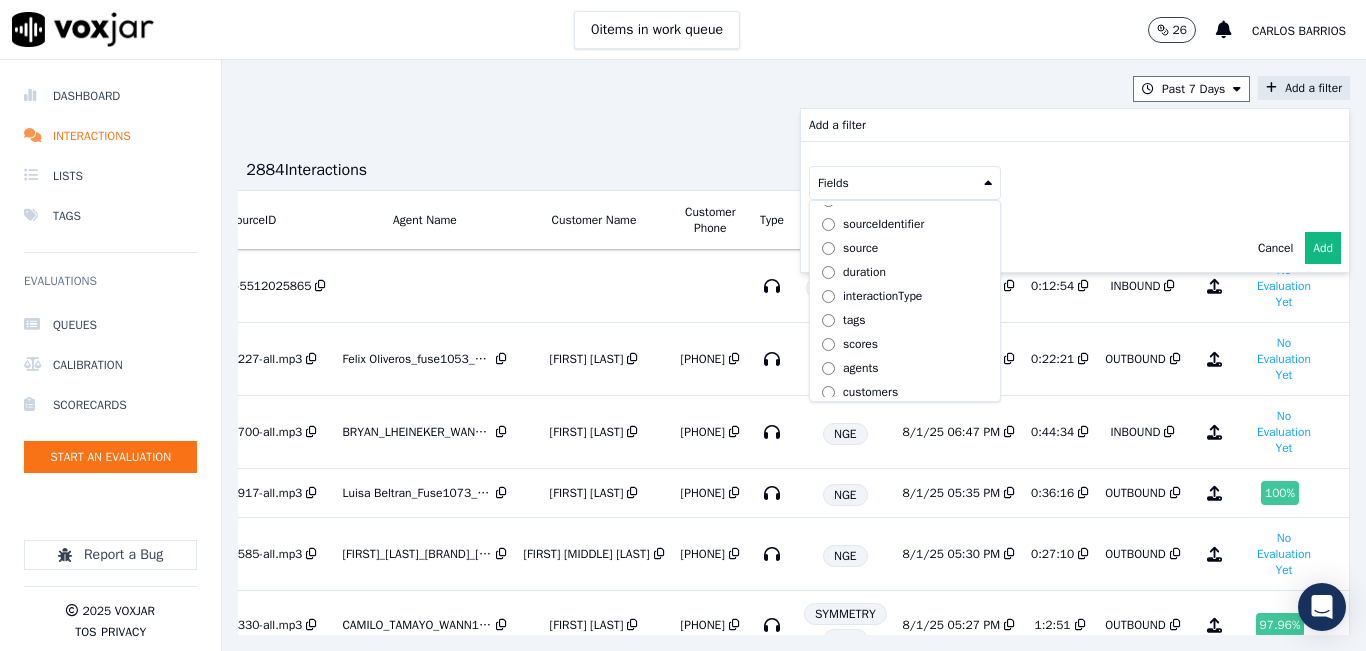 scroll, scrollTop: 63, scrollLeft: 0, axis: vertical 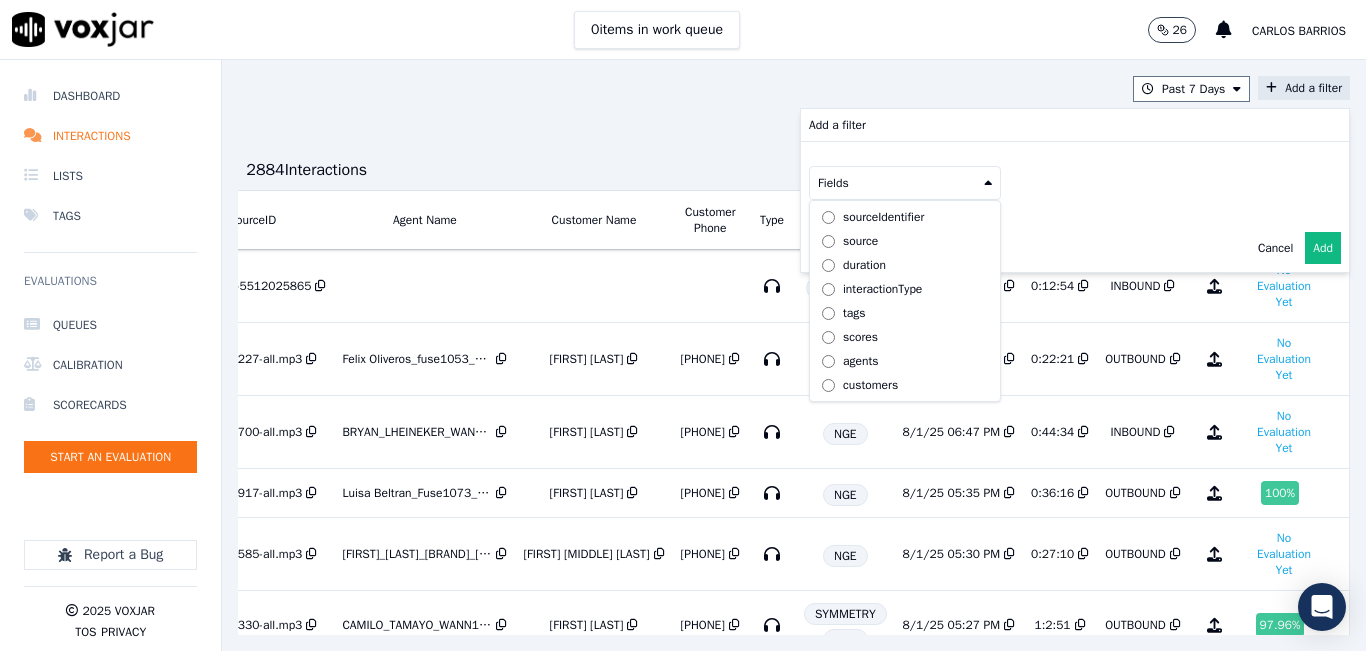 click on "customers" at bounding box center (870, 385) 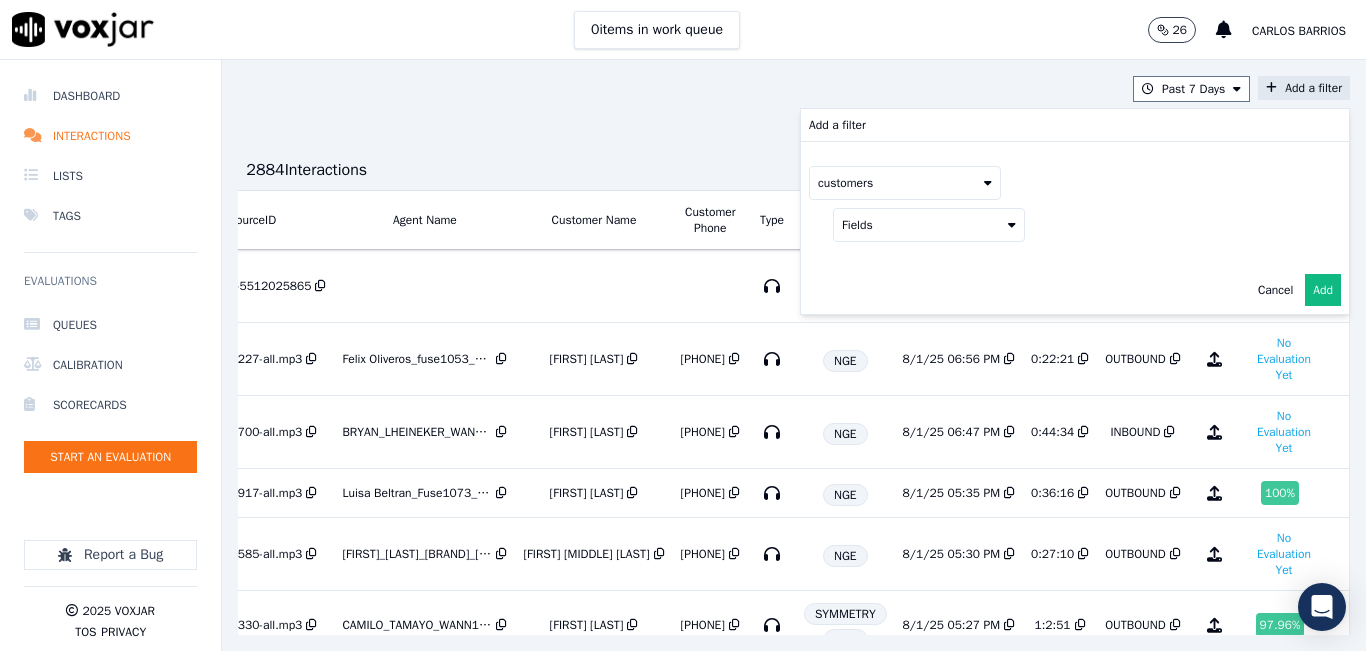 click on "Fields" at bounding box center (929, 225) 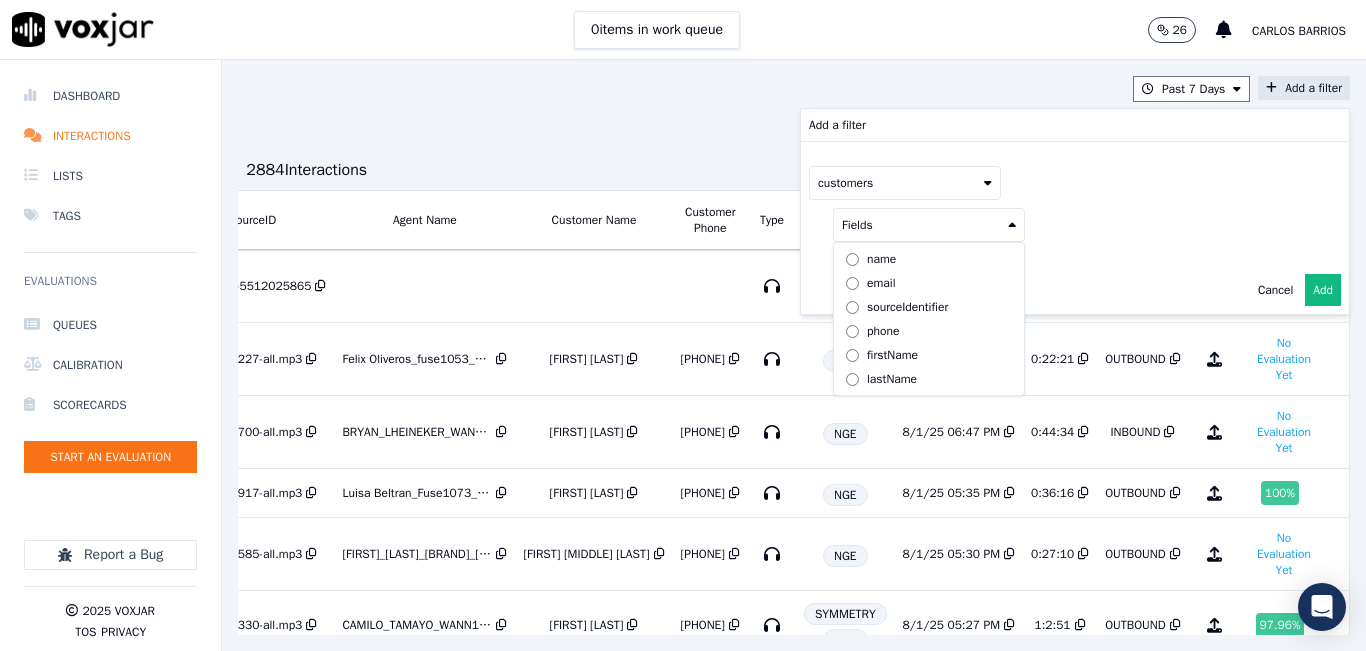 click on "phone" at bounding box center (883, 331) 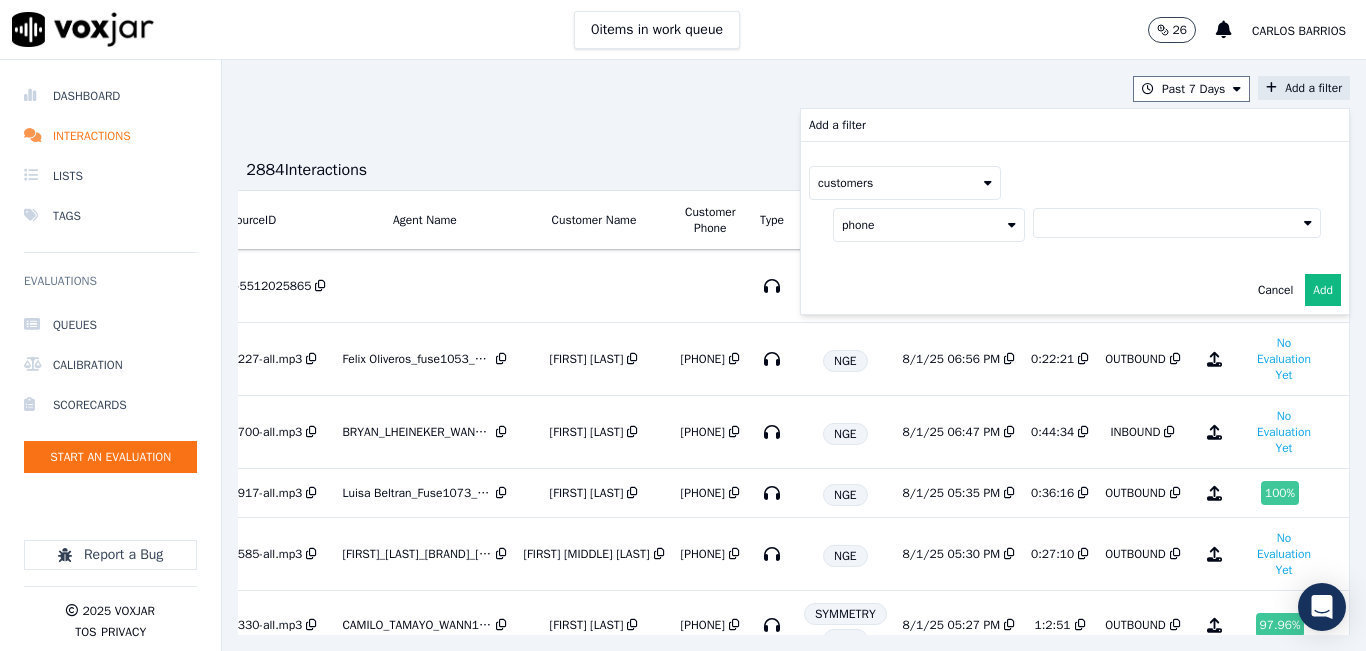 click at bounding box center [1177, 223] 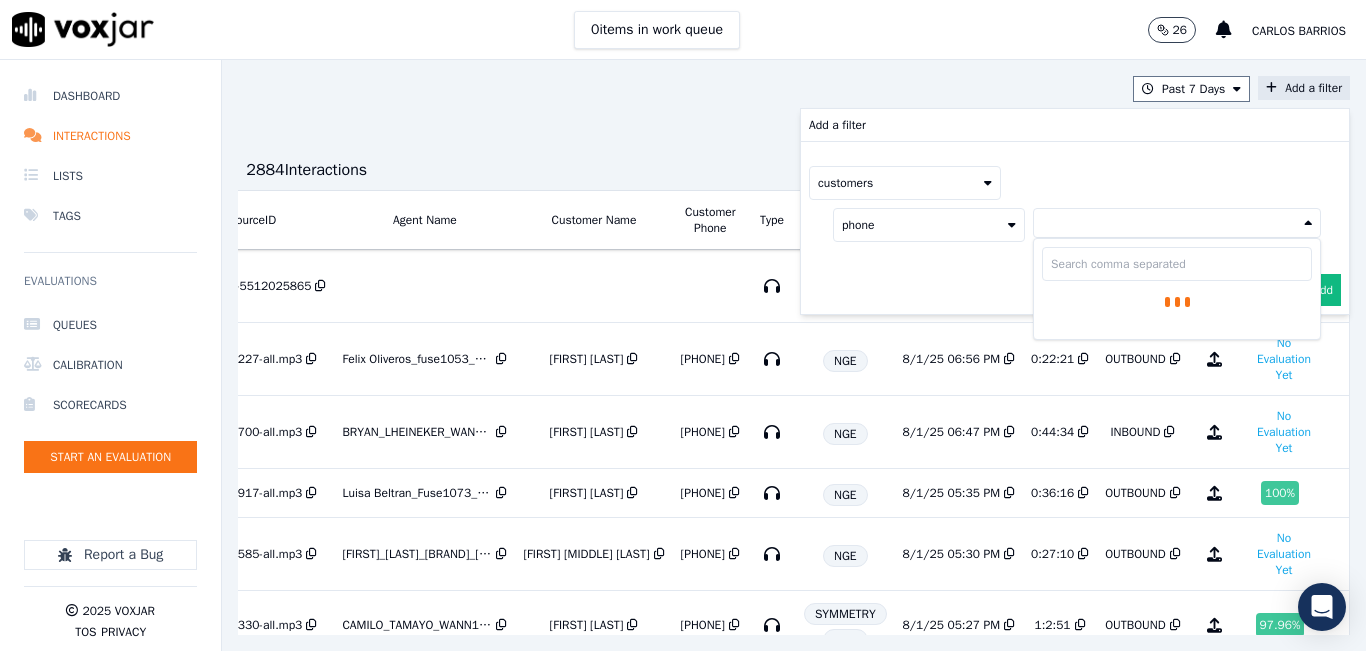 click at bounding box center (1177, 264) 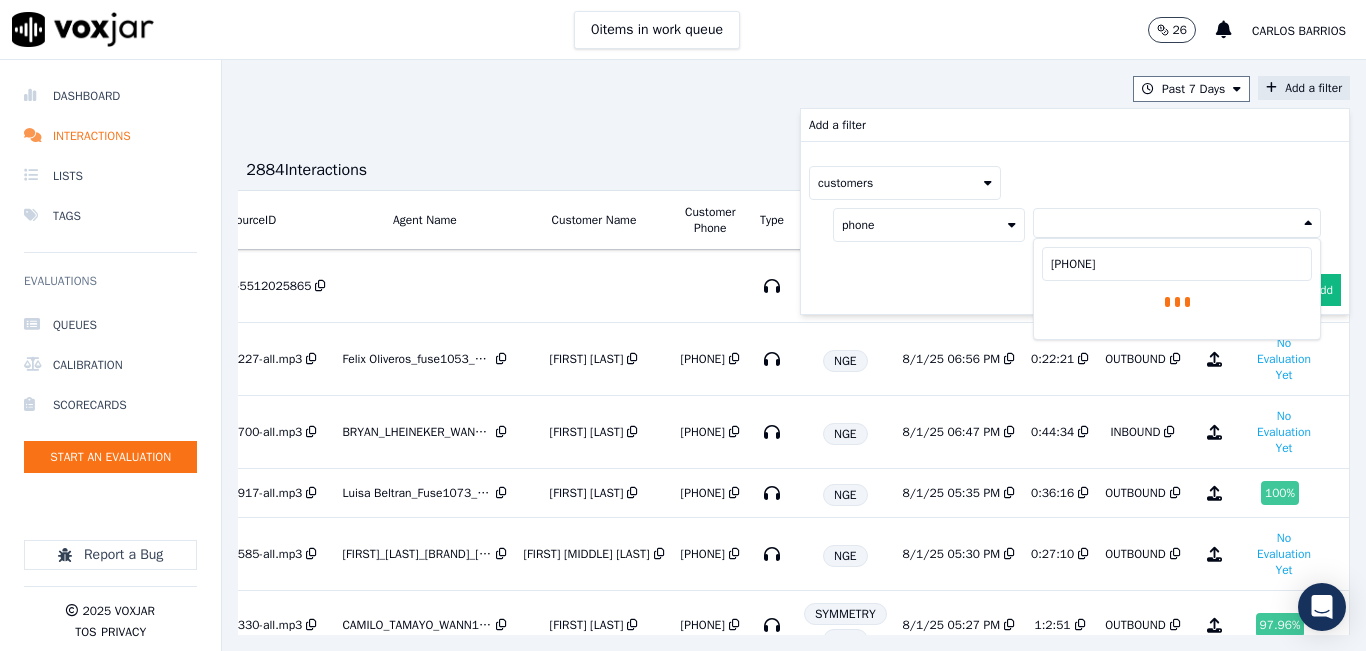 click on "16146322684" at bounding box center (1177, 264) 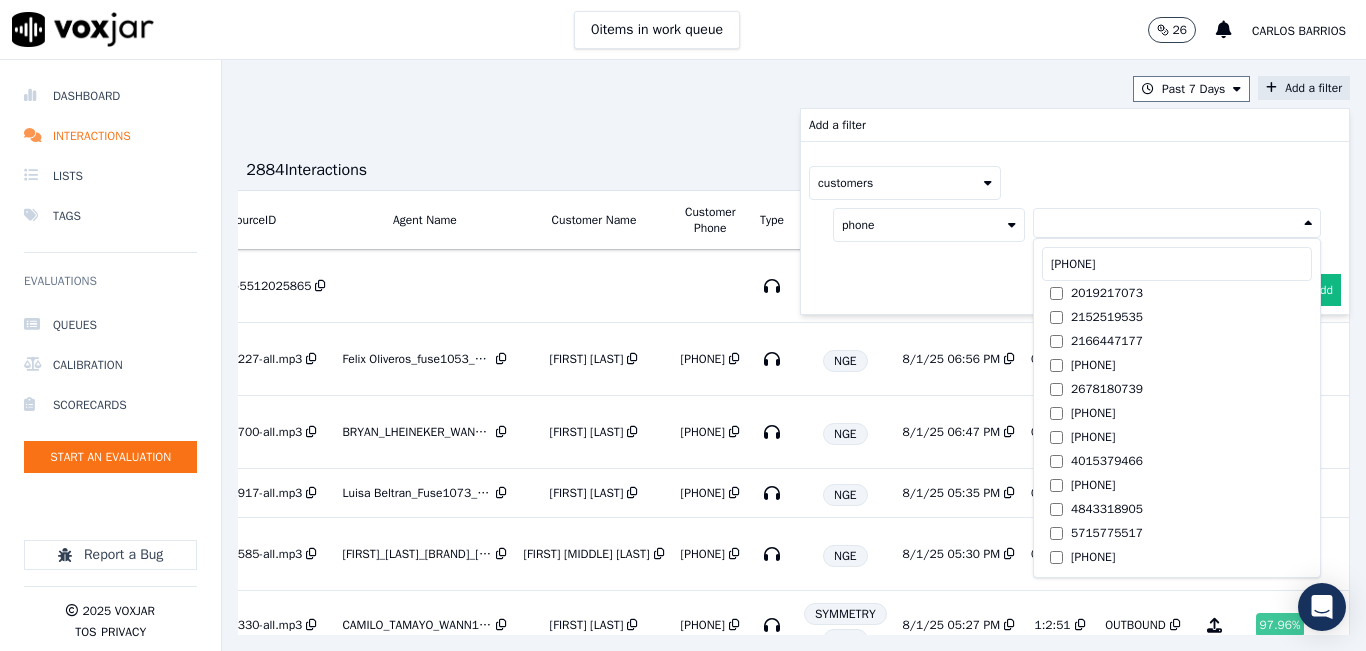 click on "6146322684" at bounding box center (1177, 264) 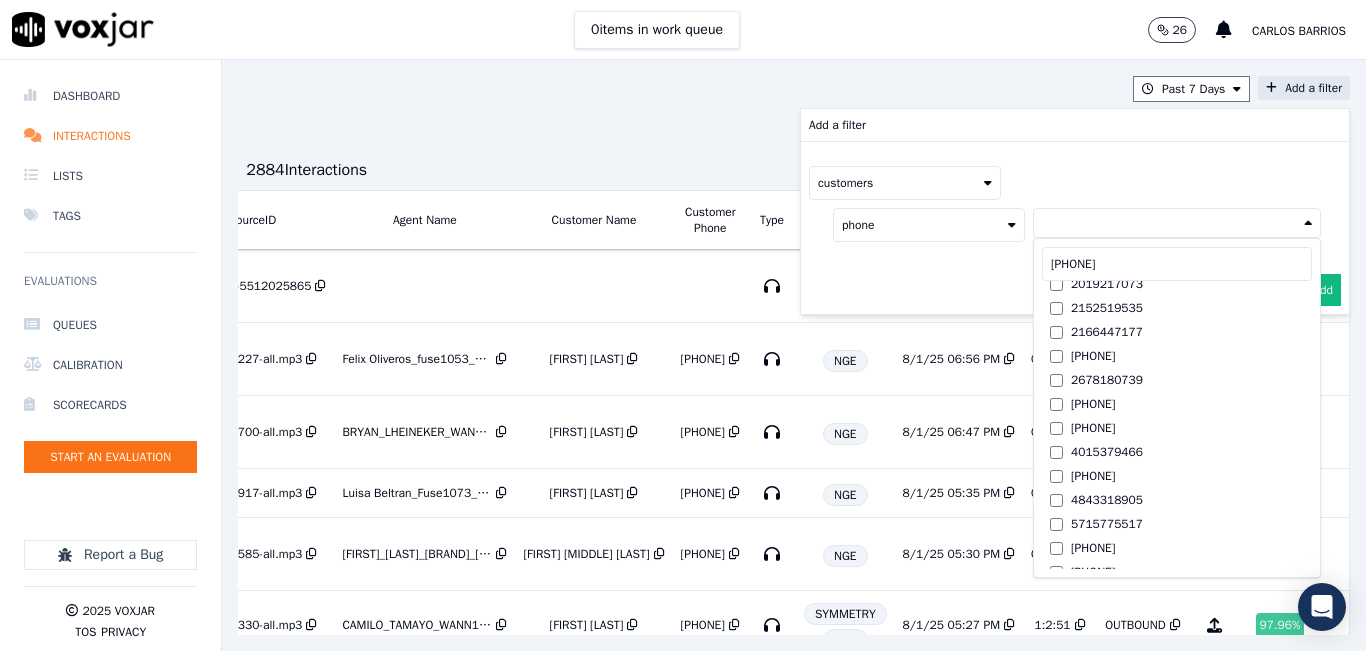 scroll, scrollTop: 0, scrollLeft: 0, axis: both 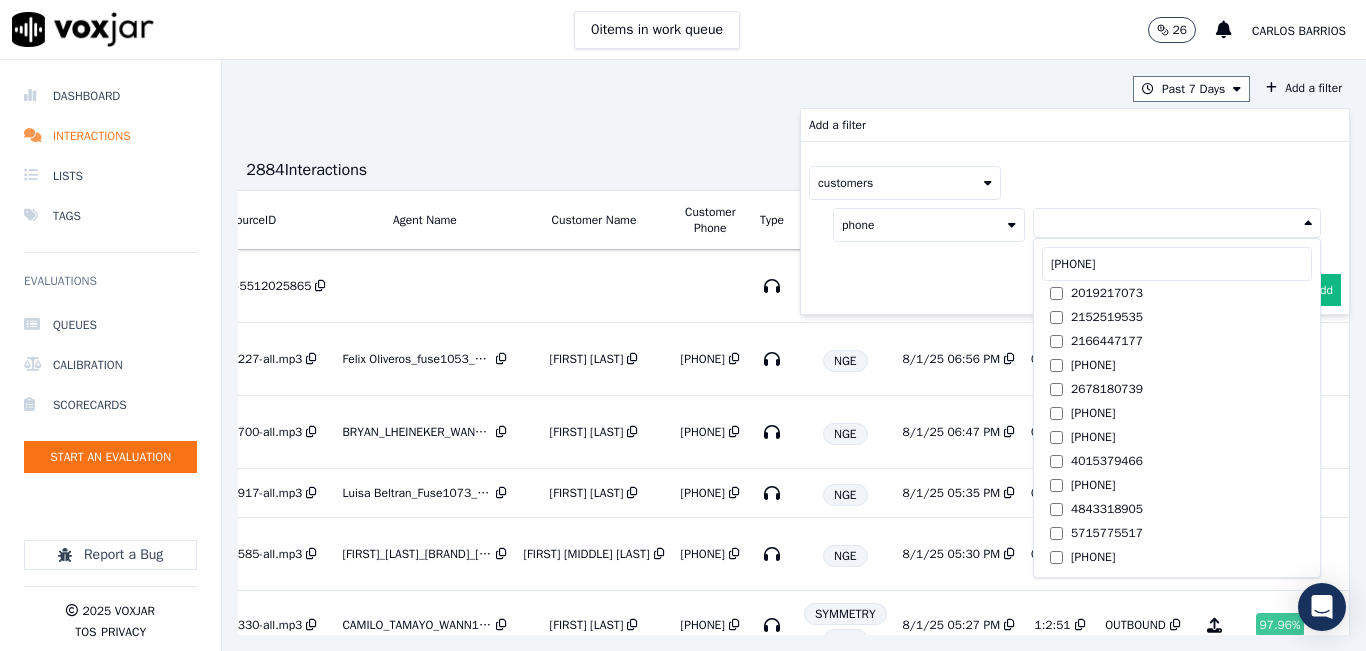 click on "0  items in work queue     26         carlos barrios" at bounding box center (683, 30) 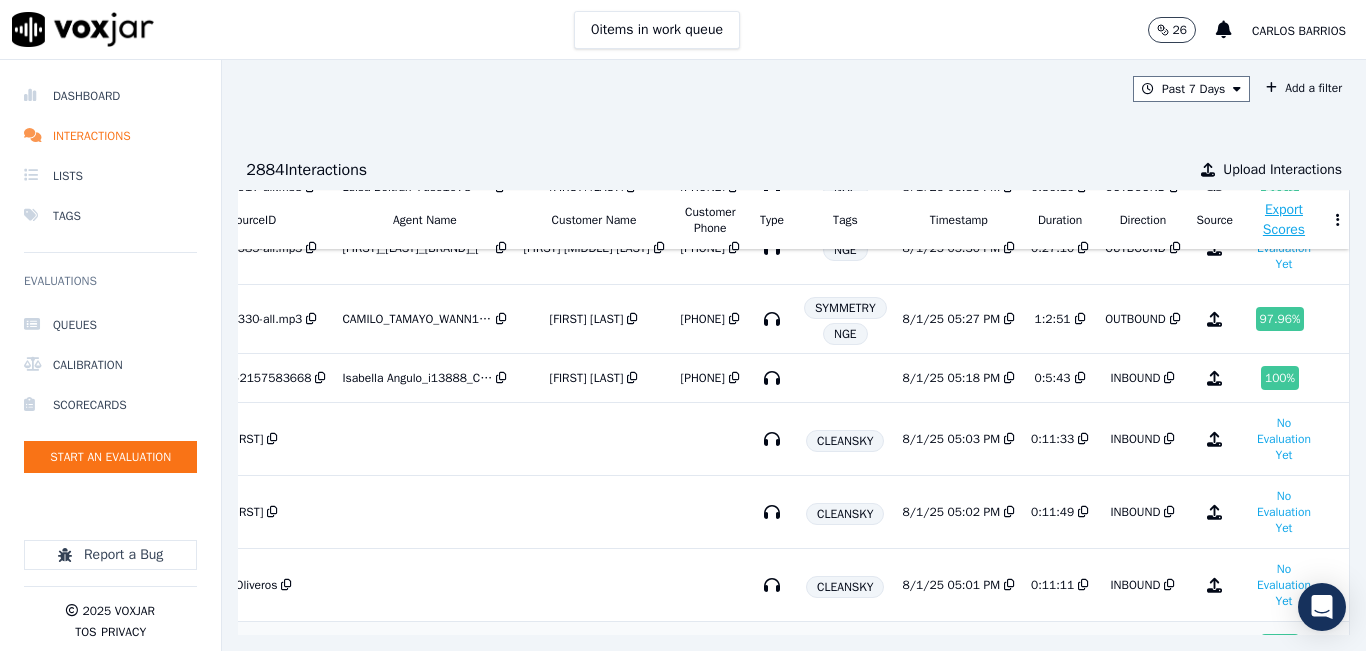 scroll, scrollTop: 500, scrollLeft: 332, axis: both 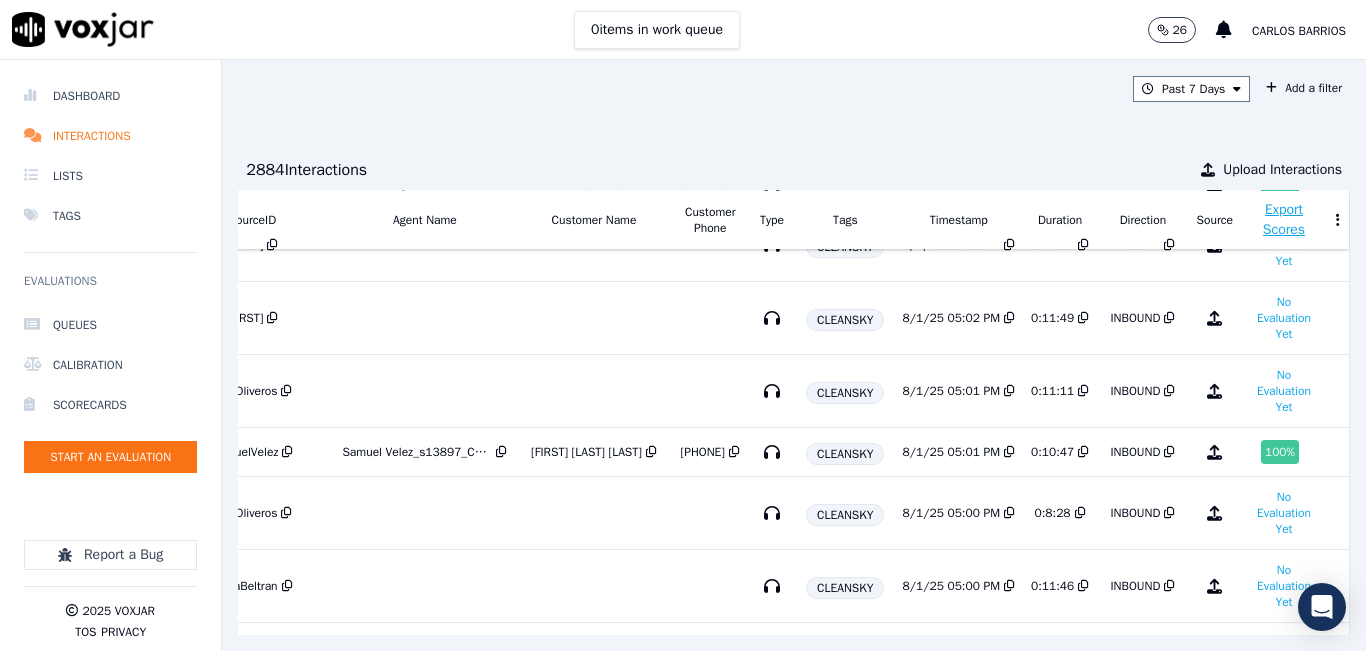 drag, startPoint x: 803, startPoint y: 589, endPoint x: 469, endPoint y: 596, distance: 334.07333 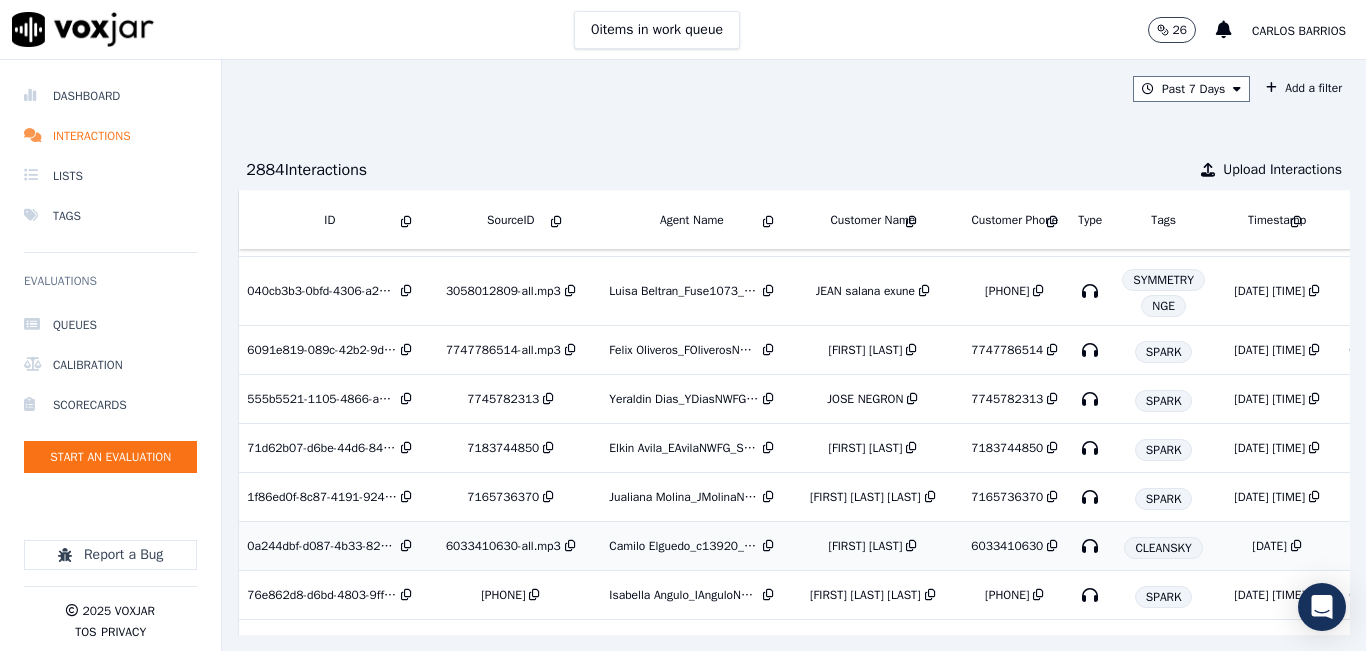 scroll, scrollTop: 2917, scrollLeft: 0, axis: vertical 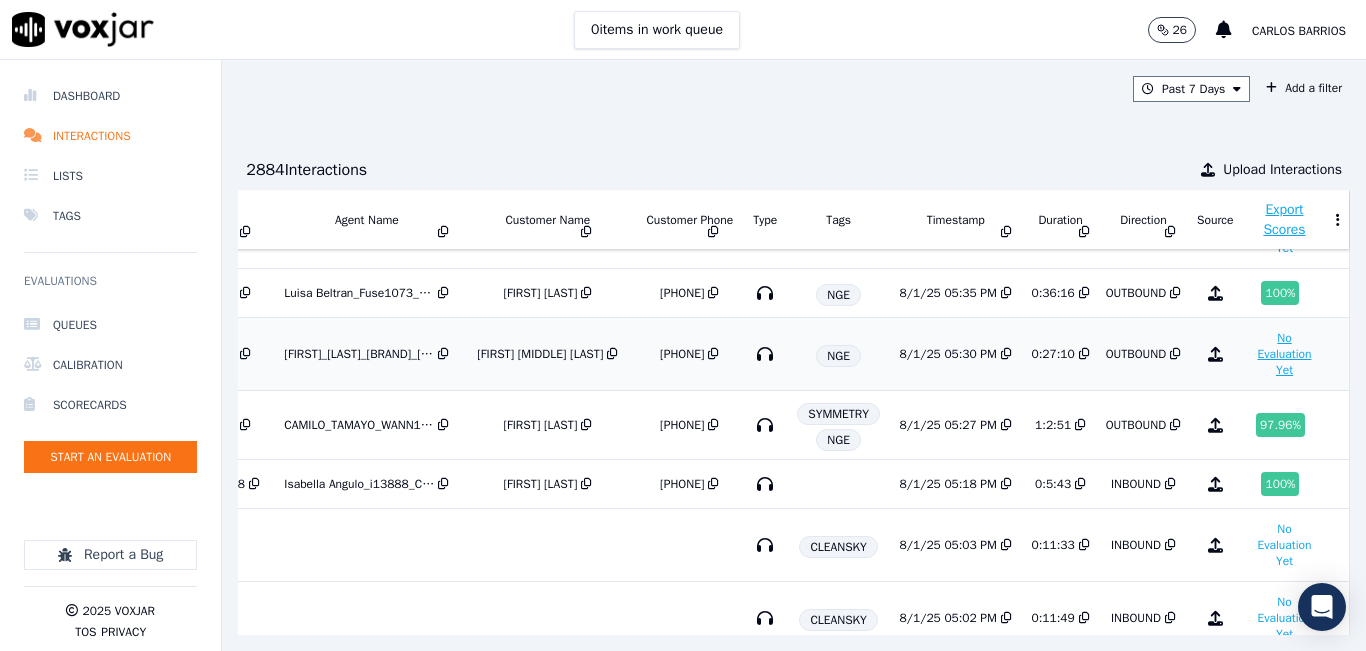 click on "No Evaluation Yet" at bounding box center [1285, 354] 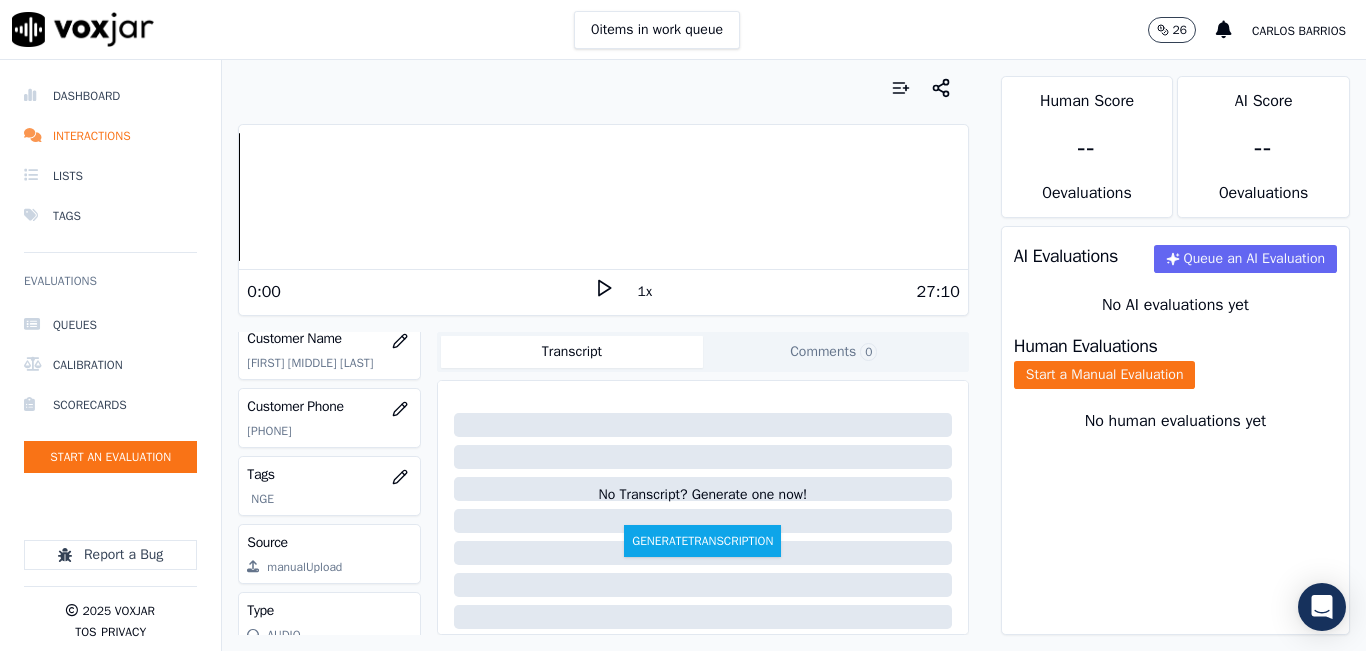 scroll, scrollTop: 378, scrollLeft: 0, axis: vertical 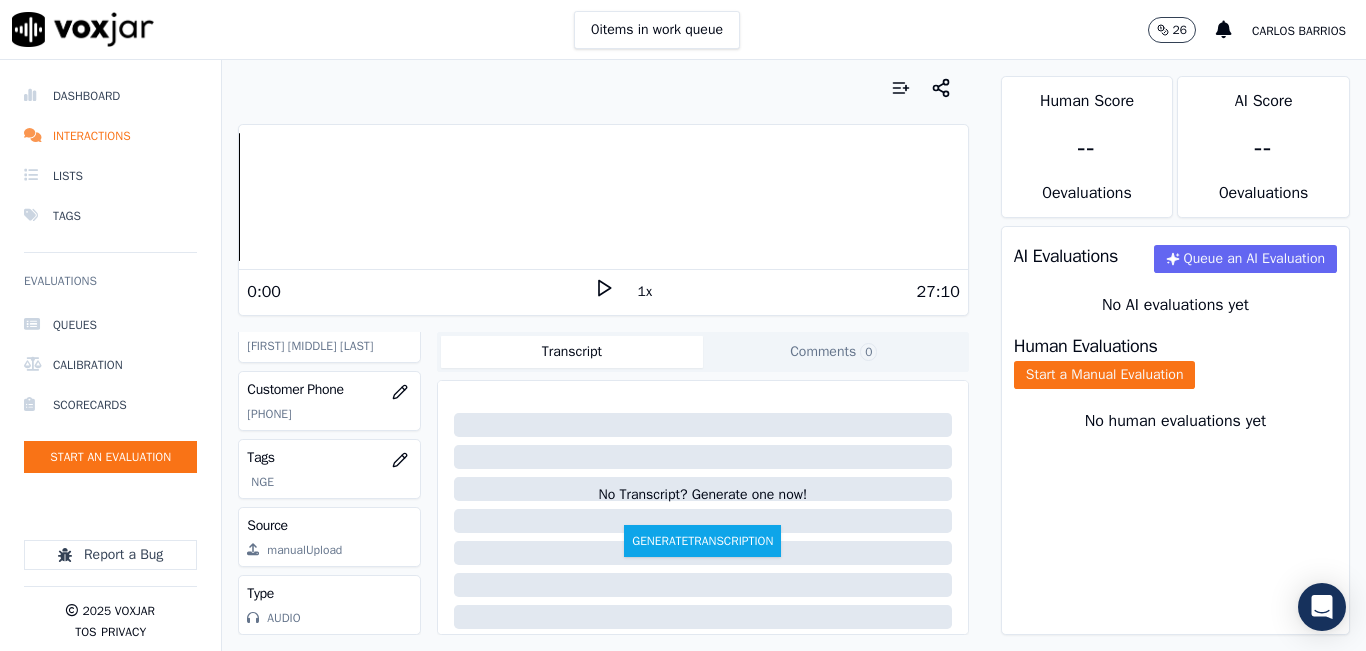 click on "[PHONE]" 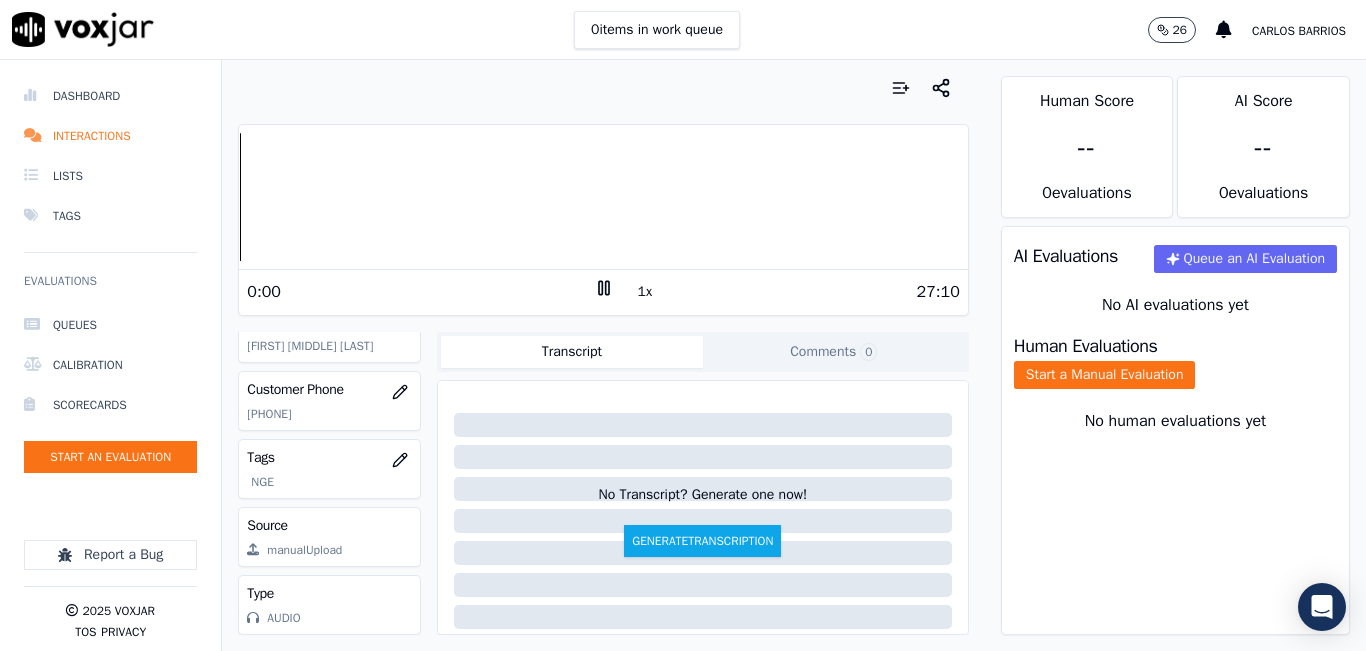 click on "1x" at bounding box center (645, 292) 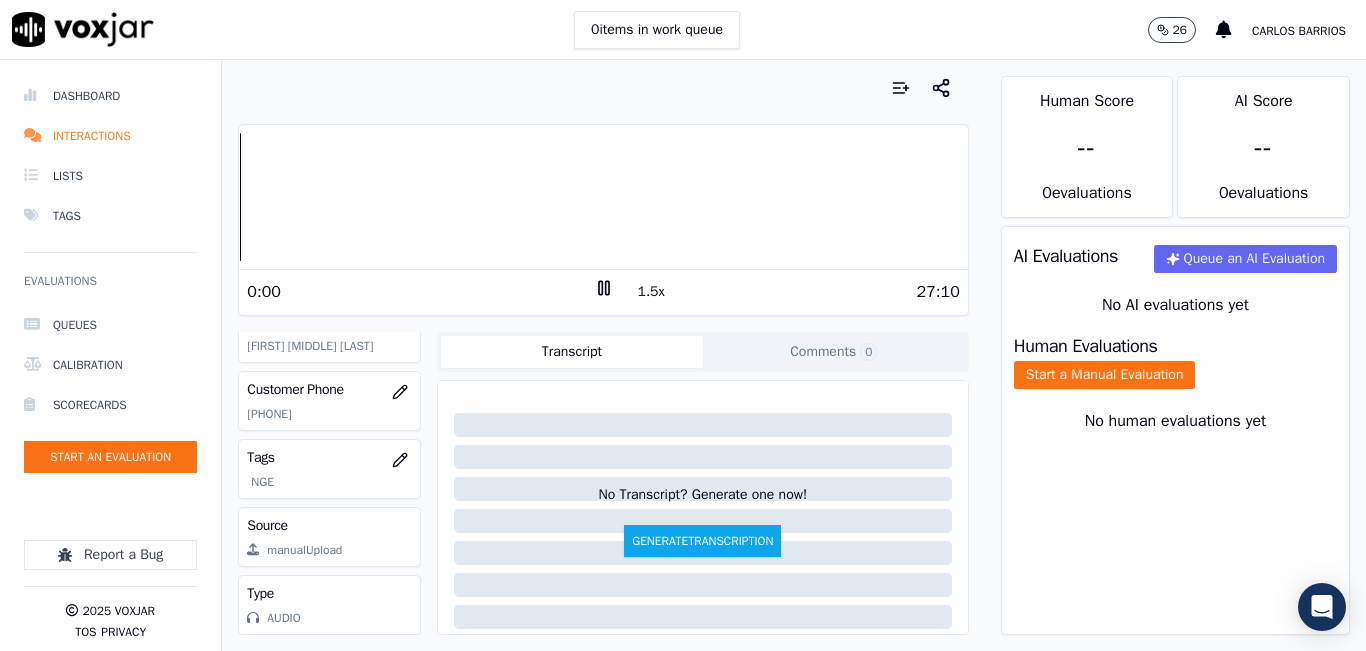 click on "1.5x" at bounding box center (651, 292) 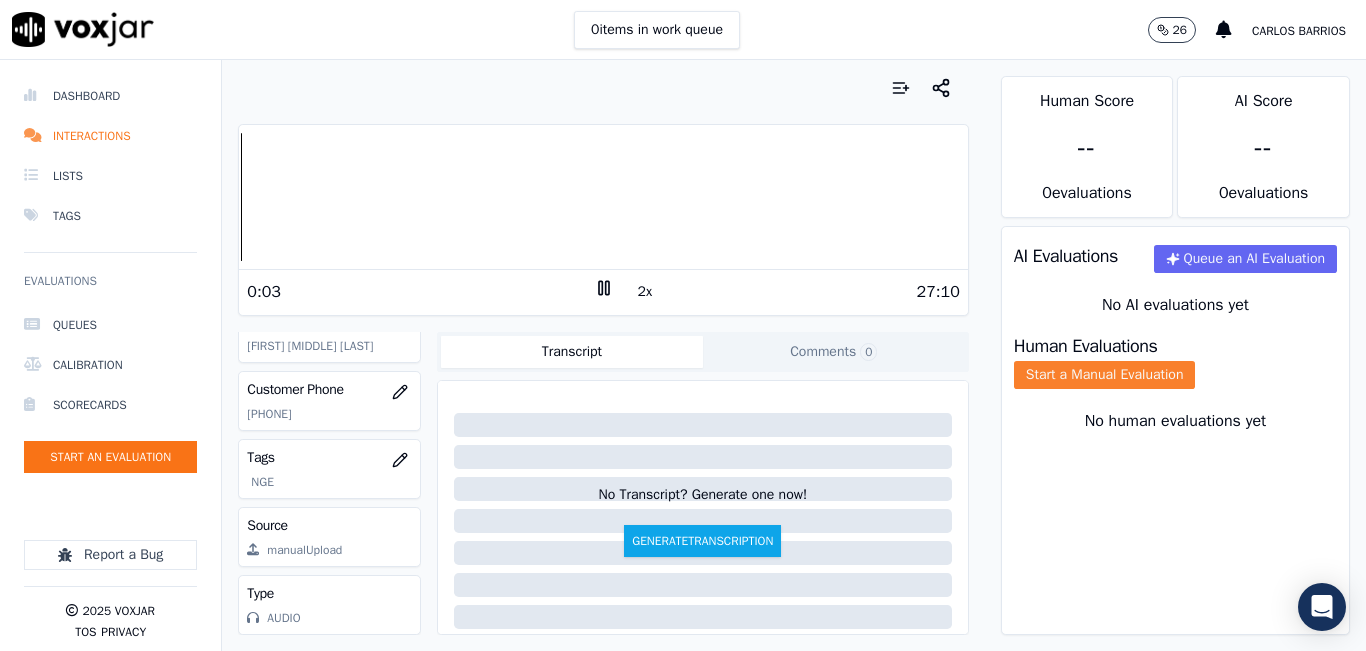 click on "Start a Manual Evaluation" 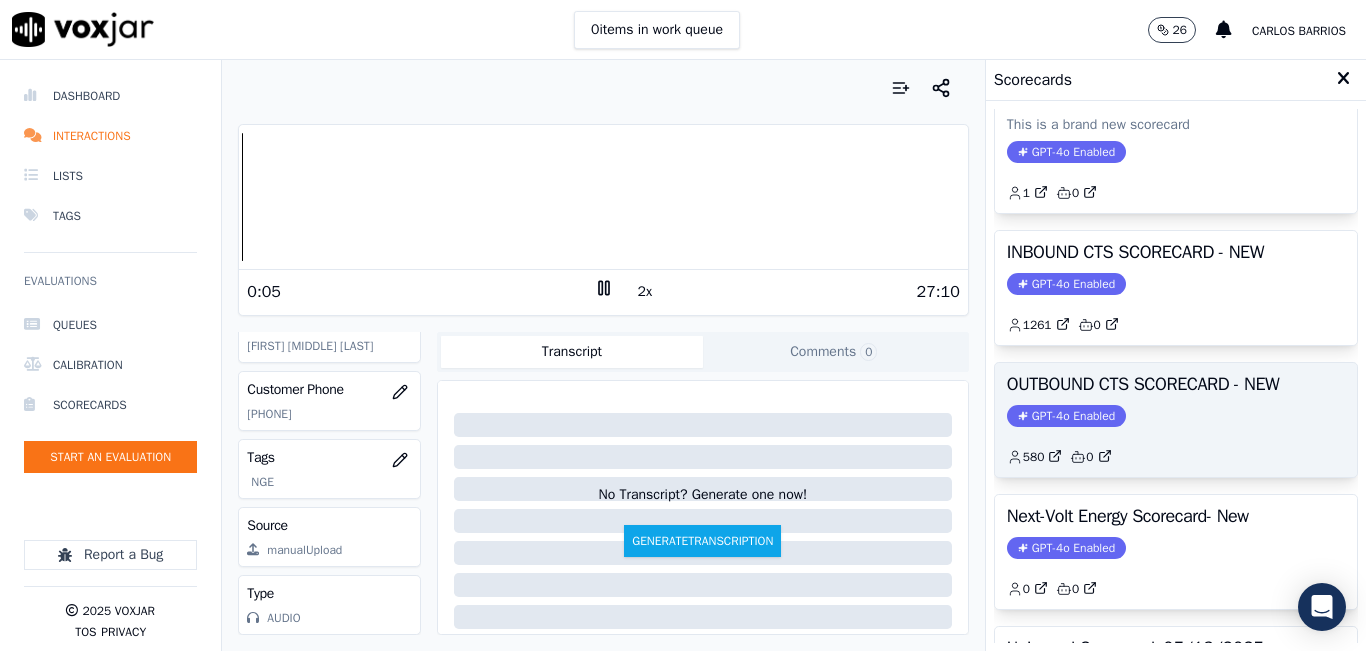 scroll, scrollTop: 200, scrollLeft: 0, axis: vertical 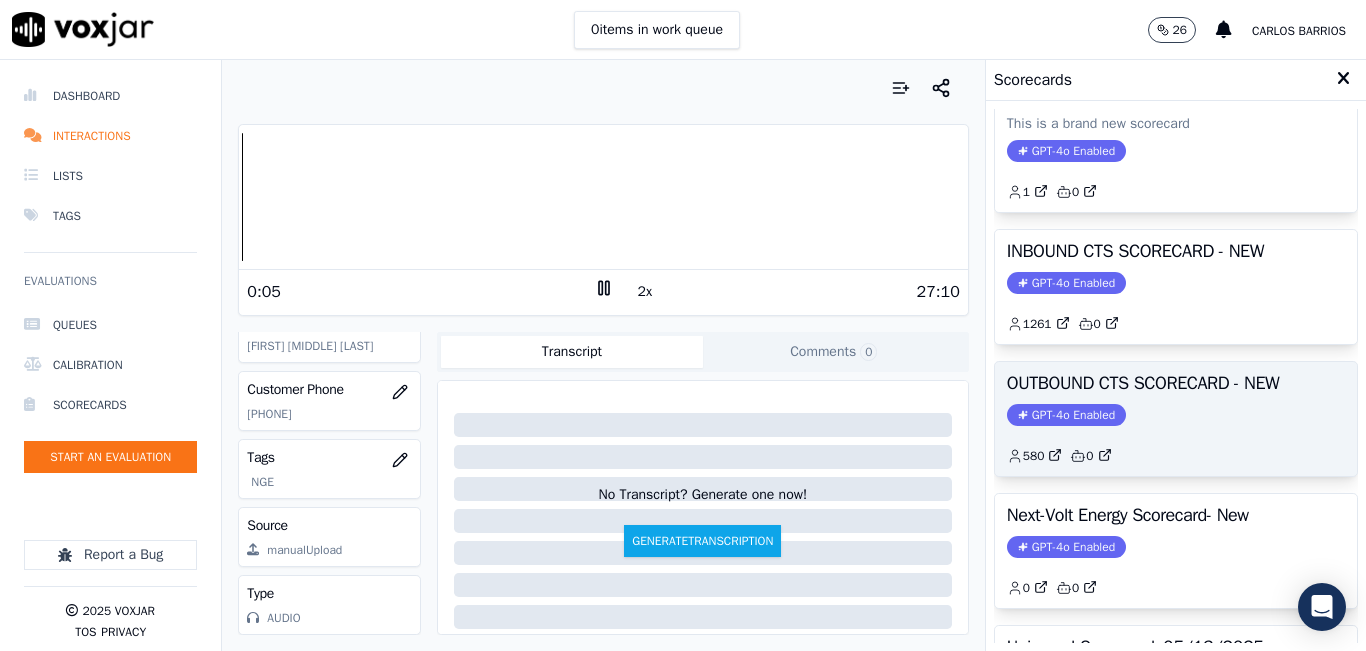 click on "GPT-4o Enabled" 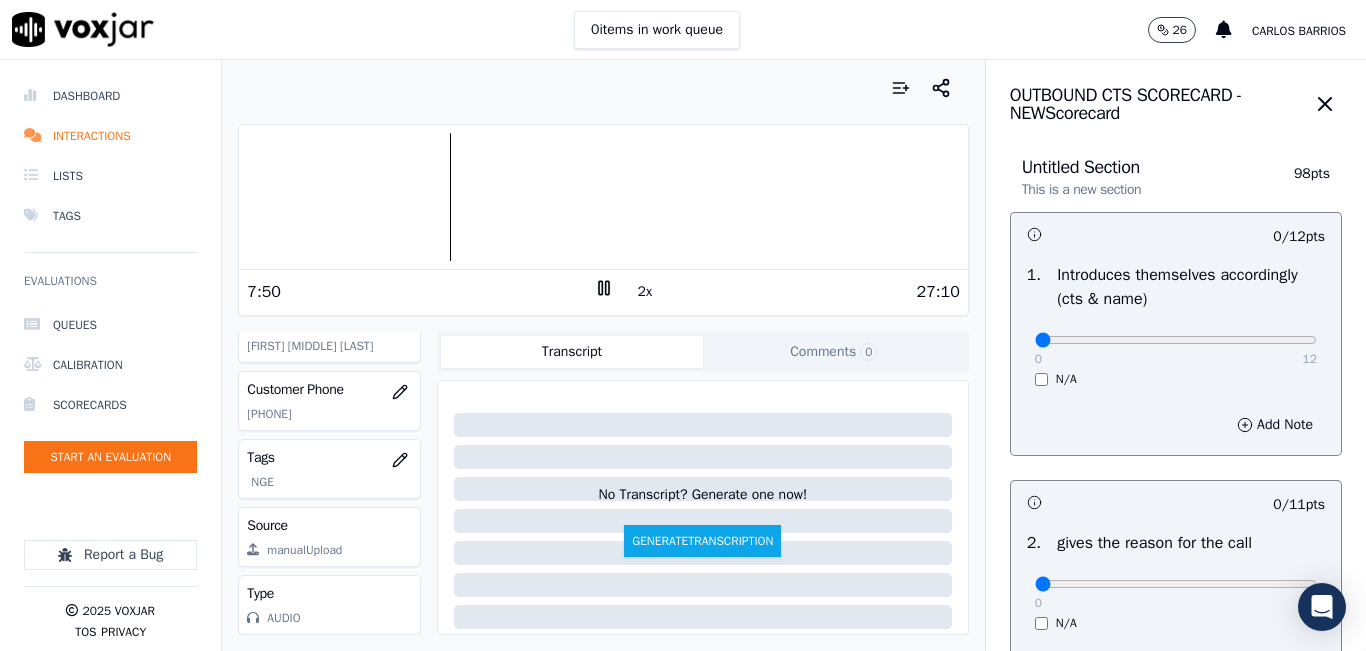 drag, startPoint x: 506, startPoint y: 120, endPoint x: 482, endPoint y: 129, distance: 25.632011 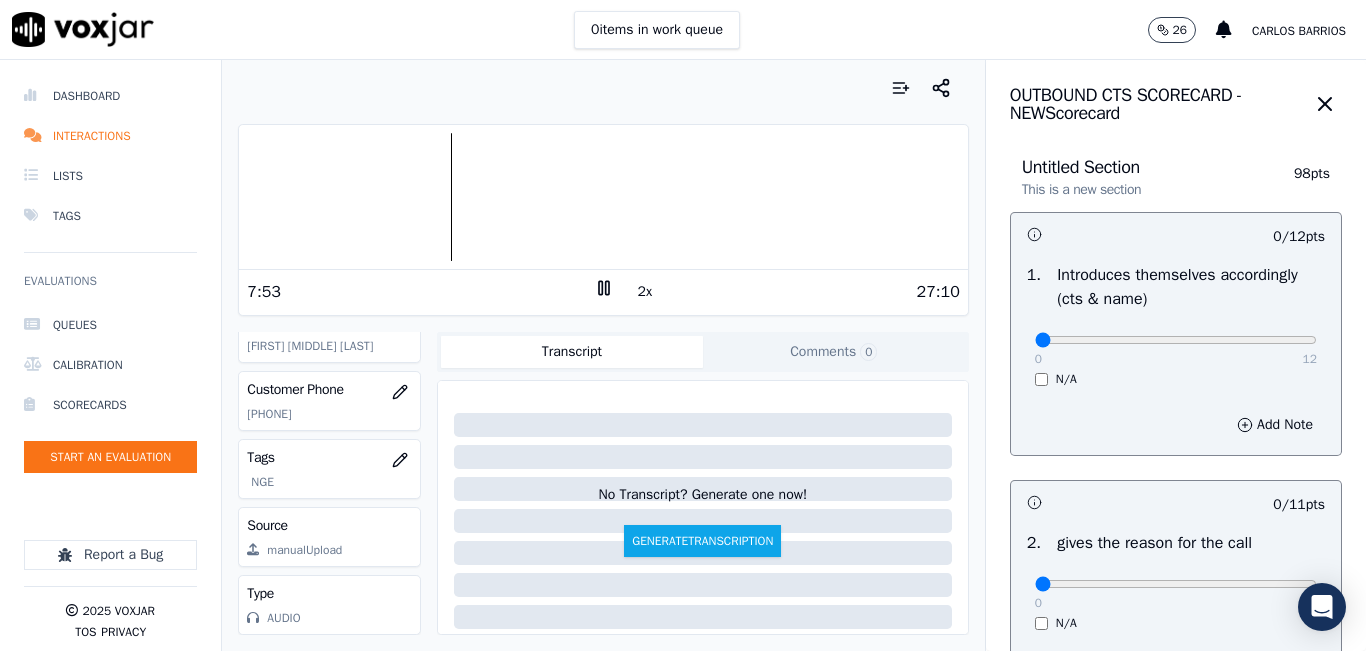 click at bounding box center (603, 197) 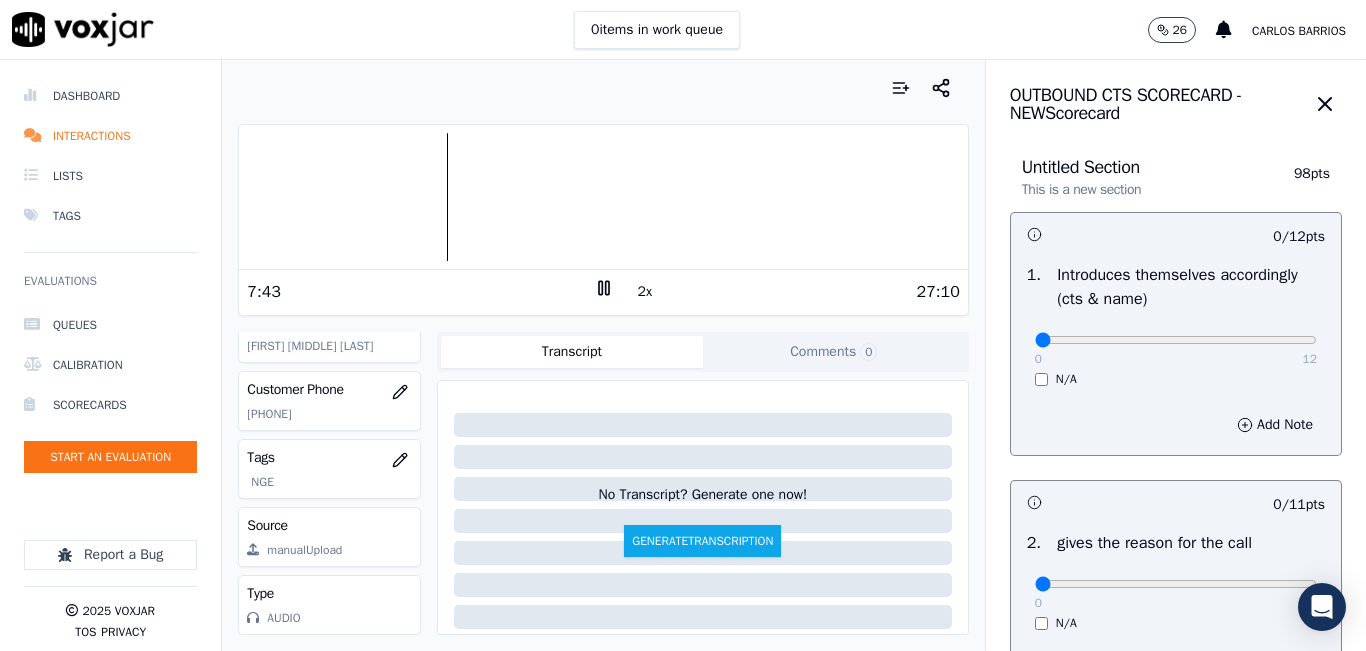 click on "2x" at bounding box center (645, 292) 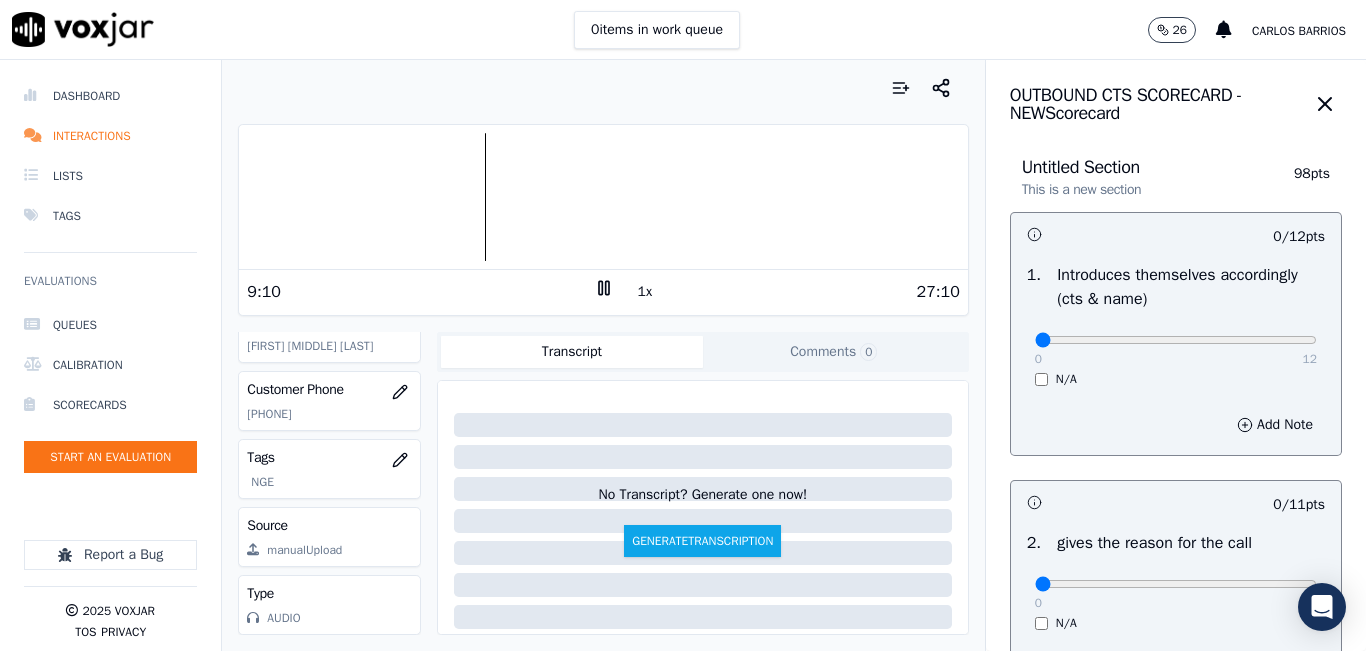 click at bounding box center [603, 88] 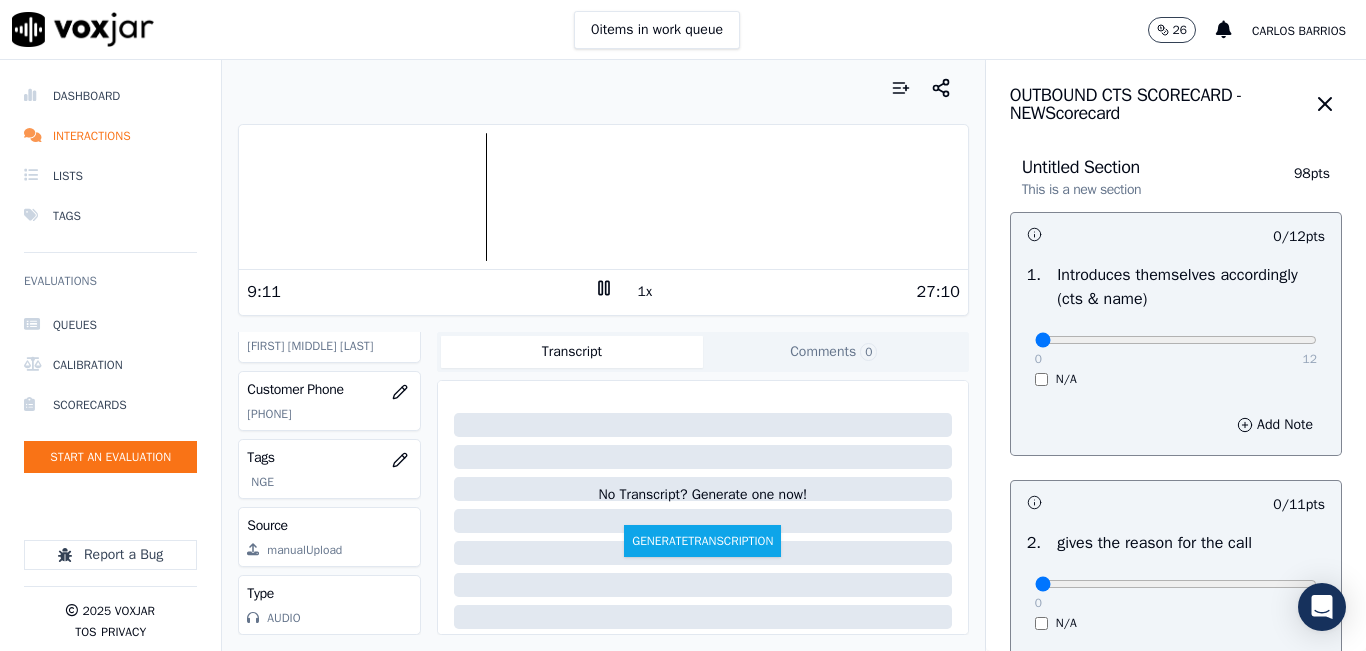 type on "10" 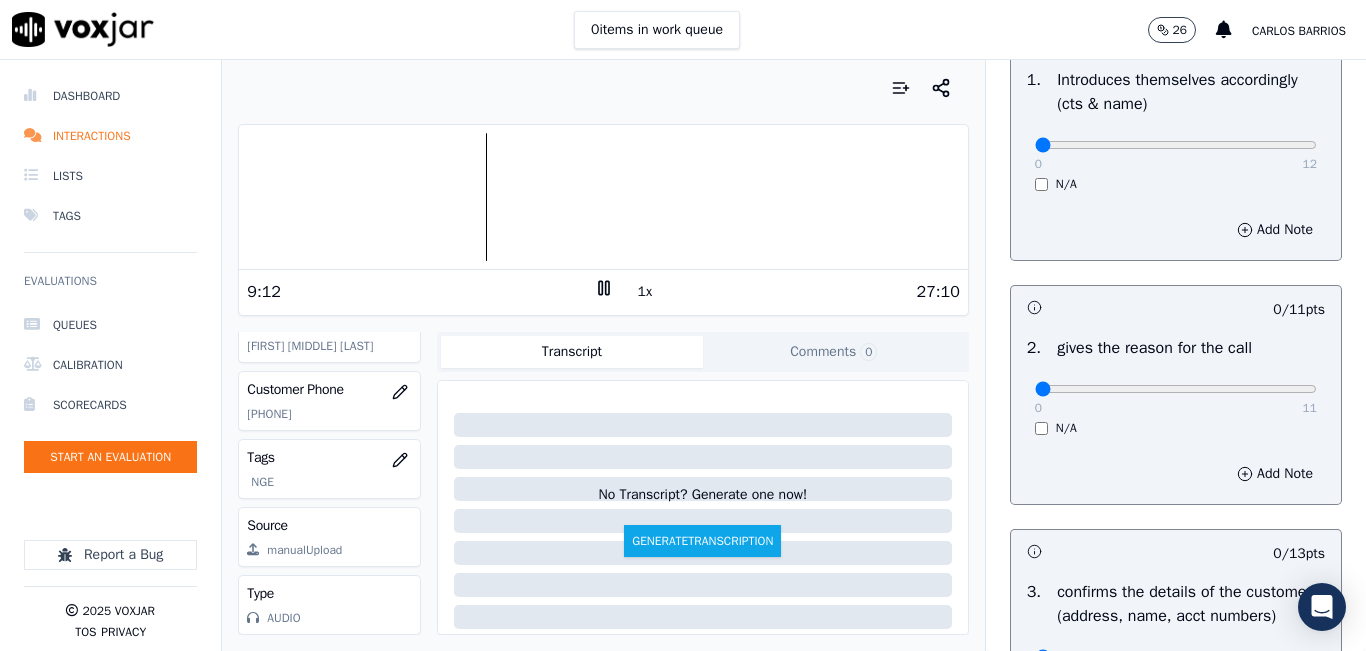 scroll, scrollTop: 200, scrollLeft: 0, axis: vertical 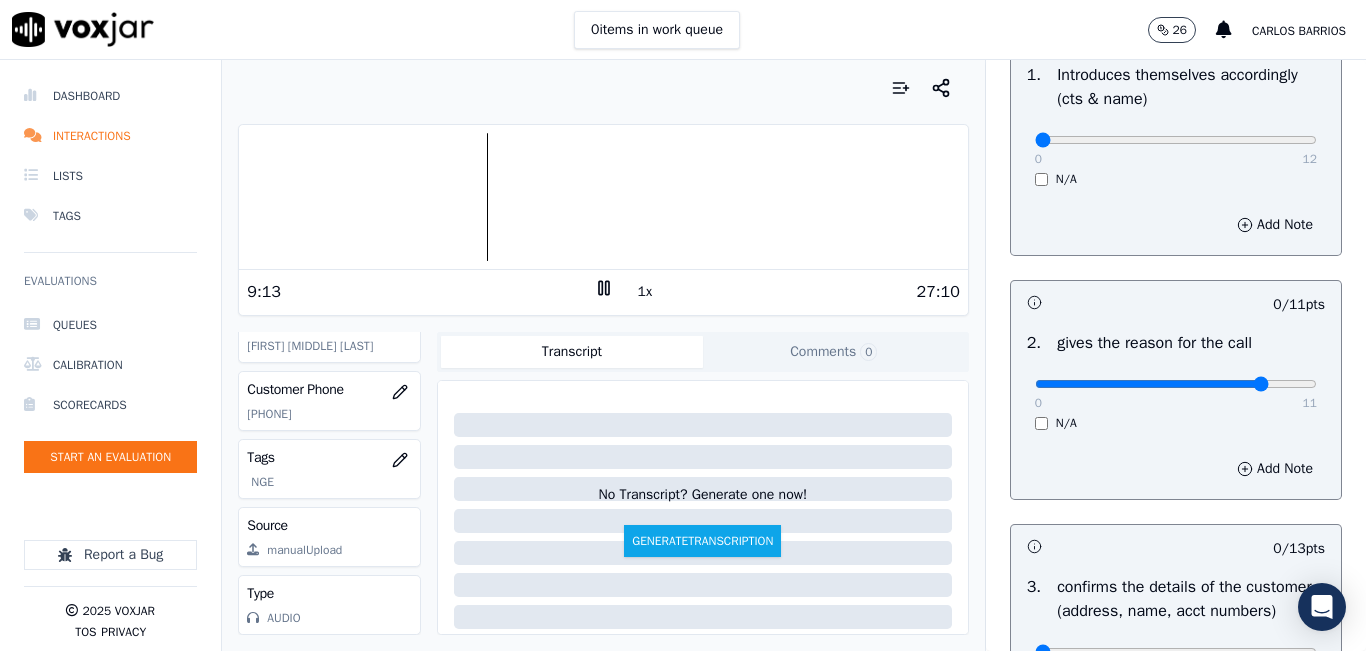 type on "9" 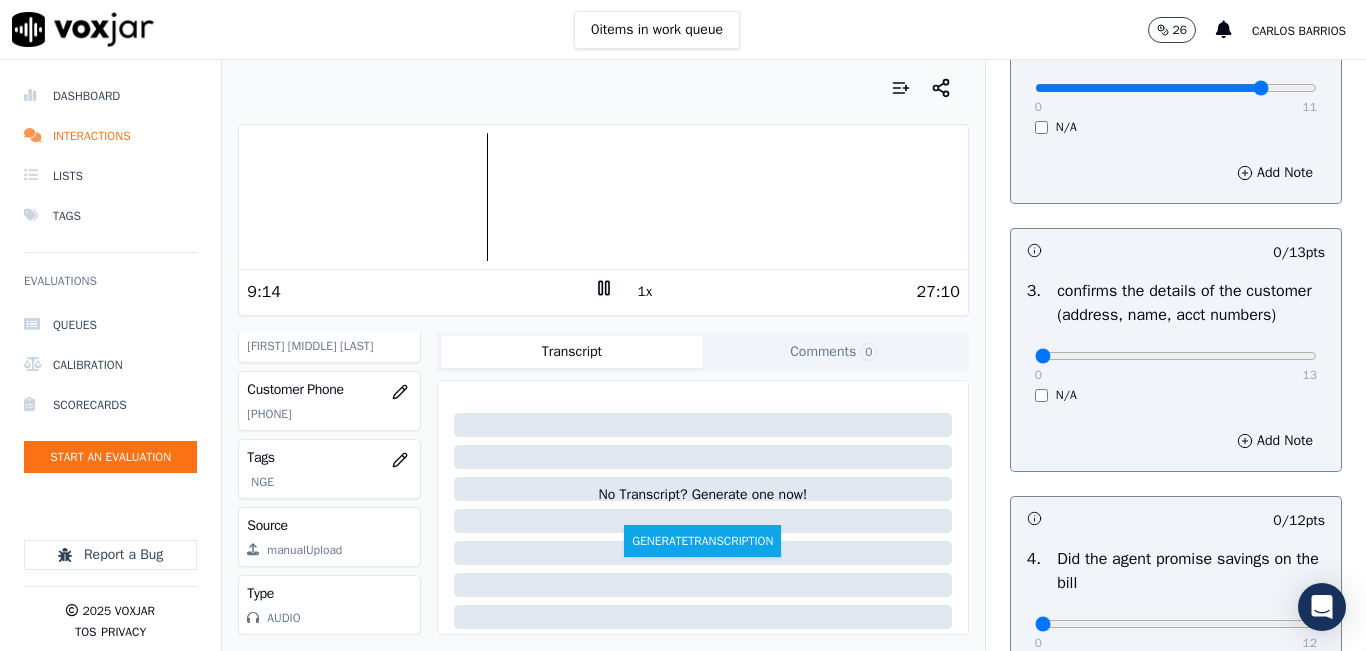 scroll, scrollTop: 500, scrollLeft: 0, axis: vertical 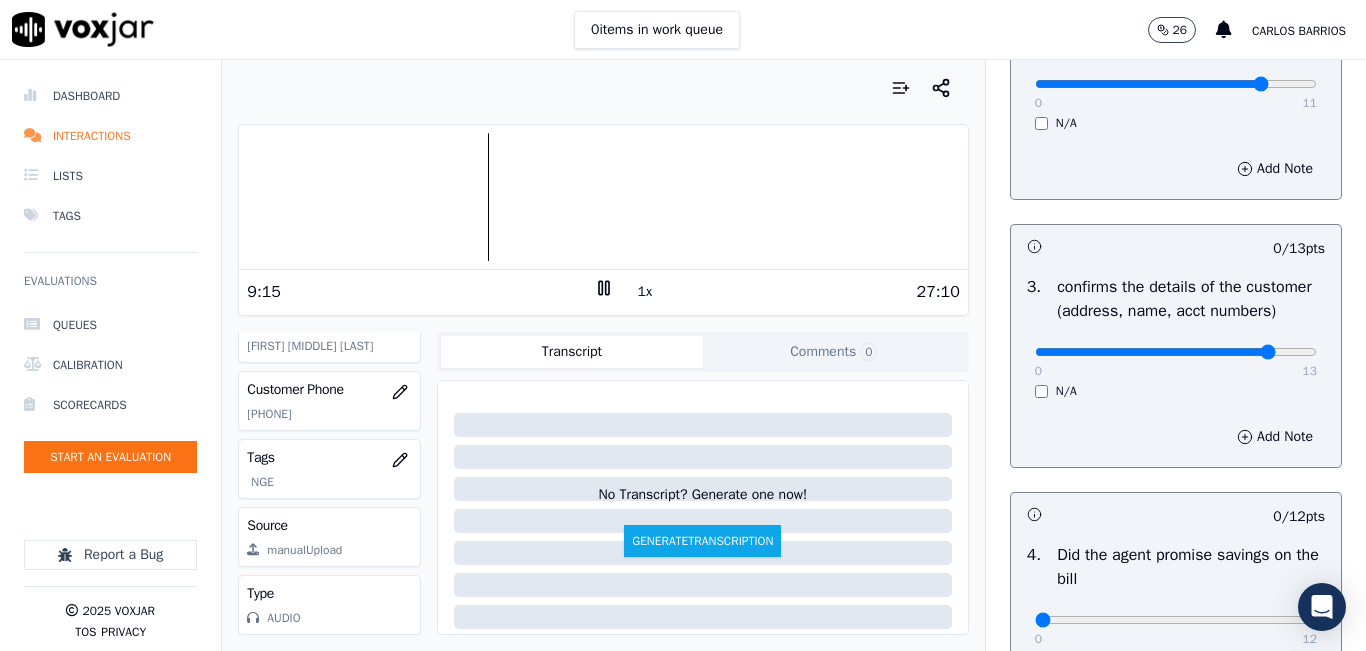 type on "11" 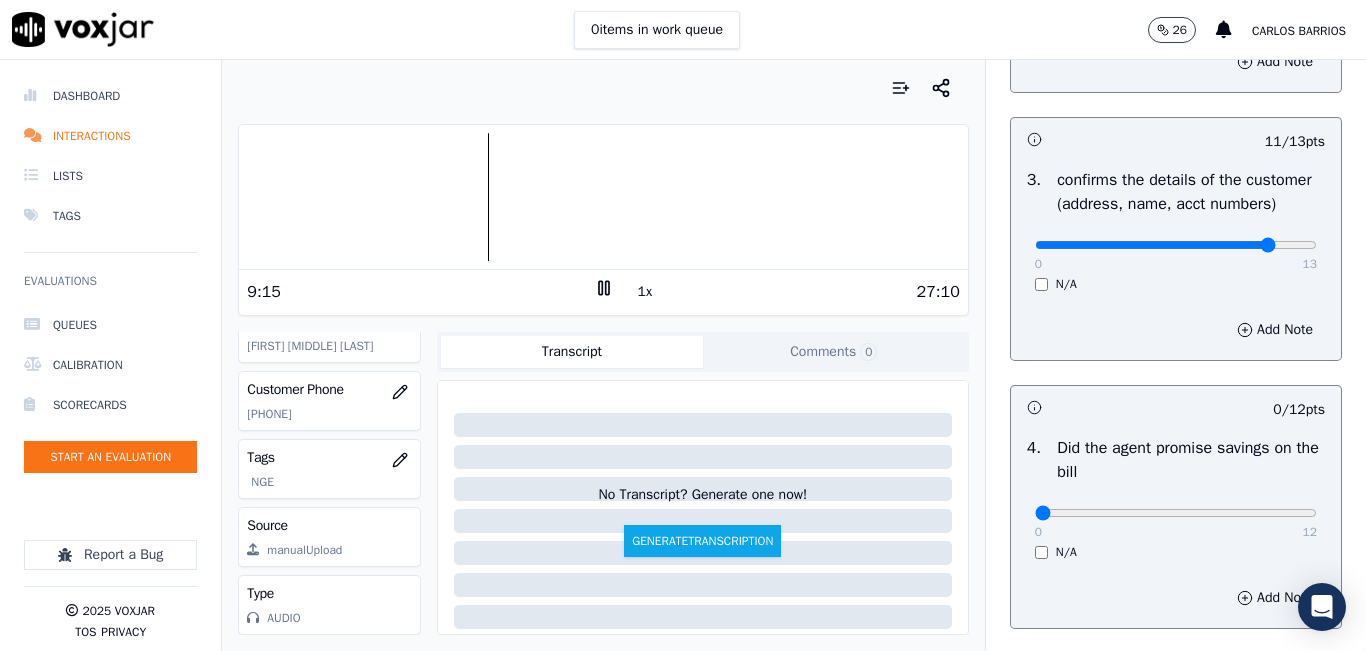 scroll, scrollTop: 800, scrollLeft: 0, axis: vertical 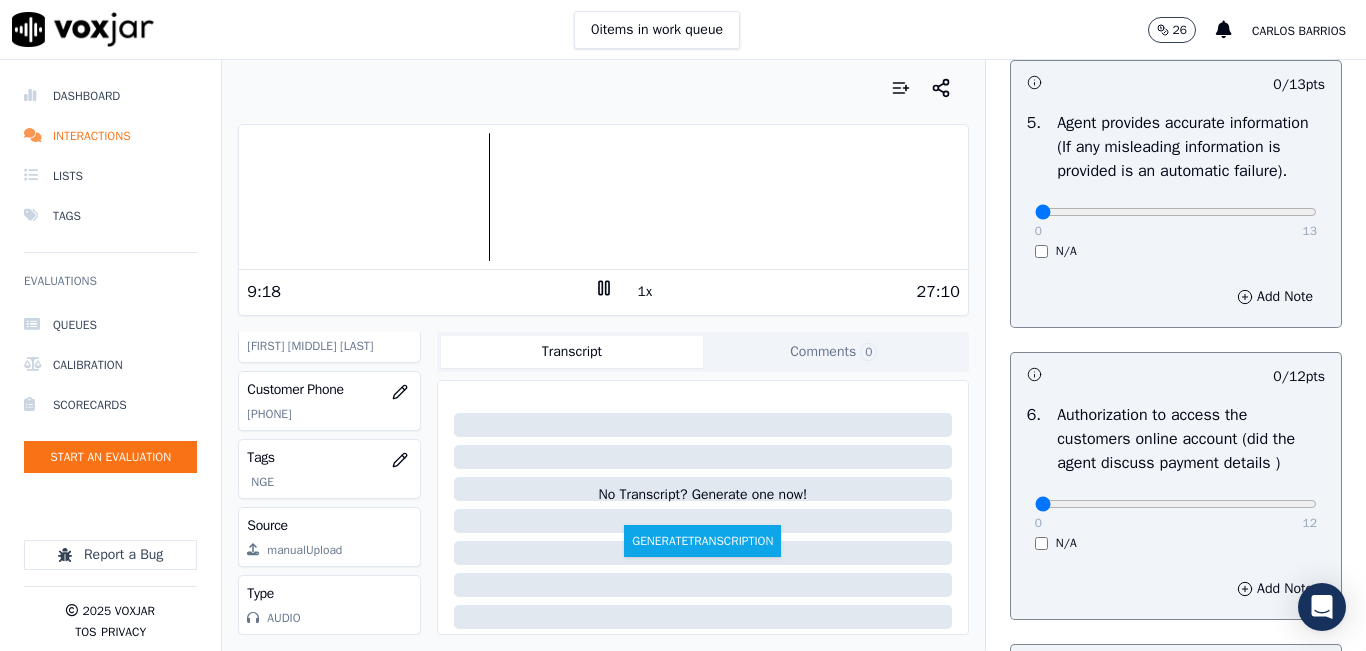 click on "1x" at bounding box center (645, 292) 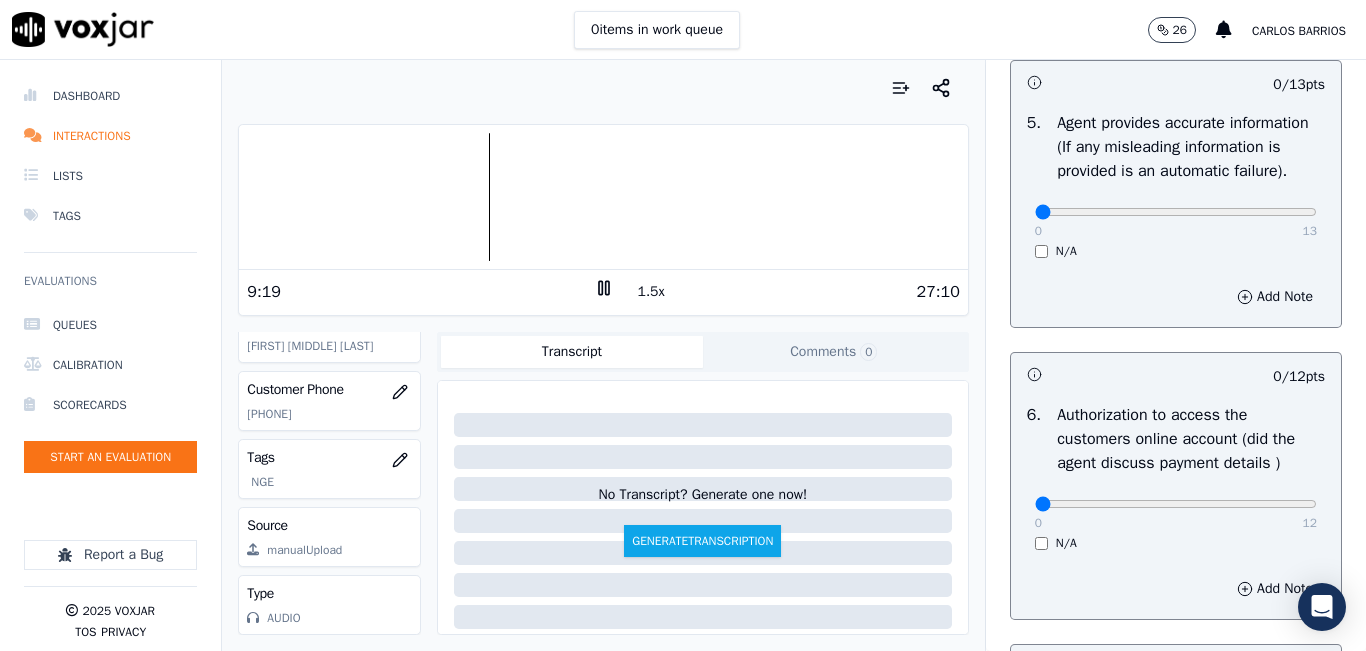 click on "1.5x" at bounding box center [651, 292] 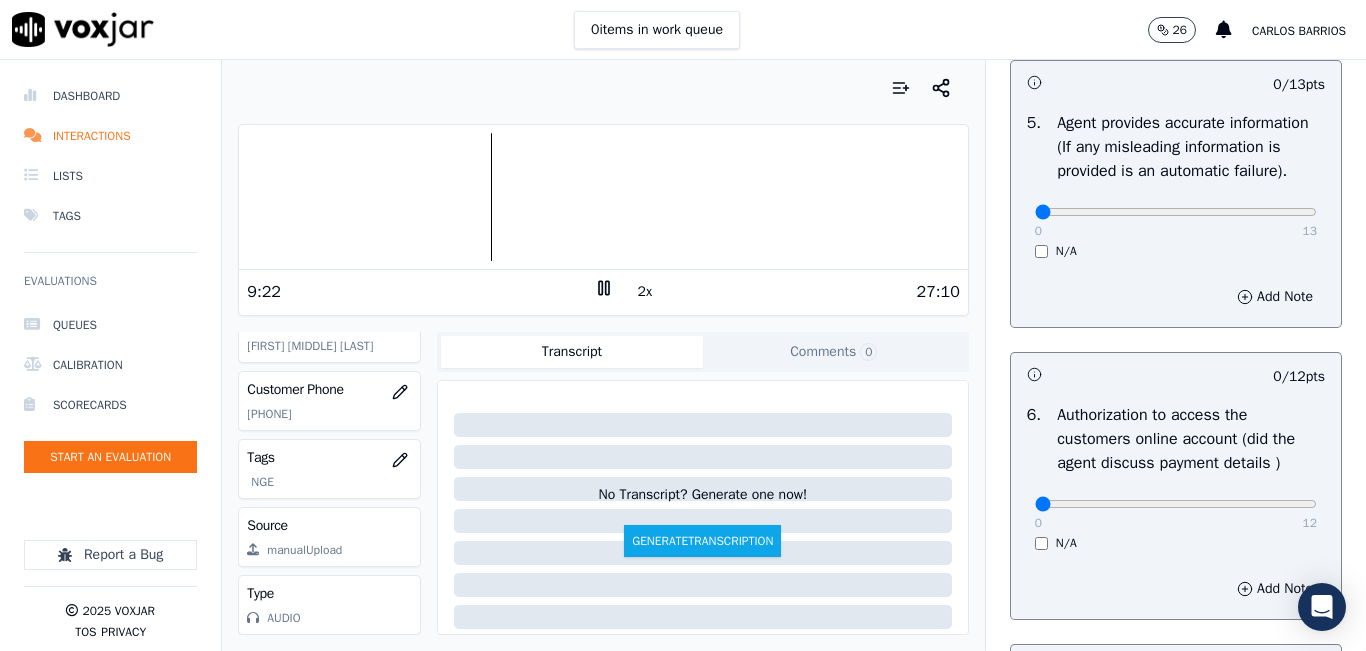 click at bounding box center [603, 197] 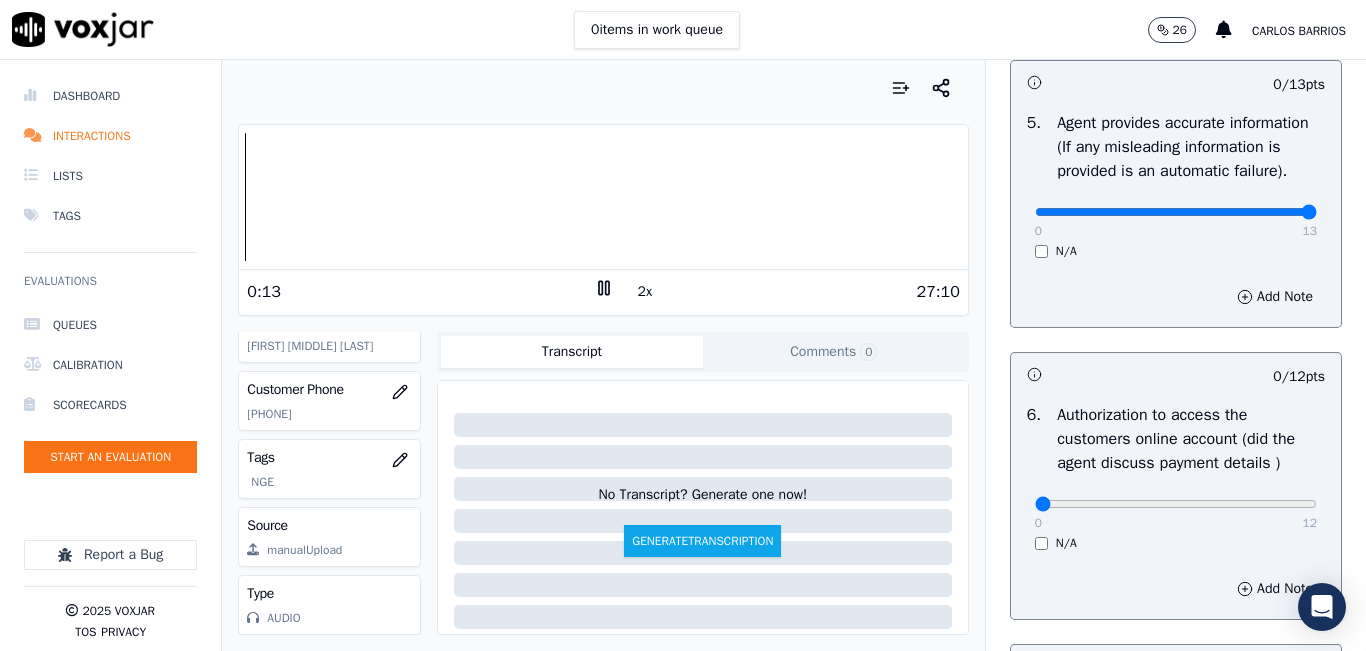 drag, startPoint x: 1248, startPoint y: 259, endPoint x: 1265, endPoint y: 259, distance: 17 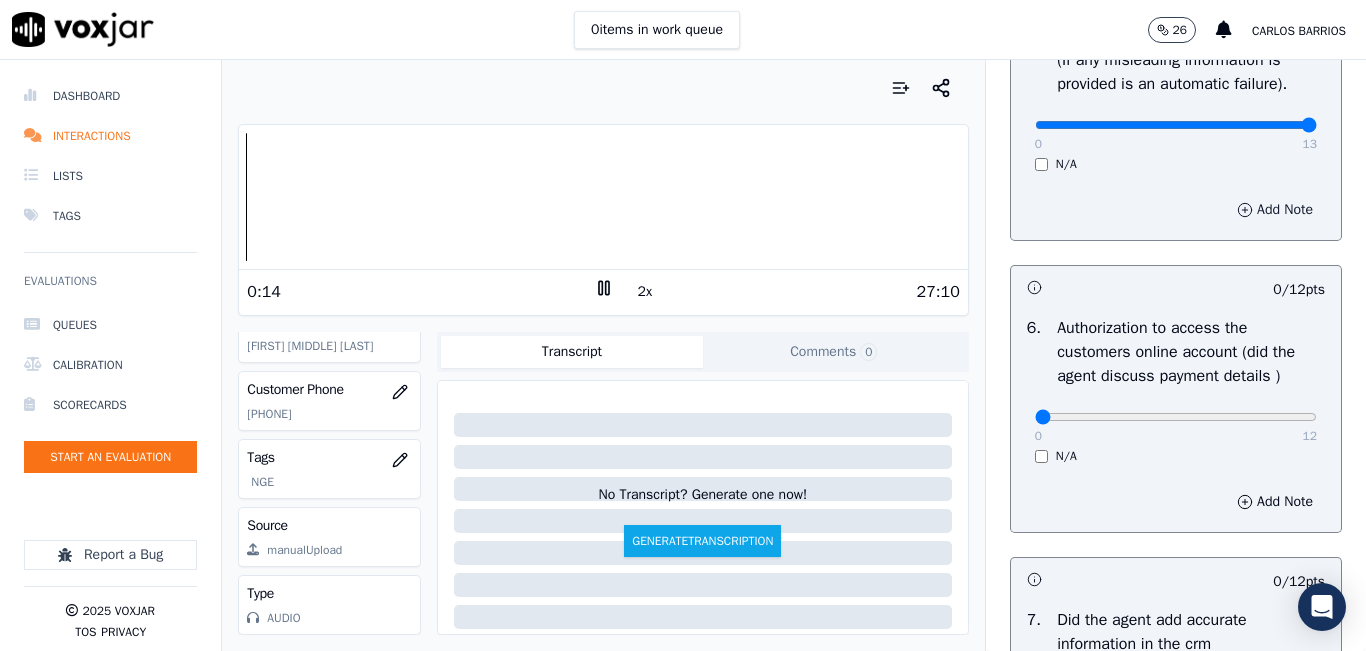 scroll, scrollTop: 1500, scrollLeft: 0, axis: vertical 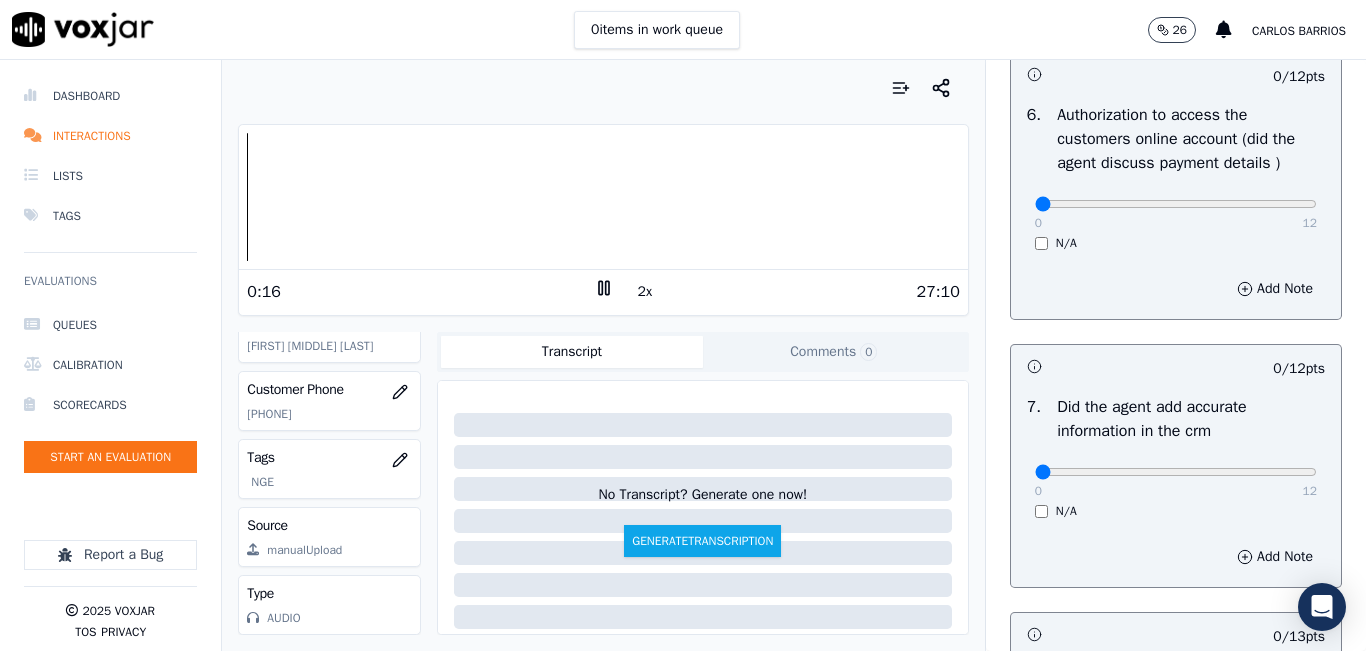 type on "10" 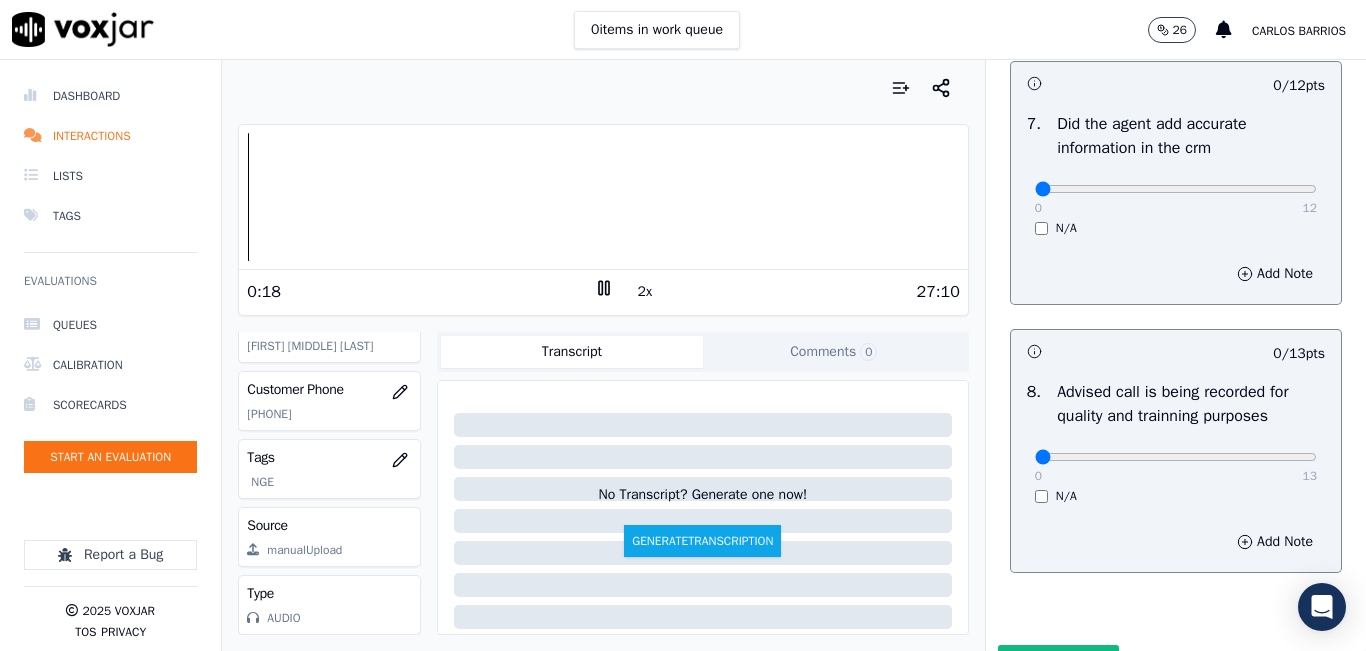 scroll, scrollTop: 1800, scrollLeft: 0, axis: vertical 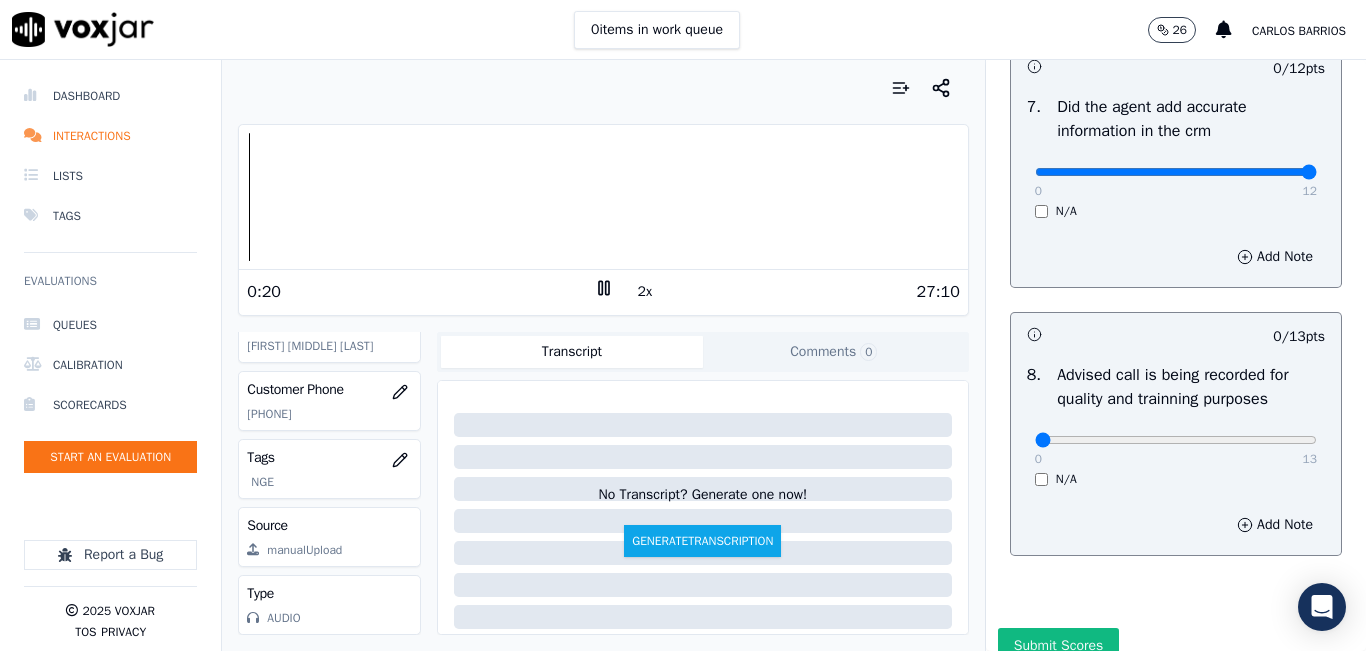 drag, startPoint x: 1254, startPoint y: 219, endPoint x: 1290, endPoint y: 216, distance: 36.124783 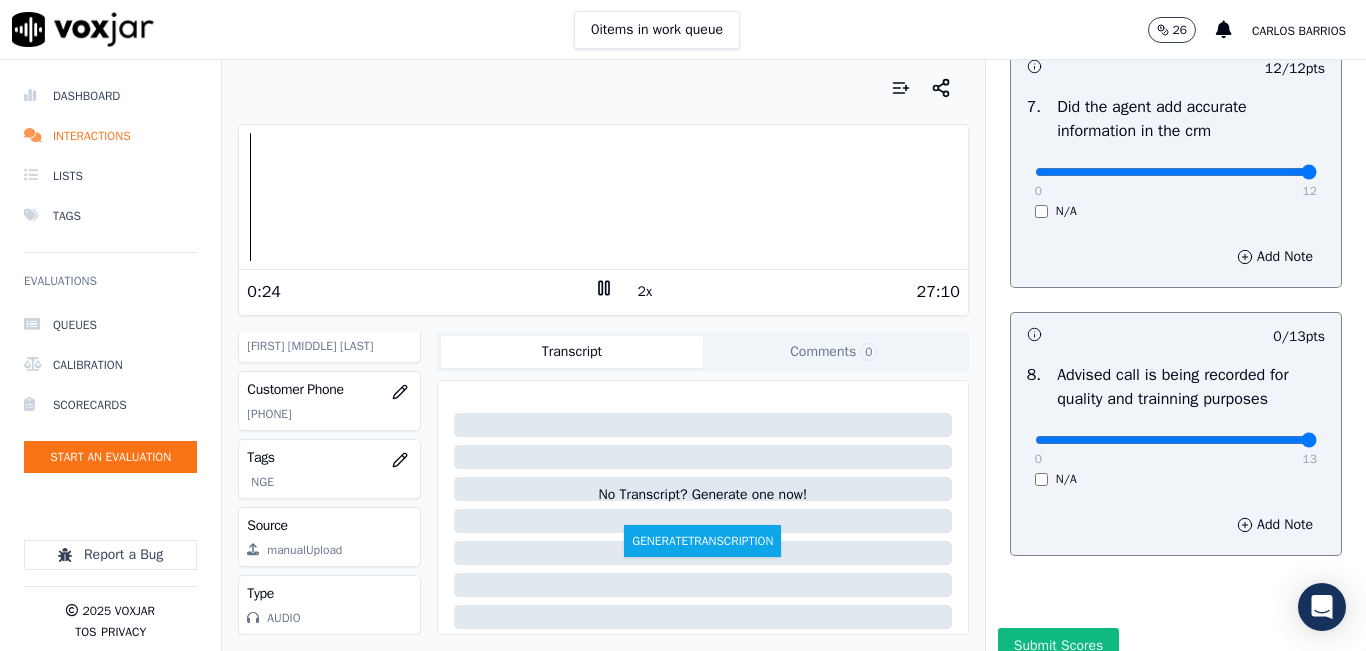 type on "13" 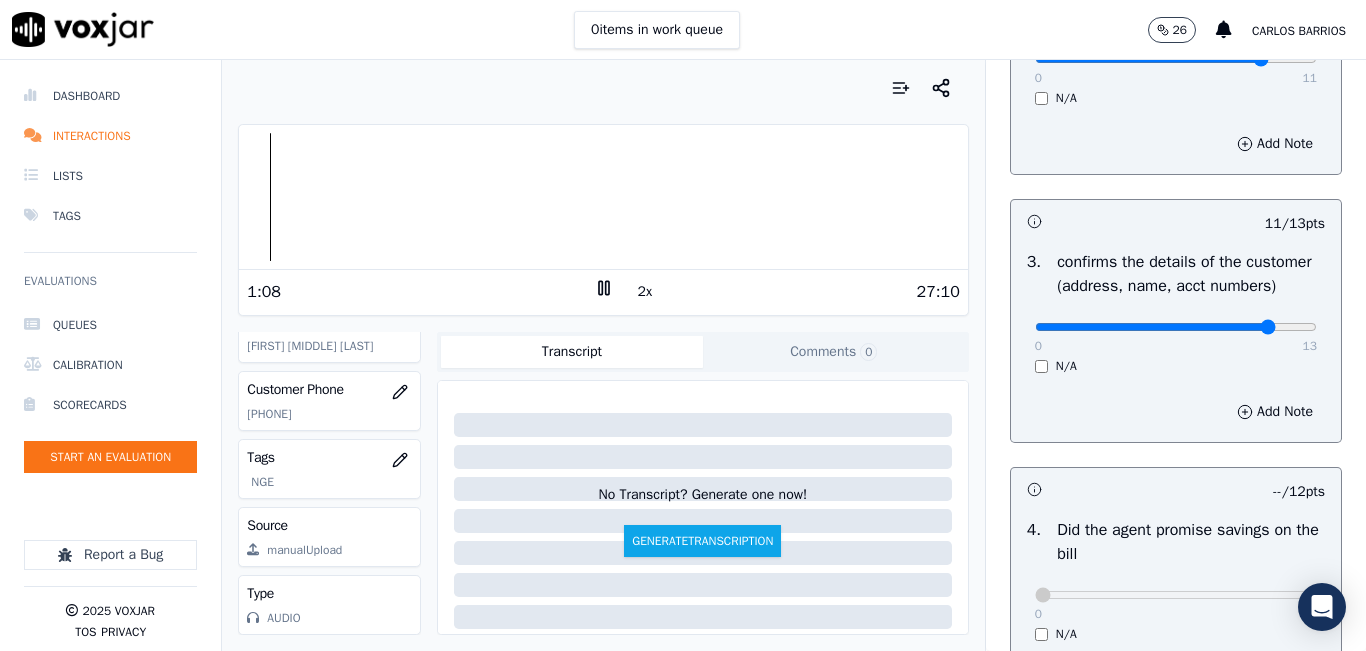 scroll, scrollTop: 500, scrollLeft: 0, axis: vertical 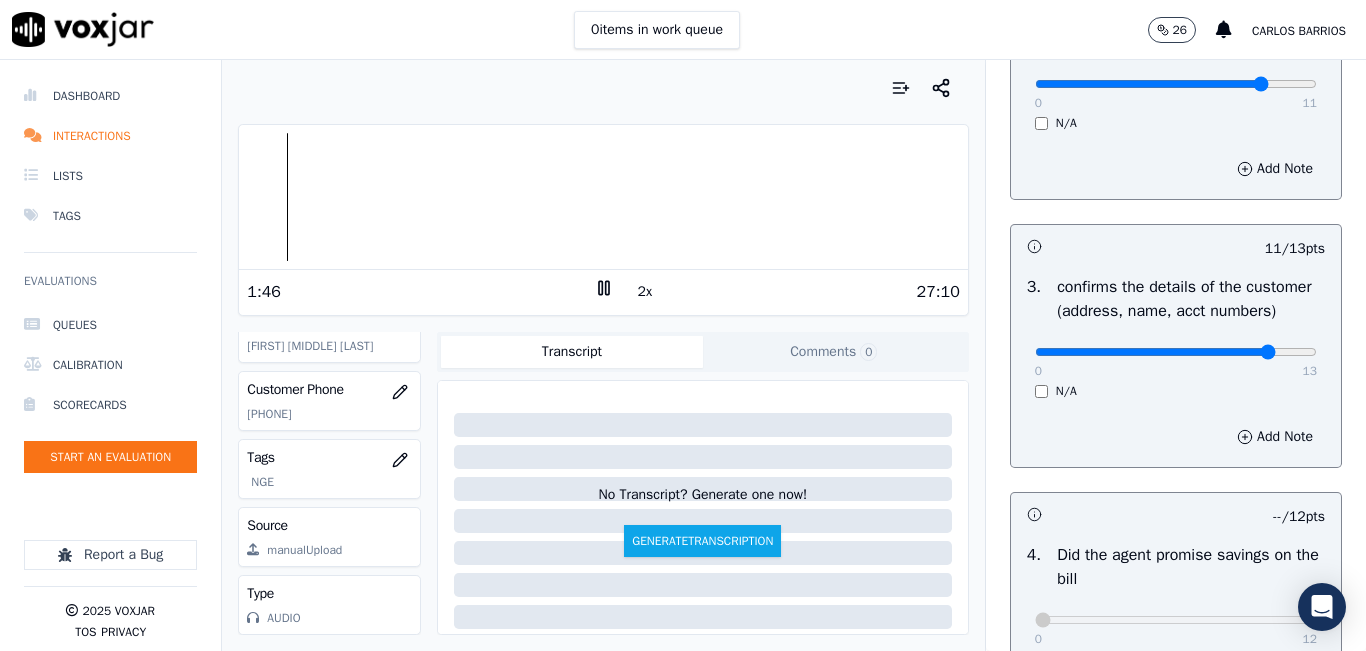click at bounding box center [603, 197] 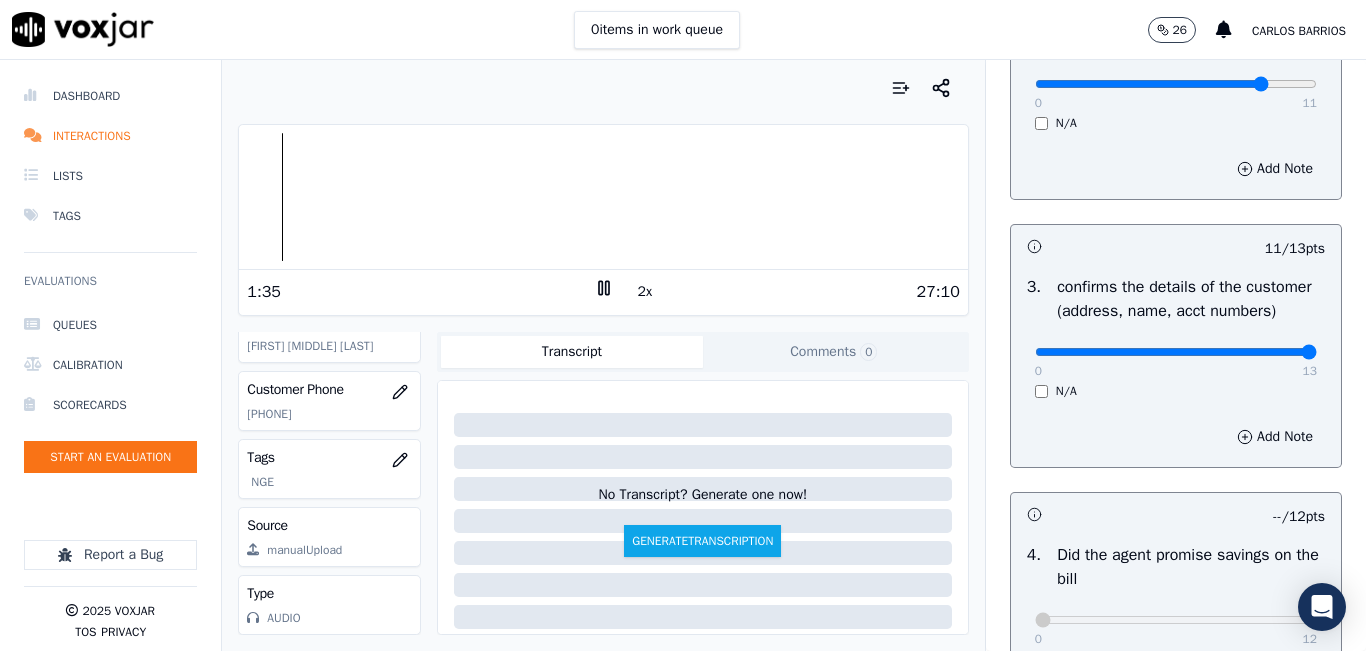 drag, startPoint x: 1229, startPoint y: 375, endPoint x: 1315, endPoint y: 373, distance: 86.023254 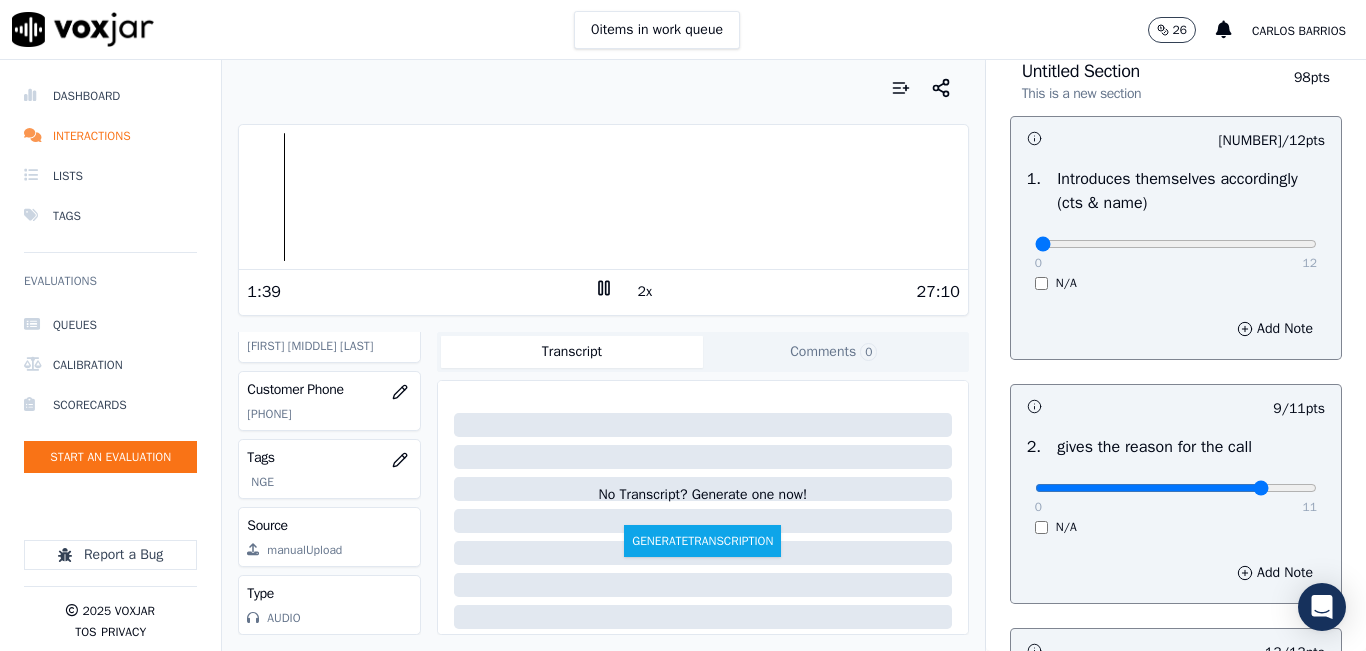 scroll, scrollTop: 200, scrollLeft: 0, axis: vertical 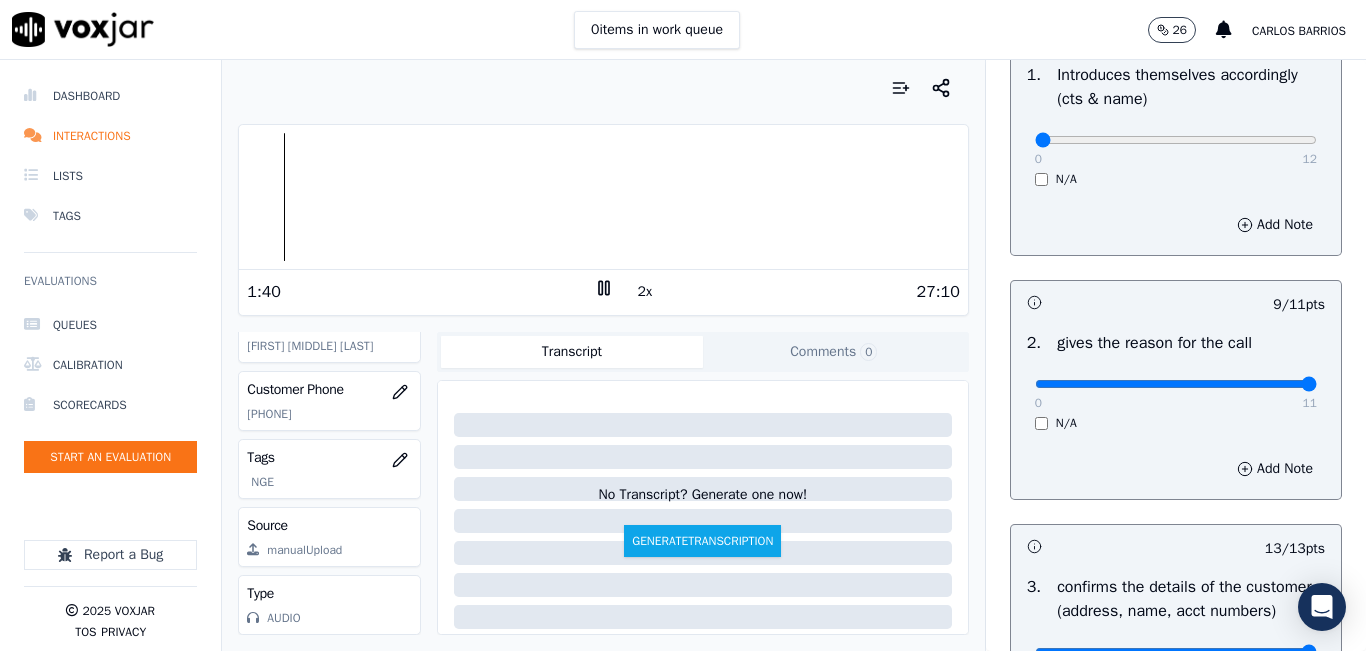 drag, startPoint x: 1255, startPoint y: 390, endPoint x: 1274, endPoint y: 389, distance: 19.026299 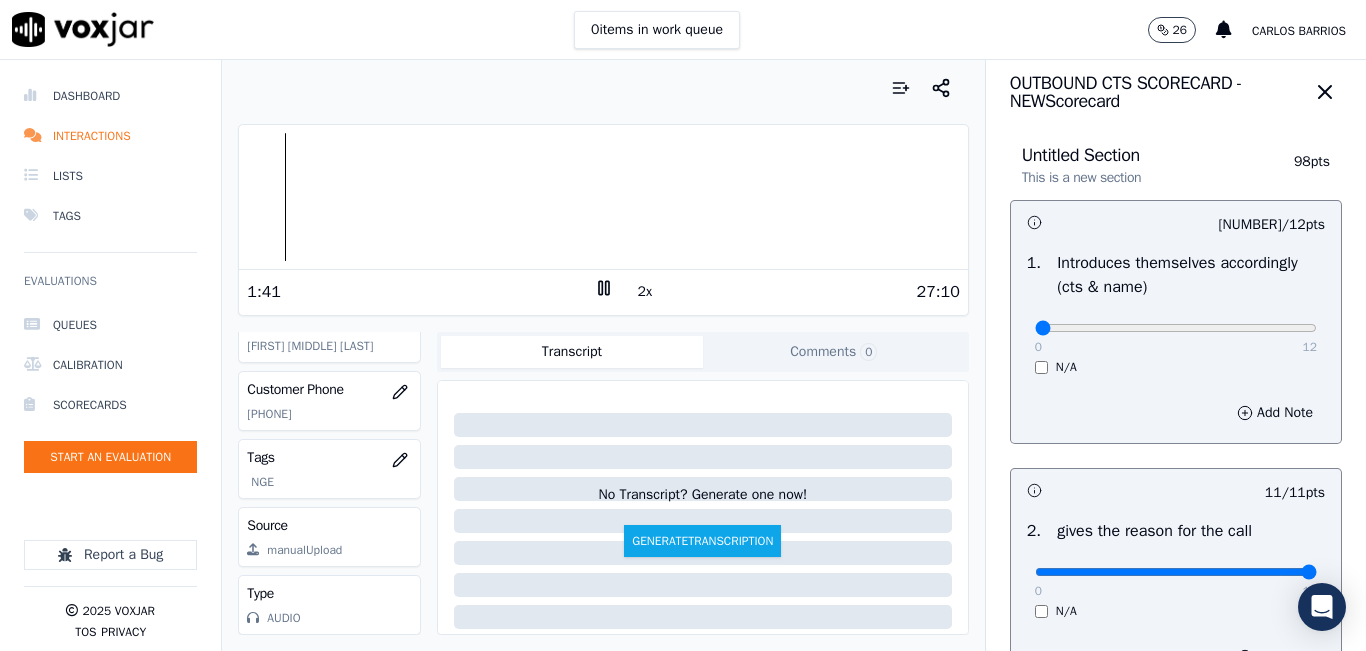 scroll, scrollTop: 0, scrollLeft: 0, axis: both 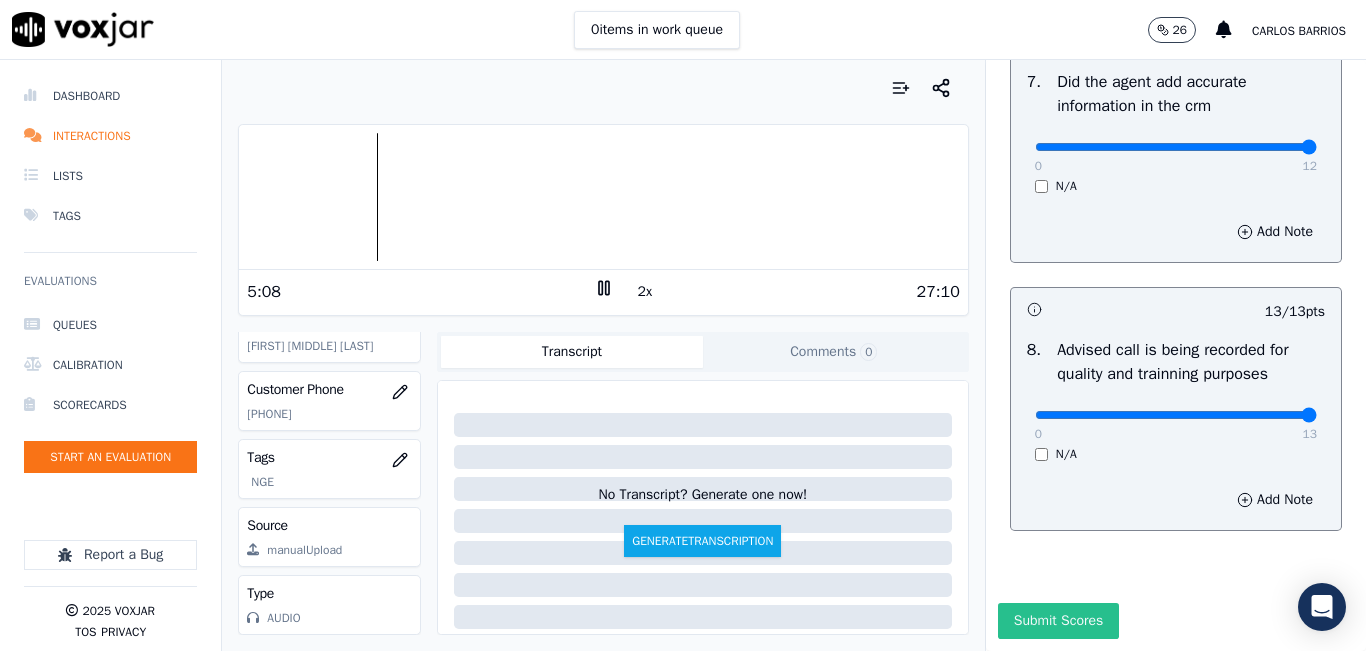 click on "Submit Scores" at bounding box center [1058, 621] 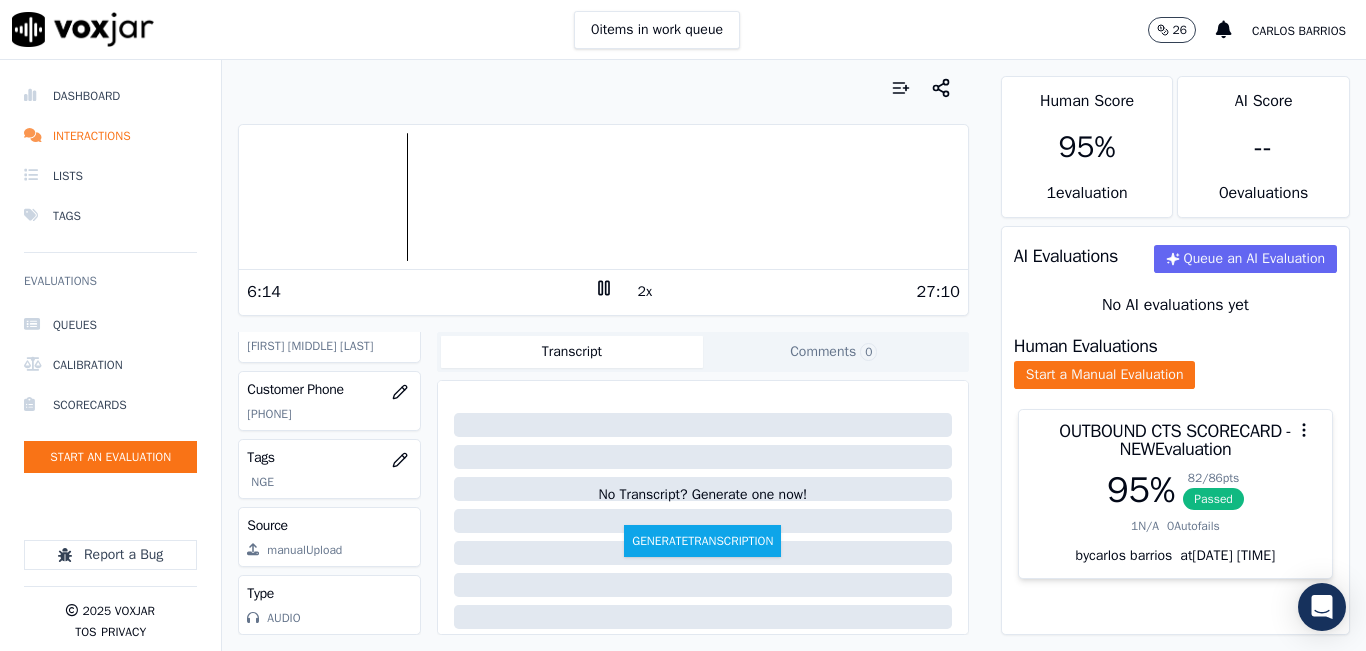 click at bounding box center (603, 88) 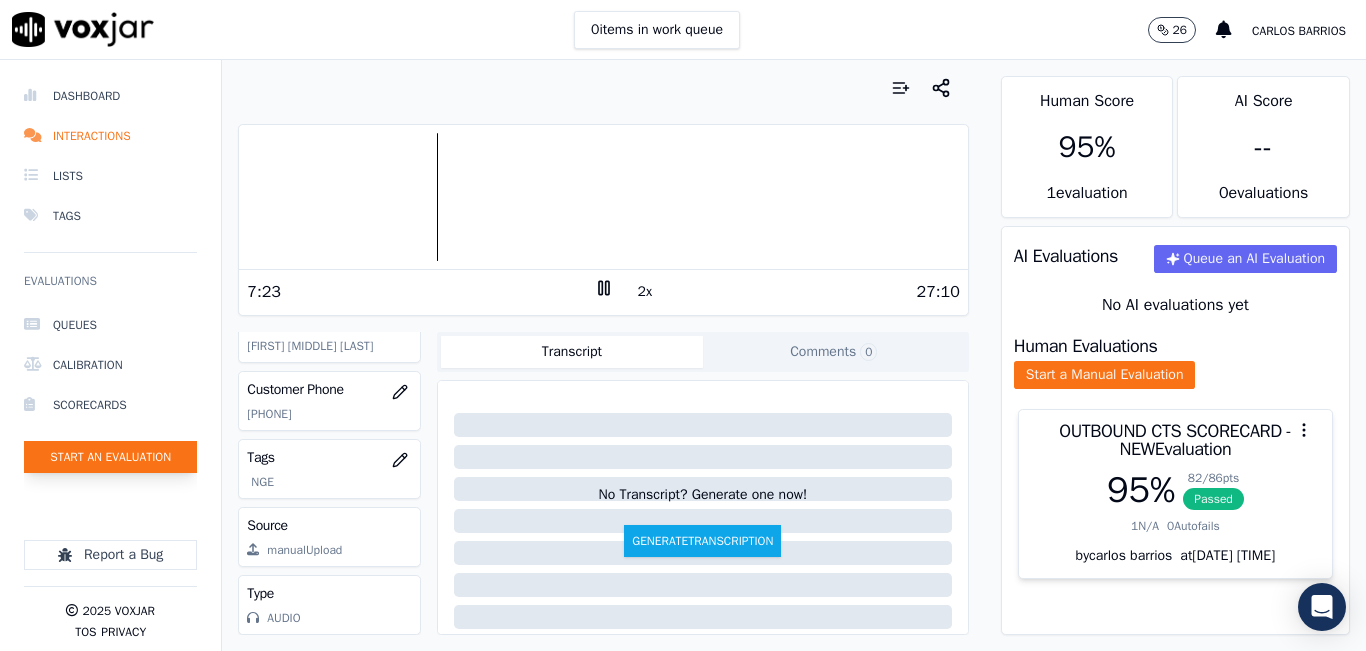 click on "Start an Evaluation" 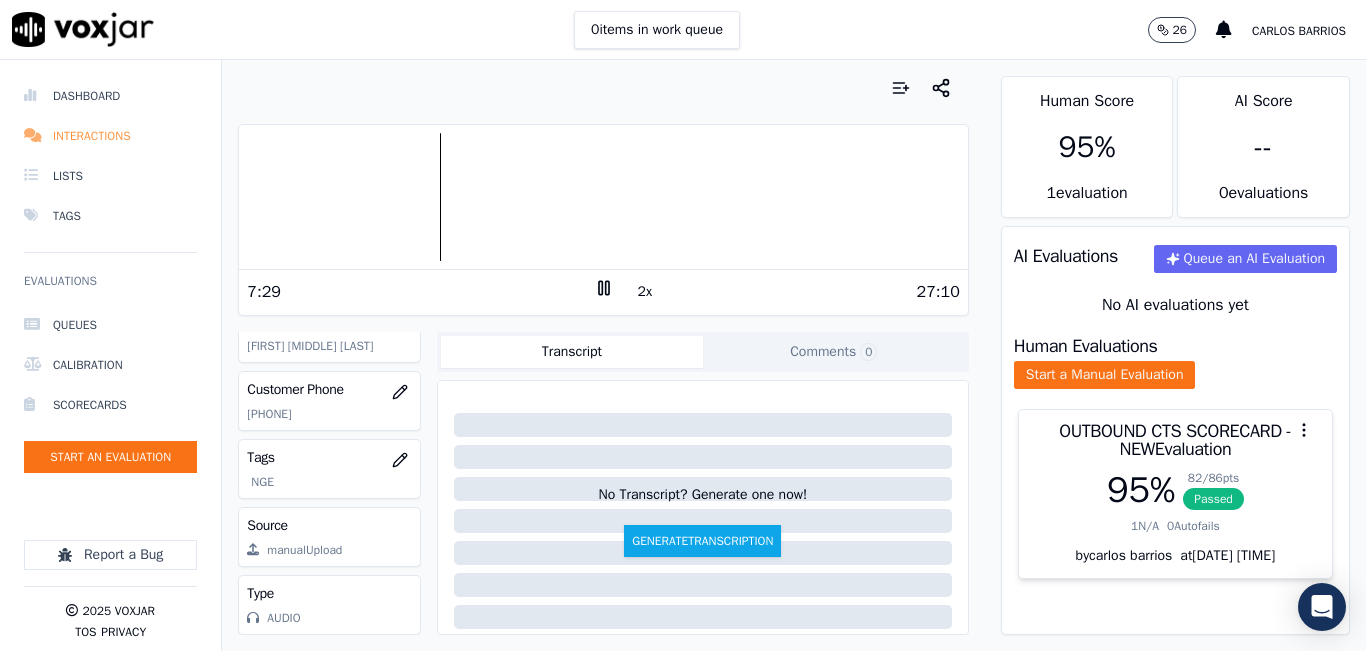 click on "Interactions" at bounding box center [110, 136] 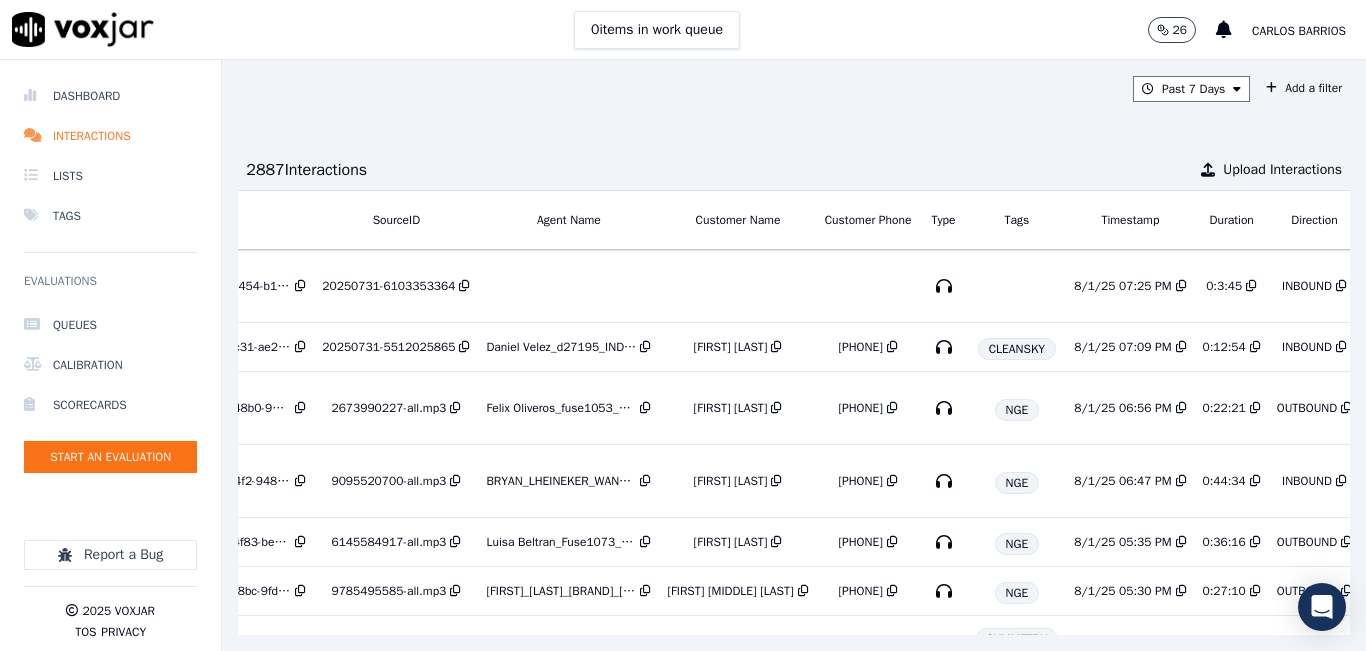 scroll, scrollTop: 0, scrollLeft: 332, axis: horizontal 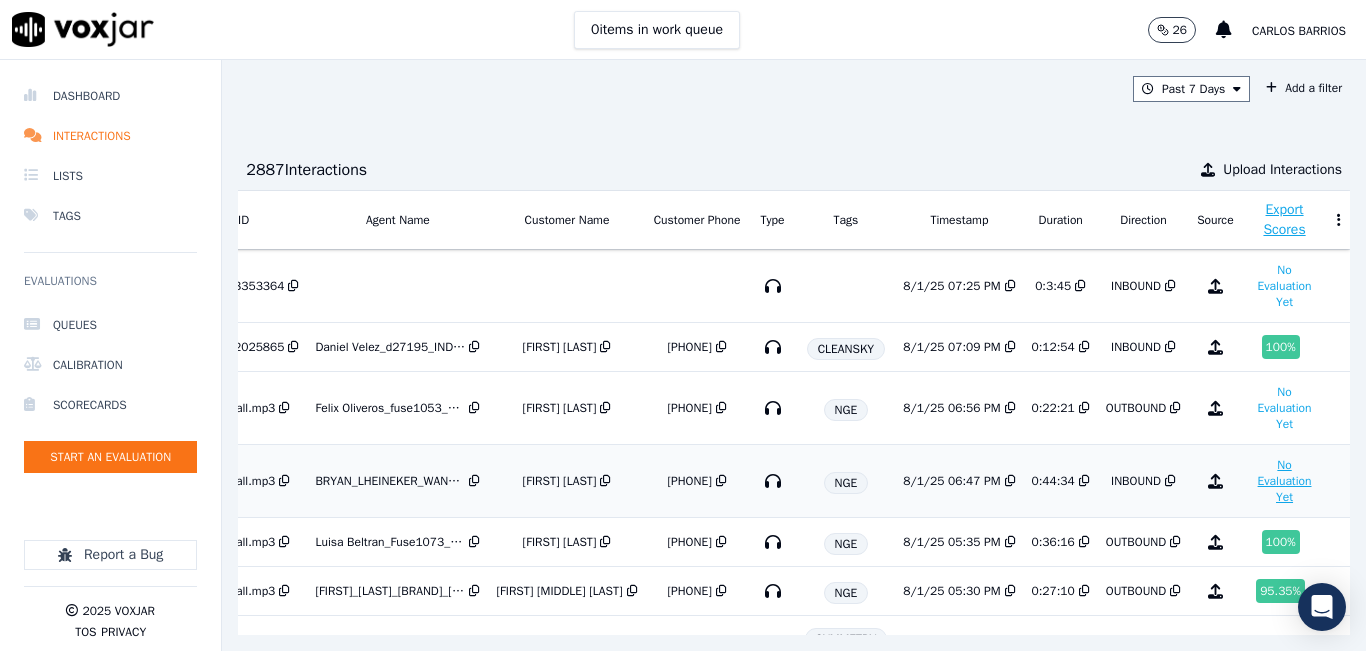 click on "No Evaluation Yet" at bounding box center (1285, 481) 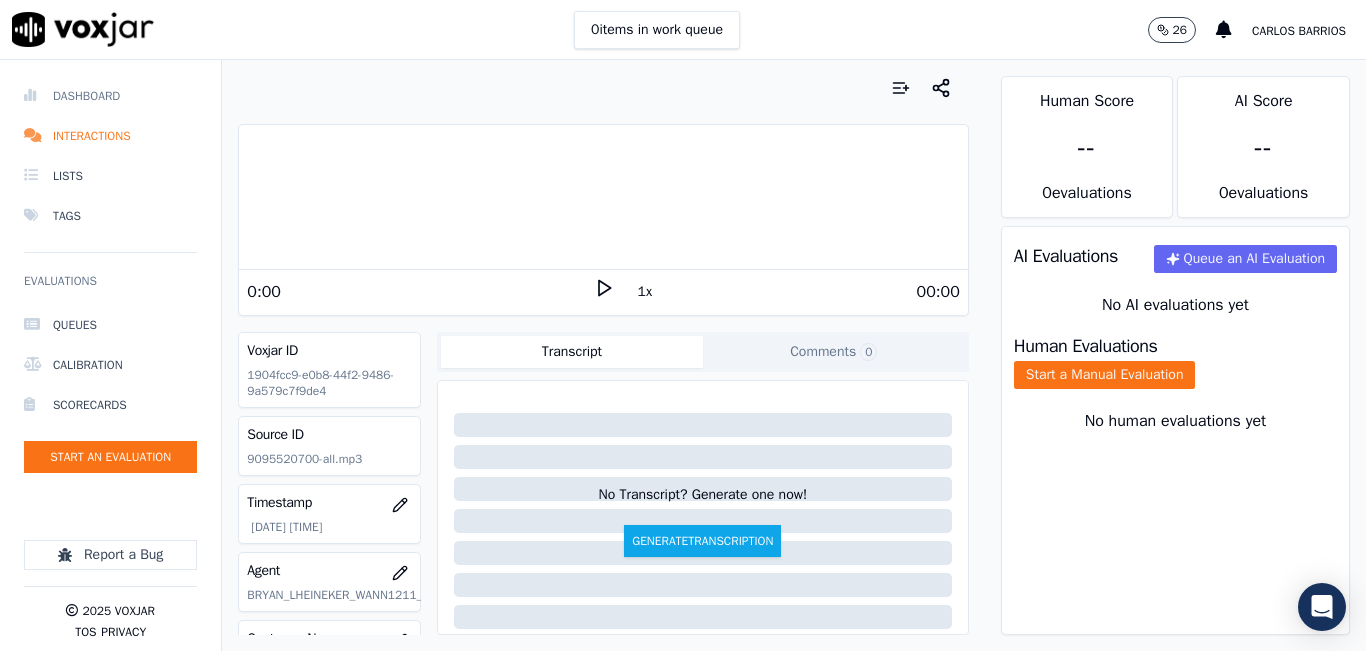 click on "Dashboard" at bounding box center [110, 96] 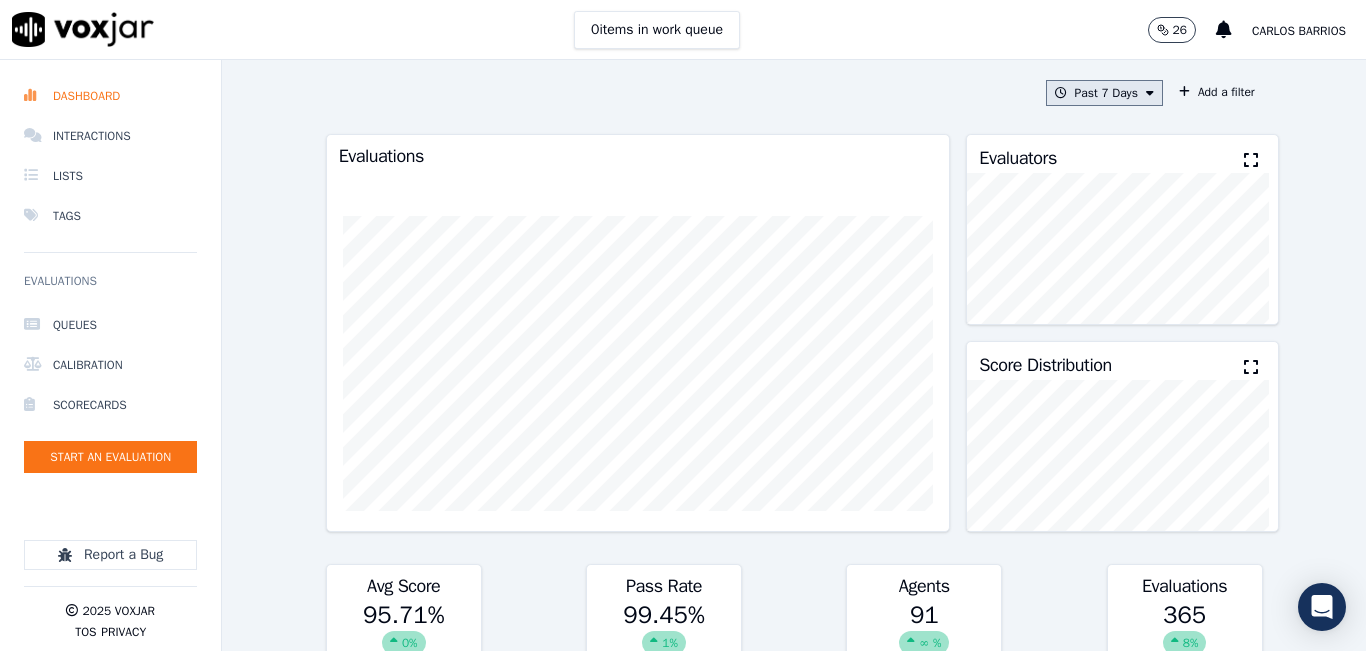 click on "Past 7 Days" at bounding box center [1104, 93] 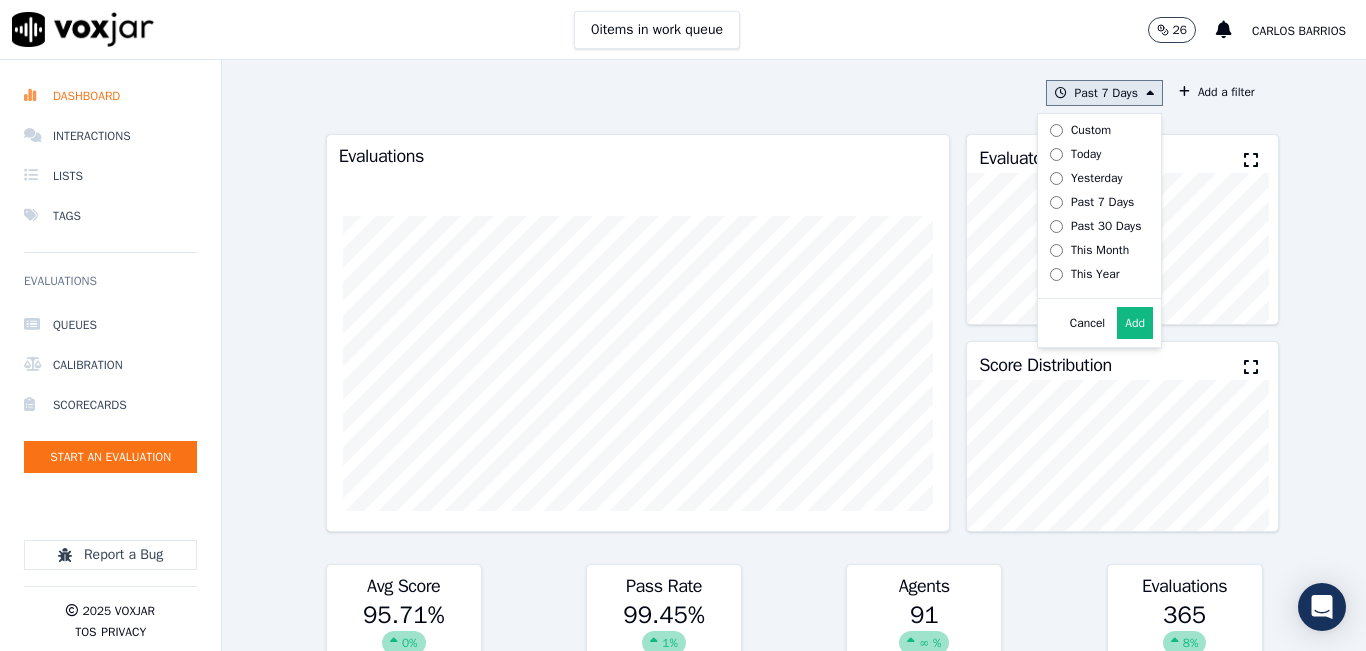 click on "Today" at bounding box center (1086, 154) 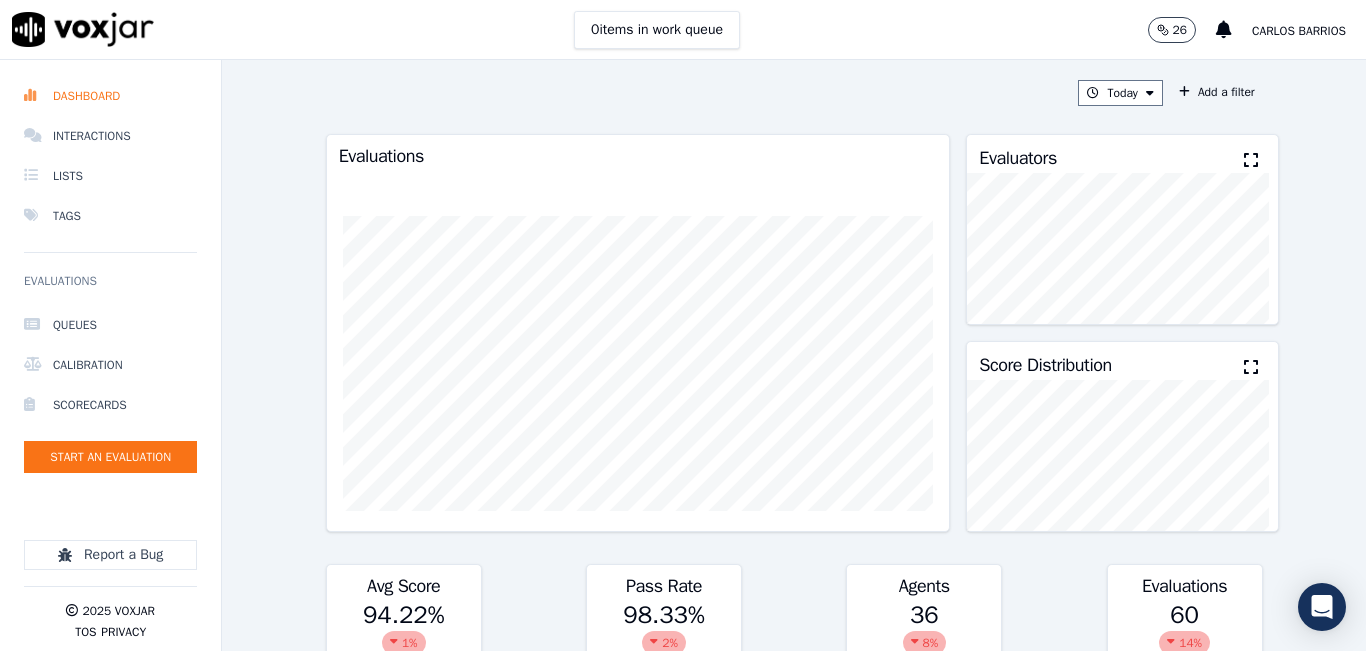 click on "Today
Add a filter
Evaluations         Evaluators           Score Distribution             Avg Score   94.22 %
1 %   Pass Rate   98.33 %
2 %   Agents   36     8 %   Evaluations   60     14 %   Scores by Scorecard   Scorecards   Evals   Avg Score   Passrate     INBOUND CTS SCORECARD - NEW    39   95.91 %   97.44 %   export     OUTBOUND CTS SCORECARD - NEW    21   91.07 %   100.00 %   export       Agent Leaderboard     Agents   Evals   Avg Score   Passrate   Recent Evals   Camilo Tamayo_c19953_INDRA   4   100.00 %   100.00 %                       Luisa Beltran_INDRA   2   100.00 %   100.00 %               Felix Oliveros_f25264_CLEANSKY   1   100.00 %   100.00 %           Joidy Fontalvo_j19980_INDRA   2   100.00 %   100.00 %               Yeraldin Dias_y22422_CLEANSKY   1   100.00 %   100.00 %           Hans Soruco_h25529_CLEANSKY   1   100.00 %   100.00 %           Ricardo Castro_fuse1101_NGE   1   100.00 %   100.00 %             3   100.00 %" at bounding box center [794, 355] 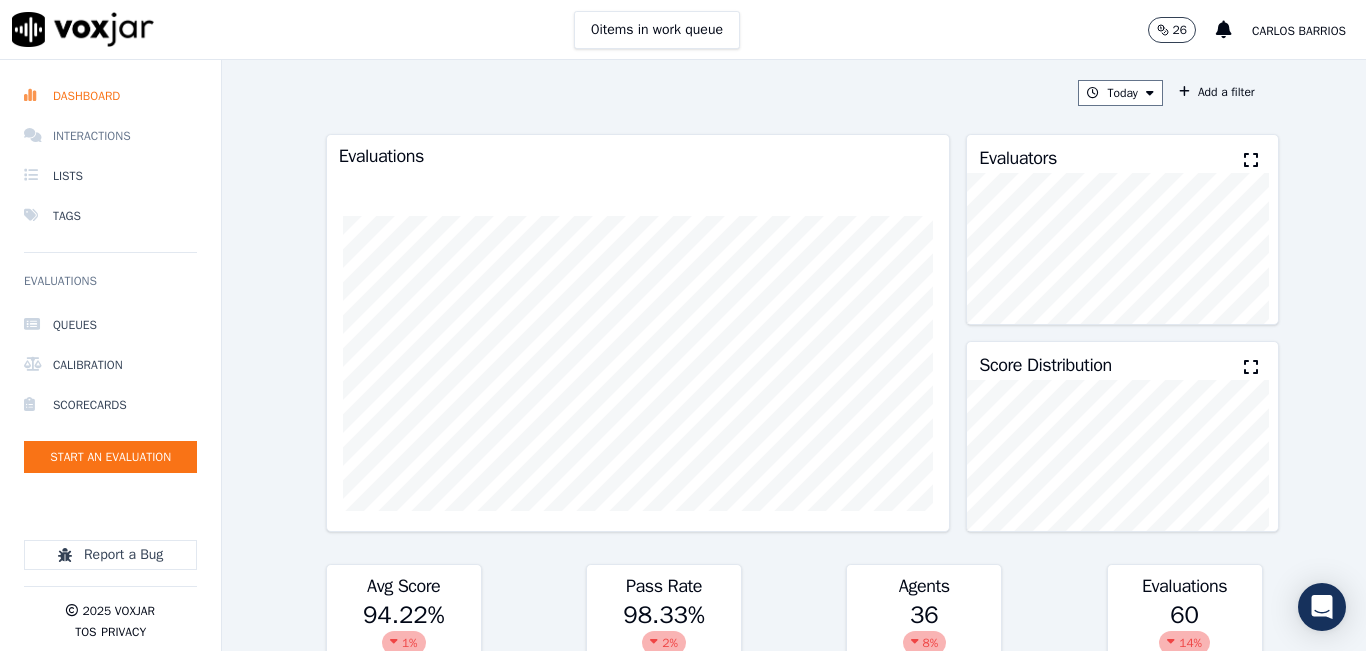 click on "Interactions" at bounding box center (110, 136) 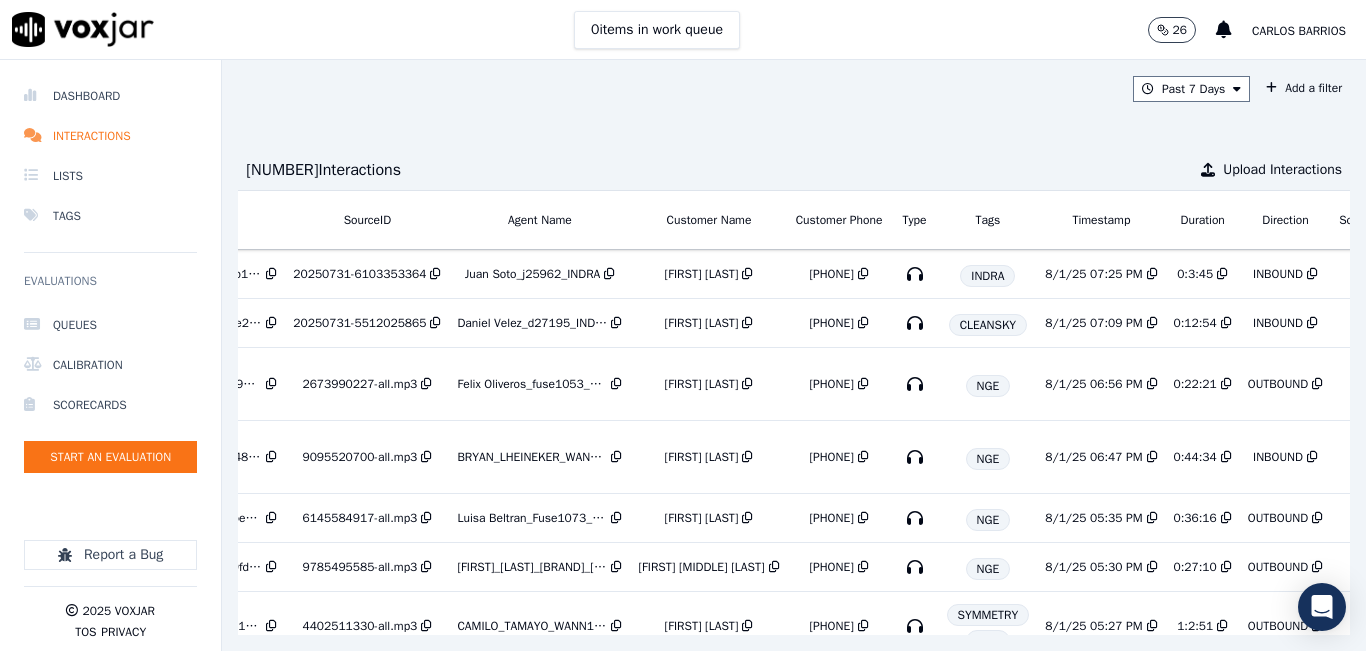scroll, scrollTop: 0, scrollLeft: 332, axis: horizontal 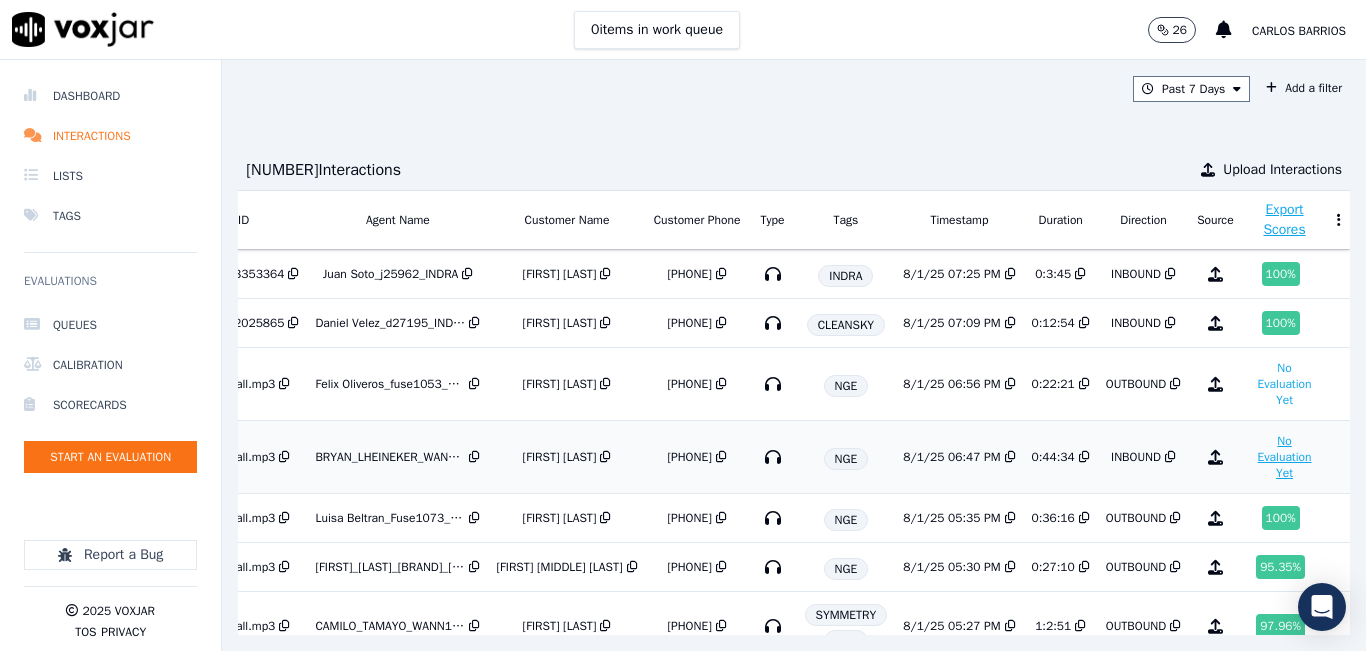 click on "No Evaluation Yet" at bounding box center [1285, 457] 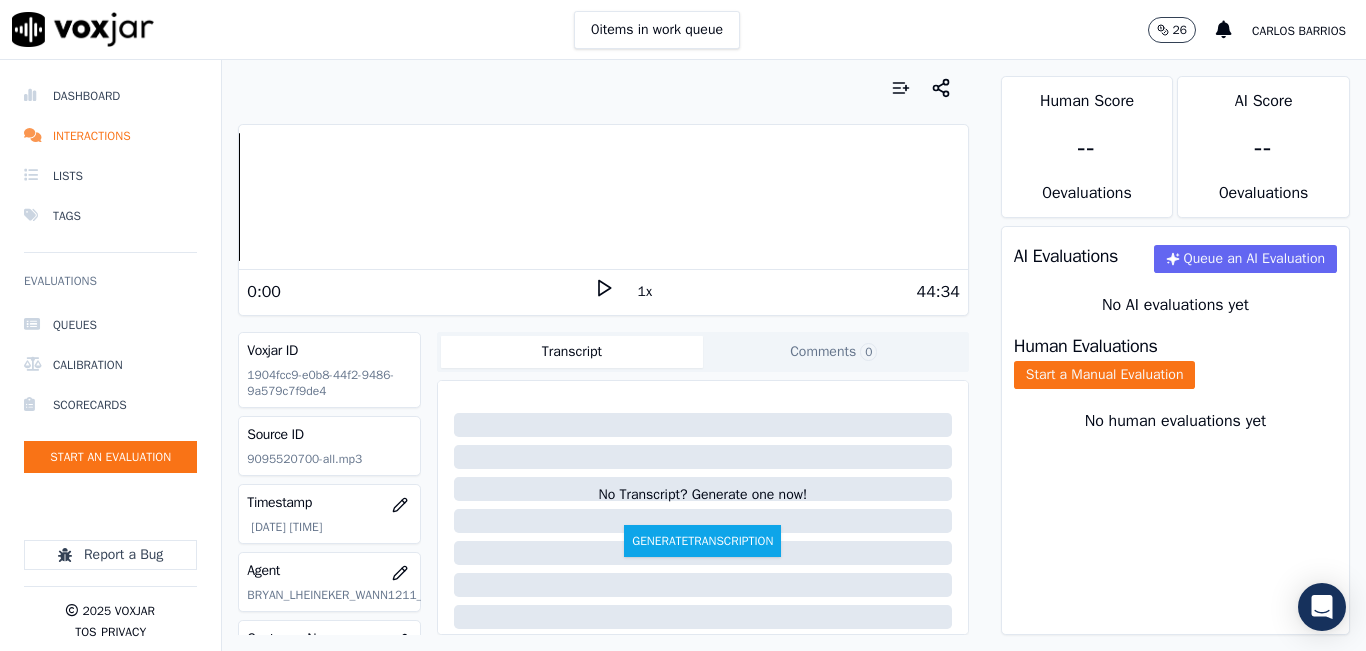 click 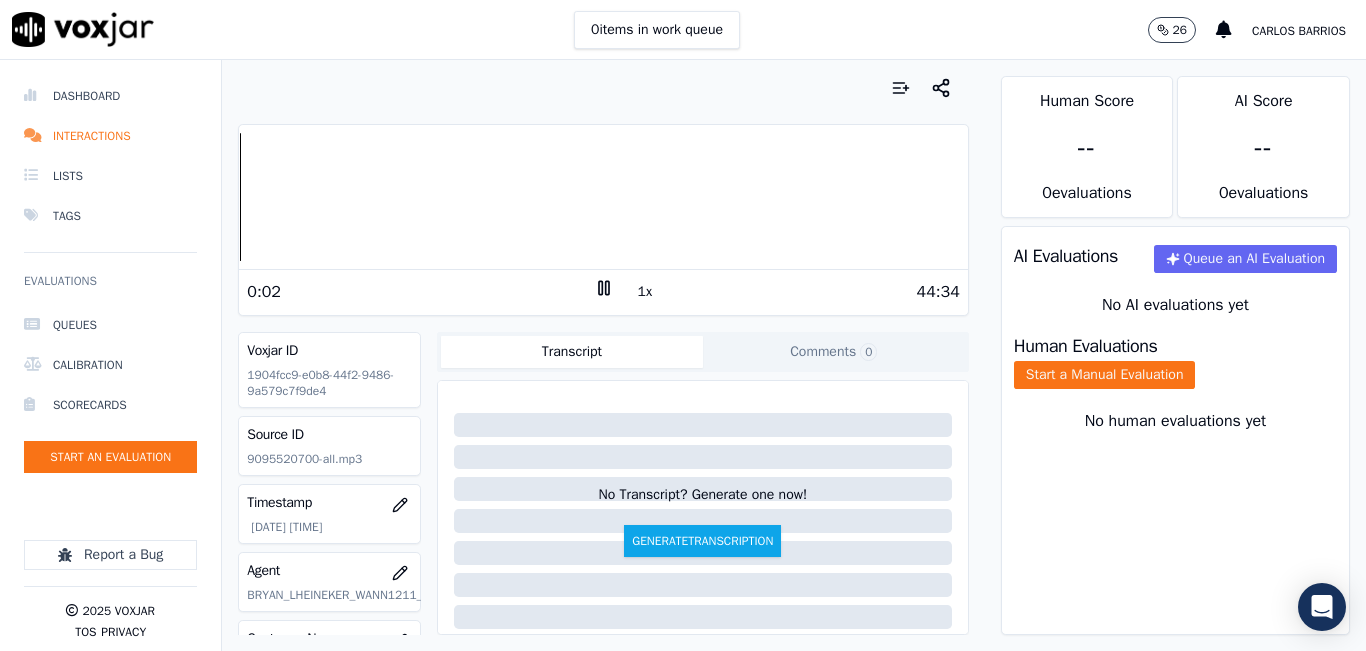 click on "1x" at bounding box center [645, 292] 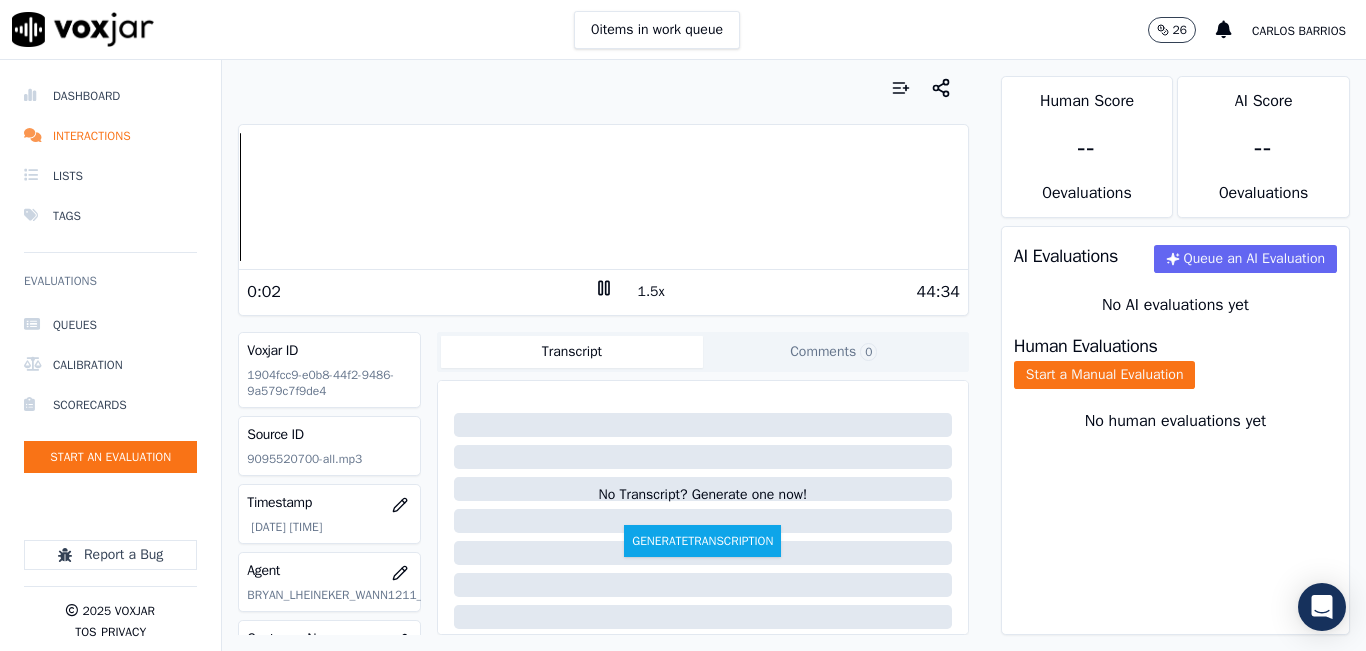 click on "1.5x" at bounding box center (651, 292) 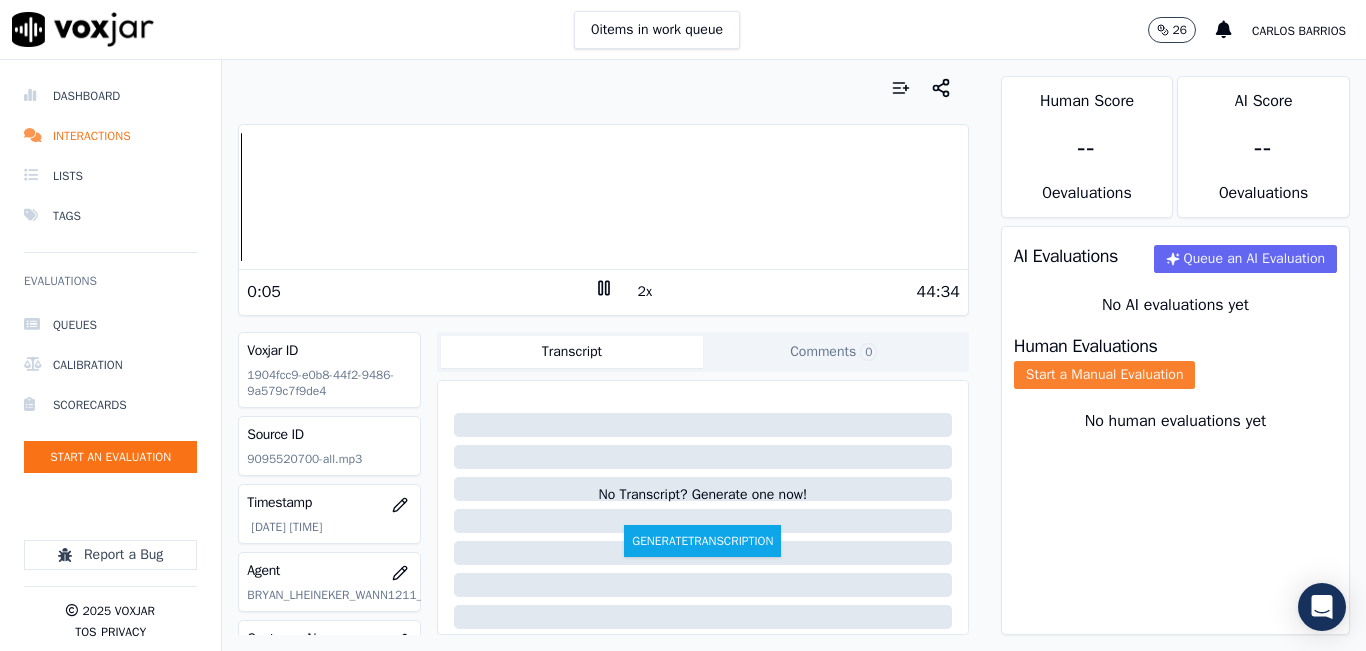 click on "Start a Manual Evaluation" 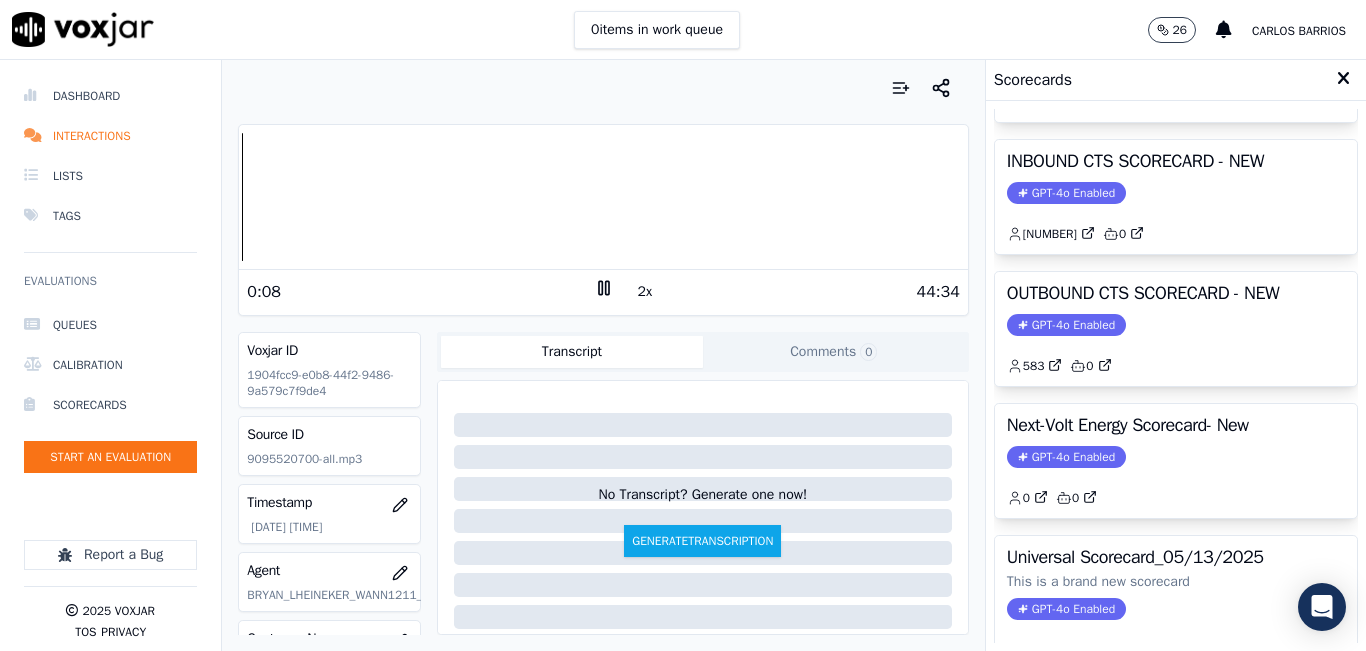 scroll, scrollTop: 300, scrollLeft: 0, axis: vertical 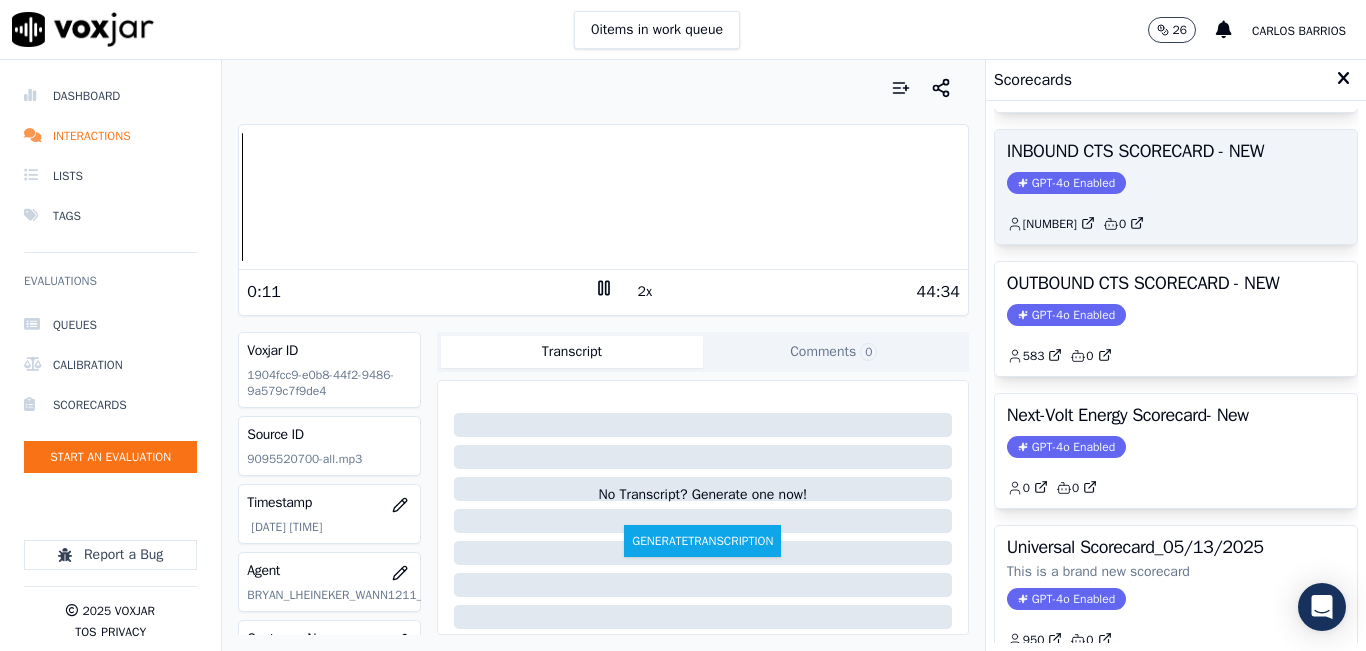 click on "1263         0" 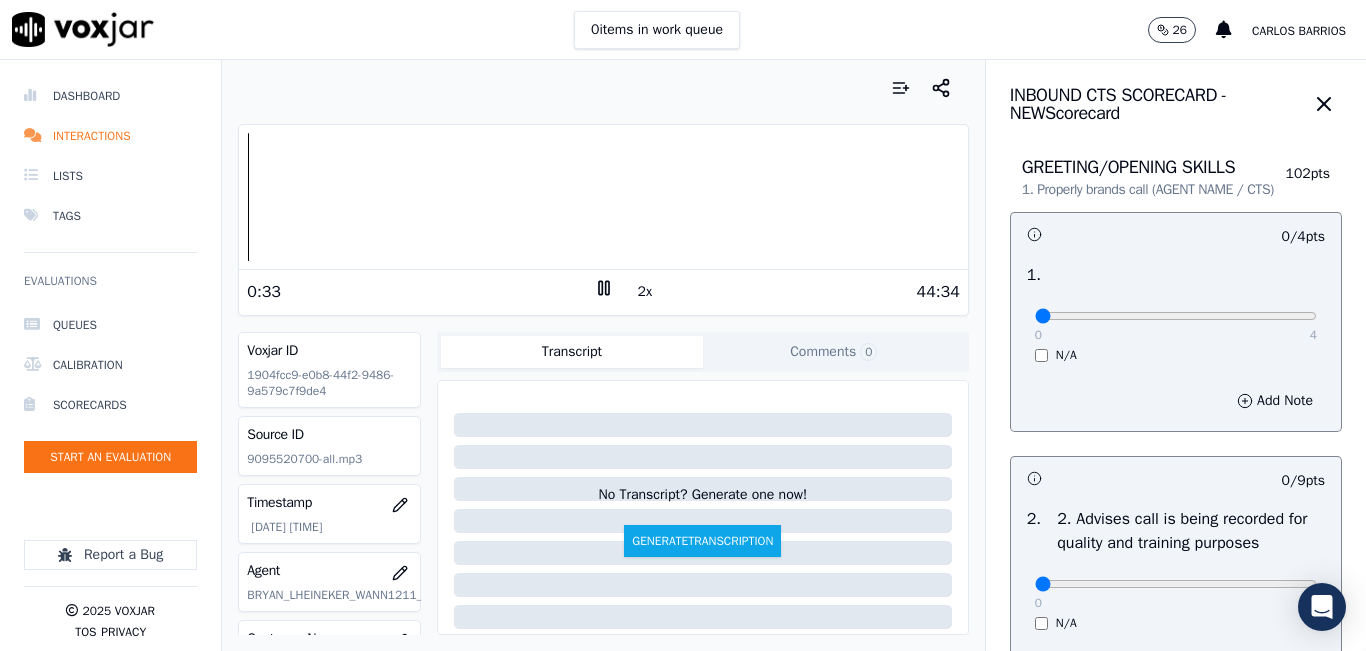 click at bounding box center (603, 88) 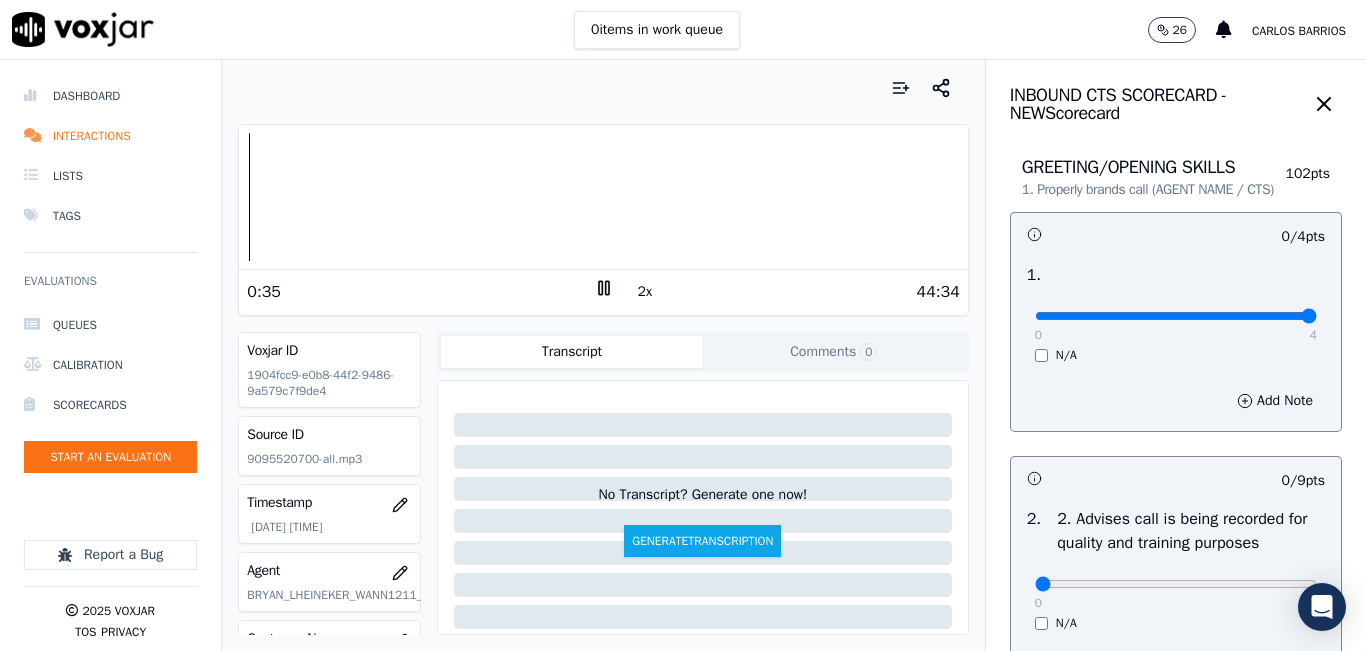 drag, startPoint x: 1244, startPoint y: 331, endPoint x: 1265, endPoint y: 337, distance: 21.84033 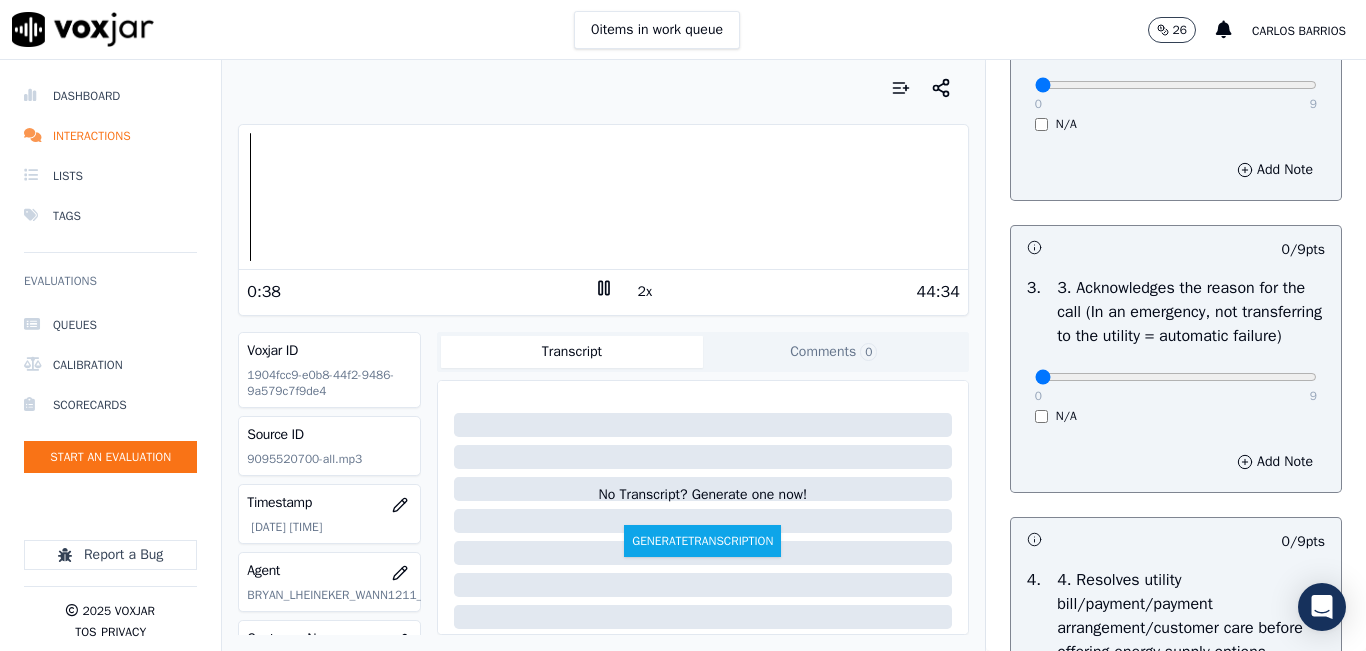 scroll, scrollTop: 500, scrollLeft: 0, axis: vertical 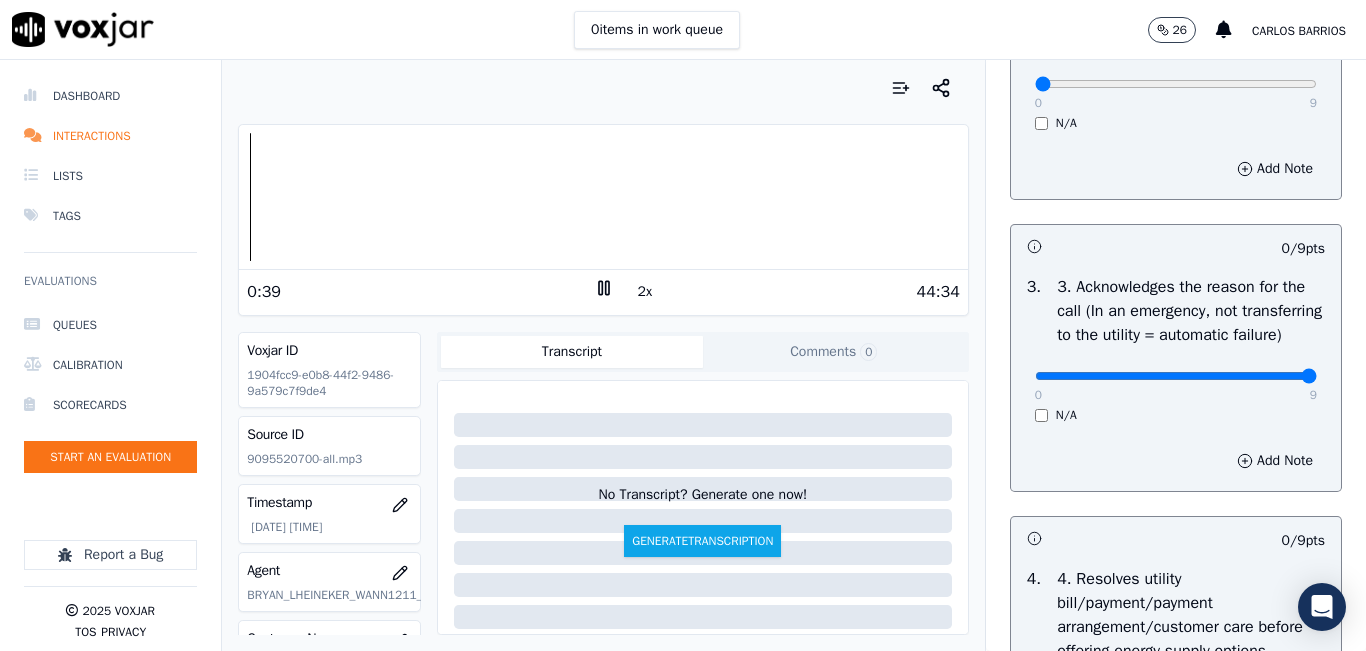 drag, startPoint x: 1254, startPoint y: 420, endPoint x: 1281, endPoint y: 420, distance: 27 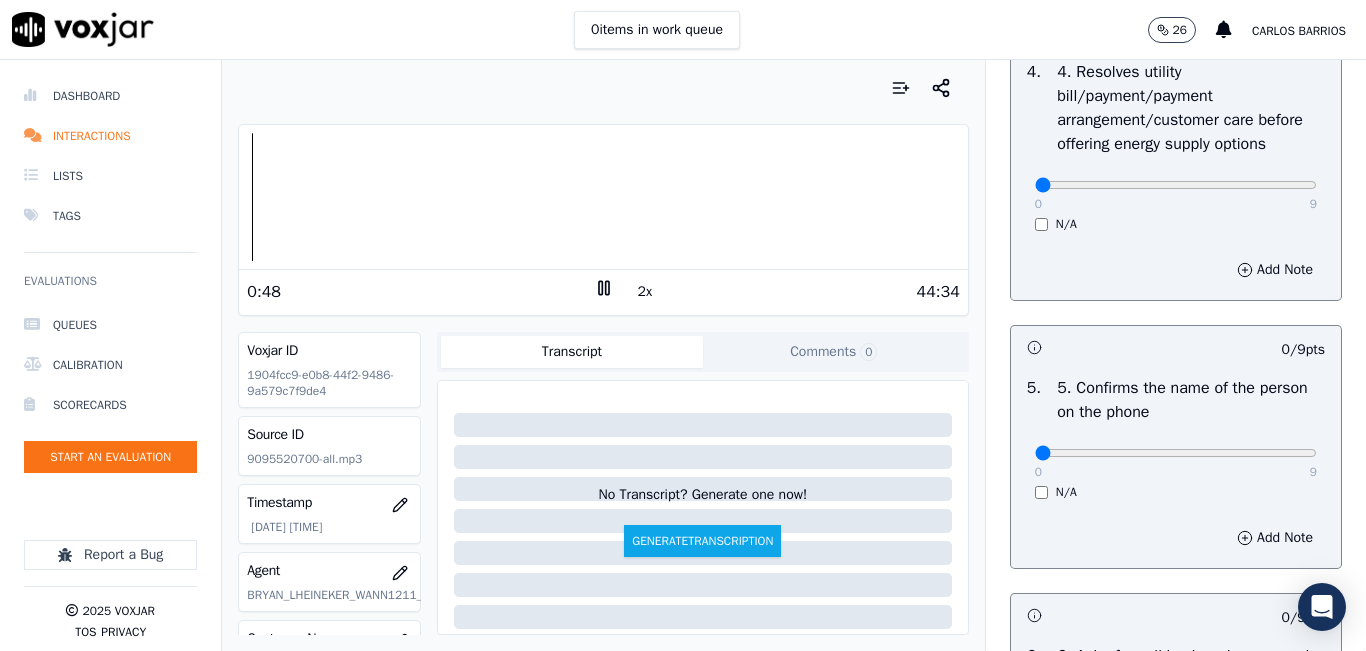 scroll, scrollTop: 1200, scrollLeft: 0, axis: vertical 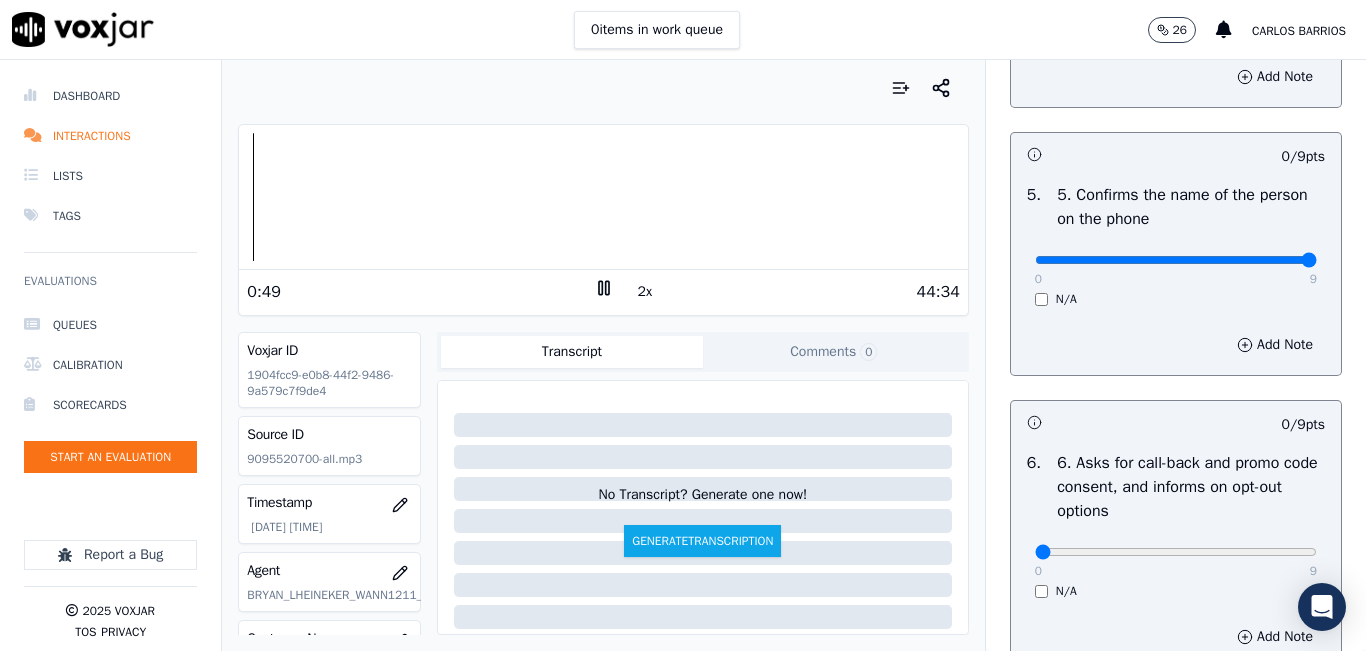 drag, startPoint x: 1250, startPoint y: 323, endPoint x: 1304, endPoint y: 350, distance: 60.373837 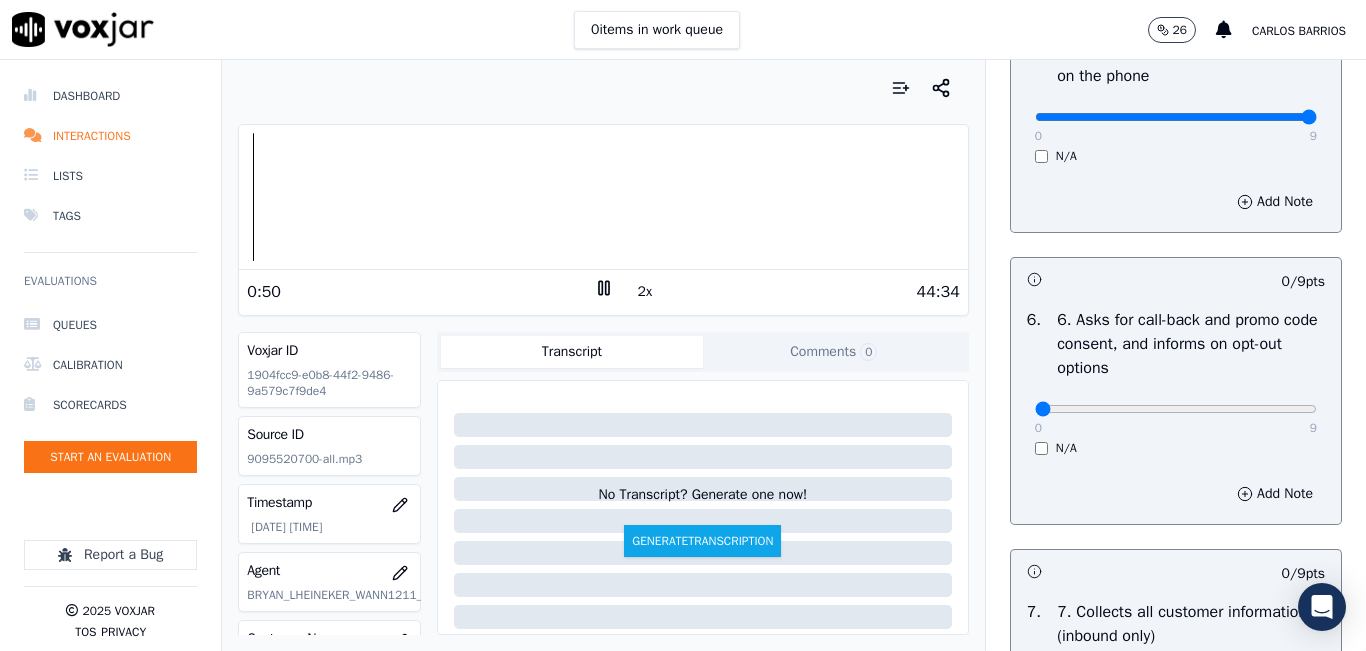 scroll, scrollTop: 1600, scrollLeft: 0, axis: vertical 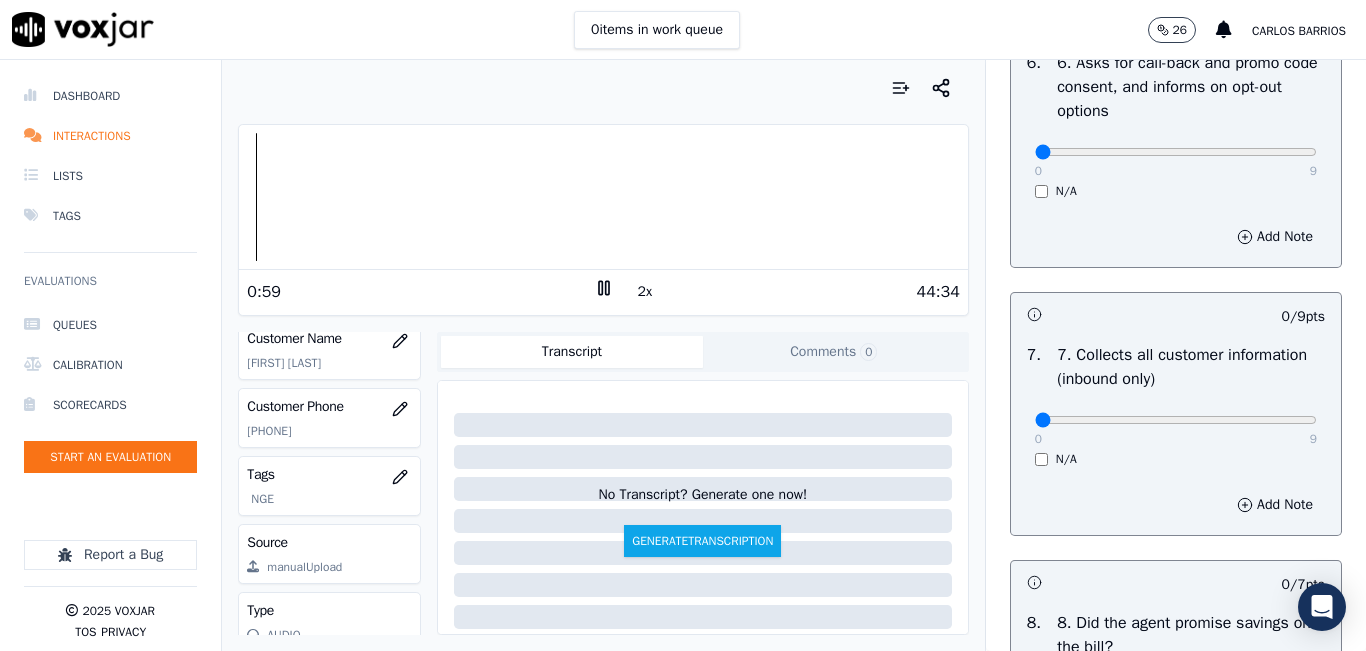 click on "[PHONE]" 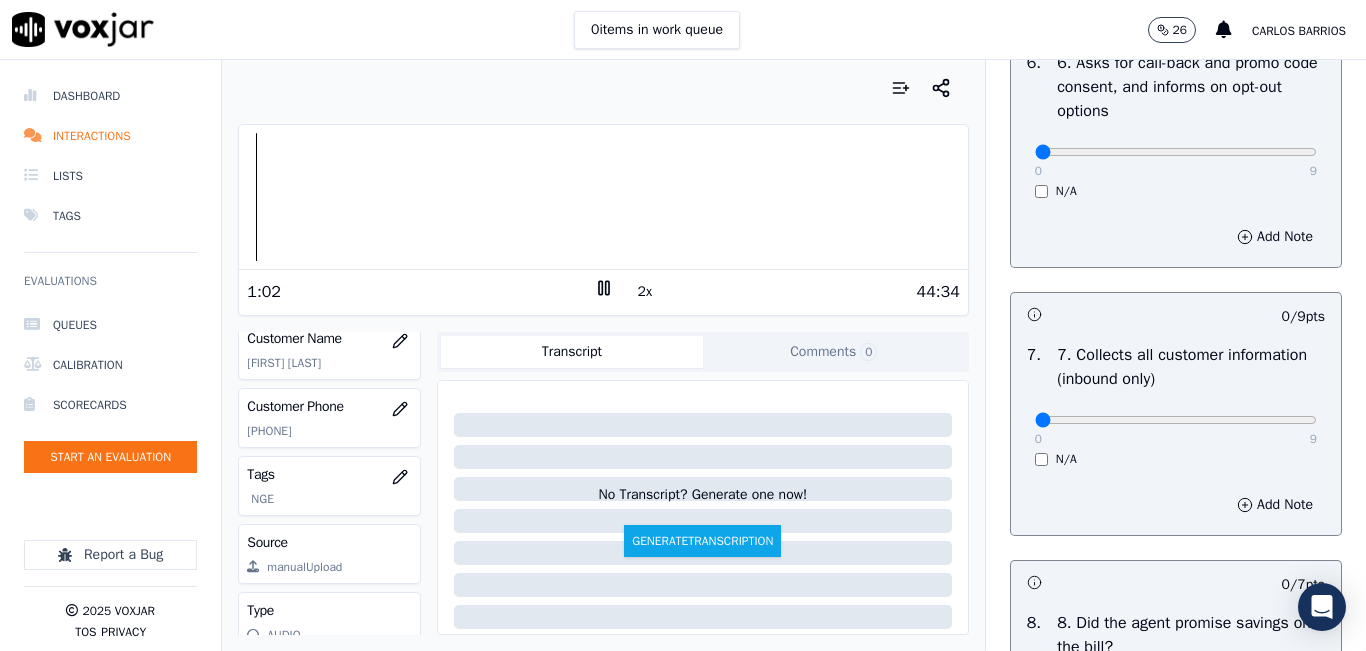copy on "[PHONE]" 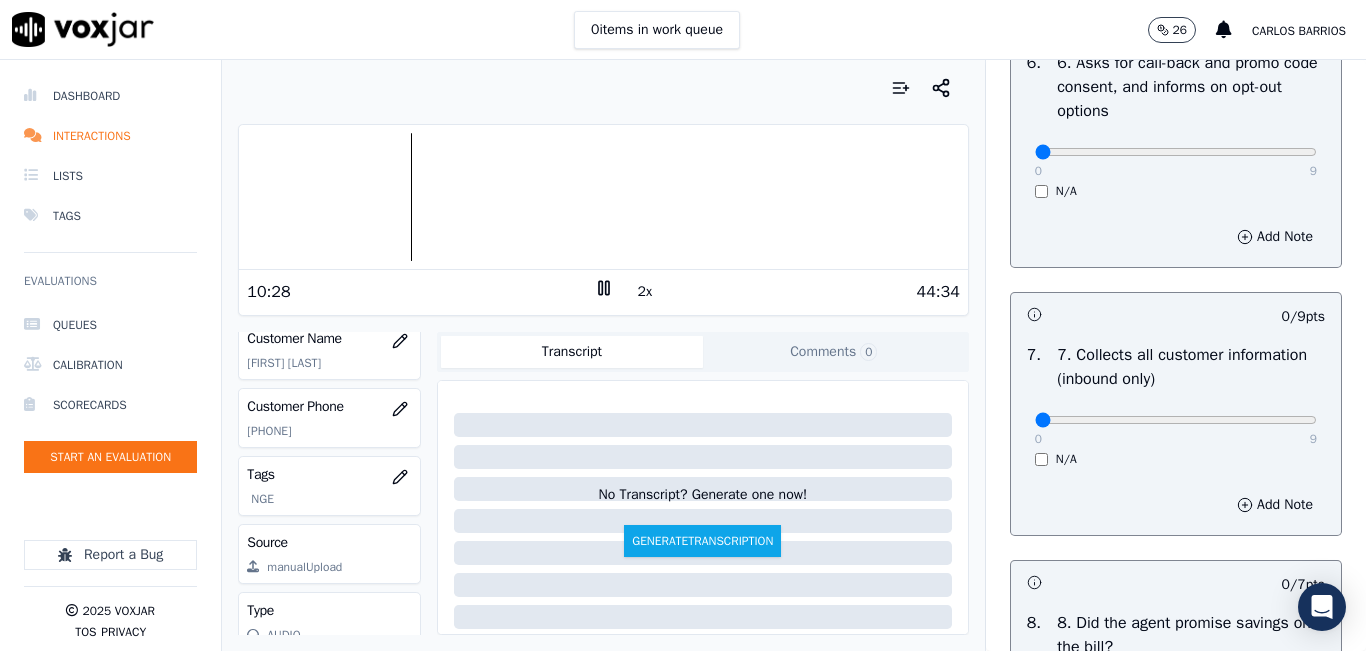click at bounding box center [603, 88] 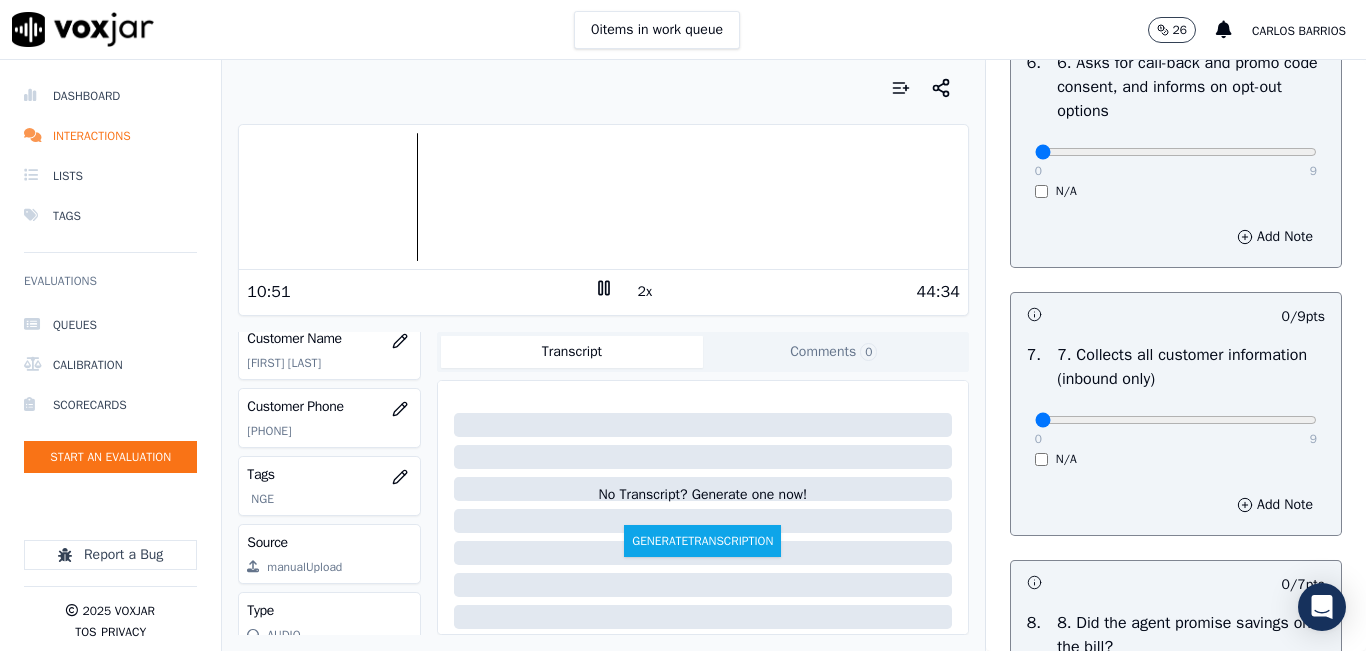 click at bounding box center (603, 88) 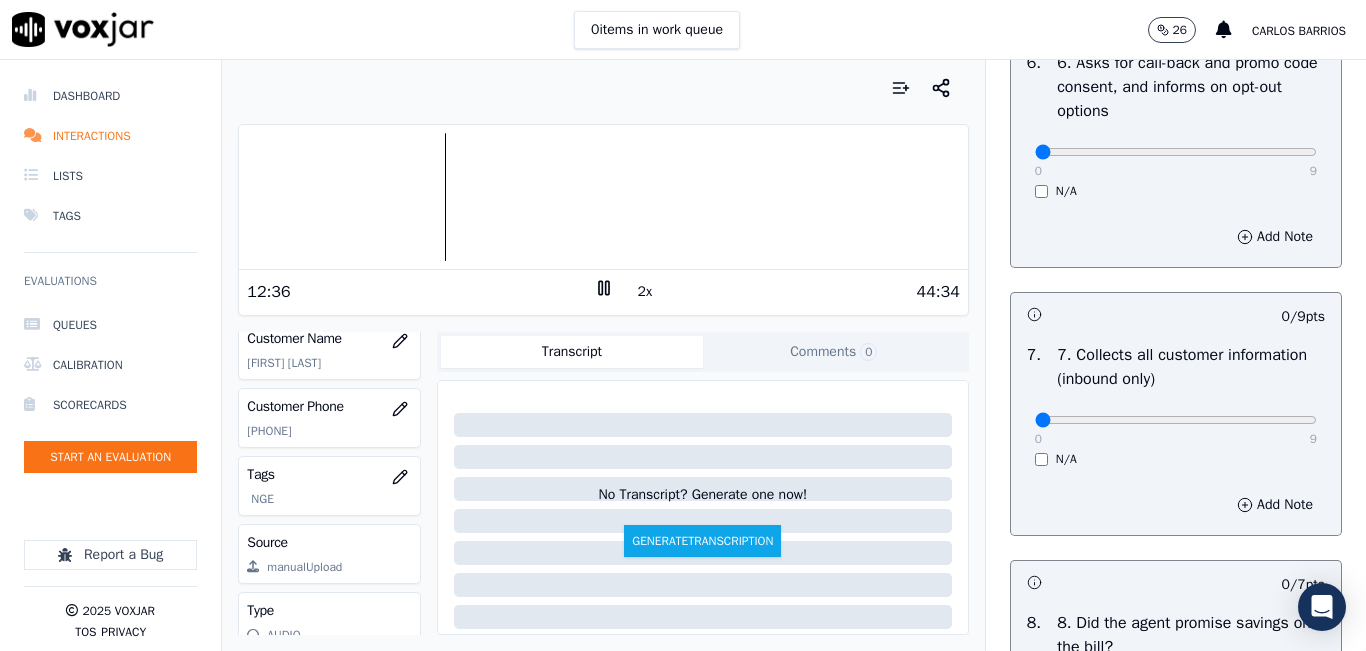 click at bounding box center (603, 197) 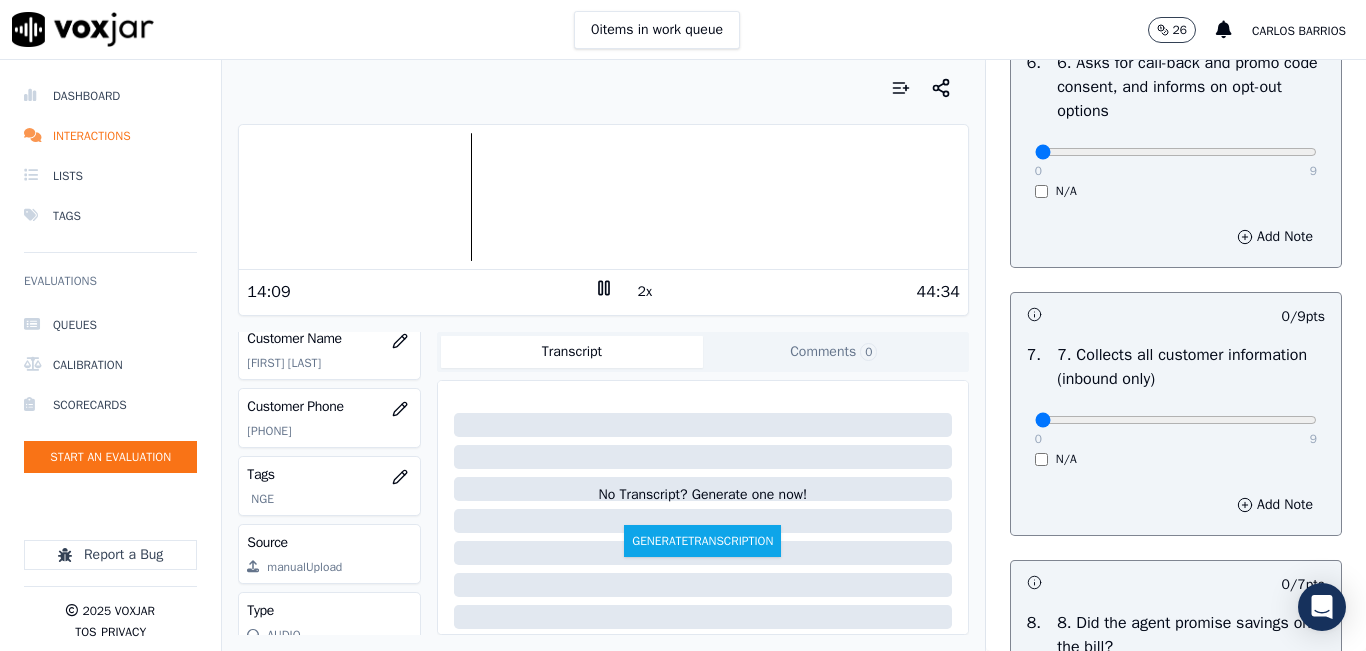click at bounding box center (603, 88) 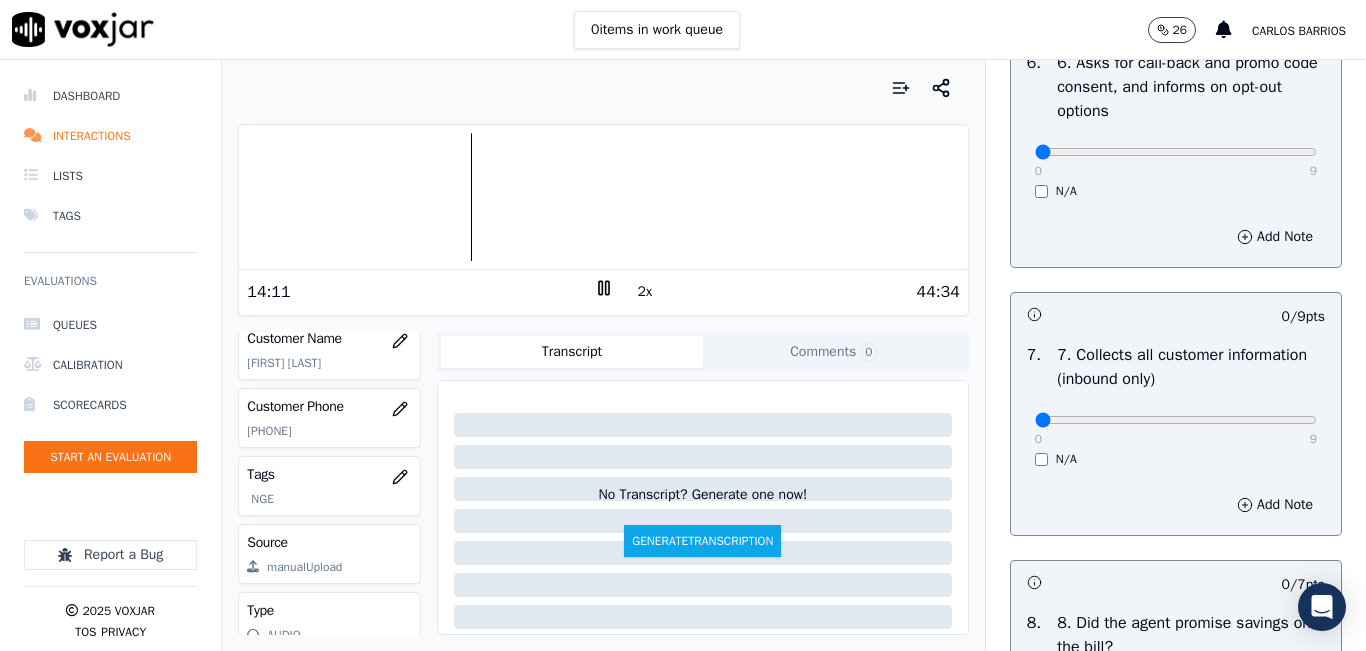 scroll, scrollTop: 378, scrollLeft: 0, axis: vertical 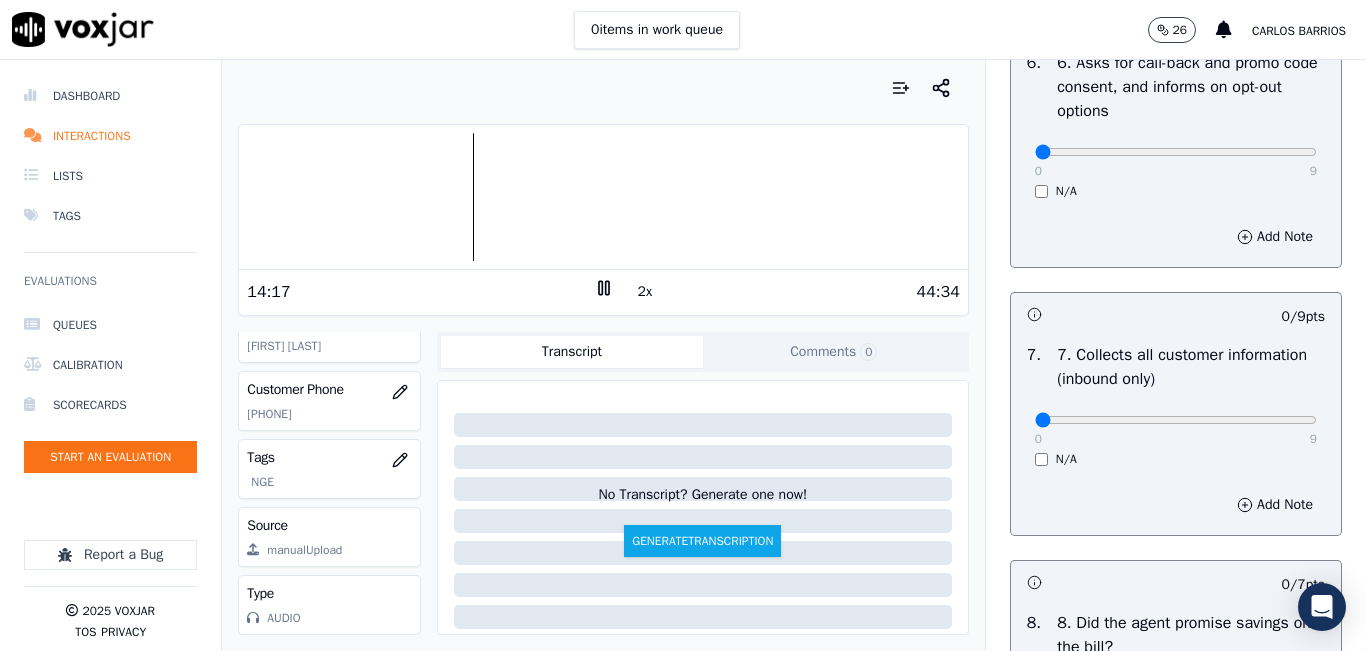 click on "[PHONE]" 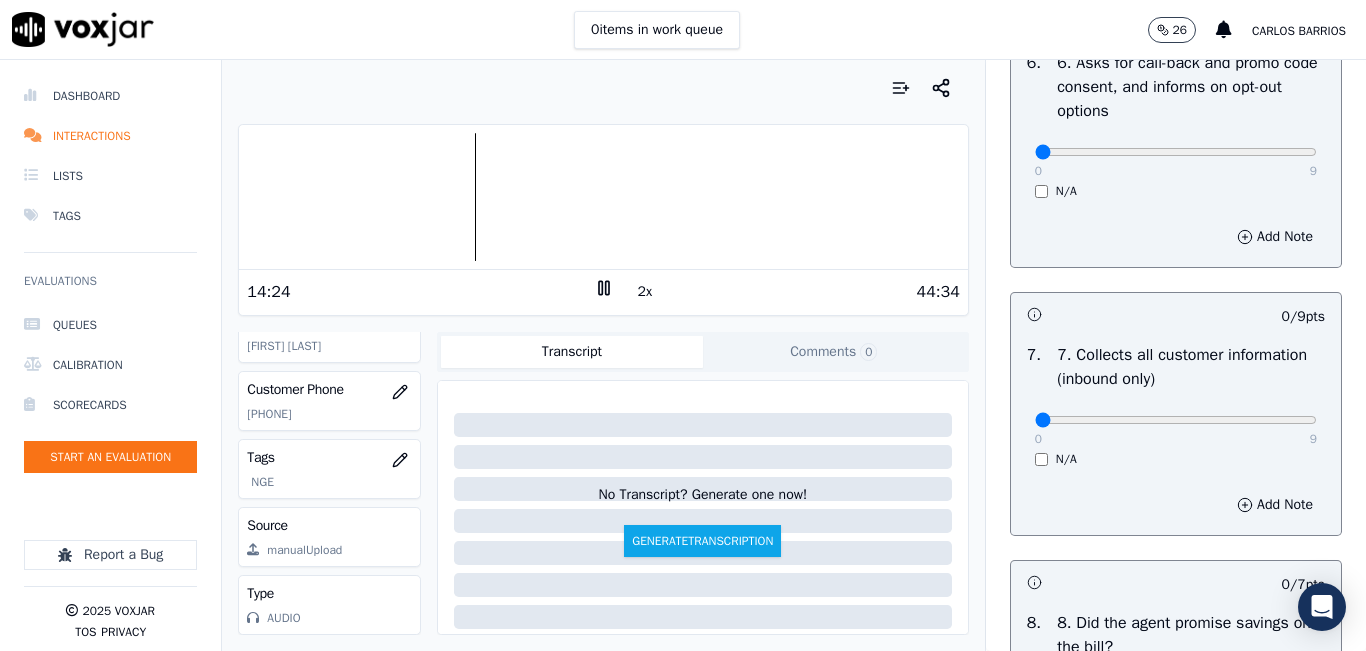 copy on "[PHONE]" 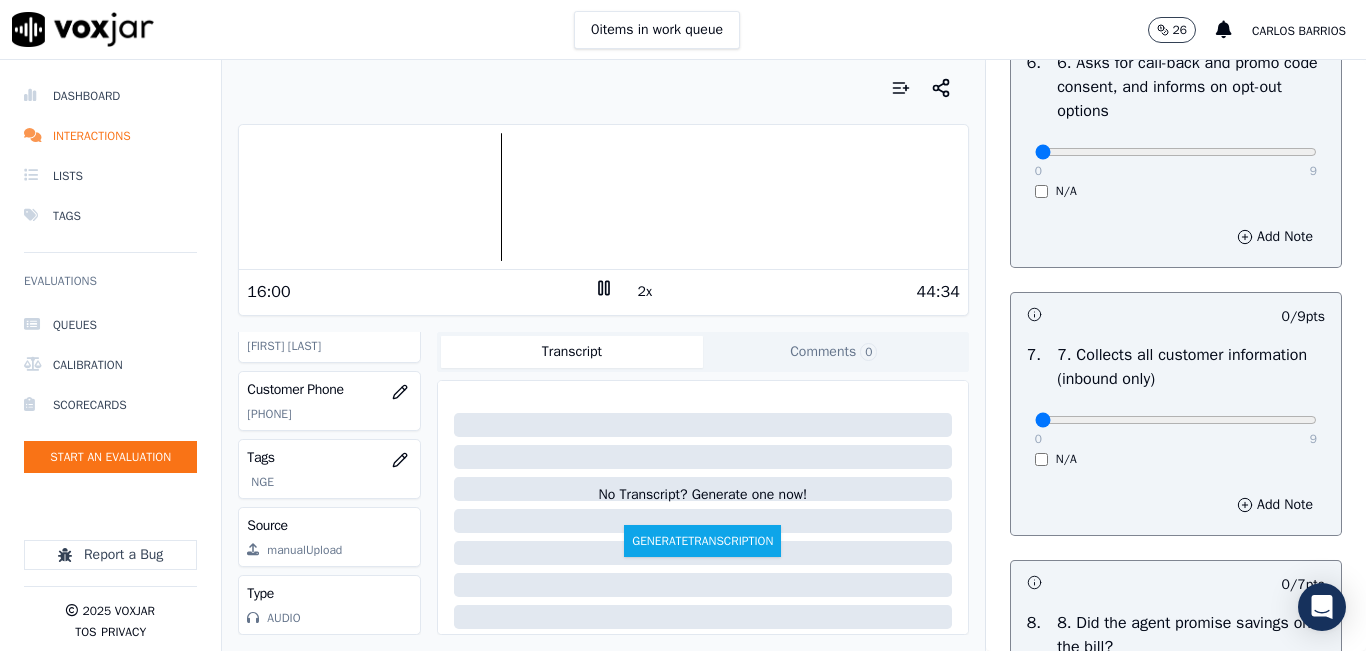 click at bounding box center [603, 197] 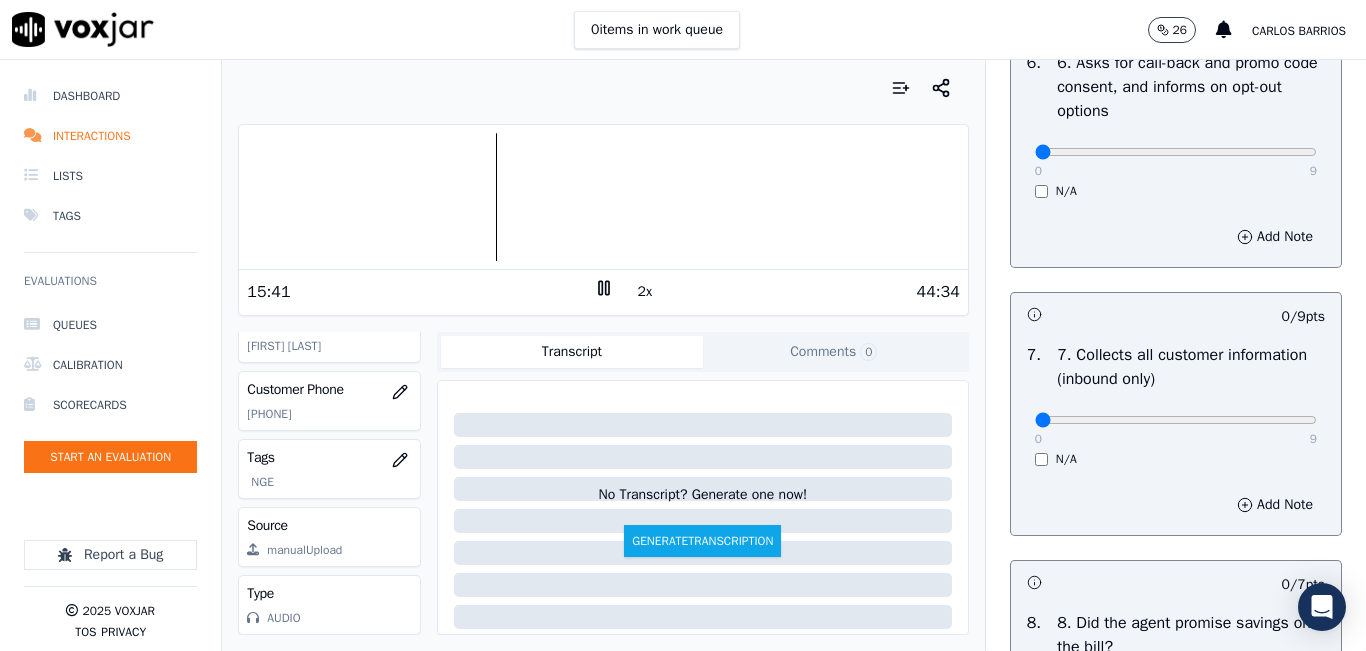 click on "2x" at bounding box center (645, 292) 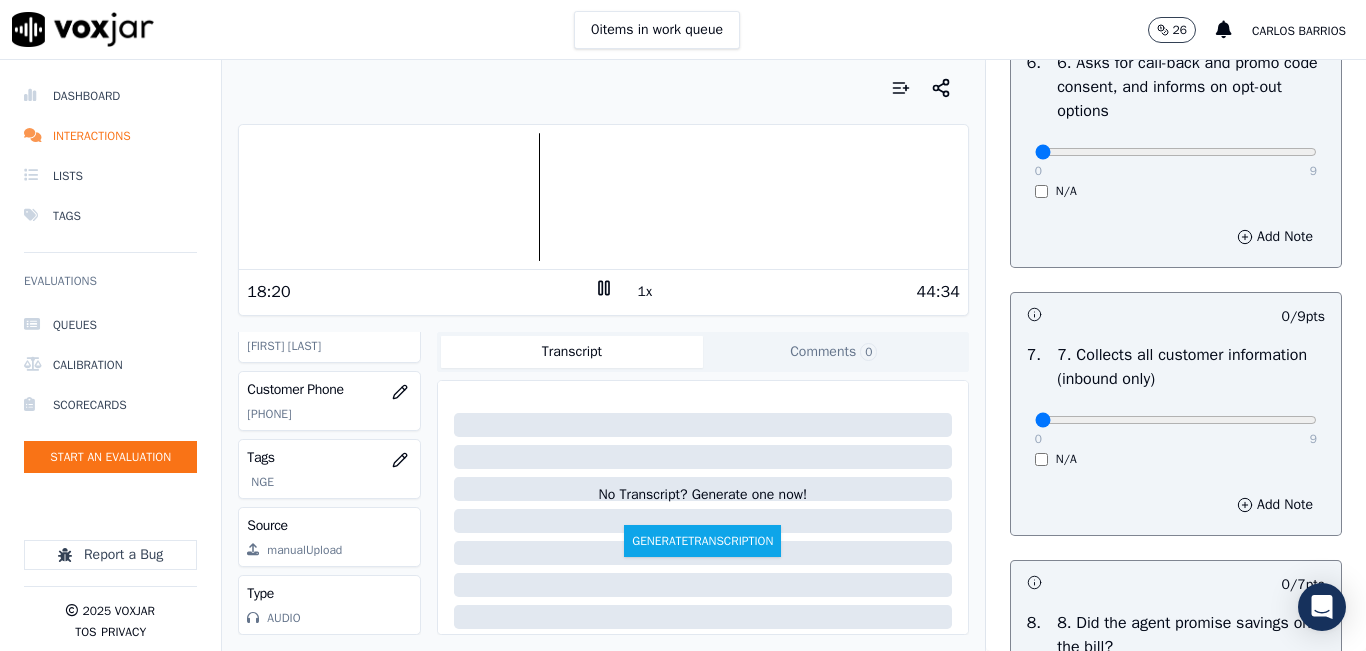 click at bounding box center [603, 88] 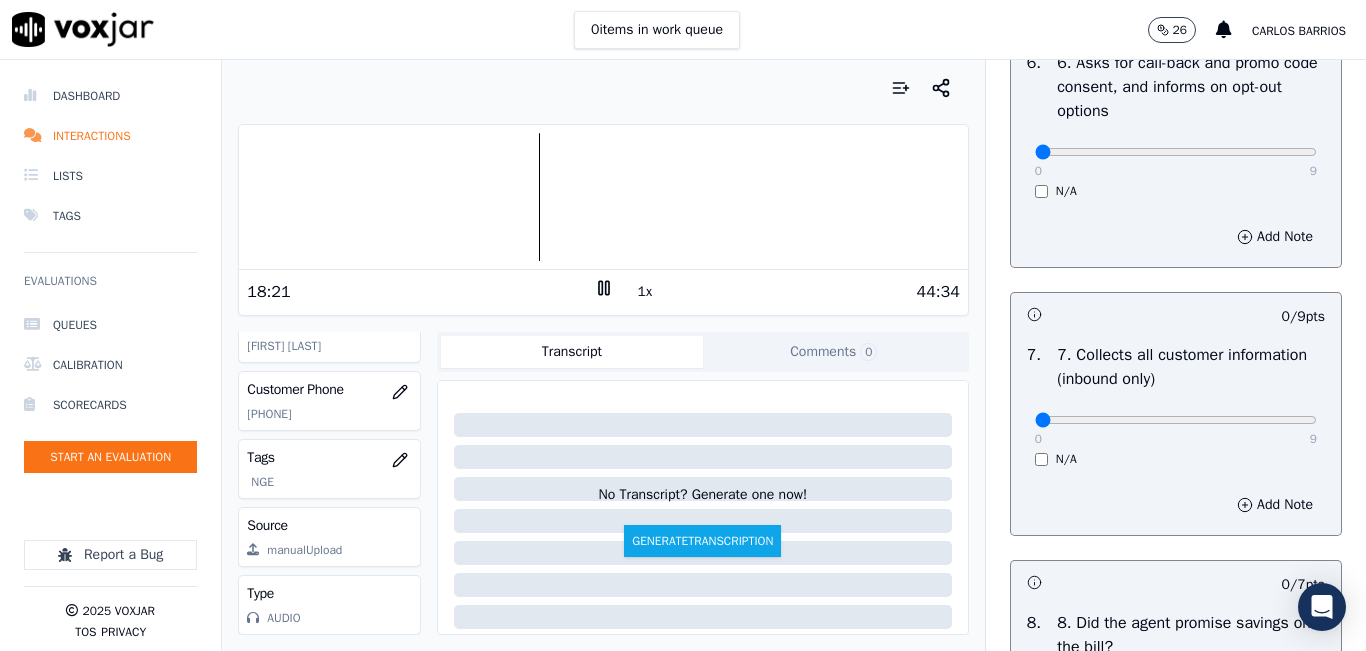 click on "1x" at bounding box center [645, 292] 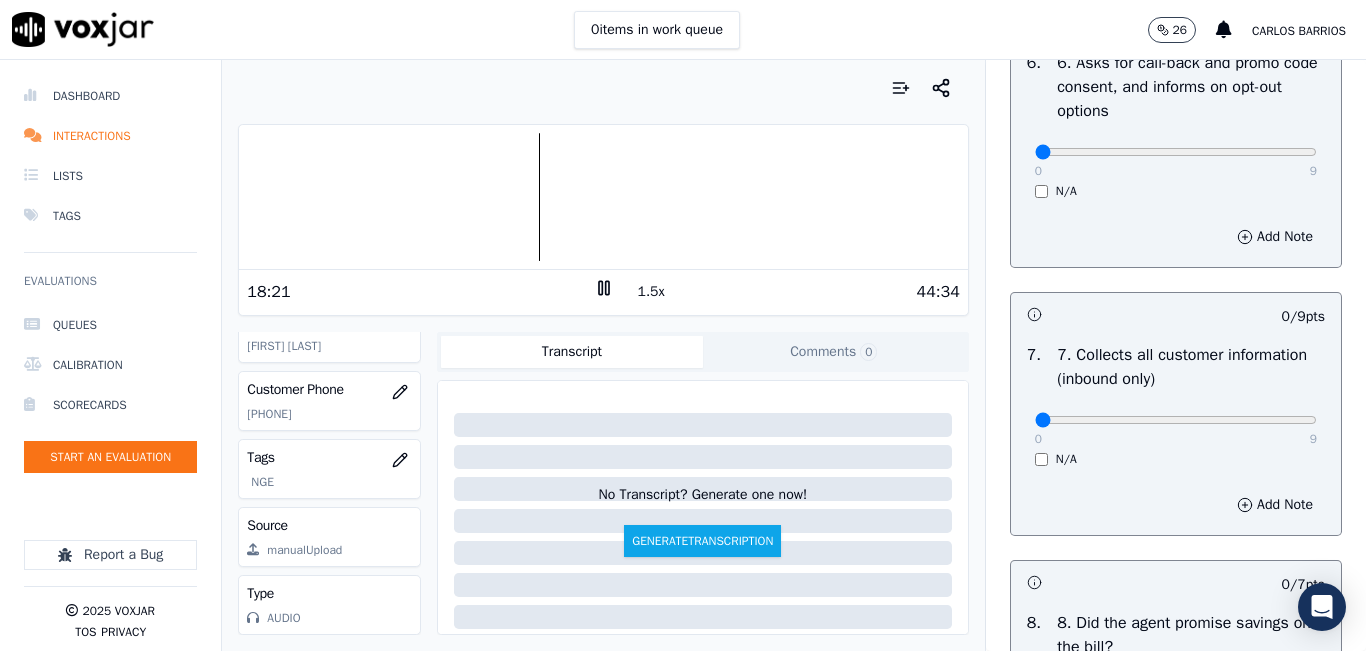 click on "1.5x" at bounding box center (651, 292) 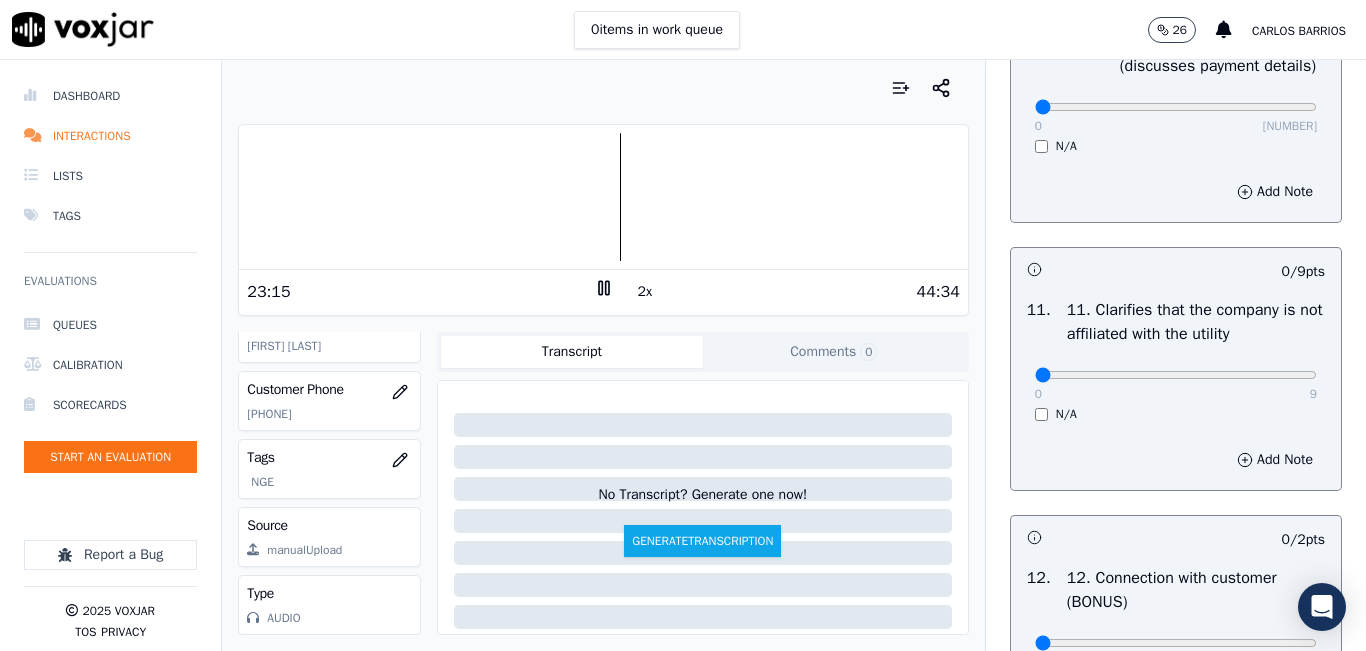 scroll, scrollTop: 3642, scrollLeft: 0, axis: vertical 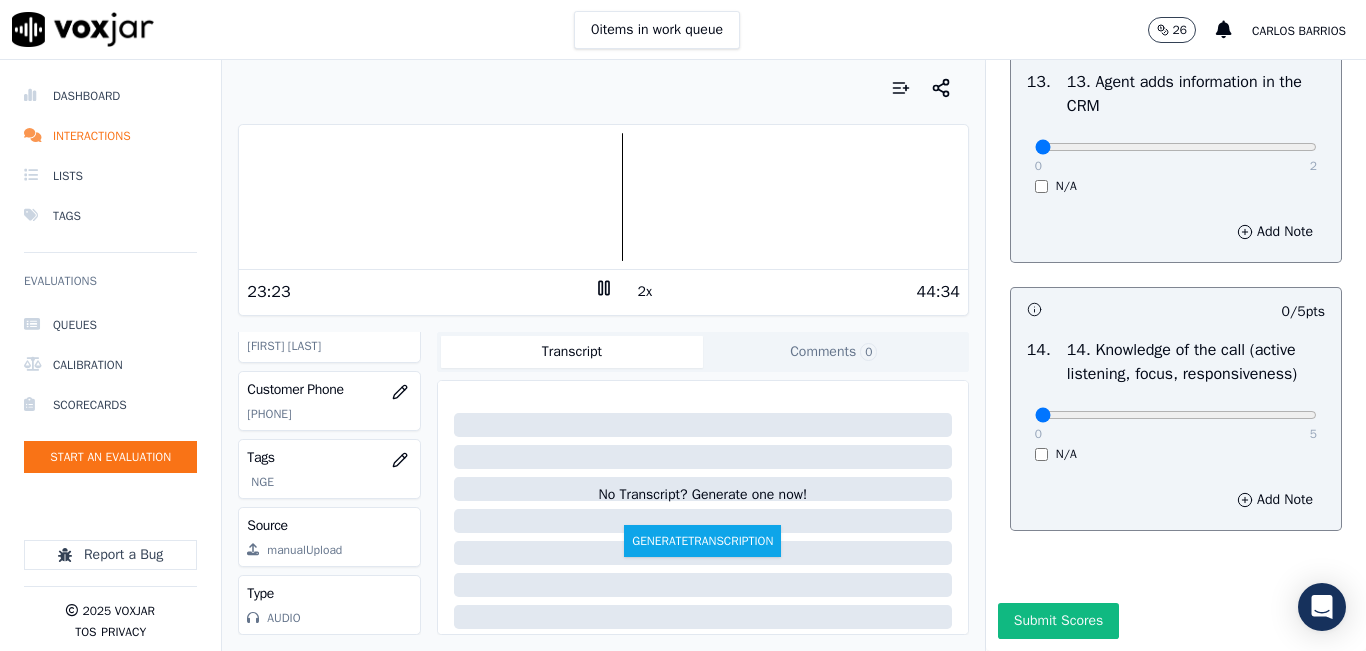 click at bounding box center (603, 197) 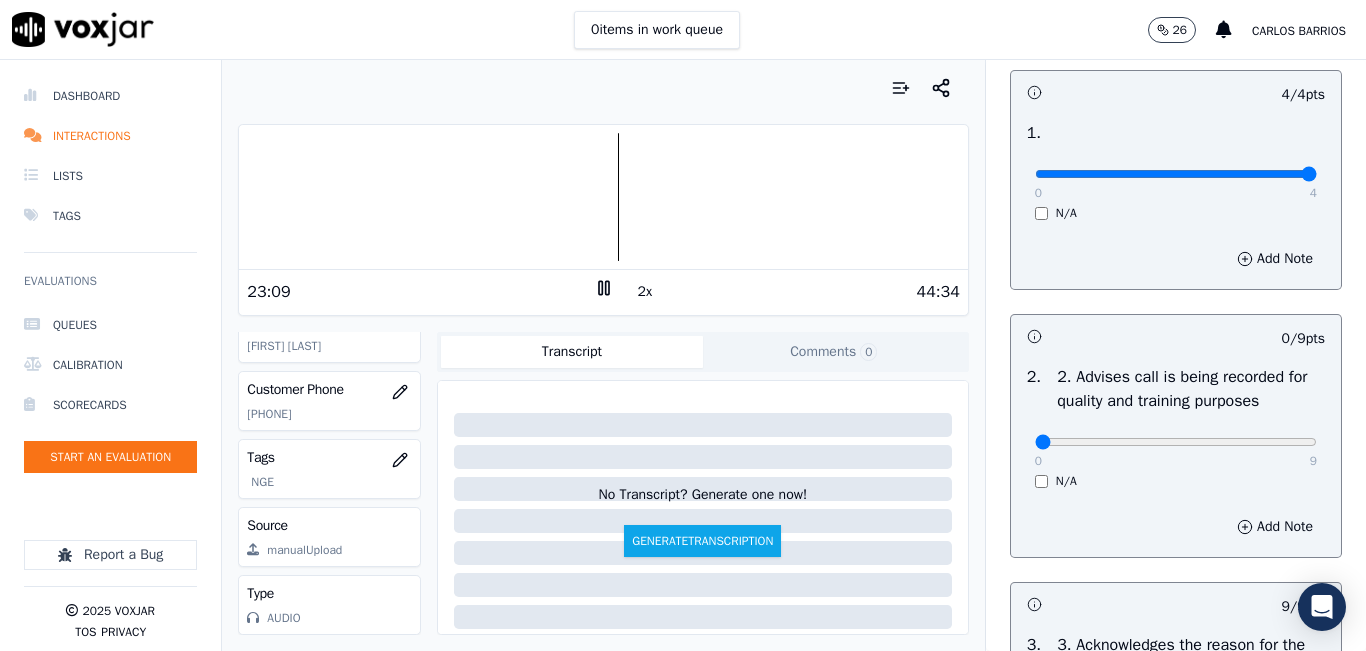 scroll, scrollTop: 0, scrollLeft: 0, axis: both 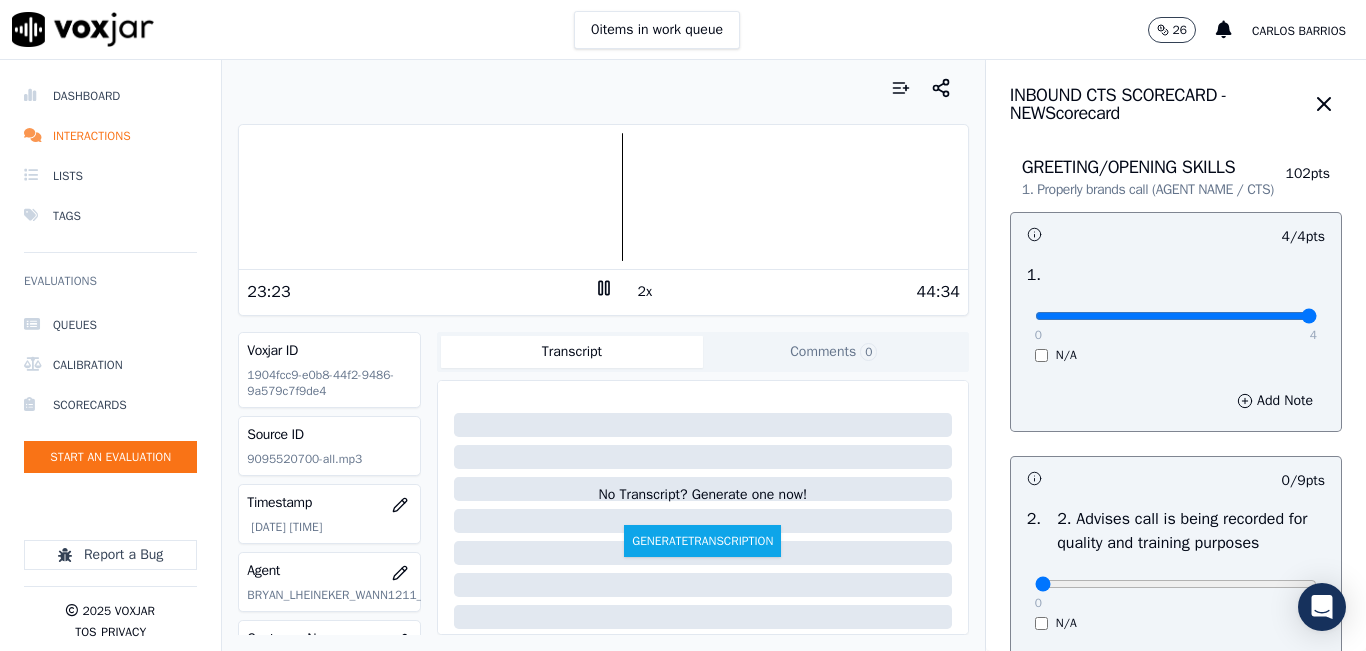 click at bounding box center (603, 197) 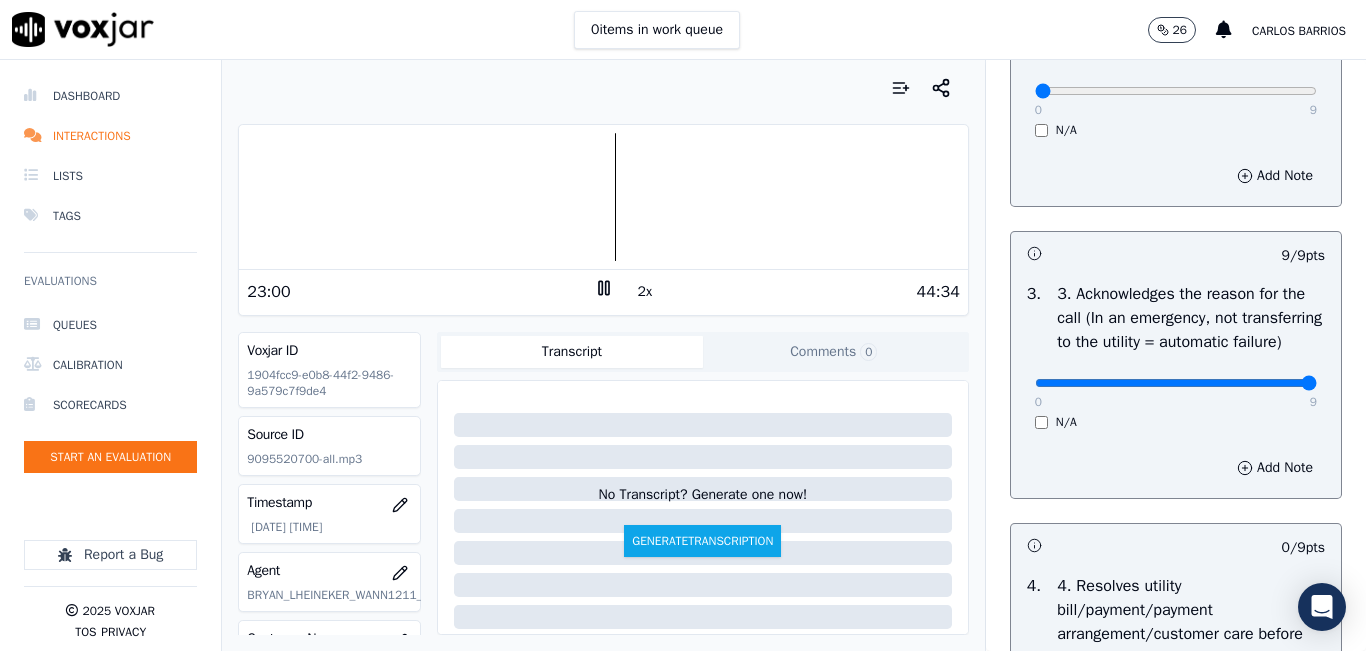scroll, scrollTop: 600, scrollLeft: 0, axis: vertical 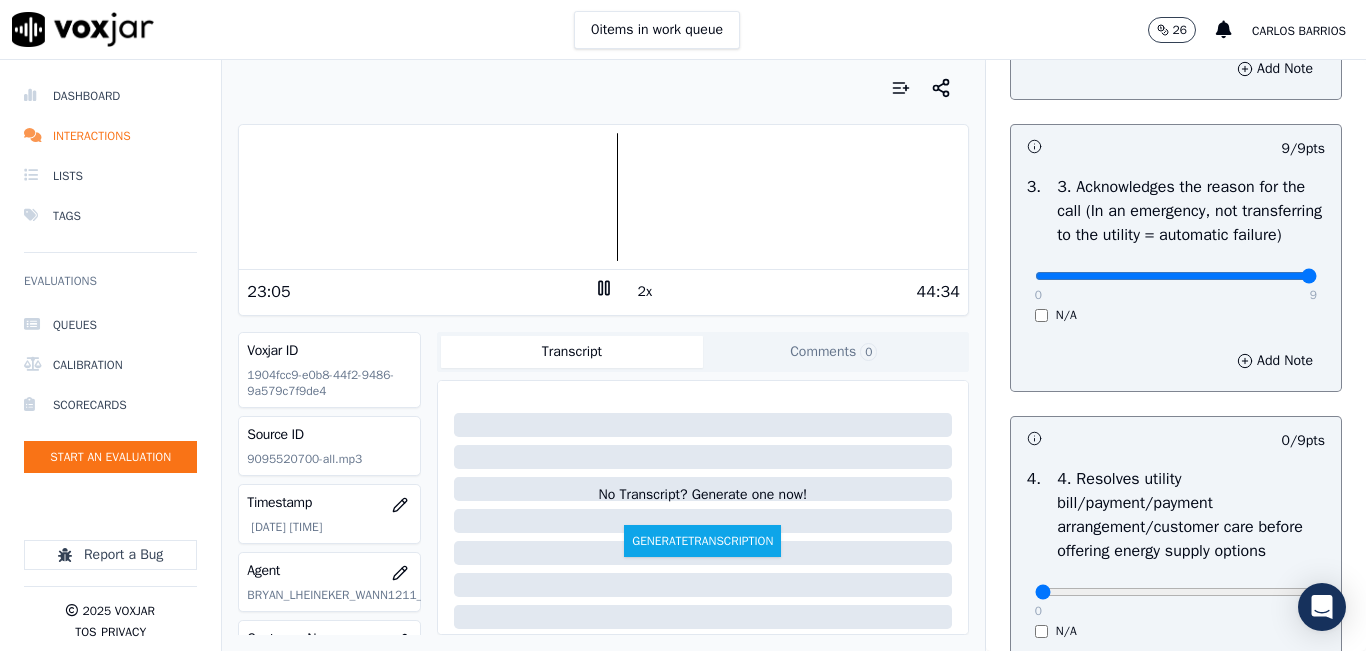 click on "2x" at bounding box center (645, 292) 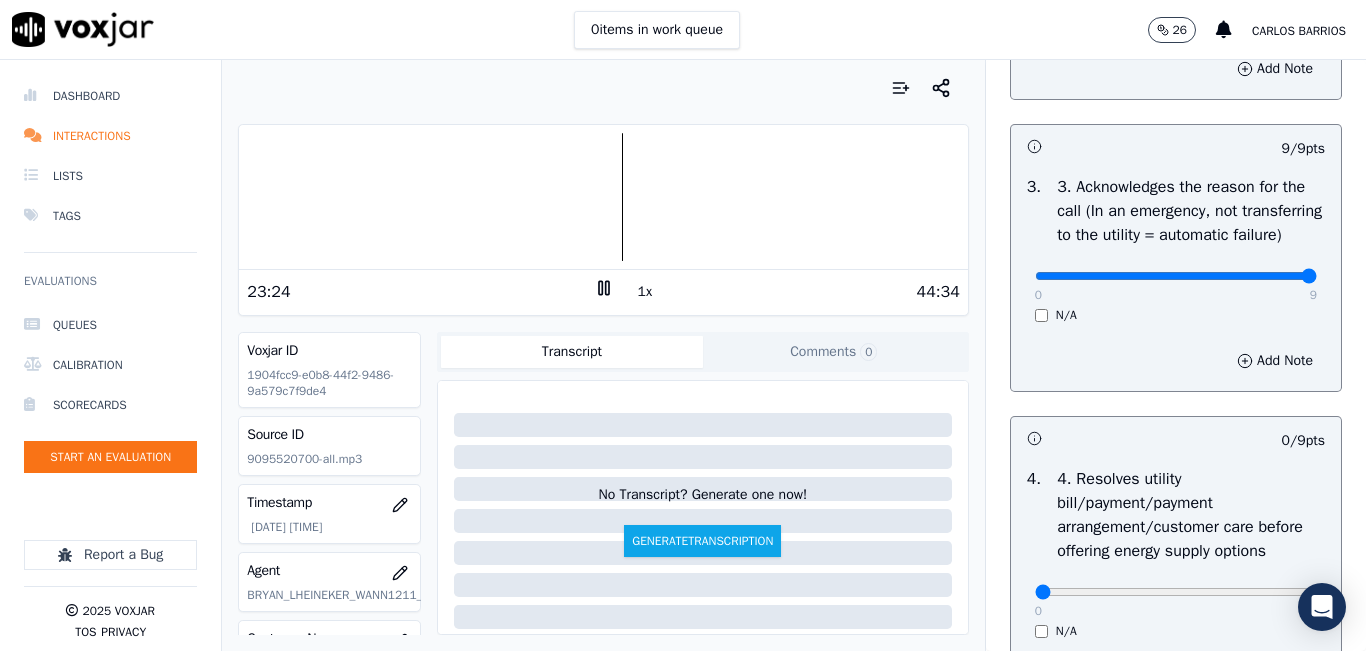 click at bounding box center (603, 197) 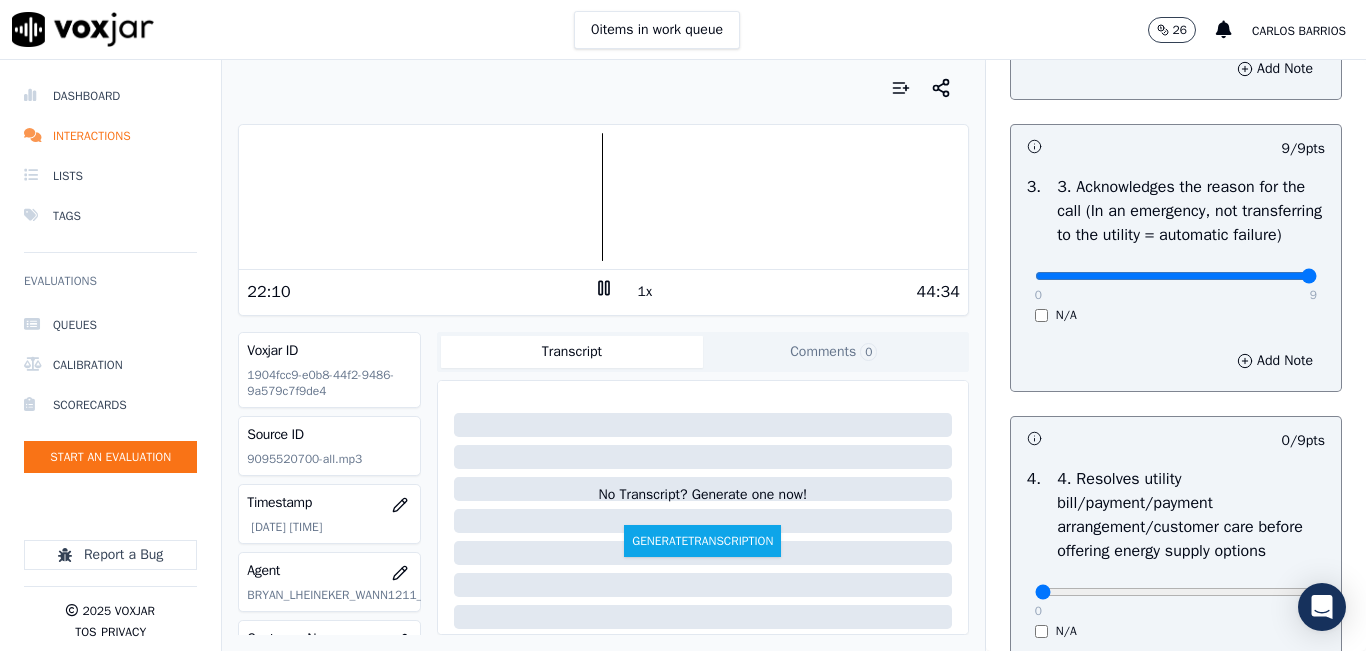 click at bounding box center [603, 197] 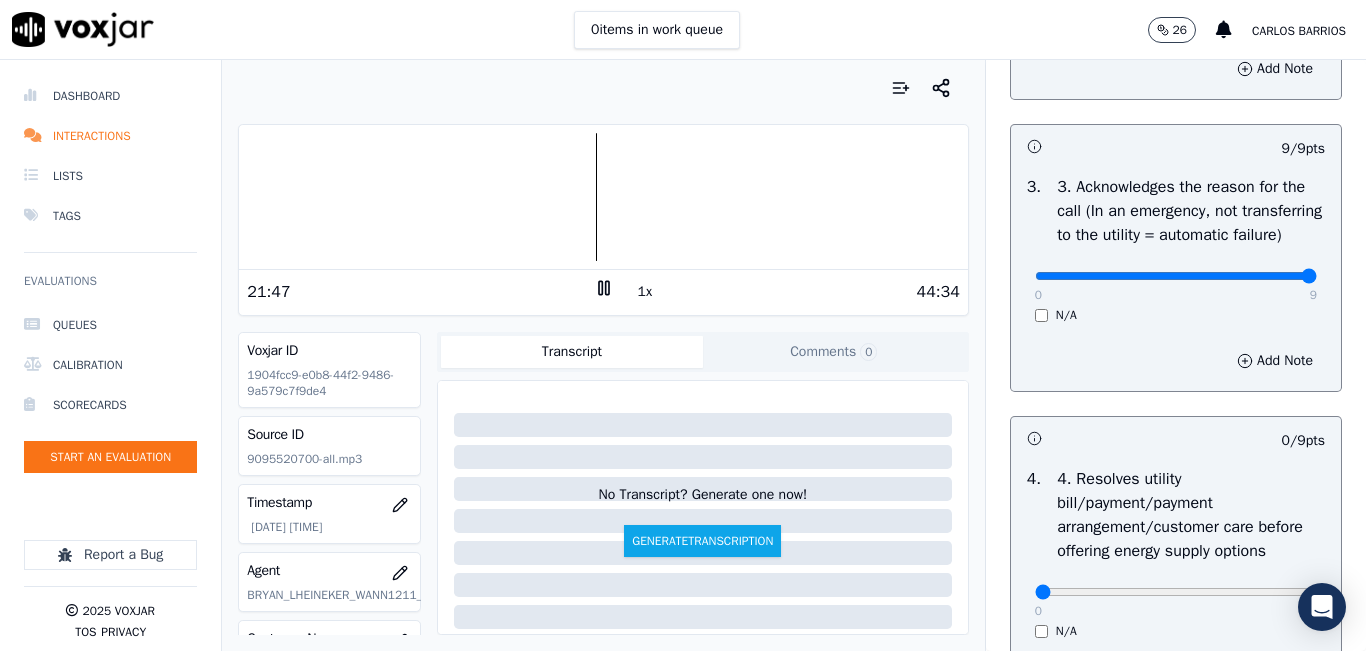click at bounding box center (603, 197) 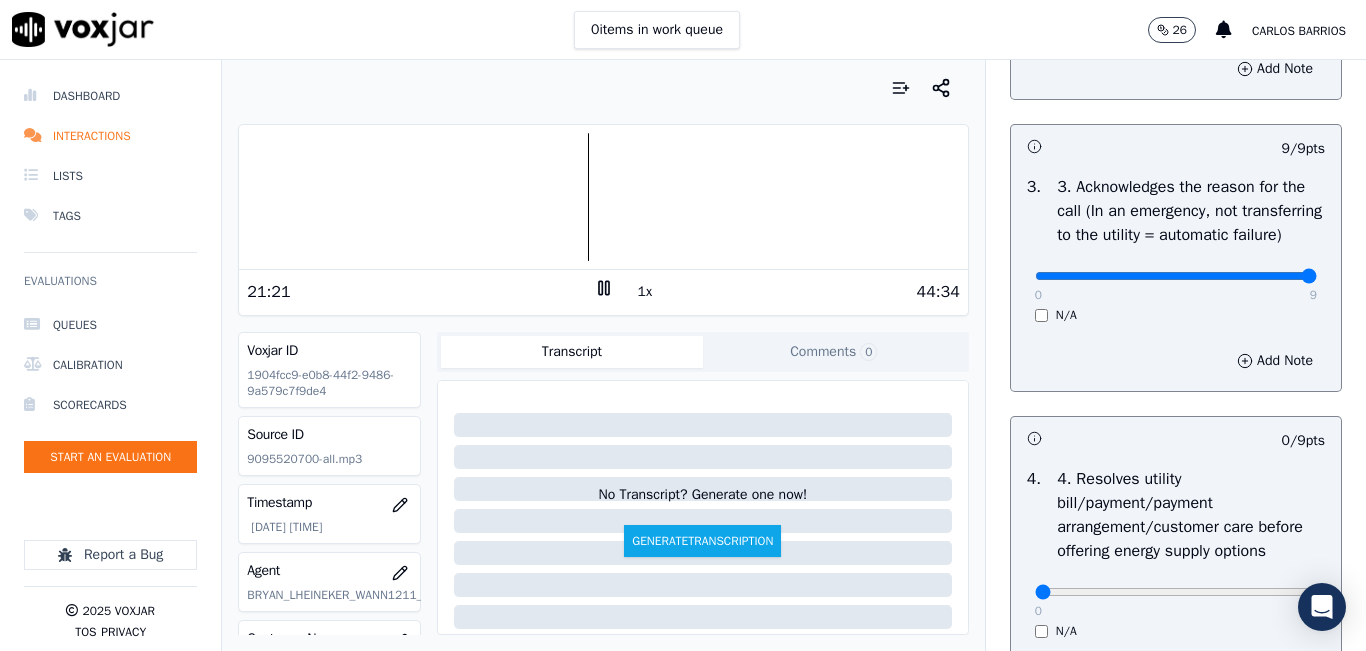 click at bounding box center (603, 197) 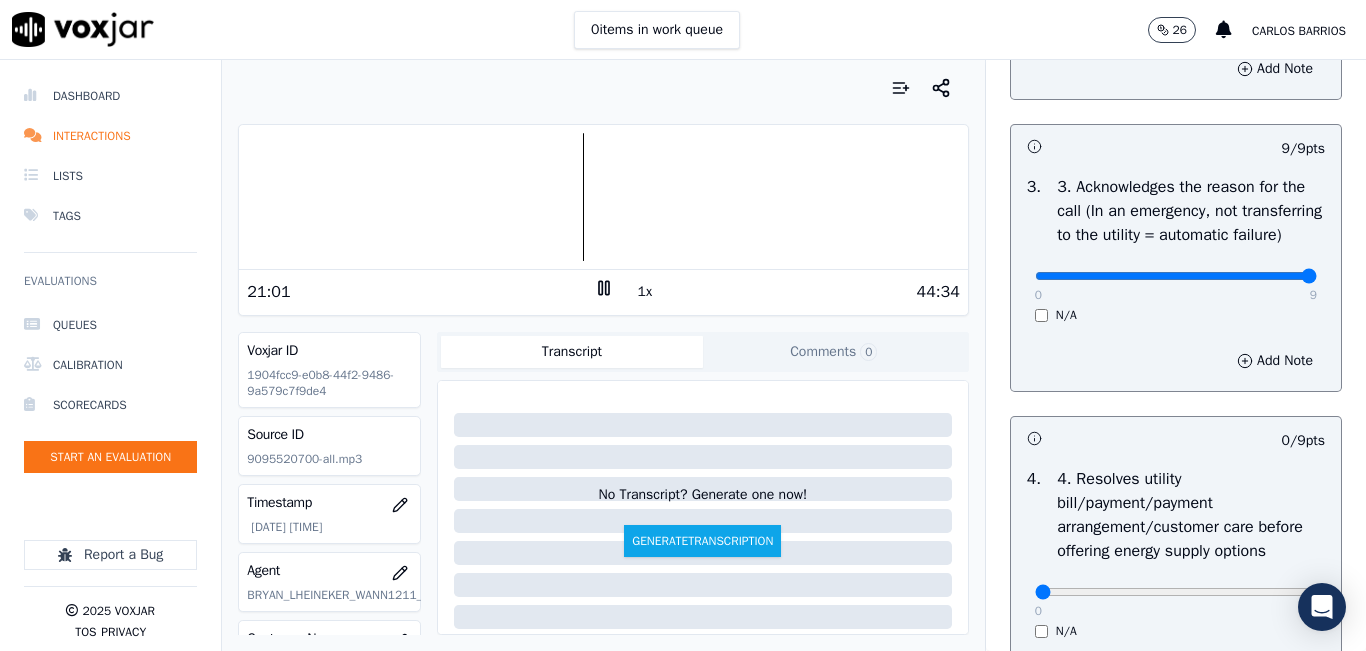 click at bounding box center [603, 197] 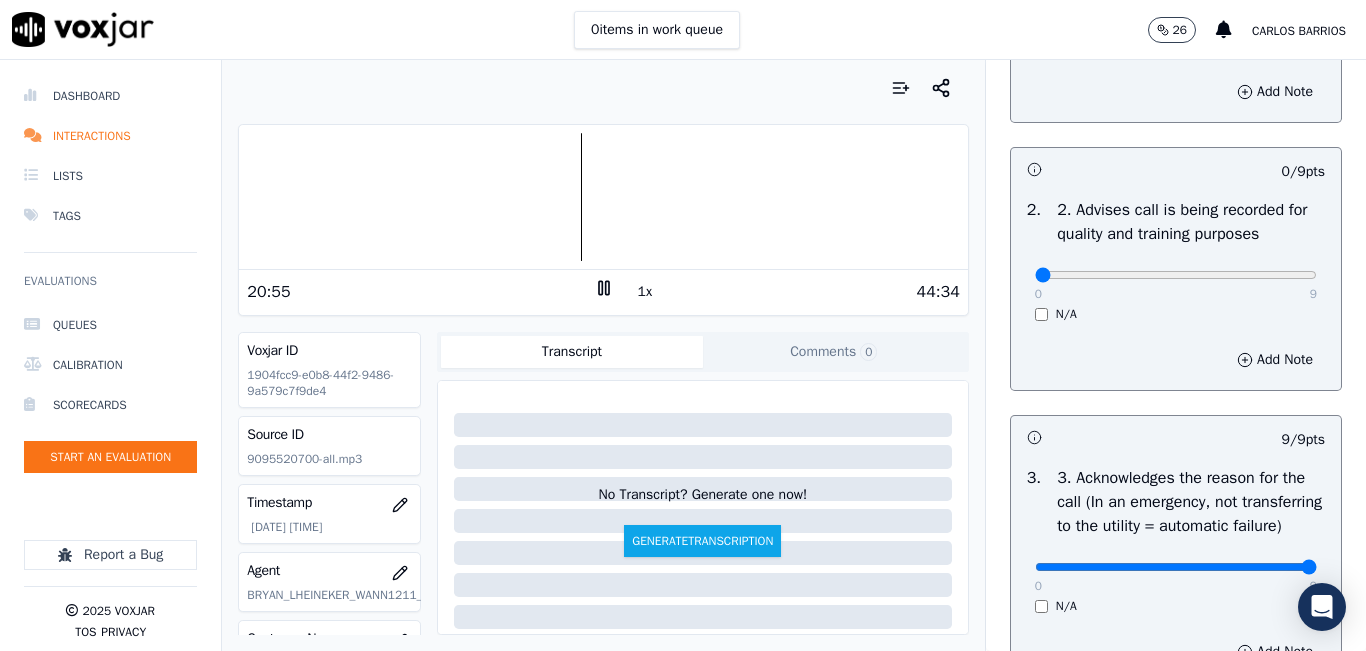 scroll, scrollTop: 300, scrollLeft: 0, axis: vertical 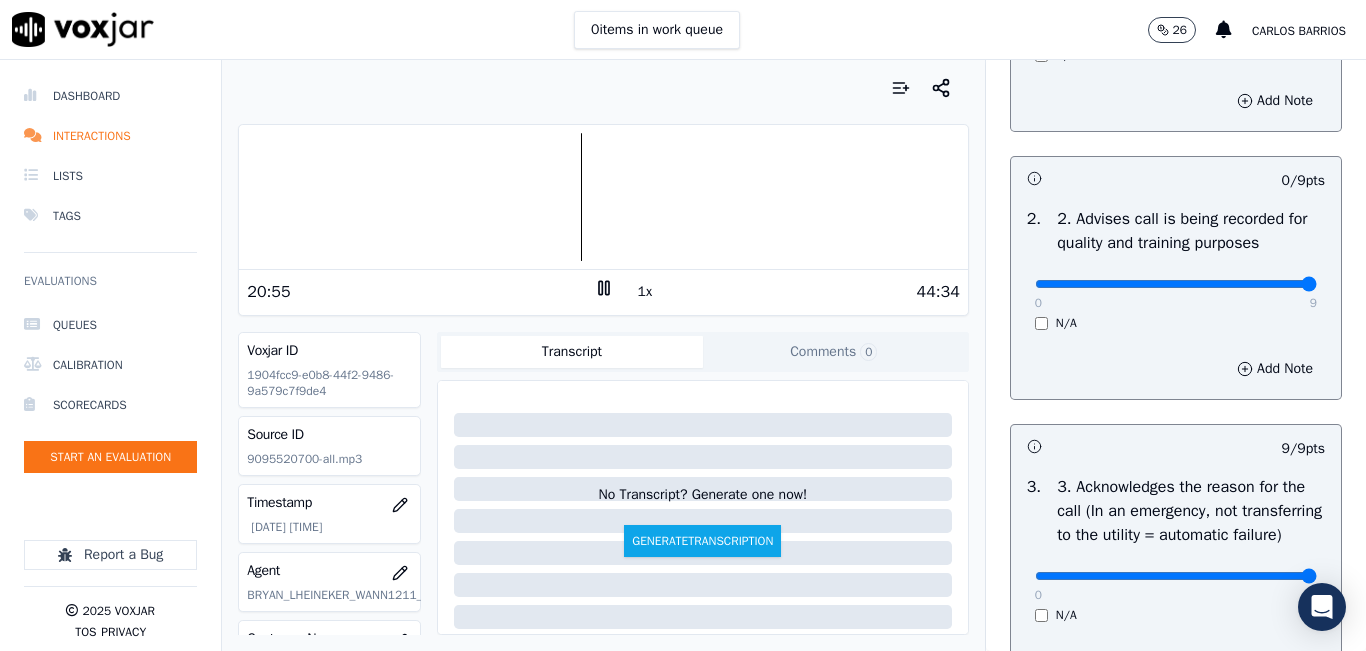 drag, startPoint x: 1262, startPoint y: 300, endPoint x: 1253, endPoint y: 311, distance: 14.21267 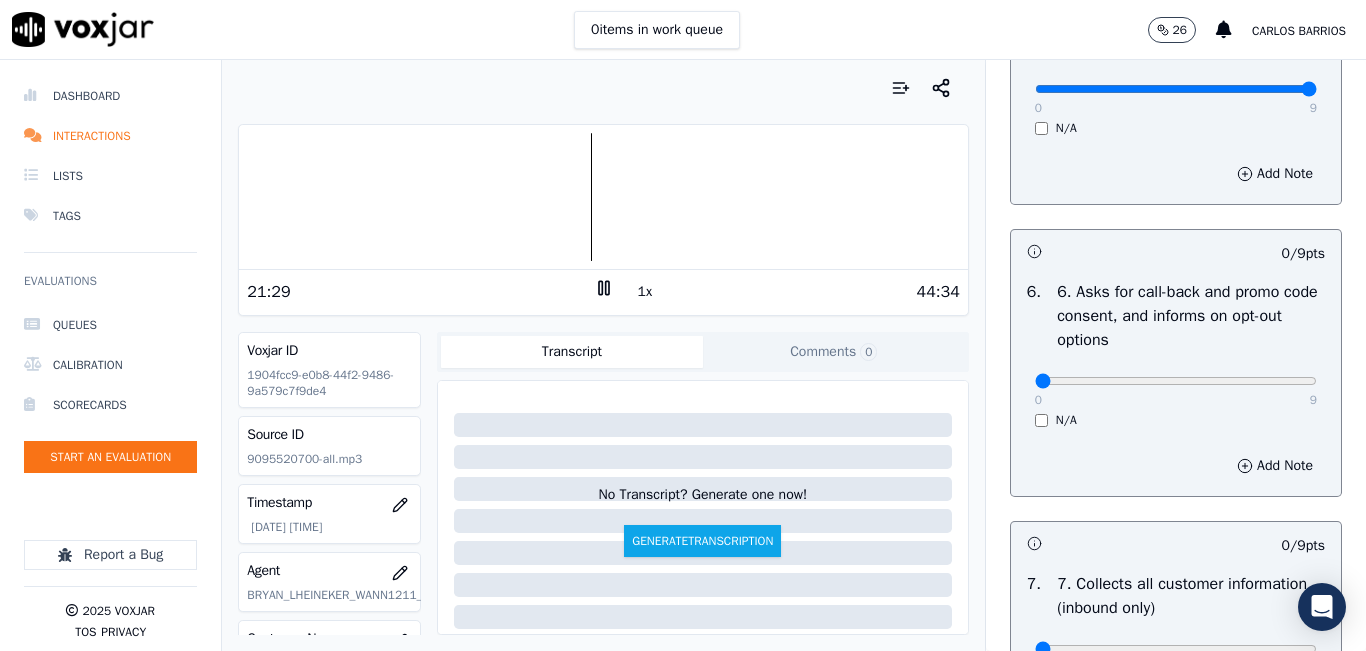 scroll, scrollTop: 1600, scrollLeft: 0, axis: vertical 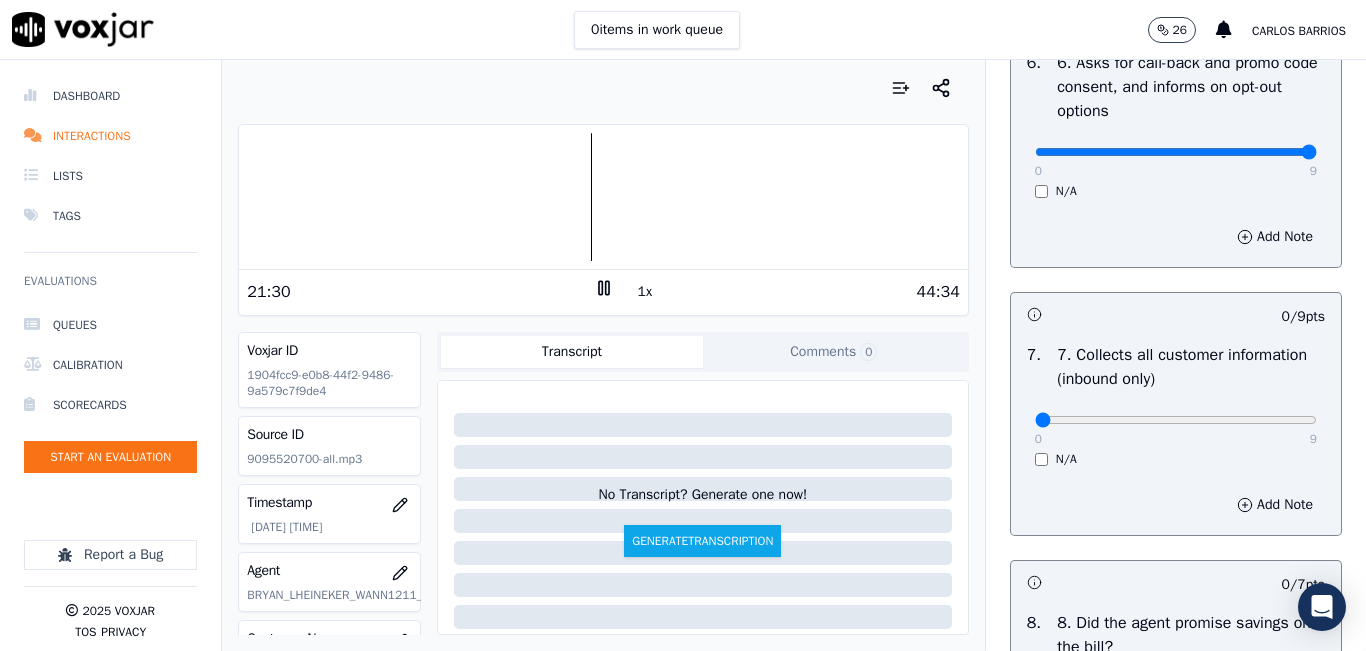 type on "9" 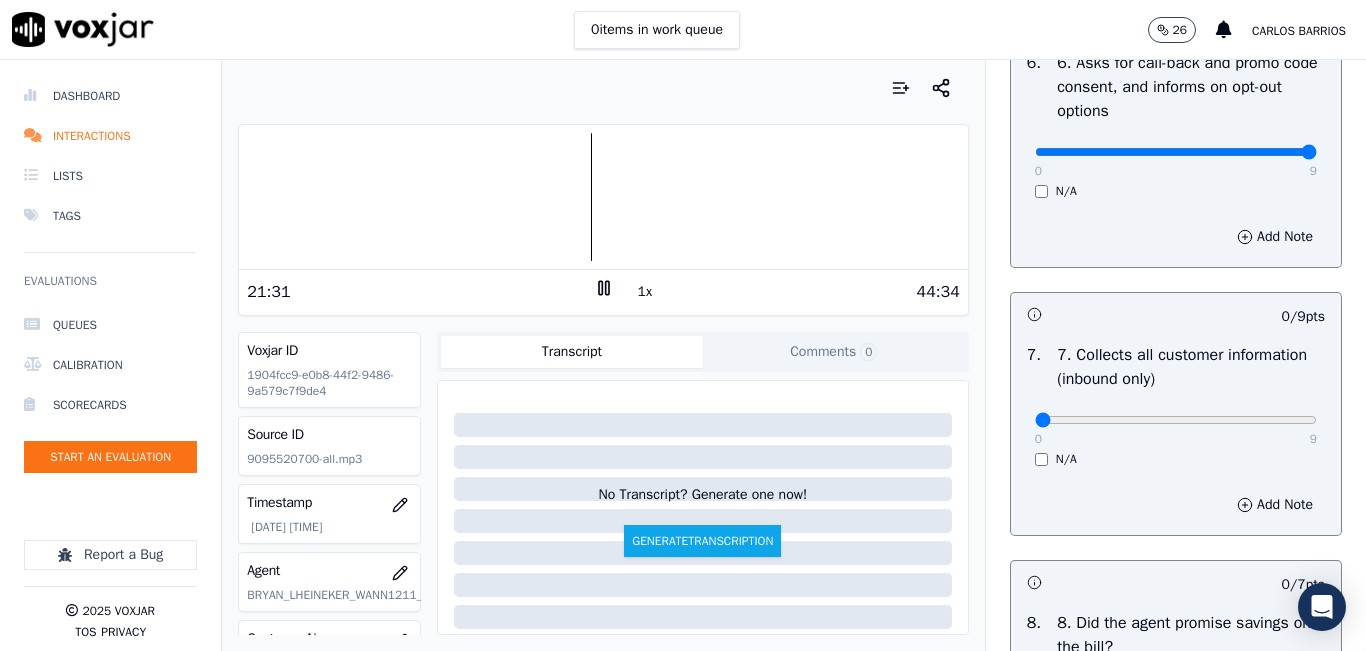 scroll, scrollTop: 1800, scrollLeft: 0, axis: vertical 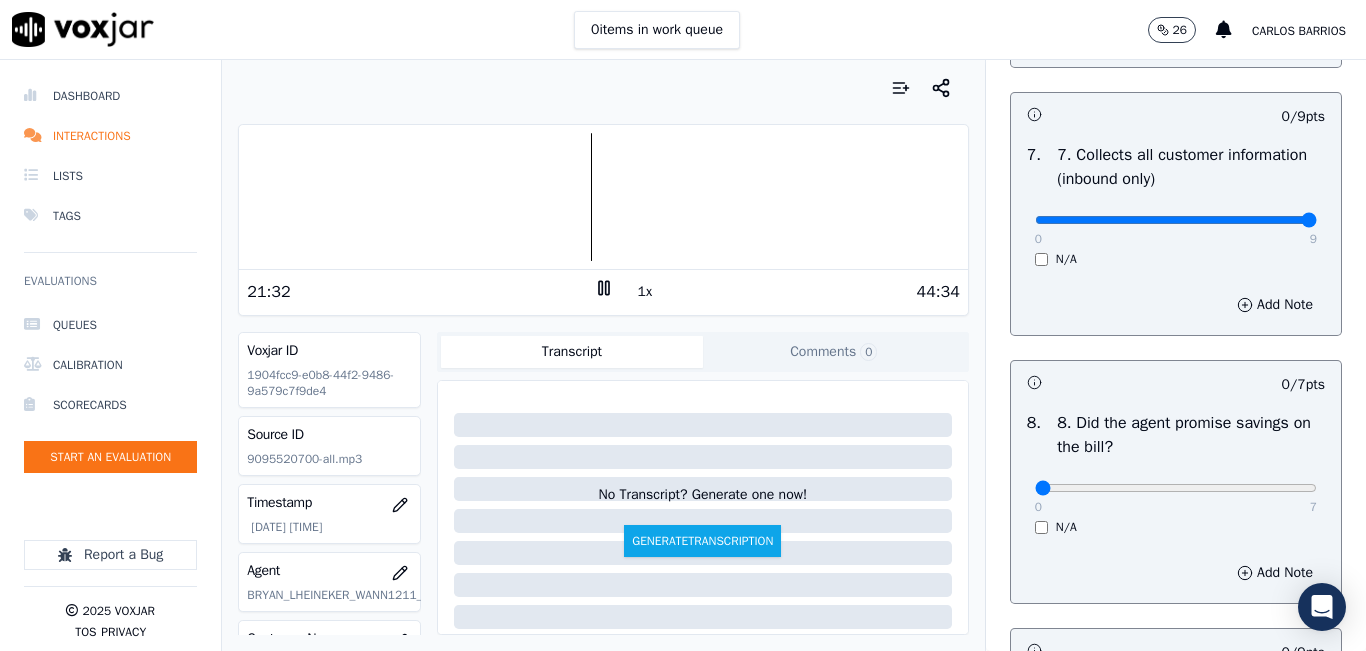 type on "9" 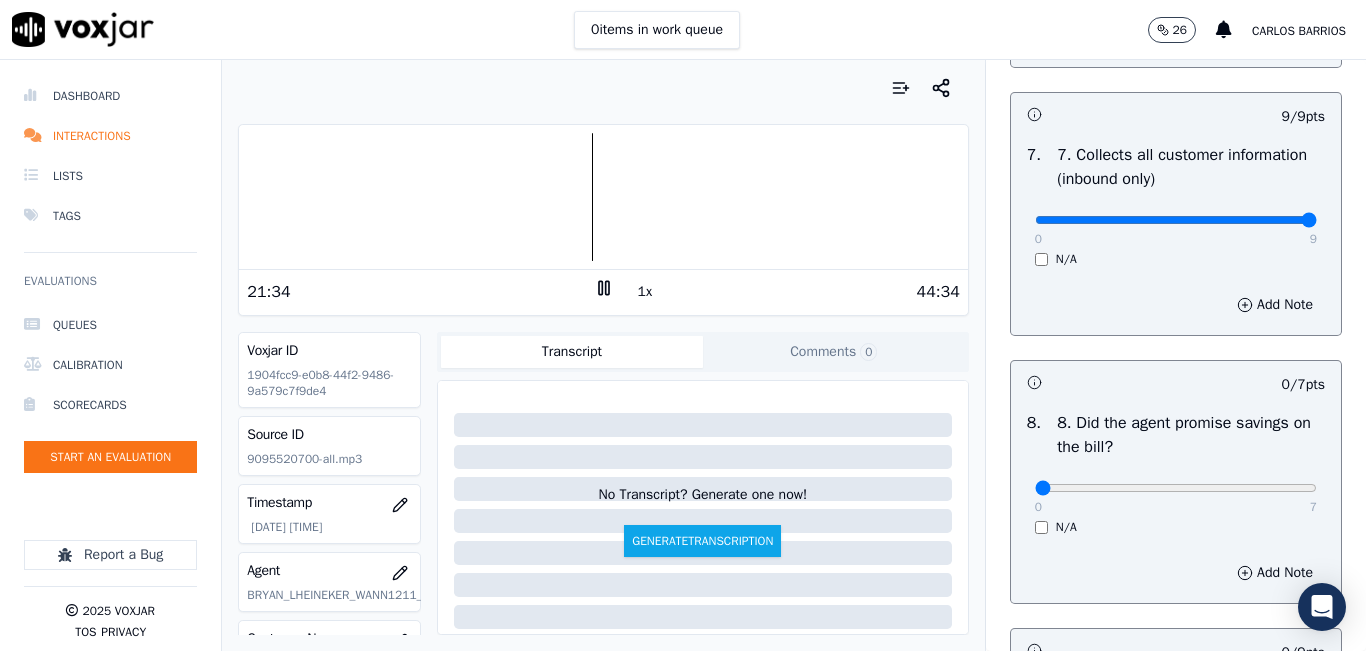 click 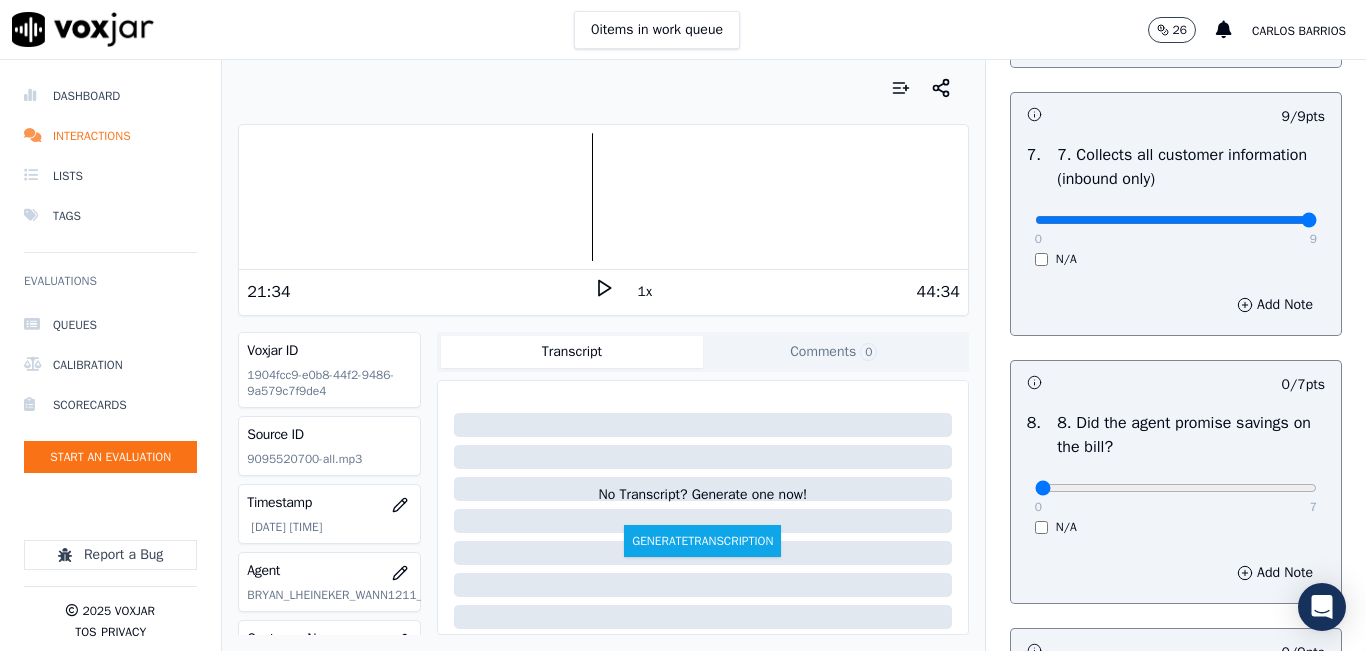click 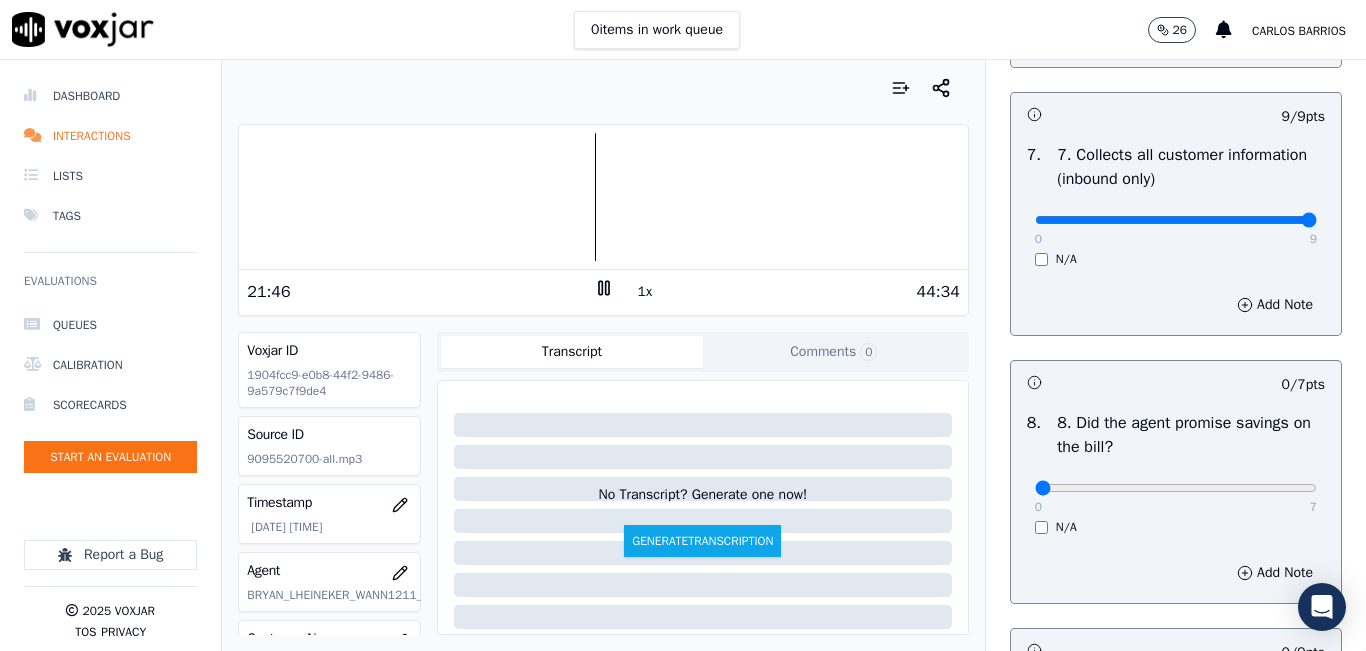 click at bounding box center [603, 88] 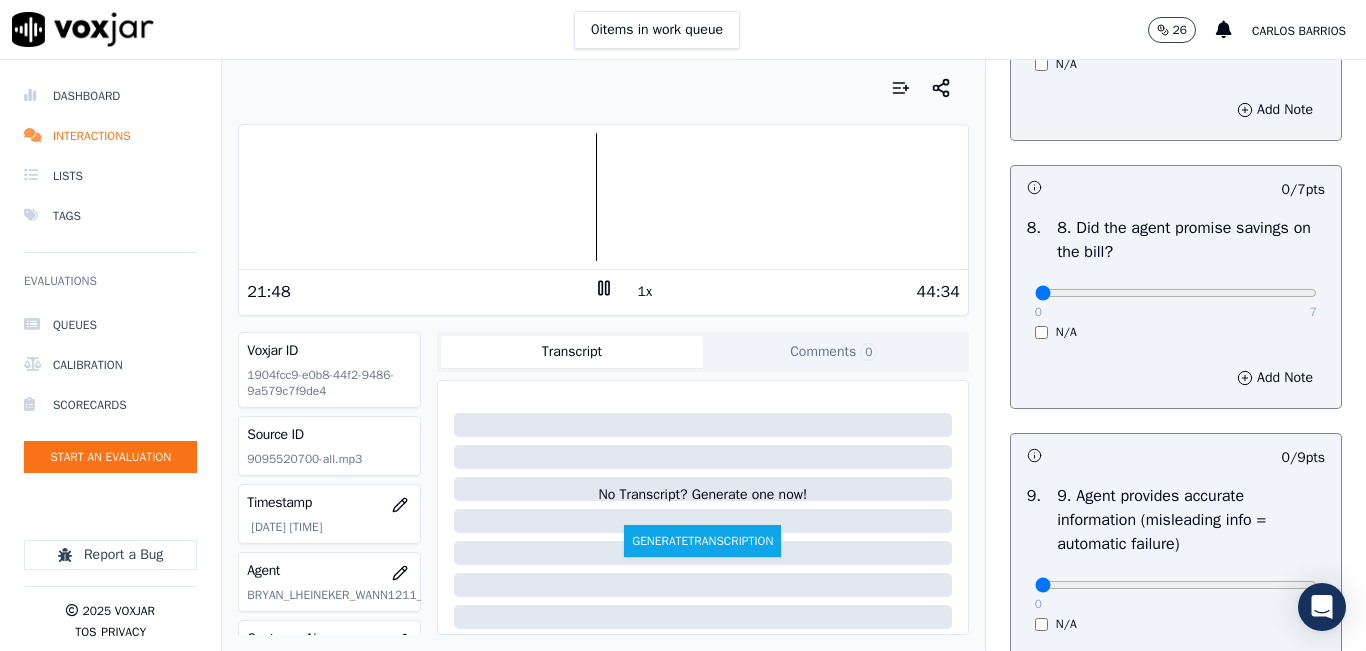 scroll, scrollTop: 2000, scrollLeft: 0, axis: vertical 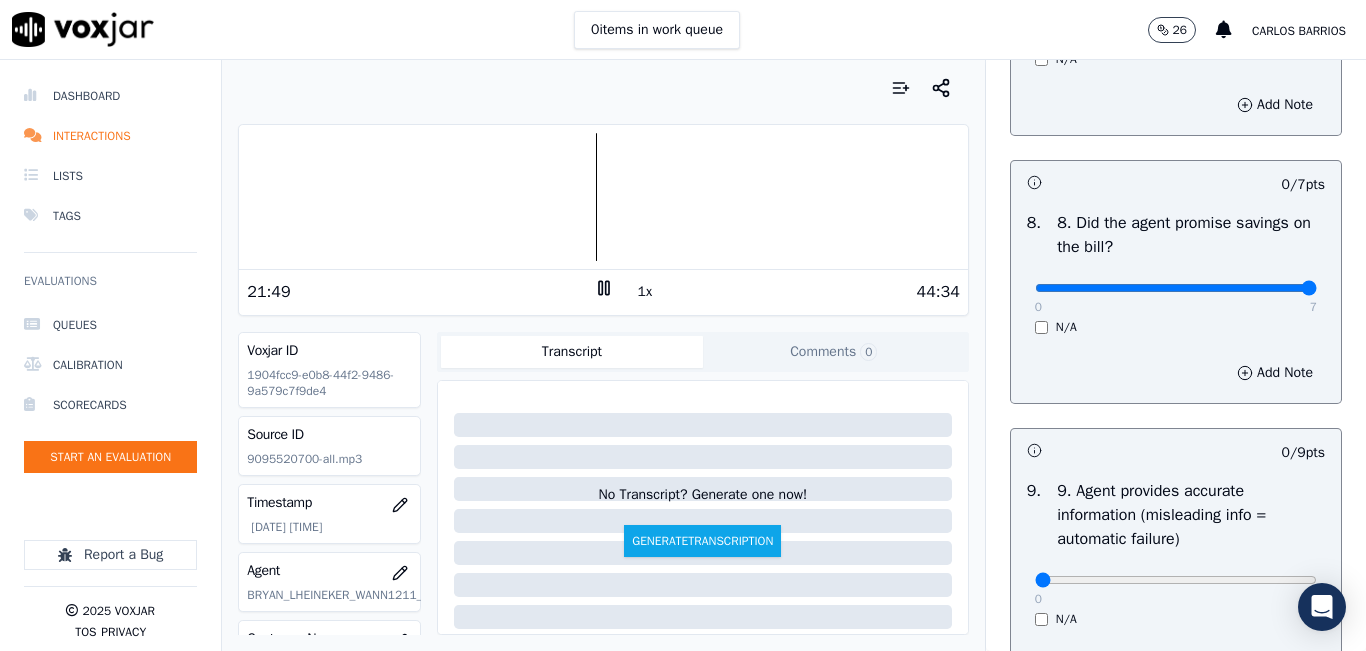drag, startPoint x: 1254, startPoint y: 353, endPoint x: 1275, endPoint y: 348, distance: 21.587032 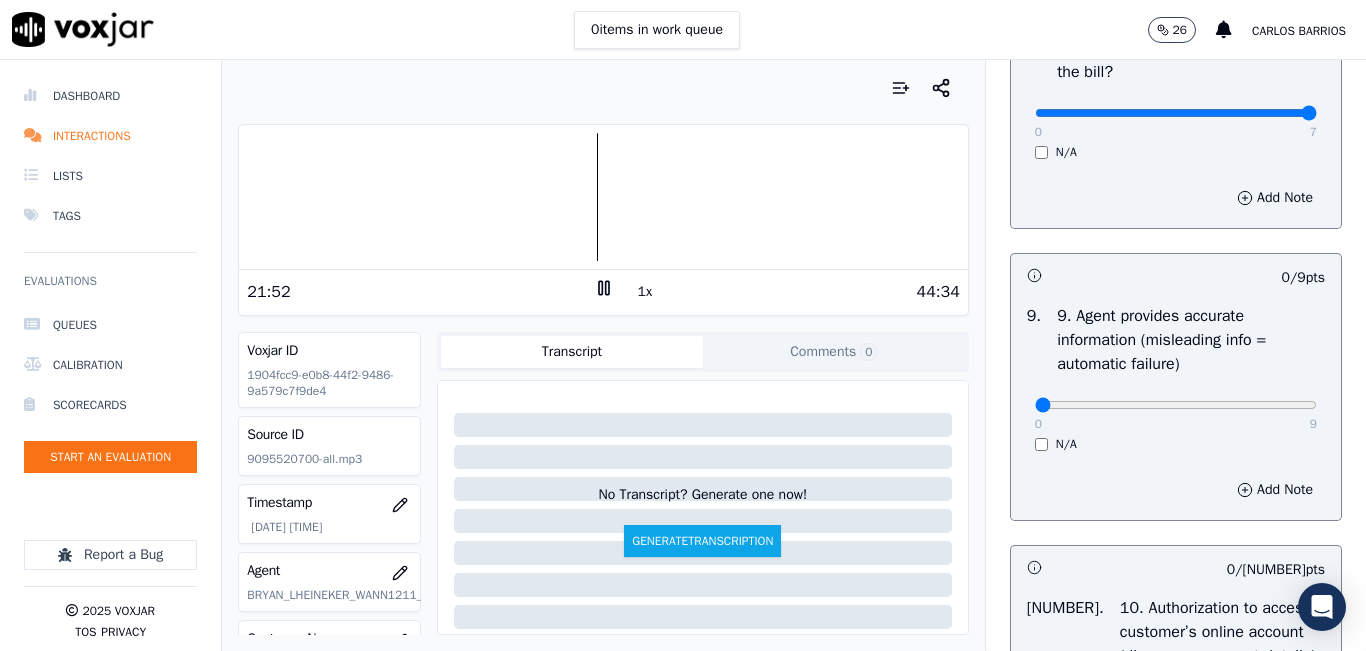 scroll, scrollTop: 2400, scrollLeft: 0, axis: vertical 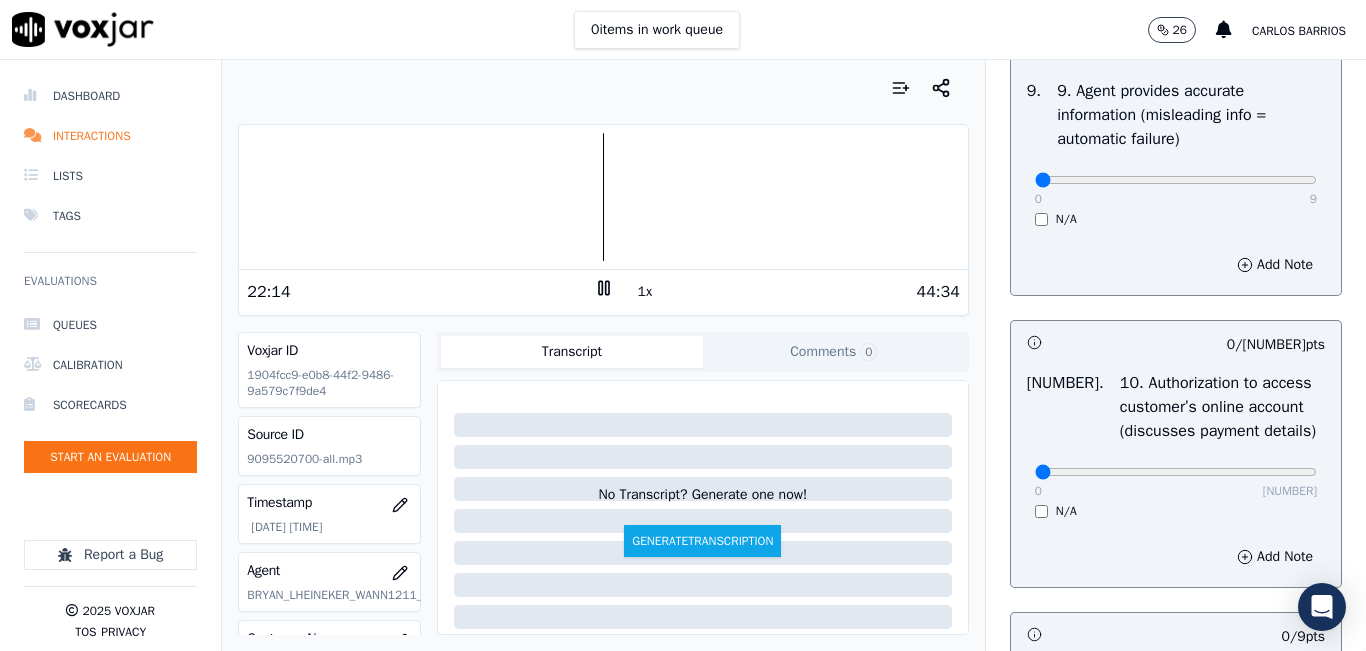 click 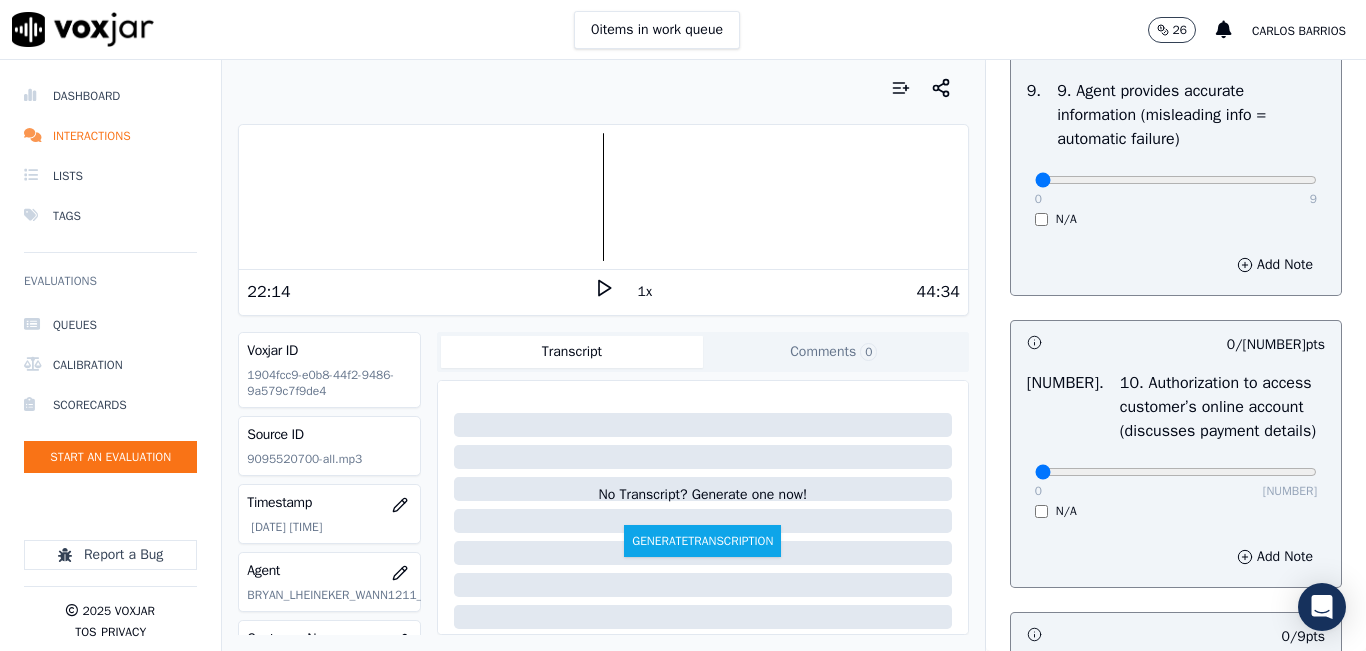 click 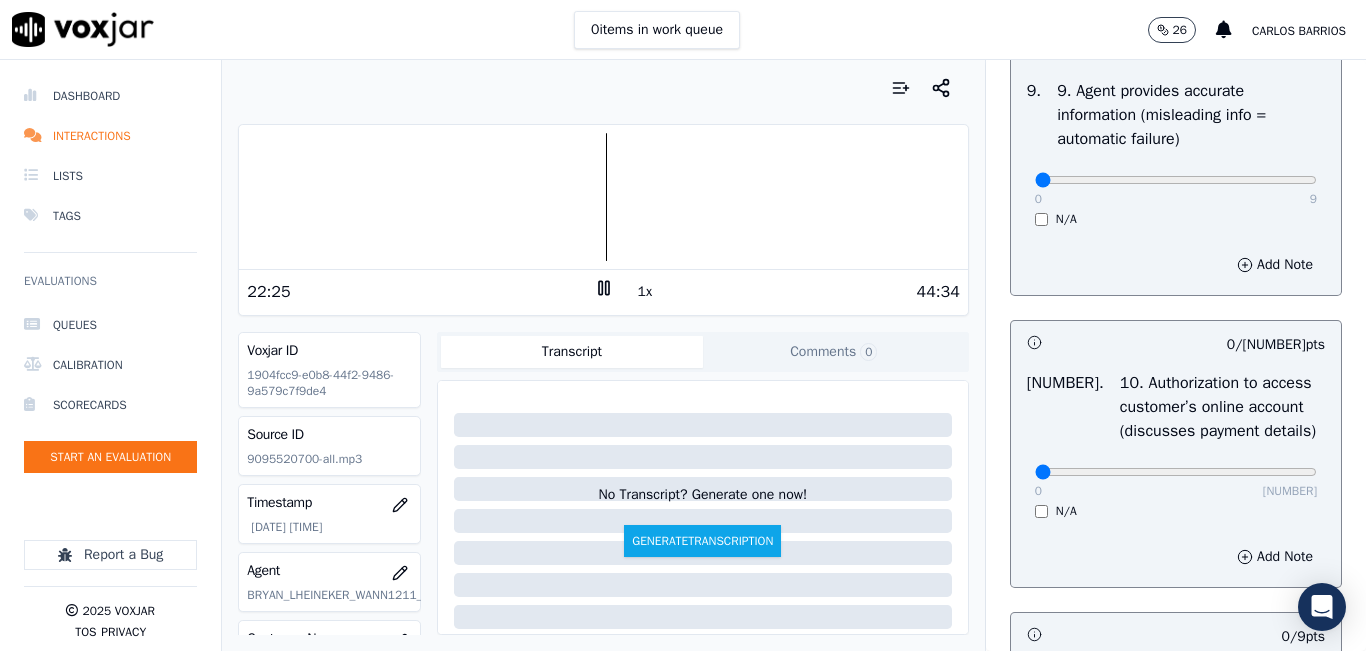 click on "Your browser does not support the audio element.   22:25     1x   44:34   Voxjar ID   1904fcc9-e0b8-44f2-9486-9a579c7f9de4   Source ID   9095520700-all.mp3   Timestamp
08/01/2025 06:47 pm     Agent
BRYAN_LHEINEKER_WANN1211_NGE     Customer Name     JORDANY GOMEZ HERRERA     Customer Phone     9095520700     Tags
NGE     Source     manualUpload   Type     AUDIO       Transcript   Comments  0   No Transcript? Generate one now!   Generate  Transcription         Add Comment" at bounding box center (603, 355) 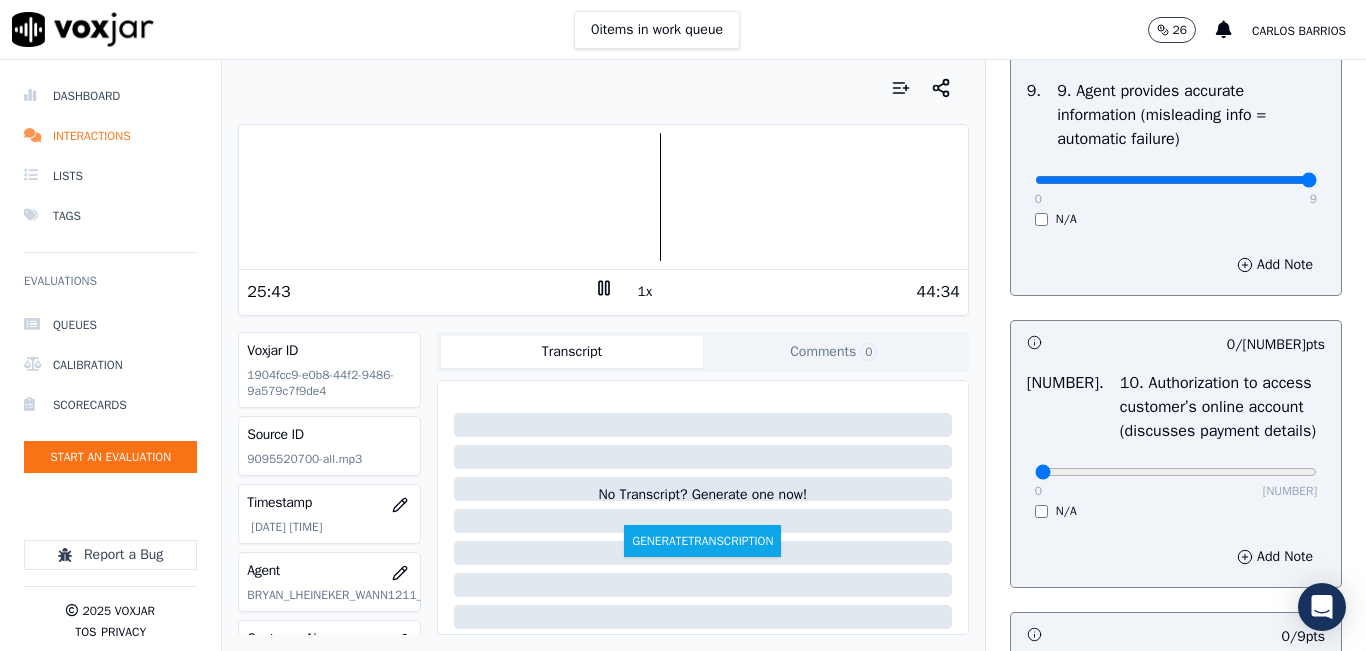 drag, startPoint x: 1228, startPoint y: 251, endPoint x: 1276, endPoint y: 258, distance: 48.507732 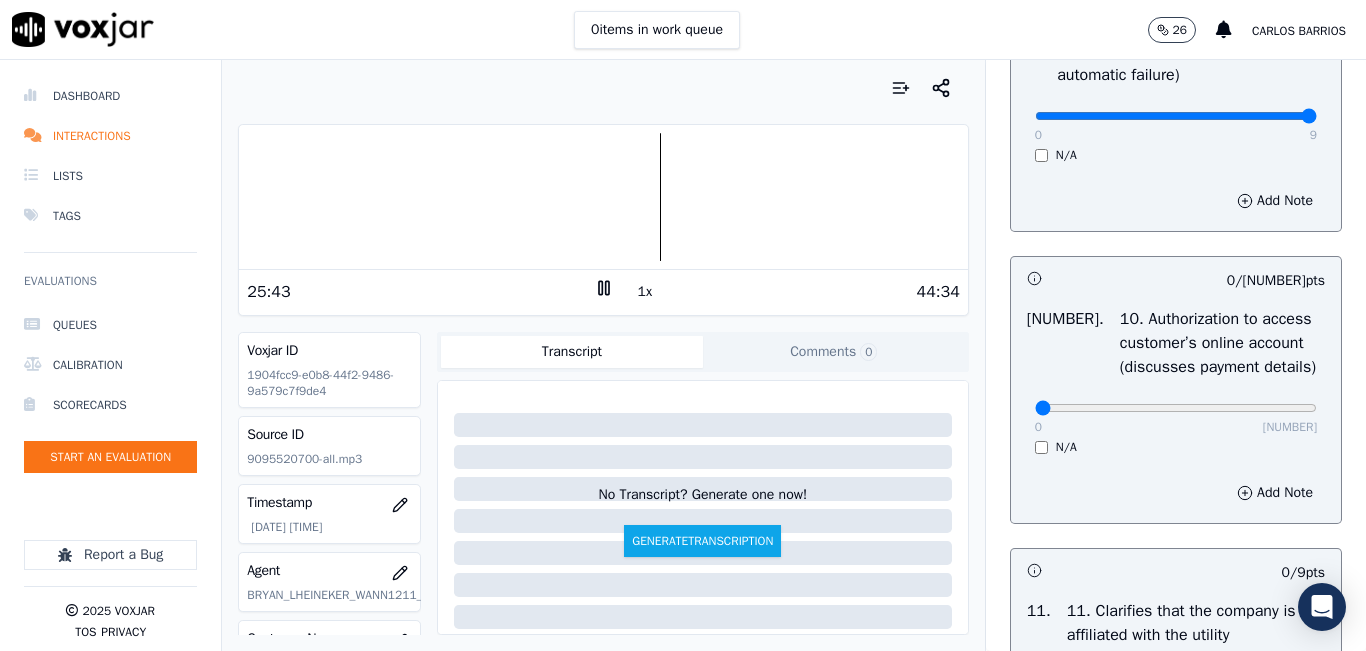 scroll, scrollTop: 2500, scrollLeft: 0, axis: vertical 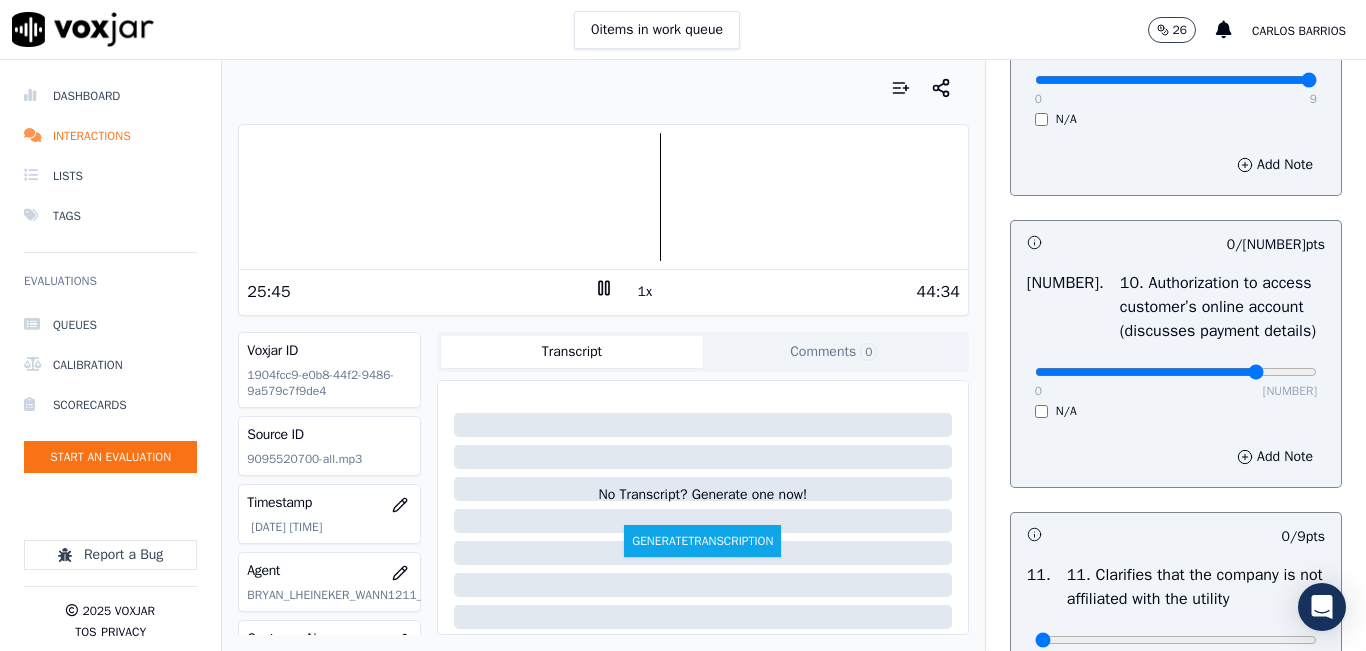 click at bounding box center (1176, -2184) 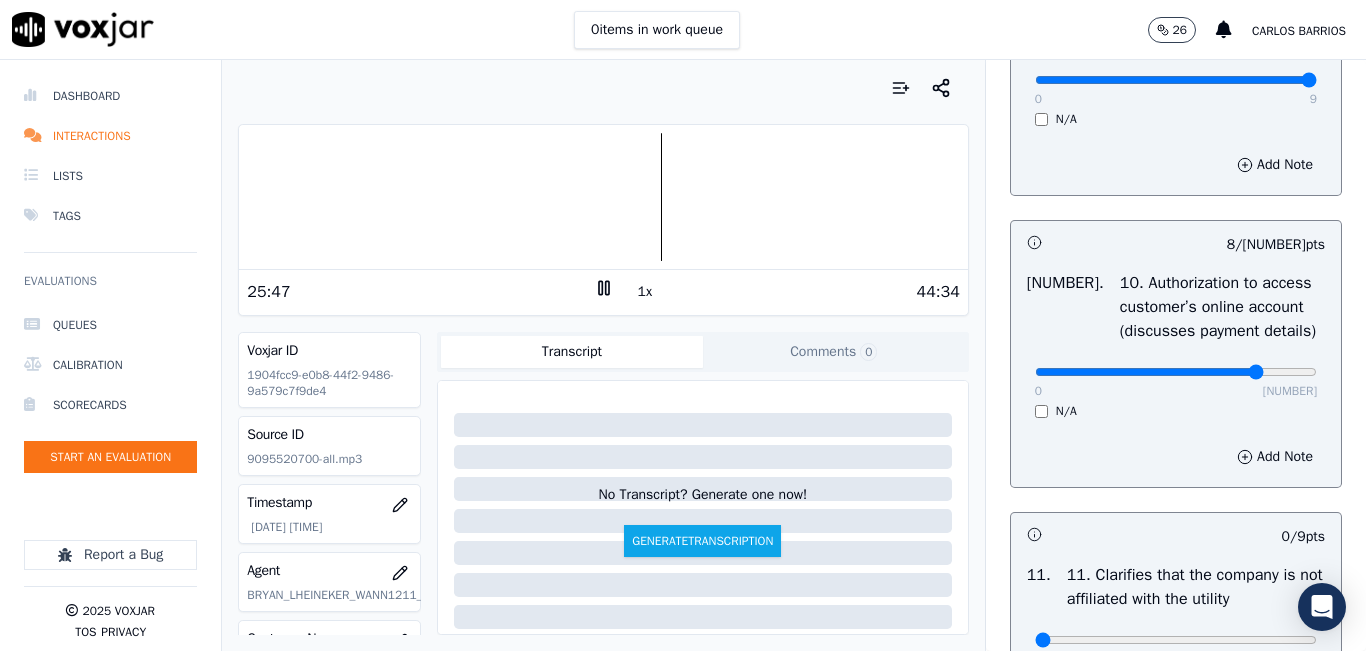 drag, startPoint x: 1254, startPoint y: 441, endPoint x: 1278, endPoint y: 441, distance: 24 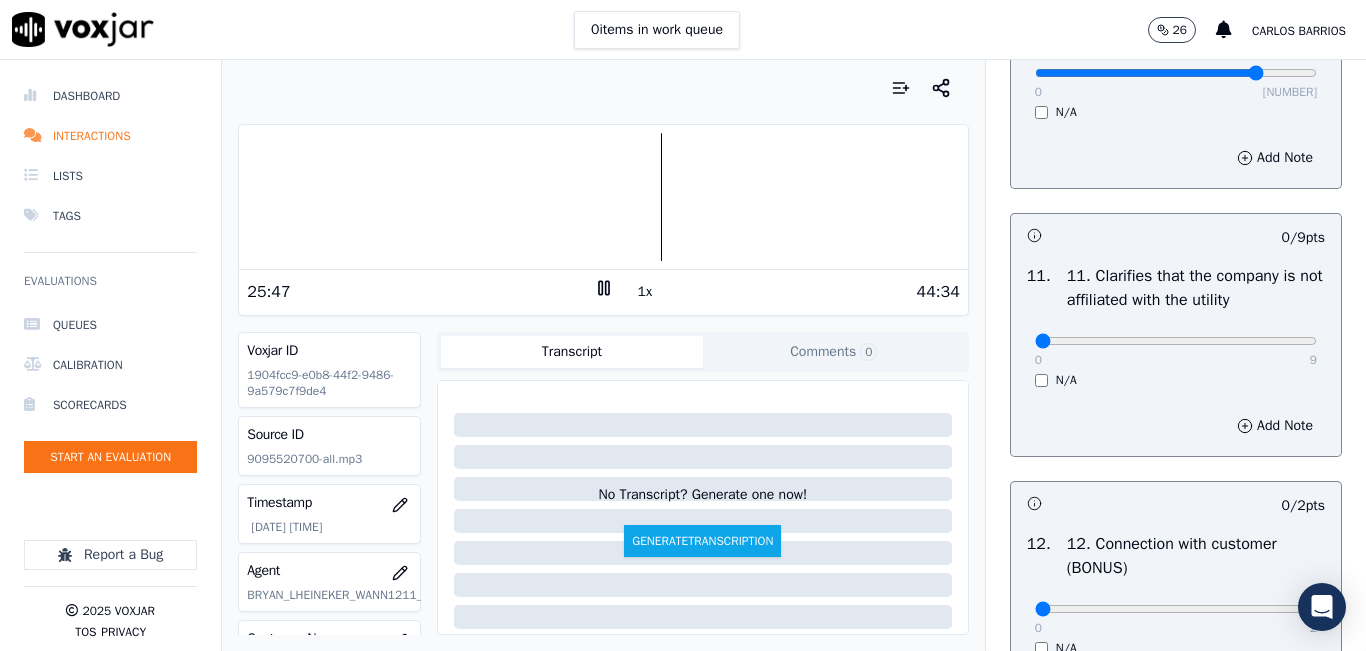 scroll, scrollTop: 2800, scrollLeft: 0, axis: vertical 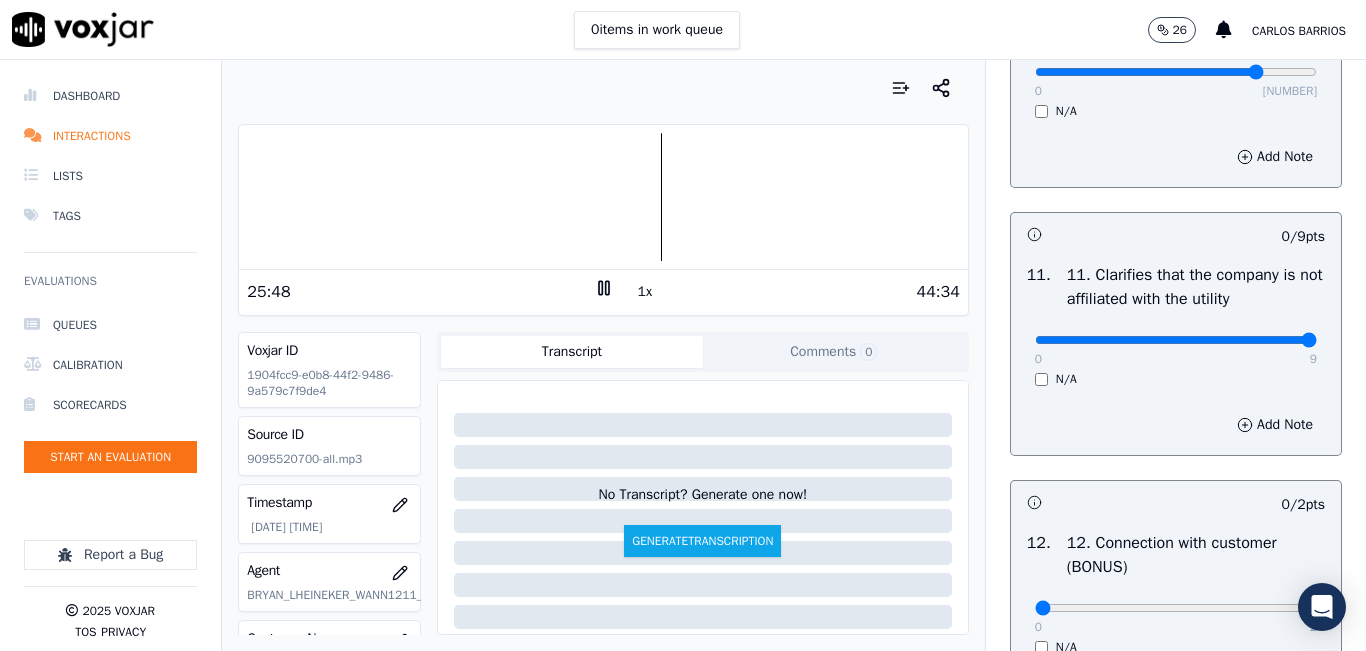 type on "9" 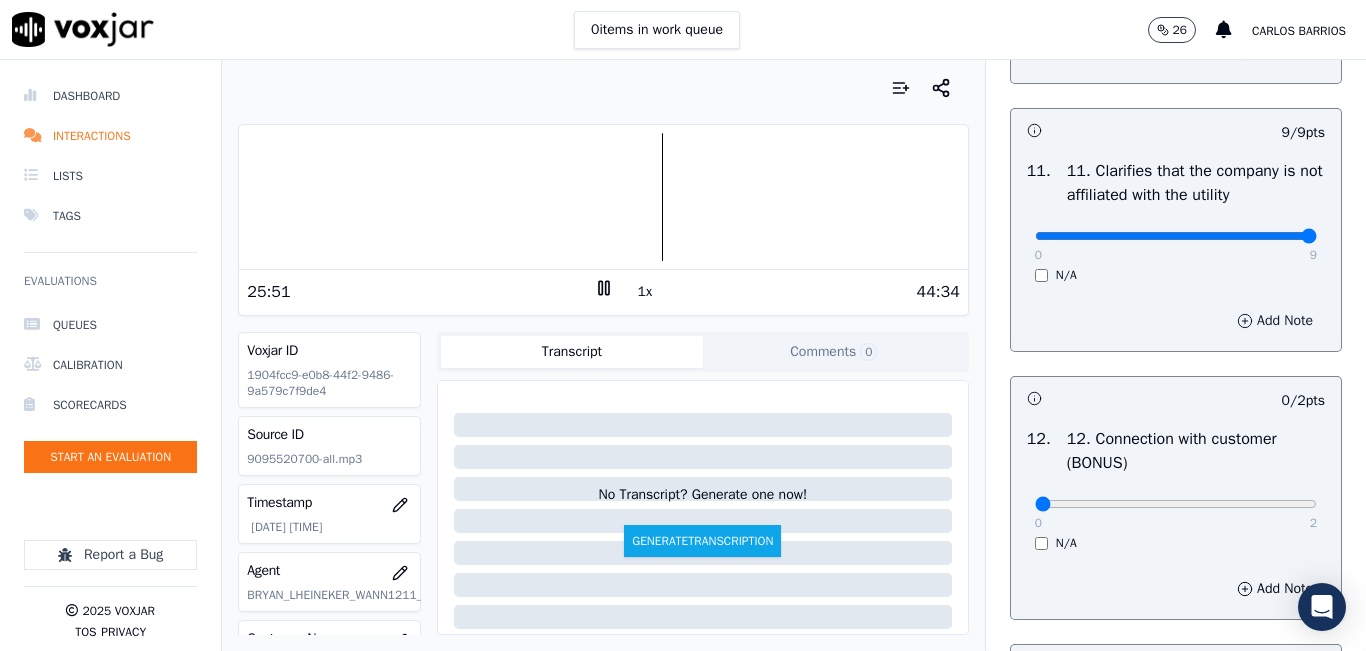 scroll, scrollTop: 2800, scrollLeft: 0, axis: vertical 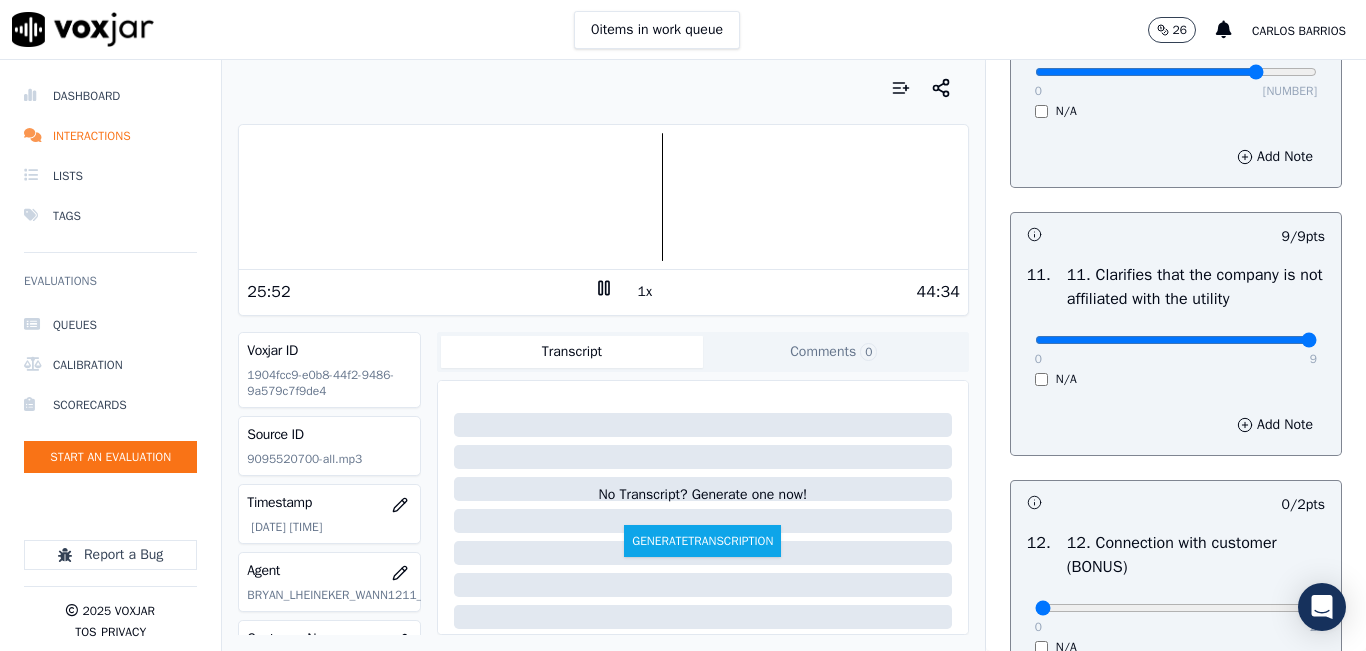 type on "8" 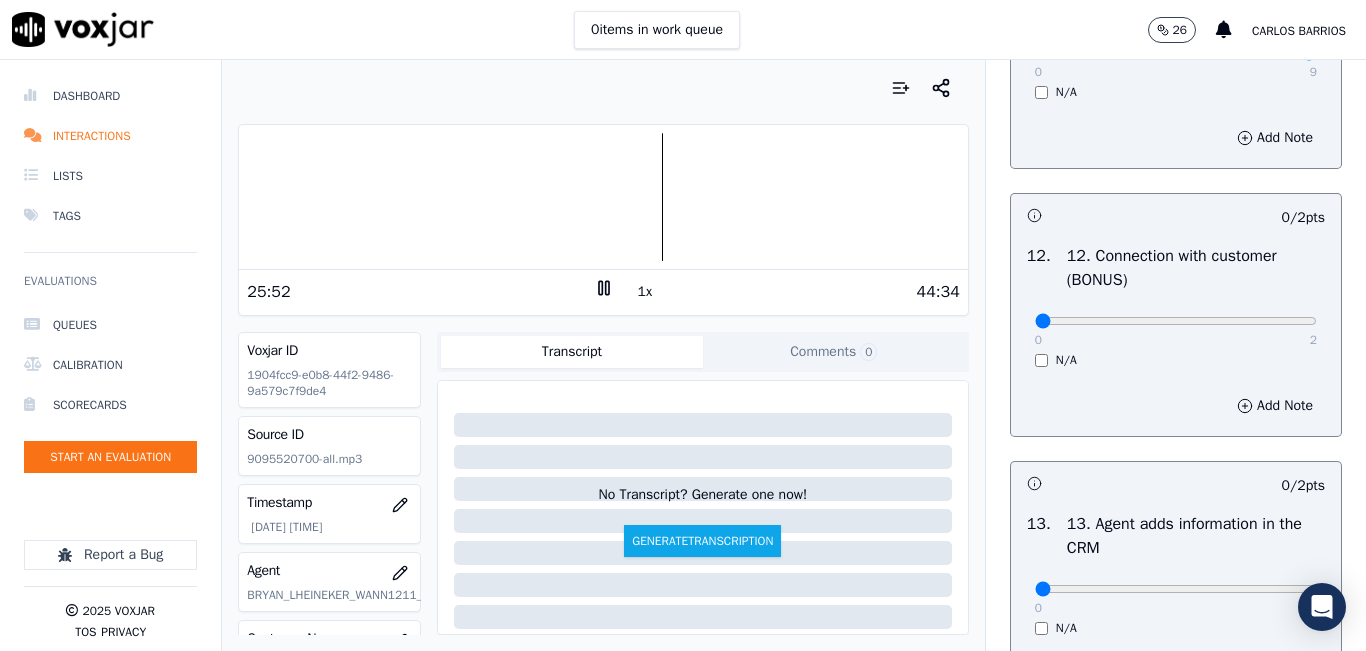 scroll, scrollTop: 3100, scrollLeft: 0, axis: vertical 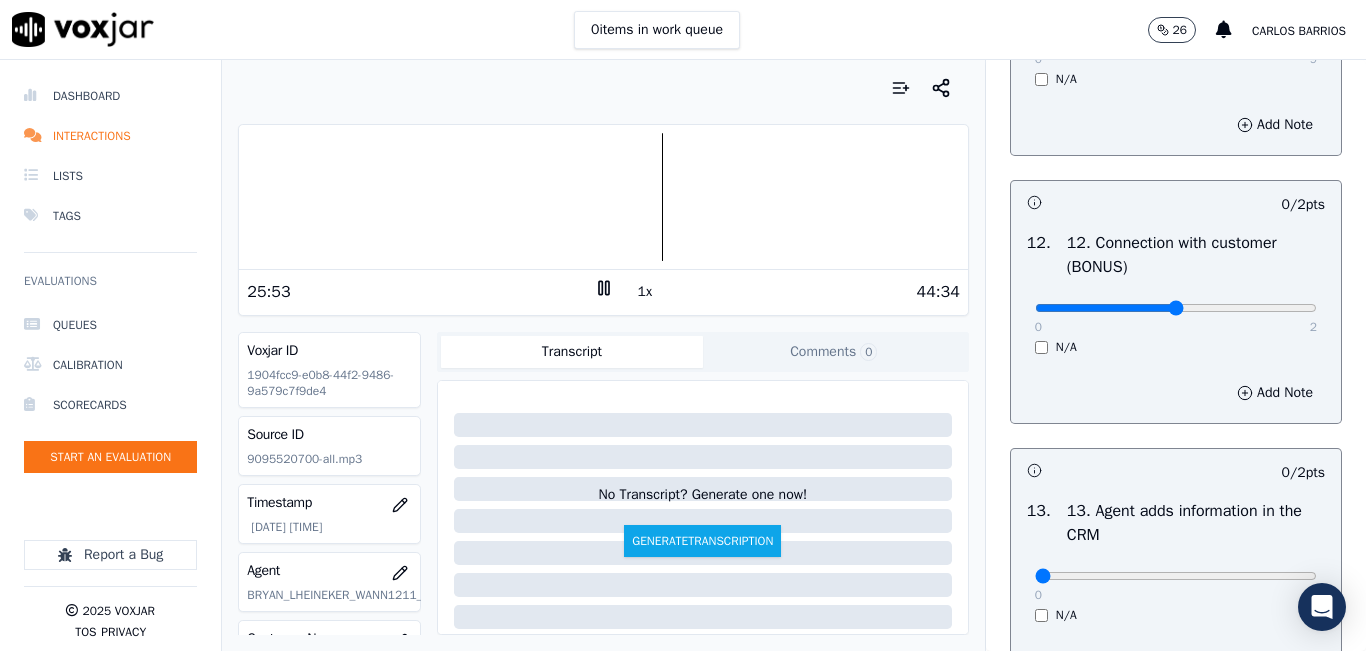 type on "1" 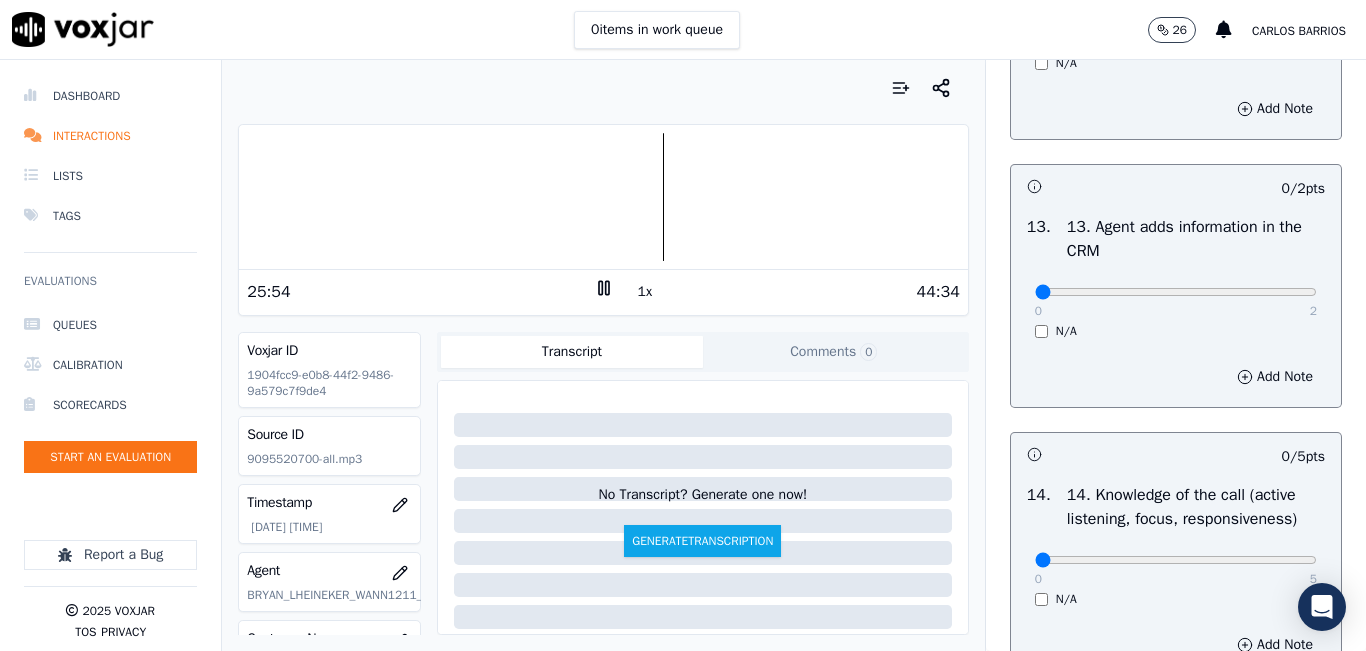 scroll, scrollTop: 3400, scrollLeft: 0, axis: vertical 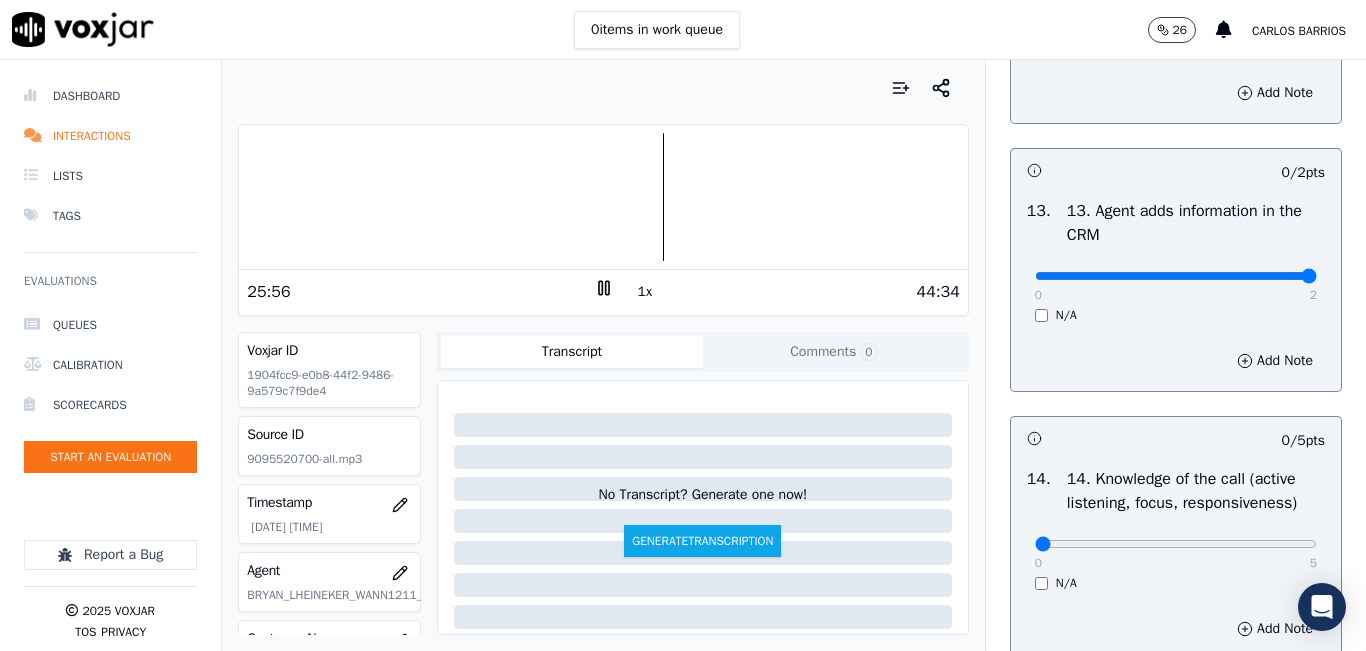 drag, startPoint x: 1262, startPoint y: 339, endPoint x: 1280, endPoint y: 334, distance: 18.681541 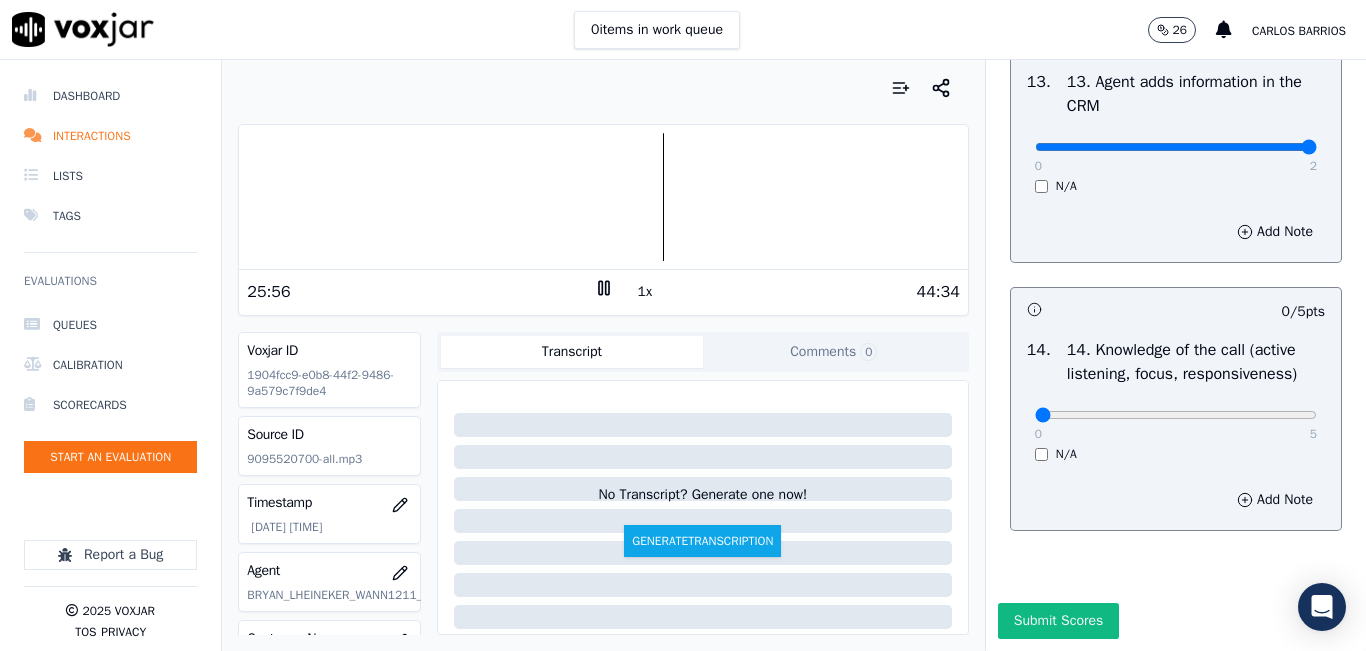 scroll, scrollTop: 3642, scrollLeft: 0, axis: vertical 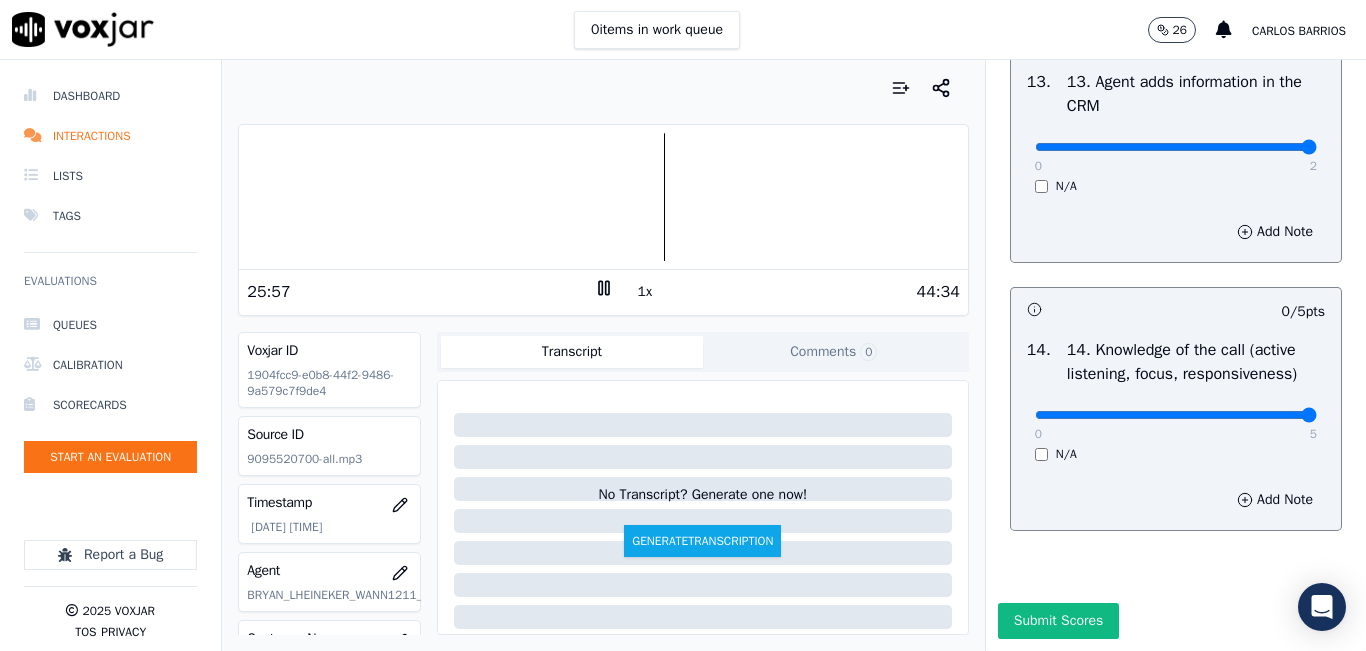 type on "5" 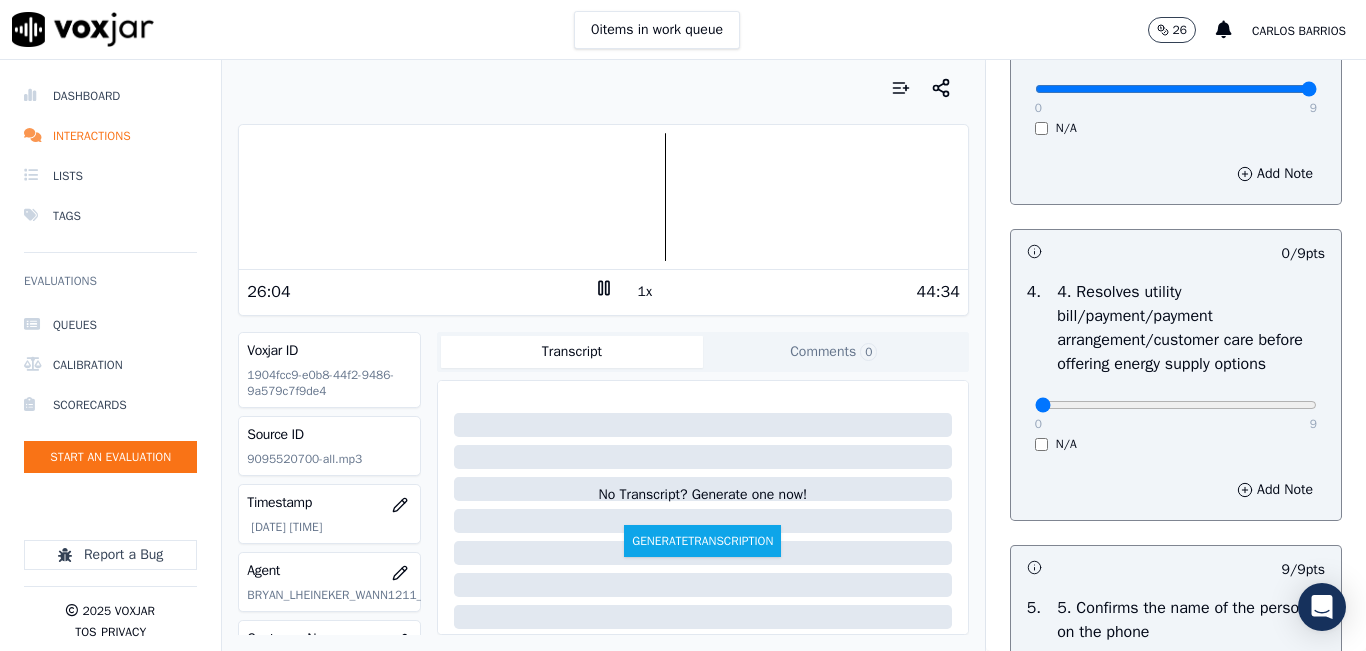 scroll, scrollTop: 800, scrollLeft: 0, axis: vertical 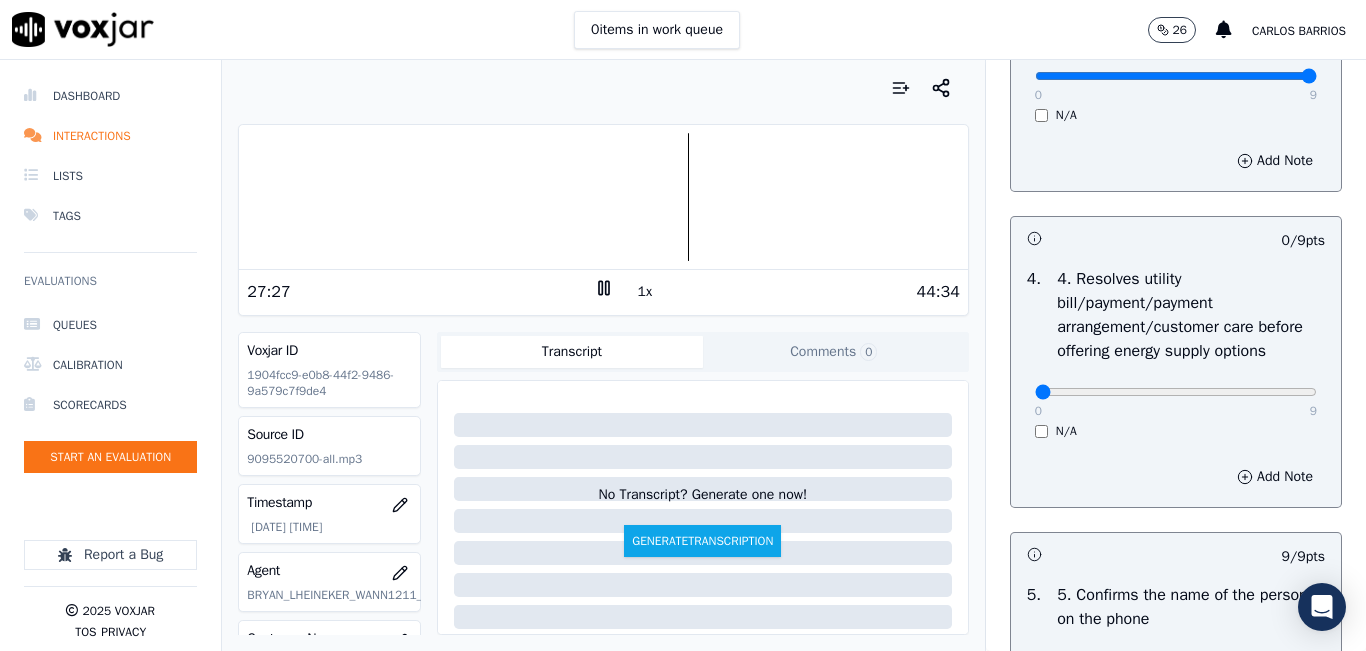 click on "Dashboard   Interactions   Lists   Tags       Evaluations     Queues   Calibration   Scorecards   Start an Evaluation
Report a Bug       2025   Voxjar   TOS   Privacy" 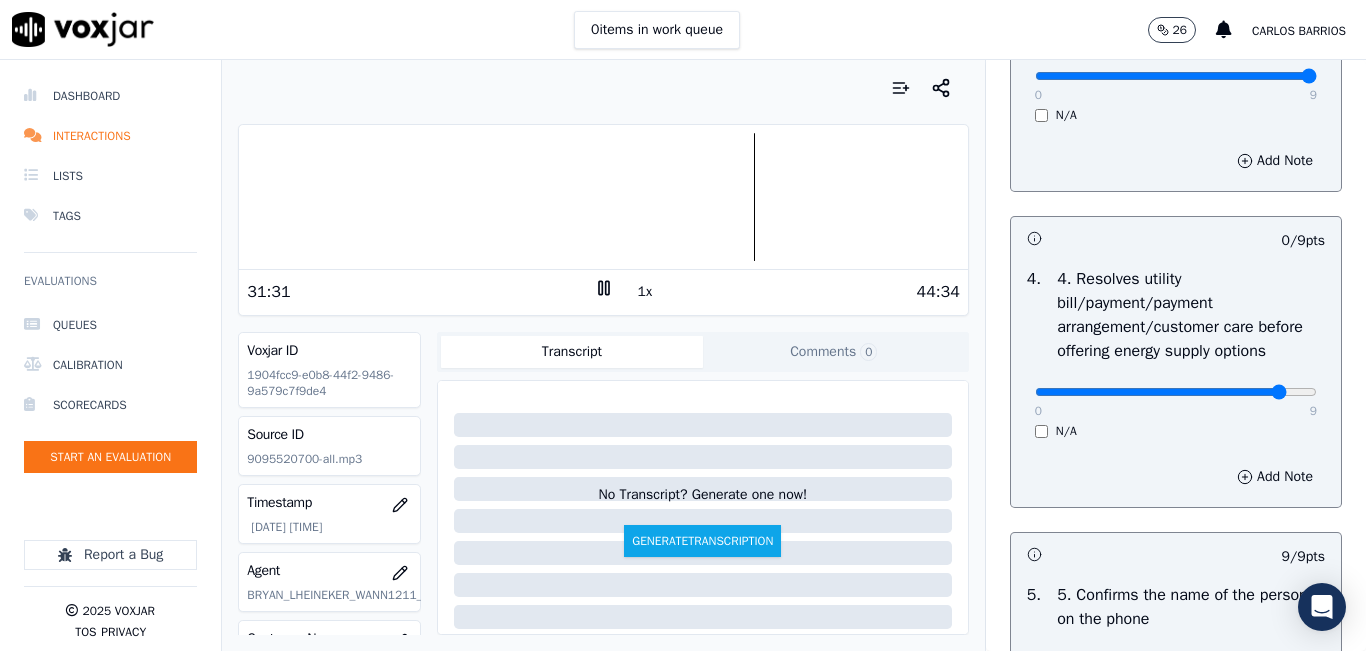 drag, startPoint x: 1237, startPoint y: 455, endPoint x: 1265, endPoint y: 455, distance: 28 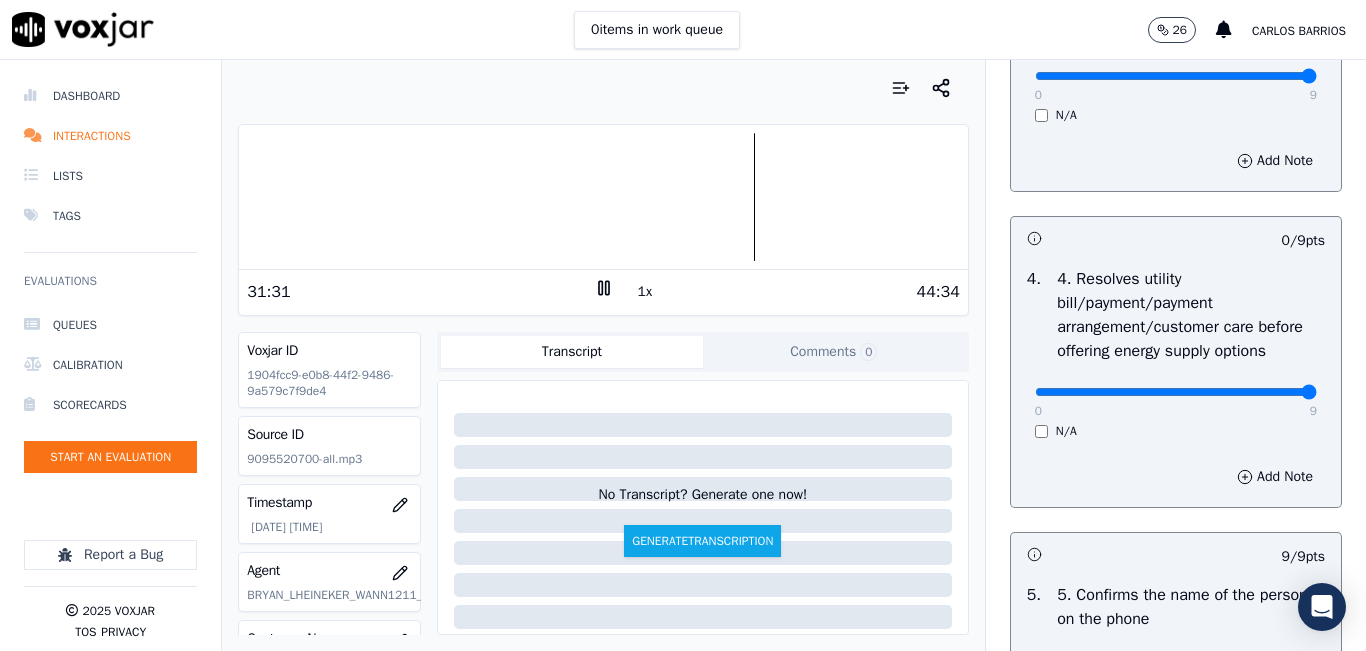 click at bounding box center [1176, -484] 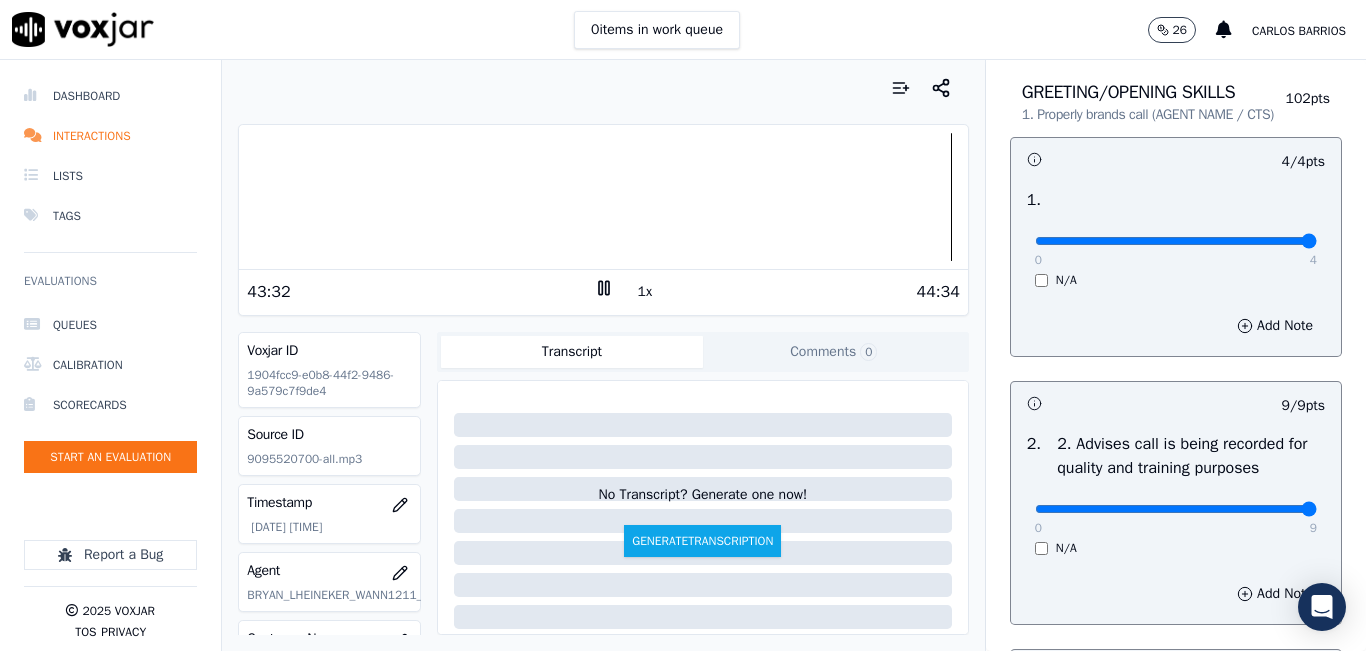 scroll, scrollTop: 0, scrollLeft: 0, axis: both 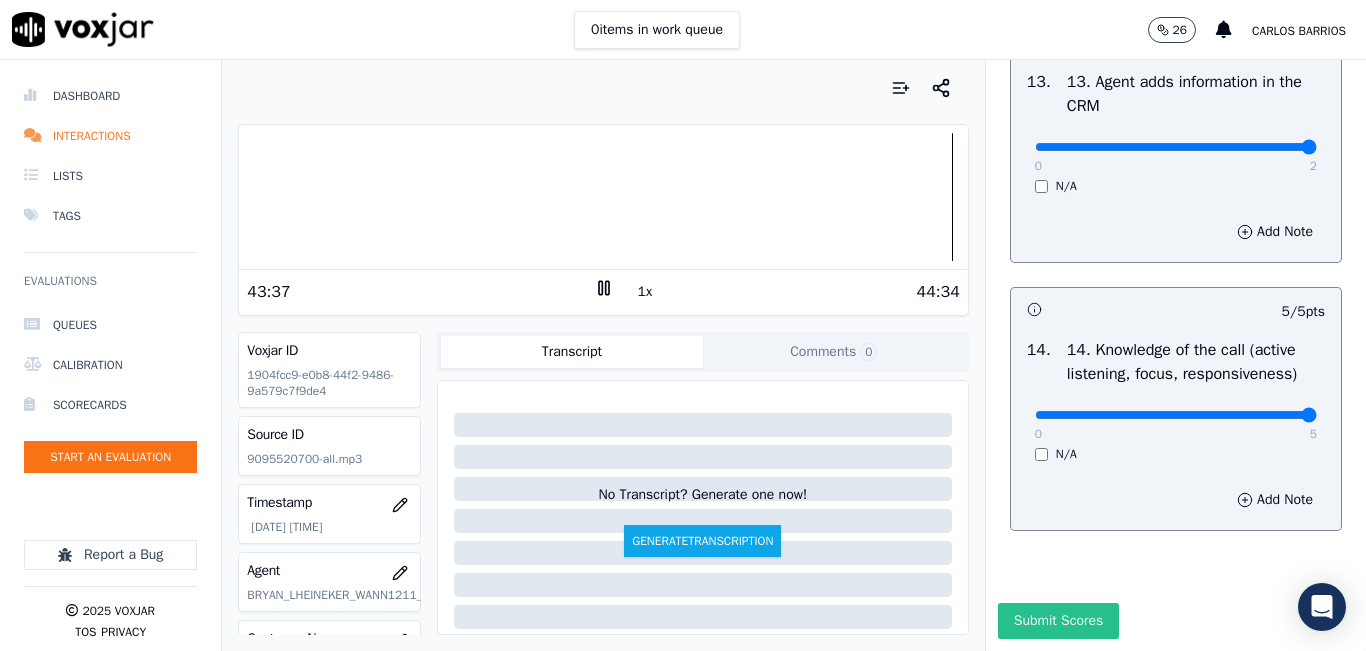 click on "Submit Scores" at bounding box center [1058, 621] 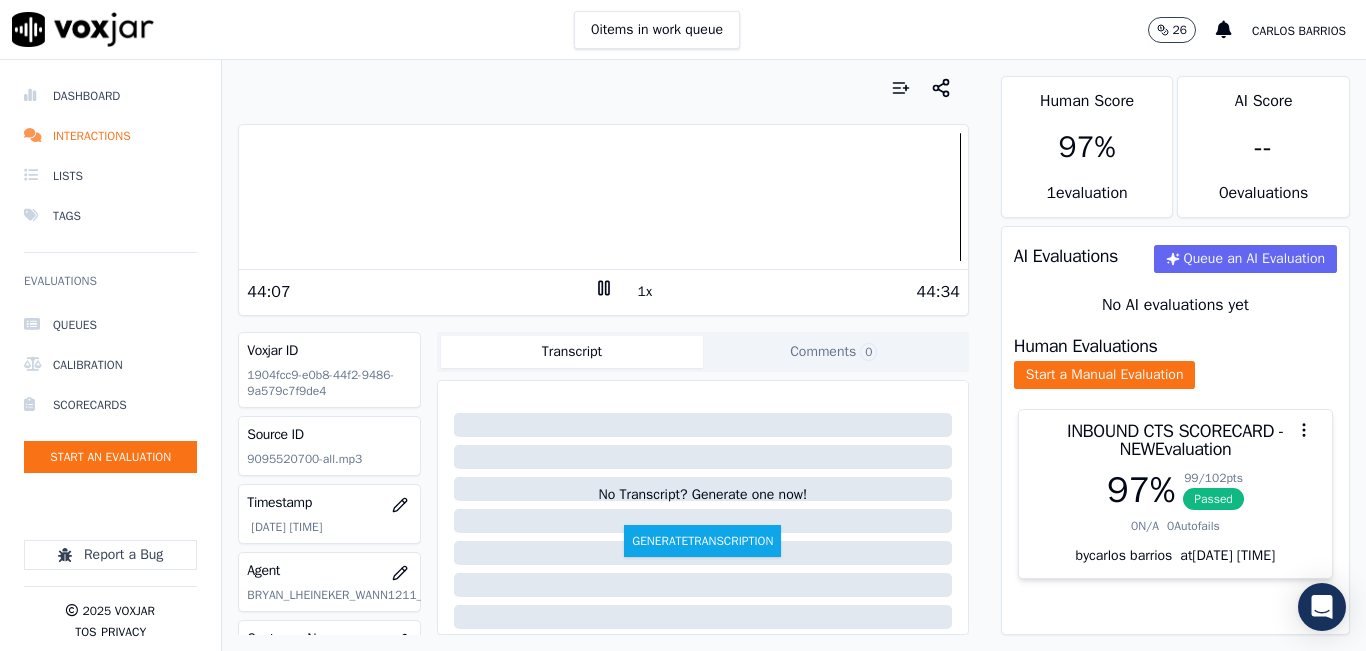 click at bounding box center (603, 88) 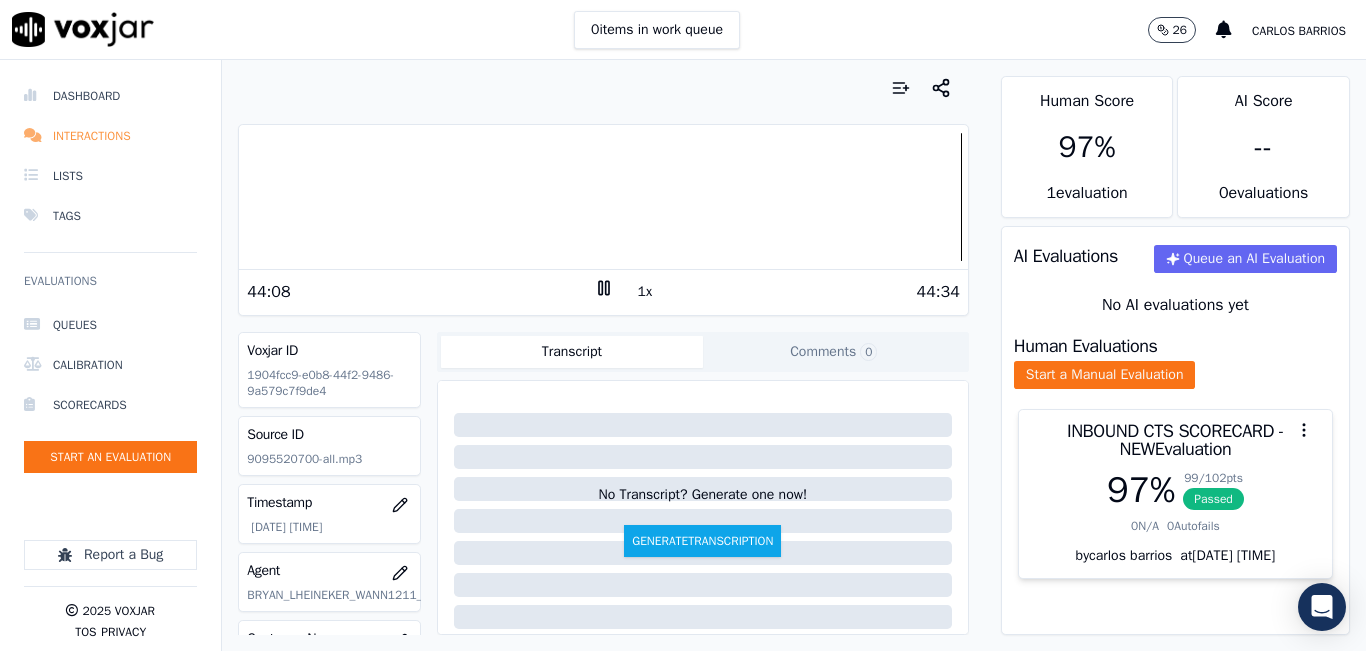 click on "Interactions" at bounding box center [110, 136] 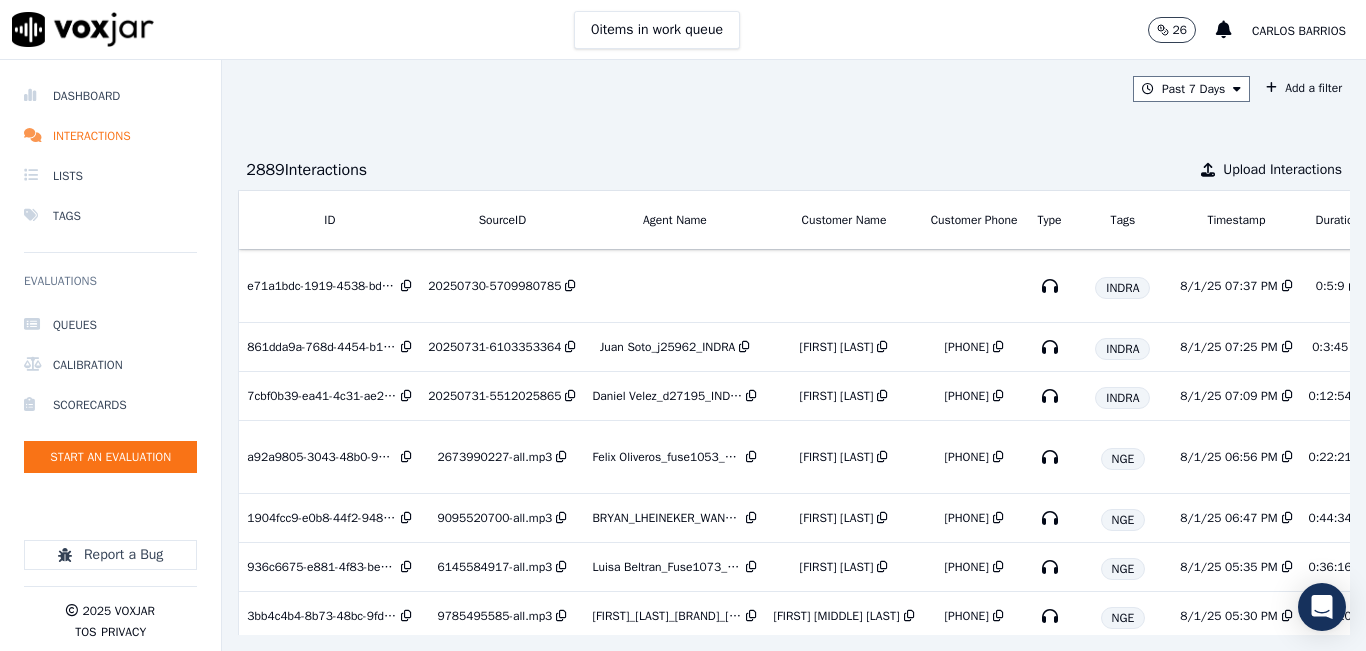 scroll, scrollTop: 0, scrollLeft: 332, axis: horizontal 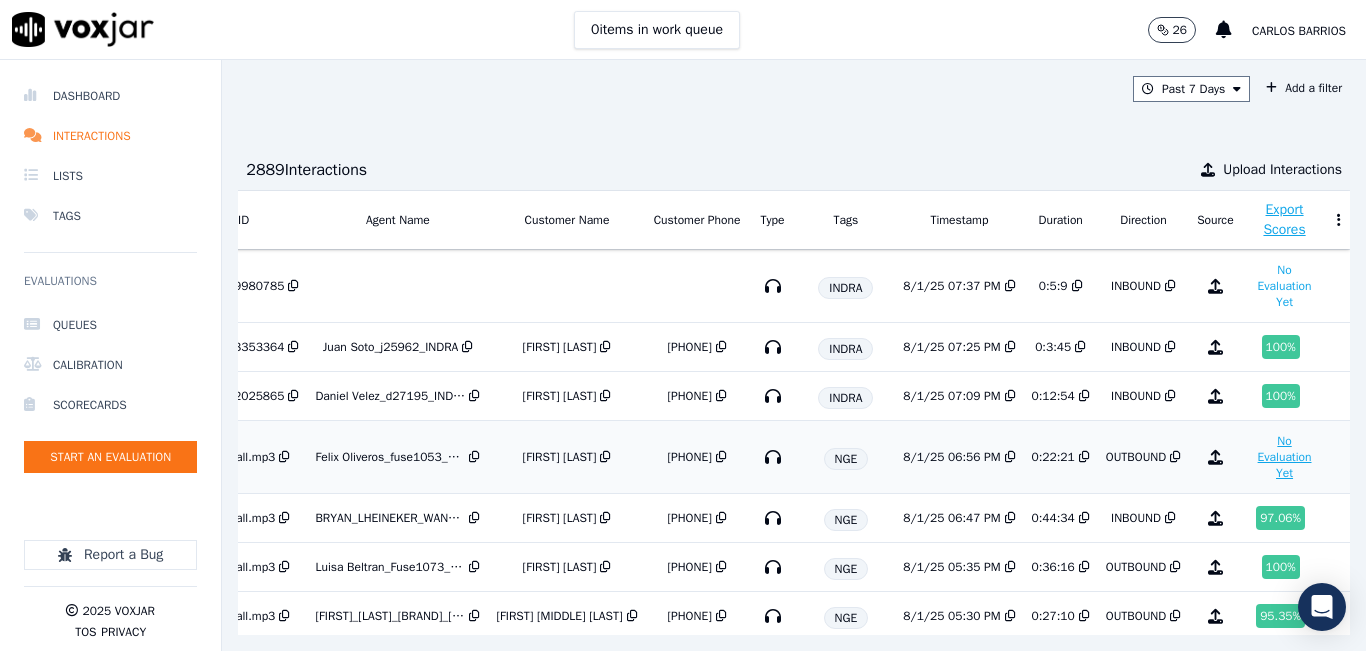 click on "No Evaluation Yet" at bounding box center (1285, 457) 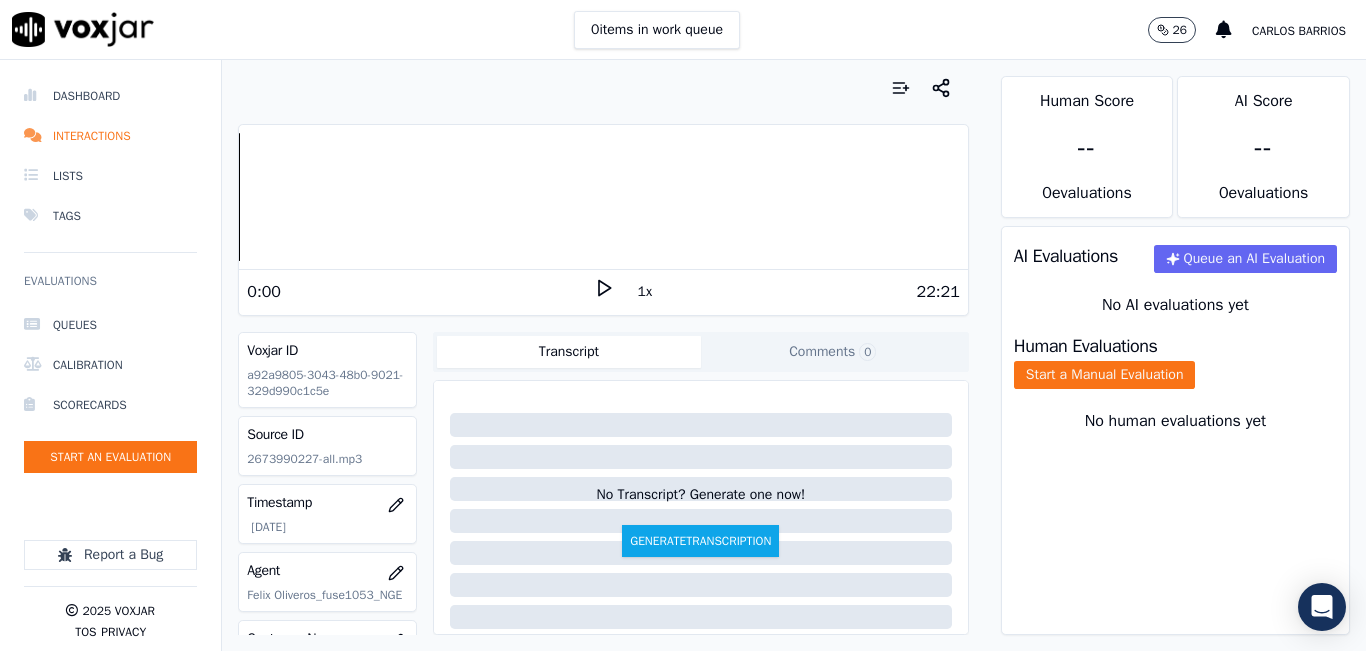 click 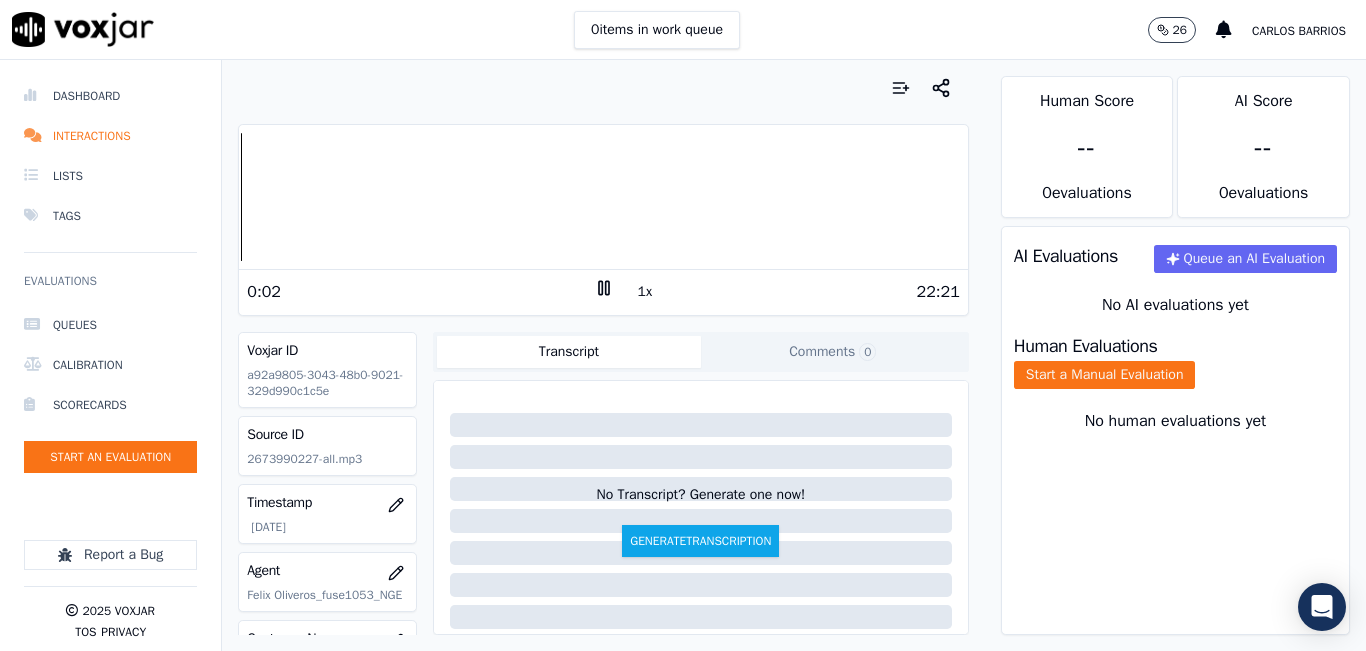 click on "Human Evaluations" at bounding box center (1086, 346) 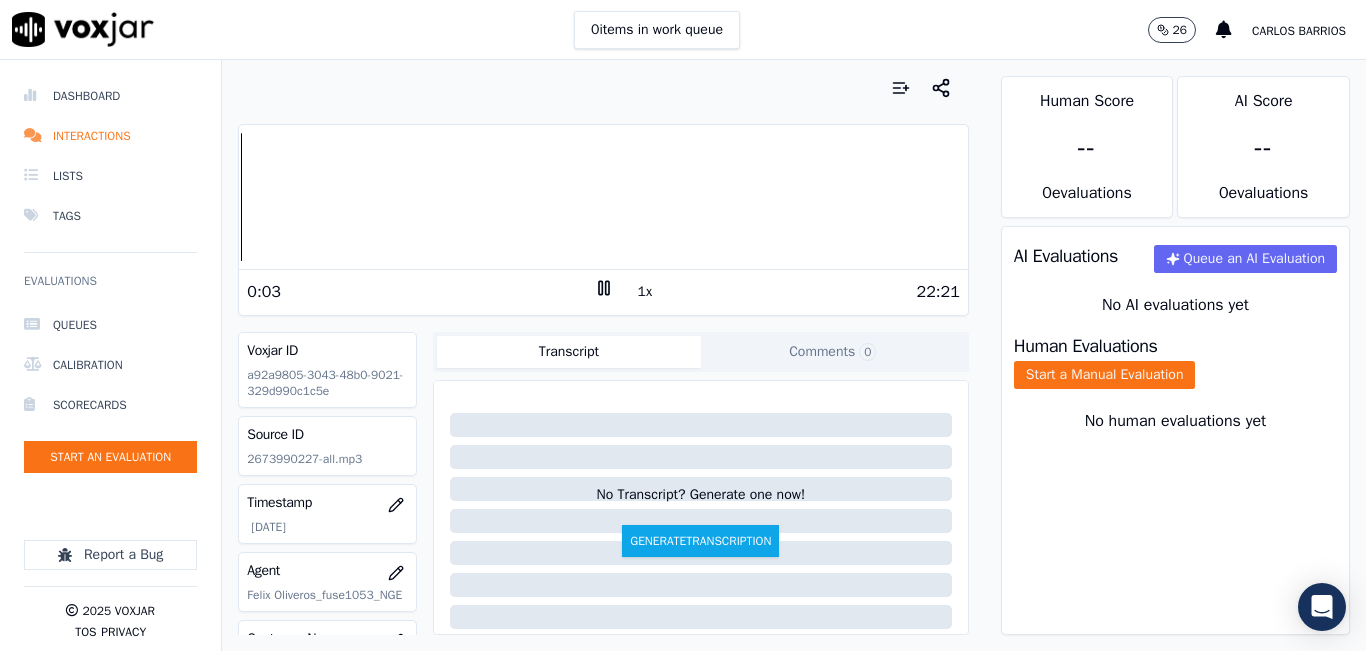 click on "Human Evaluations   Start a Manual Evaluation" at bounding box center (1175, 363) 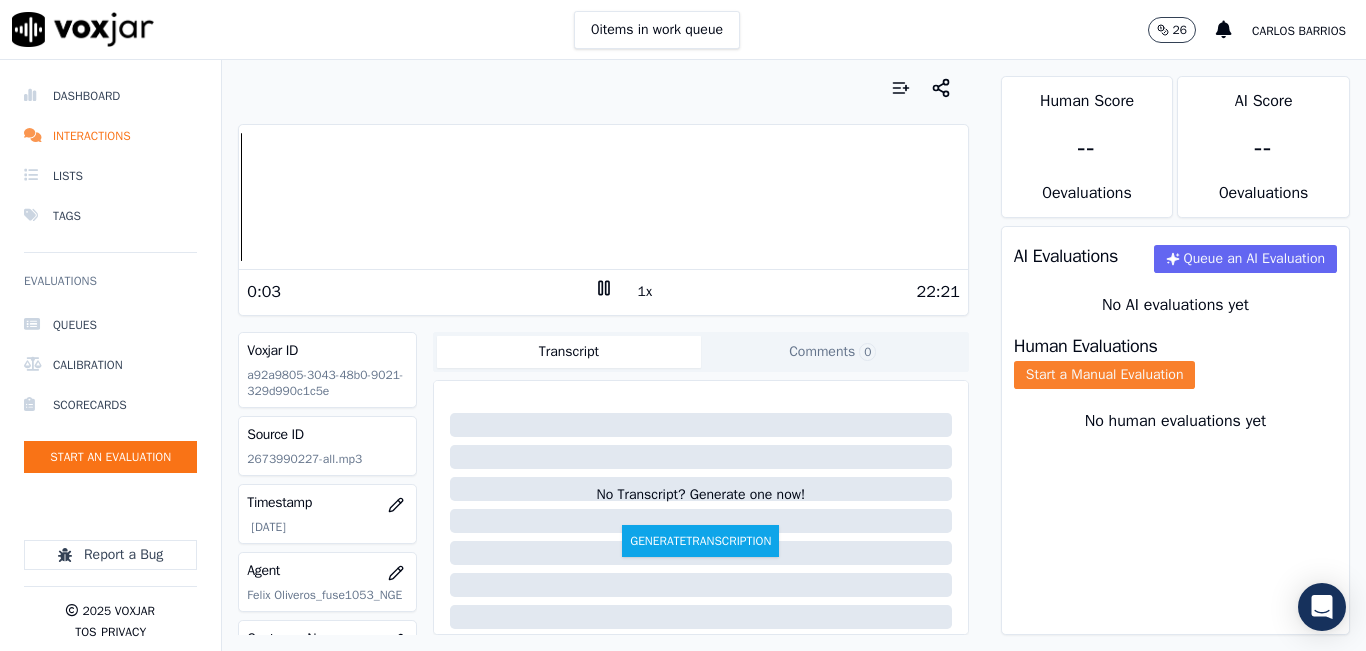 click on "Start a Manual Evaluation" 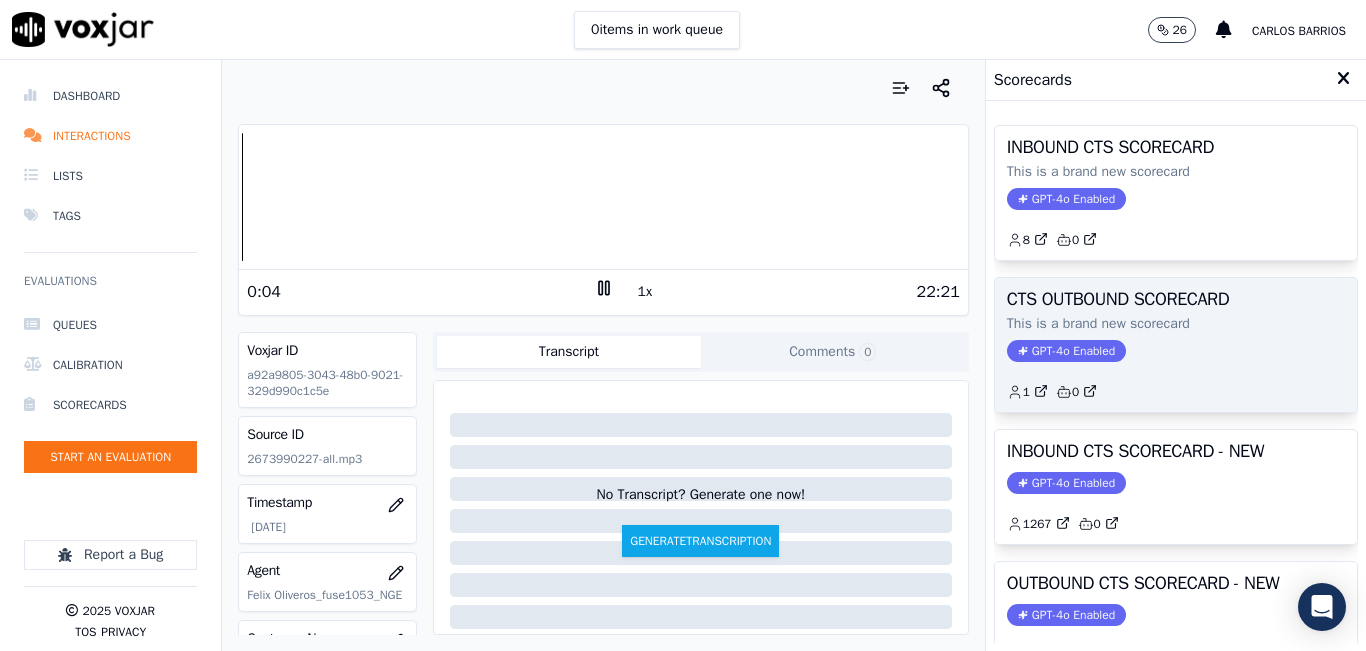 scroll, scrollTop: 100, scrollLeft: 0, axis: vertical 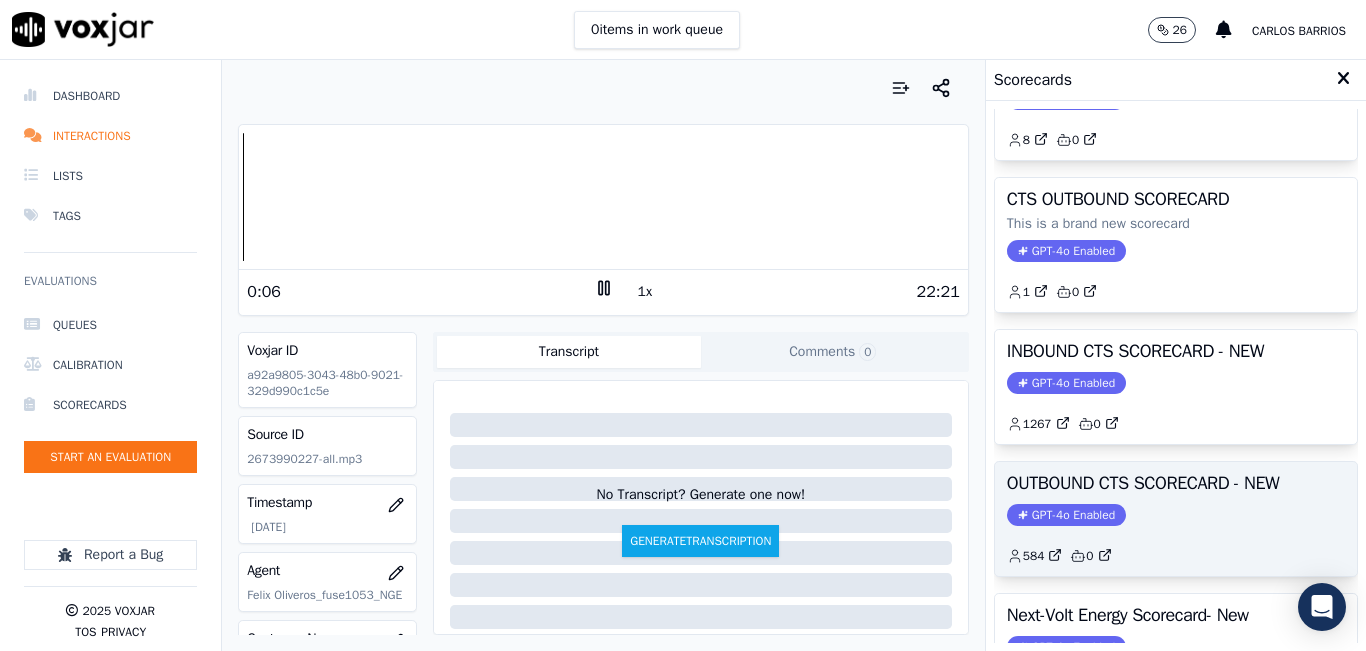 click on "OUTBOUND CTS SCORECARD - NEW        GPT-4o Enabled       584         0" at bounding box center [1176, 519] 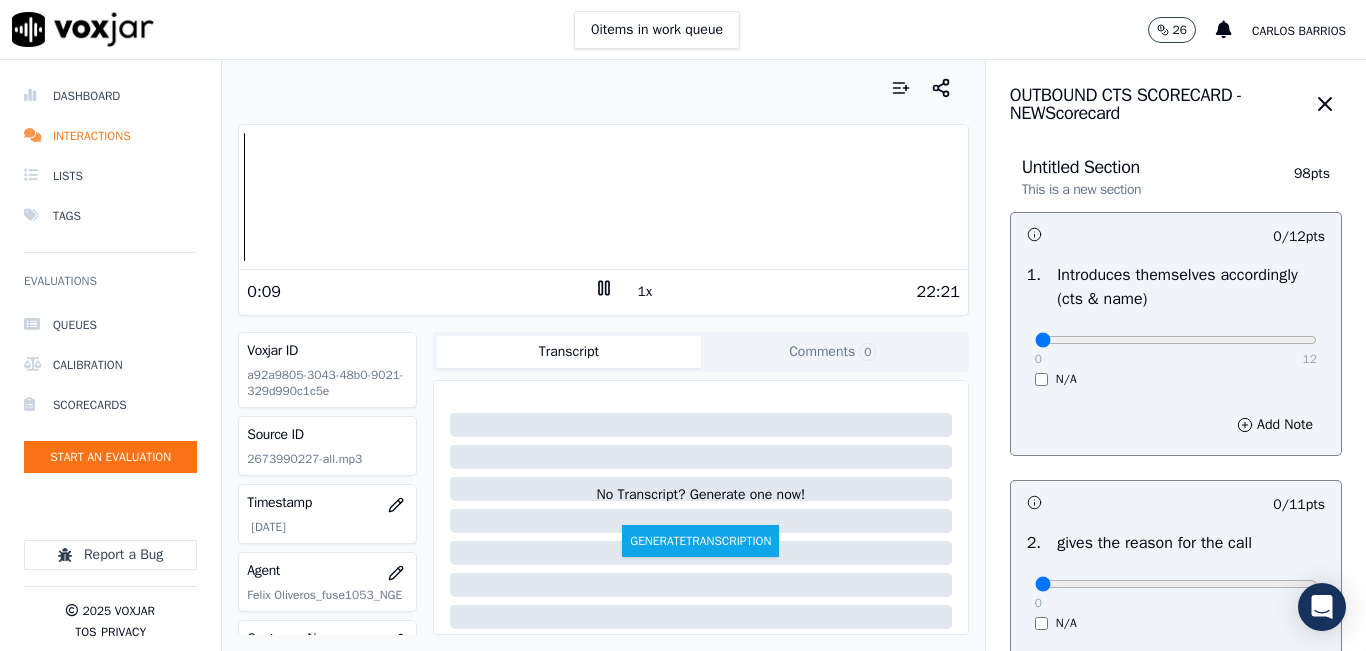 click on "1x" at bounding box center [645, 292] 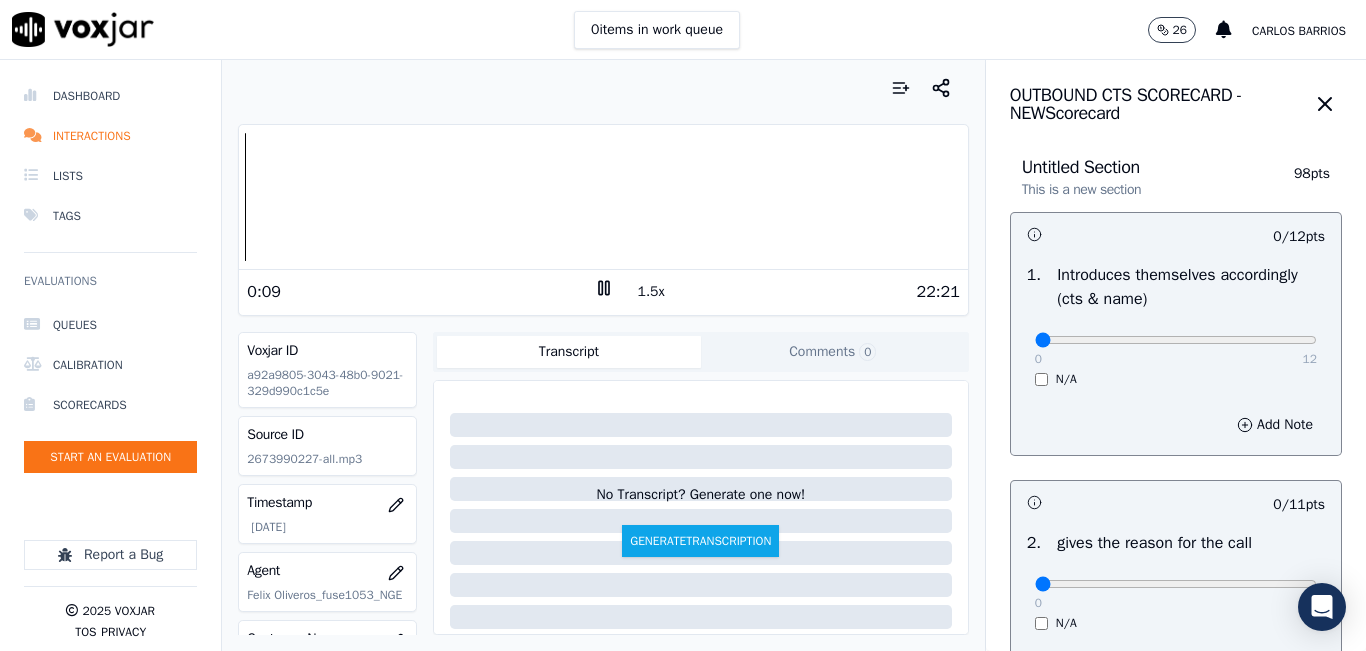 click on "1.5x" at bounding box center [651, 292] 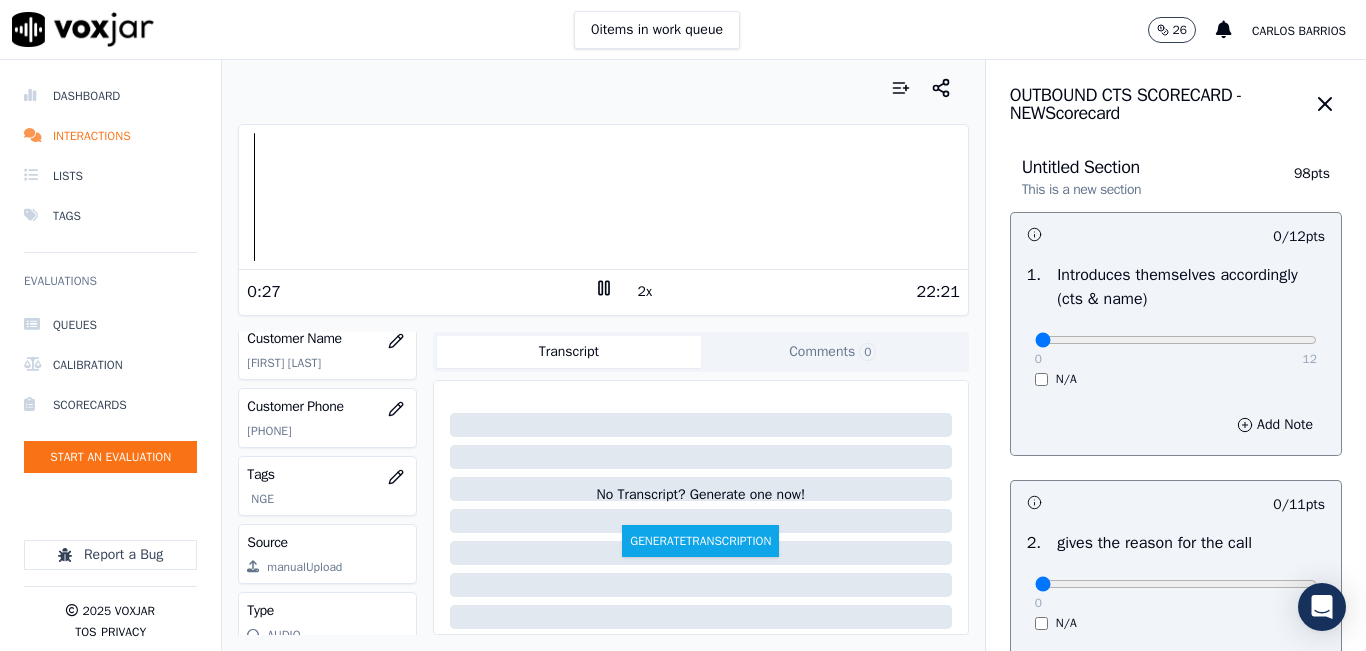 scroll, scrollTop: 378, scrollLeft: 0, axis: vertical 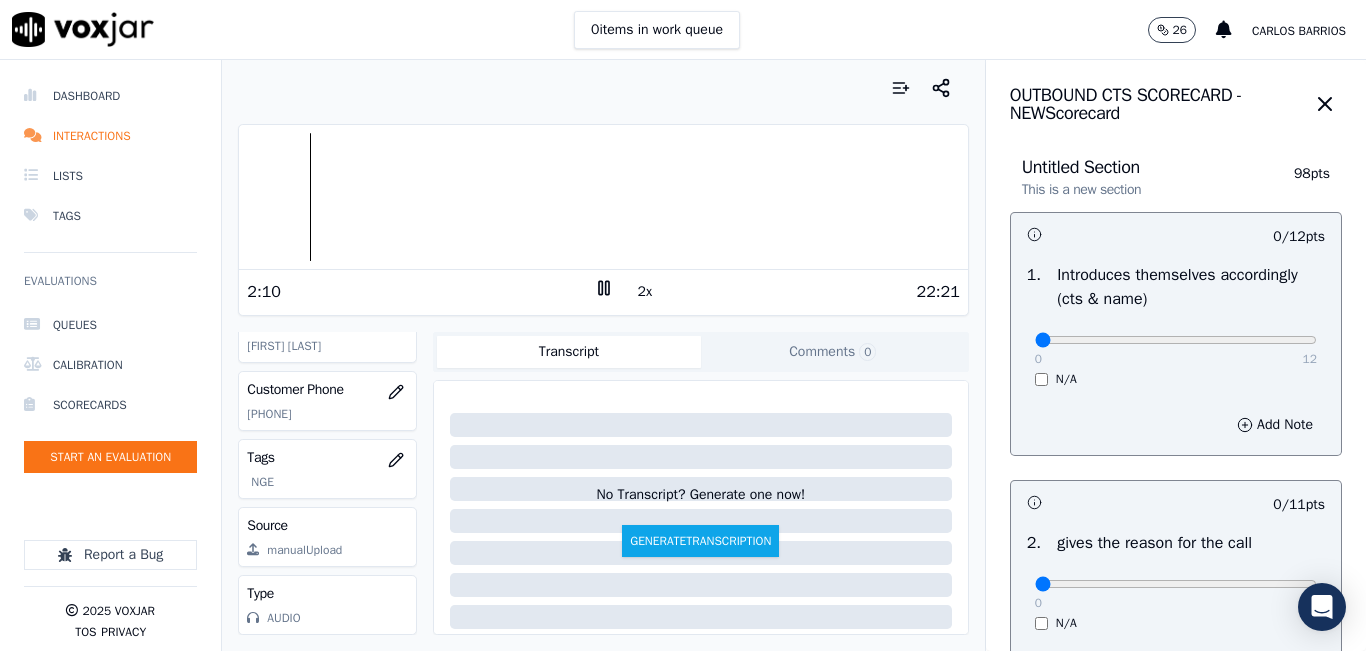 click at bounding box center (603, 88) 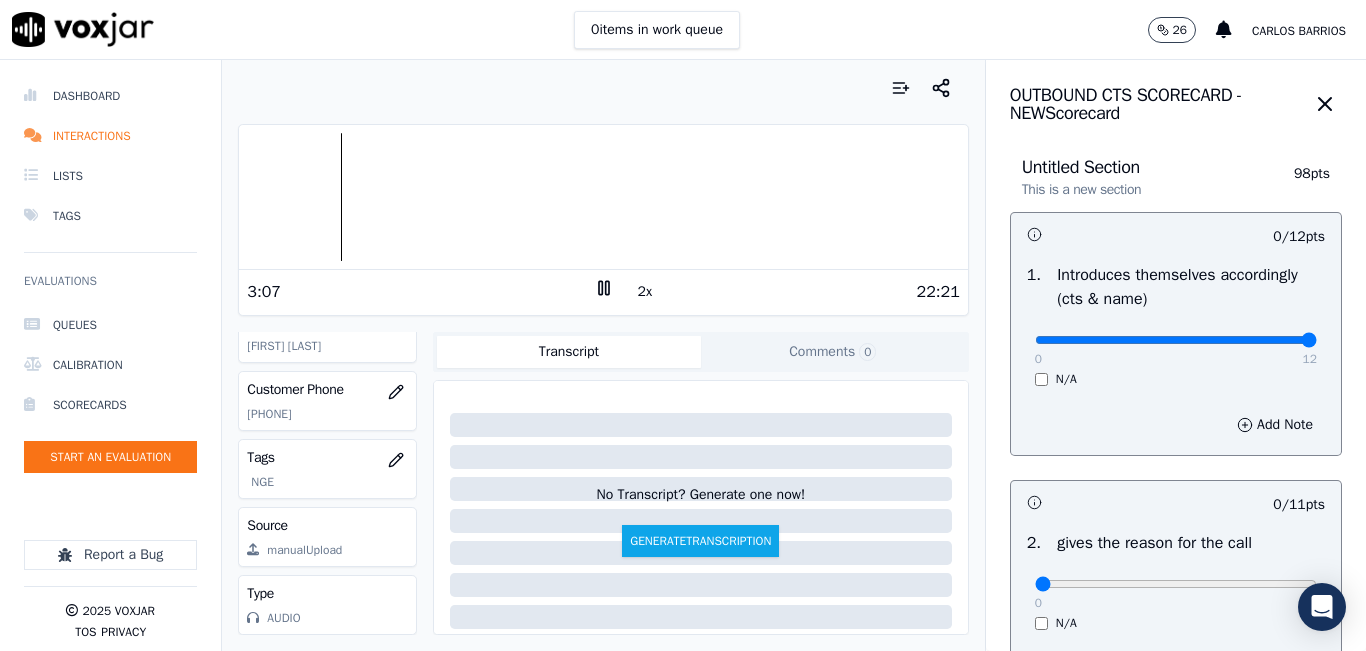 drag, startPoint x: 1226, startPoint y: 336, endPoint x: 1268, endPoint y: 335, distance: 42.0119 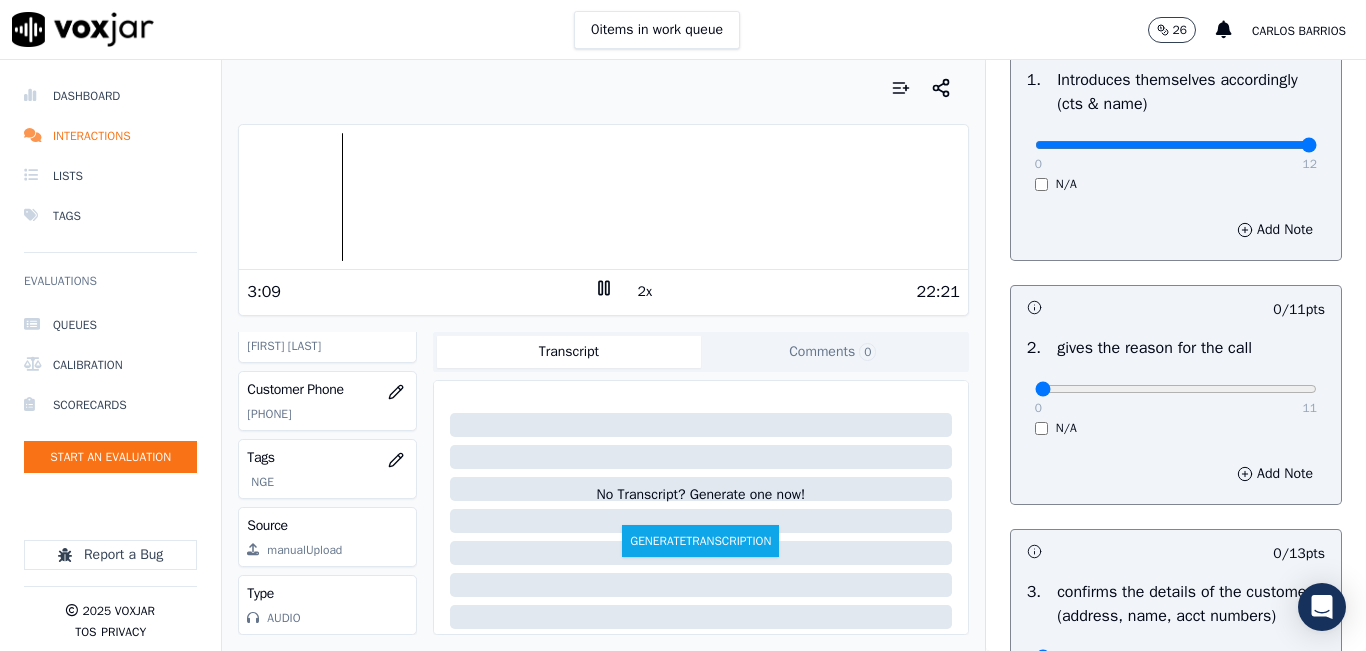 scroll, scrollTop: 200, scrollLeft: 0, axis: vertical 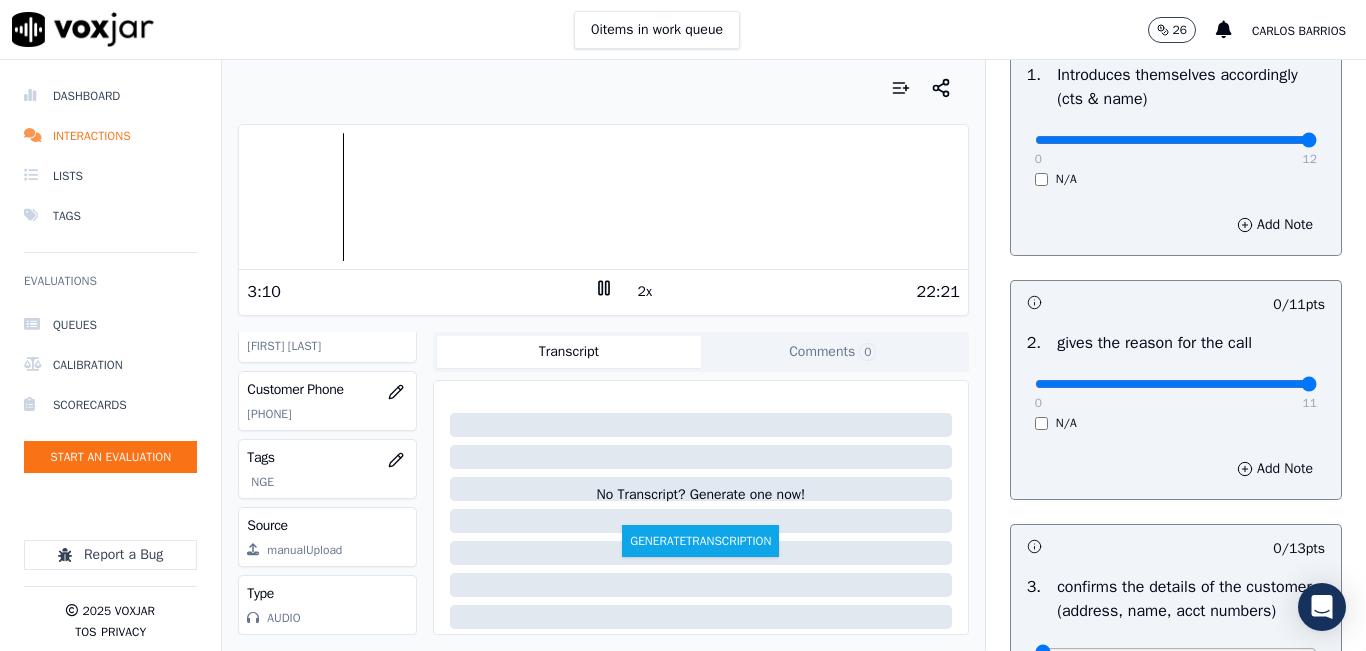 drag, startPoint x: 1238, startPoint y: 381, endPoint x: 1322, endPoint y: 381, distance: 84 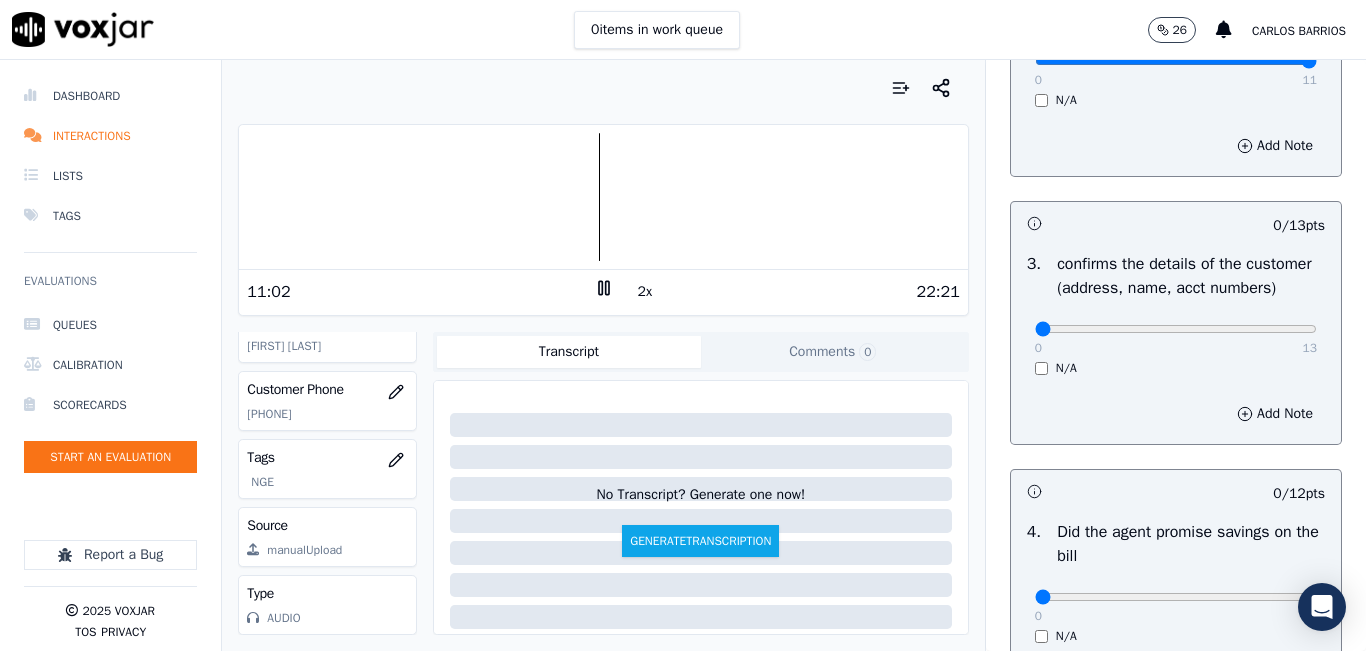 scroll, scrollTop: 600, scrollLeft: 0, axis: vertical 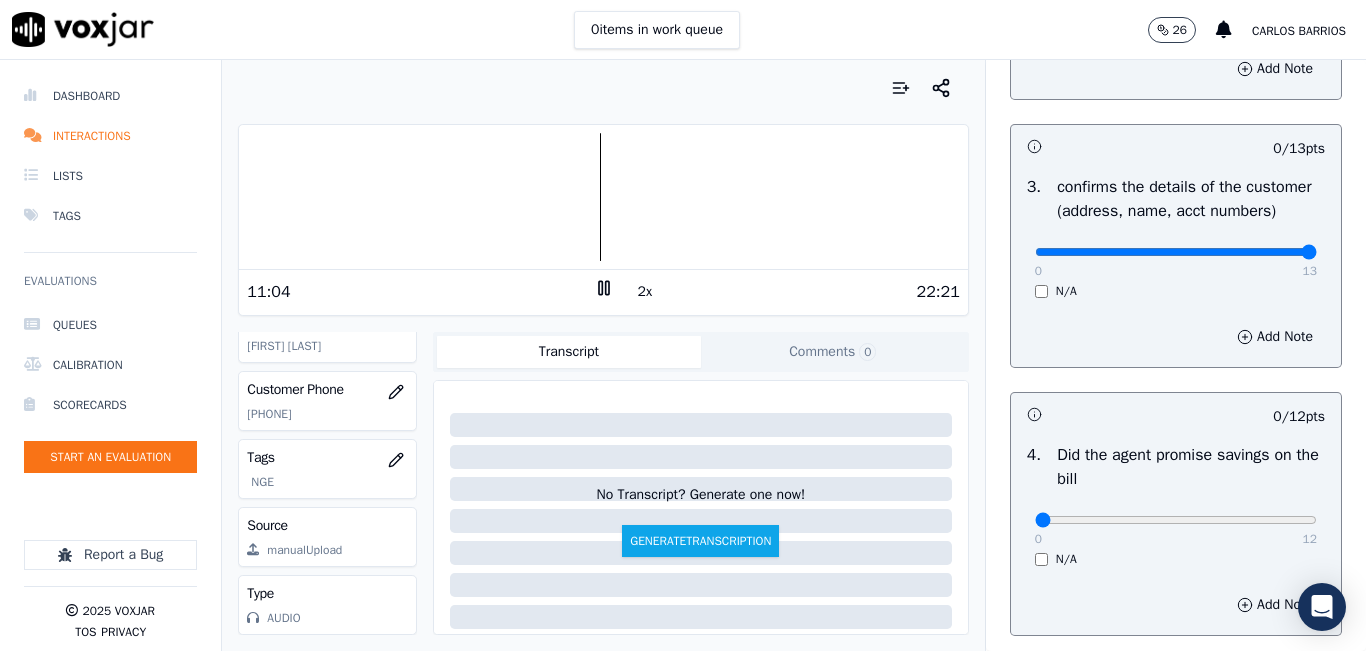 drag, startPoint x: 1266, startPoint y: 277, endPoint x: 1267, endPoint y: 290, distance: 13.038404 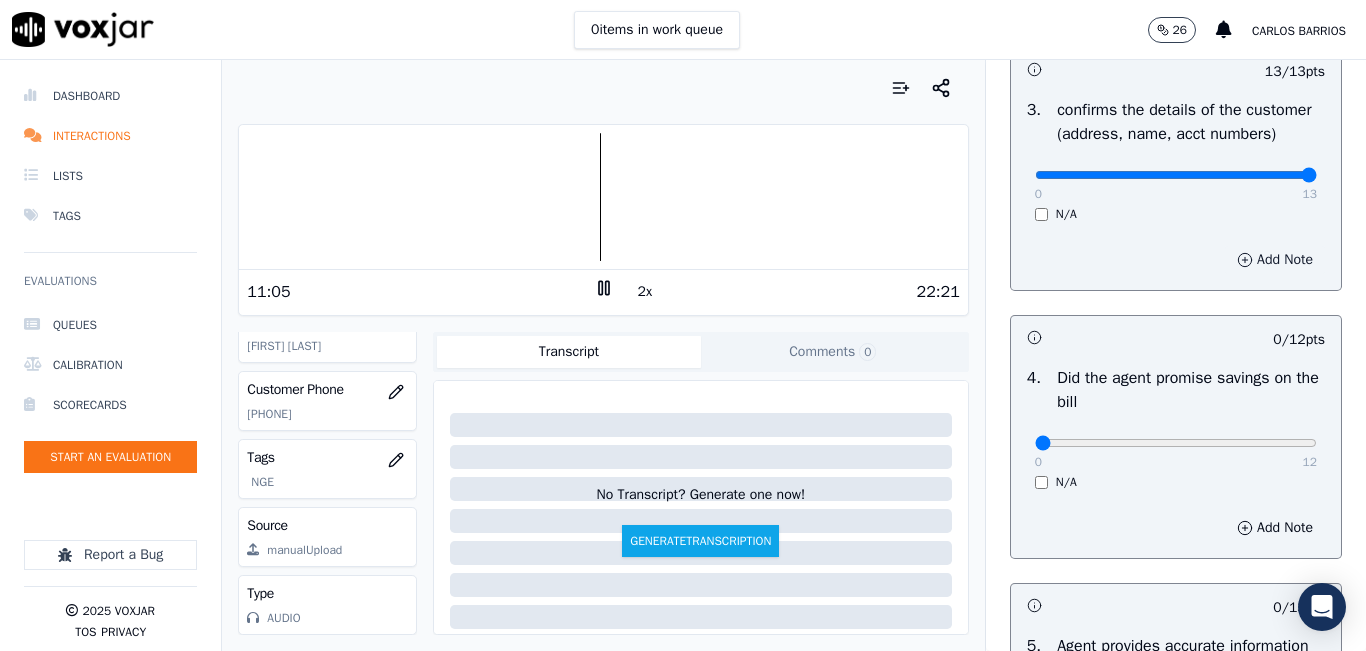 scroll, scrollTop: 800, scrollLeft: 0, axis: vertical 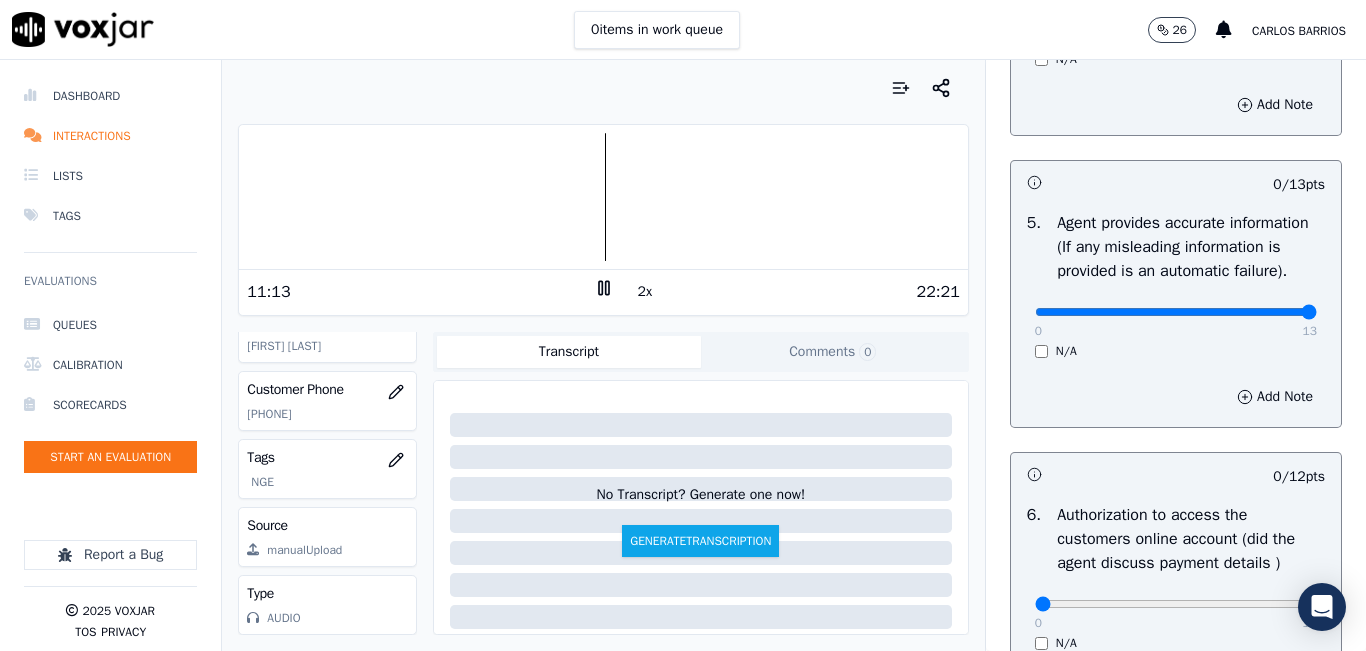 type on "13" 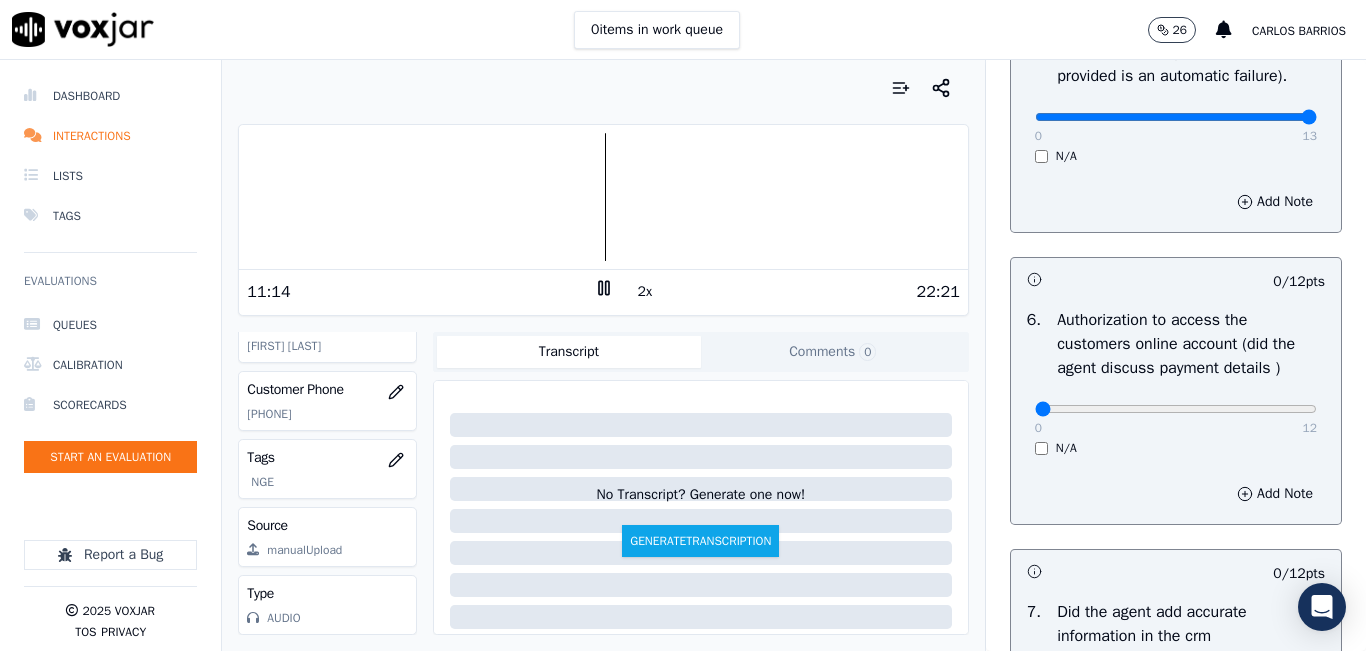 scroll, scrollTop: 1300, scrollLeft: 0, axis: vertical 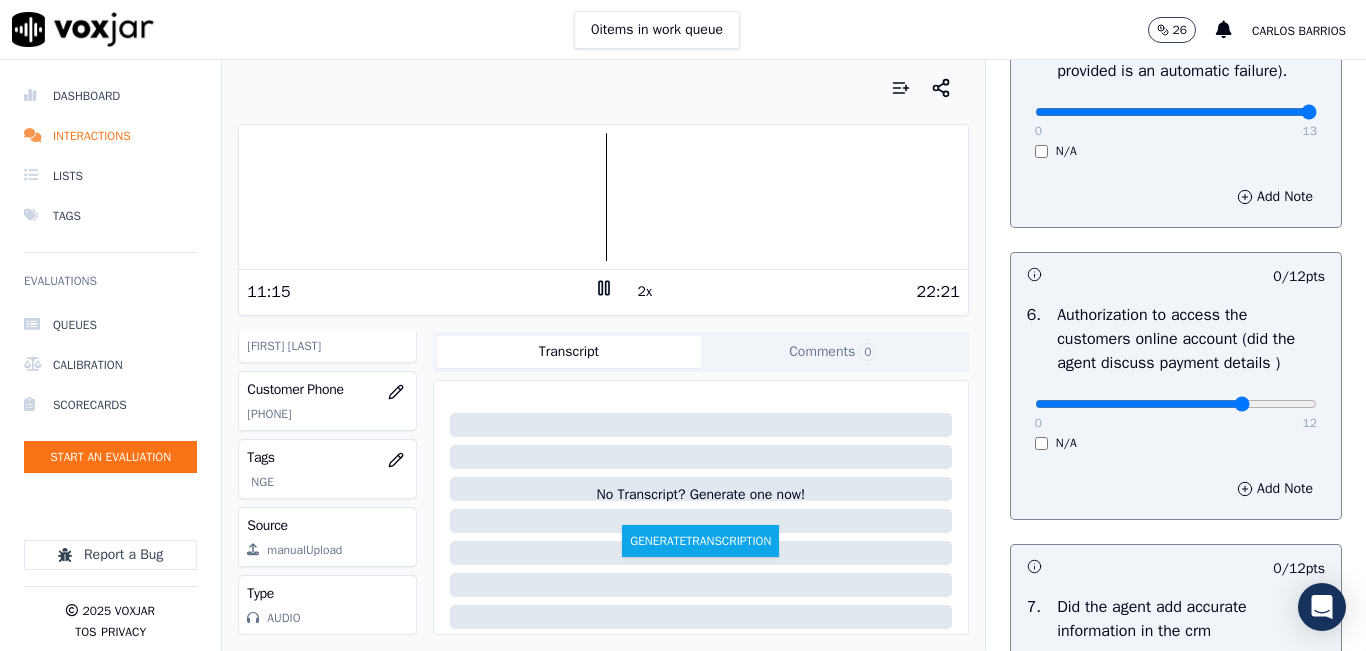 type on "9" 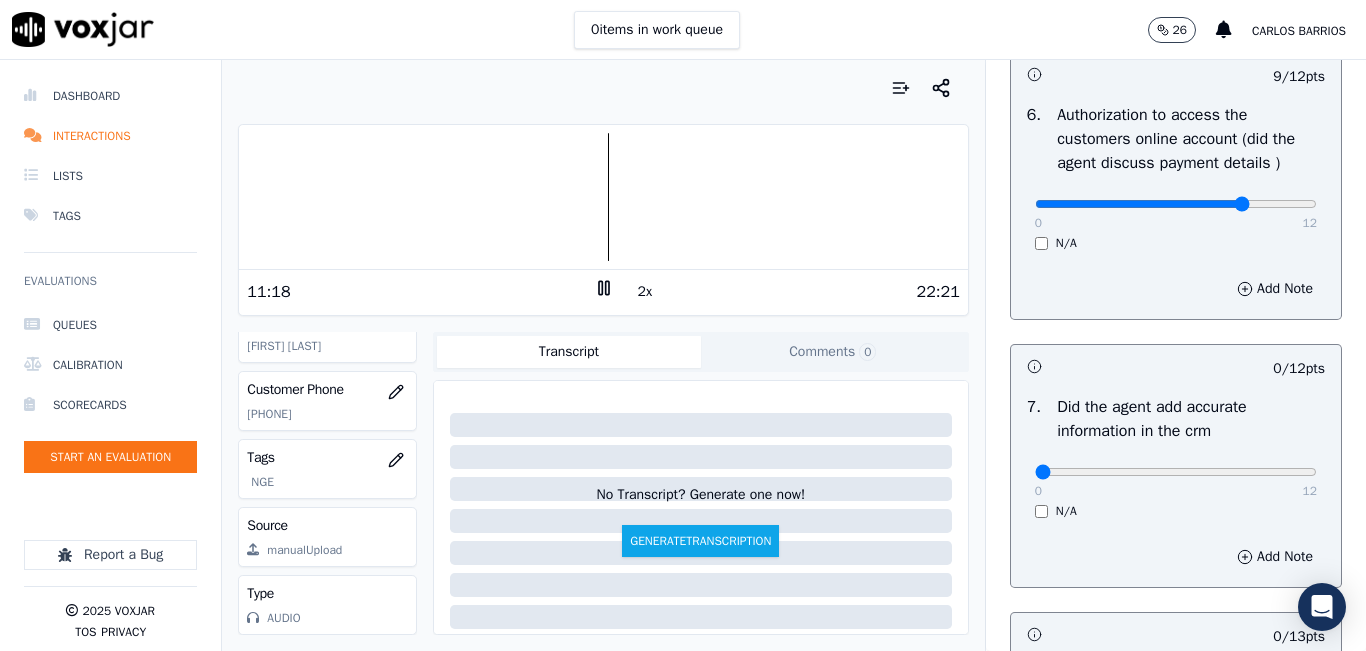 scroll, scrollTop: 1700, scrollLeft: 0, axis: vertical 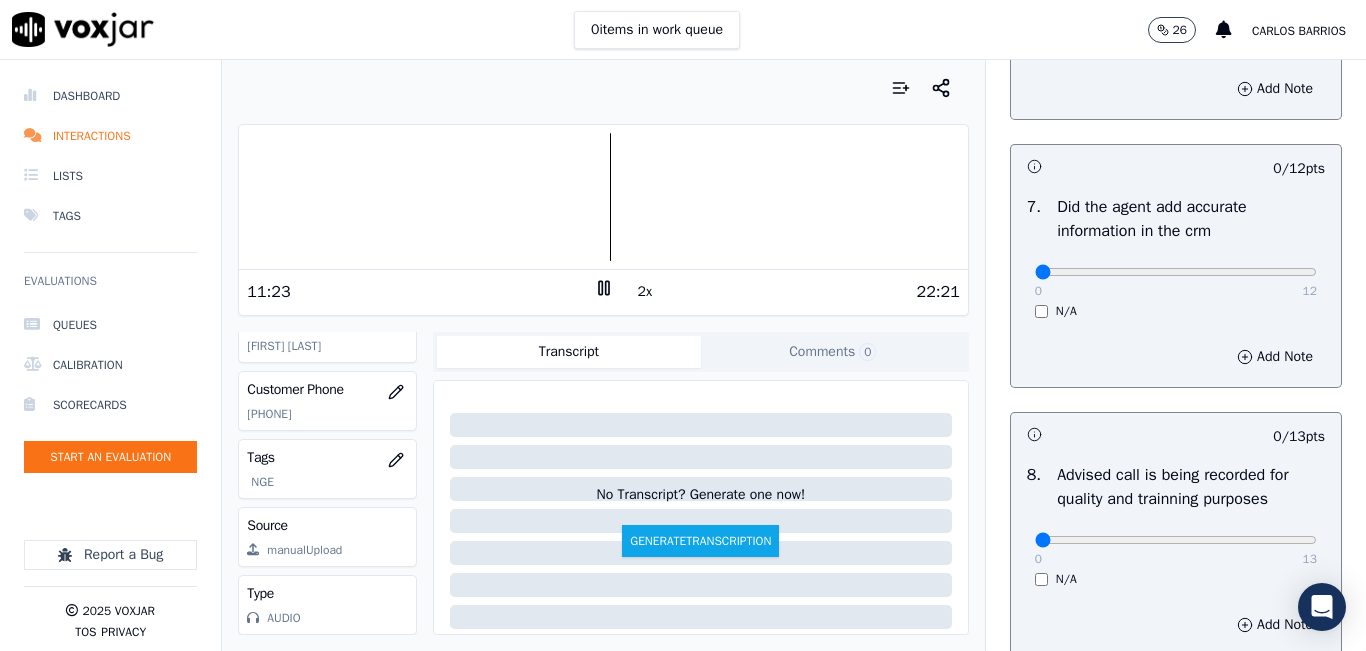 click at bounding box center (603, 197) 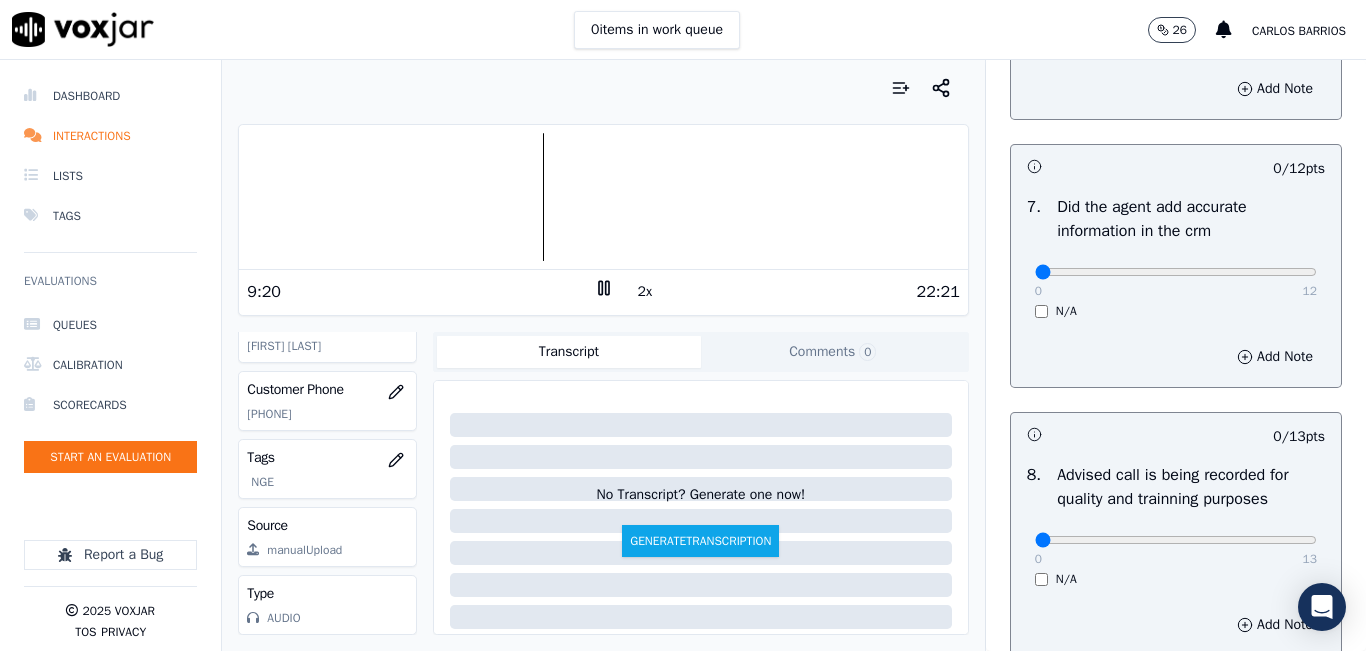 click at bounding box center [603, 197] 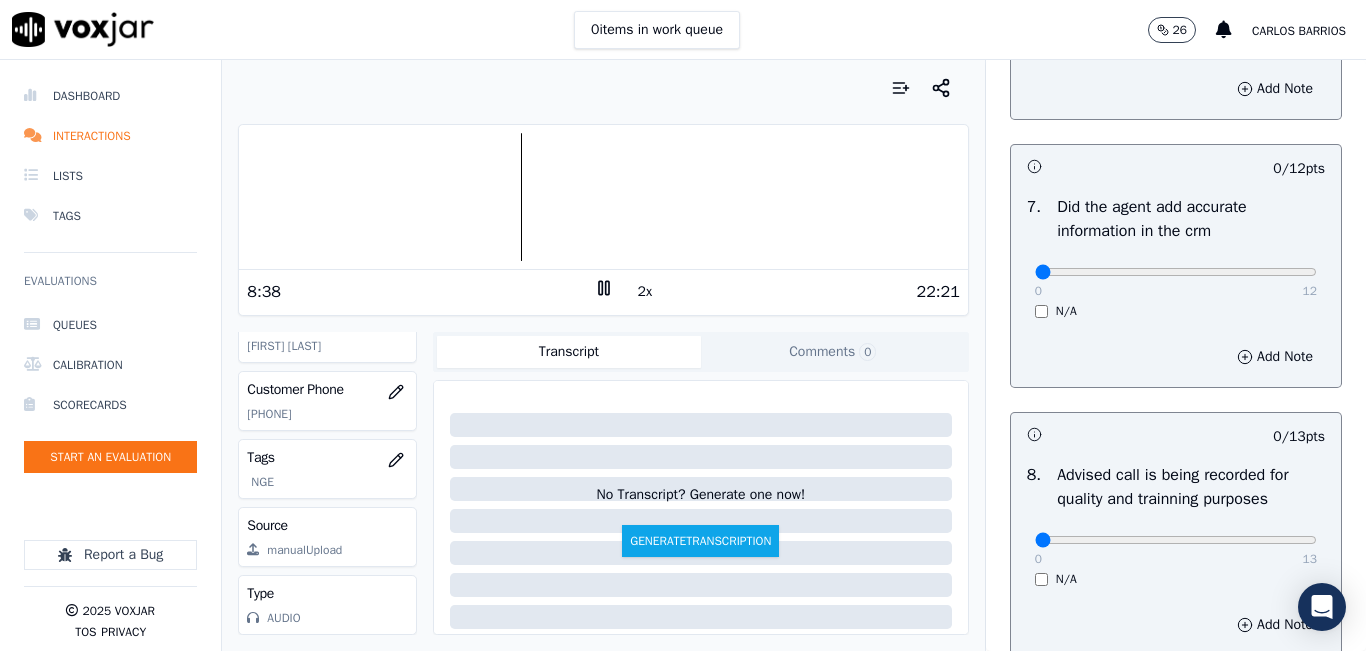 click at bounding box center (603, 197) 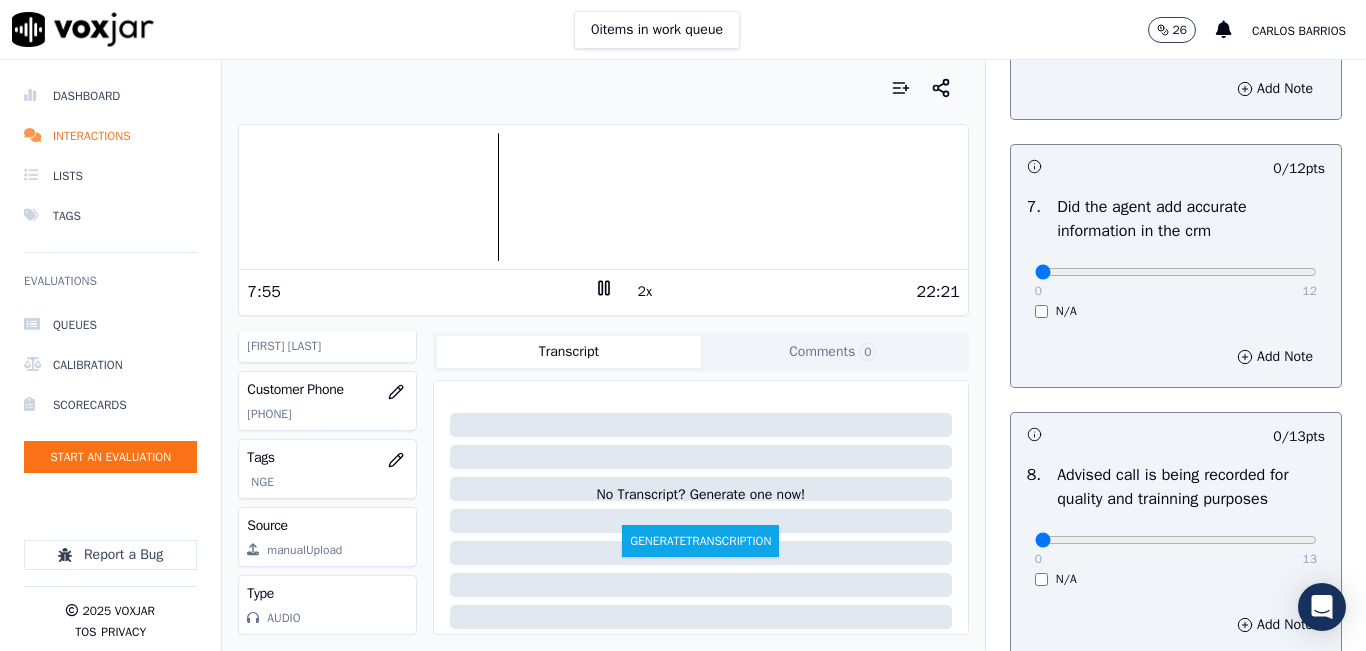 click at bounding box center (603, 197) 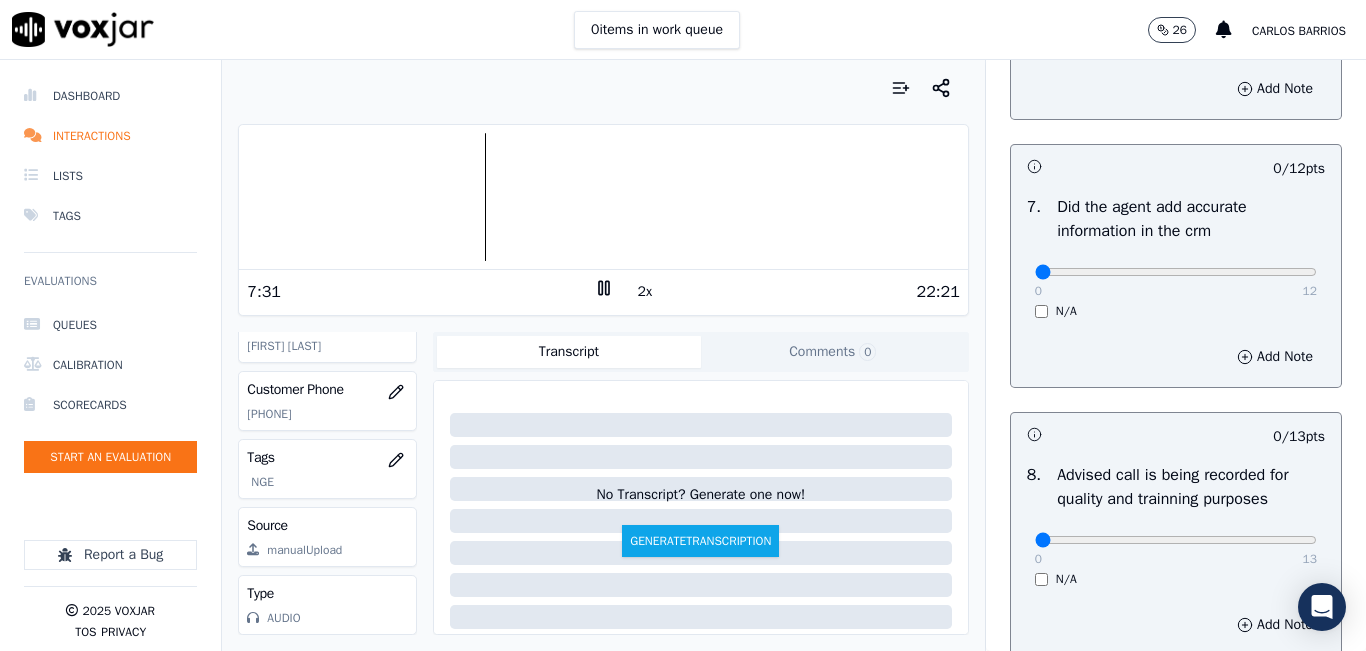 click at bounding box center (603, 197) 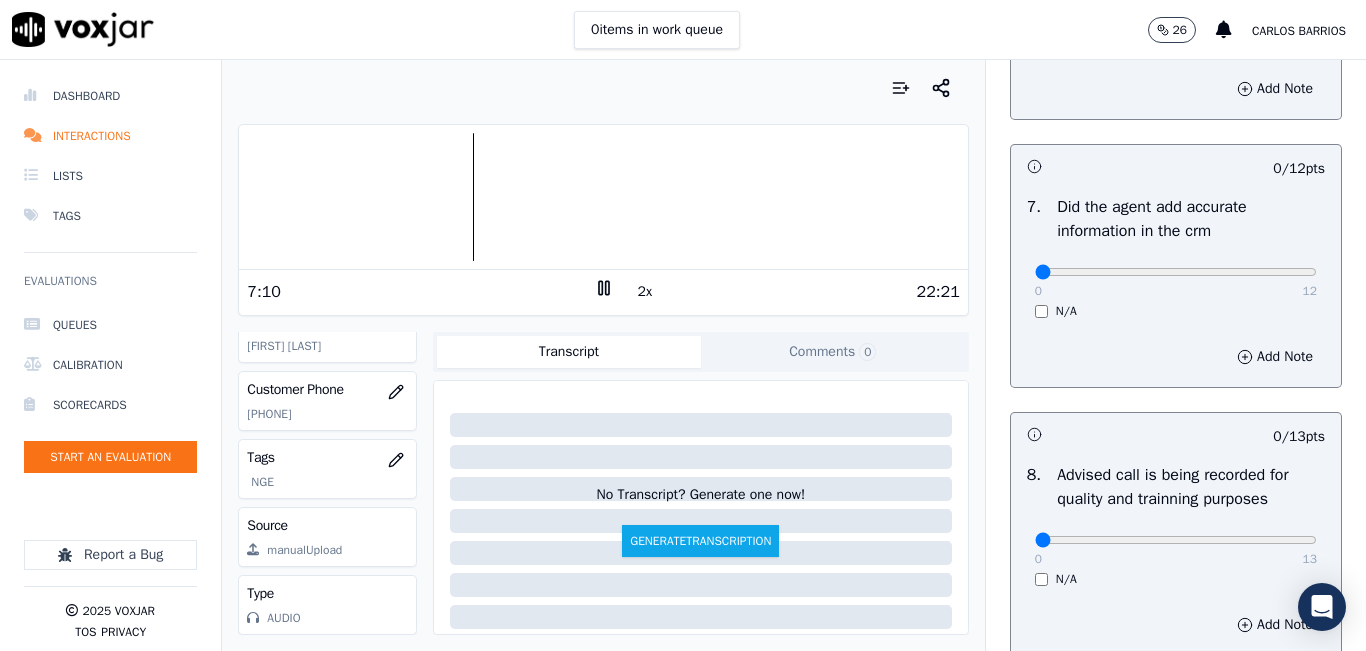 click on "2x" at bounding box center [645, 292] 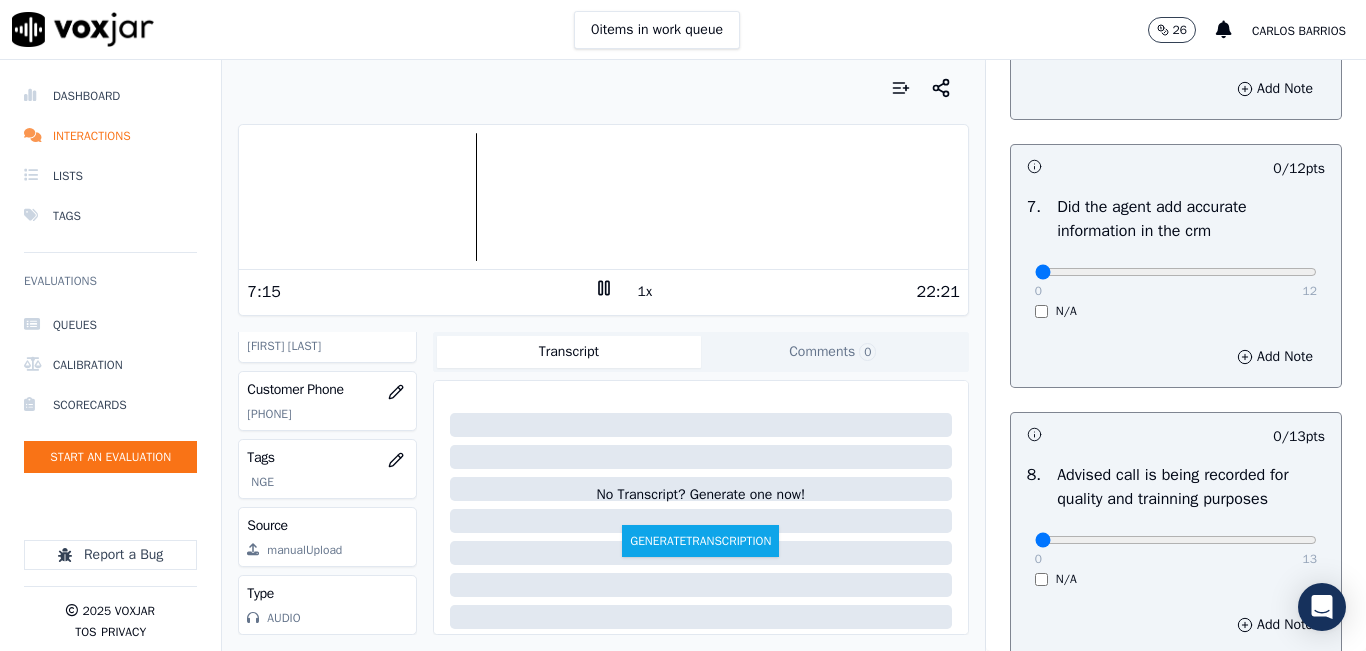 click at bounding box center (603, 197) 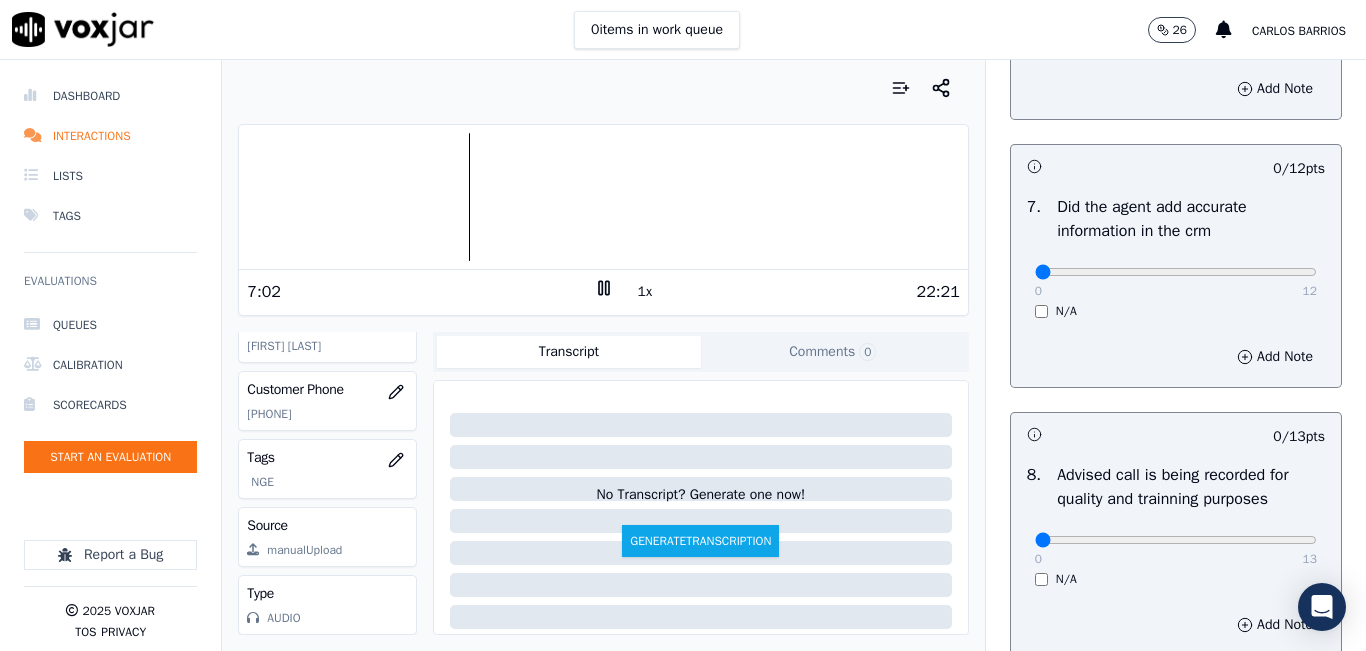click at bounding box center [603, 197] 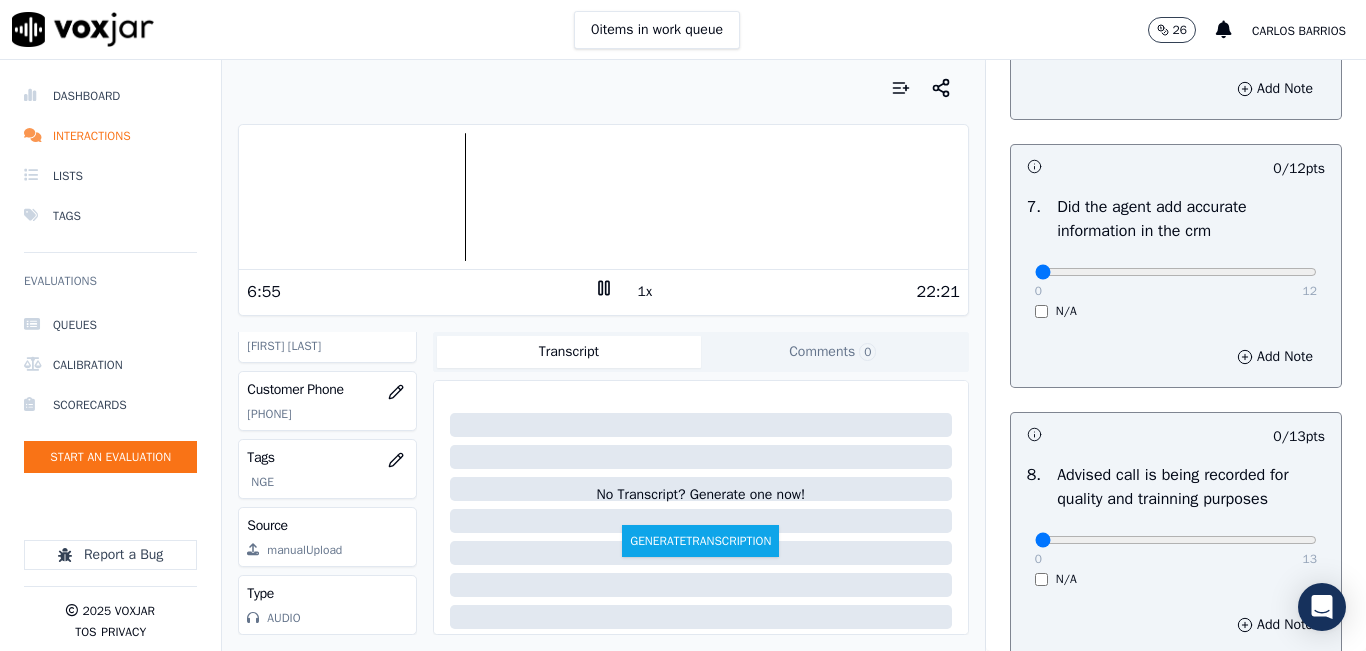 click at bounding box center (603, 197) 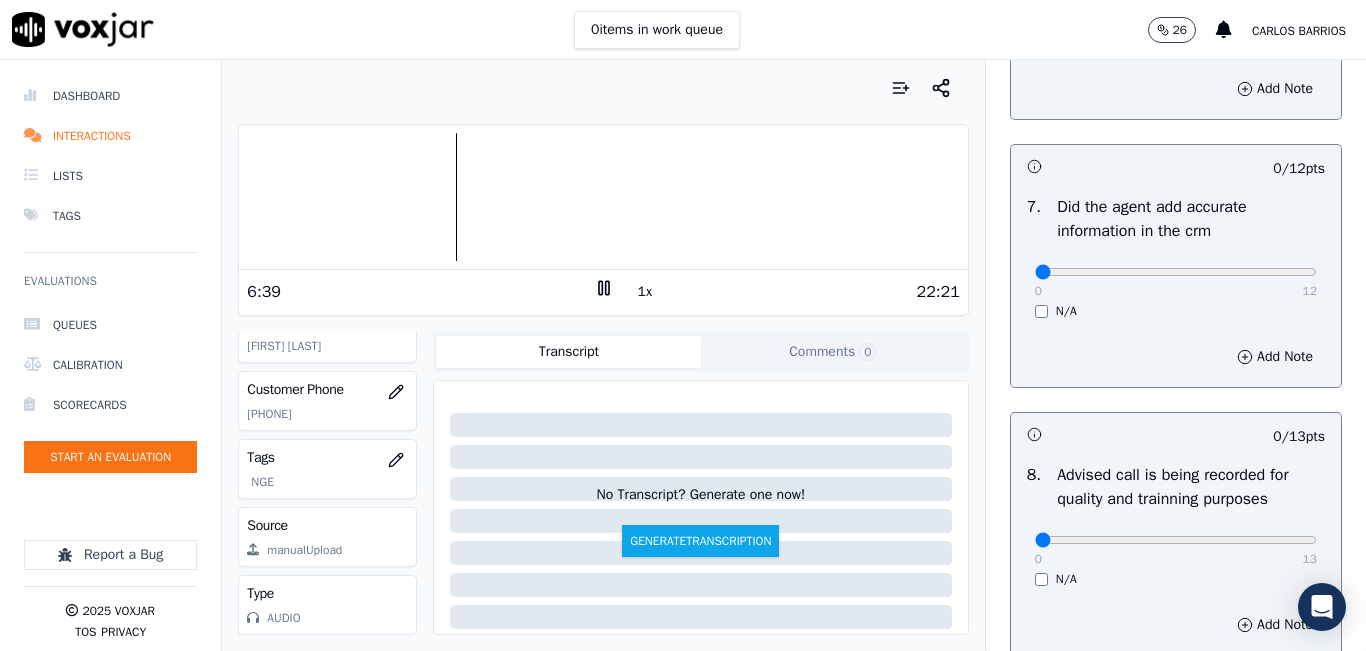 click on "1x" at bounding box center [645, 292] 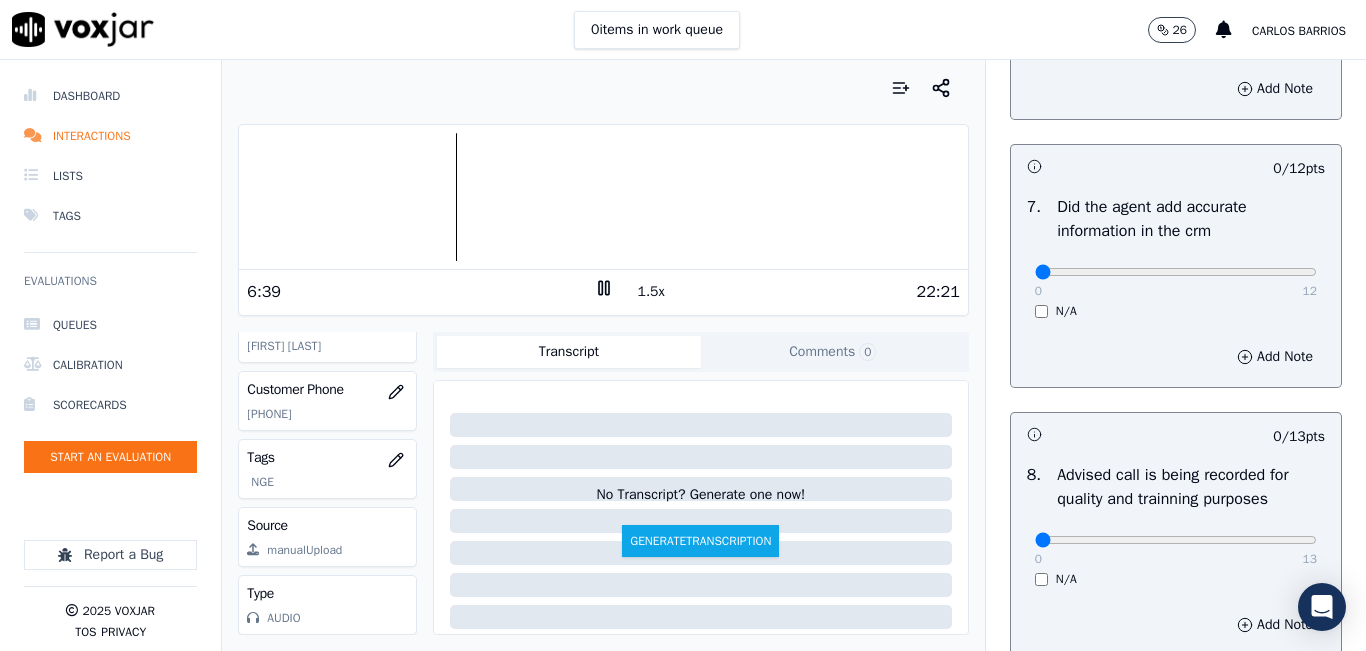 click on "1.5x" at bounding box center [651, 292] 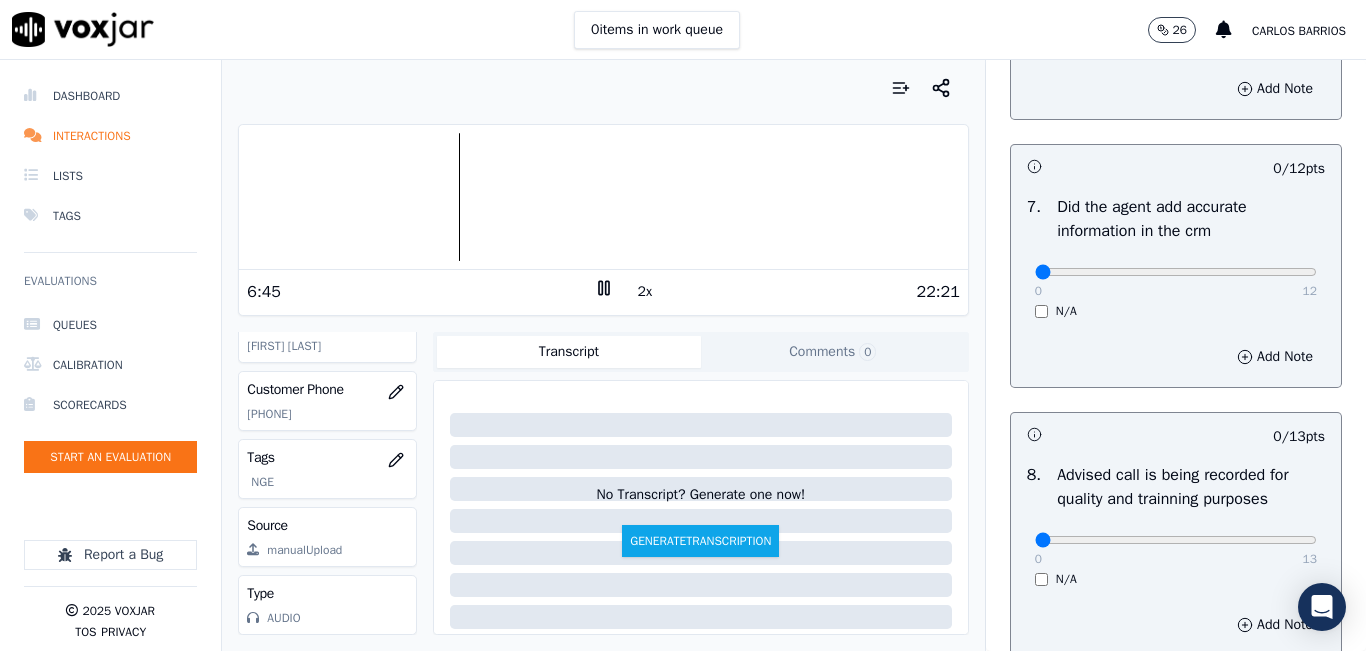 click on "2x" at bounding box center [645, 292] 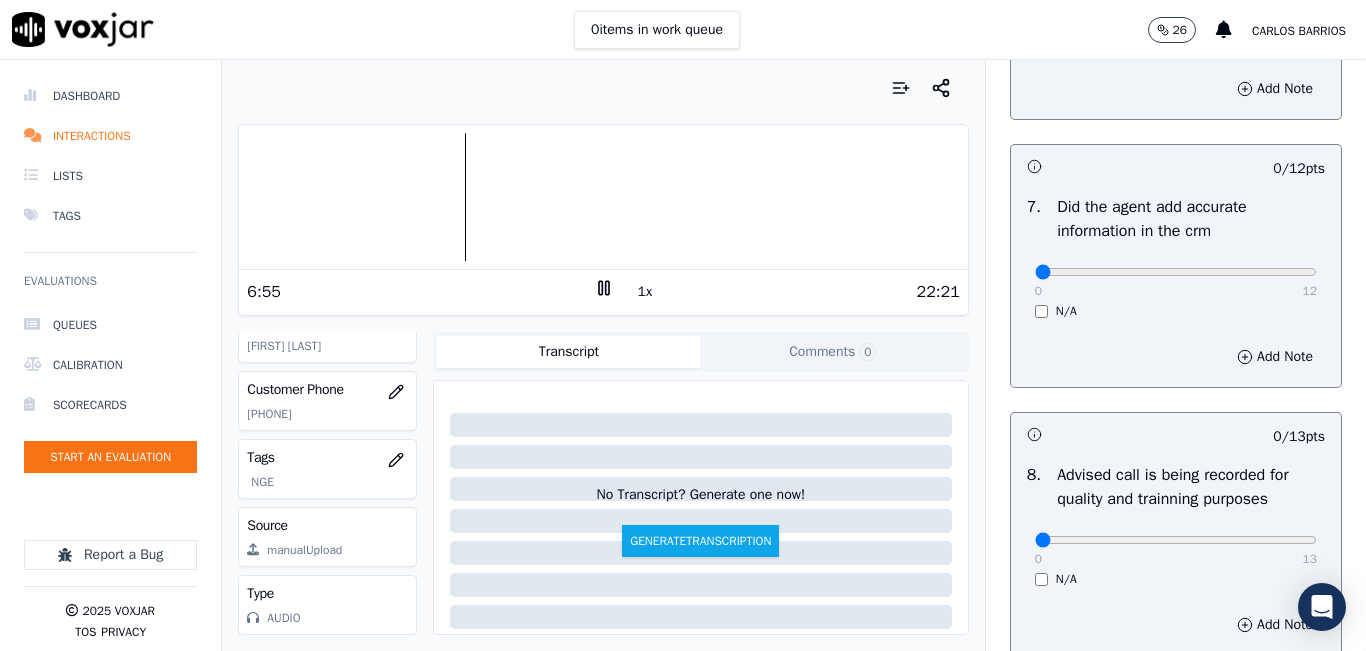 click on "[PHONE]" 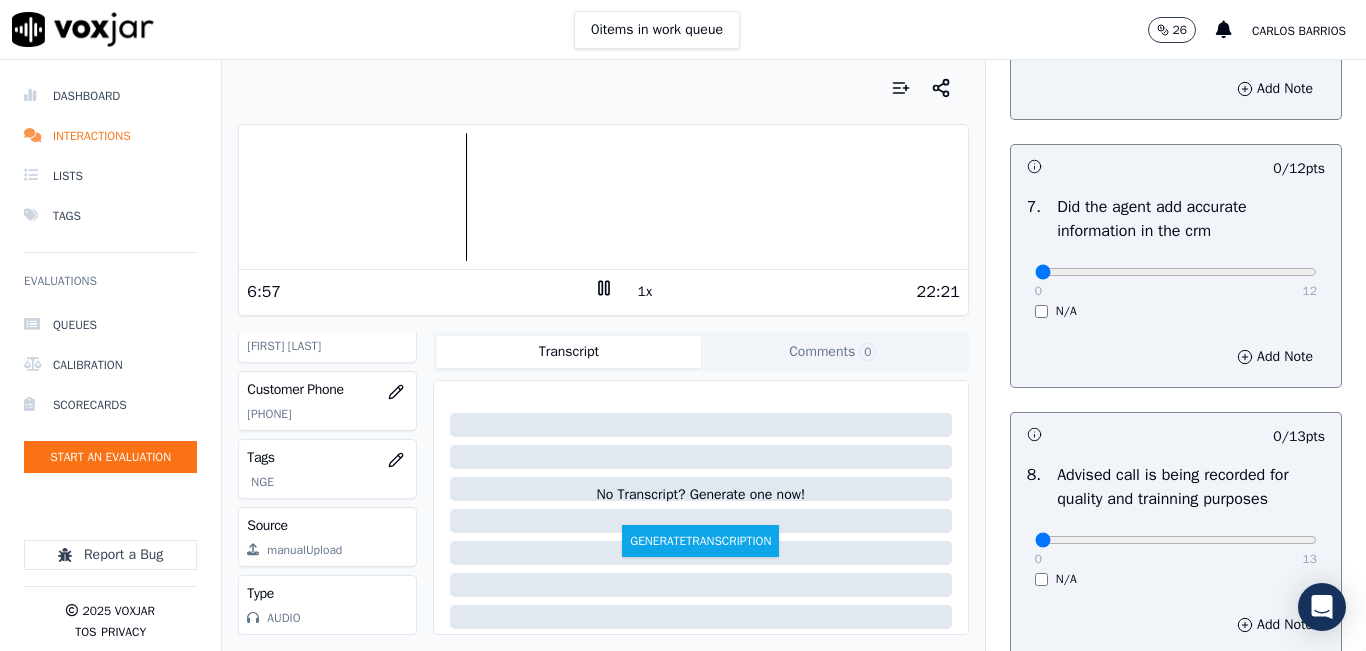 copy on "[PHONE]" 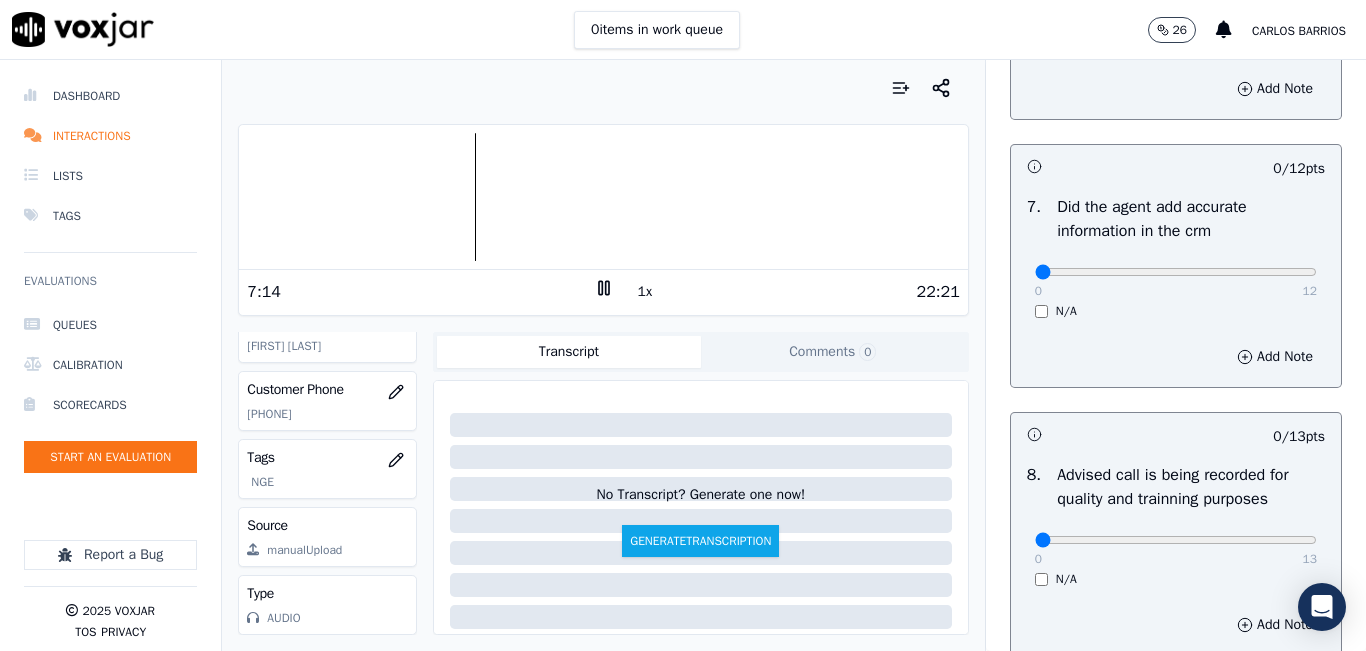 click at bounding box center (603, 197) 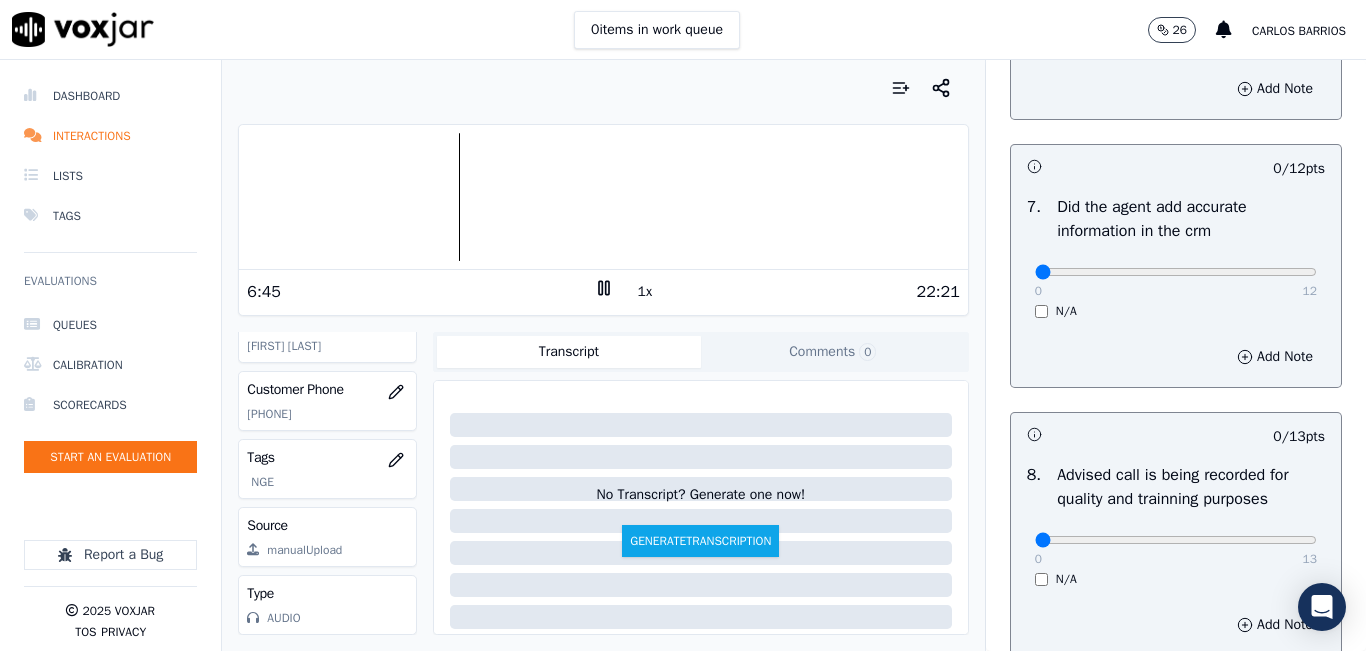 click on "1x" at bounding box center (645, 292) 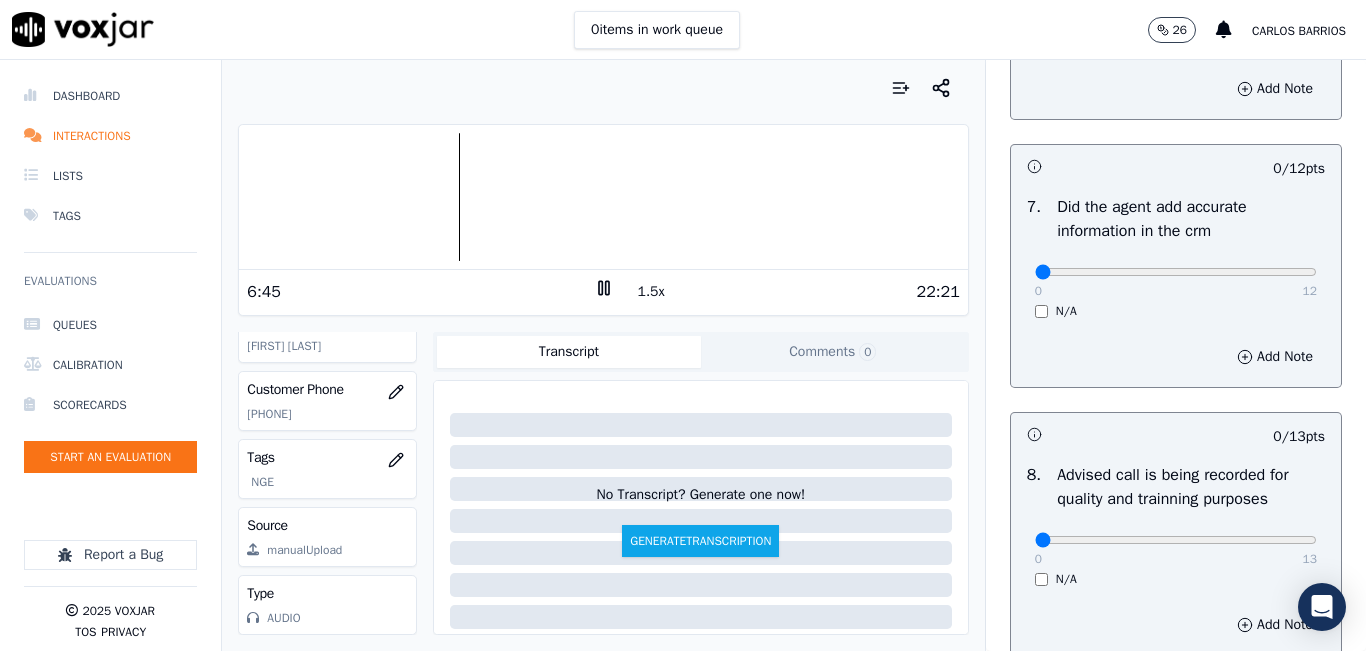 click on "1.5x" at bounding box center [651, 292] 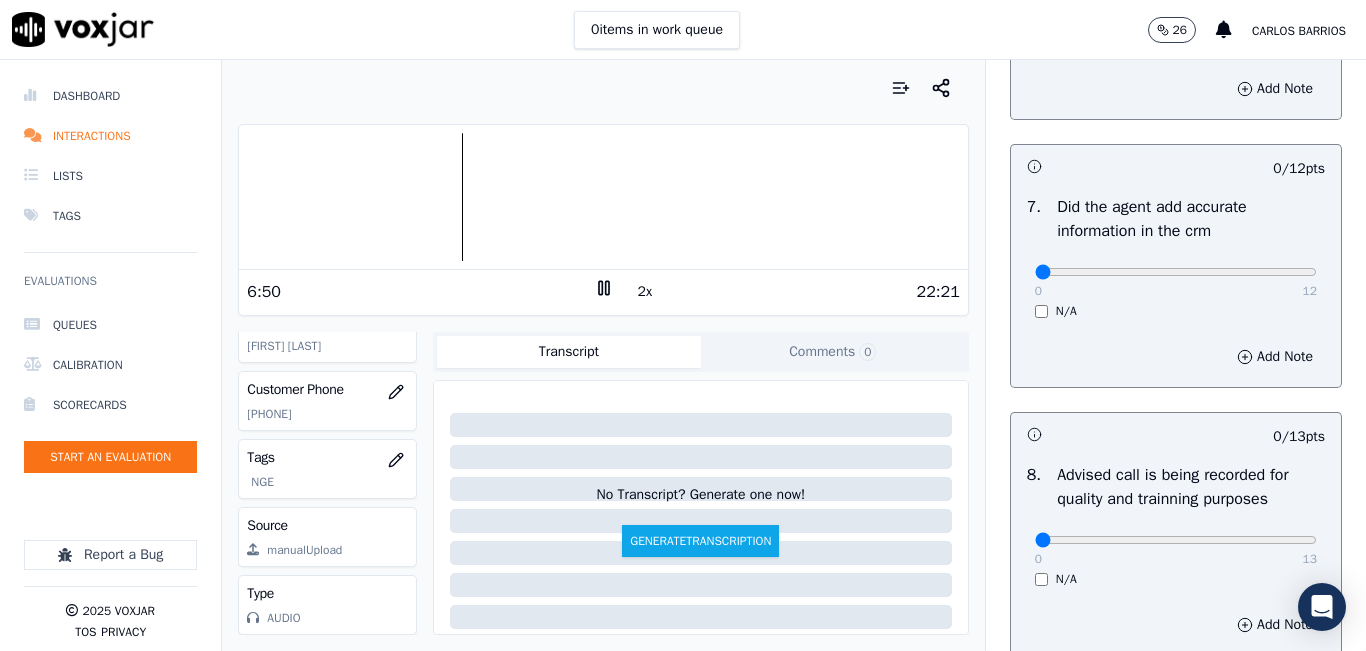 click on "2x" at bounding box center [645, 292] 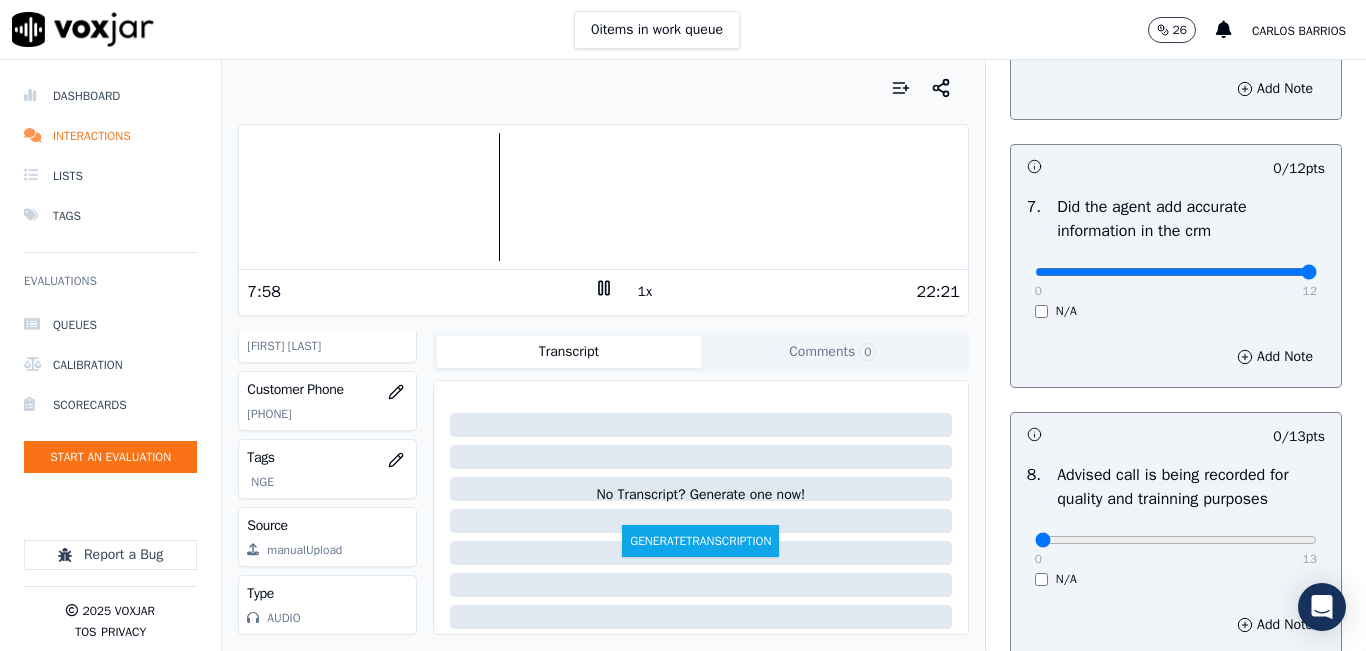 type on "12" 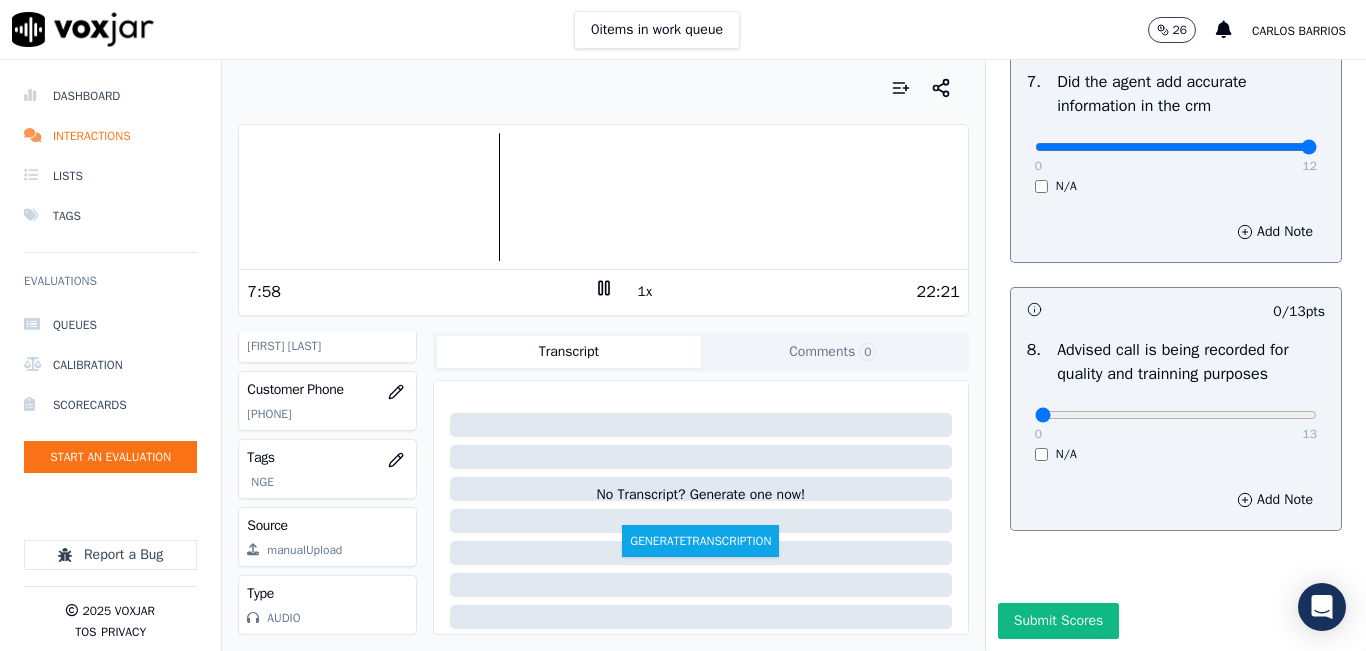 scroll, scrollTop: 1918, scrollLeft: 0, axis: vertical 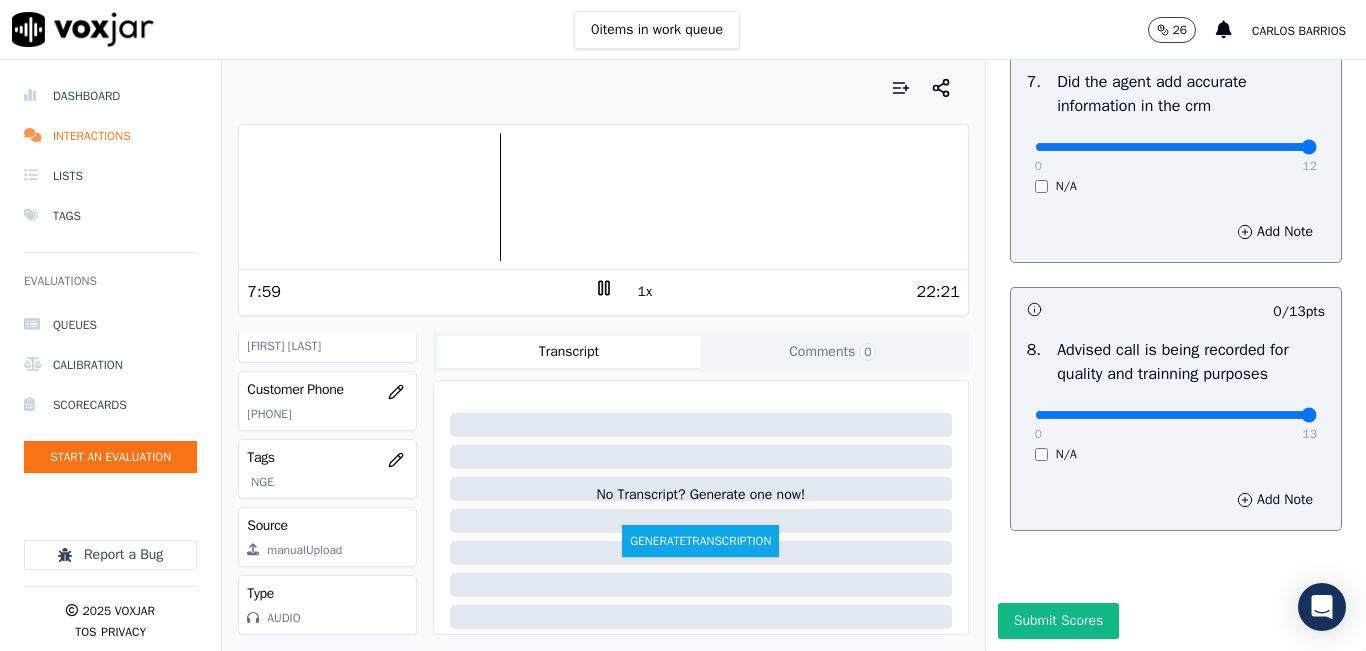 drag, startPoint x: 1250, startPoint y: 371, endPoint x: 1272, endPoint y: 376, distance: 22.561028 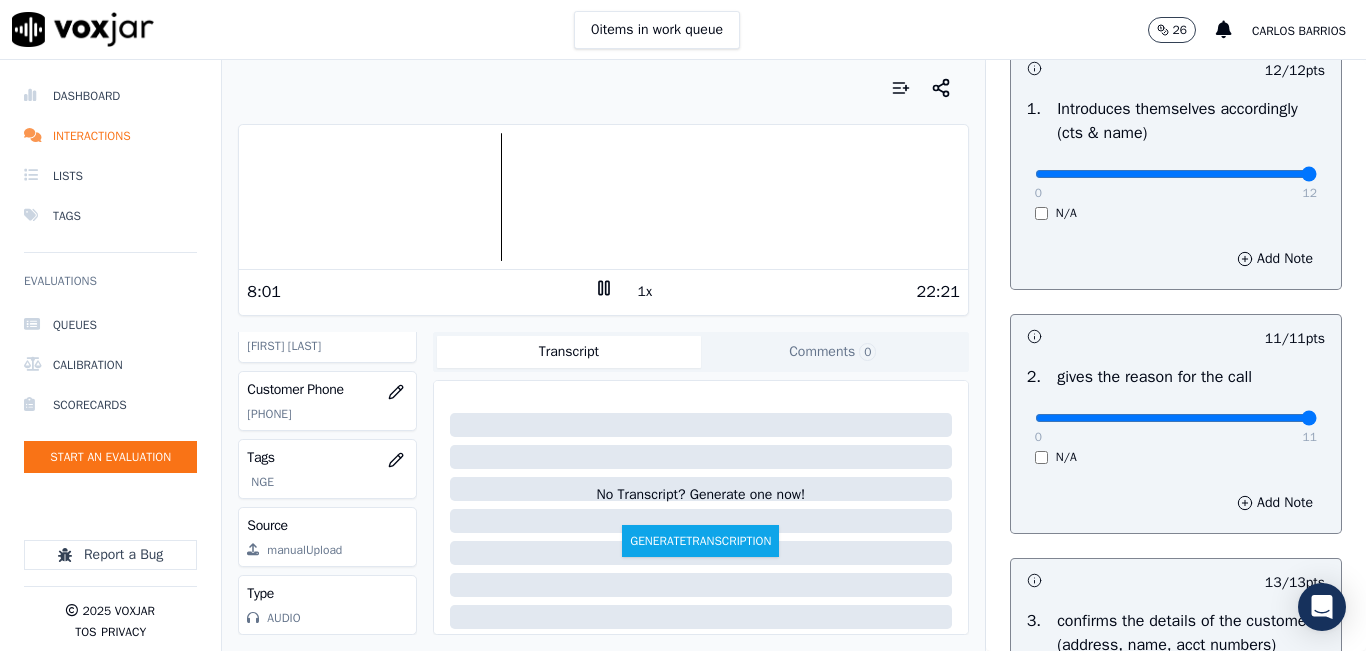 scroll, scrollTop: 0, scrollLeft: 0, axis: both 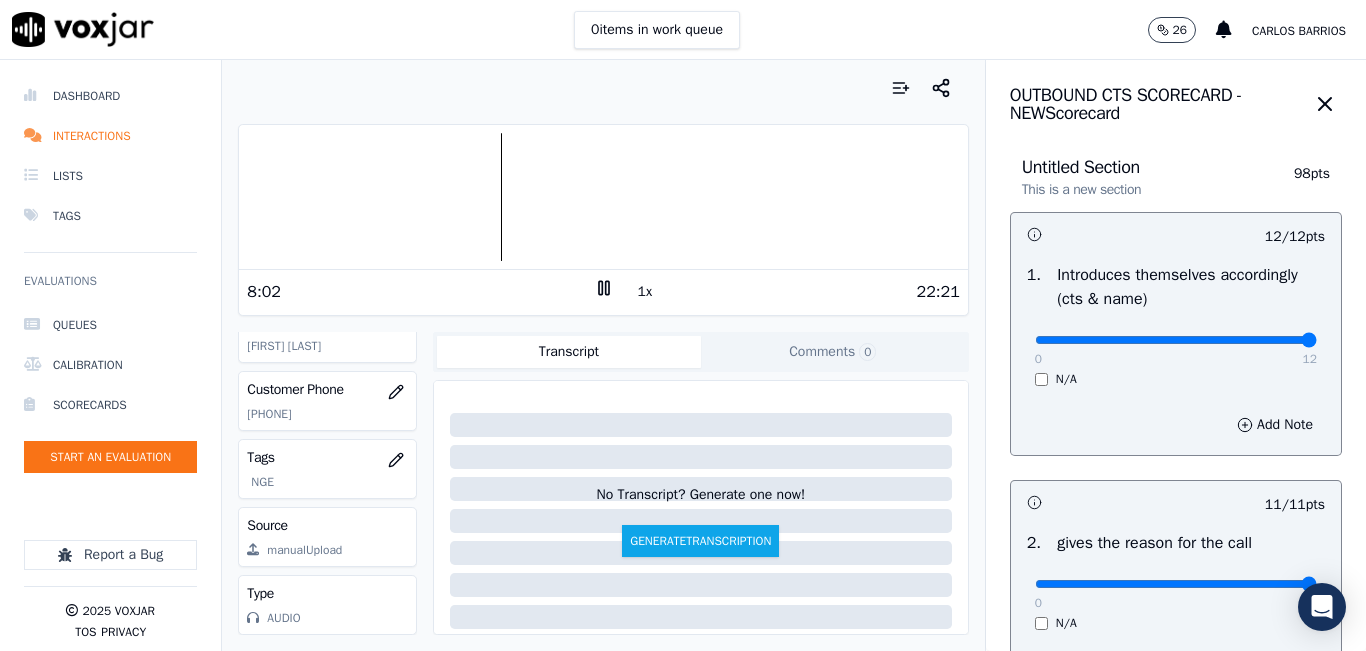 click at bounding box center (1176, 340) 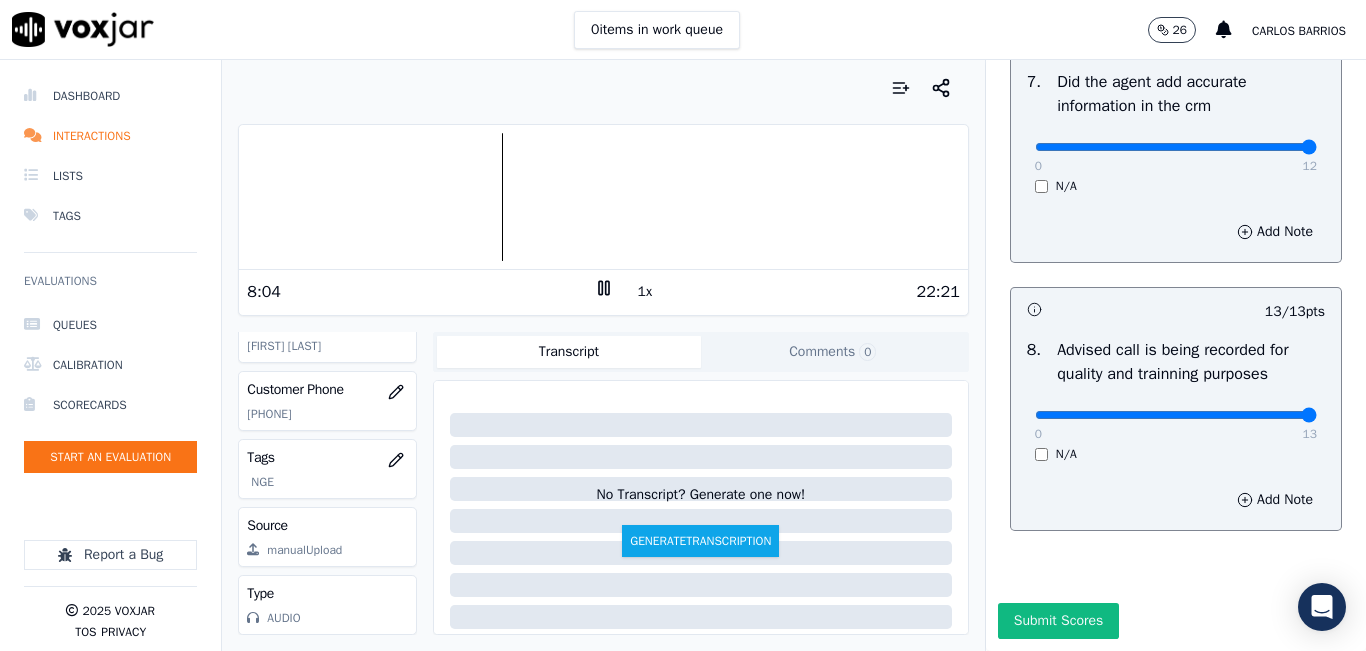 scroll, scrollTop: 1918, scrollLeft: 0, axis: vertical 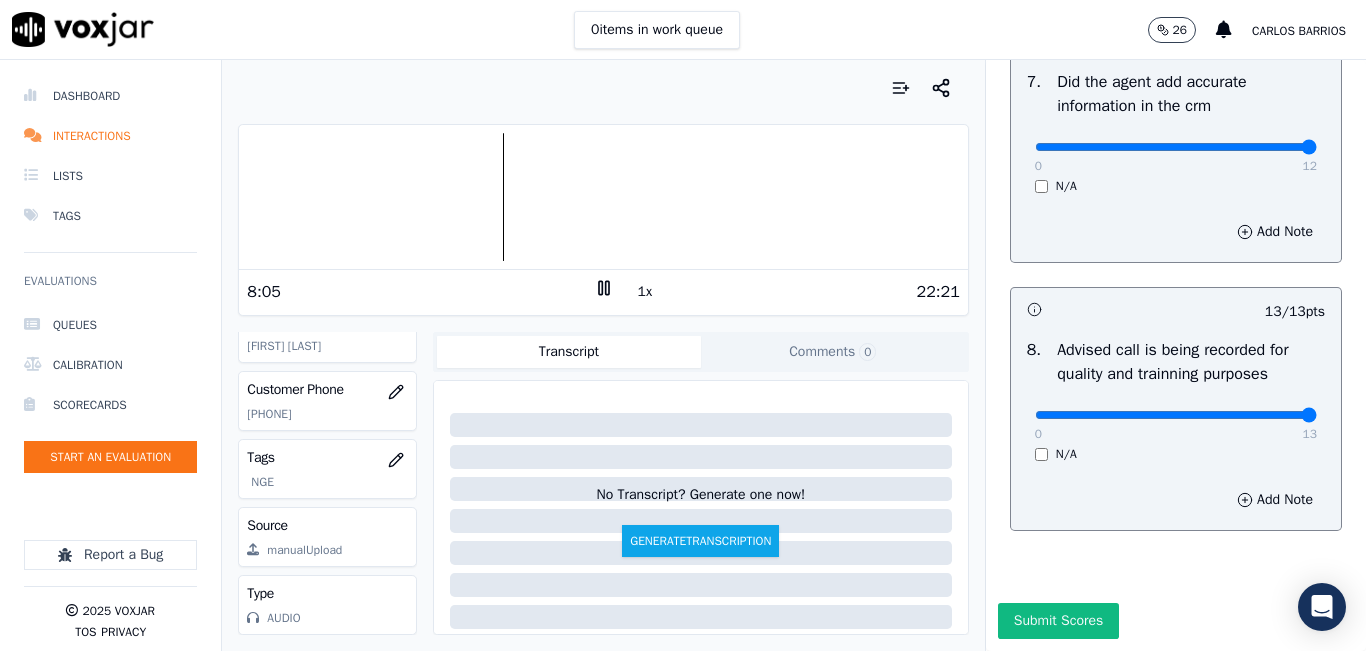 click at bounding box center [603, 197] 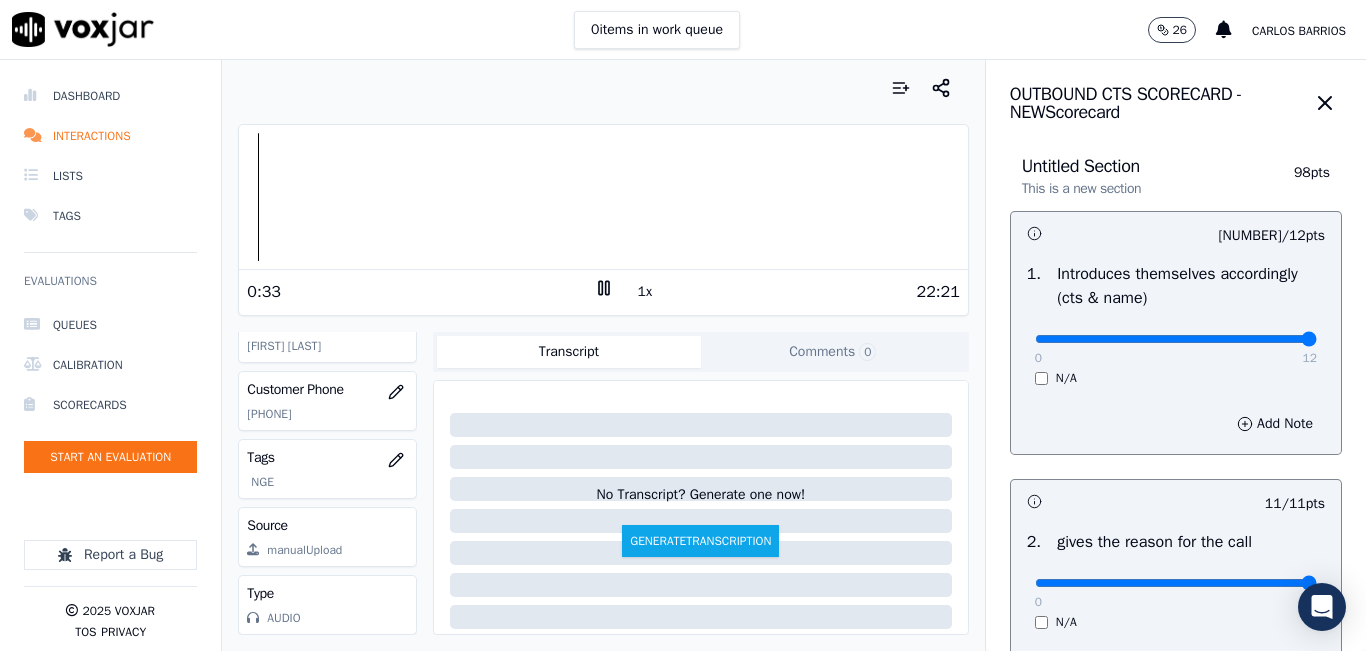 scroll, scrollTop: 0, scrollLeft: 0, axis: both 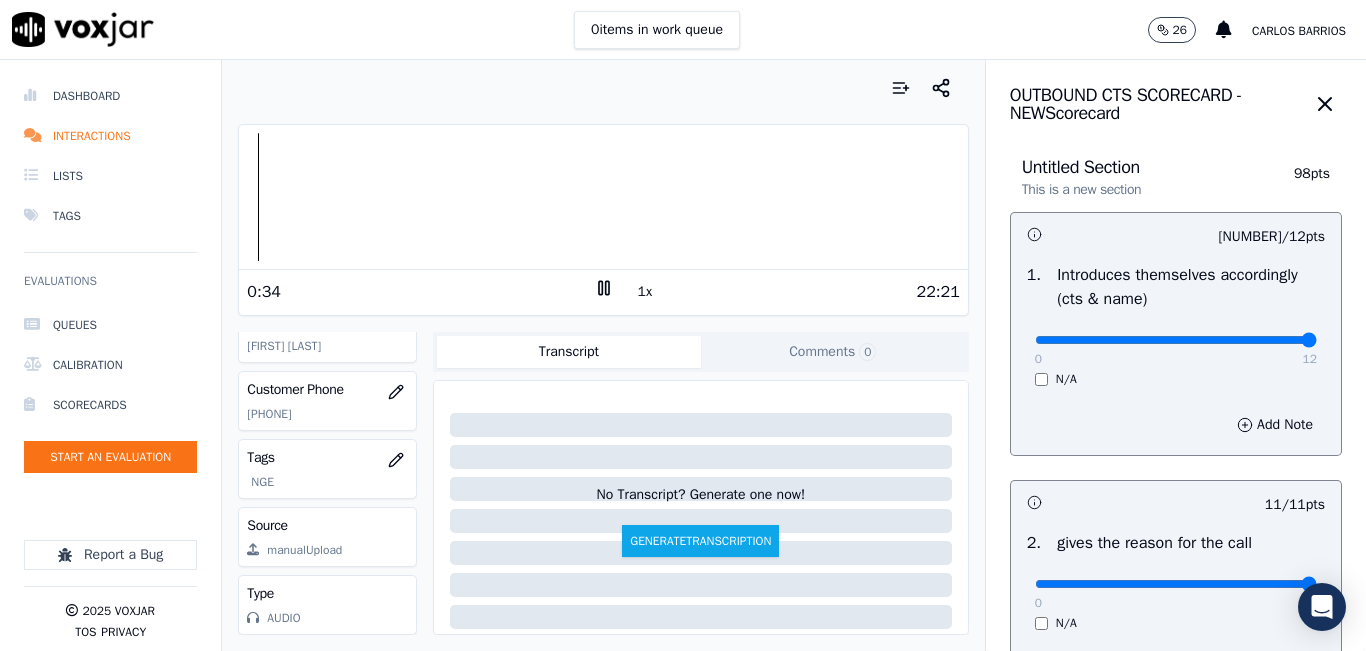 type on "12" 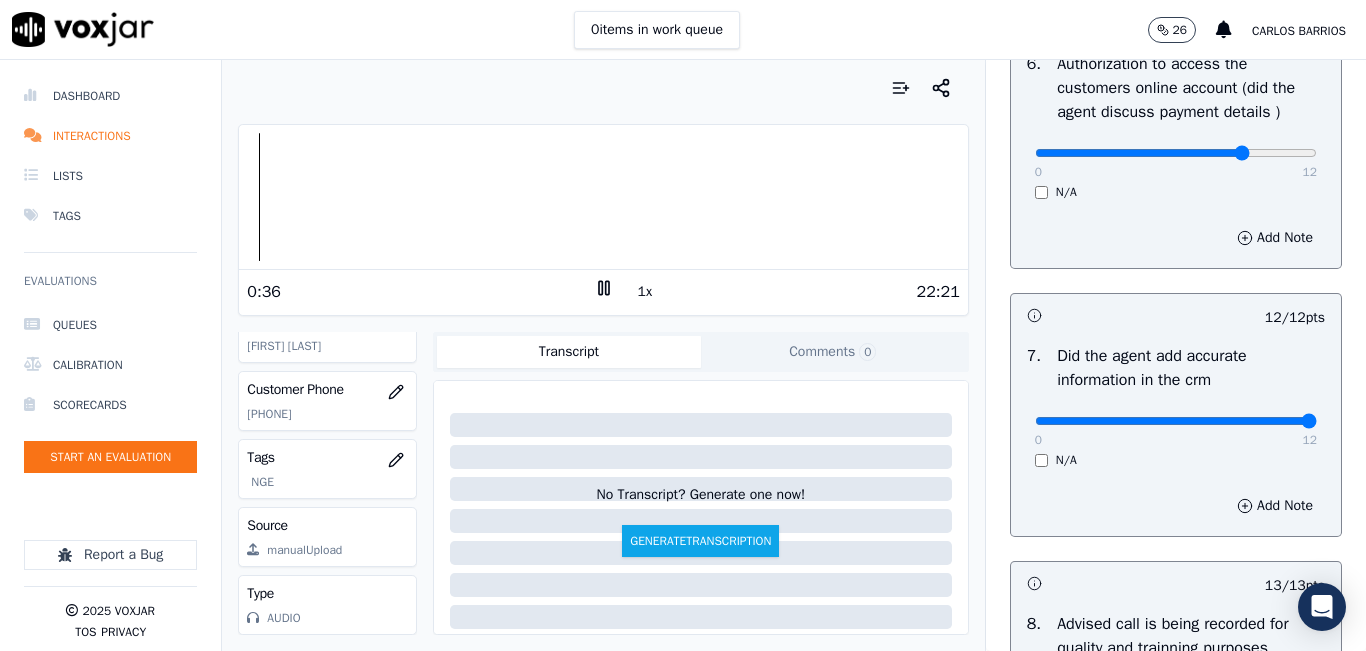scroll, scrollTop: 1918, scrollLeft: 0, axis: vertical 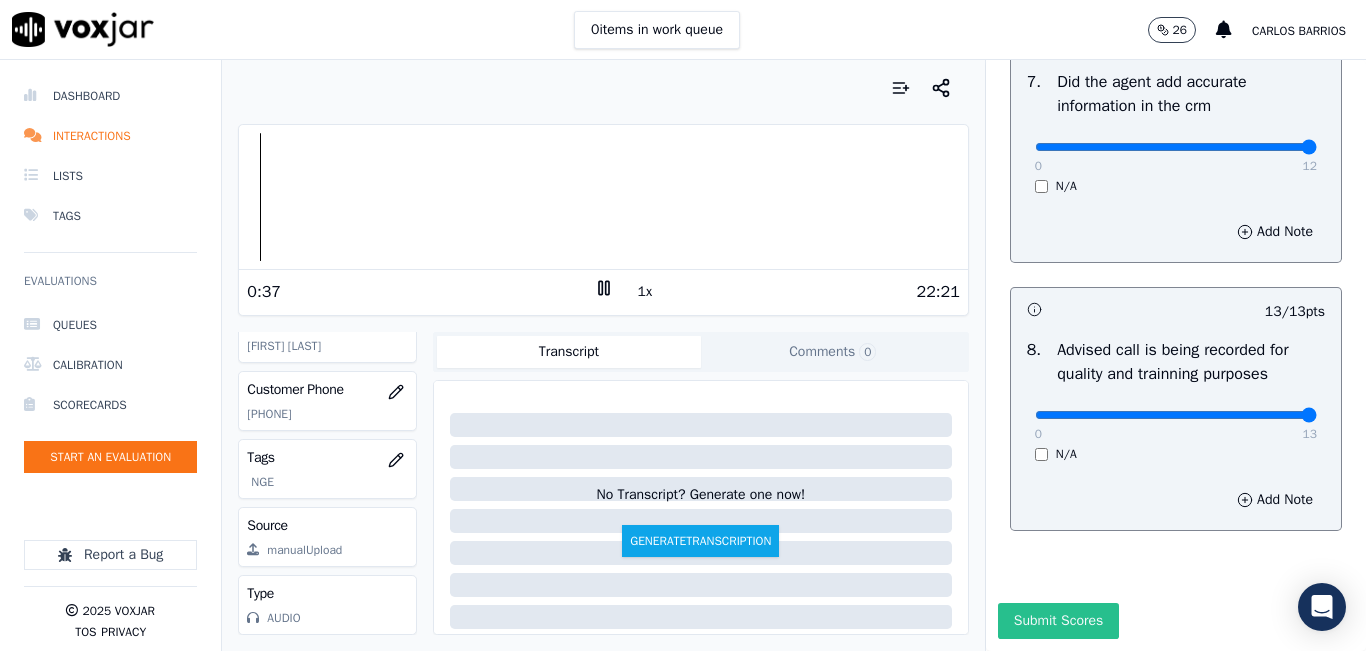 click on "Submit Scores" at bounding box center (1058, 621) 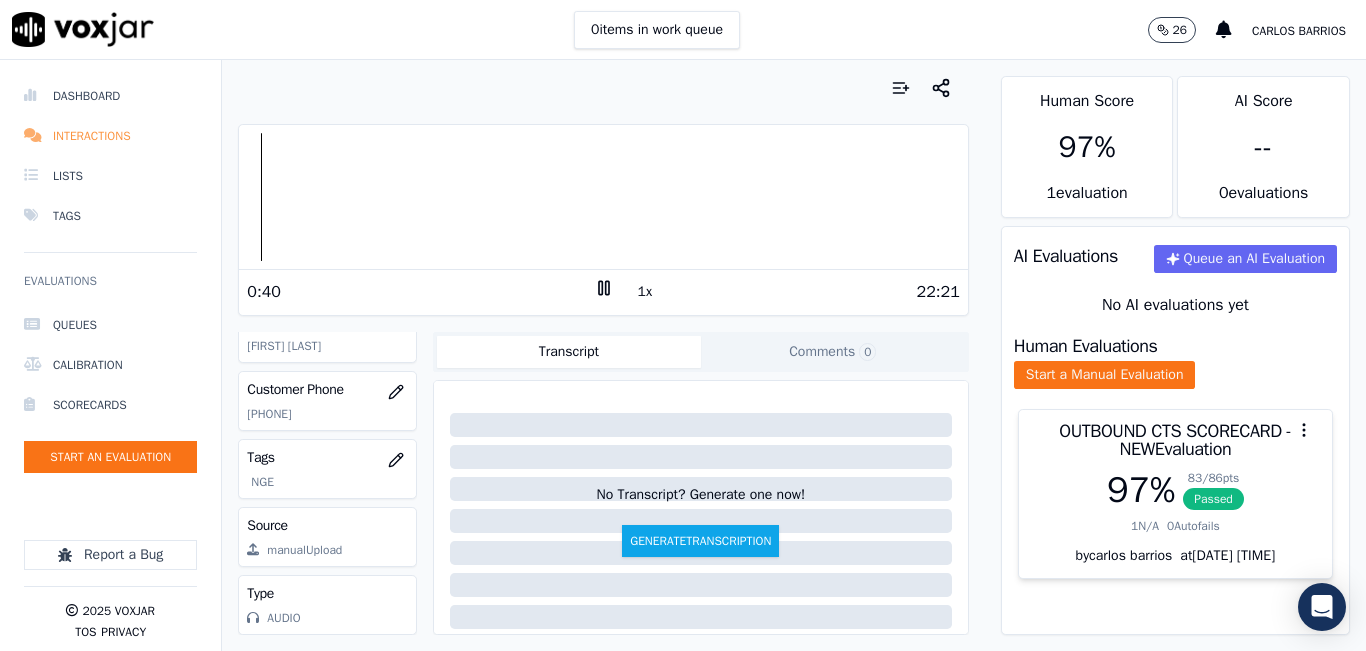 click on "Interactions" at bounding box center (110, 136) 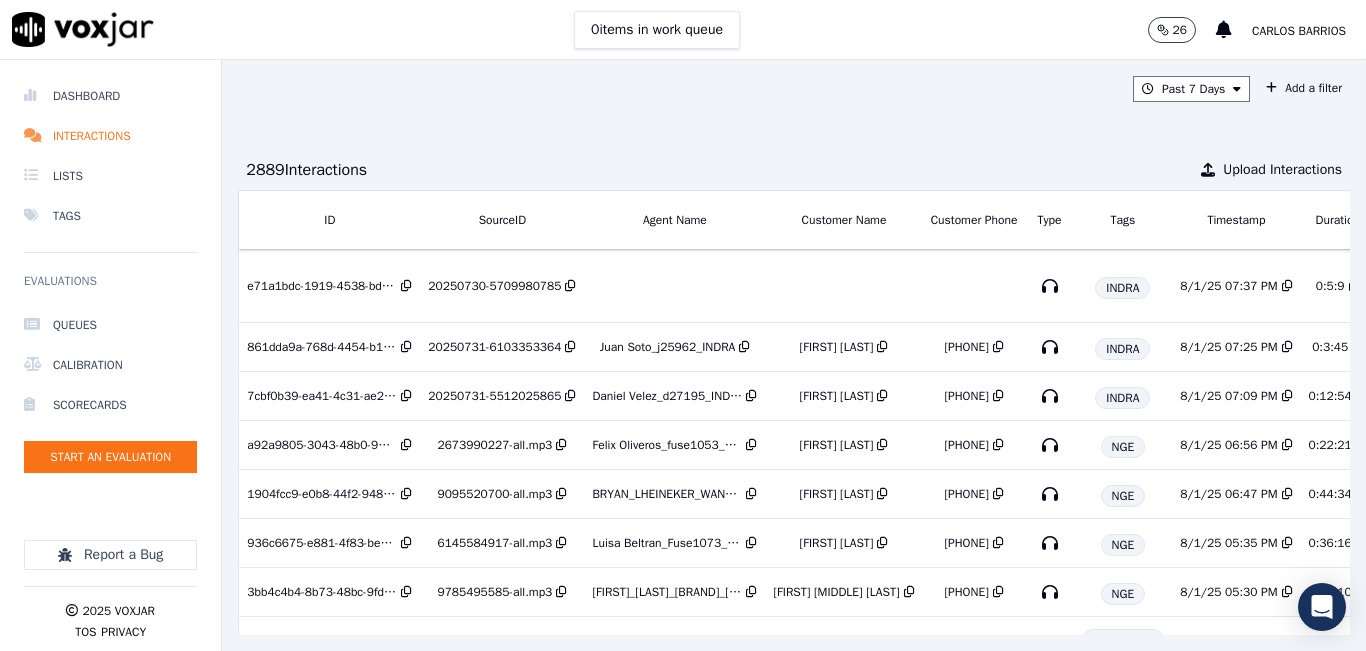 drag, startPoint x: 726, startPoint y: 100, endPoint x: 709, endPoint y: 0, distance: 101.43471 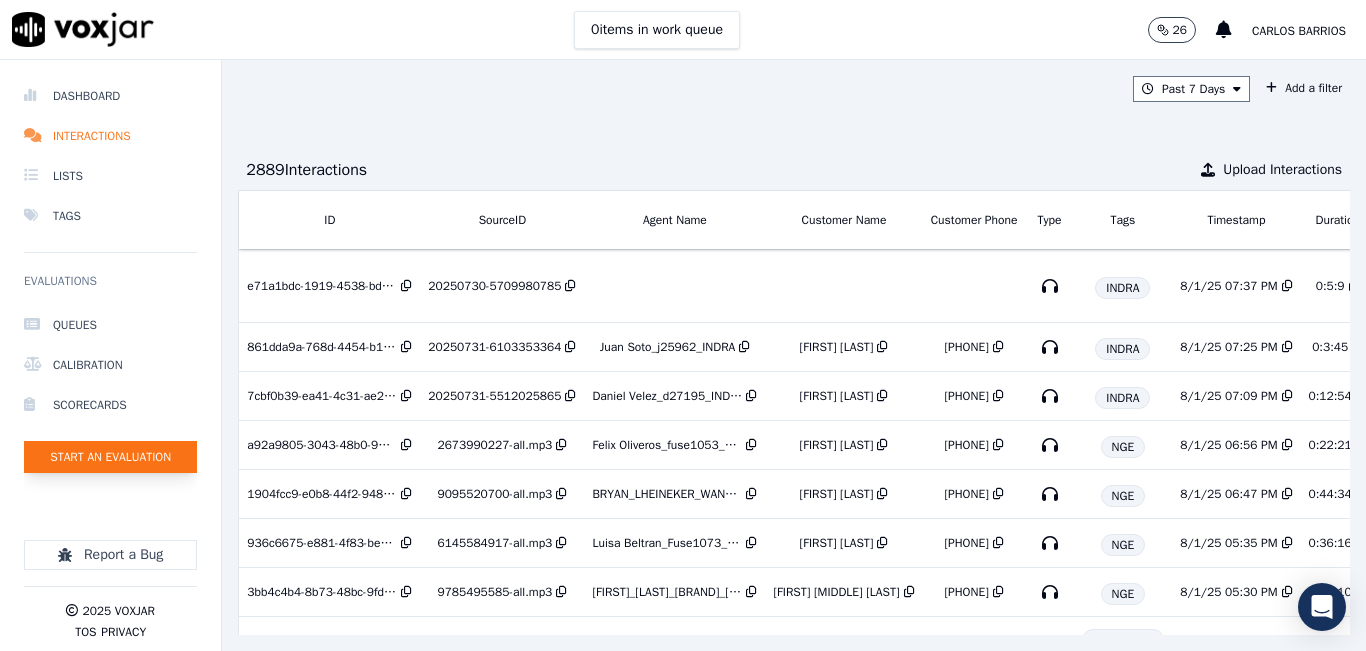 click on "Start an Evaluation" 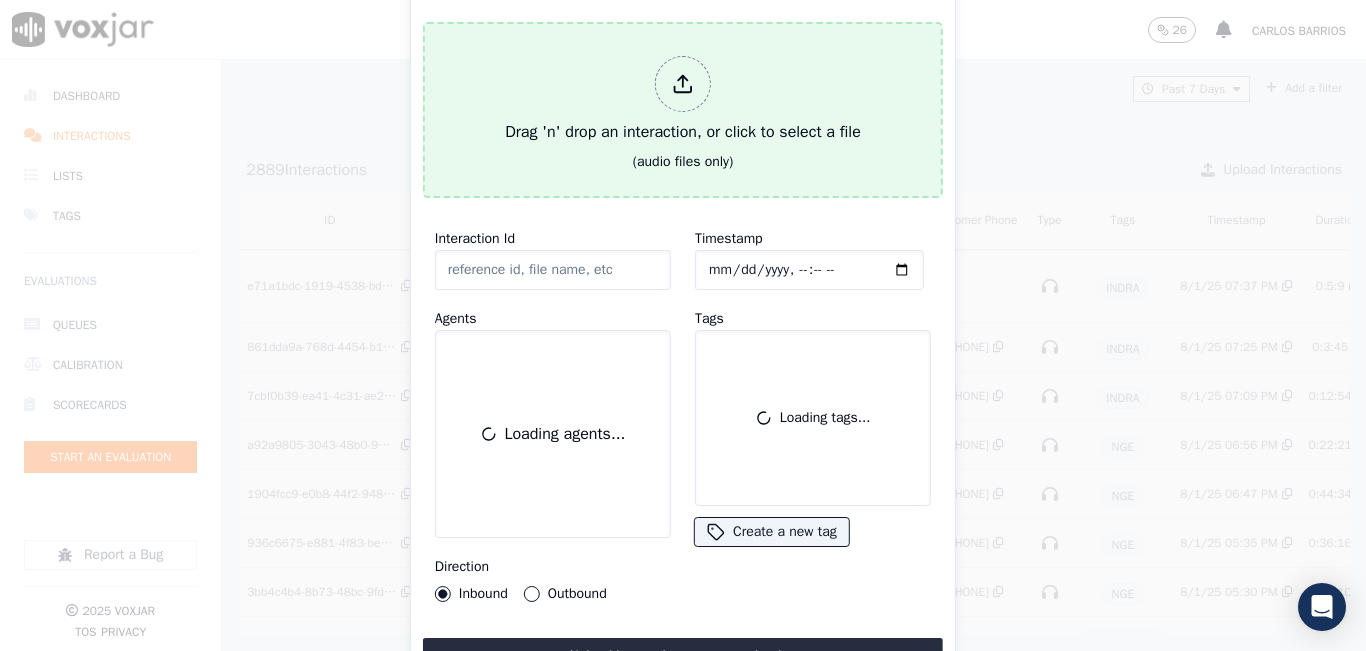 click on "Drag 'n' drop an interaction, or click to select a file" at bounding box center [683, 100] 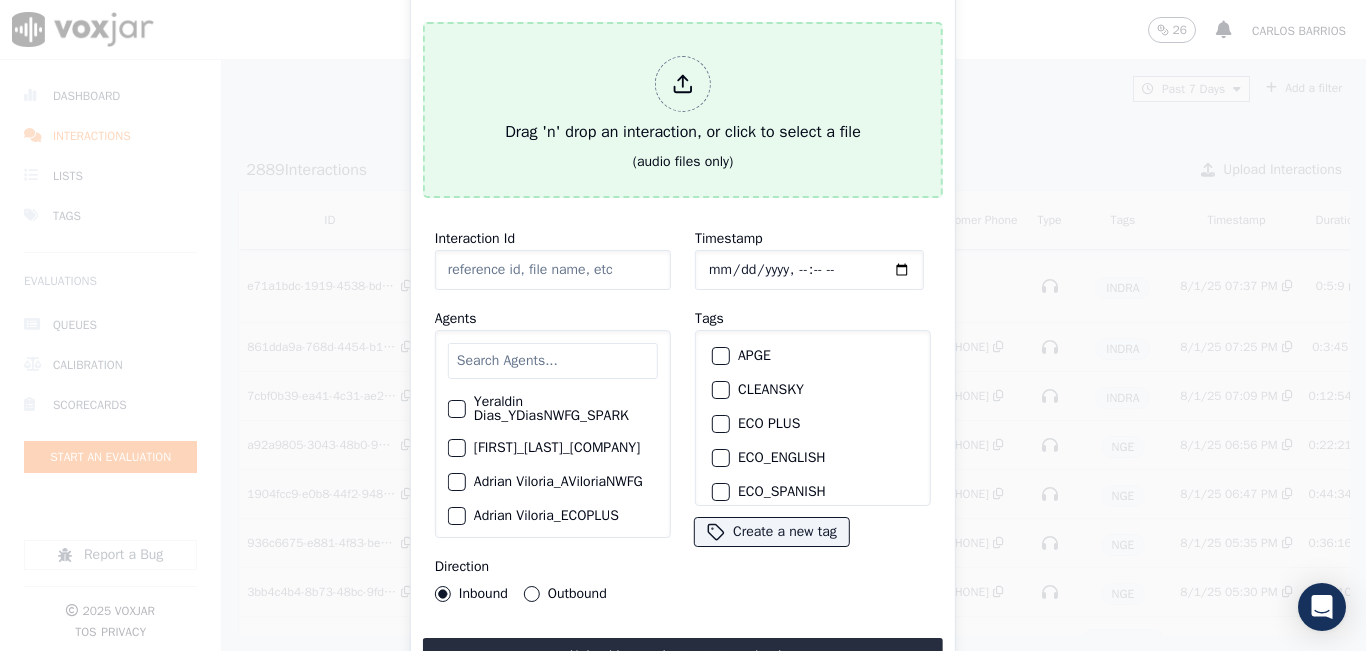 type on "20250731-100408_6095313501-all.mp3" 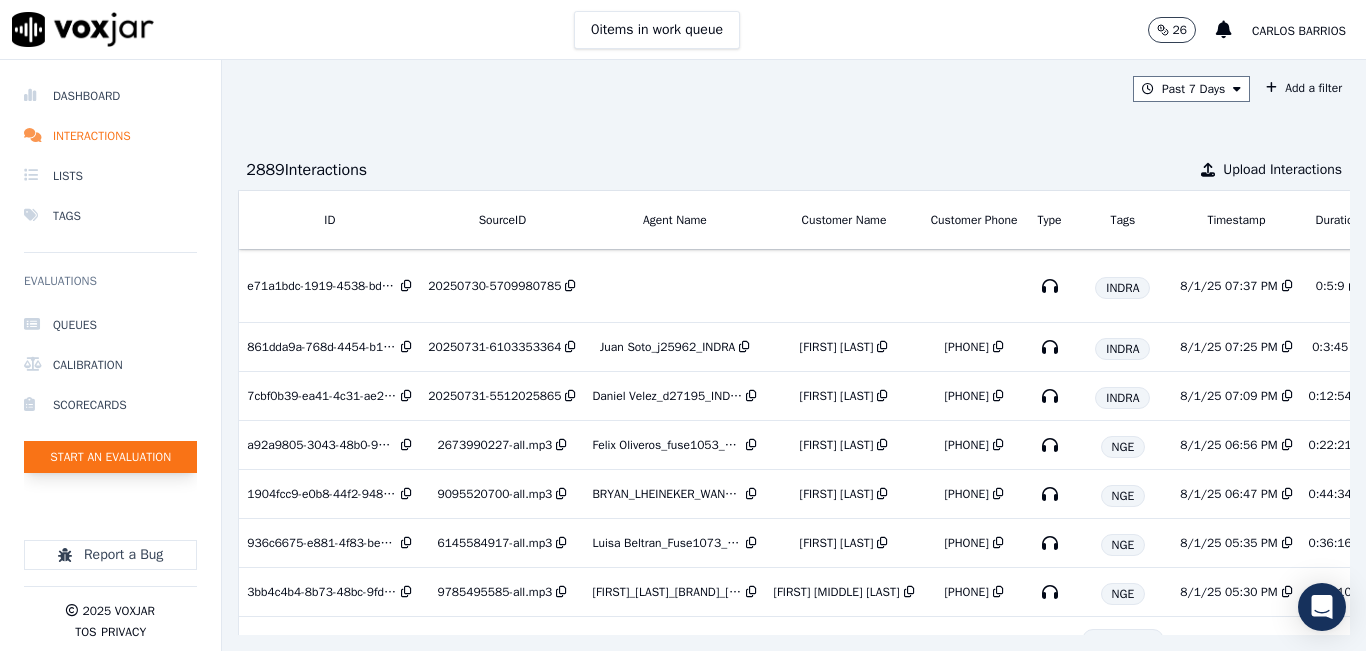 click on "Start an Evaluation" 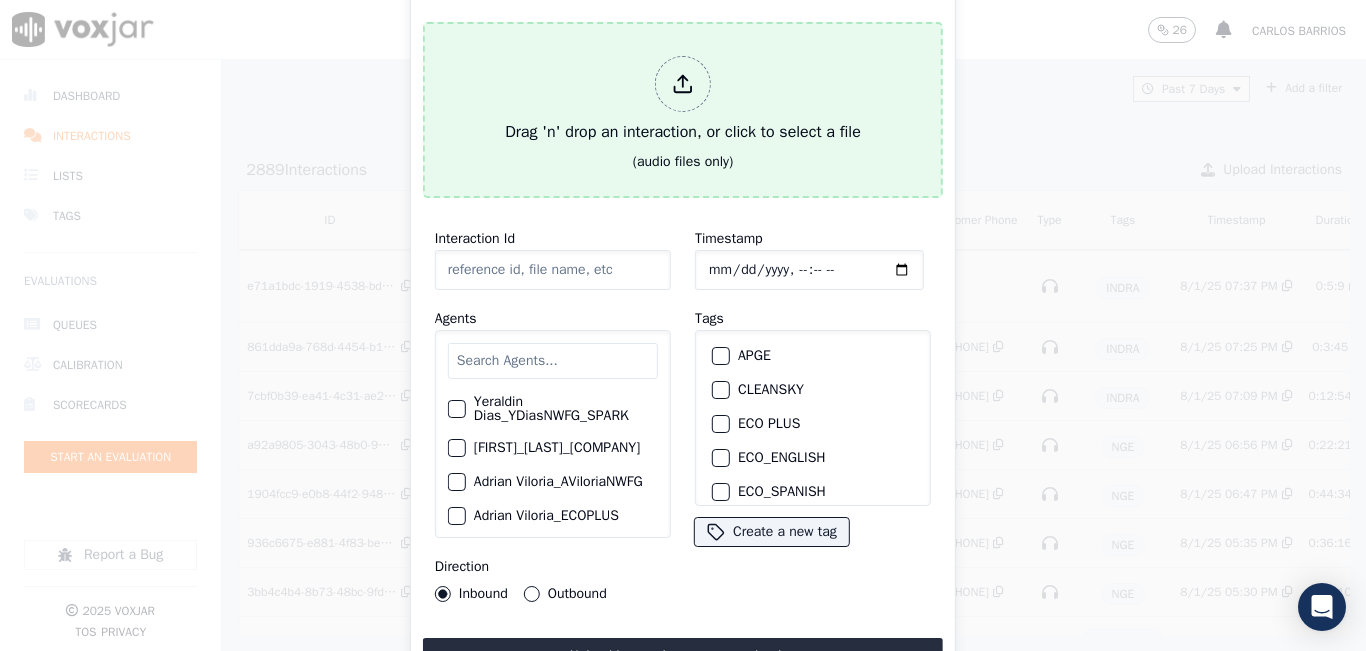 click on "Drag 'n' drop an interaction, or click to select a file" at bounding box center (683, 100) 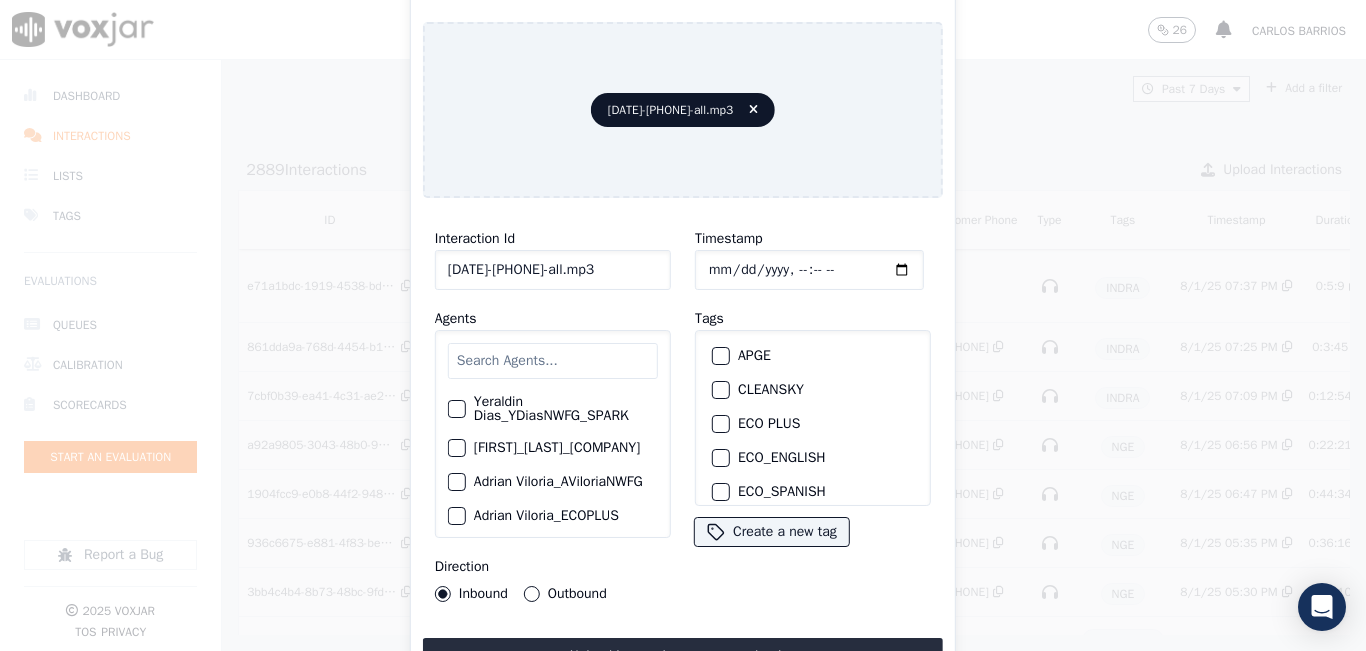 click at bounding box center (553, 361) 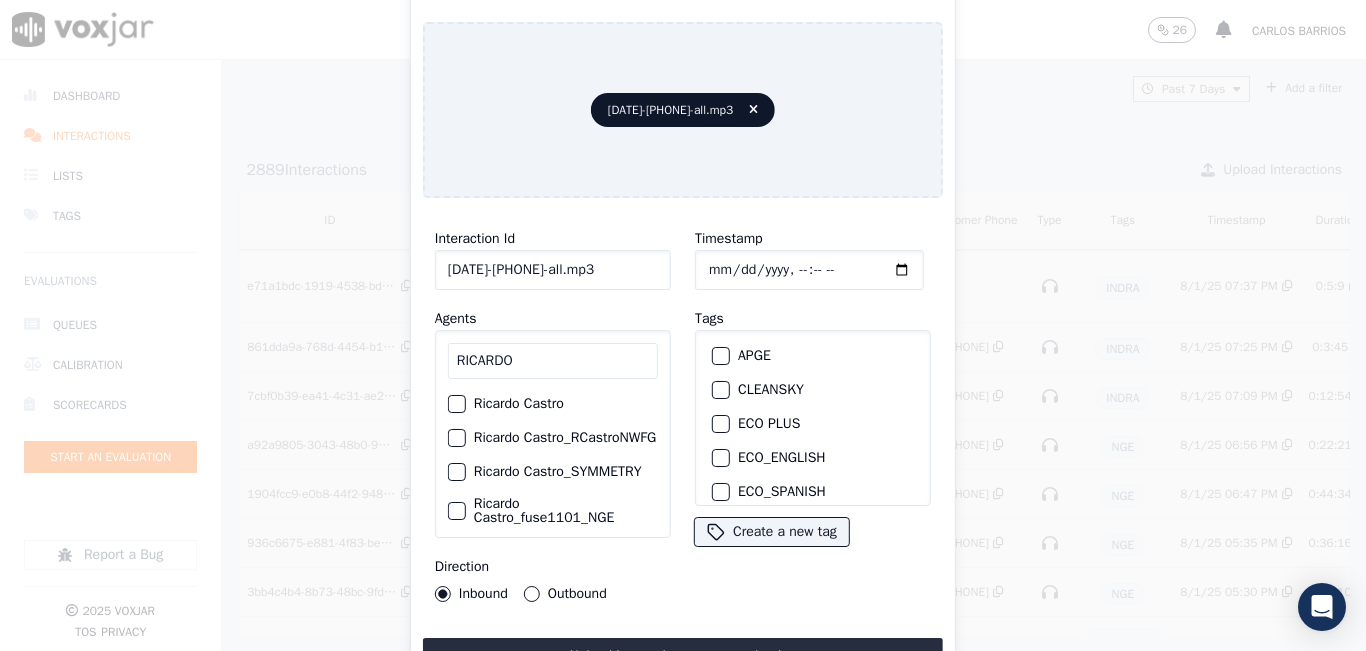 type on "RICARDO" 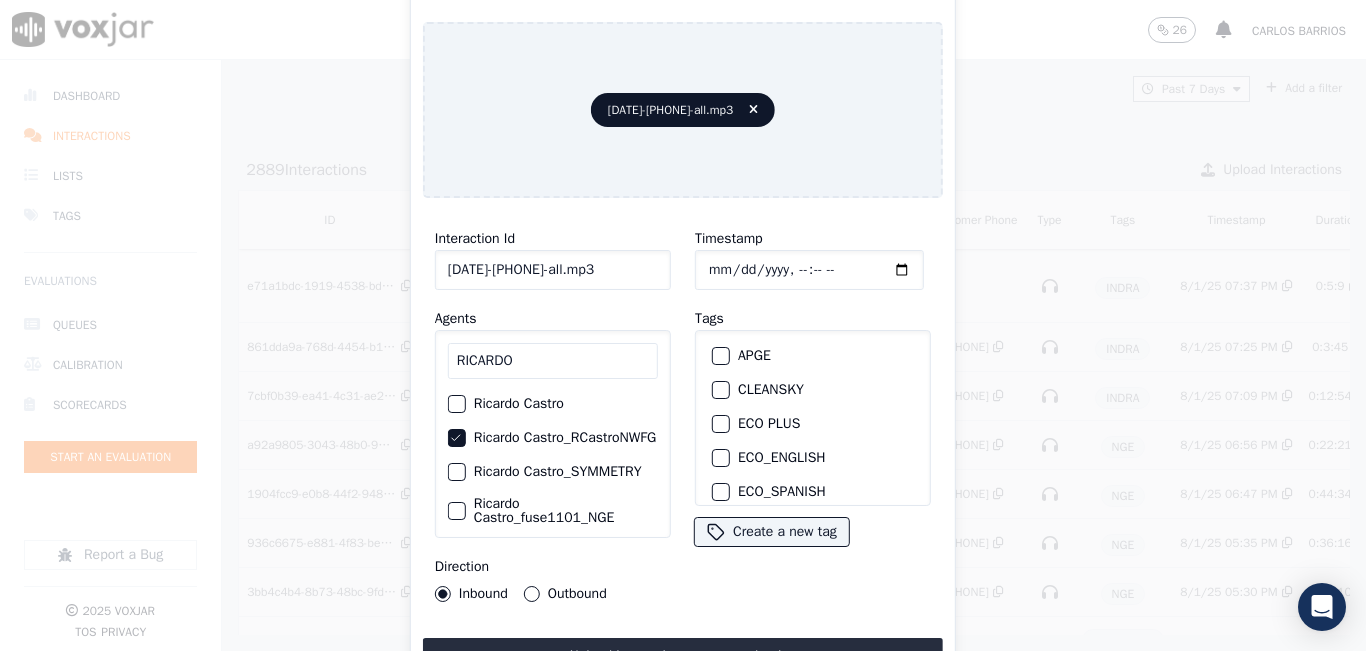 click on "Ricardo Castro_RCastroNWFG" 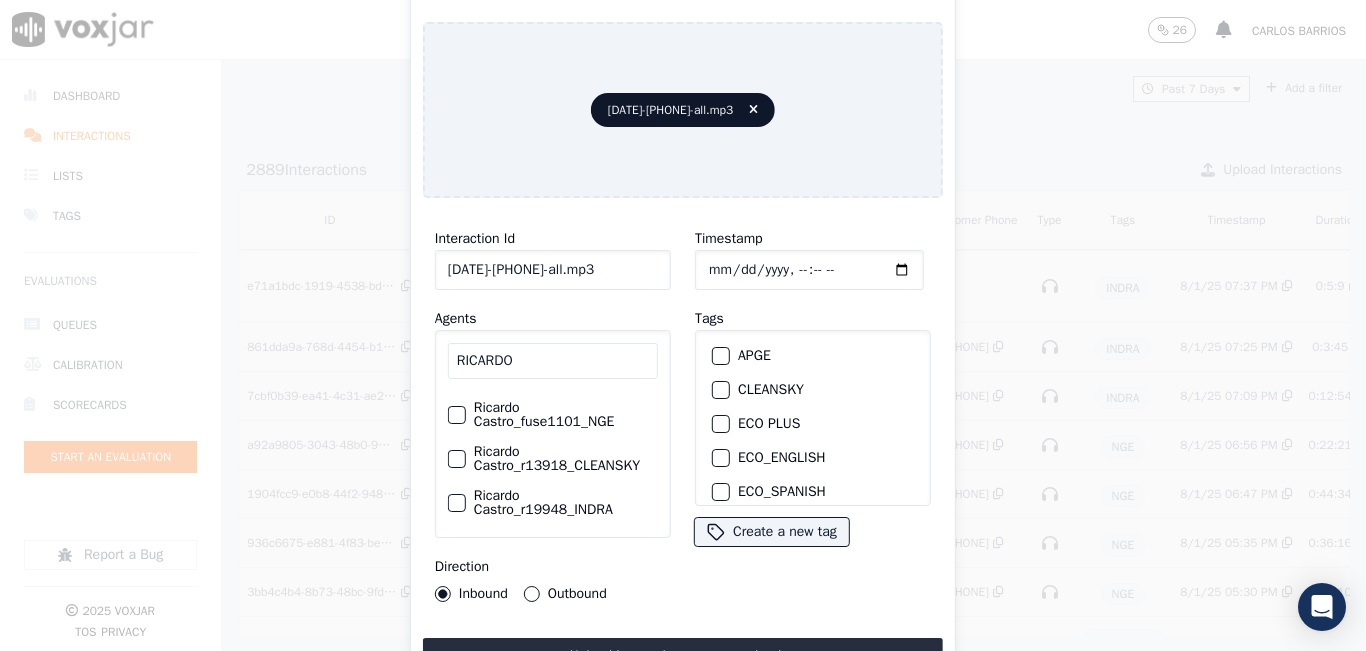scroll, scrollTop: 117, scrollLeft: 0, axis: vertical 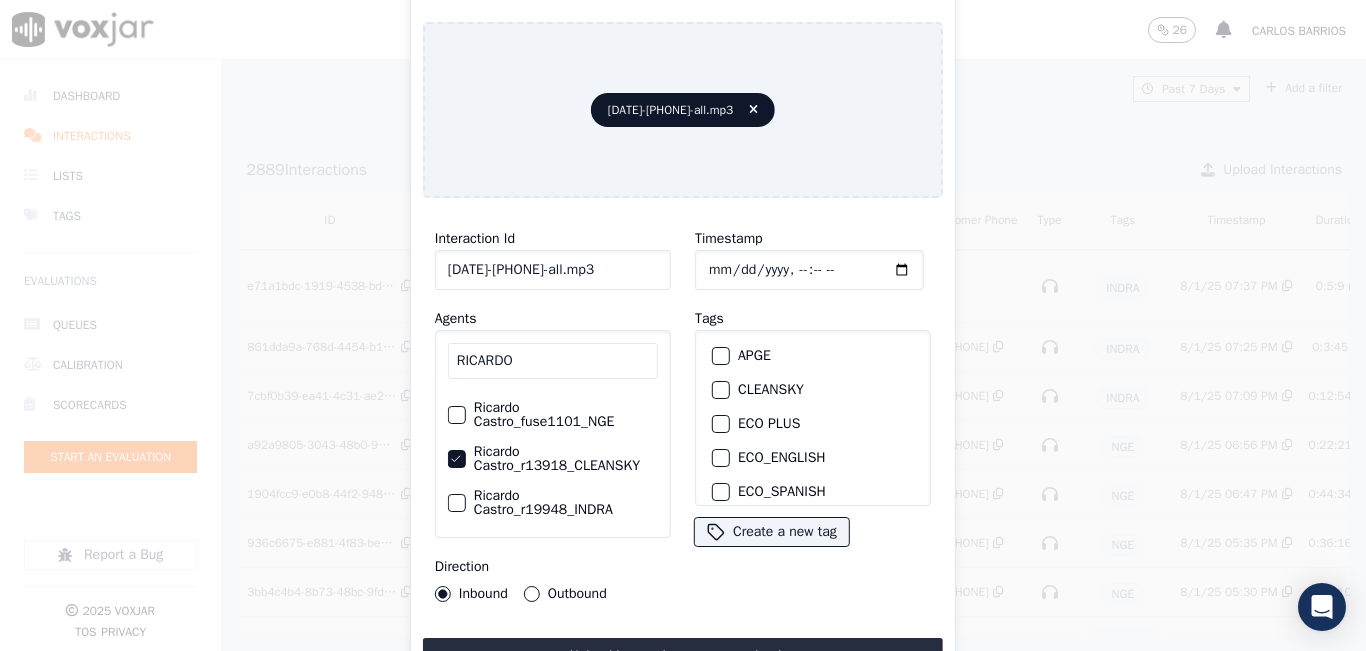 click at bounding box center (720, 390) 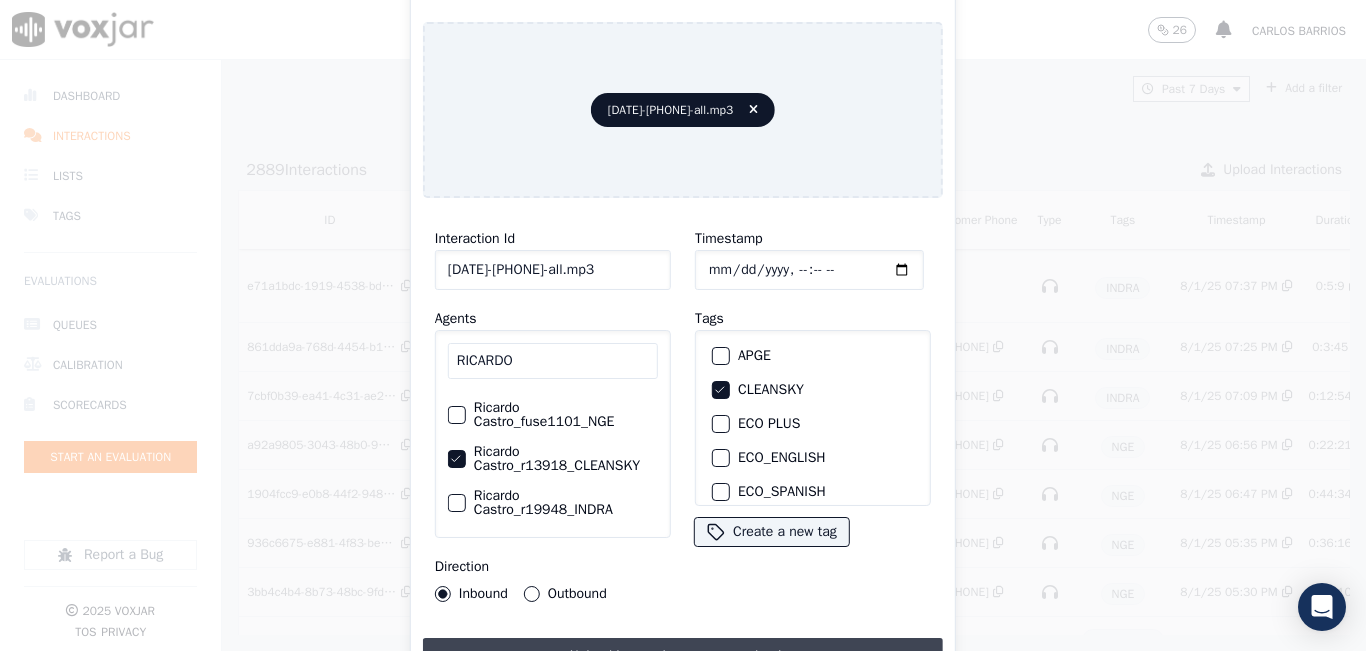 click on "Upload interaction to start evaluation" at bounding box center (683, 656) 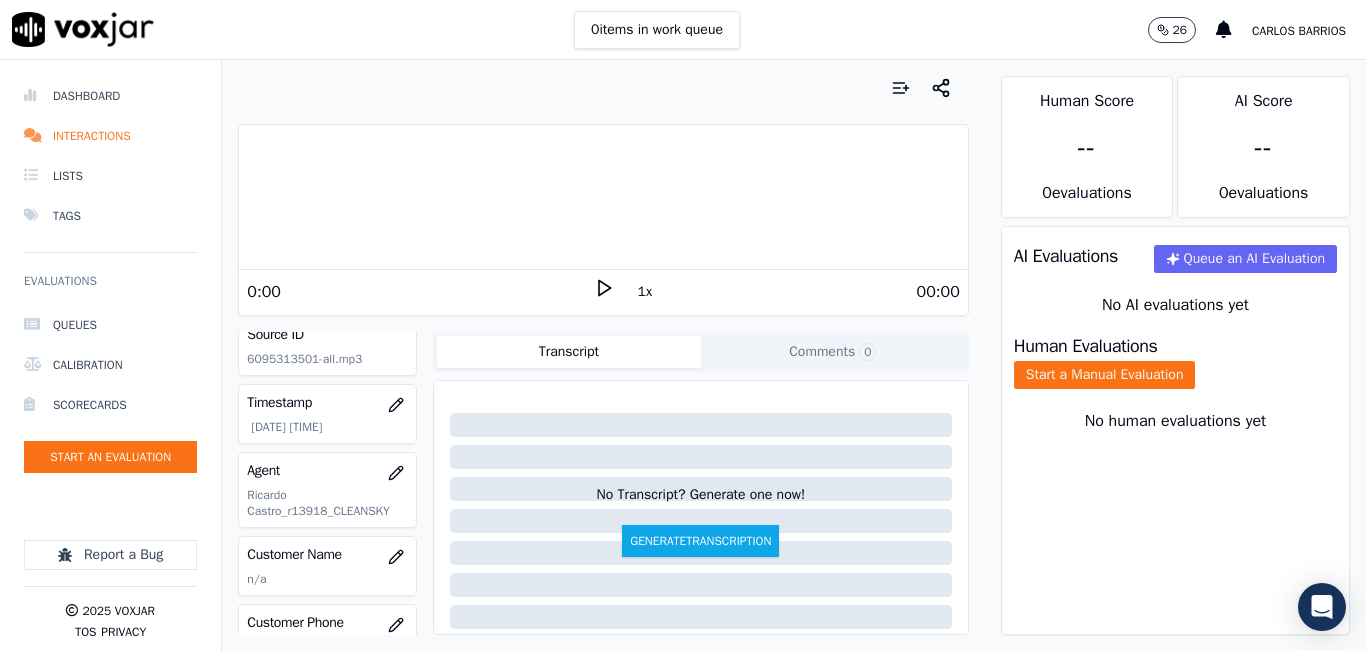 scroll, scrollTop: 200, scrollLeft: 0, axis: vertical 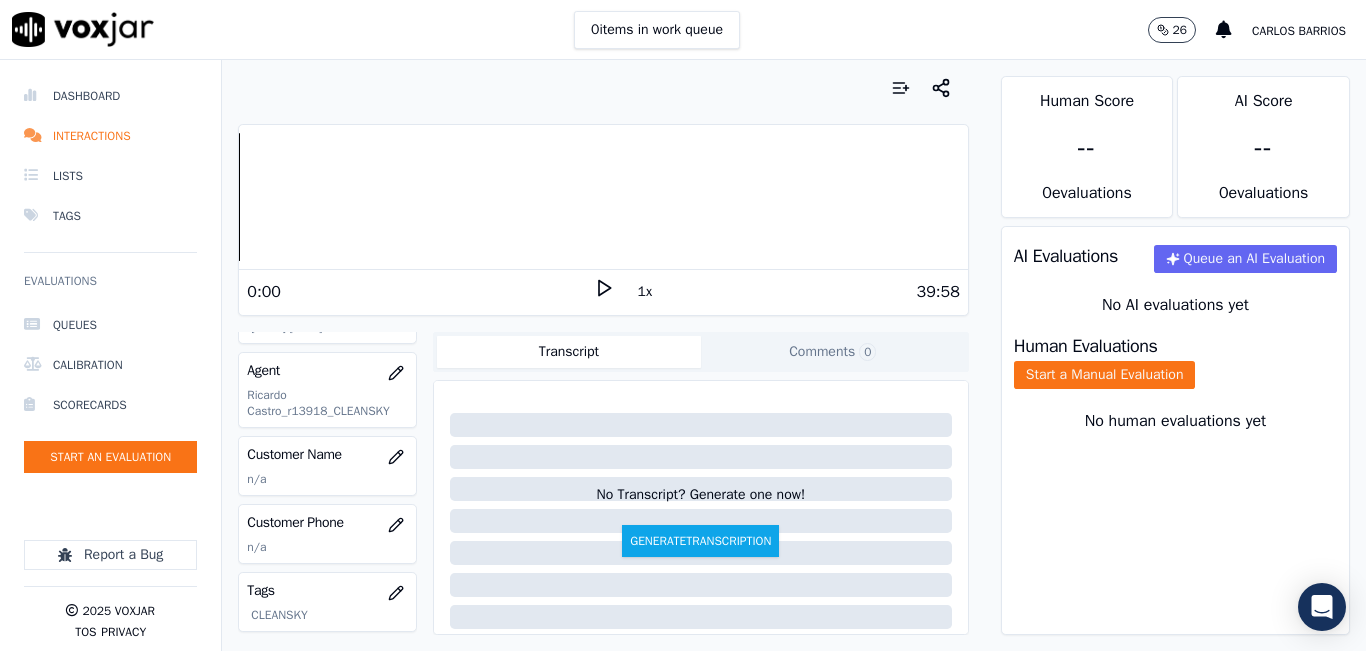 click at bounding box center [603, 88] 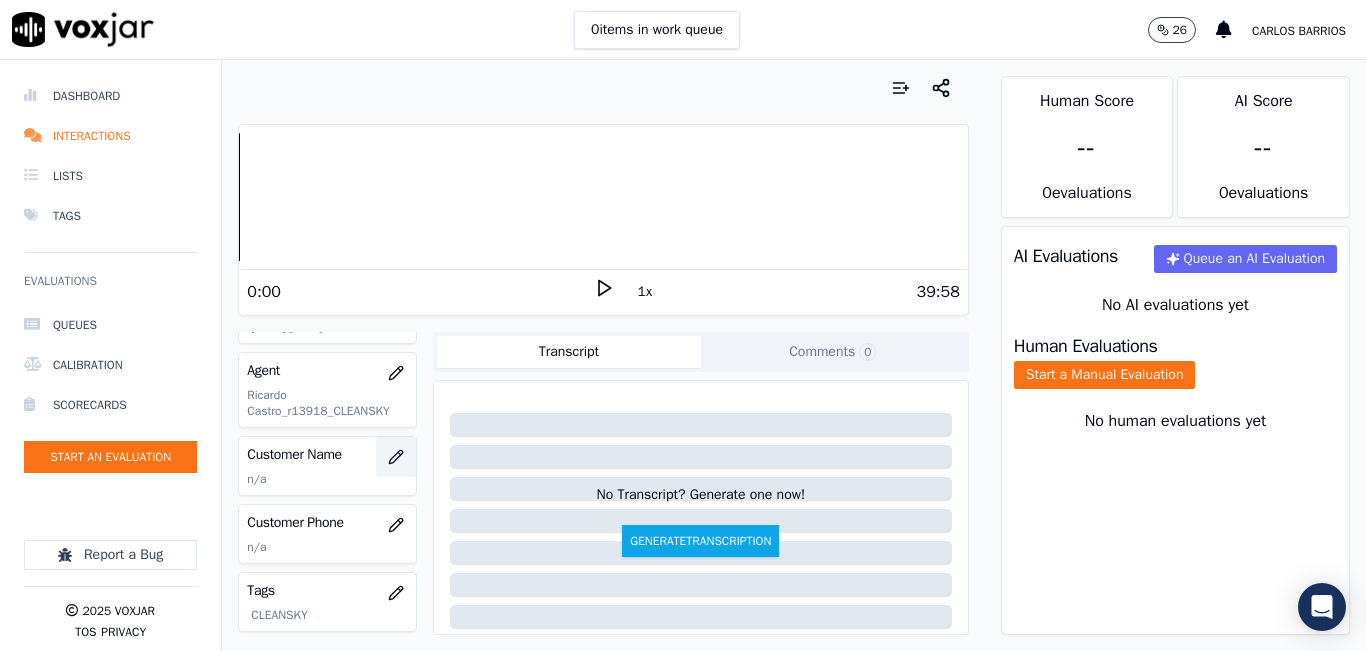 click at bounding box center [396, 457] 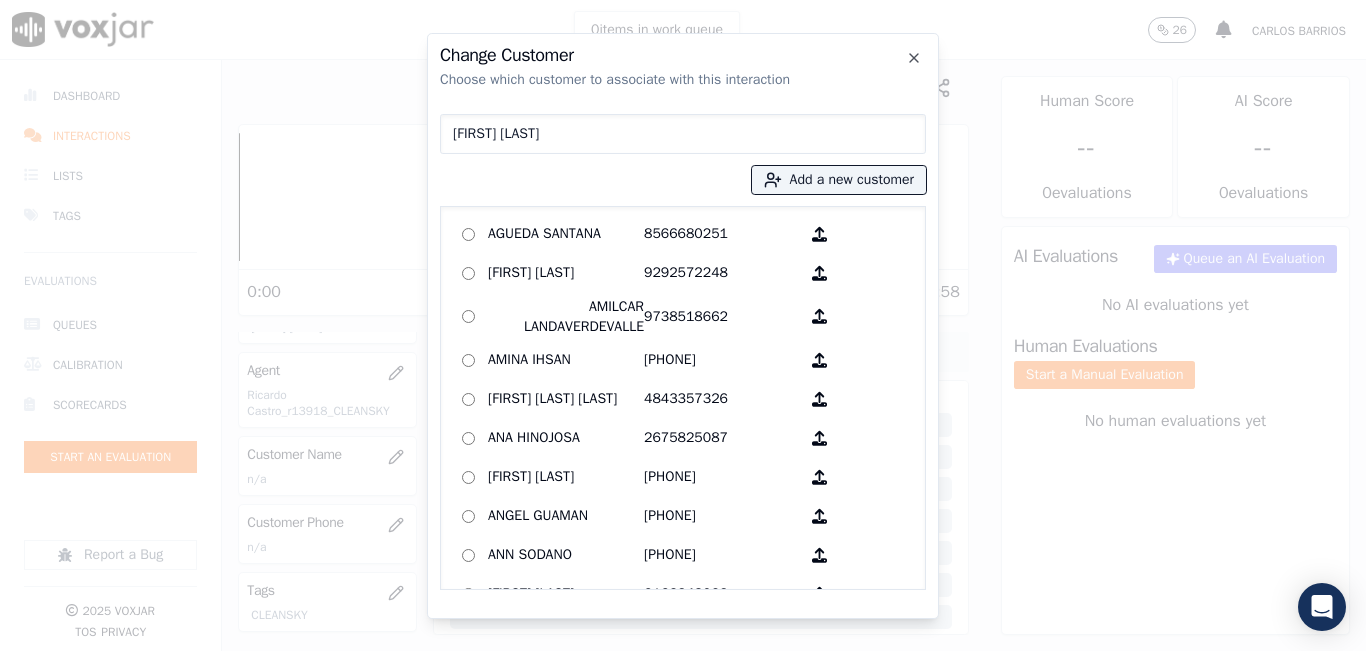 type on "[FIRST] [LAST]" 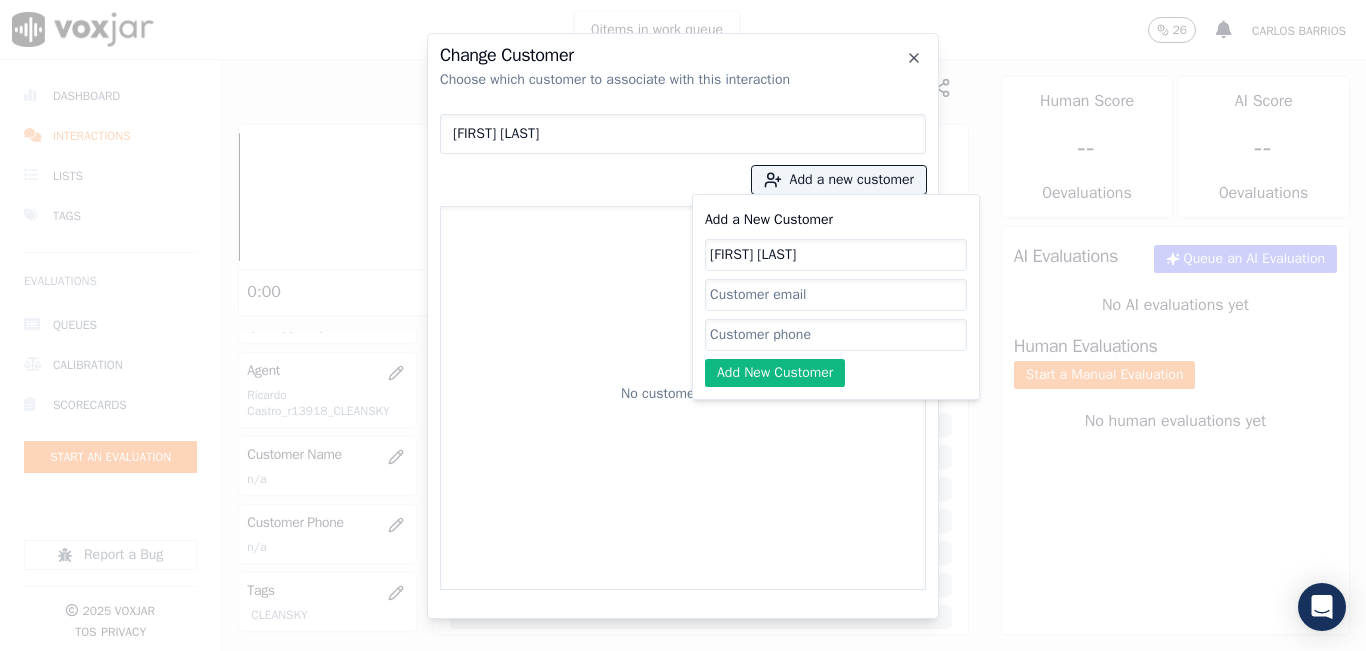 type on "[FIRST] [LAST]" 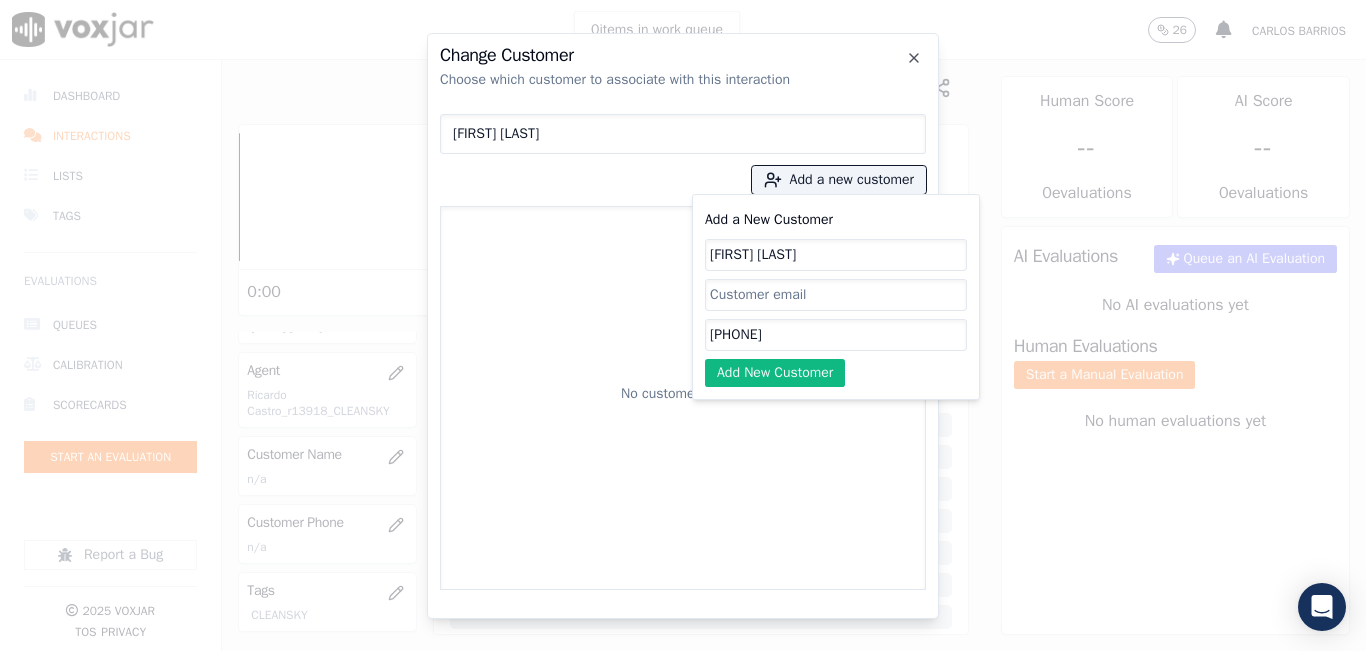 type on "[PHONE]" 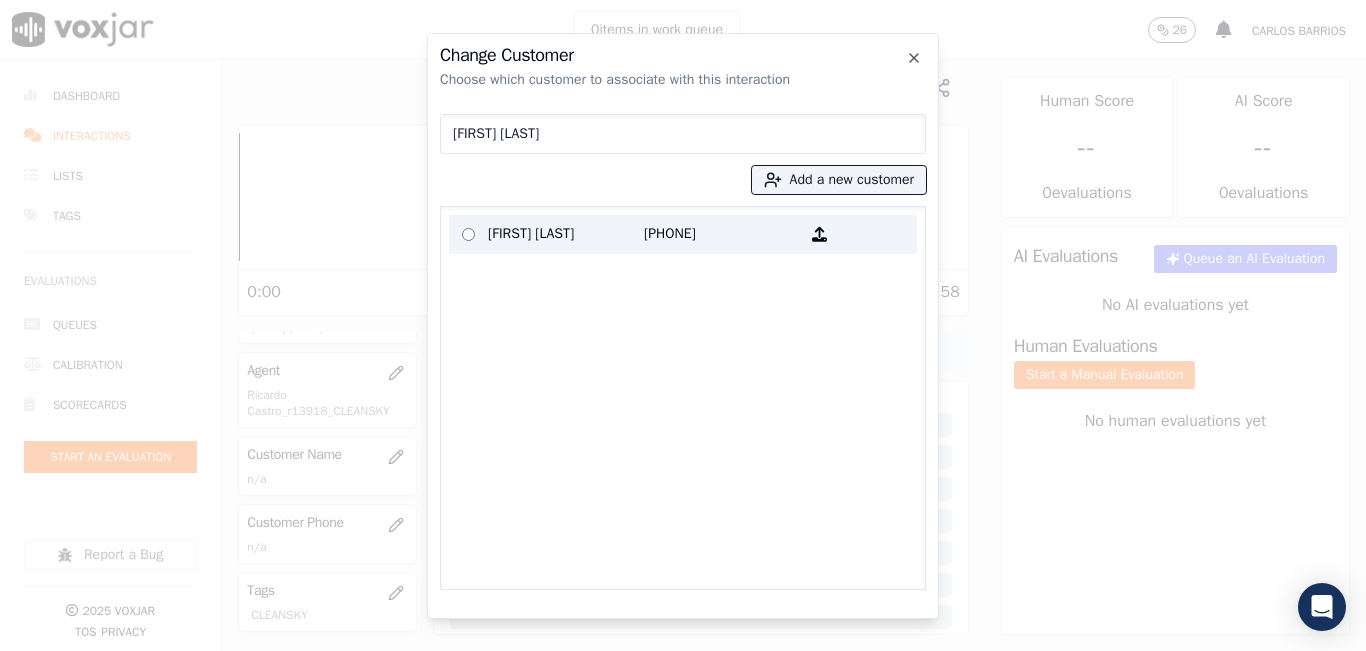 click on "[FIRST] [LAST]" at bounding box center [566, 234] 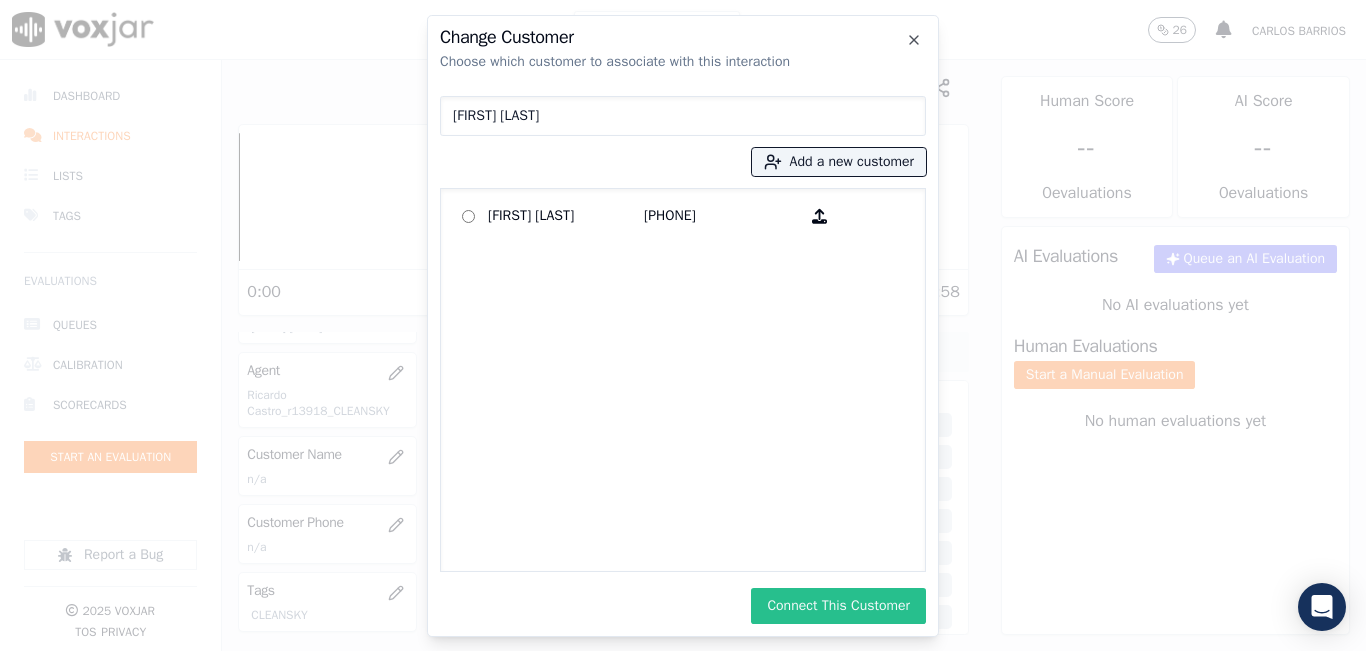 click on "Connect This Customer" at bounding box center [838, 606] 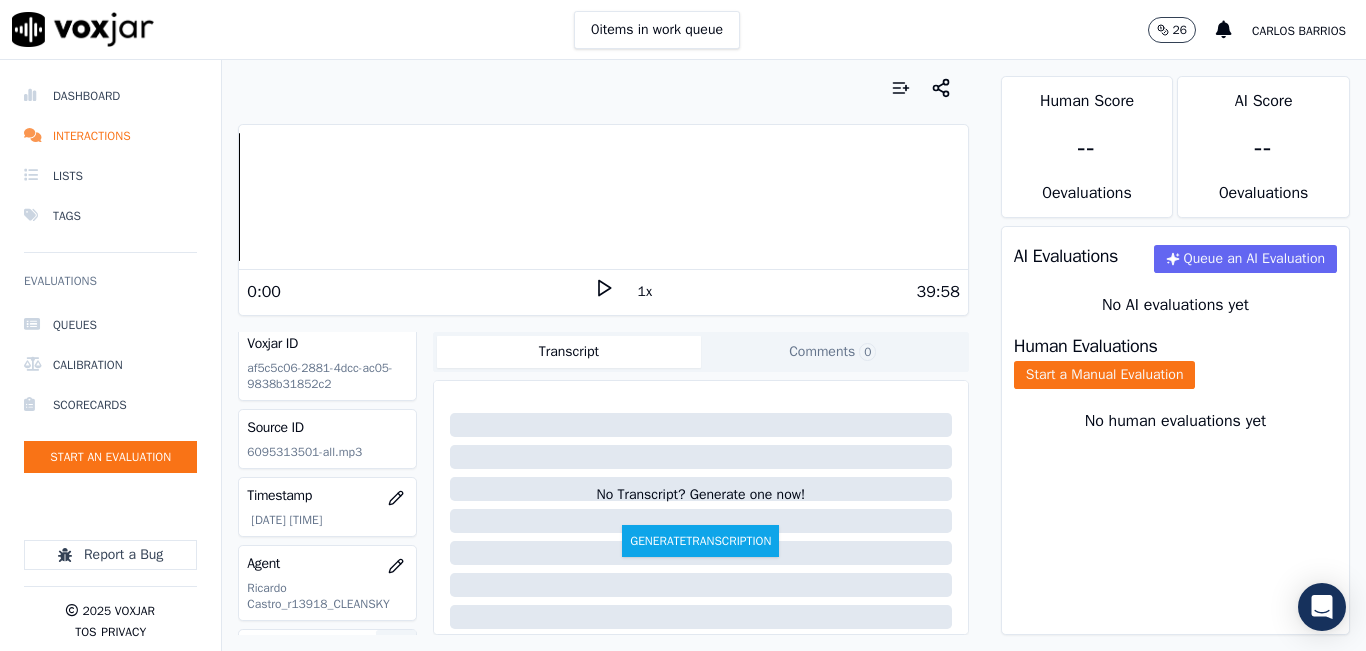 scroll, scrollTop: 0, scrollLeft: 0, axis: both 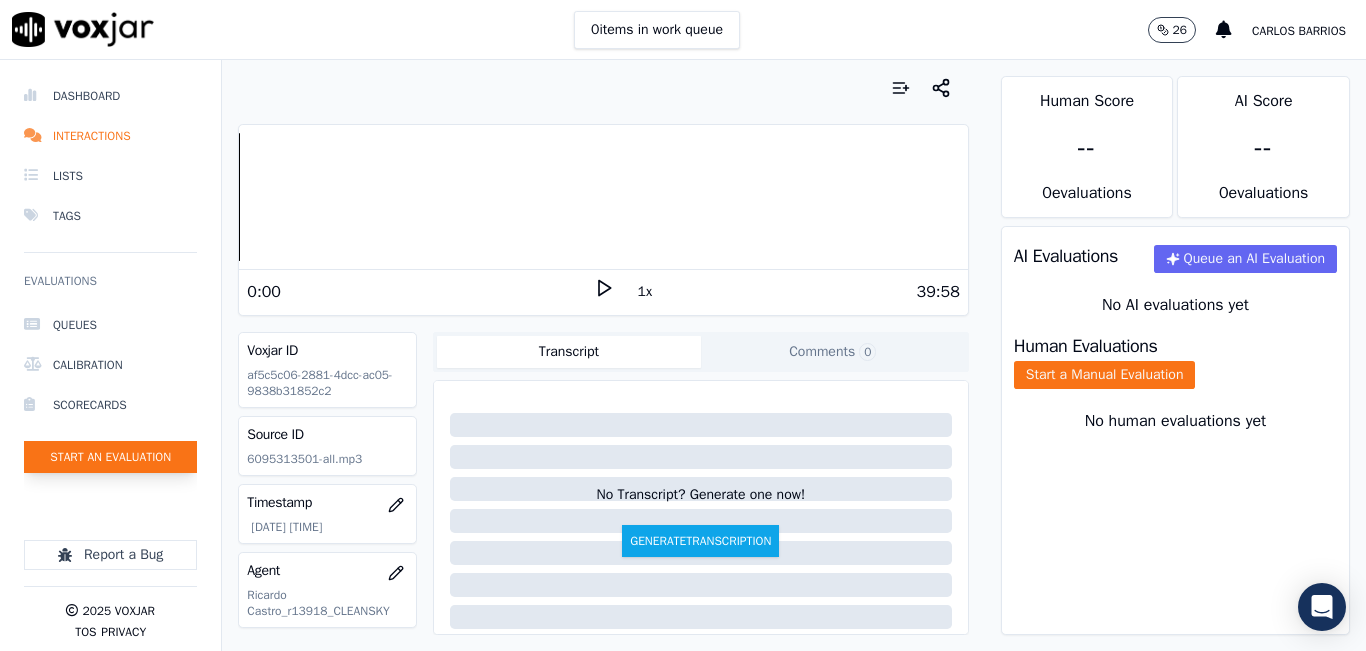click on "Start an Evaluation" 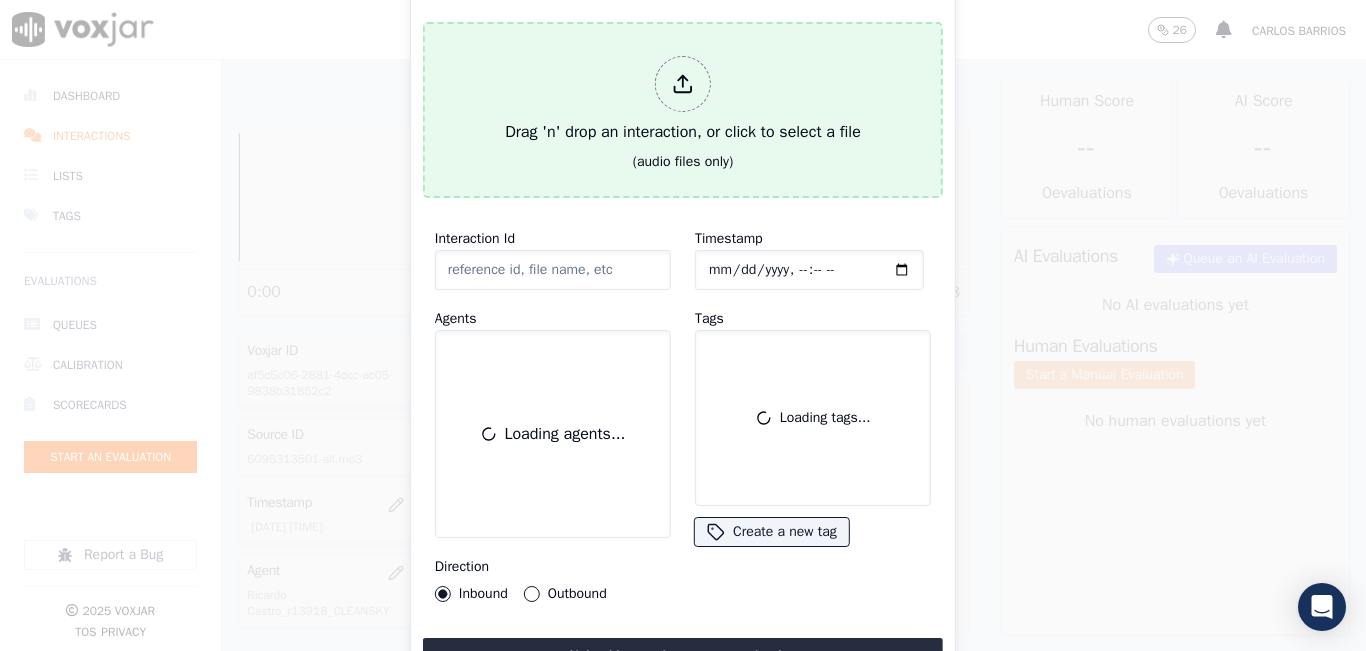 click on "Drag 'n' drop an interaction, or click to select a file" at bounding box center (683, 100) 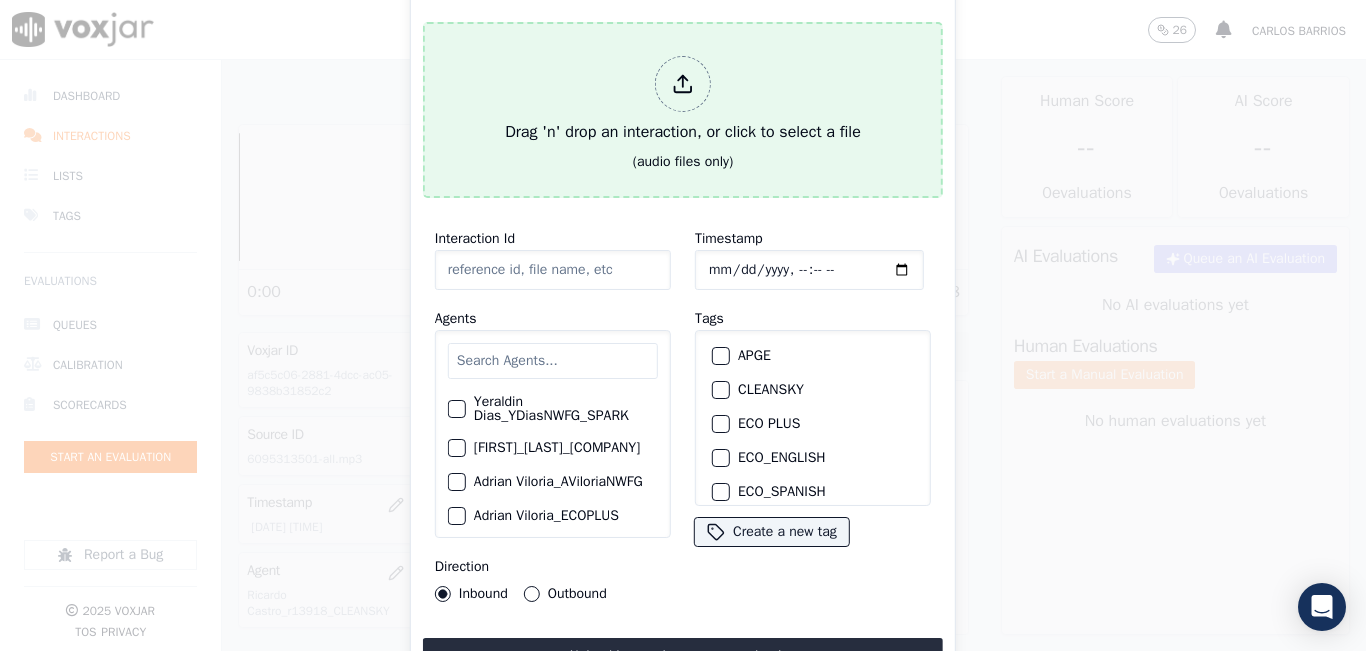 type on "20250731-104155_8623358978-all.mp3" 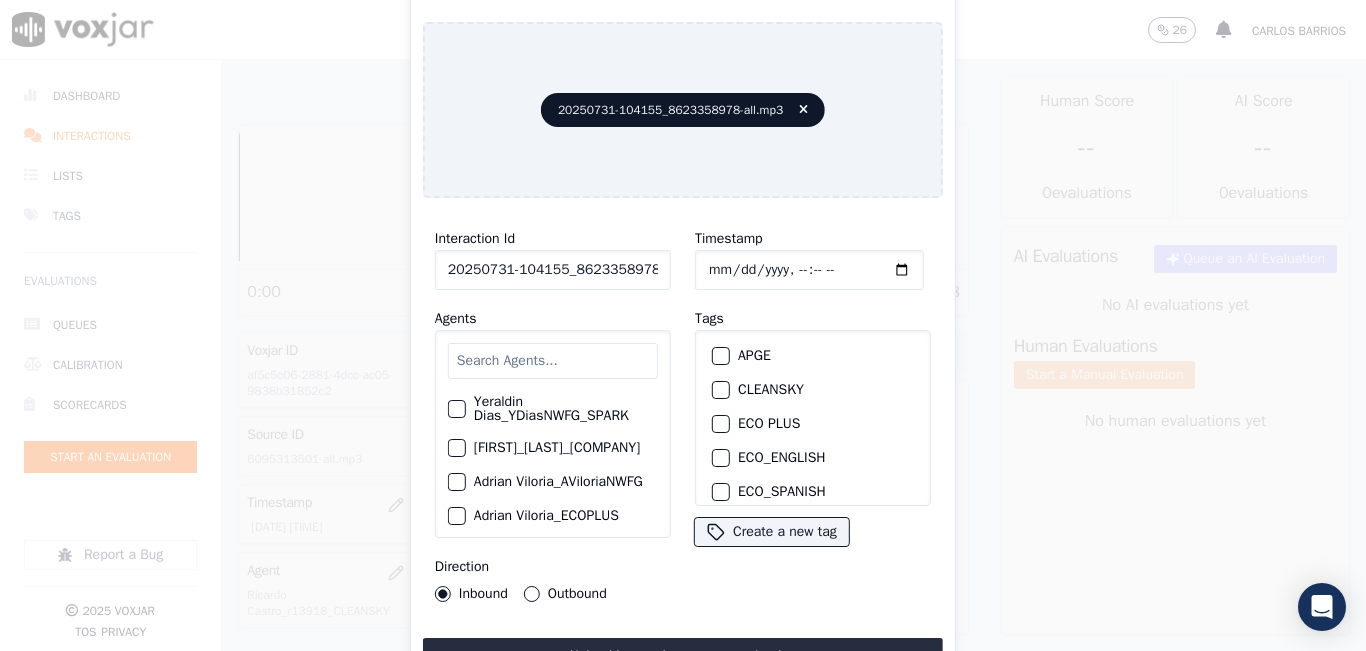 click at bounding box center [553, 361] 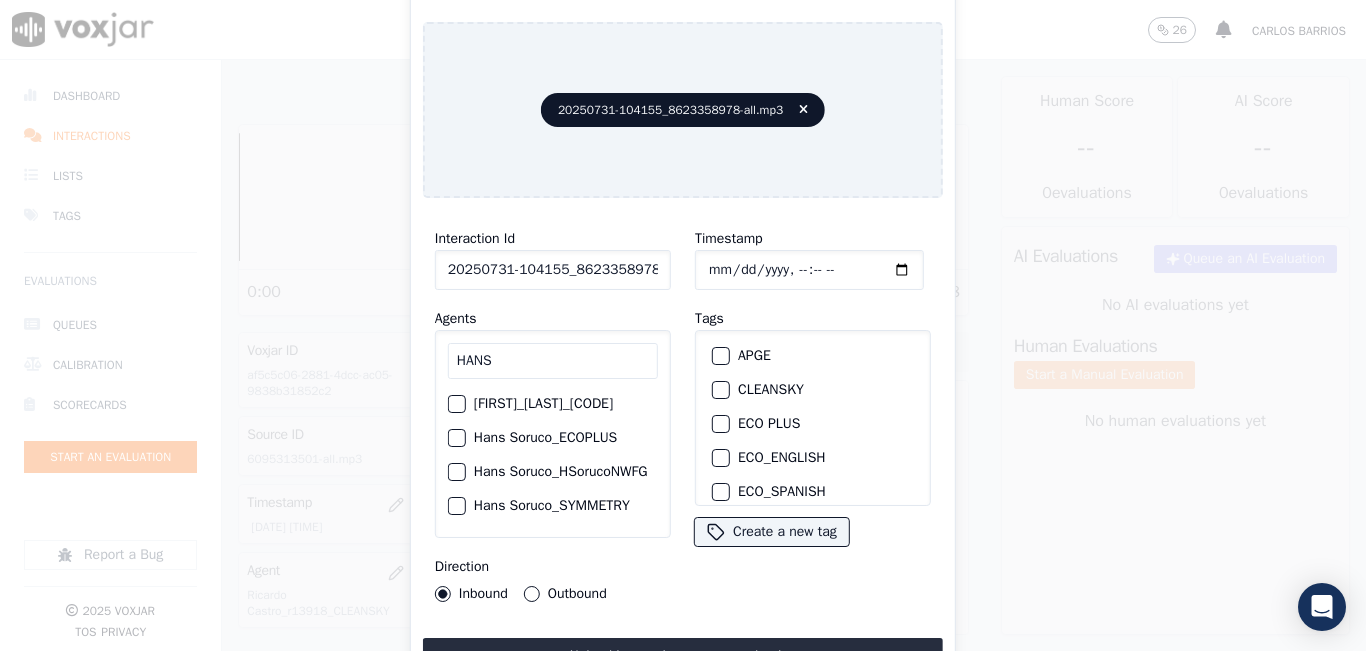type on "HANS" 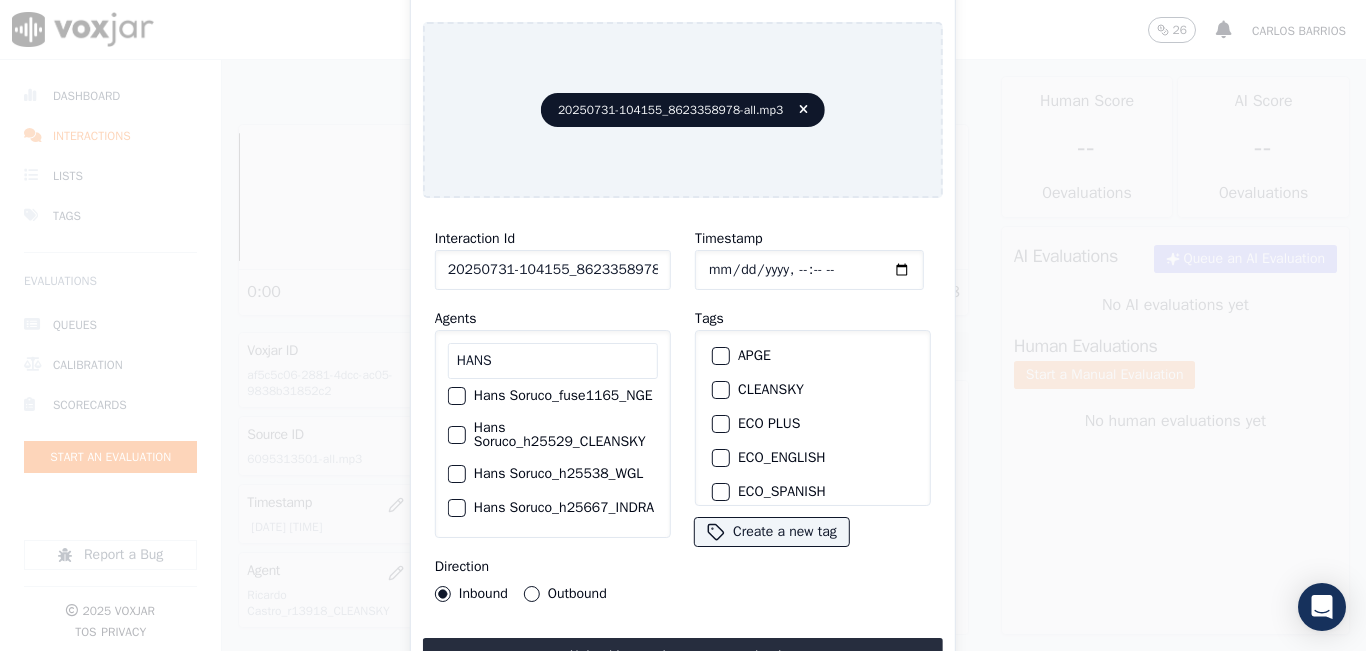 scroll, scrollTop: 200, scrollLeft: 0, axis: vertical 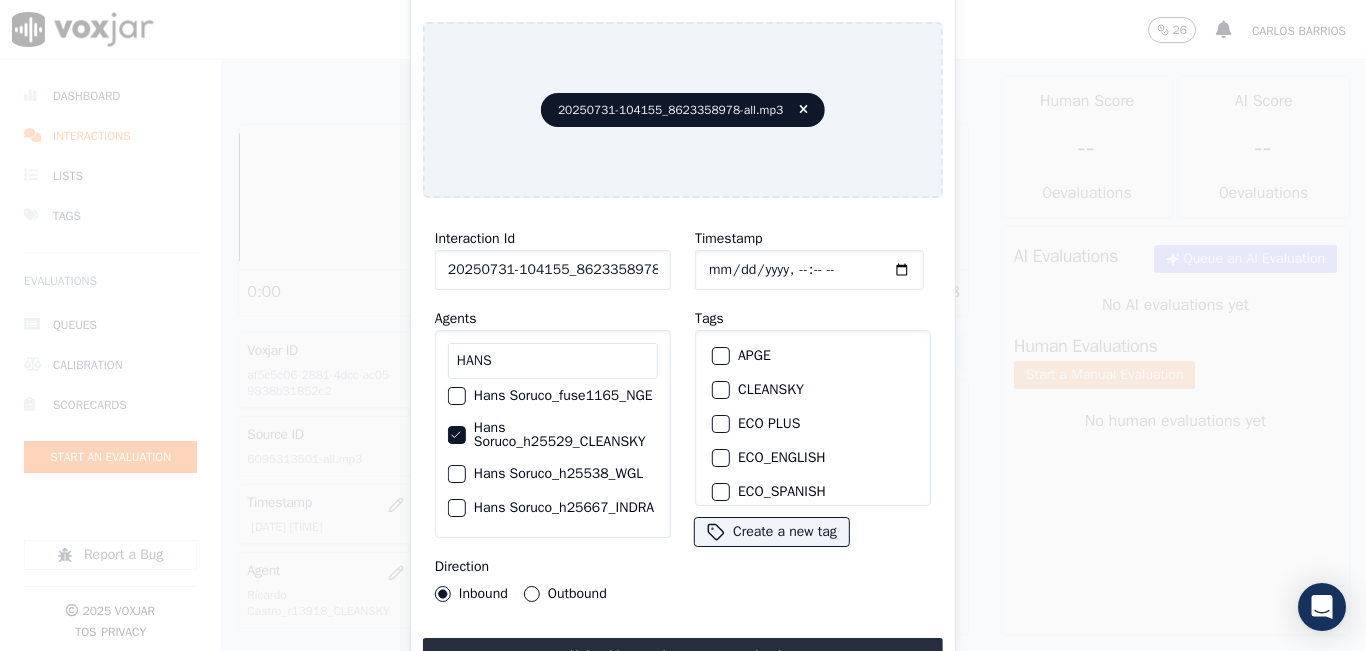 click on "Outbound" at bounding box center [532, 594] 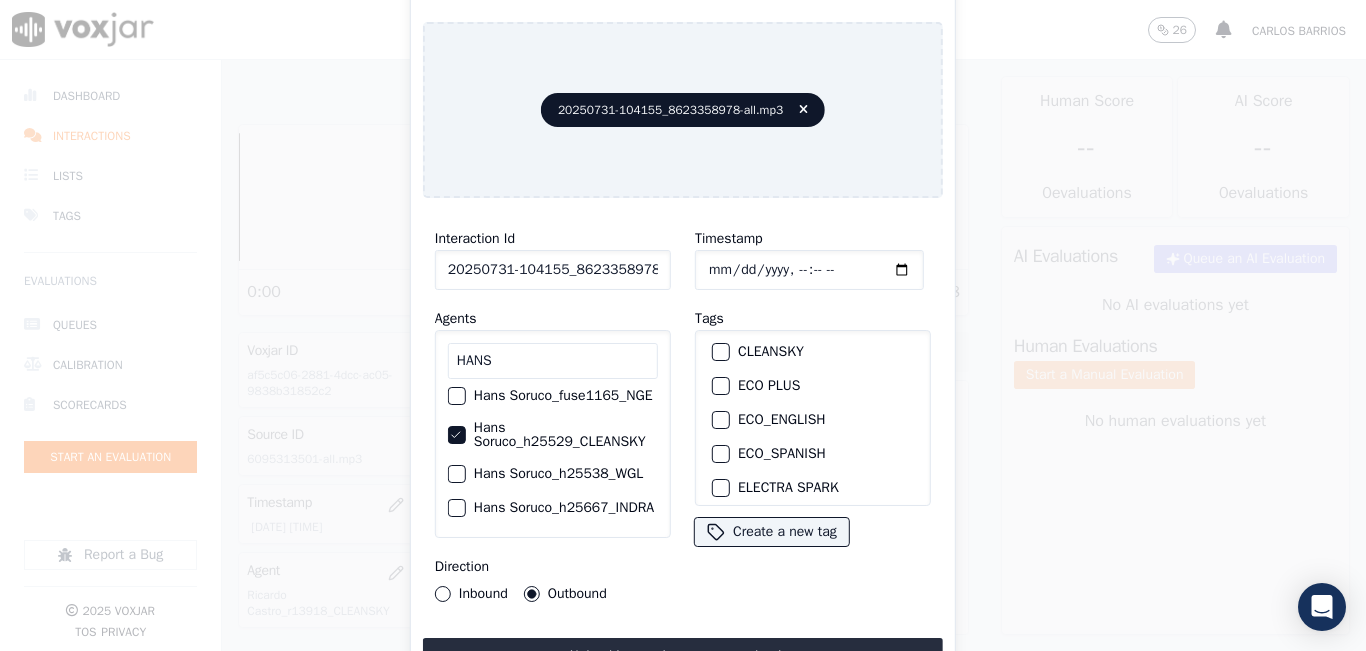 scroll, scrollTop: 0, scrollLeft: 0, axis: both 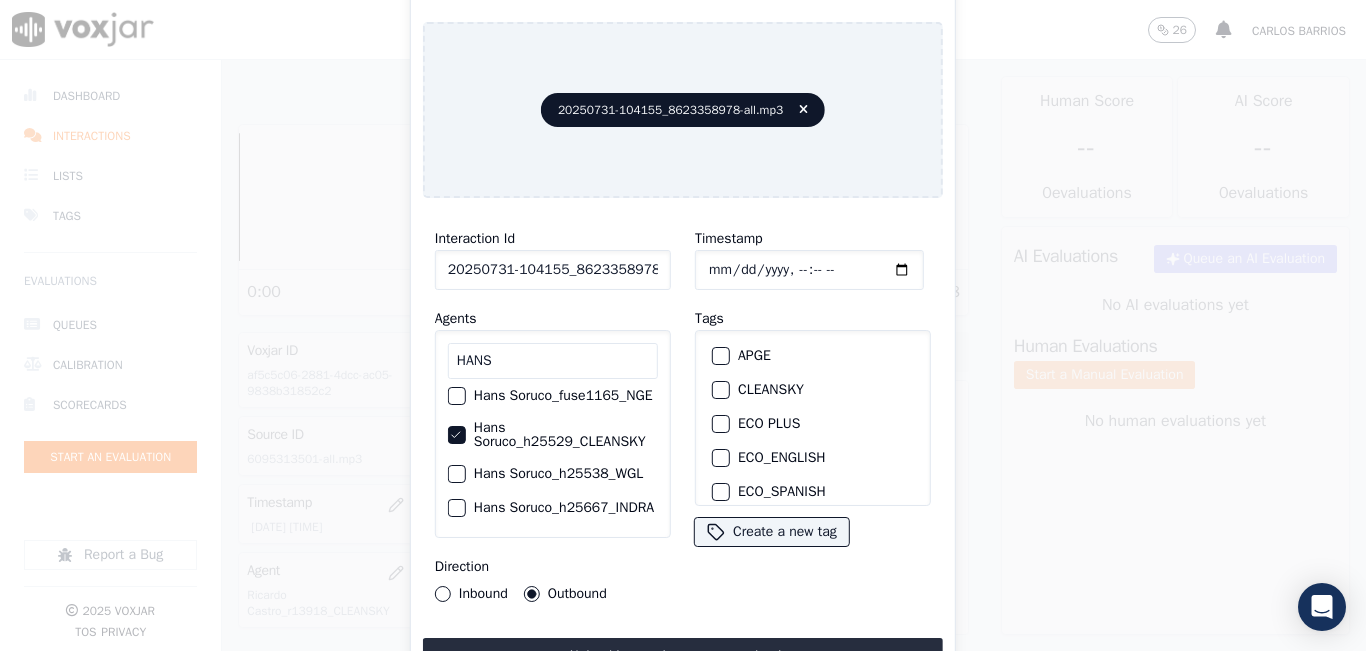 click at bounding box center [720, 390] 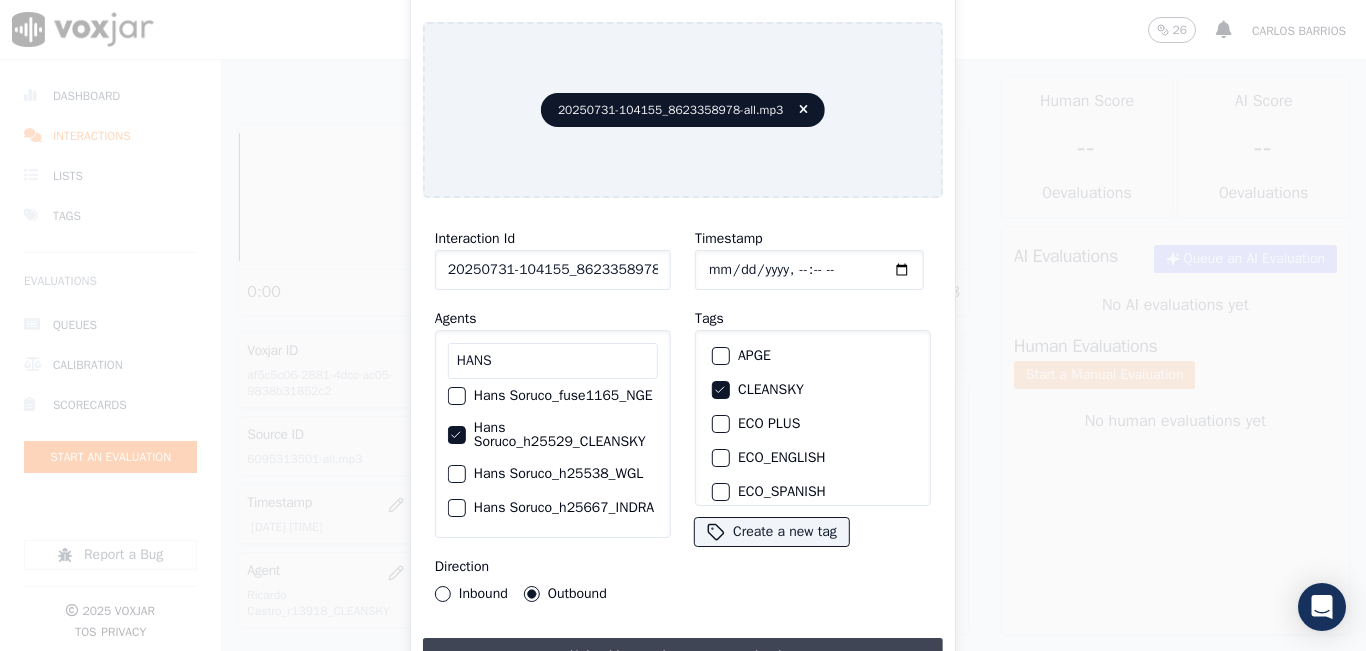 click on "Upload interaction to start evaluation" at bounding box center [683, 656] 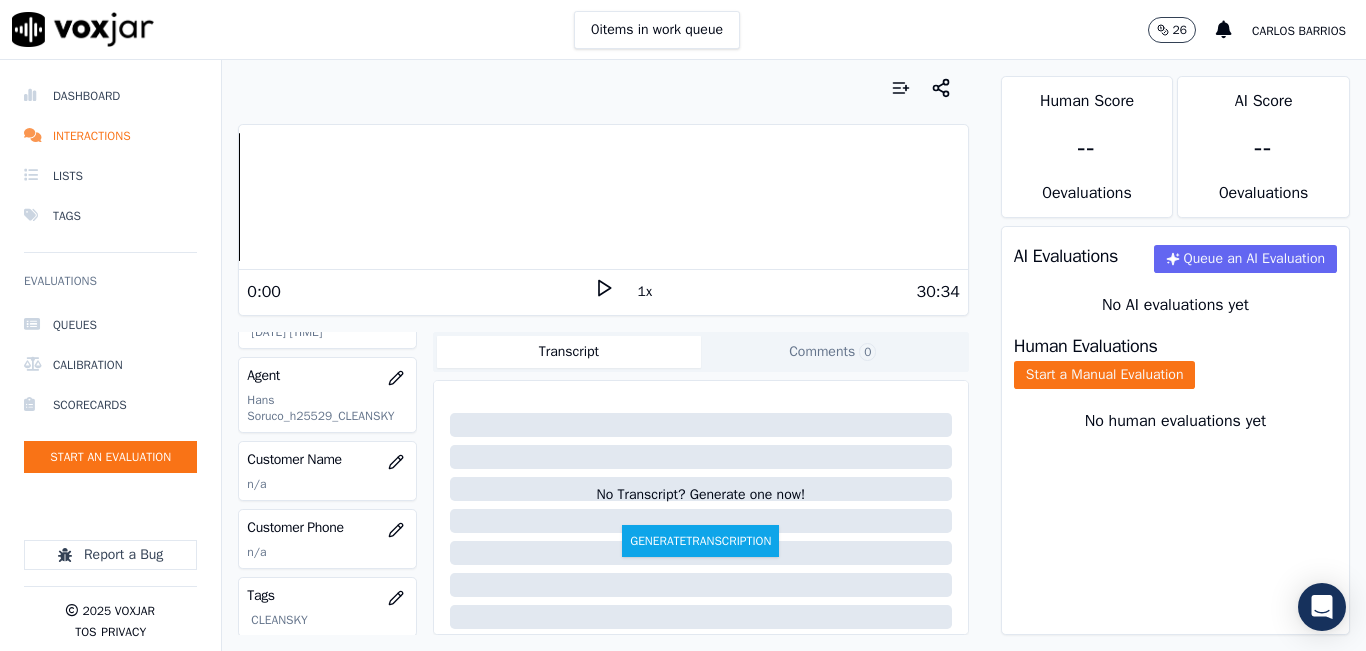 scroll, scrollTop: 200, scrollLeft: 0, axis: vertical 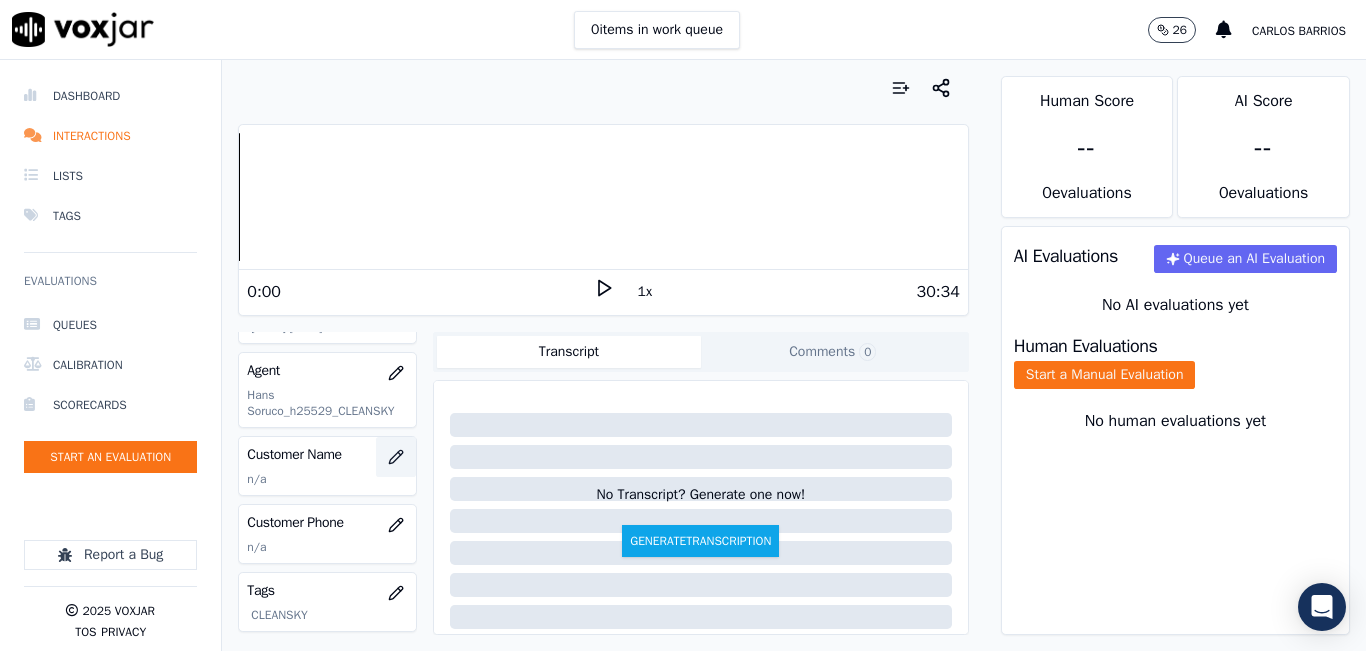 click 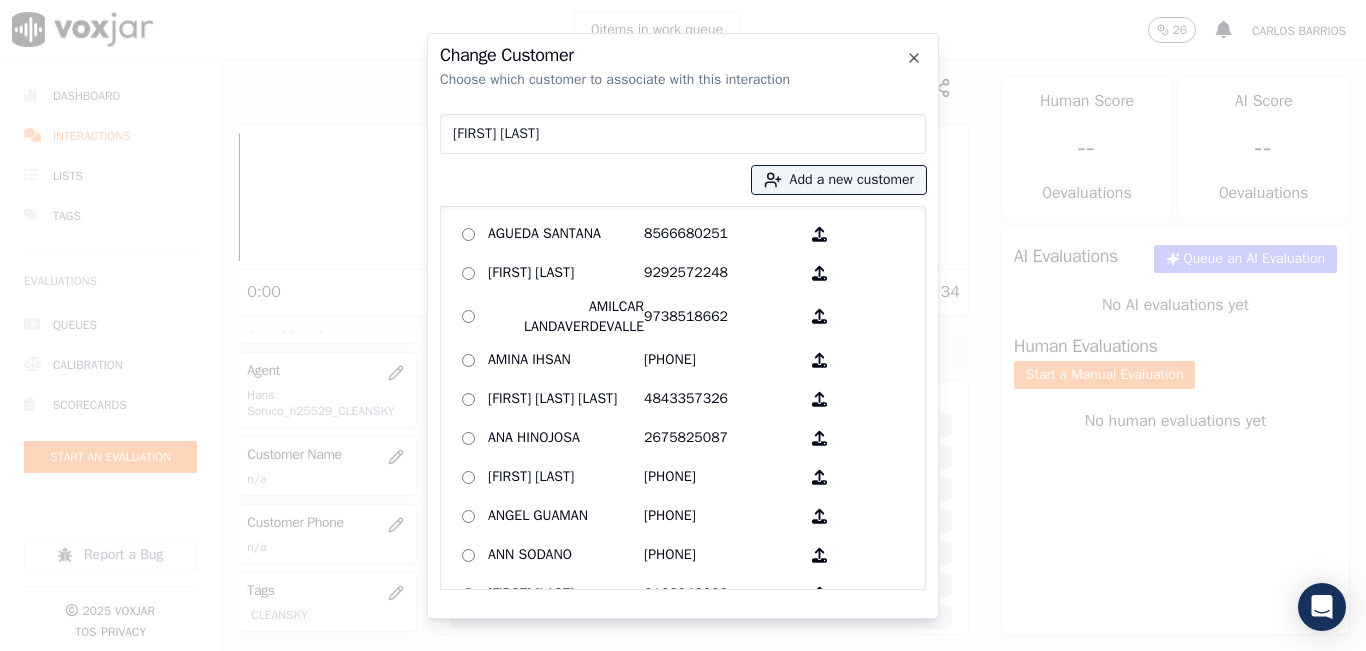 type on "[FIRST] [LAST]" 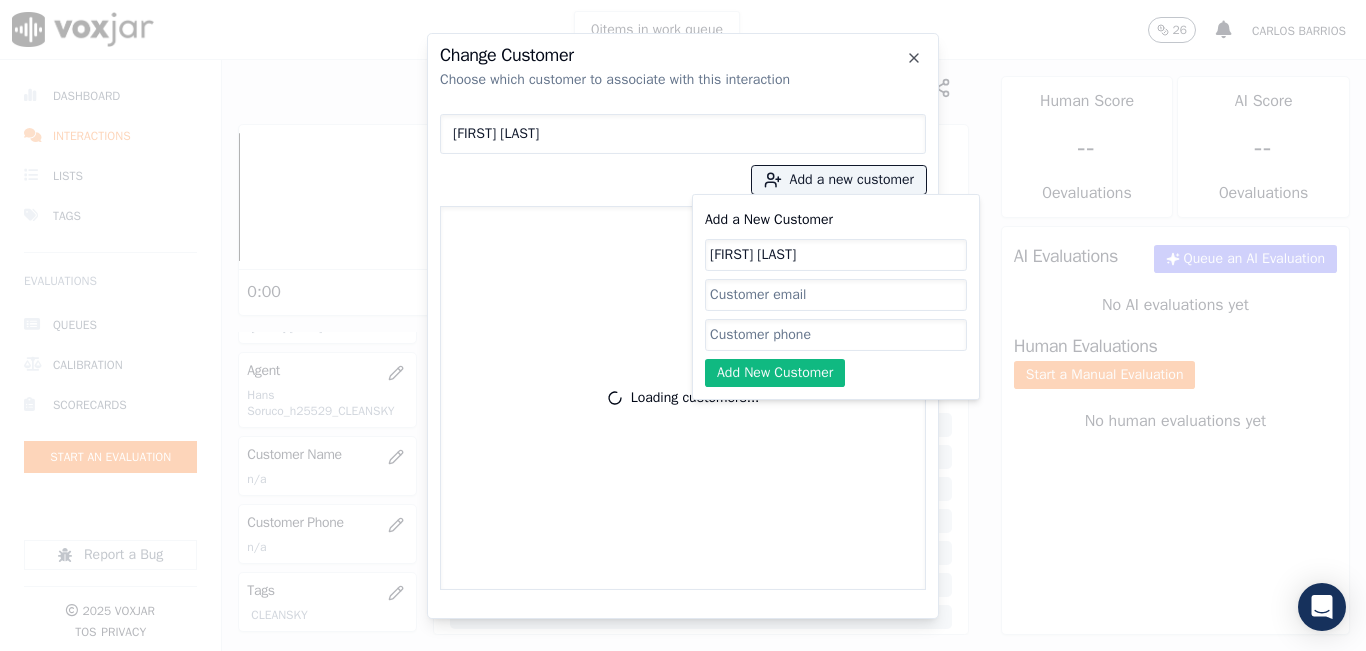 type on "[FIRST] [LAST]" 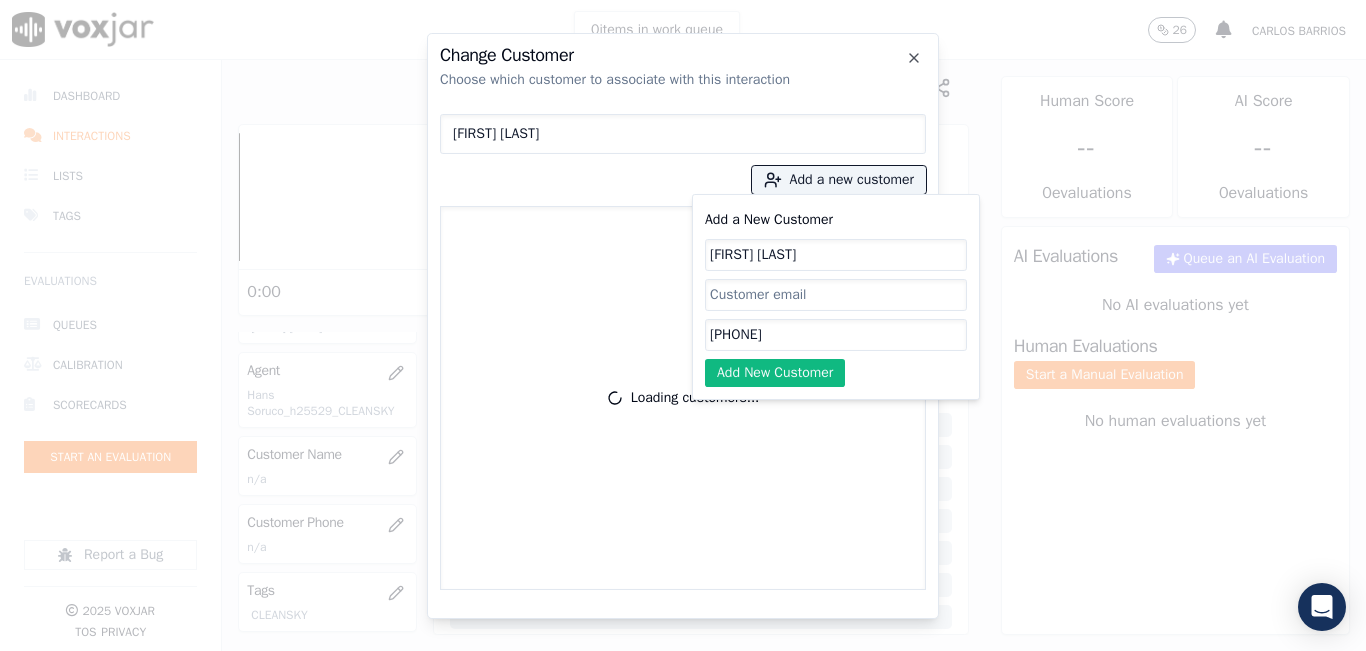 click on "[PHONE]" 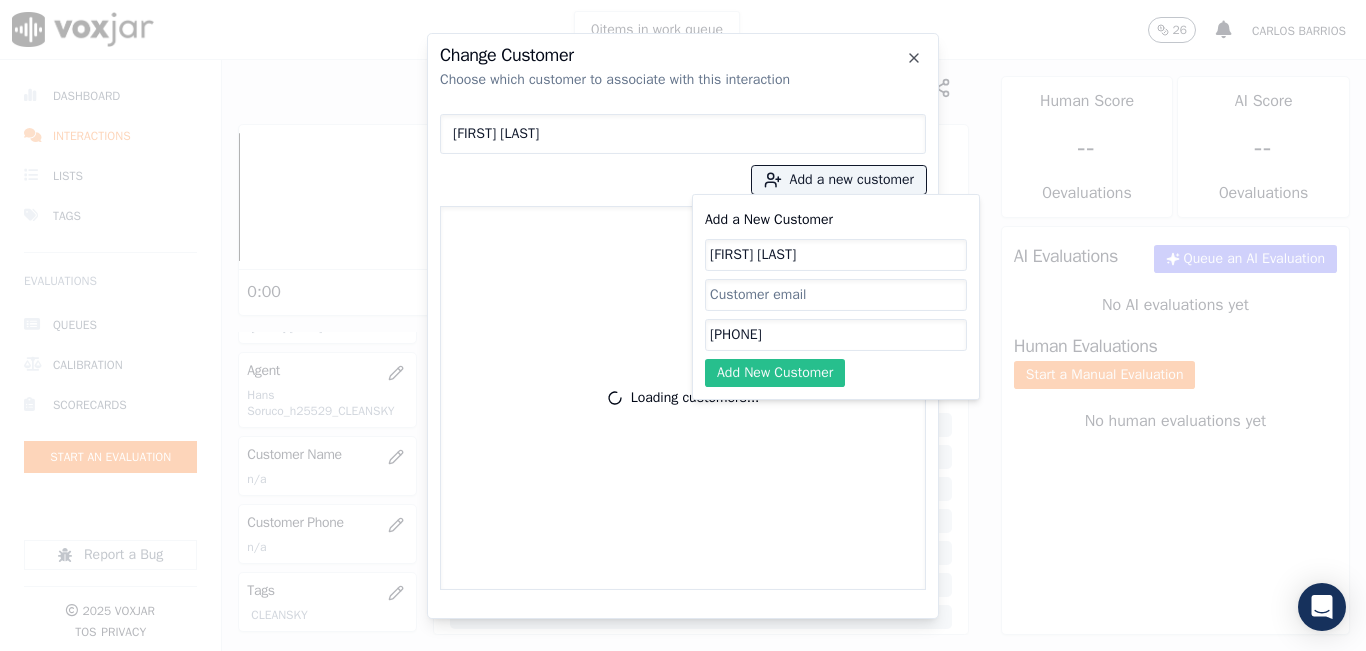 type on "[PHONE]" 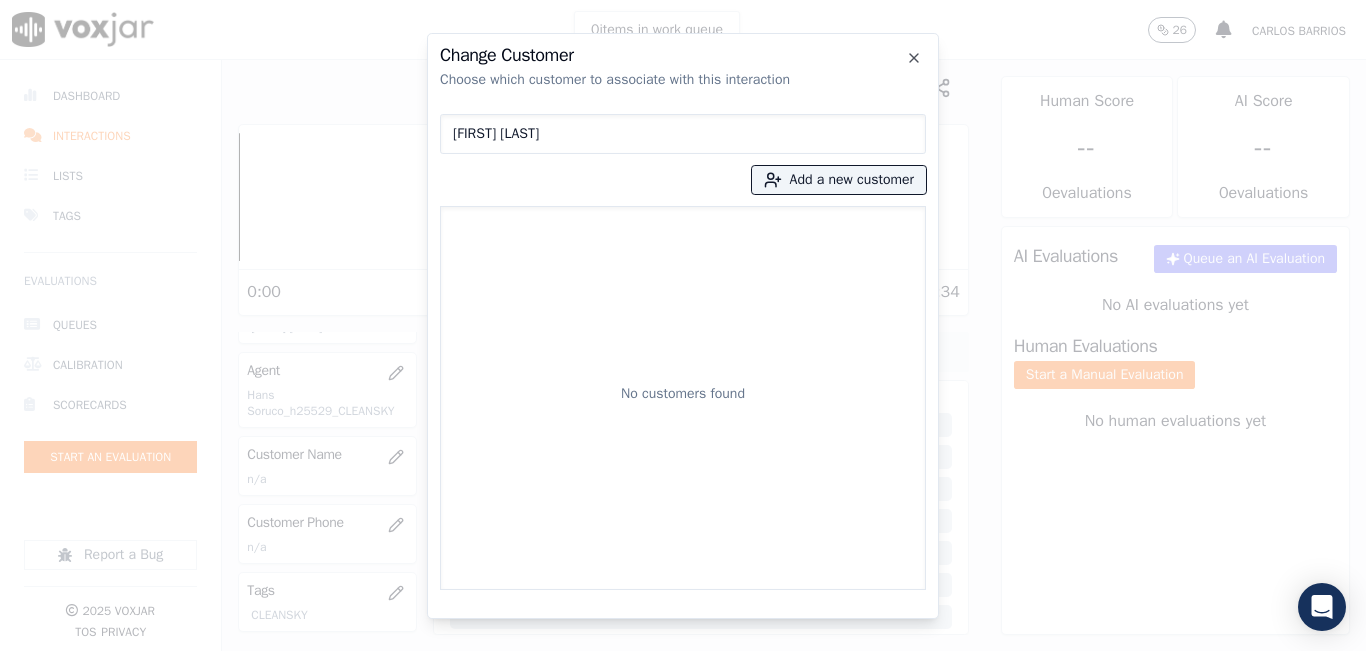 click on "[FIRST] [LAST]" at bounding box center (683, 134) 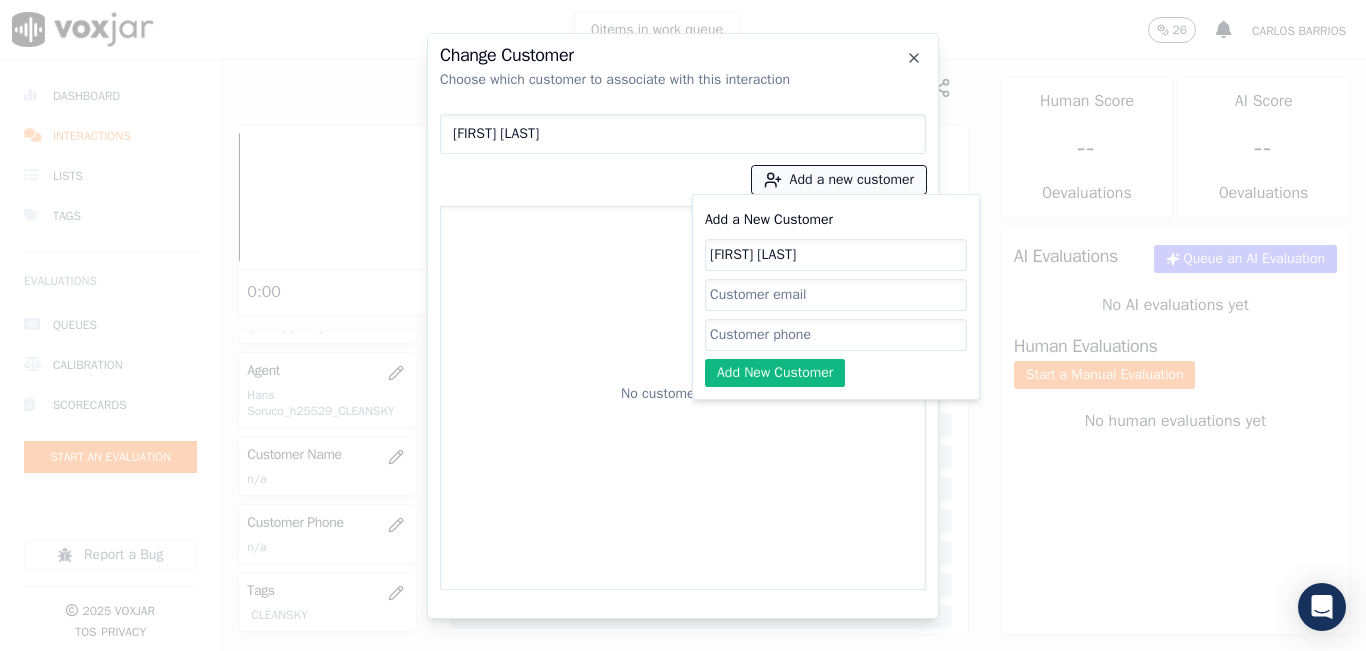 type on "[FIRST] [LAST]" 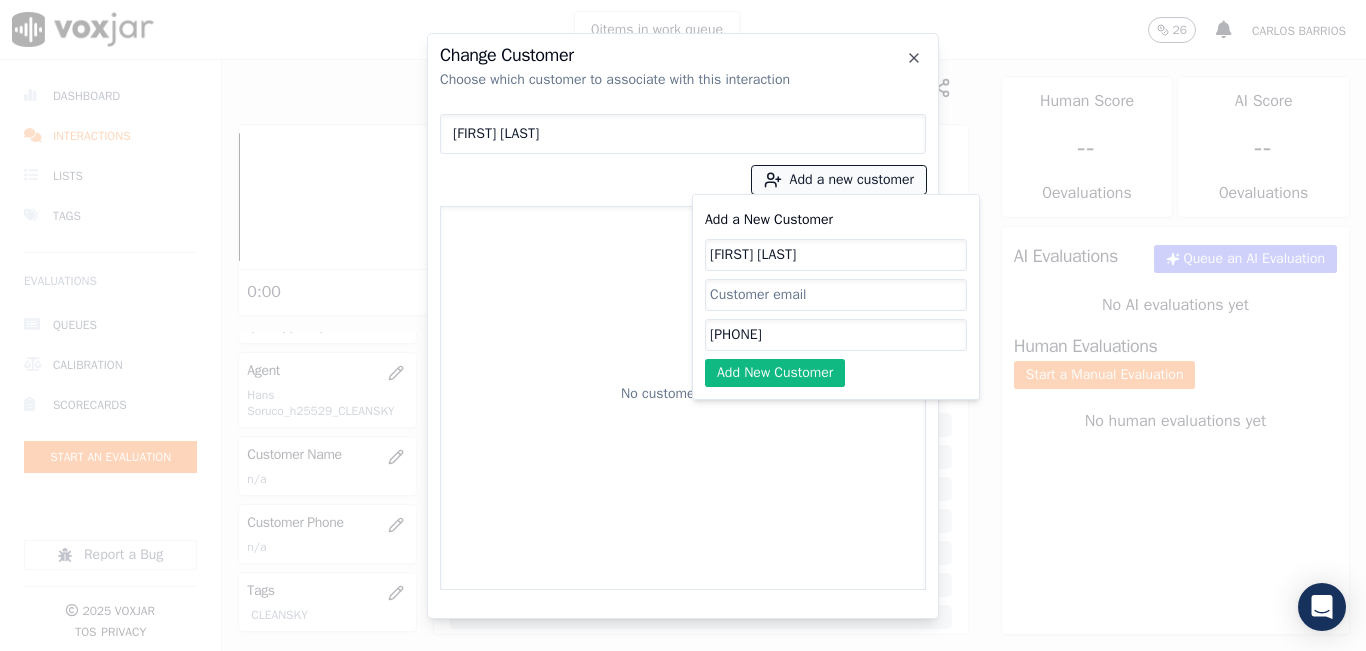 type on "[PHONE]" 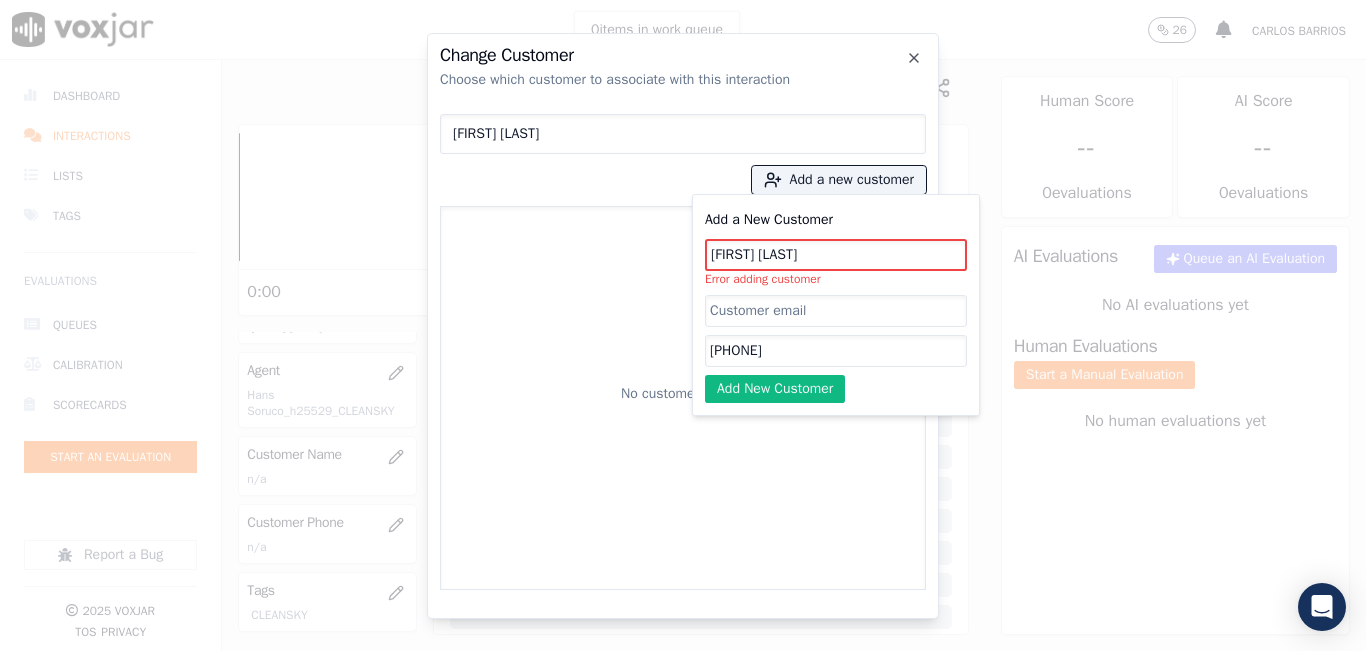 click on "[FIRST] [LAST]" 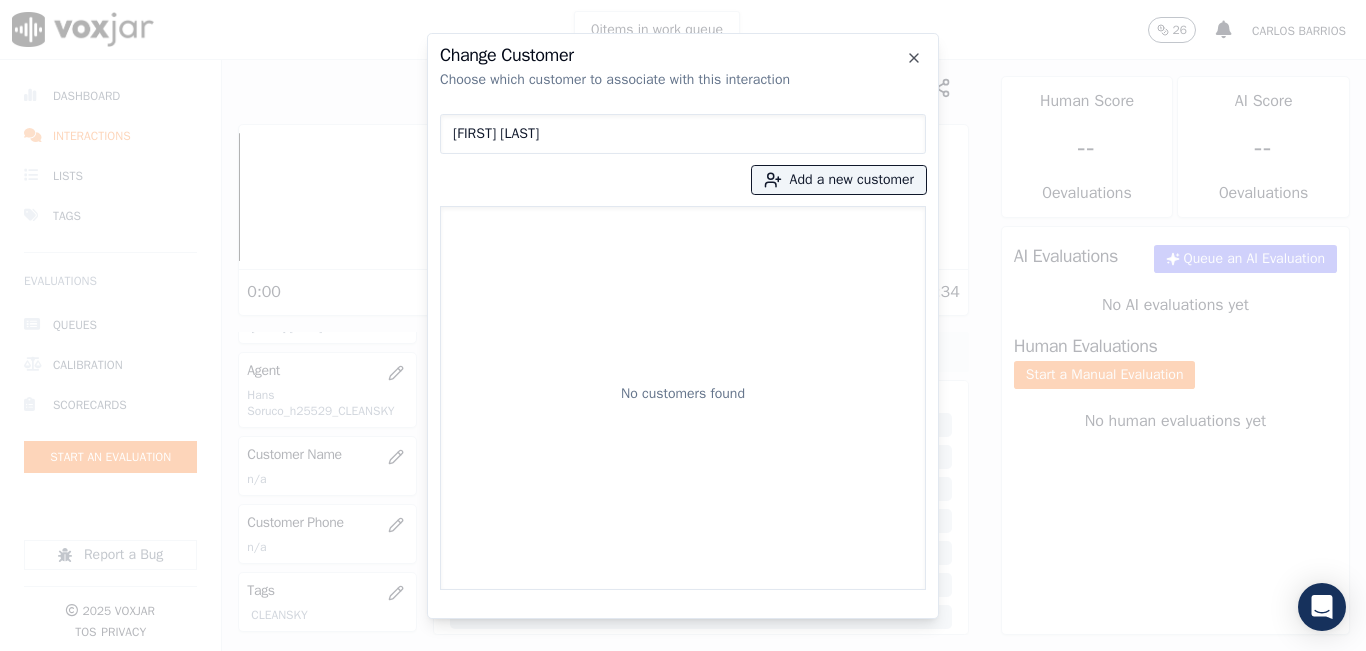 click on "[FIRST] [LAST]" at bounding box center (683, 134) 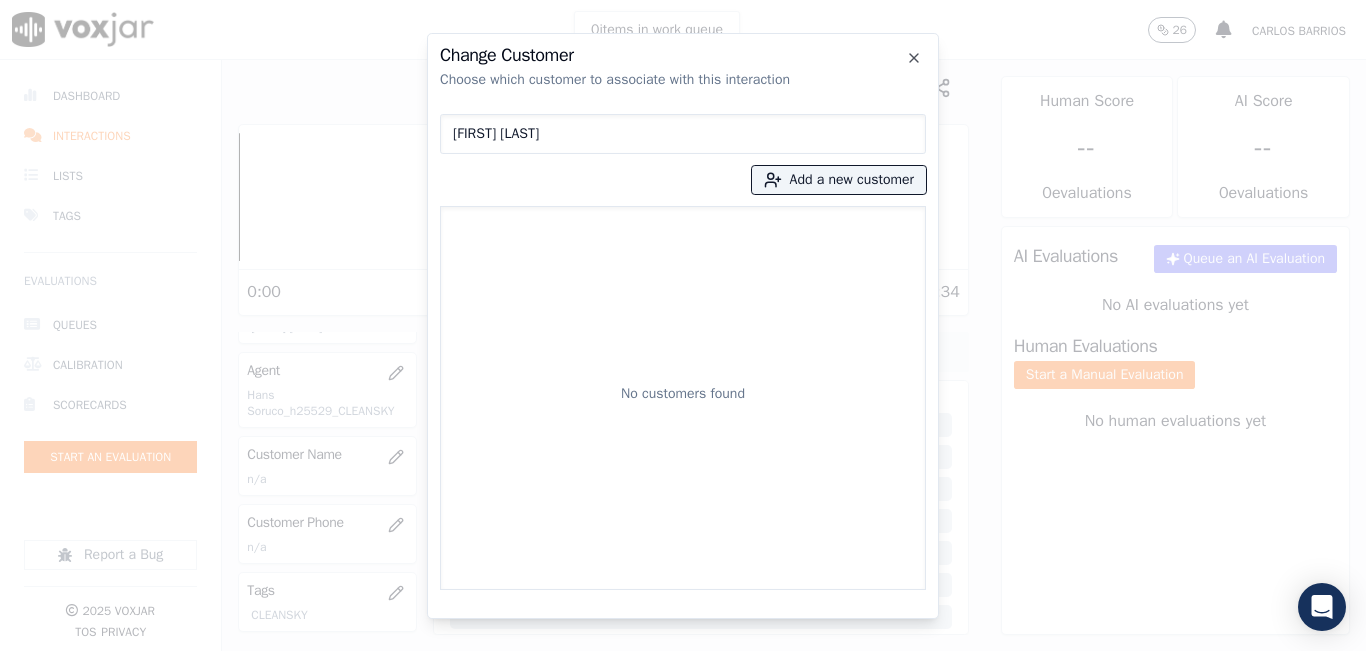 type on "[FIRST] [LAST]" 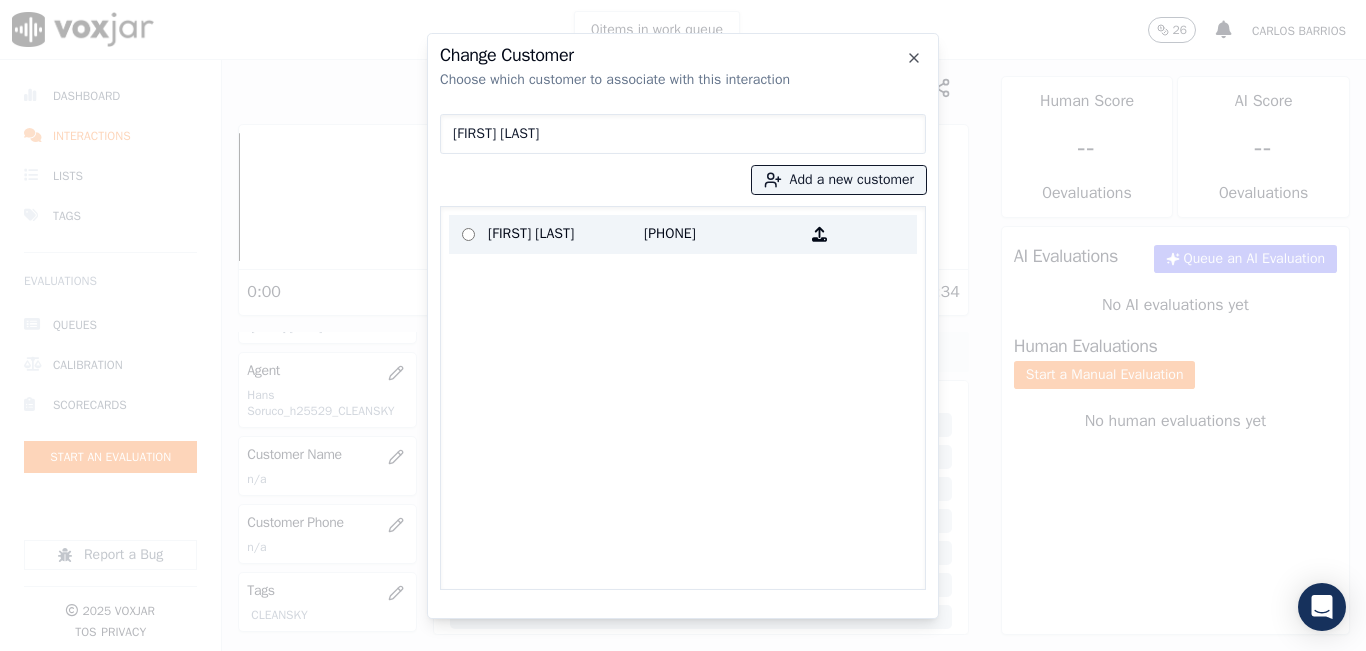 click on "[PHONE]" at bounding box center [722, 234] 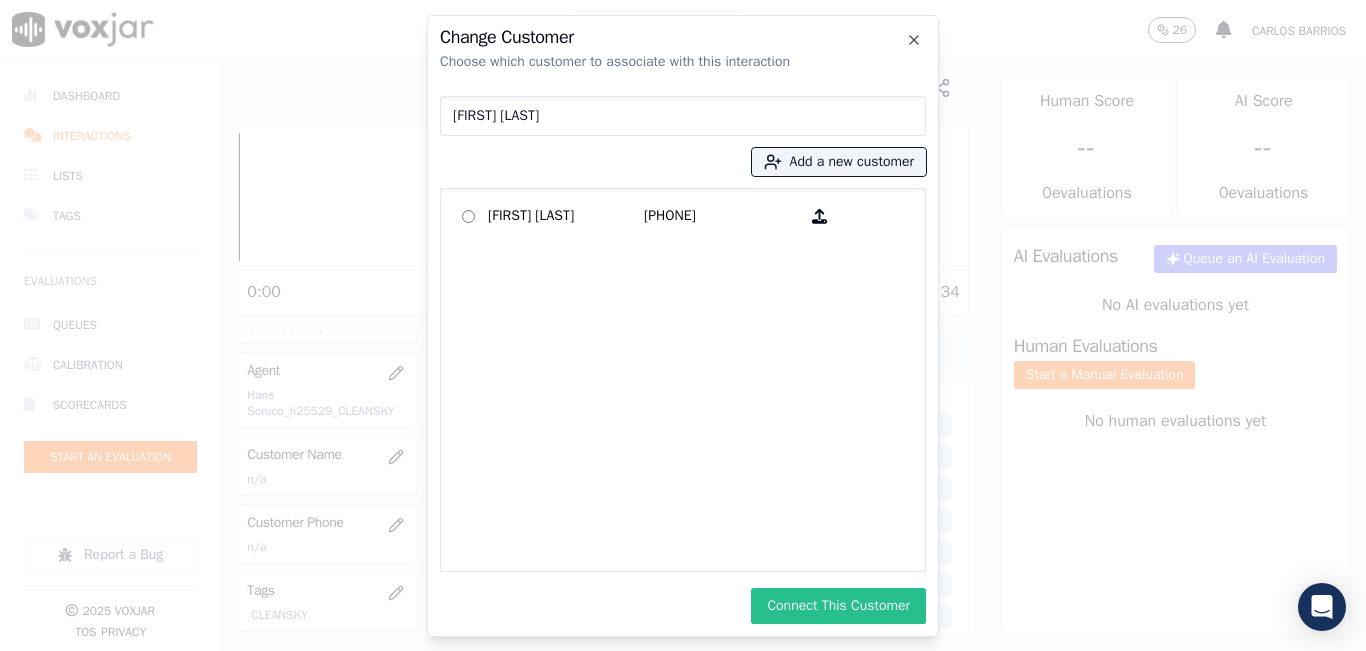 click on "Connect This Customer" at bounding box center (838, 606) 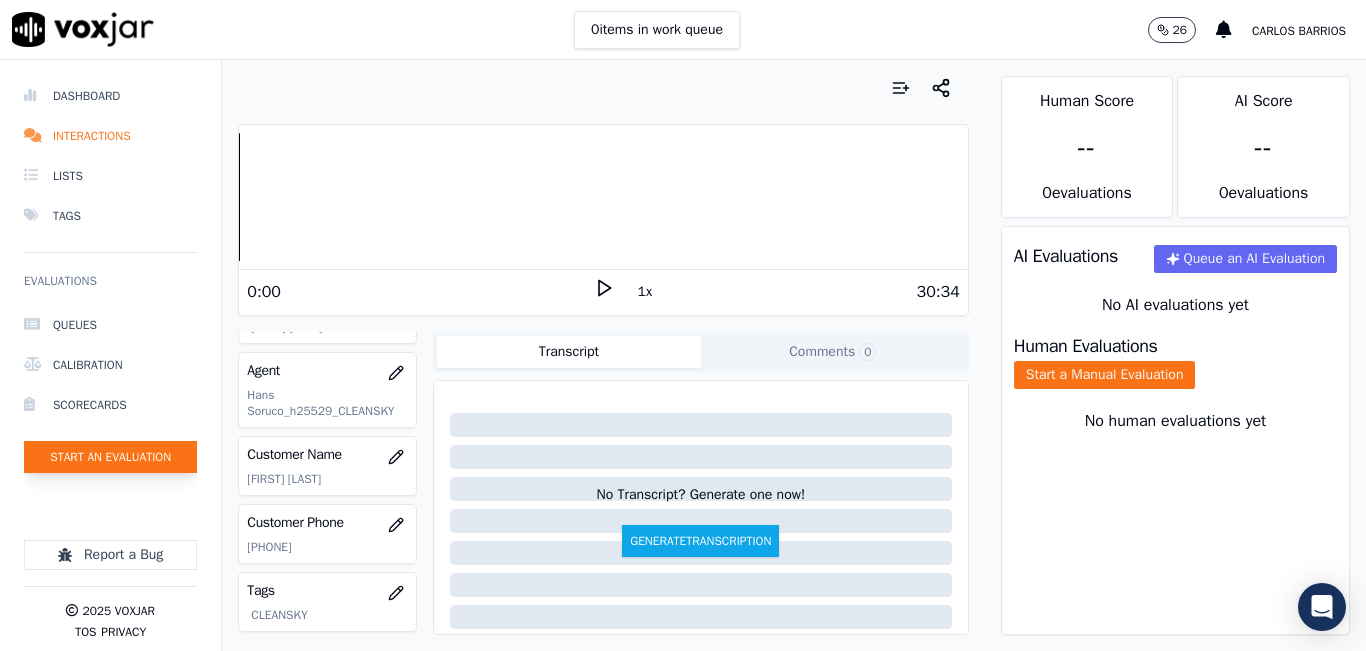 click on "Start an Evaluation" 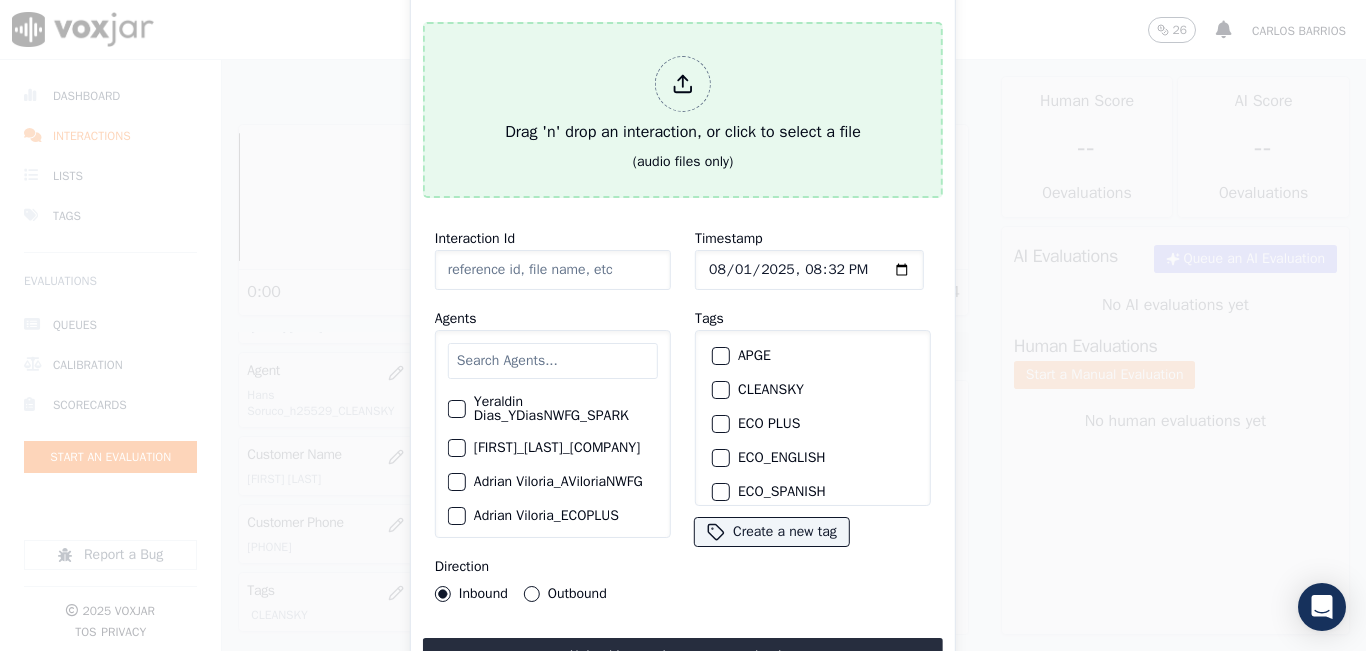 click on "Drag 'n' drop an interaction, or click to select a file" at bounding box center [683, 100] 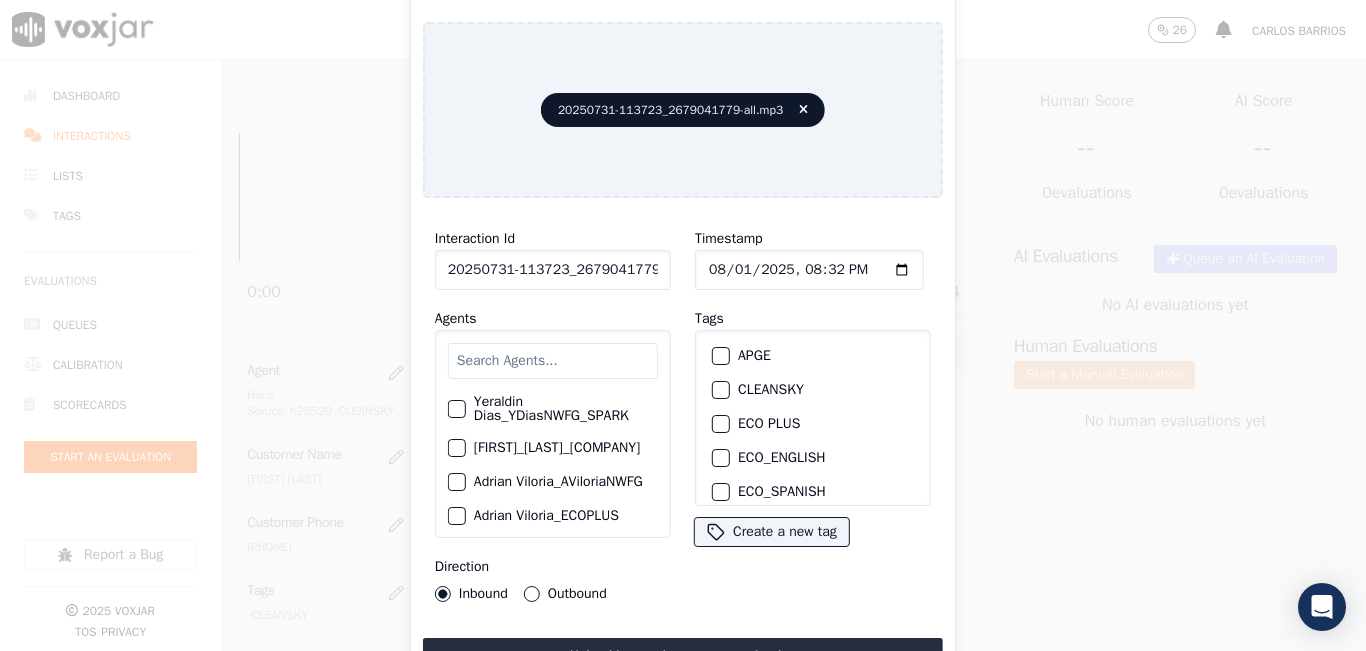 click on "Yeraldin Dias_YDiasNWFG_SPARK     ANGIE_TORRES_ATorresNWFG_SPARK     Adrian Viloria_AViloriaNWFG     Adrian Viloria_ECOPLUS     Adrian Viloria_a25003_CLEANSKY     Adrian Viloria_a25016_WGL     Adrian Viloria_a25046_INDRA     Adrian Viloria_fuse1164_NGE     Alan Marruaga_a26181_WGL     Alejandra Chavarro_SYMMETRY     Alejandra Chavarro_a26184_WGL     Alejandro Vizcaino_a13916_CLEANSKY     Alejandro Vizcaino­_NW2906_CLEANSKY     Andres Higuita_AHiguitaNWFG_SPARK     Andres Higuita_Fuse3185_NGE     Andres Higuita_No Sales      Andres Higuita_a27435_CLEANSKY     Andres Higuita_a27490_INDRA     Andres Prias_APriasNWFG     Andres Prias_SYMMETRY     Andres Prias_a27400_CLEANSKY     Andres Prias_a27447_INDRA     Andres Prias_fuse1184_NGE     Angie Torres_ATorresNWFG     Angie Torres_SYMMETRY     Angie Torres_WANN1185_NGE     Angie Torres_a27399_CLEANSKY     Angie Torres_a27445_INDRA     BRYAN_LHEINEKER_WANN1211_NGE     Brandon Camacho_BAQ2083_INDRA     Brandon Camacho_BCamachoNWFG     Brandon Camacho_ECOPLUS" 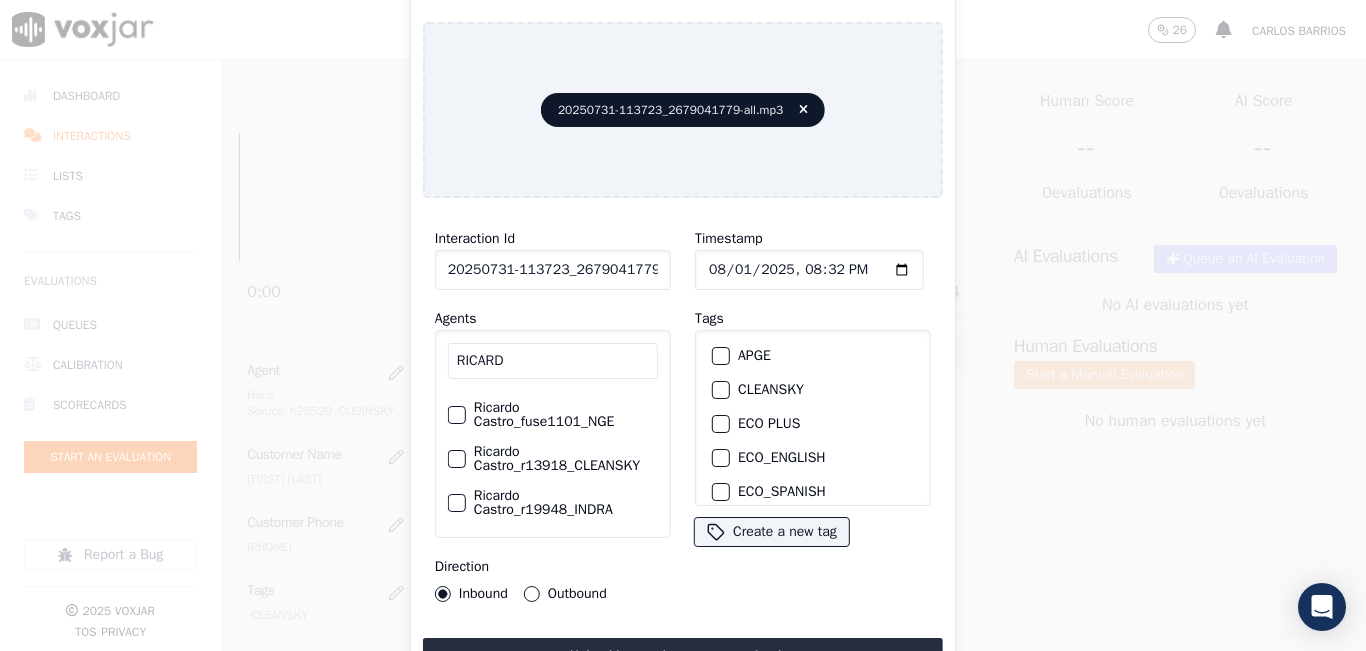 scroll, scrollTop: 100, scrollLeft: 0, axis: vertical 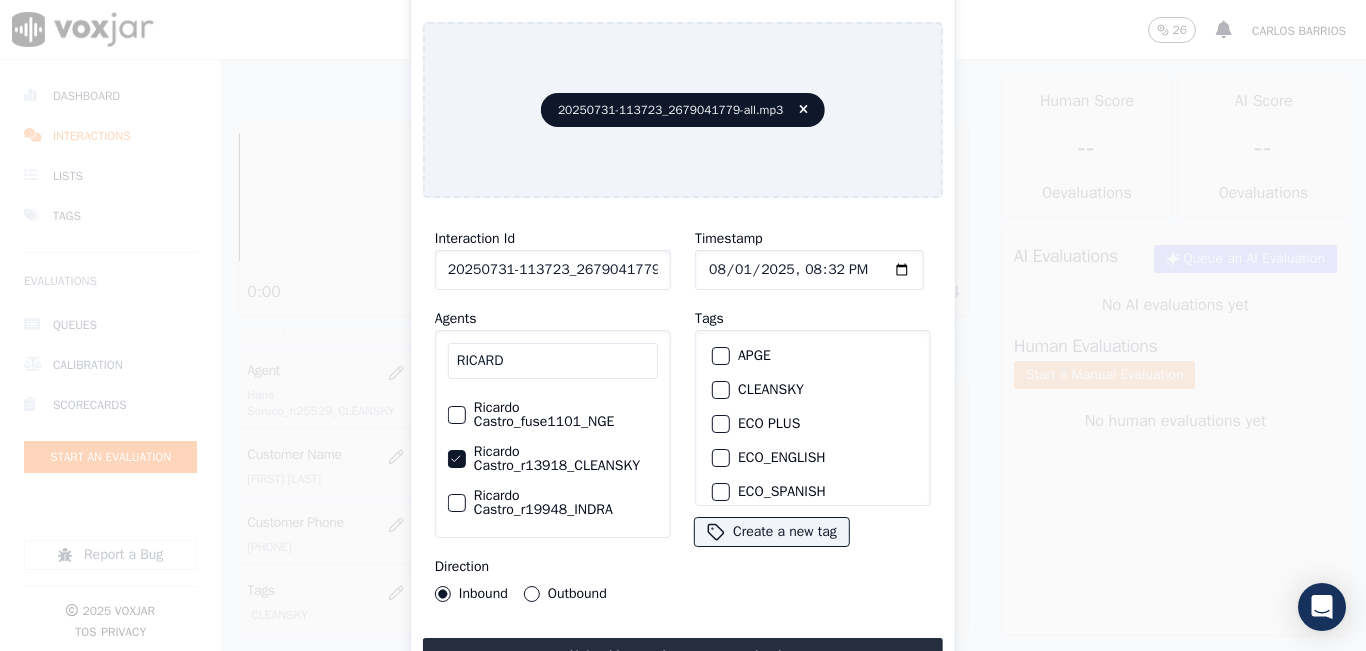 click at bounding box center (720, 390) 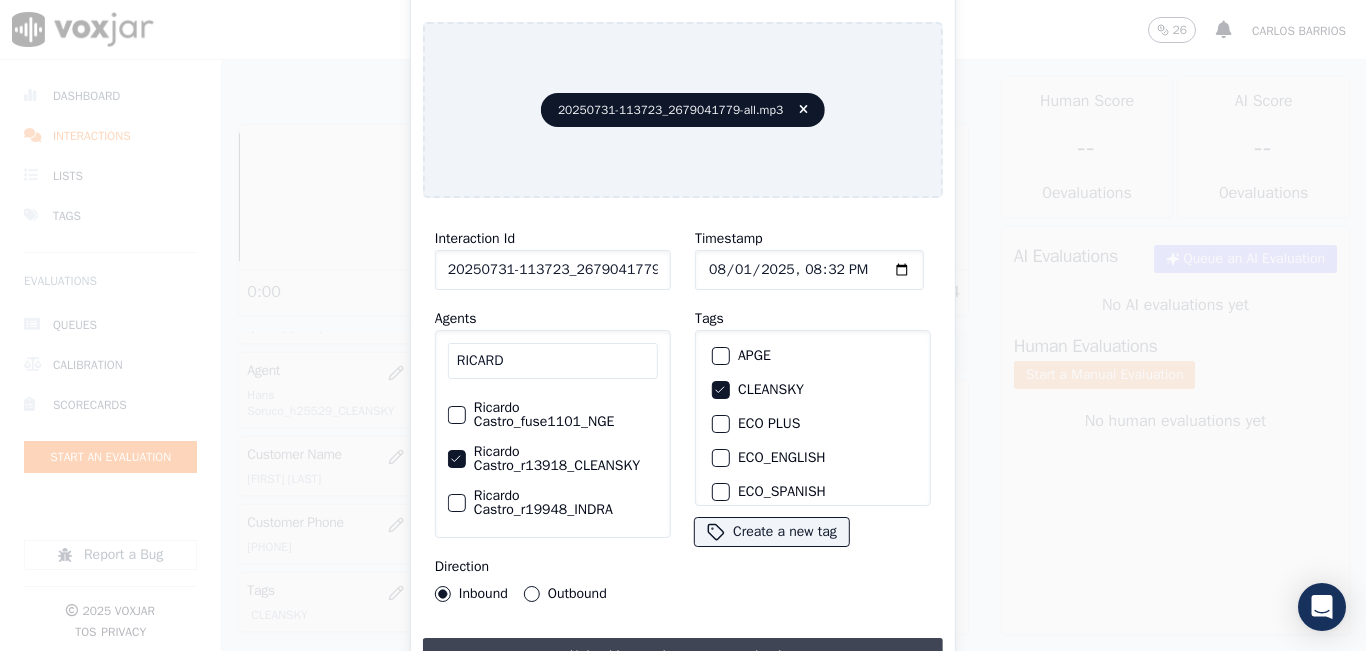 click on "Upload interaction to start evaluation" at bounding box center [683, 656] 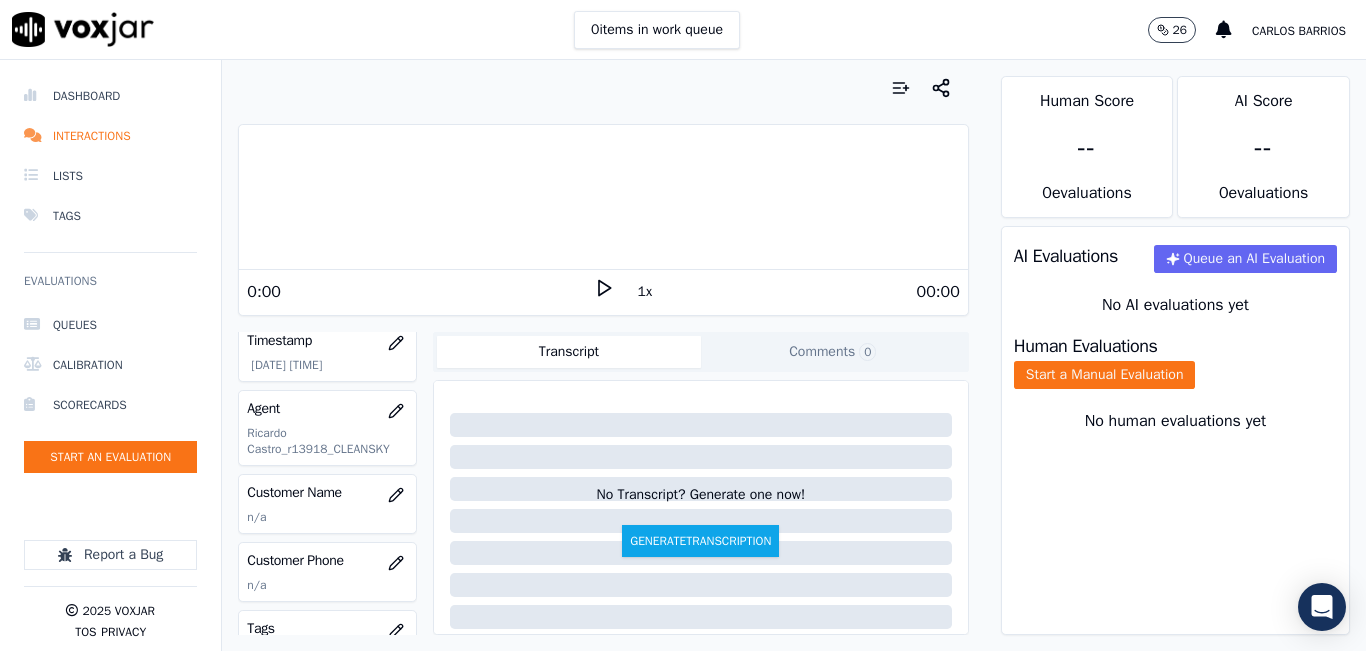 scroll, scrollTop: 200, scrollLeft: 0, axis: vertical 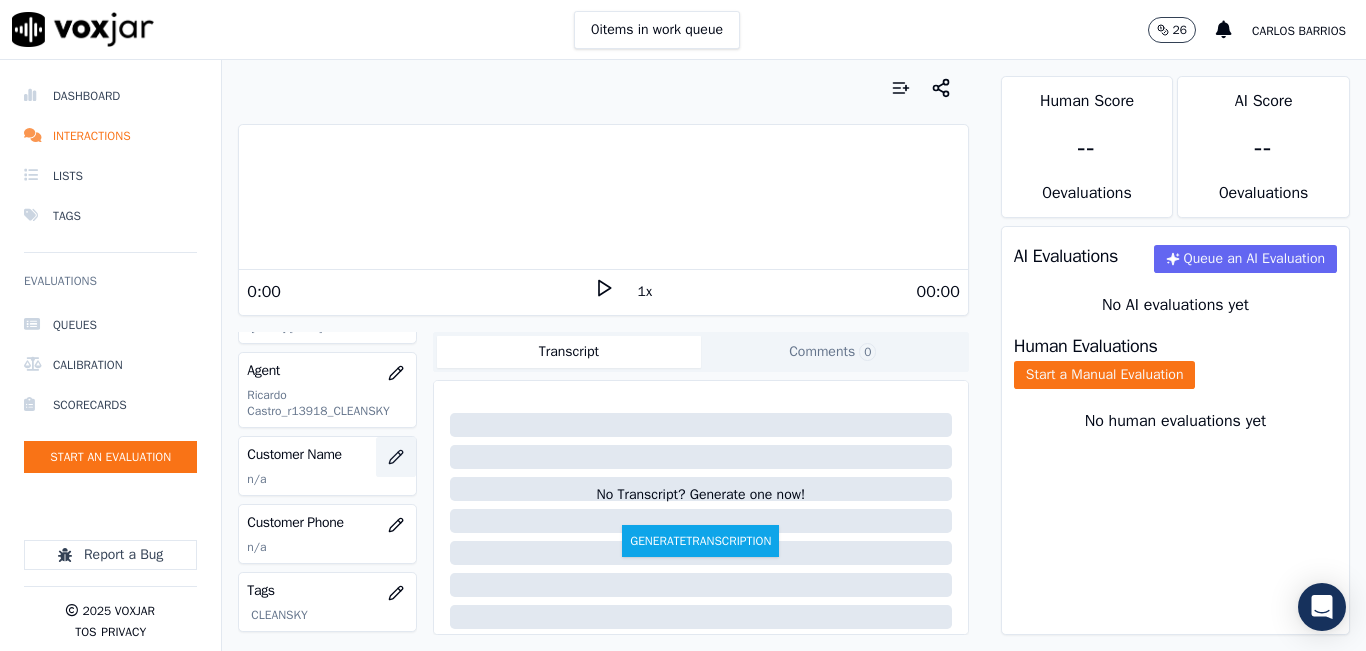 click at bounding box center (396, 457) 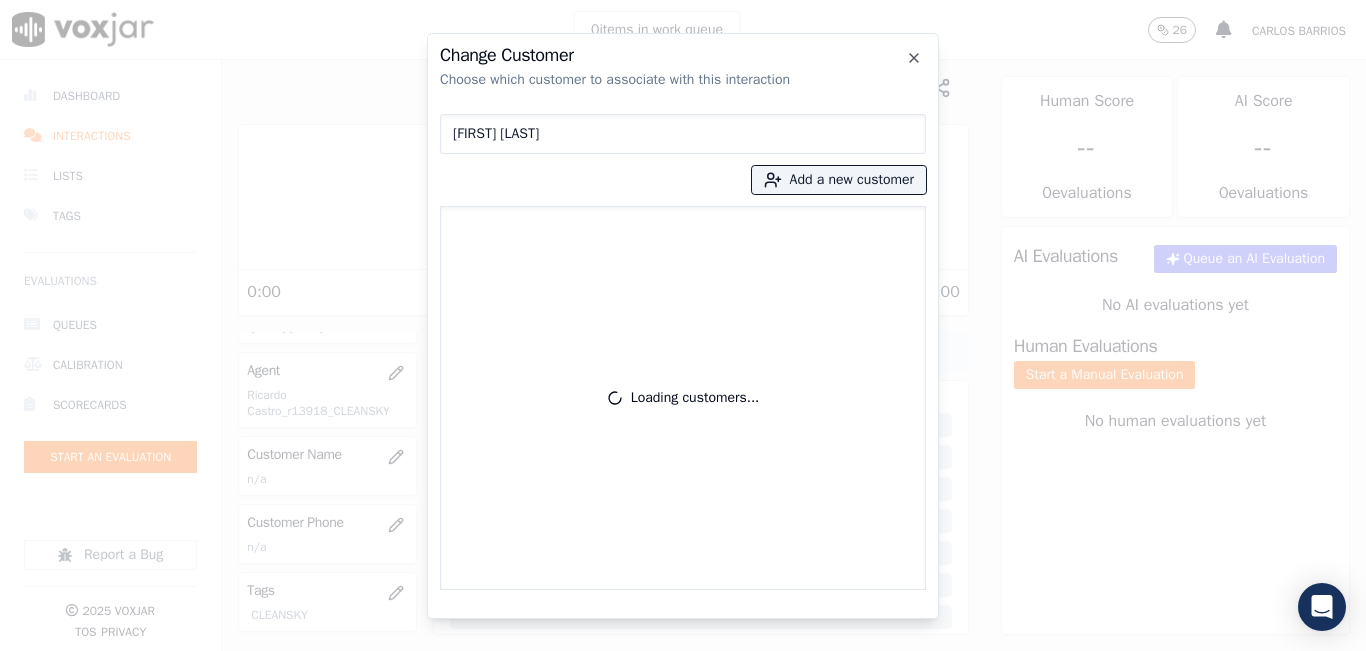 type on "[FIRST] [LAST]" 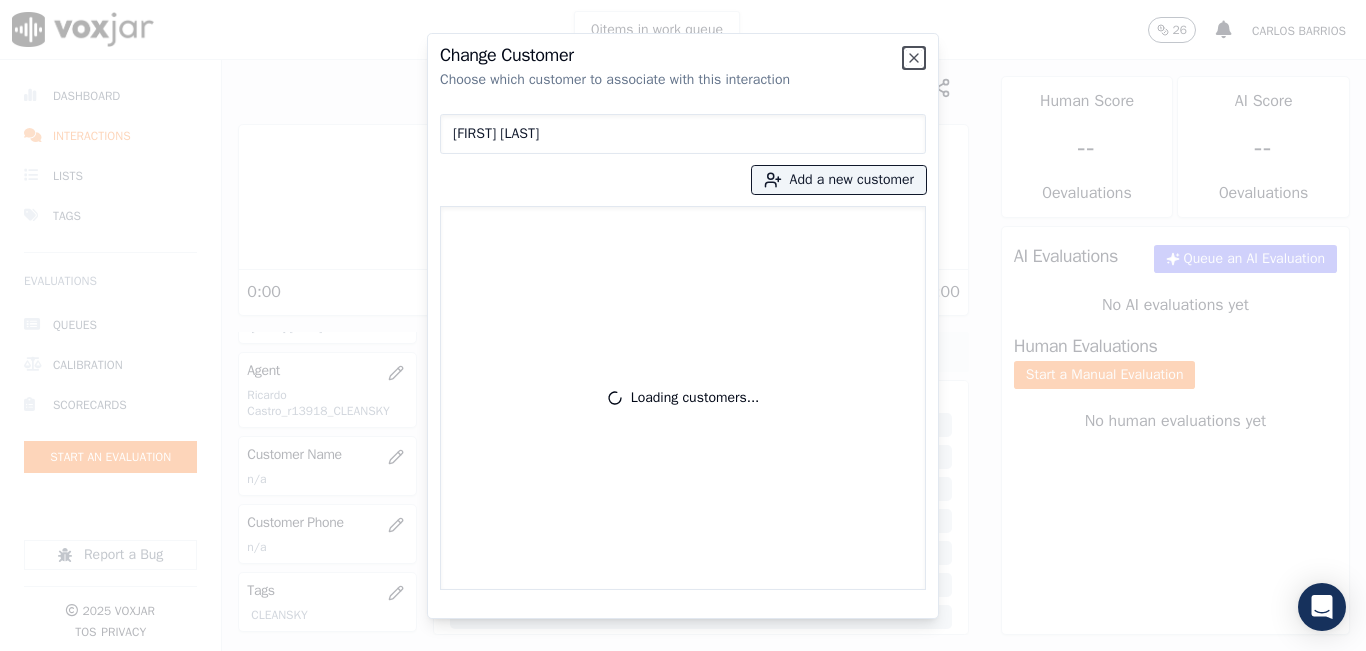 type 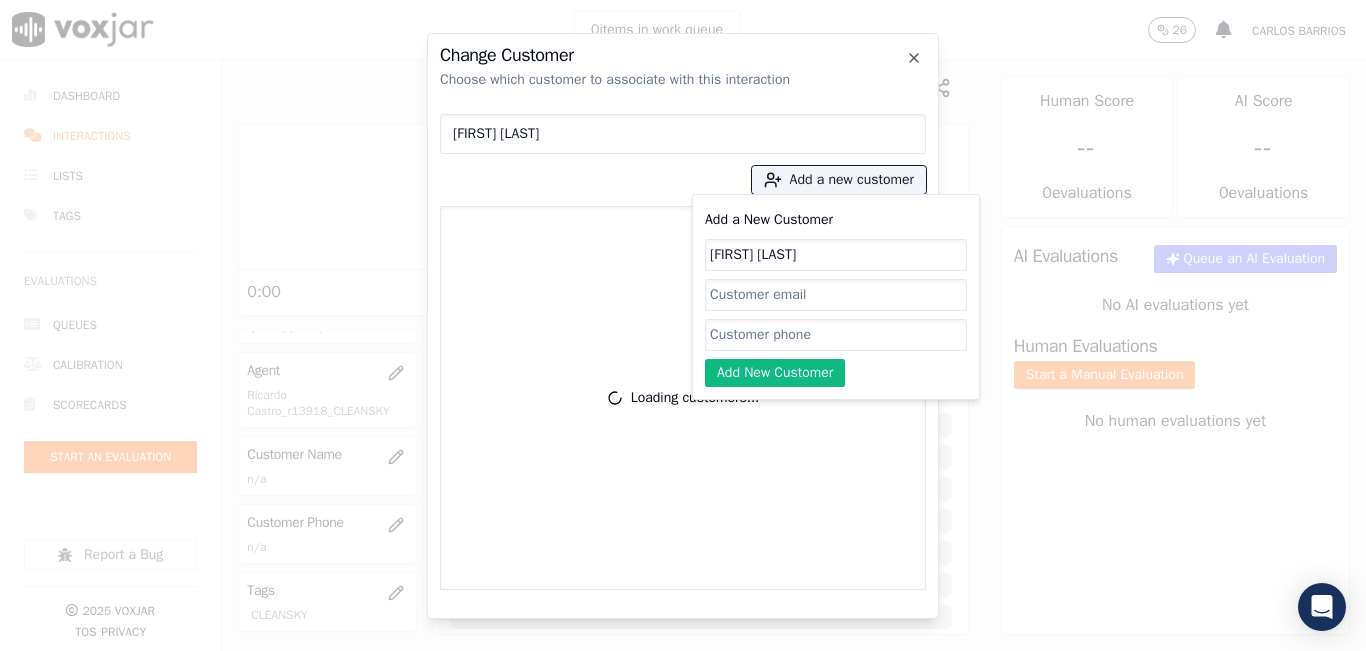 type on "[FIRST] [LAST]" 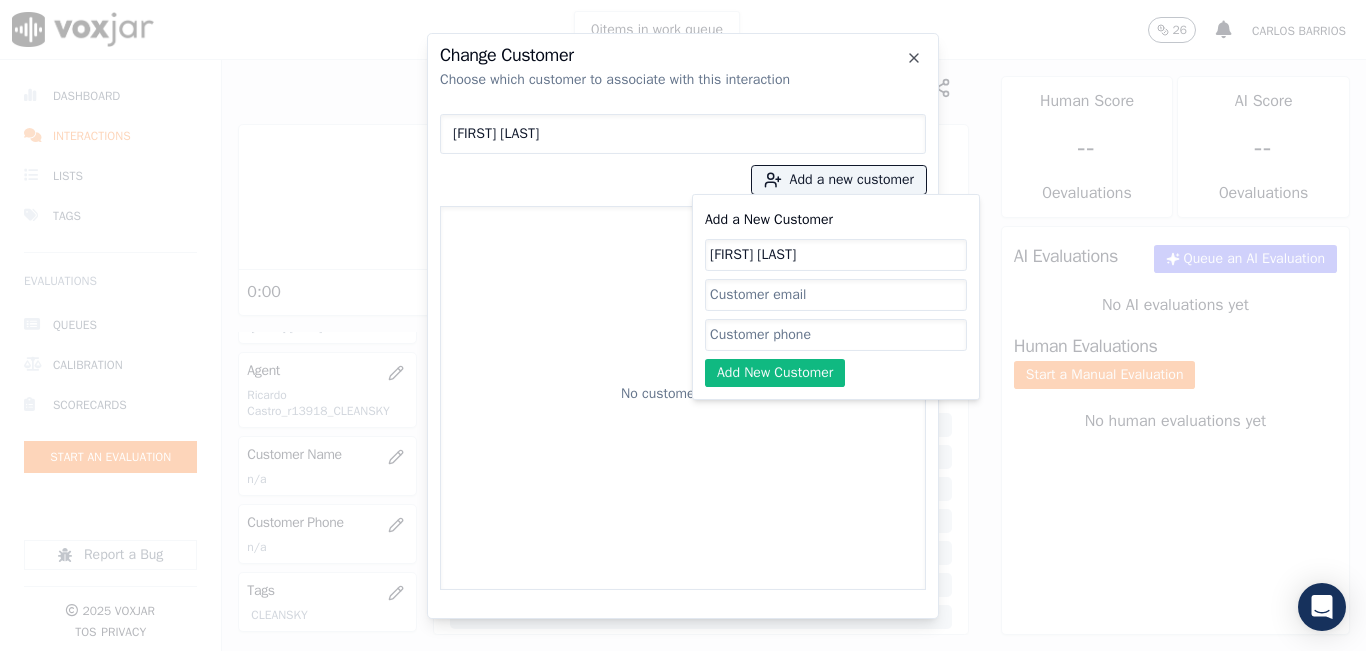paste on "[PHONE]" 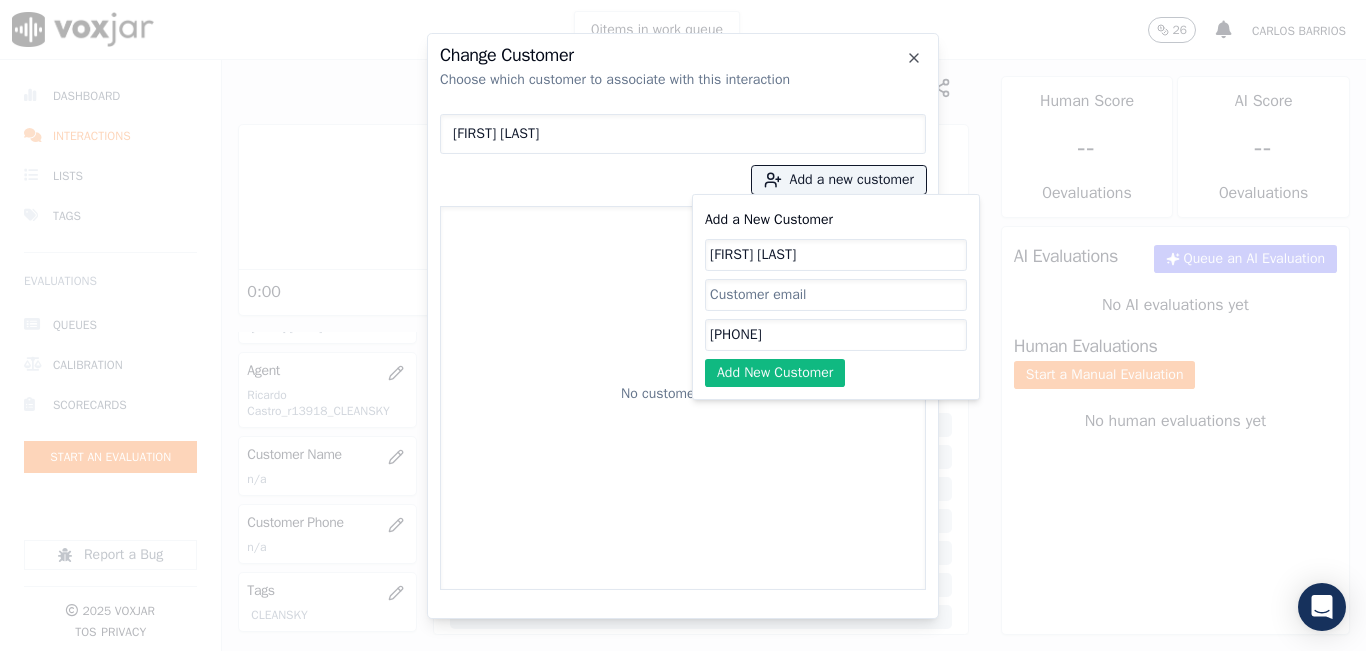type on "[PHONE]" 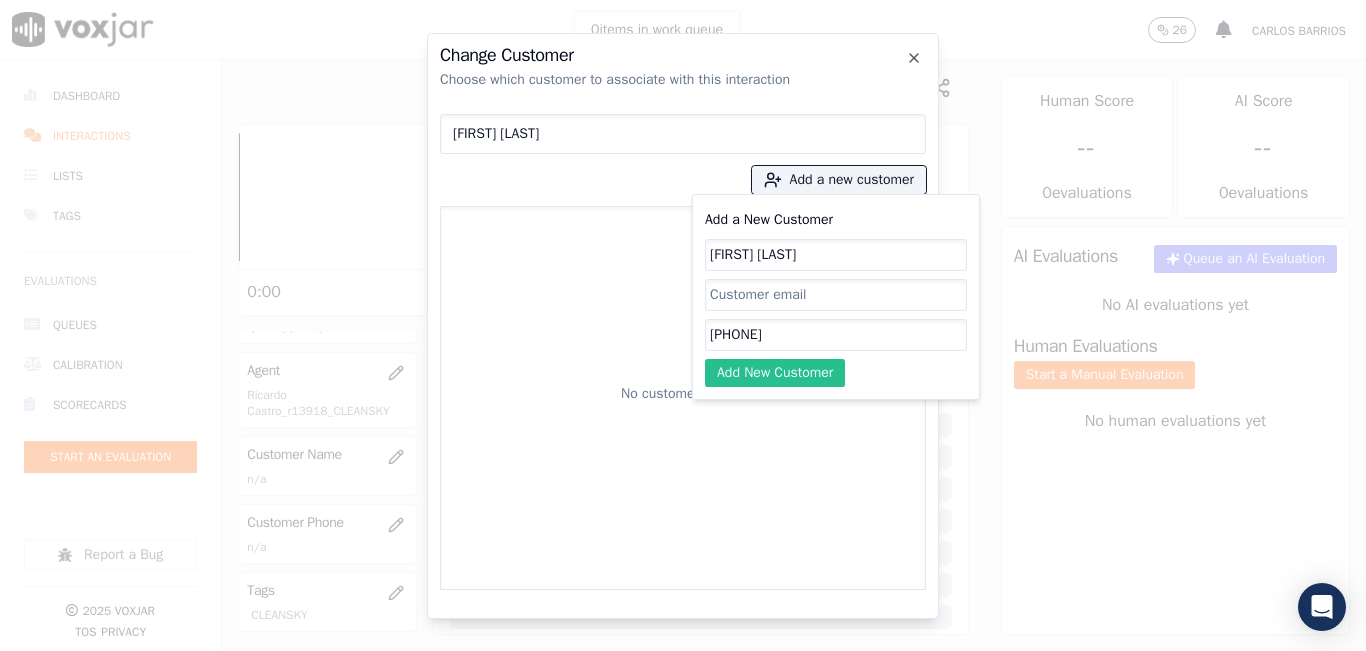 click on "Add New Customer" 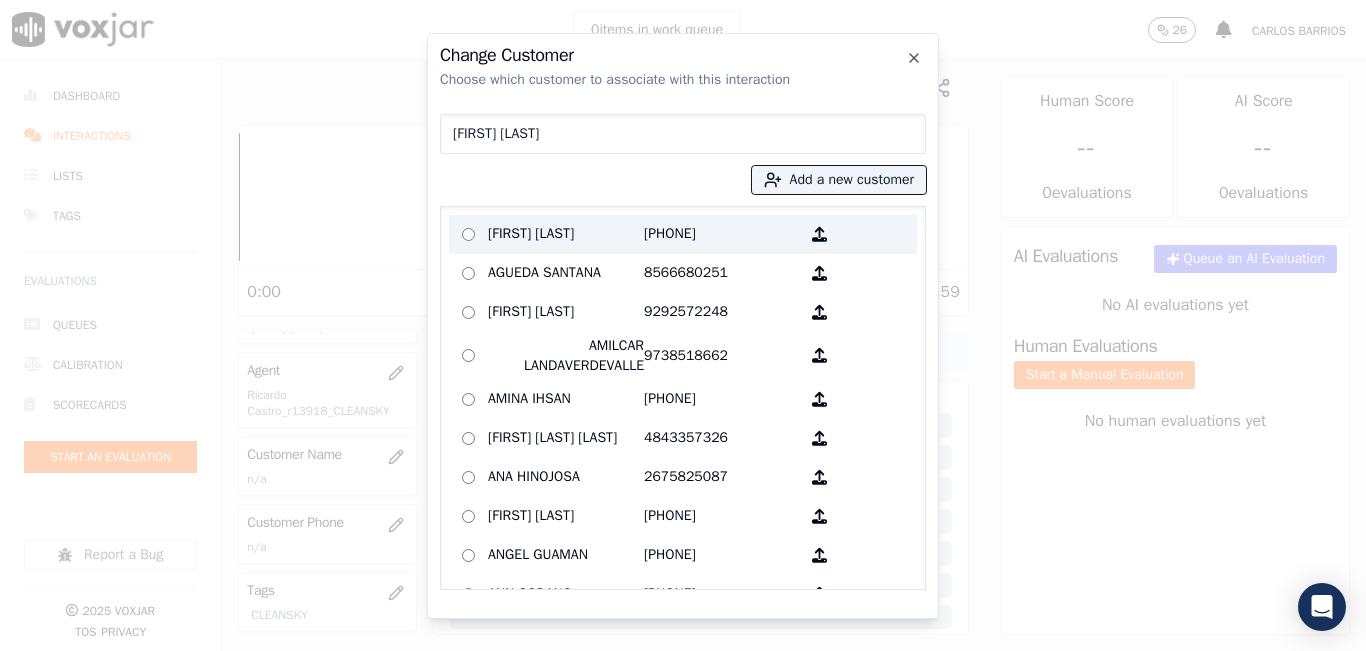 click on "[PHONE]" at bounding box center (722, 234) 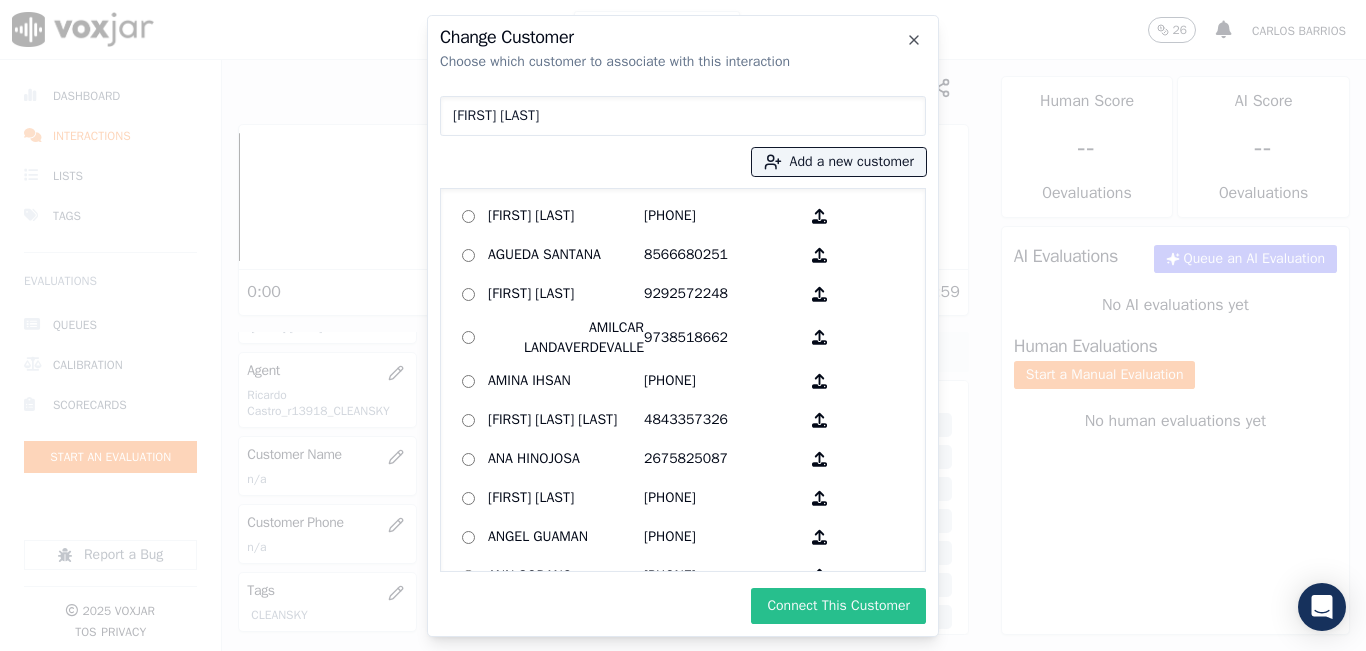 click on "Connect This Customer" at bounding box center (838, 606) 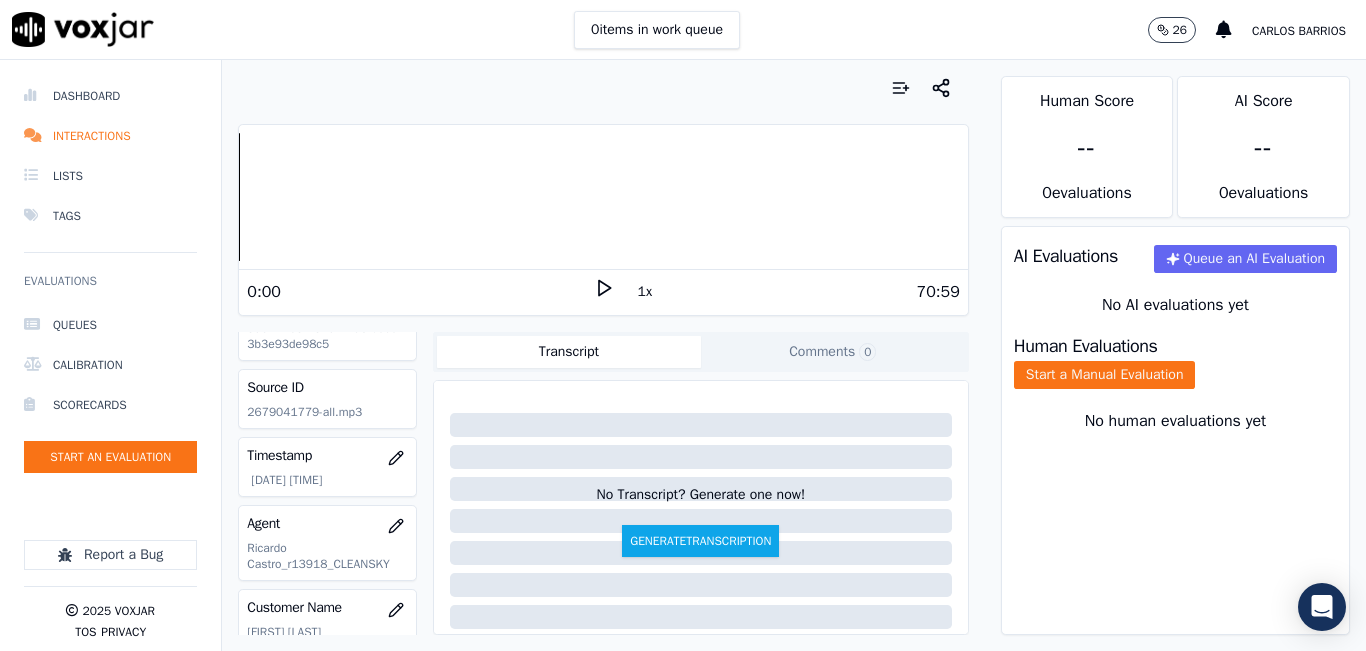 scroll, scrollTop: 0, scrollLeft: 0, axis: both 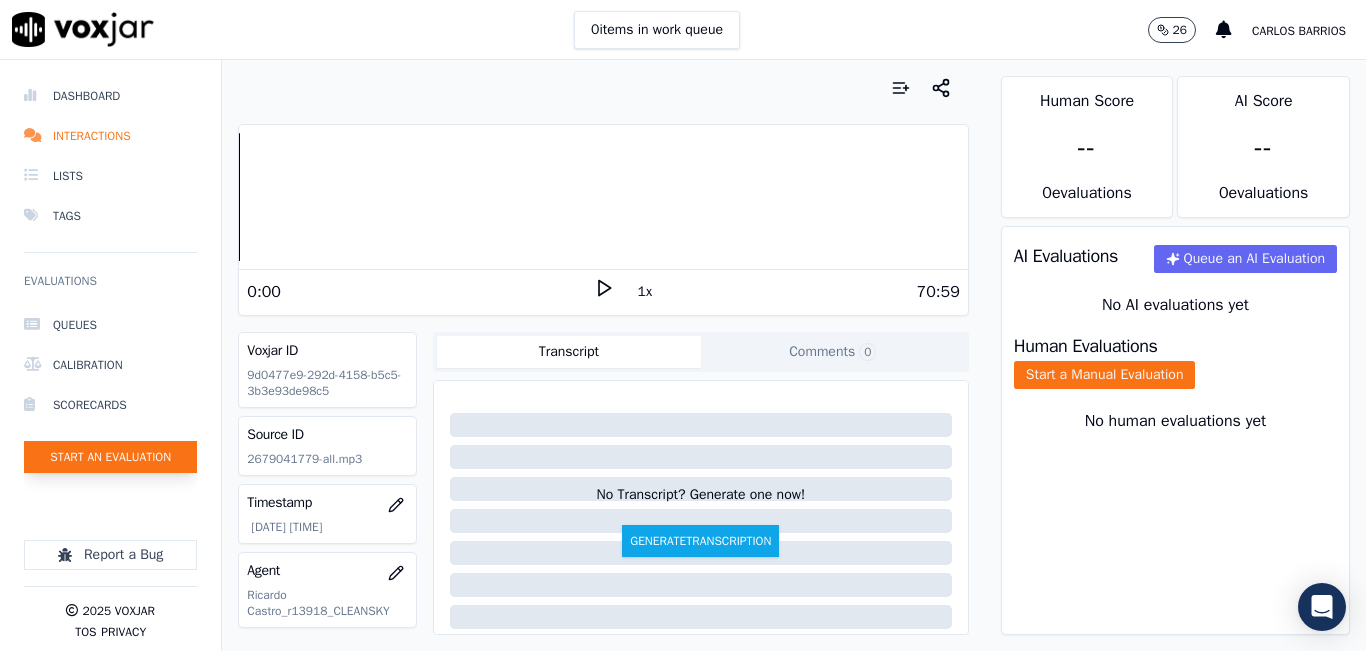 click on "Start an Evaluation" 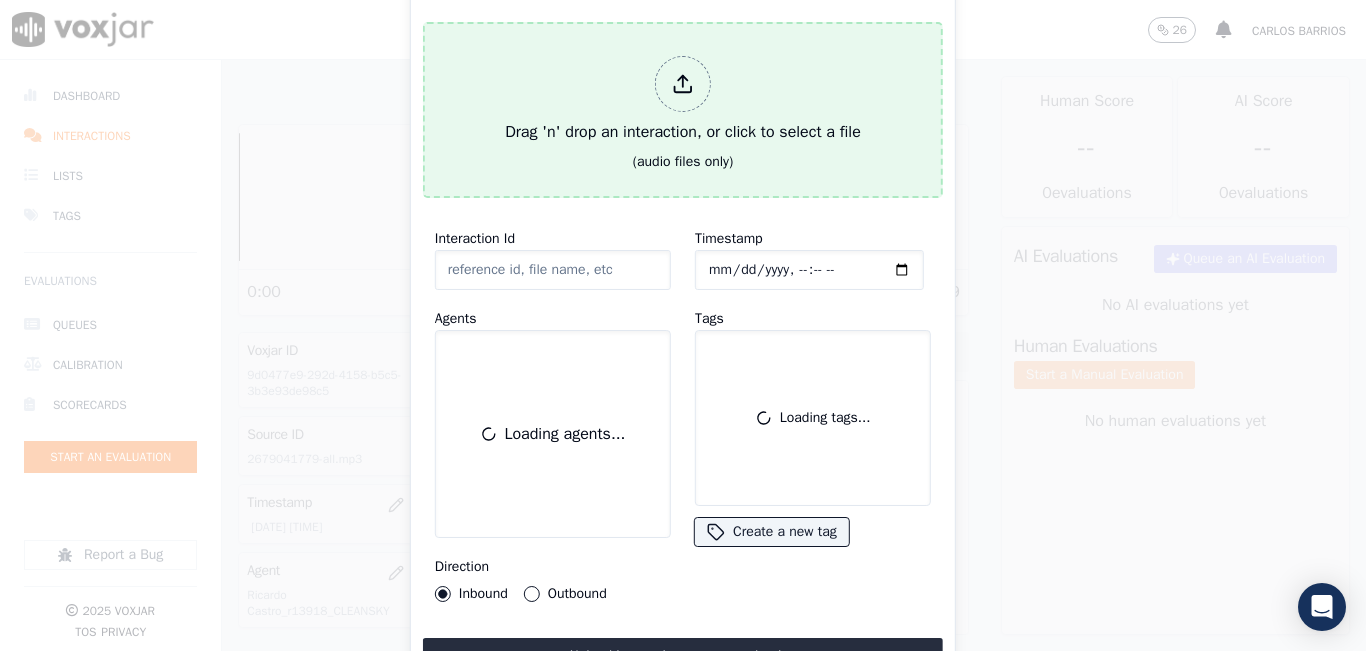 click on "Drag 'n' drop an interaction, or click to select a file" at bounding box center (683, 100) 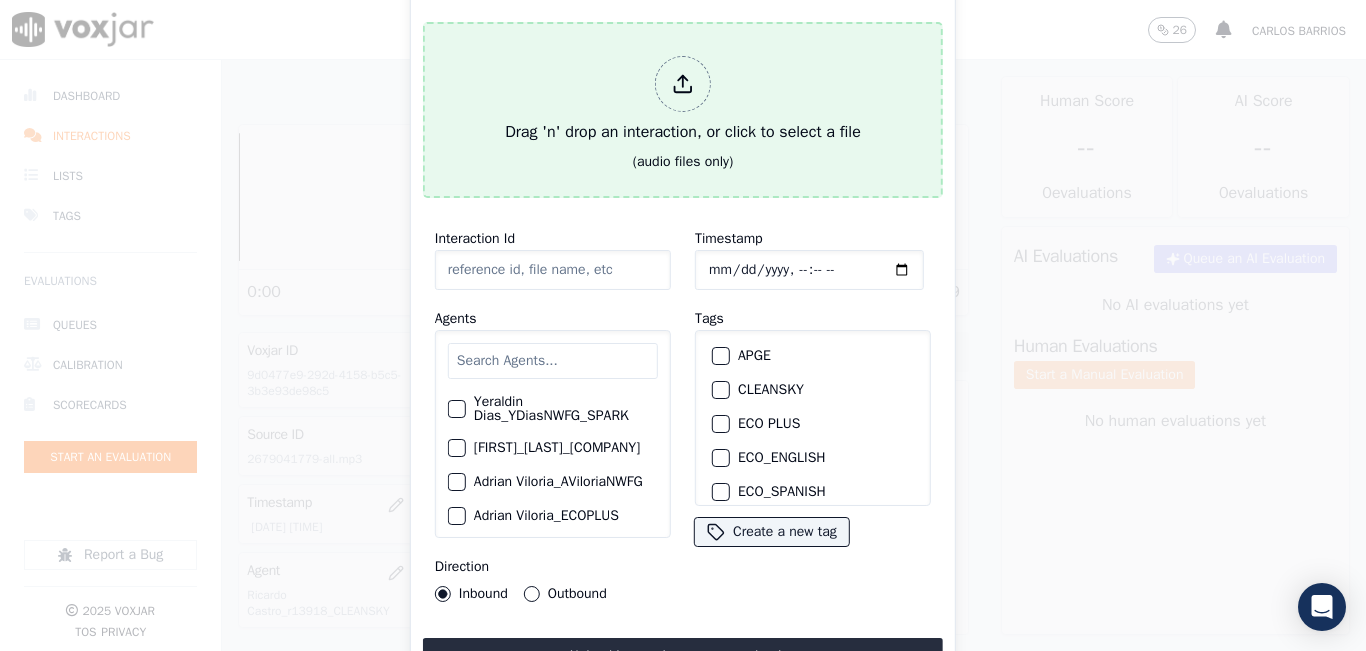 type on "20250731-114439_3016798828-all.mp3" 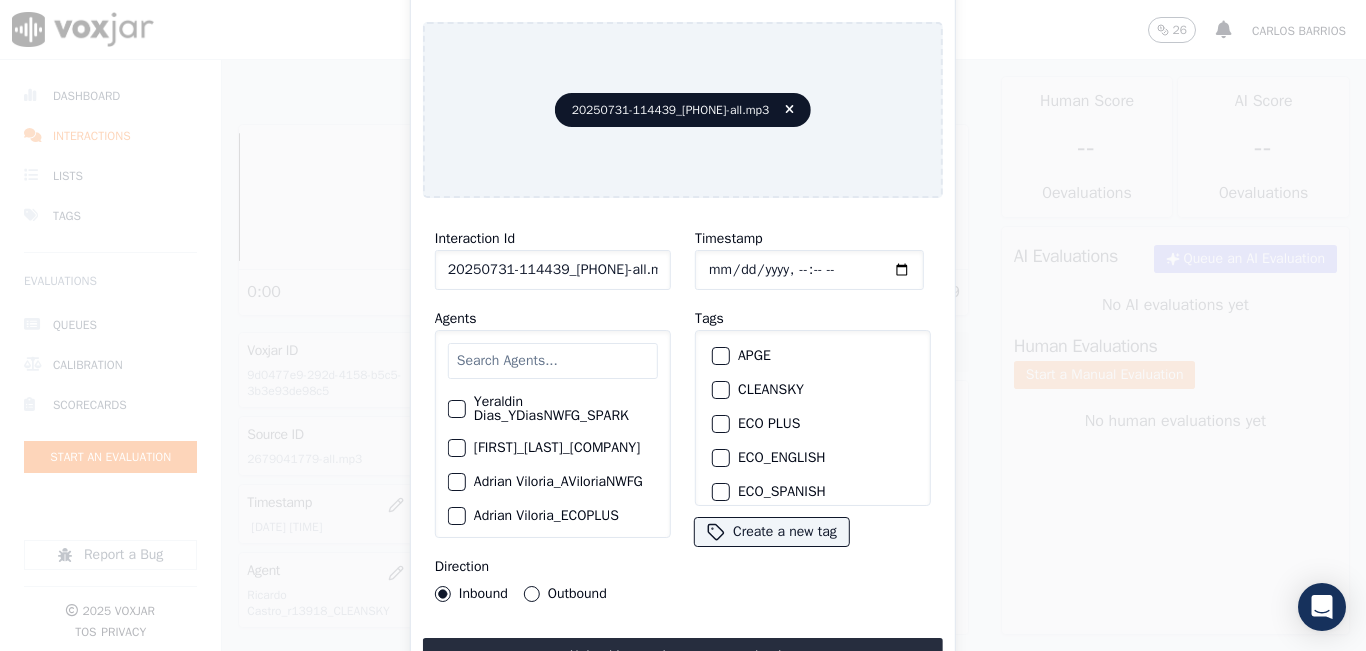 click at bounding box center [553, 361] 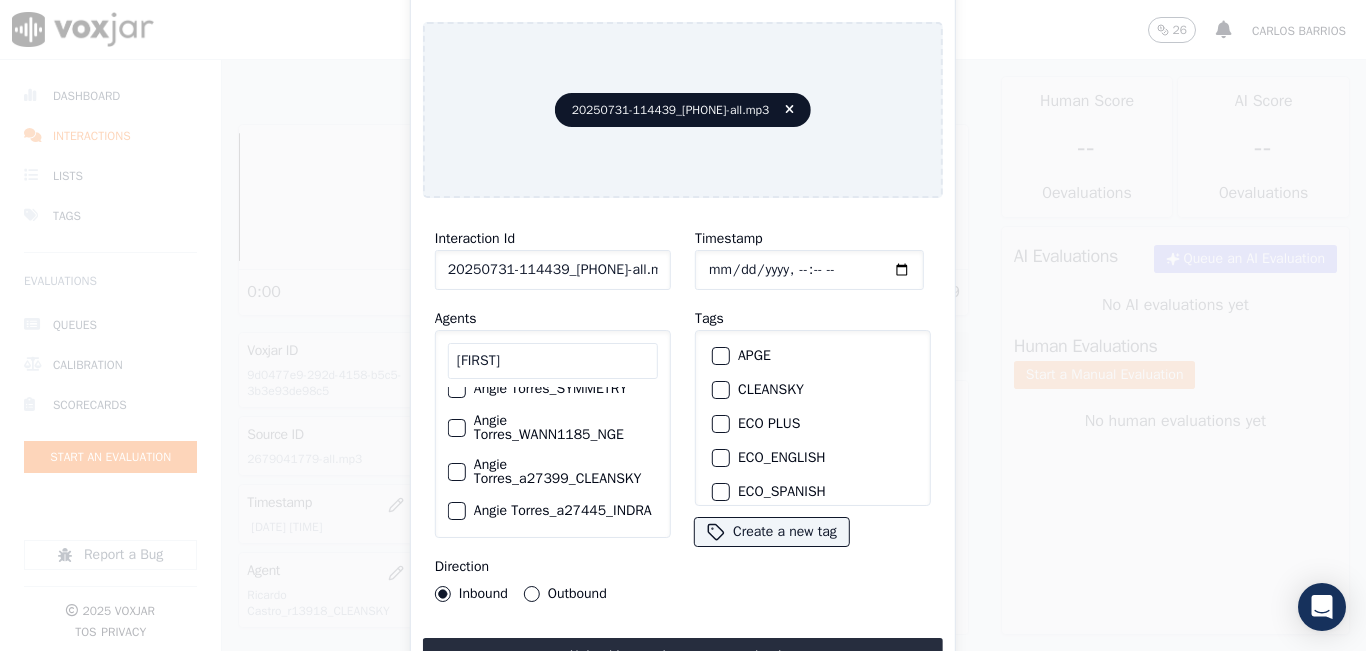 scroll, scrollTop: 122, scrollLeft: 0, axis: vertical 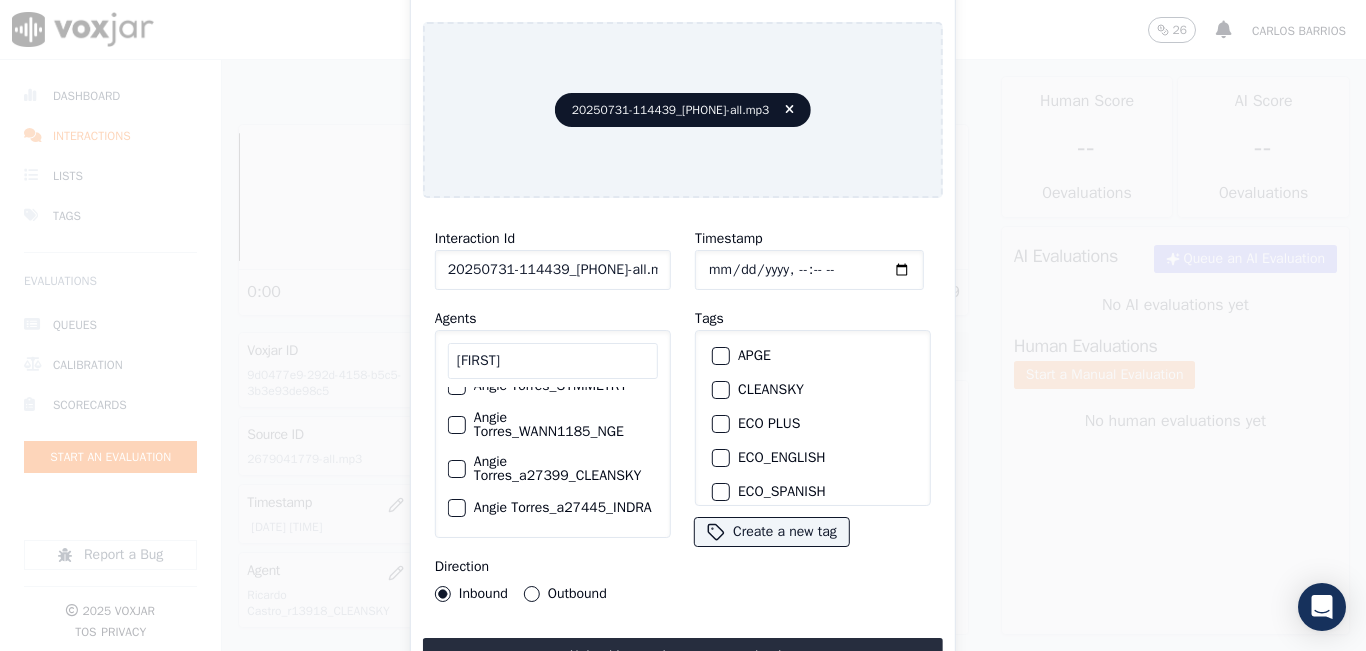 type on "ANGIE" 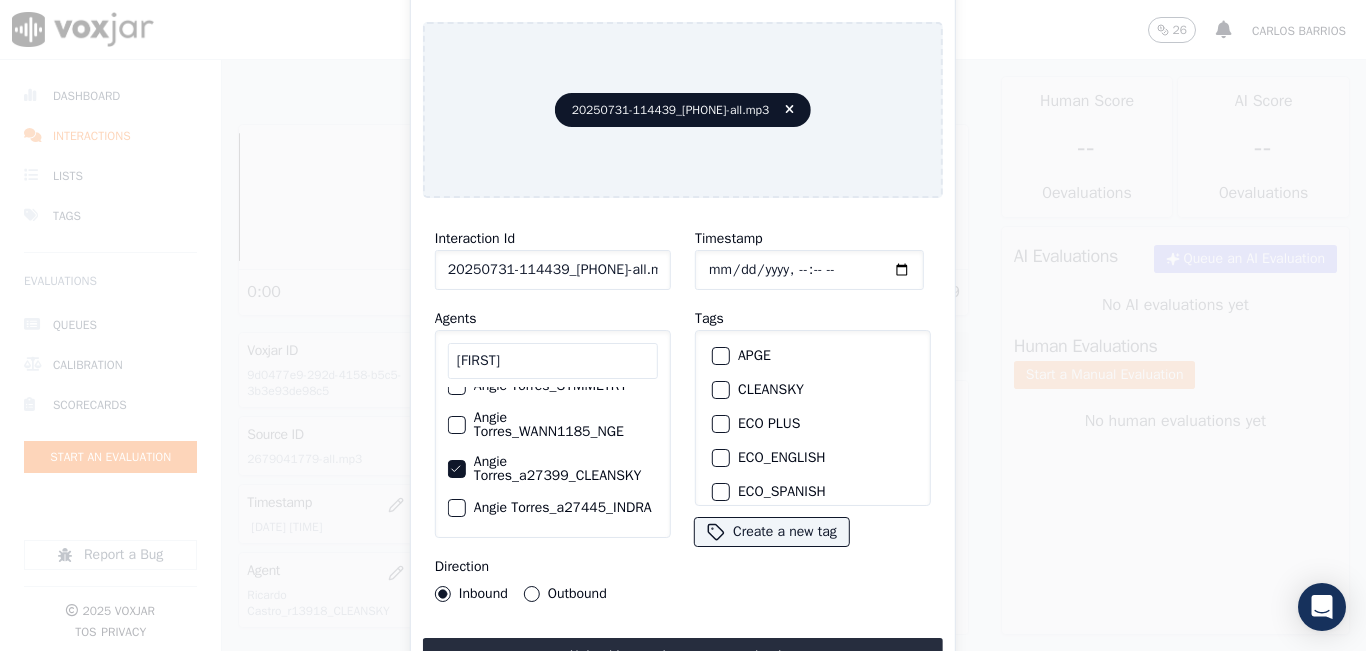 click on "Outbound" at bounding box center (532, 594) 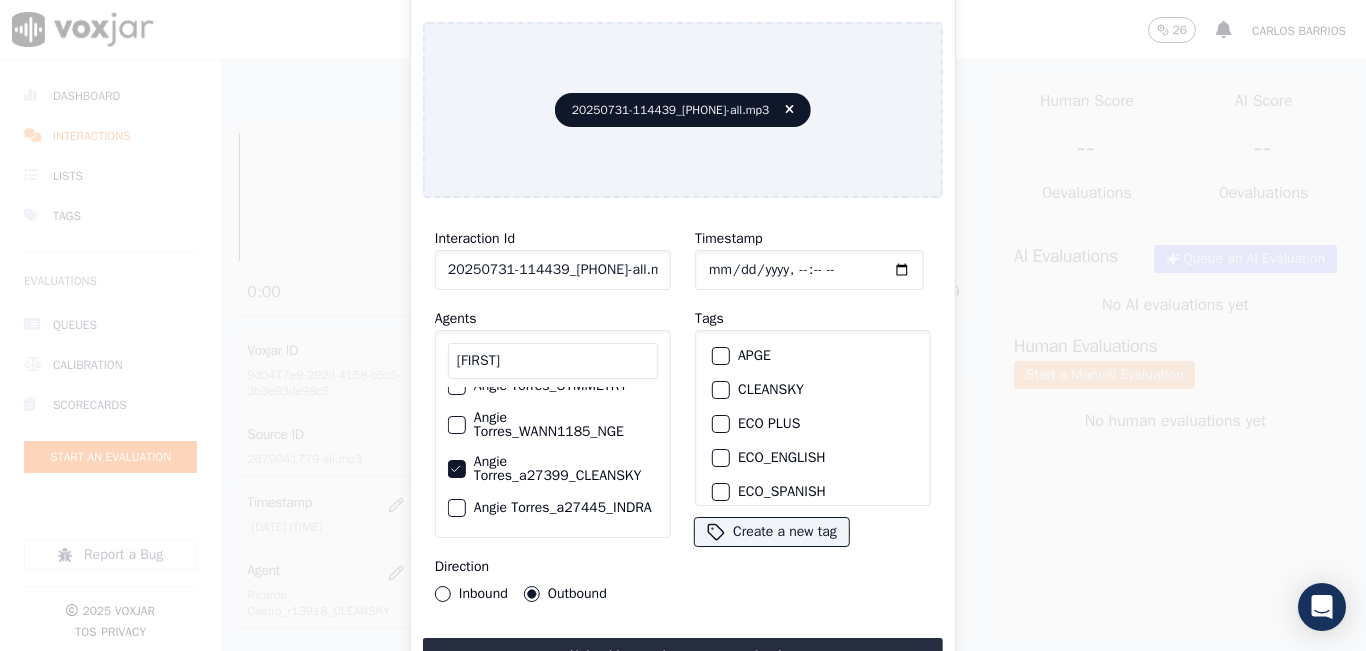 click at bounding box center [720, 390] 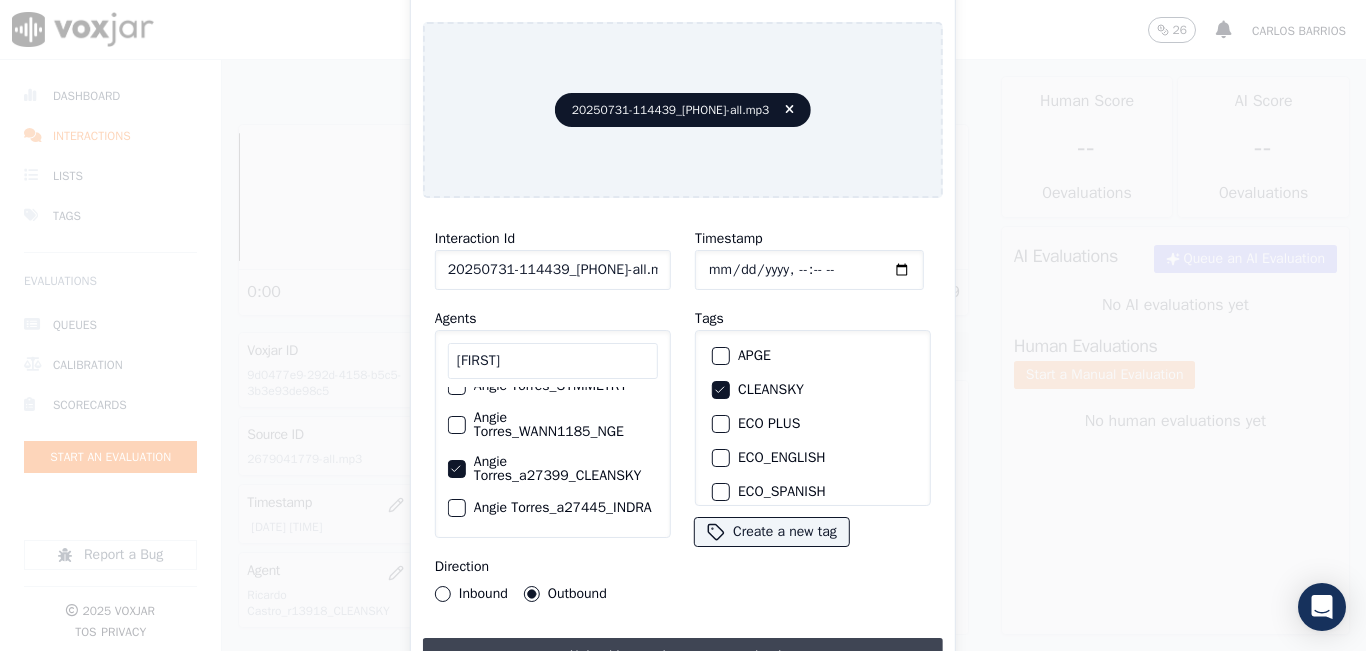 click on "Upload interaction to start evaluation" at bounding box center (683, 656) 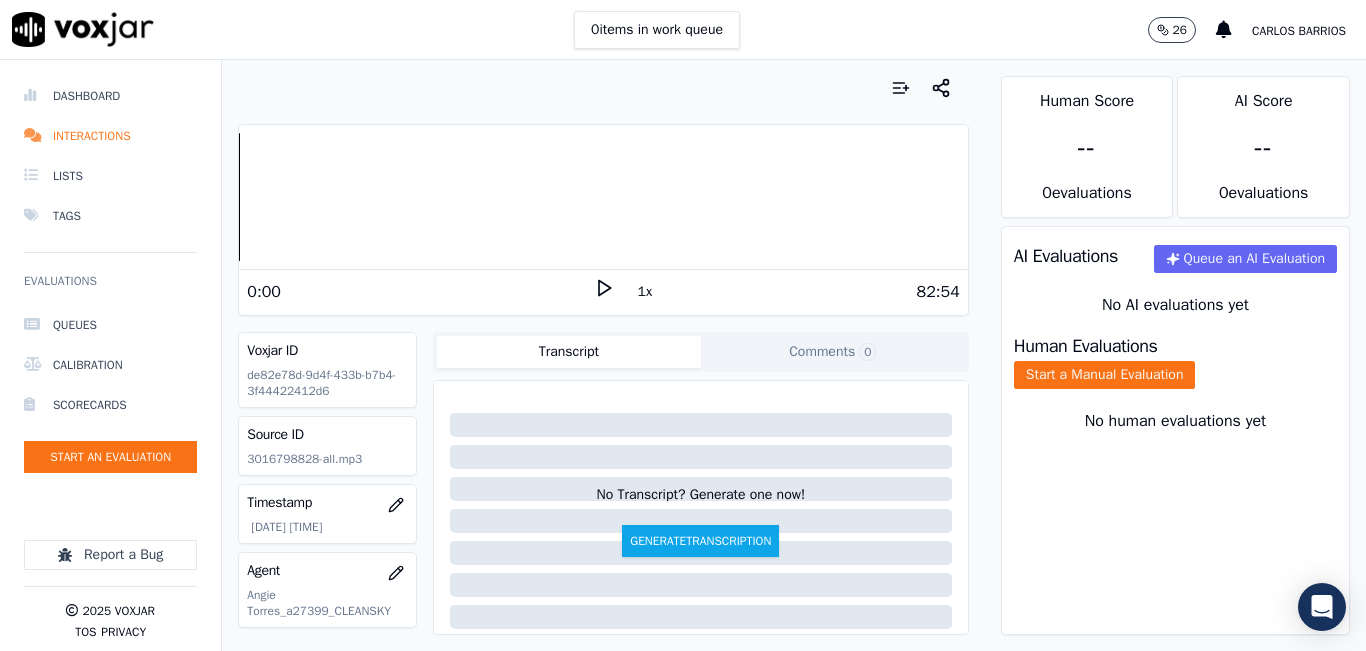 click at bounding box center (603, 88) 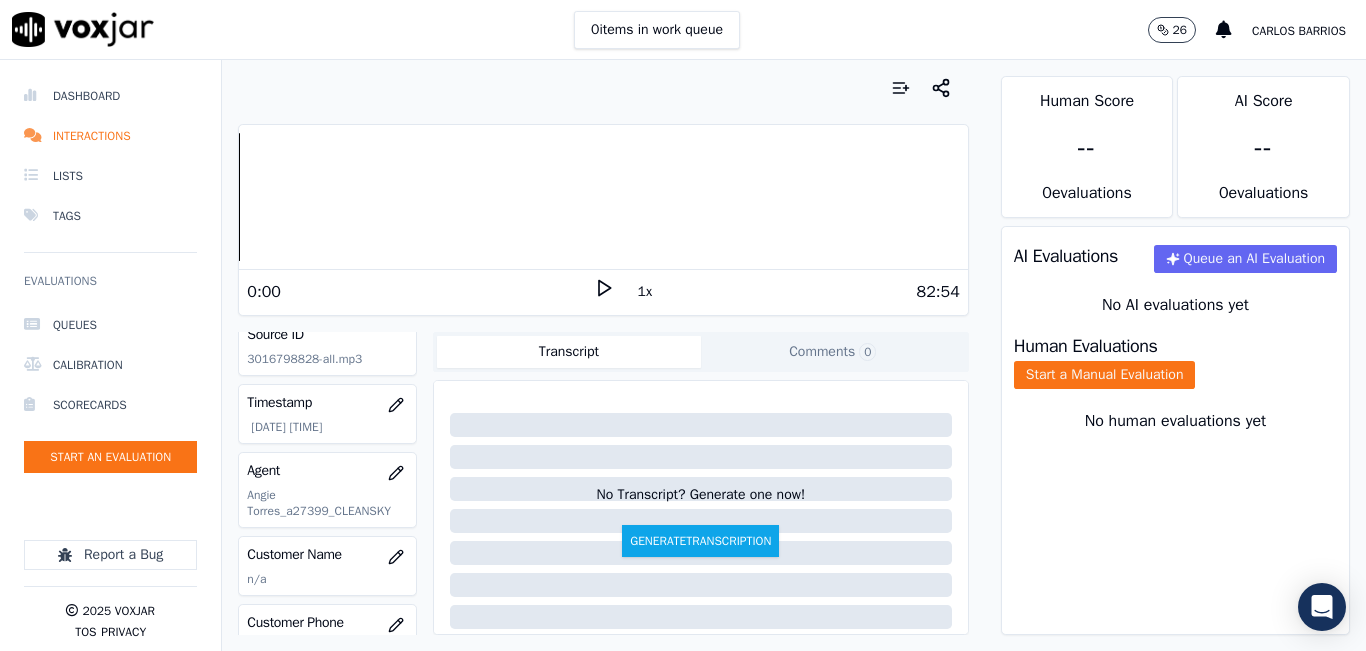 scroll, scrollTop: 200, scrollLeft: 0, axis: vertical 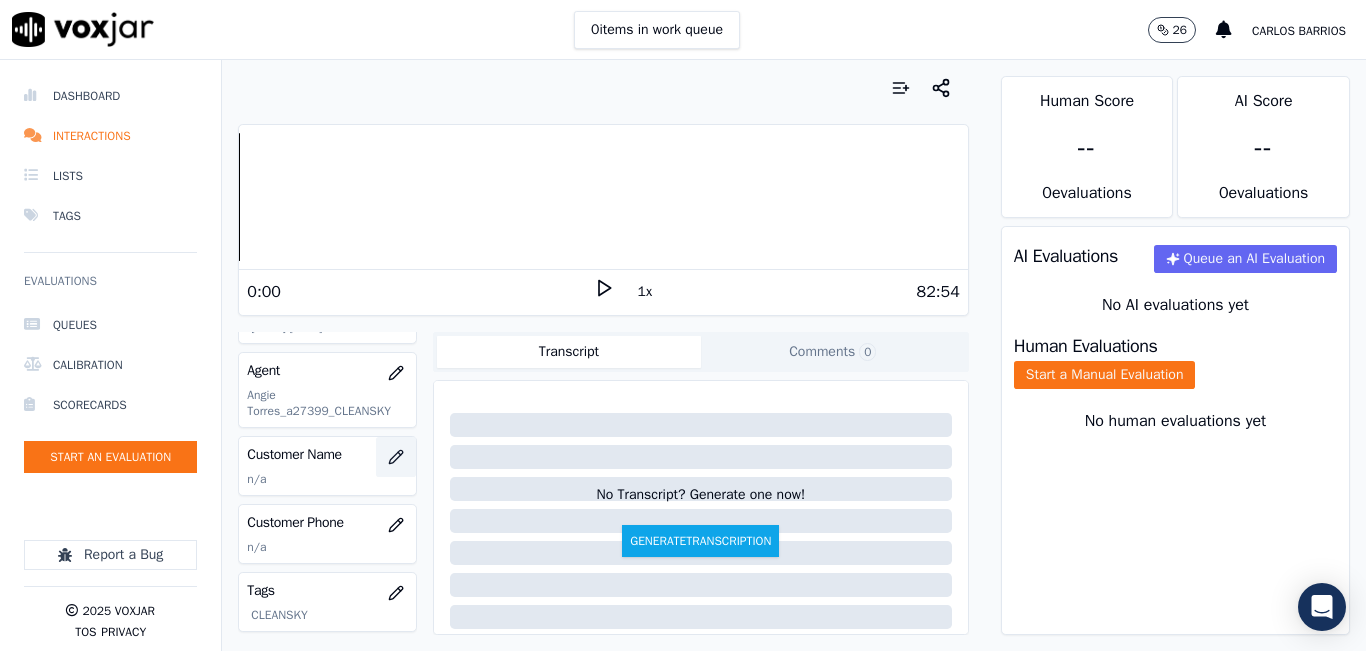 click 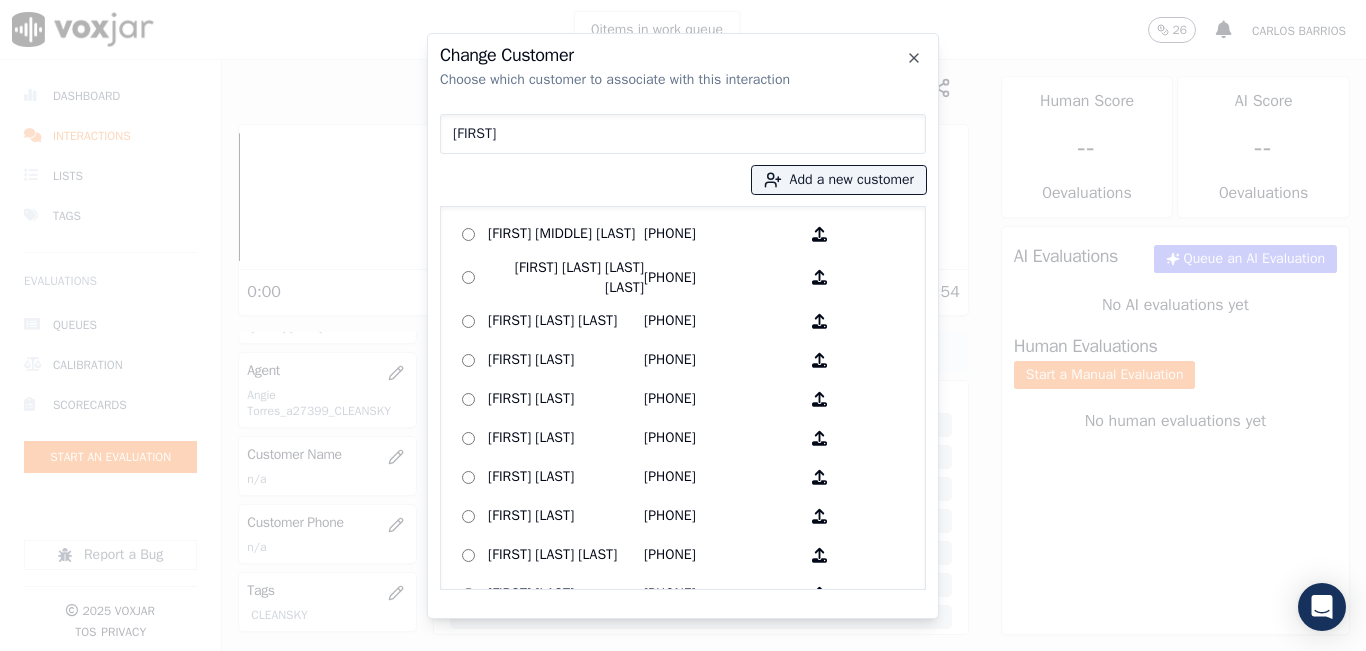 click on "EDUARDO" at bounding box center (683, 134) 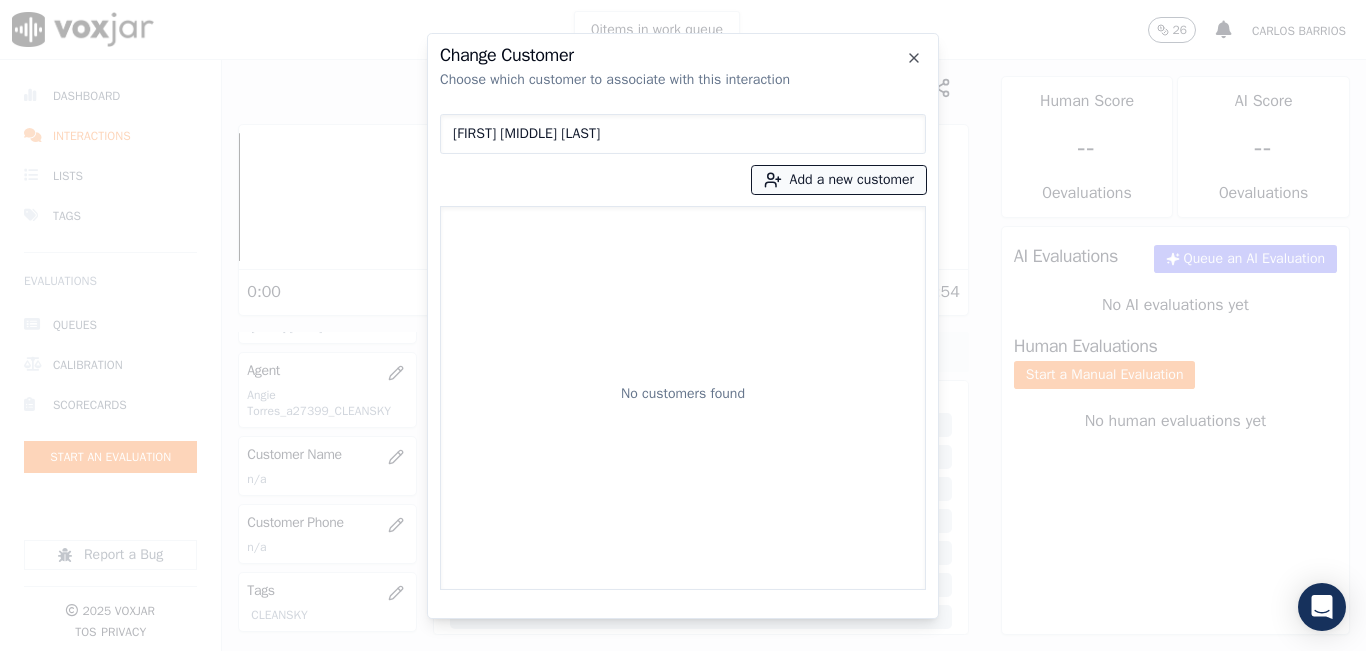 type on "[FIRST] [MIDDLE] [LAST]" 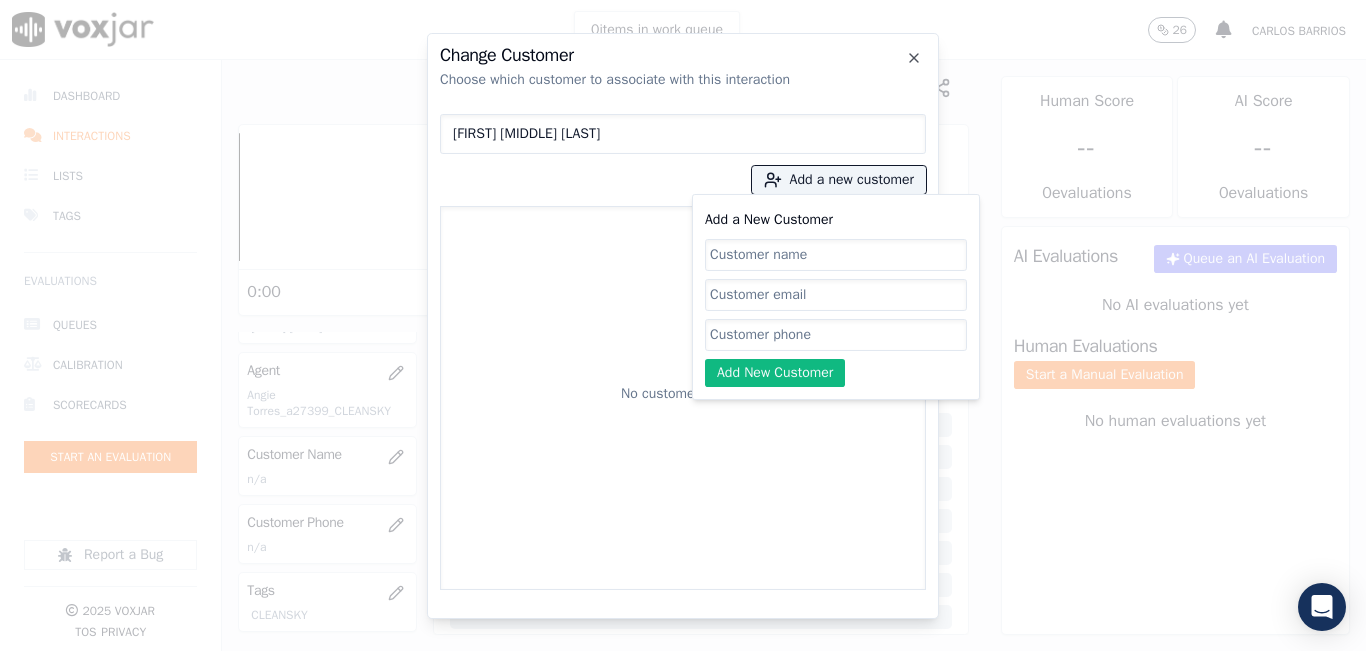 click on "Add a New Customer" 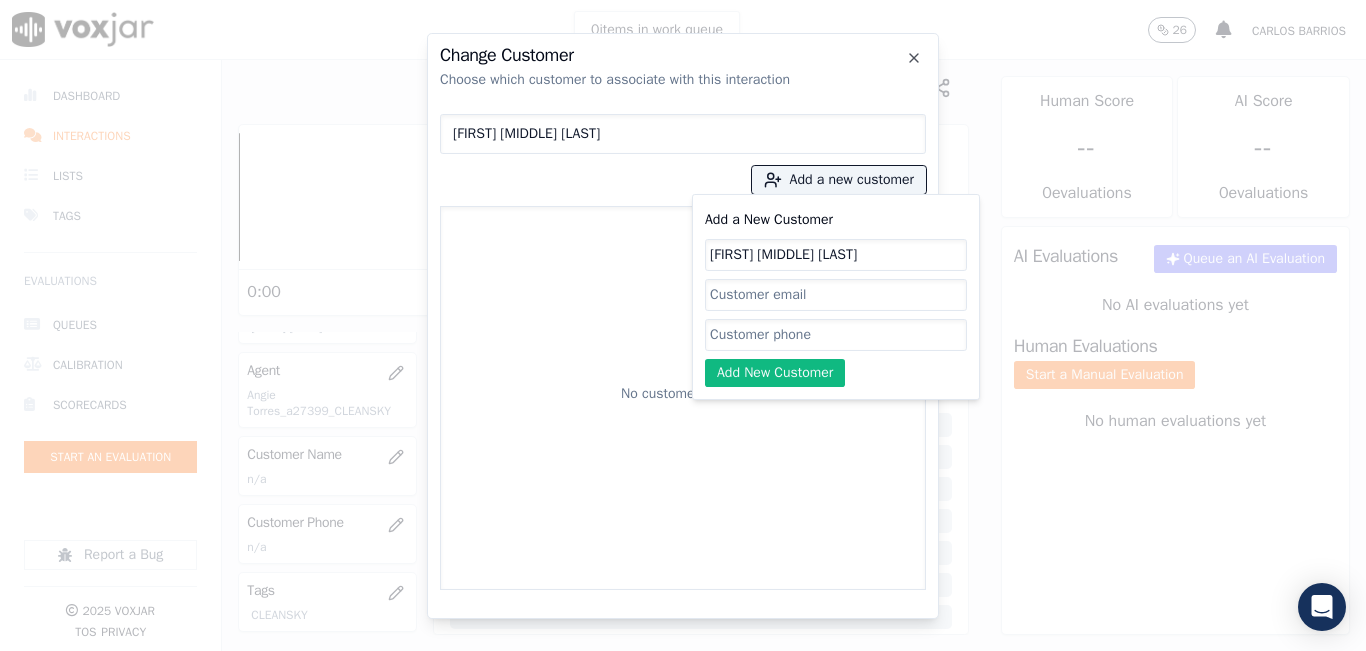type on "[FIRST] [MIDDLE] [LAST]" 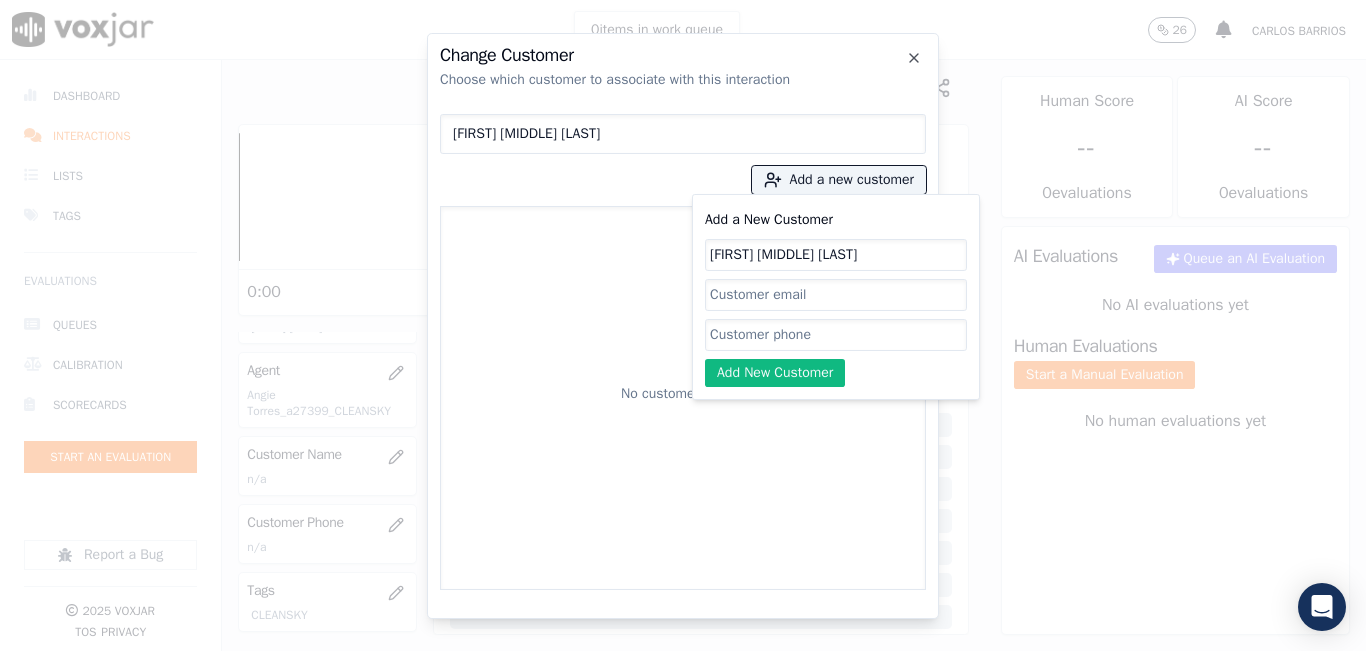 paste on "[PHONE]" 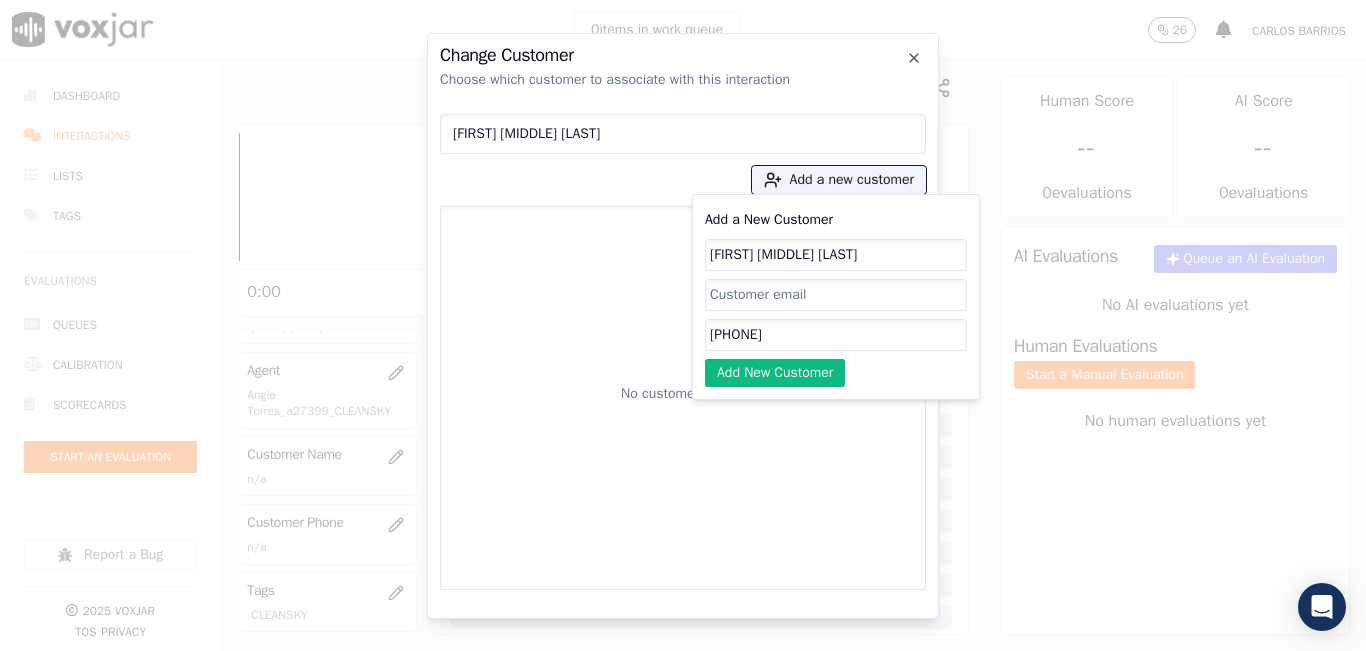 type on "[PHONE]" 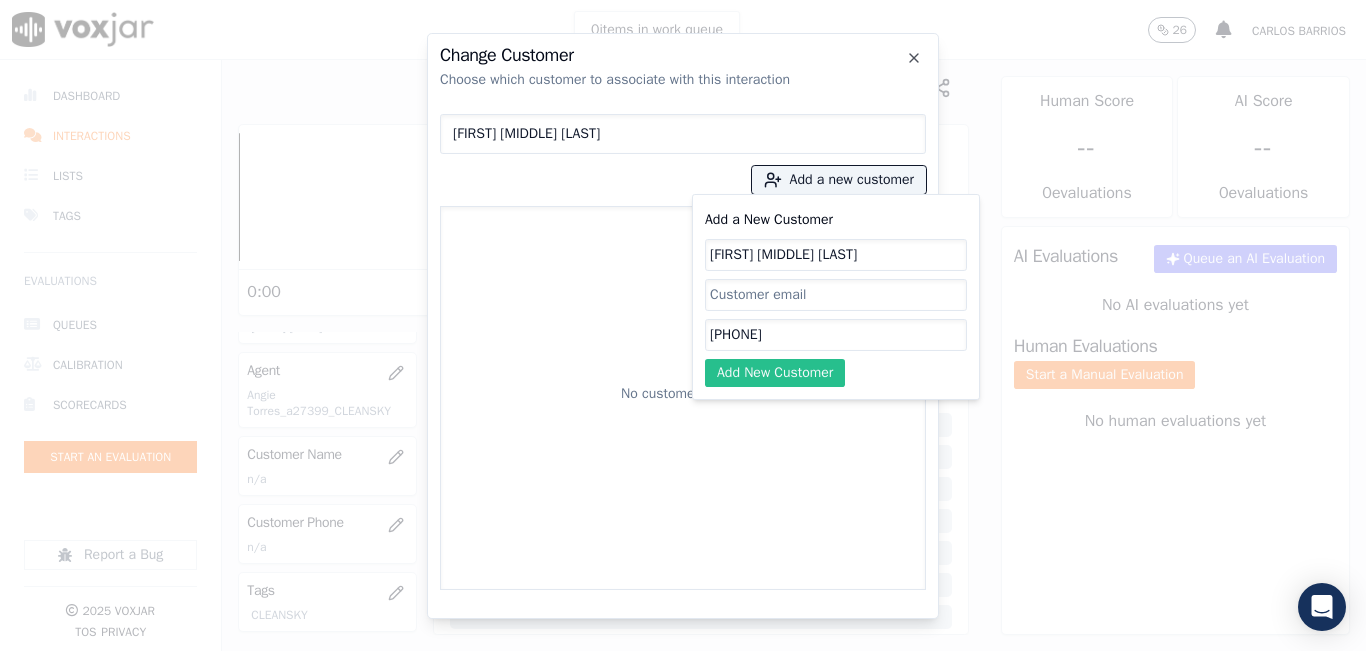 click on "Add New Customer" 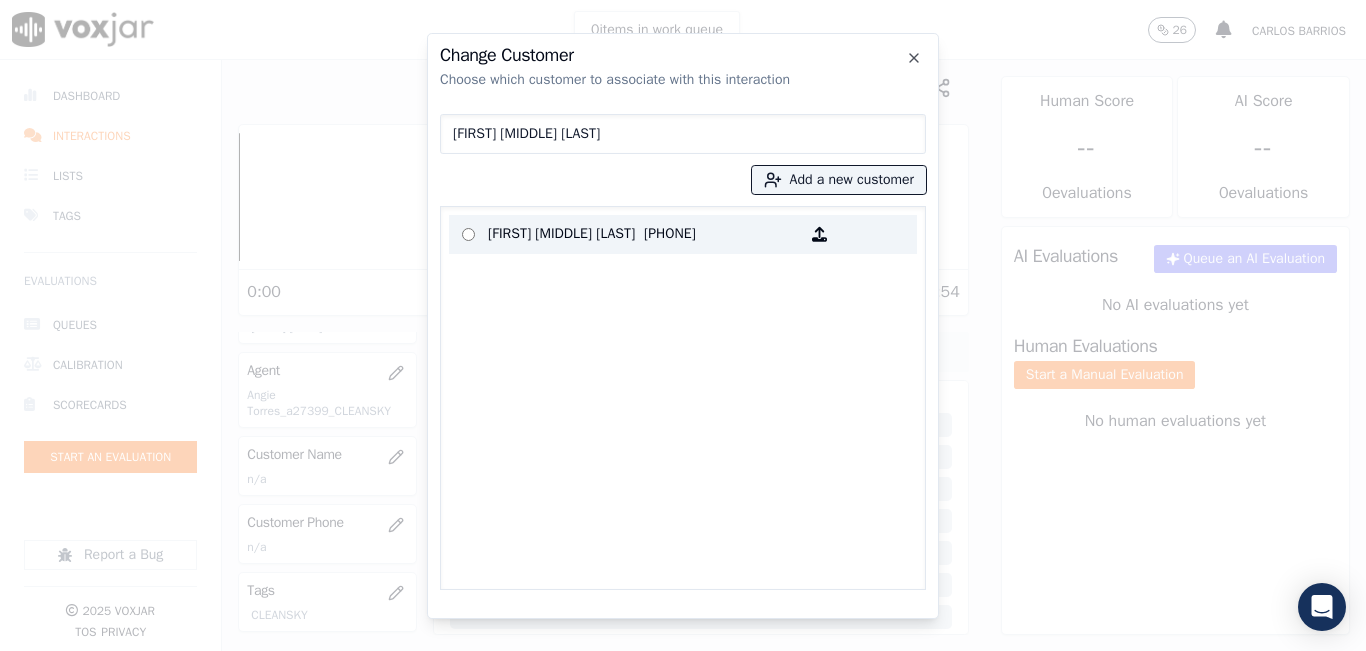click on "[FIRST] [MIDDLE] [LAST]" at bounding box center (566, 234) 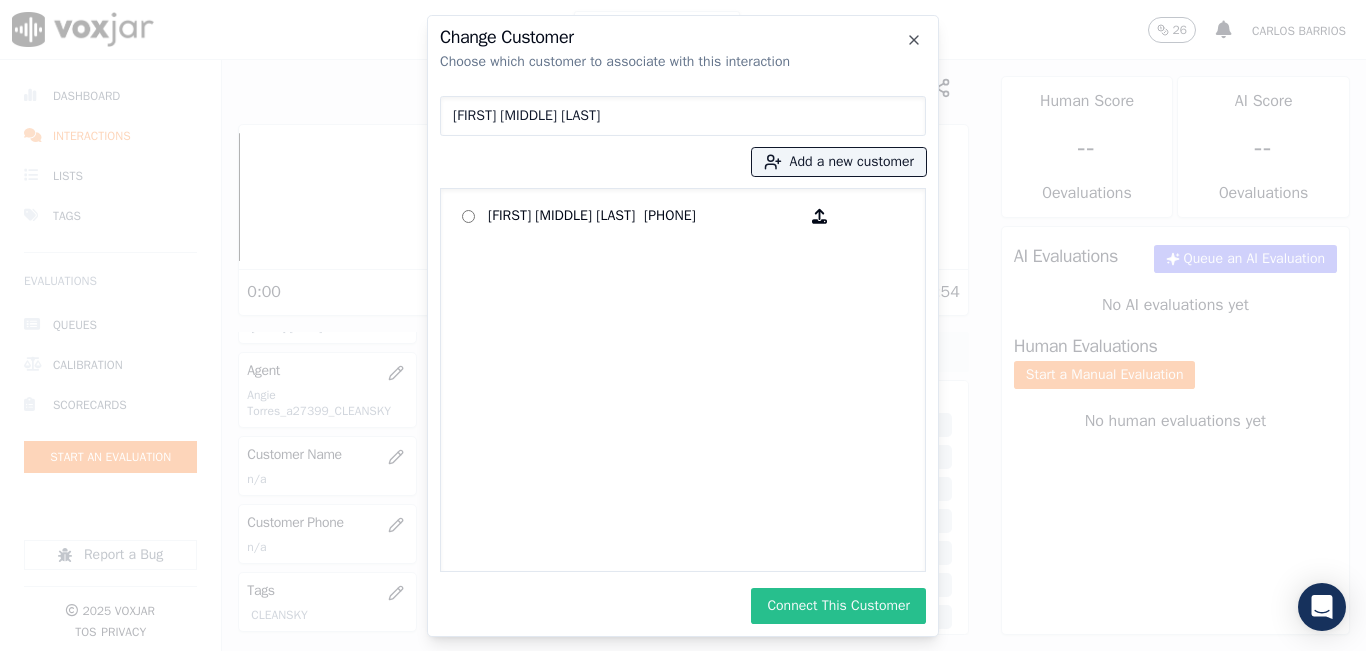 click on "Connect This Customer" at bounding box center [838, 606] 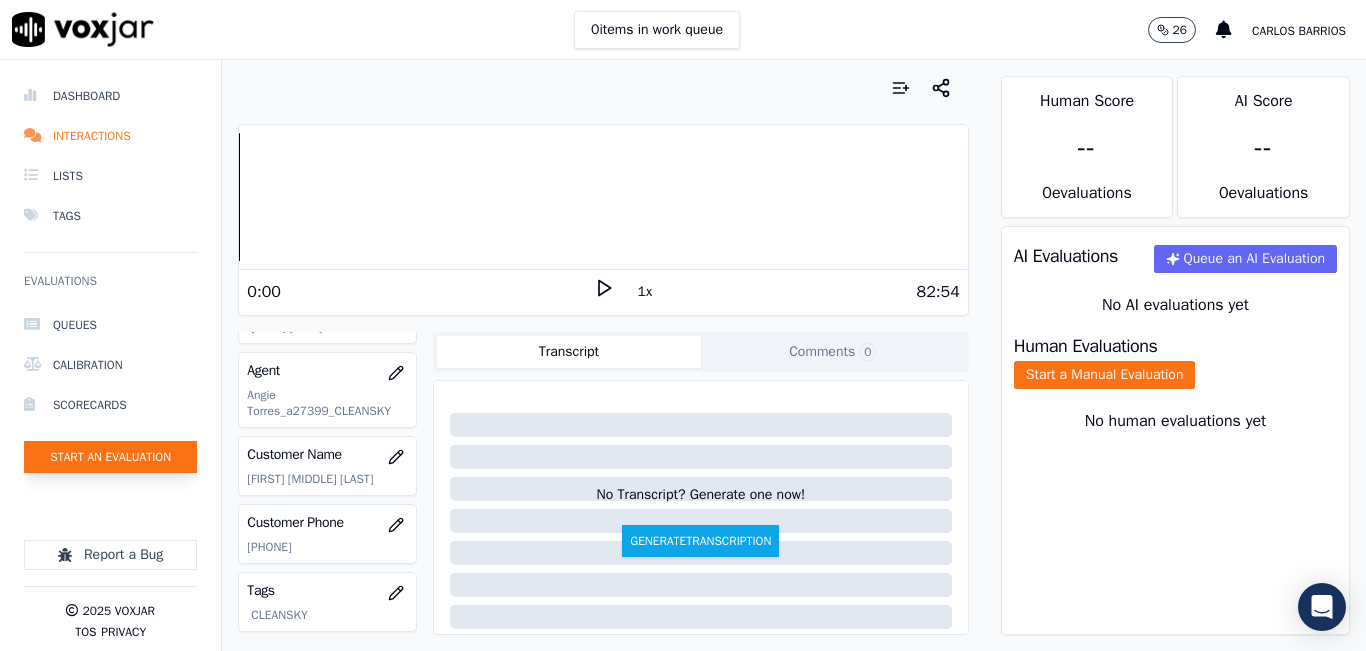 click on "Start an Evaluation" 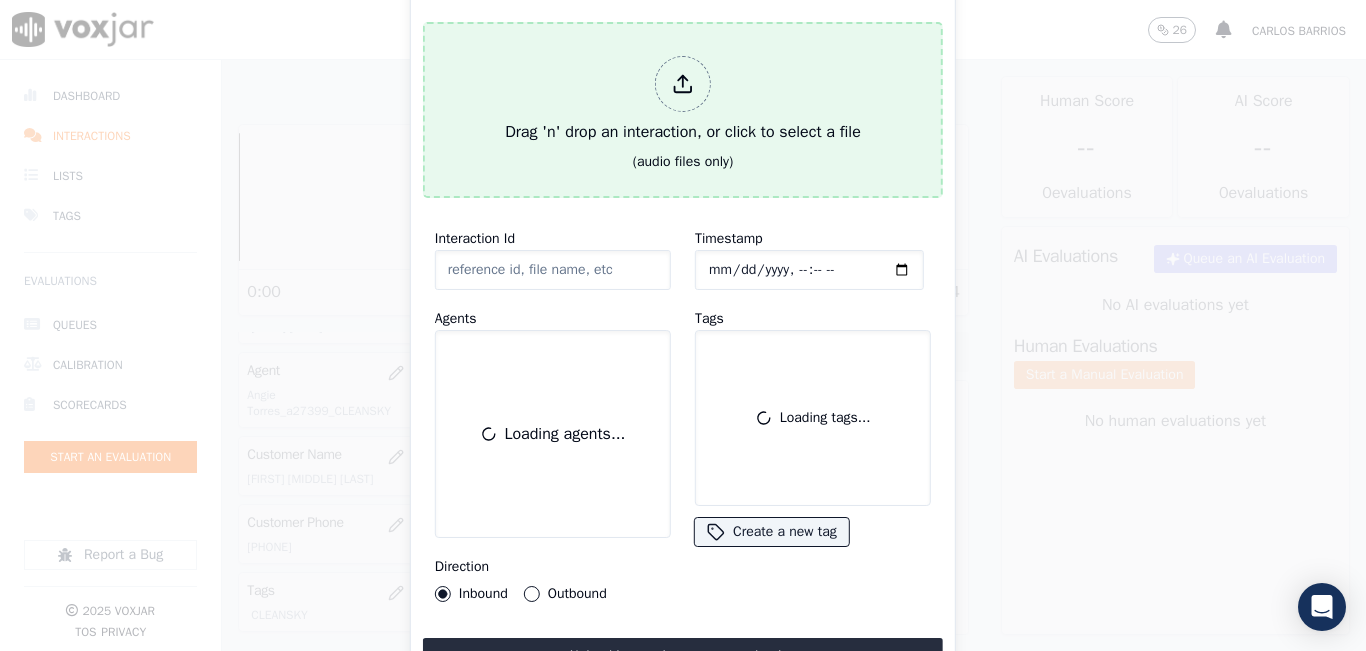 click on "Drag 'n' drop an interaction, or click to select a file" at bounding box center [683, 100] 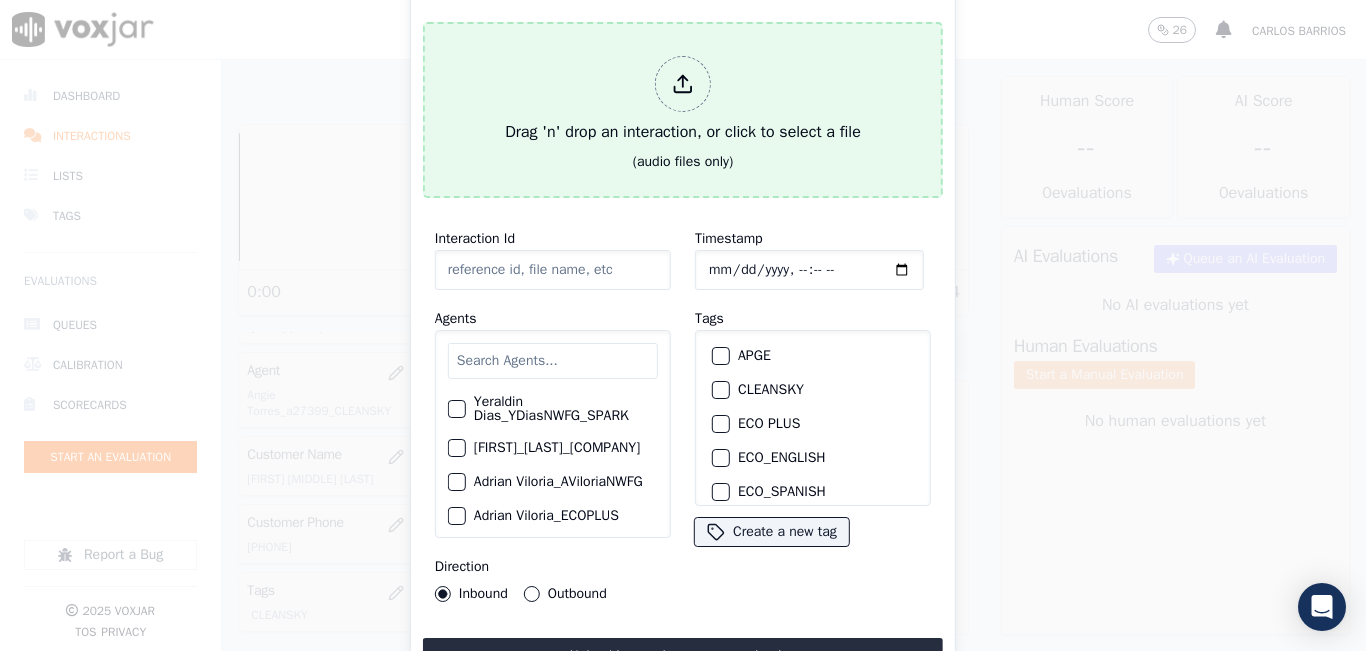 type on "20250731-124950_8622205248-all.mp3" 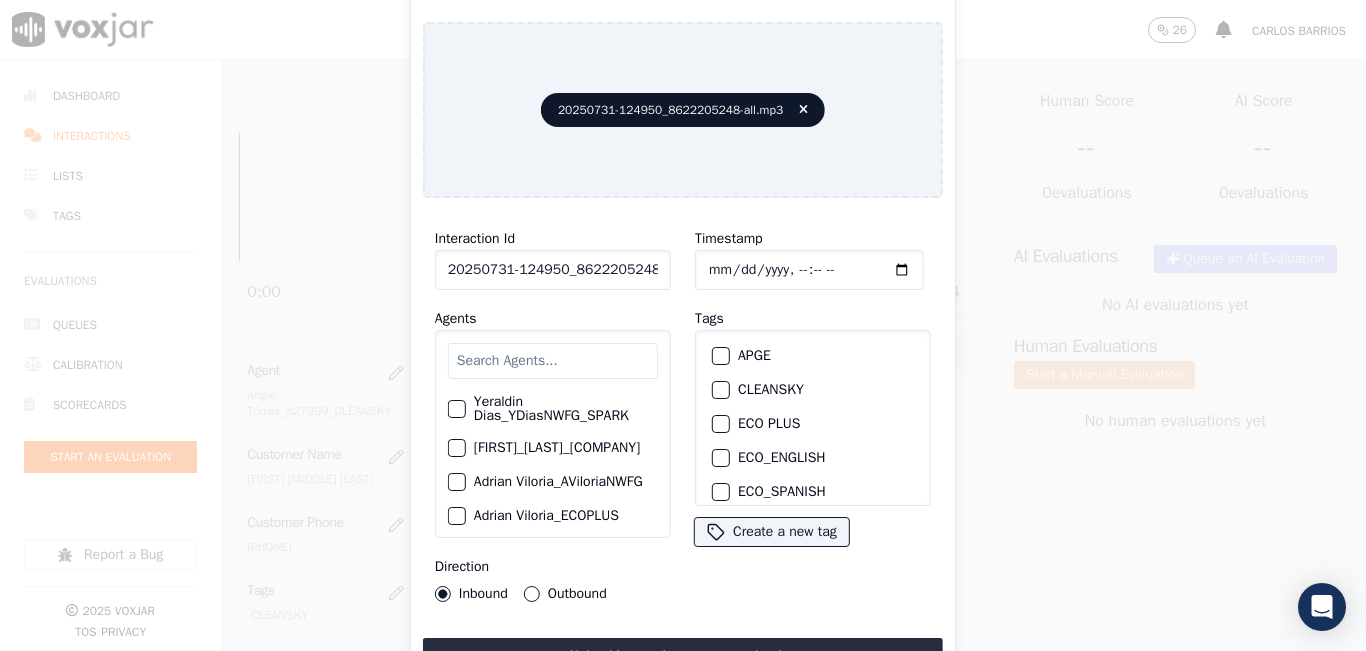 click at bounding box center (553, 361) 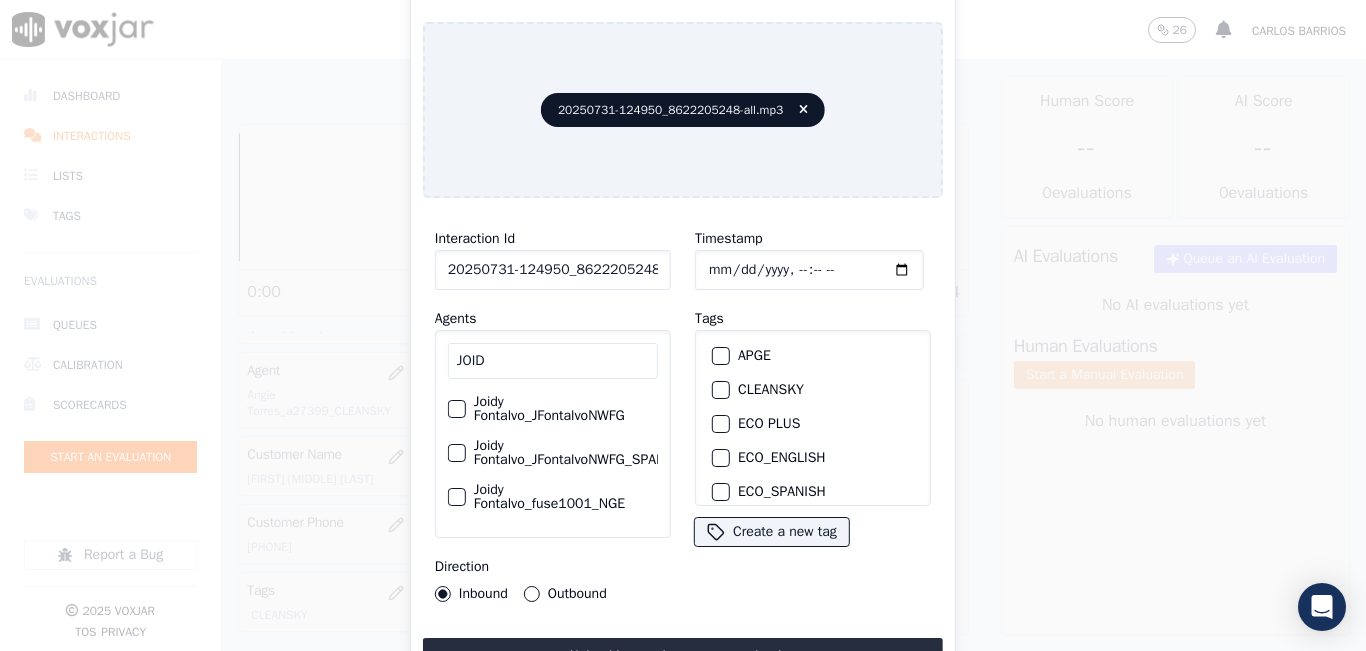 scroll, scrollTop: 54, scrollLeft: 0, axis: vertical 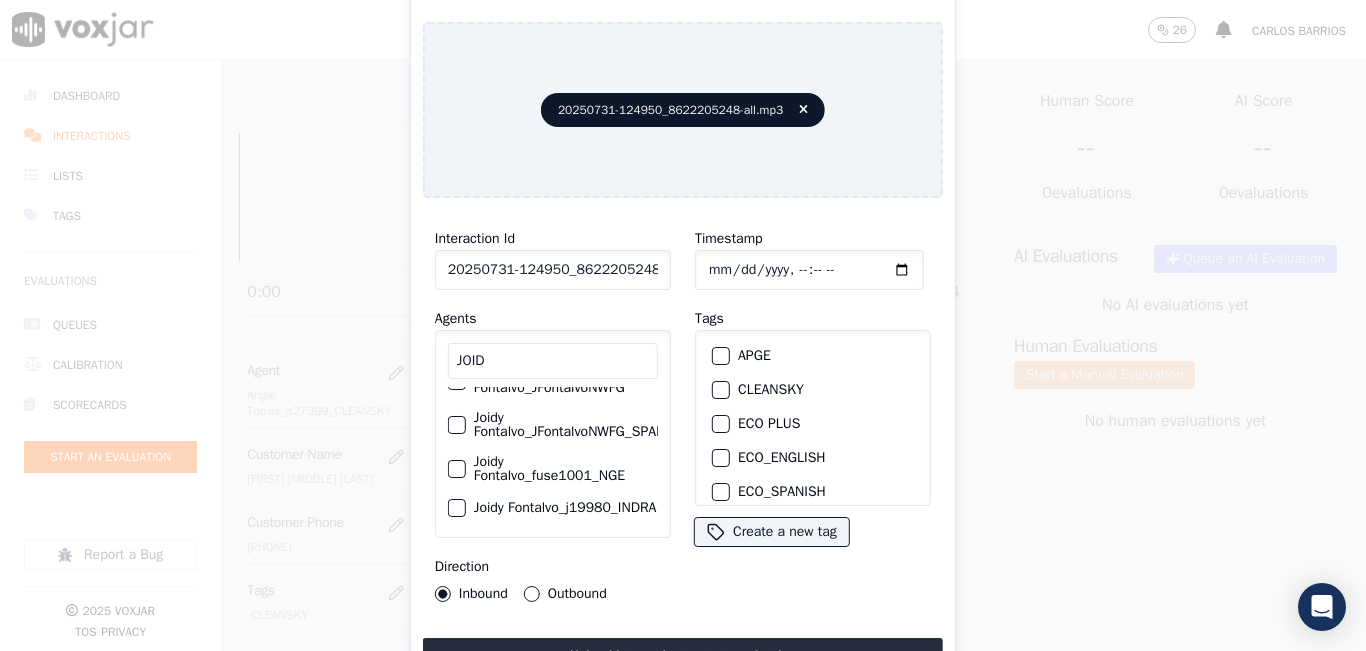 type on "JOID" 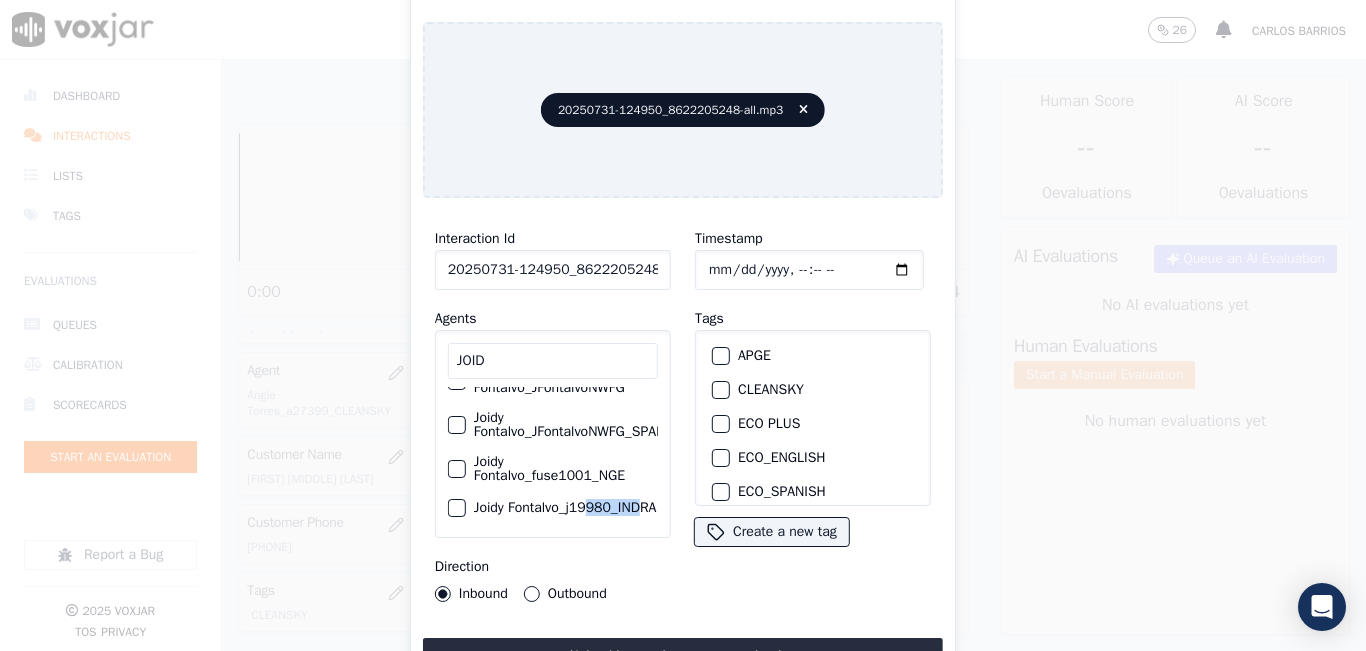 drag, startPoint x: 554, startPoint y: 519, endPoint x: 604, endPoint y: 503, distance: 52.49762 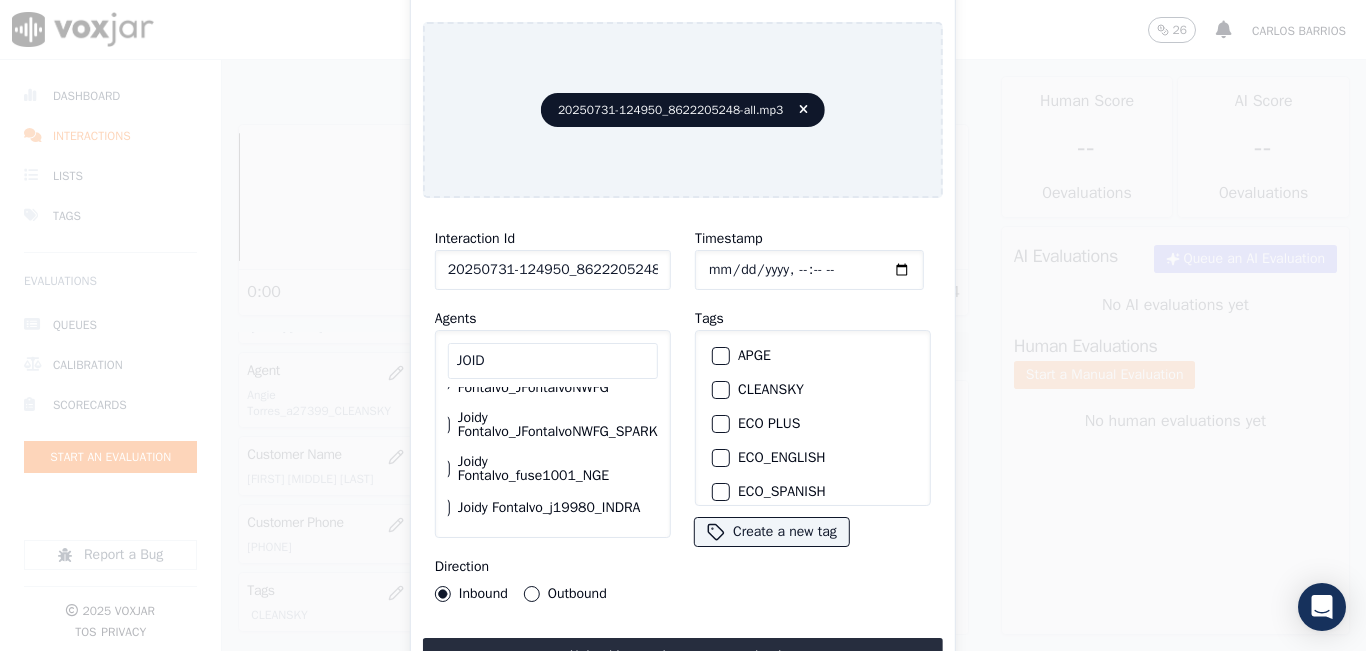 click on "Interaction Id   20250731-124950_8622205248-all.mp3     Agents   JOID     Joidy Fontalvo_JFontalvoNWFG     Joidy Fontalvo_JFontalvoNWFG_SPARK     Joidy Fontalvo_fuse1001_NGE     Joidy Fontalvo_j19980_INDRA     Direction     Inbound     Outbound" at bounding box center [553, 414] 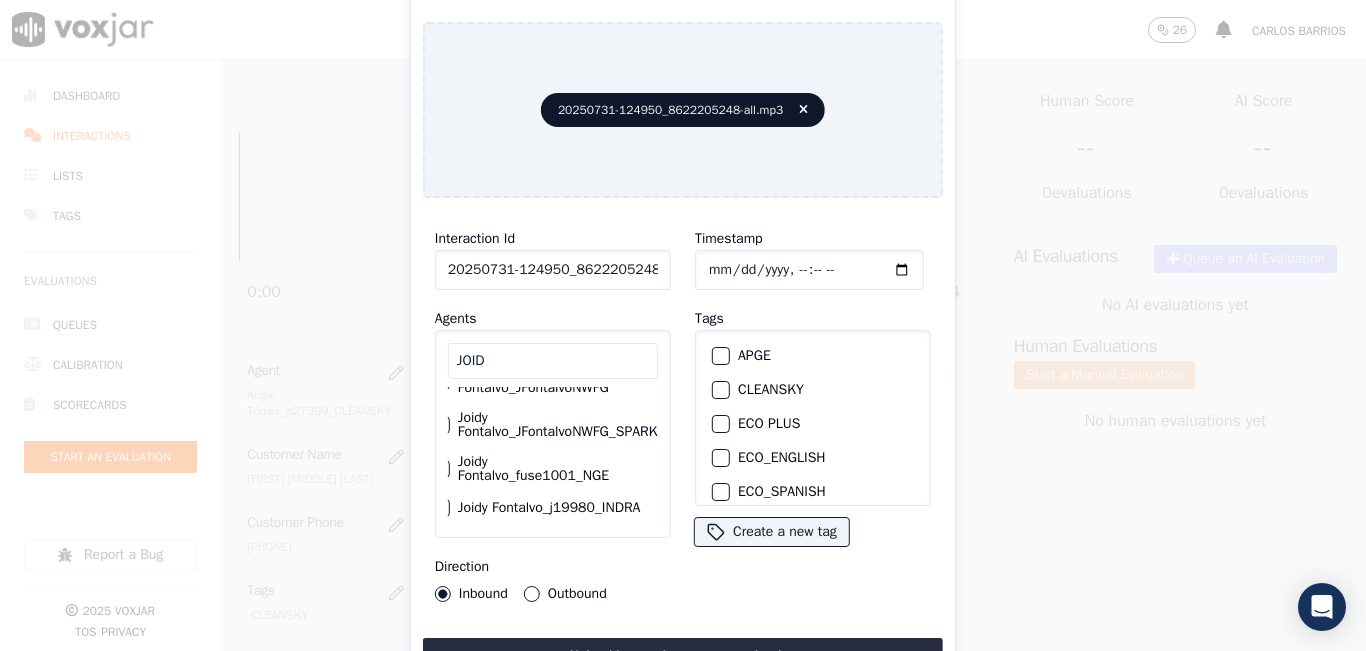 scroll, scrollTop: 0, scrollLeft: 48, axis: horizontal 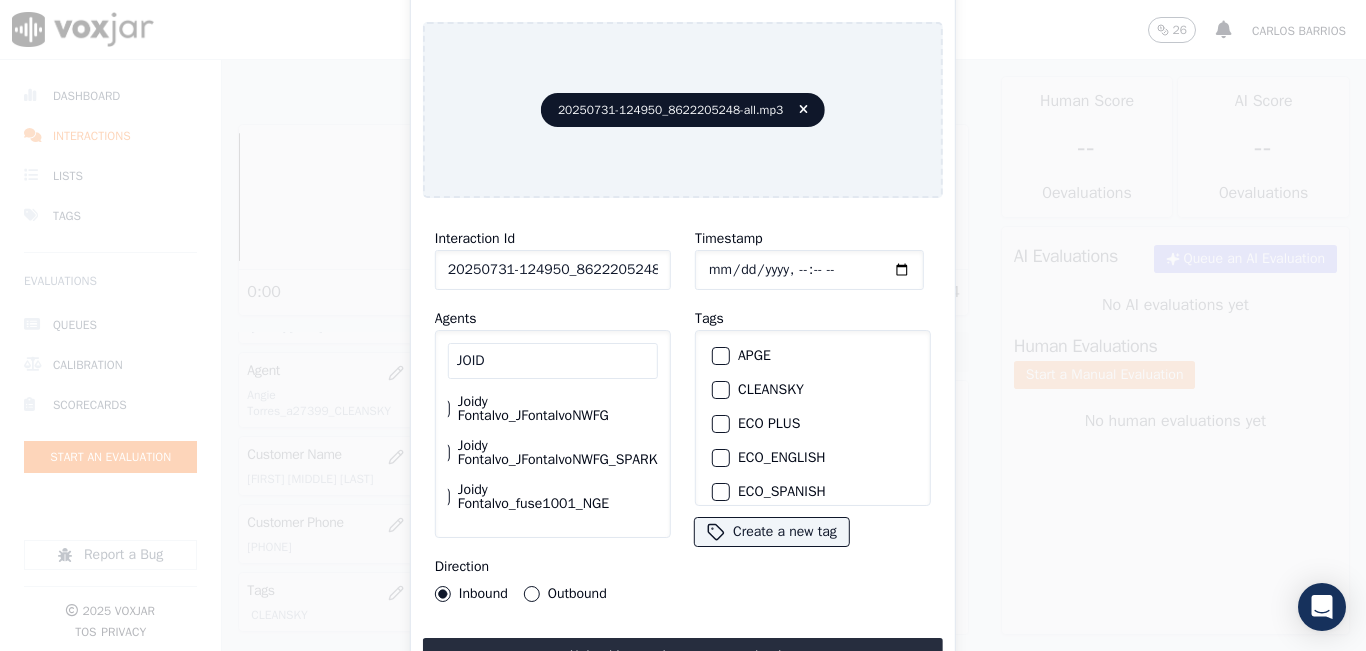 click on "Joidy Fontalvo_JFontalvoNWFG" 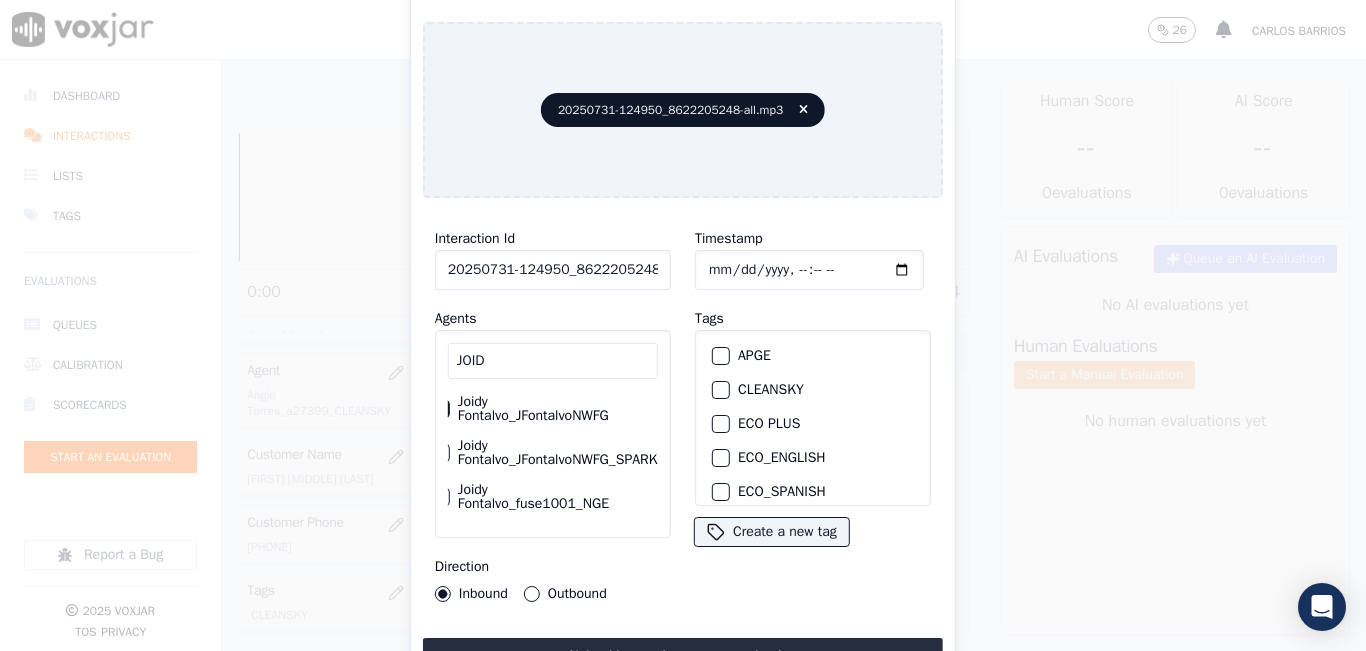 scroll, scrollTop: 0, scrollLeft: 0, axis: both 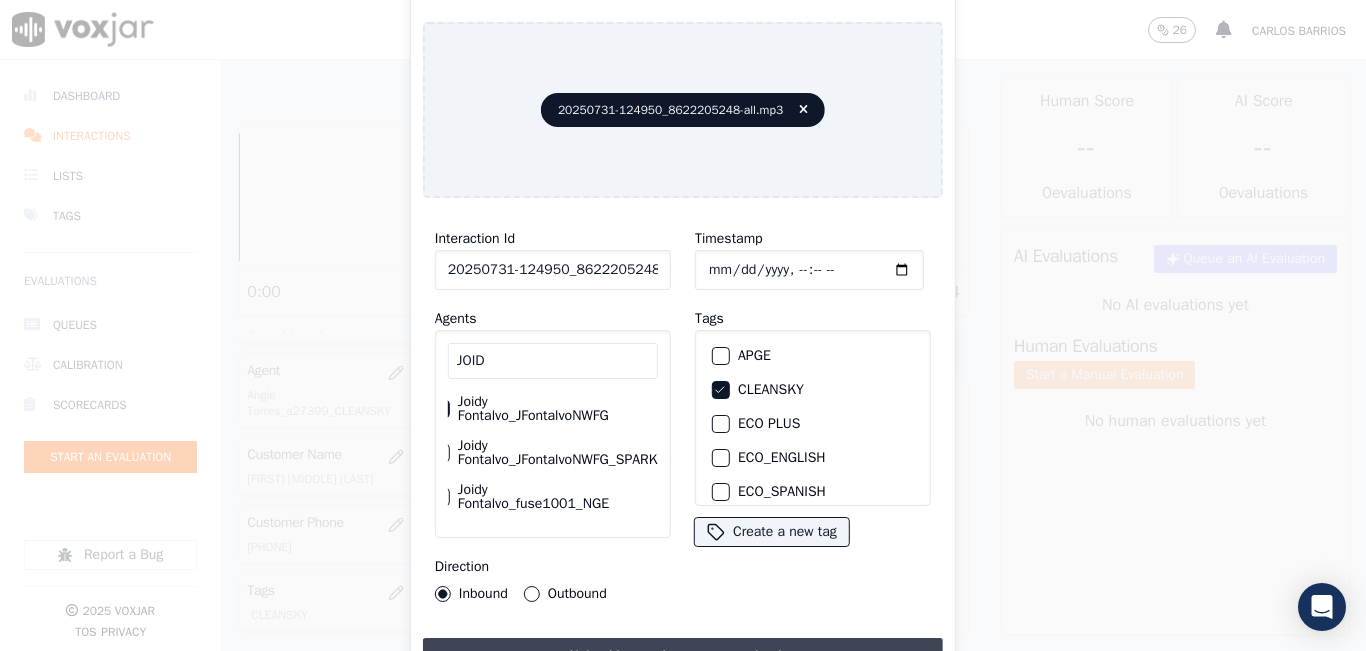click on "Upload interaction to start evaluation" at bounding box center [683, 656] 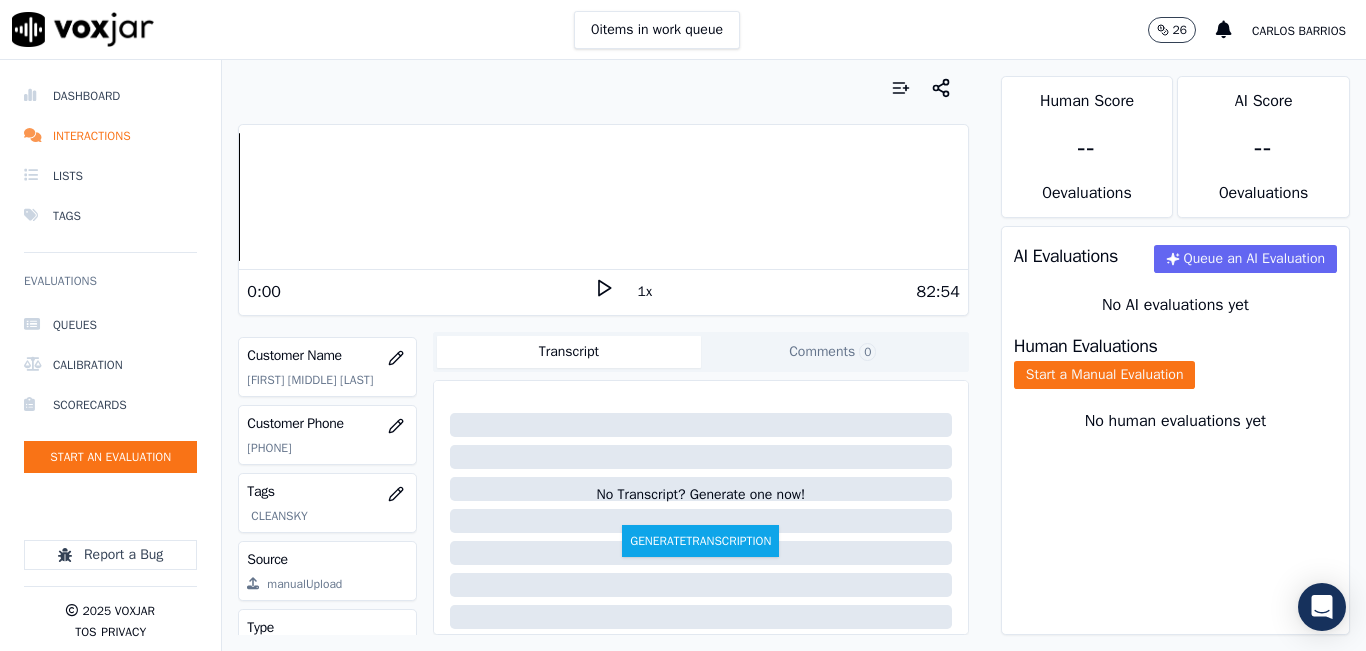 scroll, scrollTop: 300, scrollLeft: 0, axis: vertical 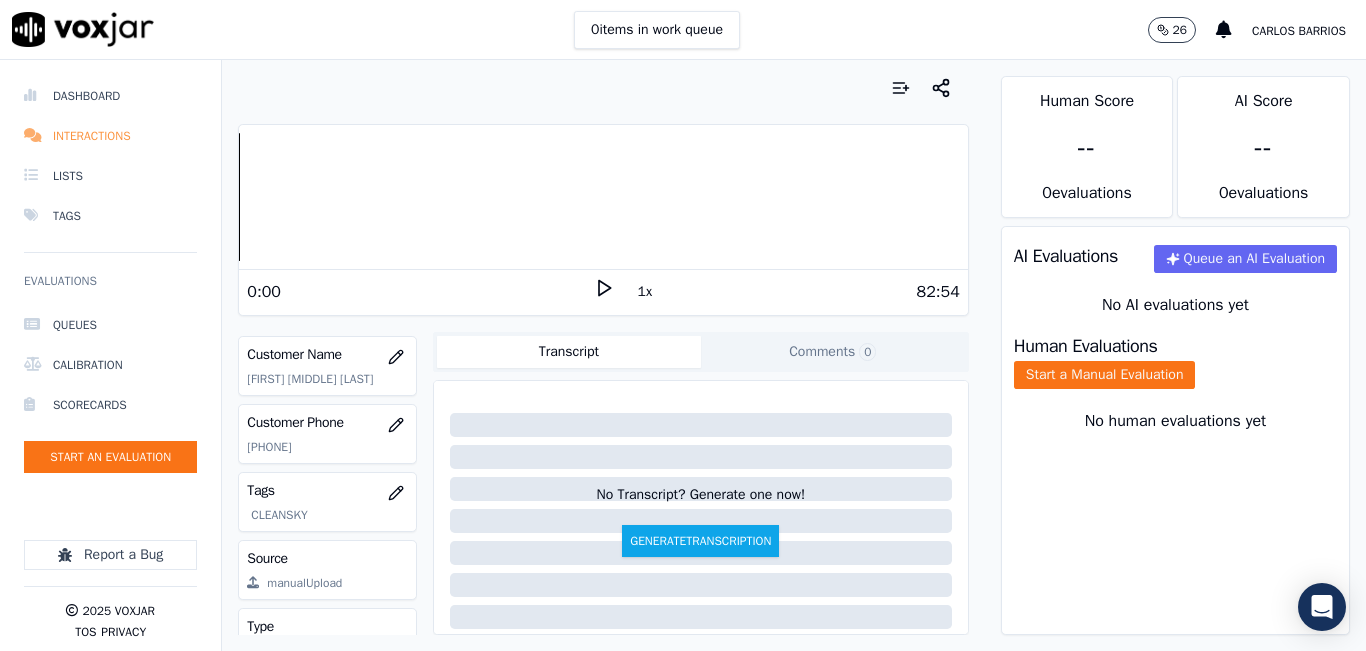 click on "Interactions" at bounding box center (110, 136) 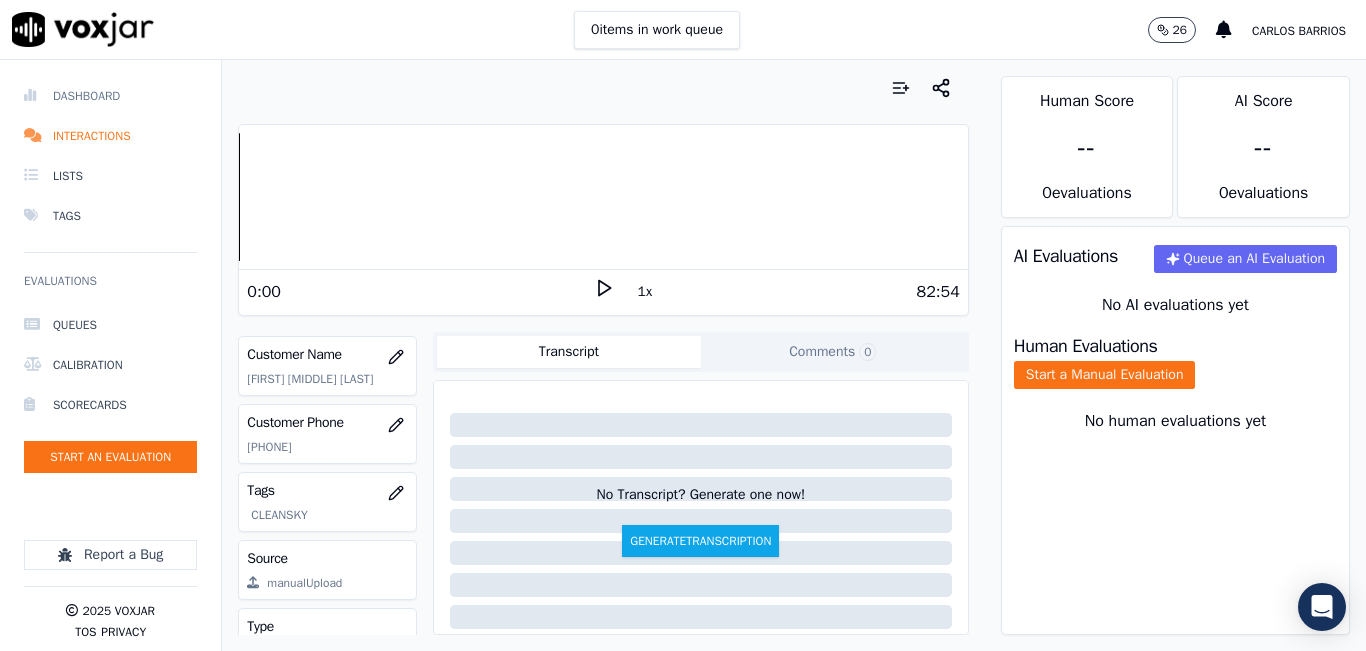 click on "Dashboard" at bounding box center (110, 96) 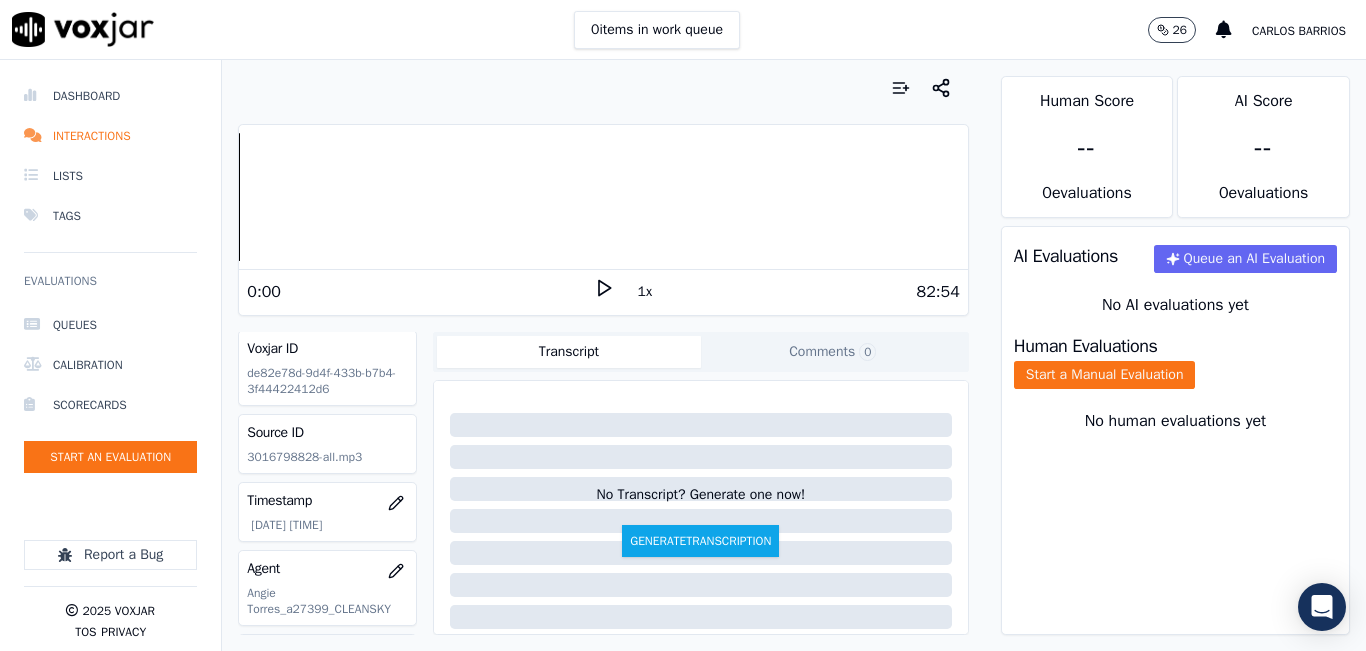 scroll, scrollTop: 0, scrollLeft: 0, axis: both 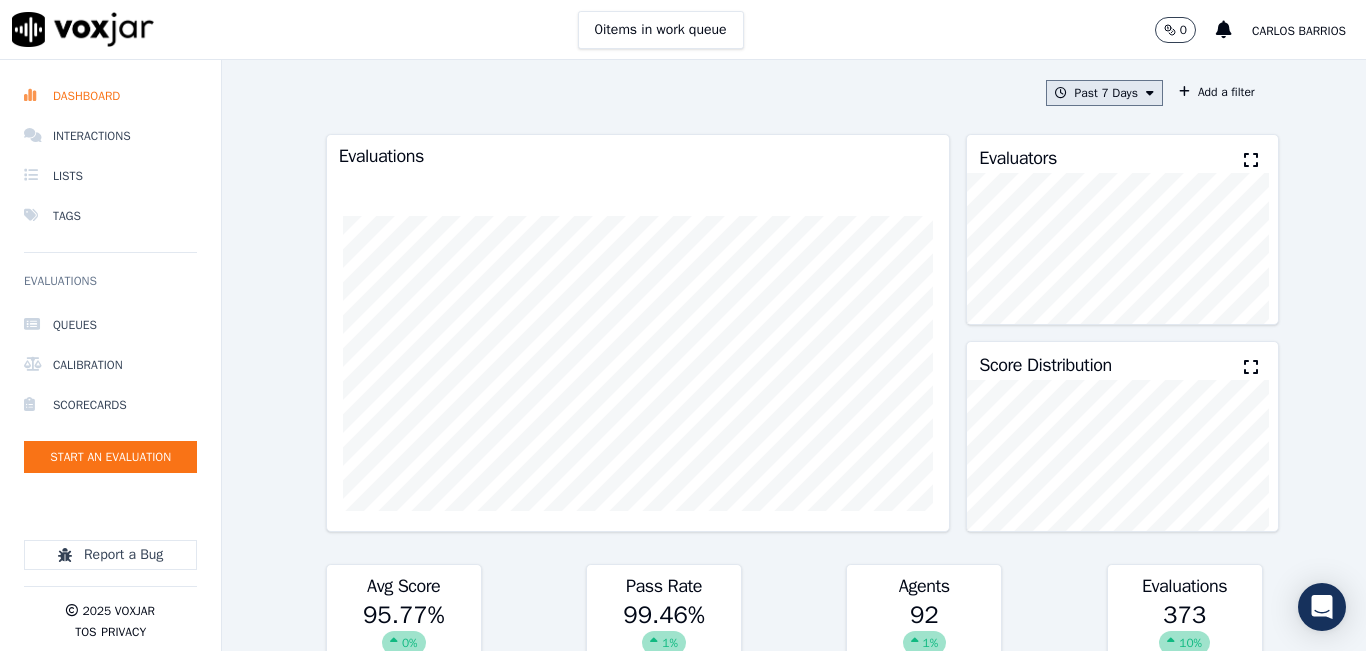 click on "Past 7 Days" at bounding box center (1104, 93) 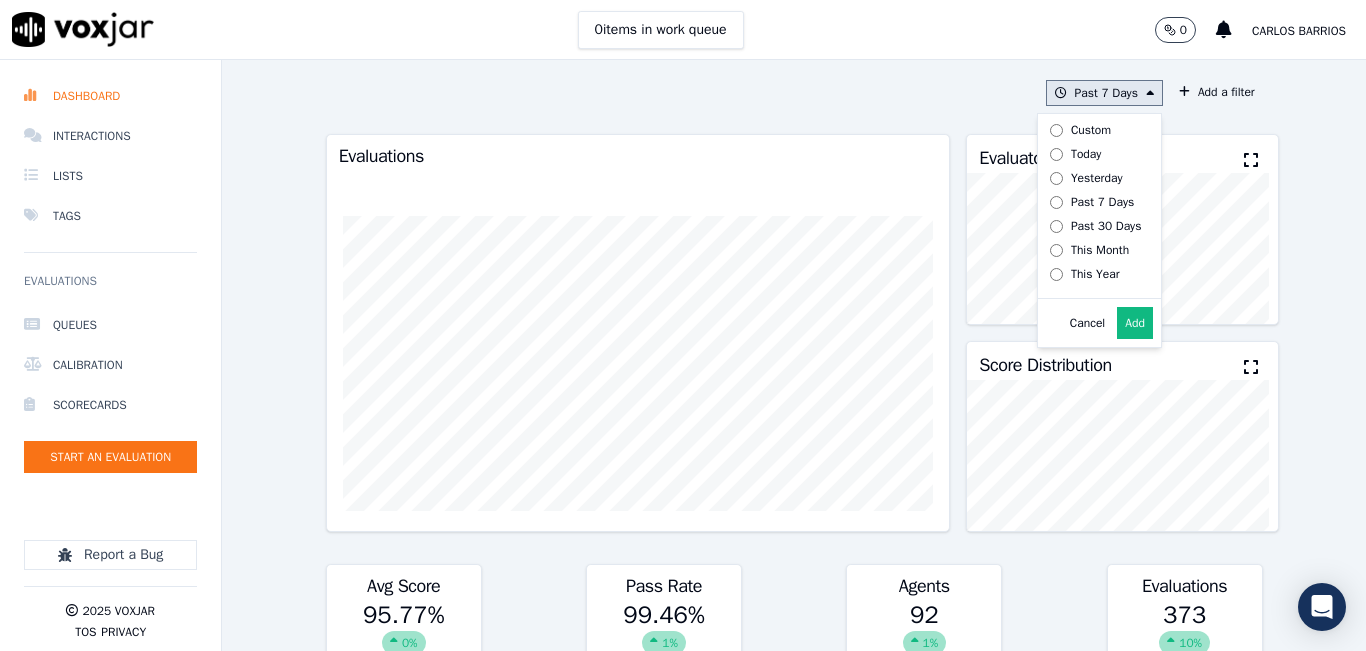 click on "Today" at bounding box center [1092, 154] 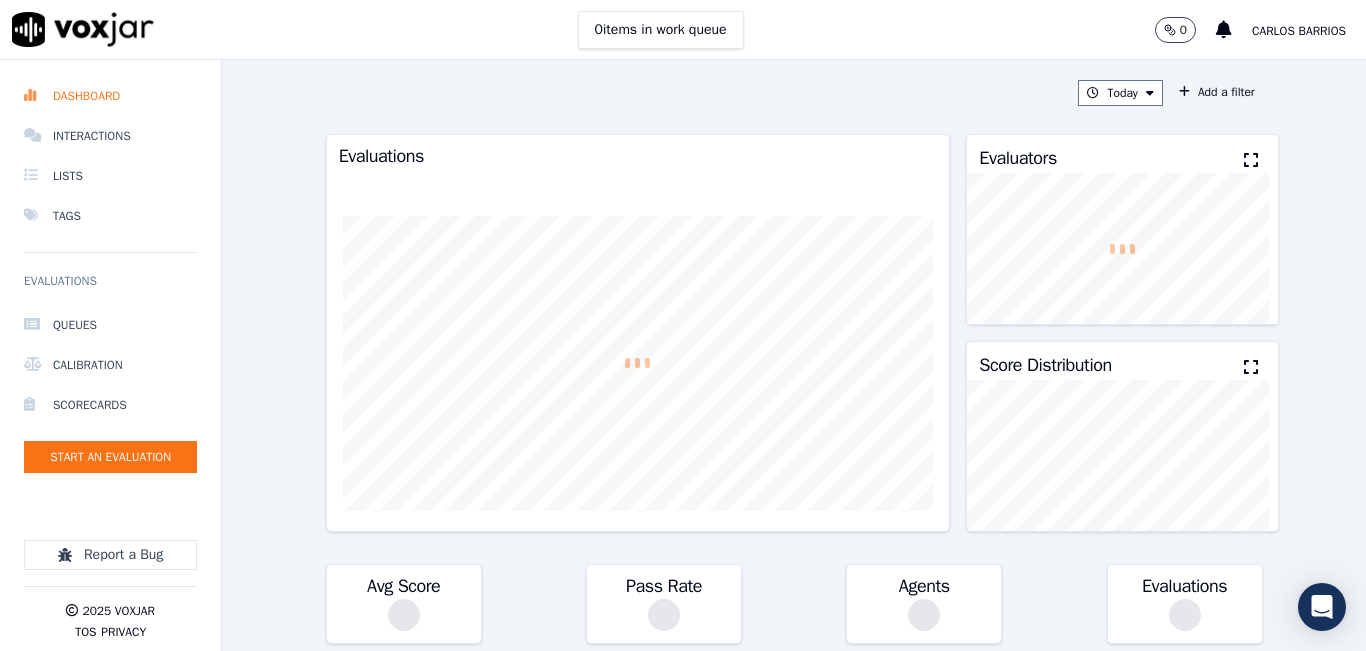 drag, startPoint x: 1058, startPoint y: 216, endPoint x: 850, endPoint y: 122, distance: 228.25424 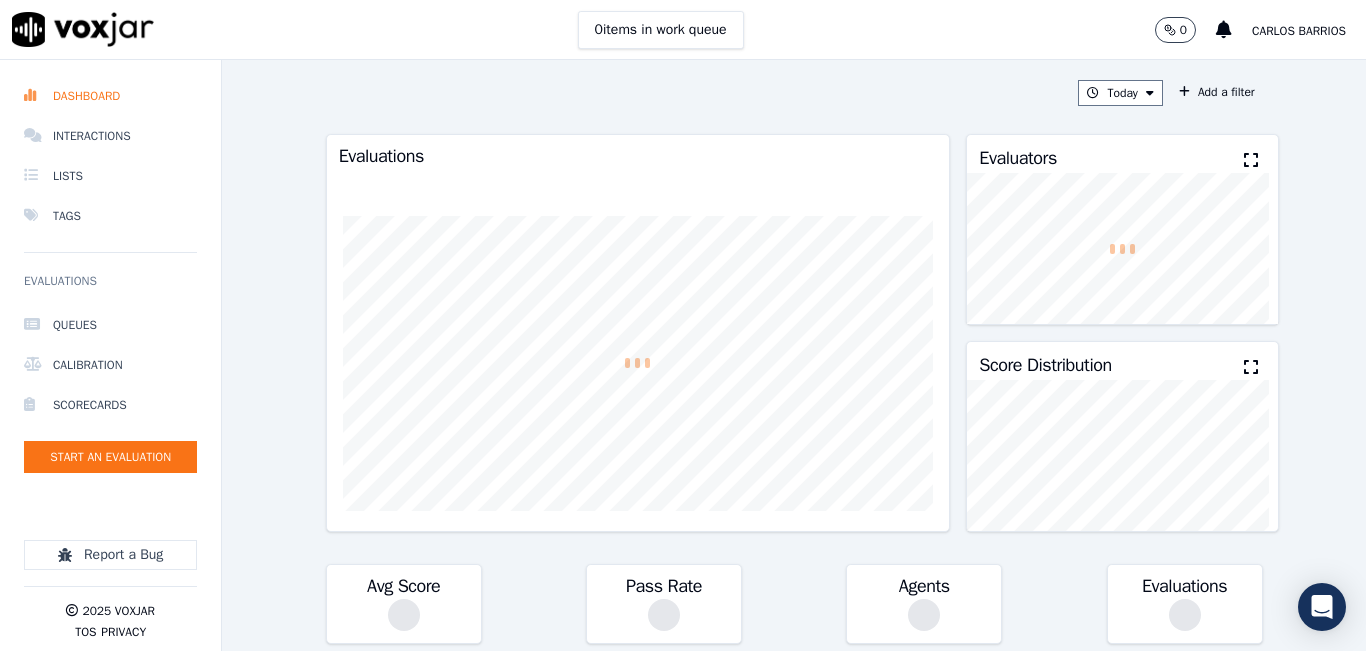 click on "Today
Add a filter
Evaluations         Evaluators           Score Distribution             Avg Score     Pass Rate     Agents     Evaluations     Scores by Scorecard   Scorecards   Evals   Avg Score   Passrate                                                         Agent Leaderboard     Agents   Evals   Avg Score   Passrate   Recent Evals" at bounding box center (794, 355) 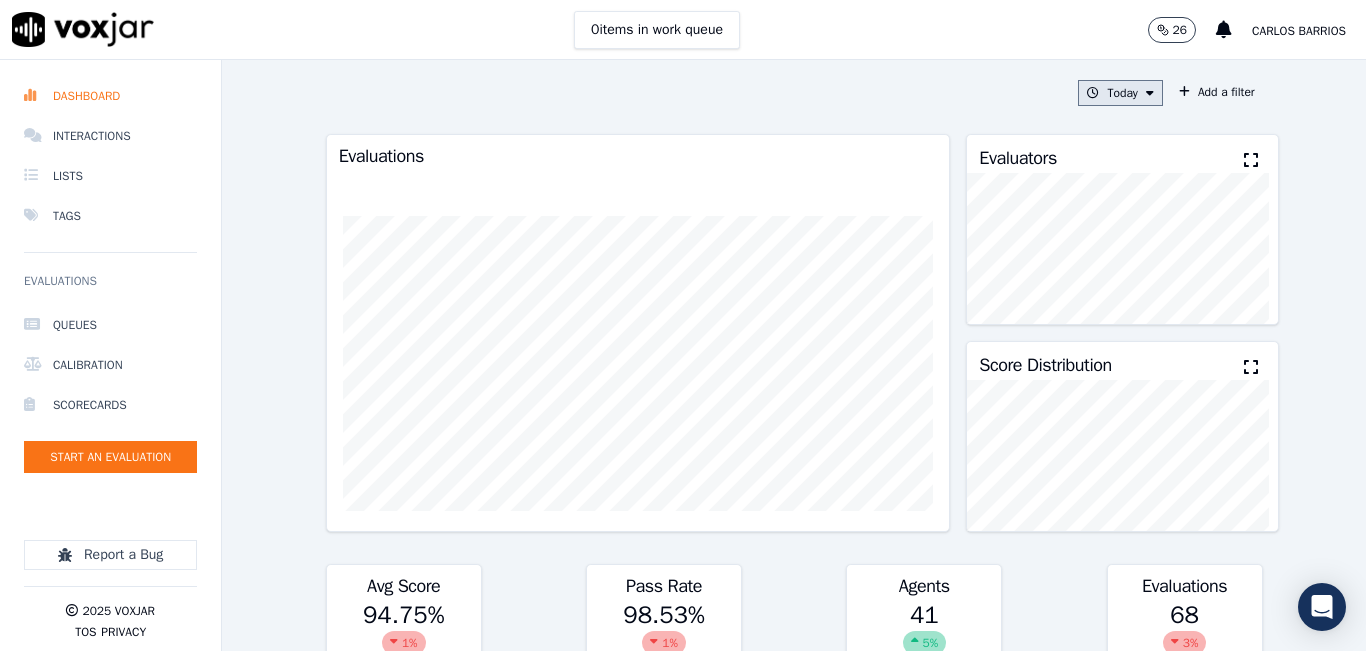 click at bounding box center [1150, 93] 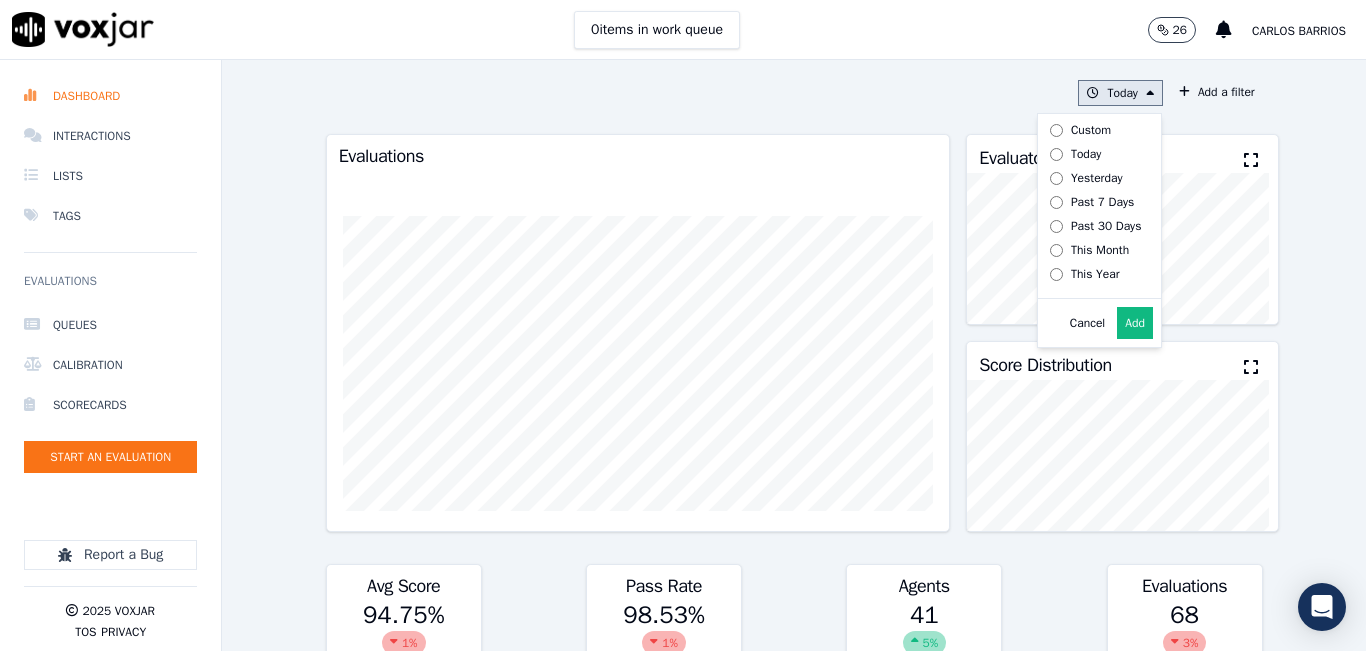 click at bounding box center [1150, 93] 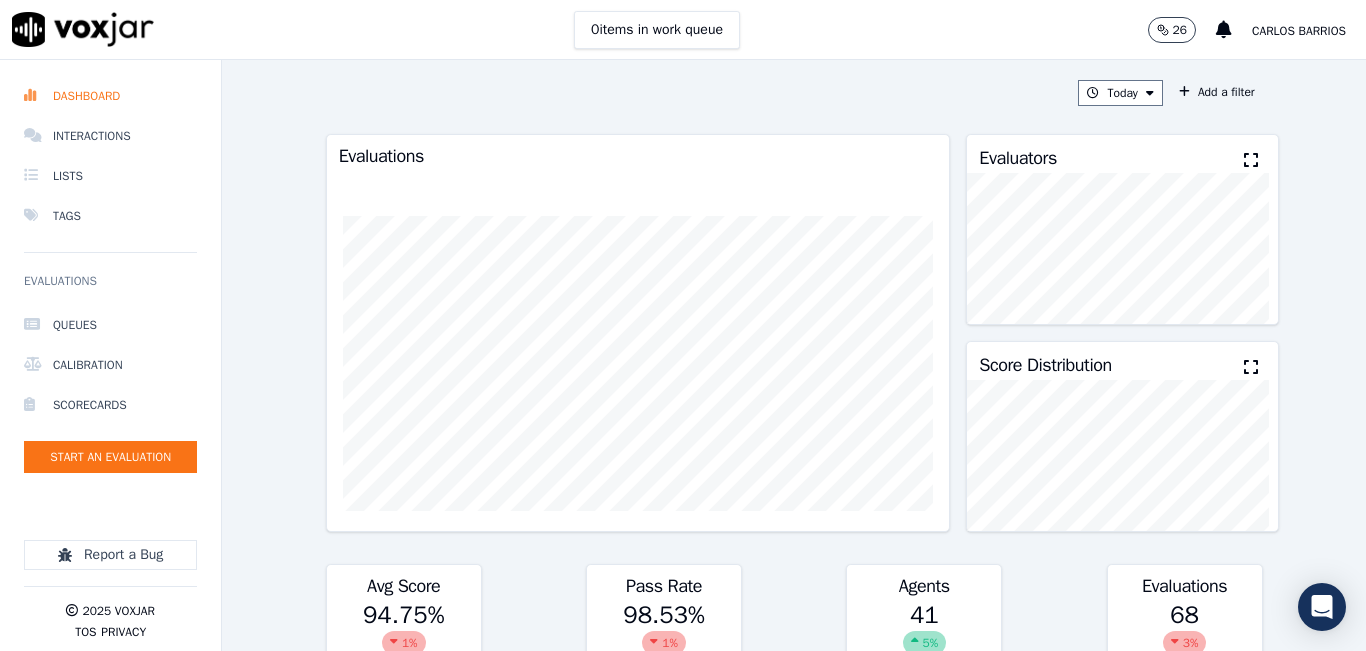 click at bounding box center [1251, 160] 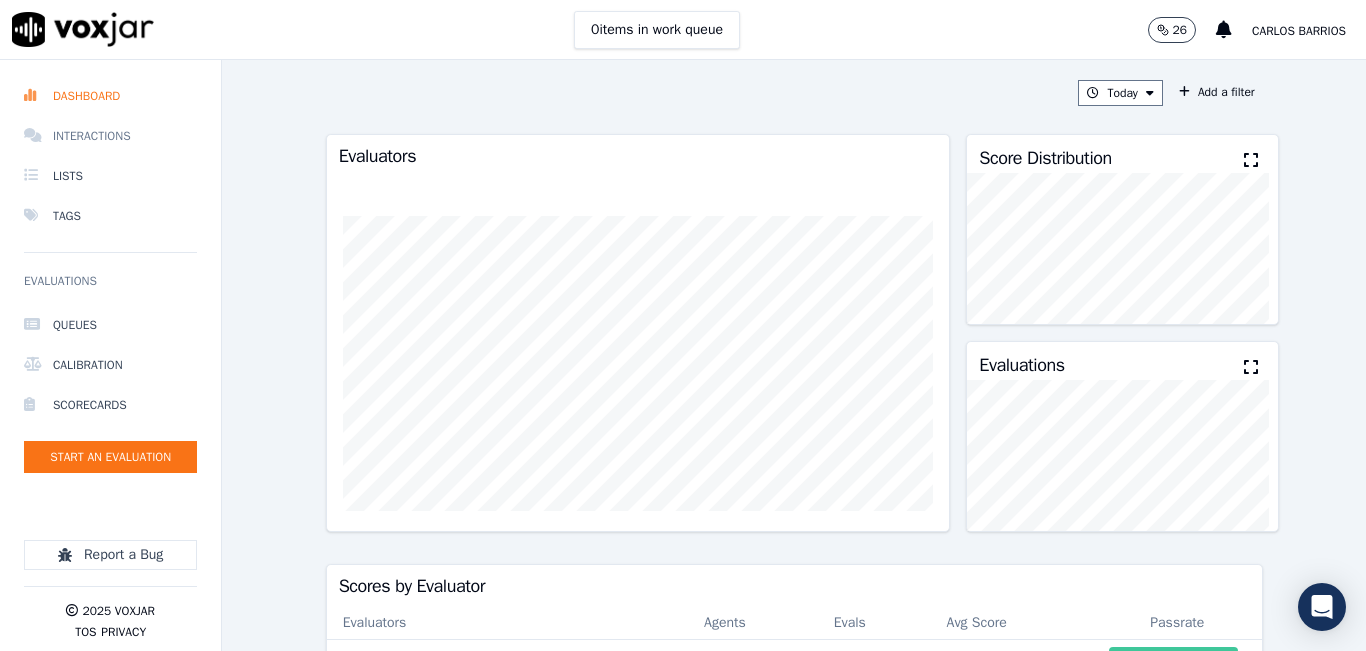 click on "Interactions" at bounding box center [110, 136] 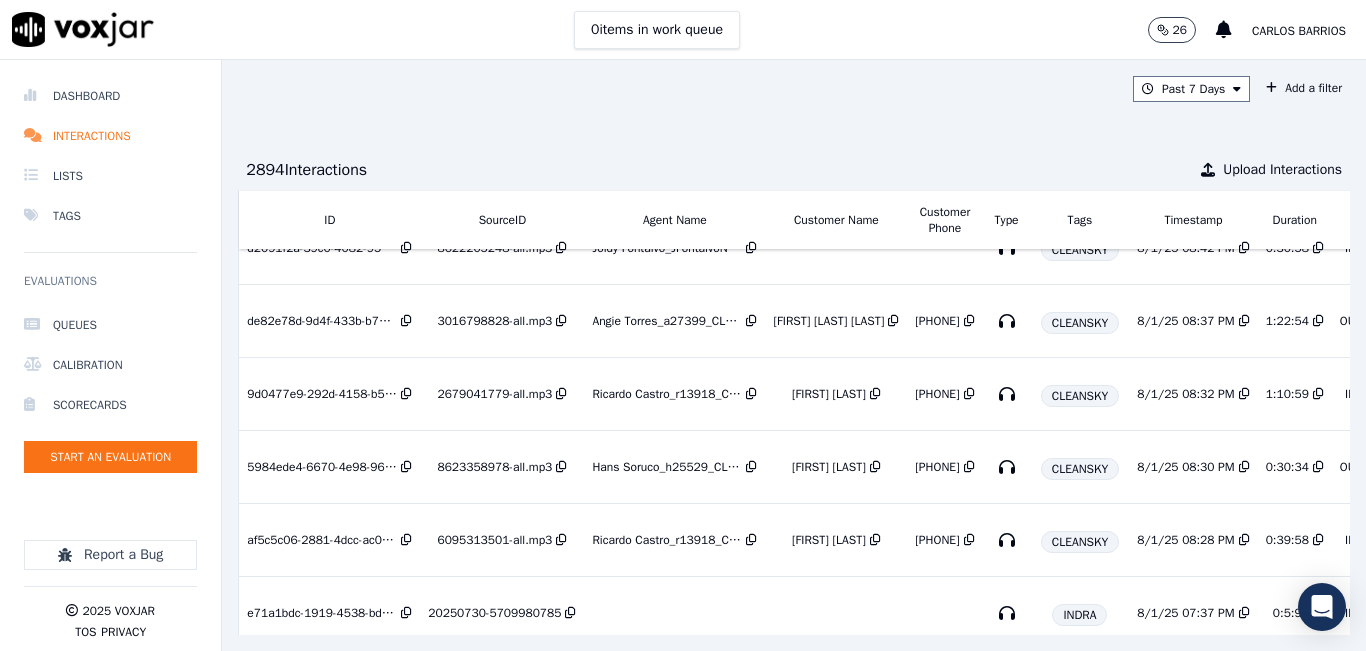 scroll, scrollTop: 0, scrollLeft: 0, axis: both 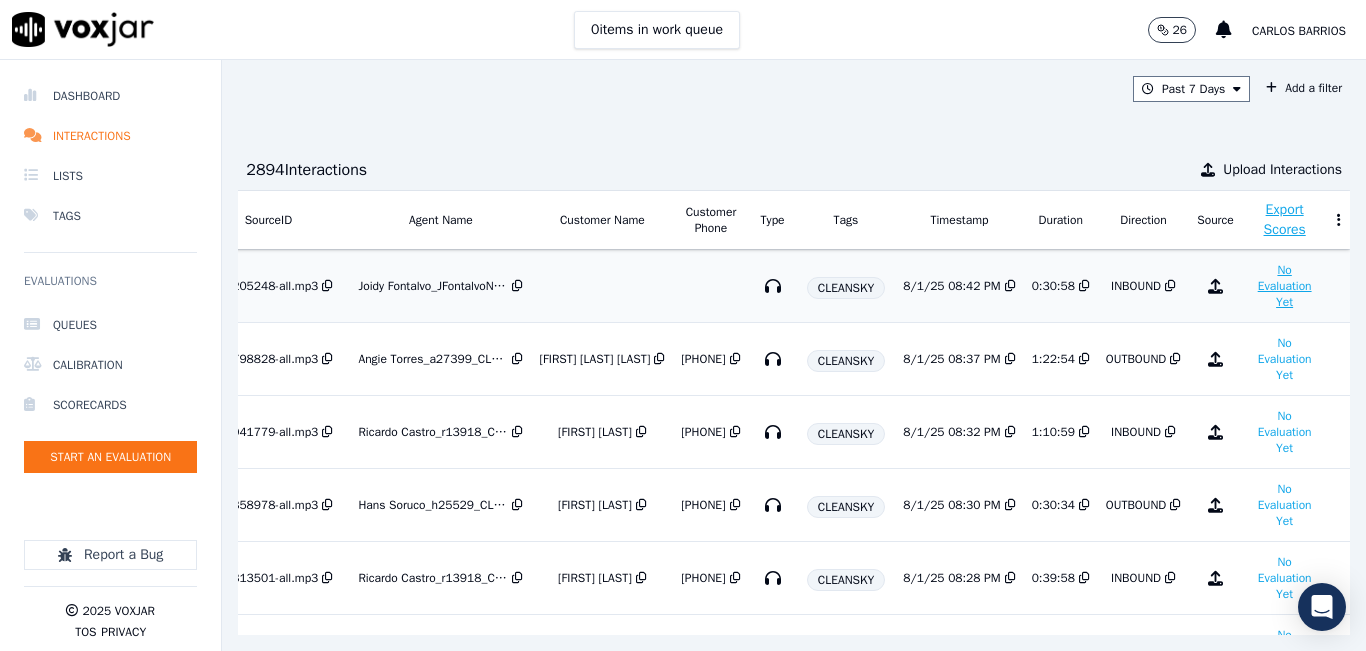 click on "No Evaluation Yet" at bounding box center (1285, 286) 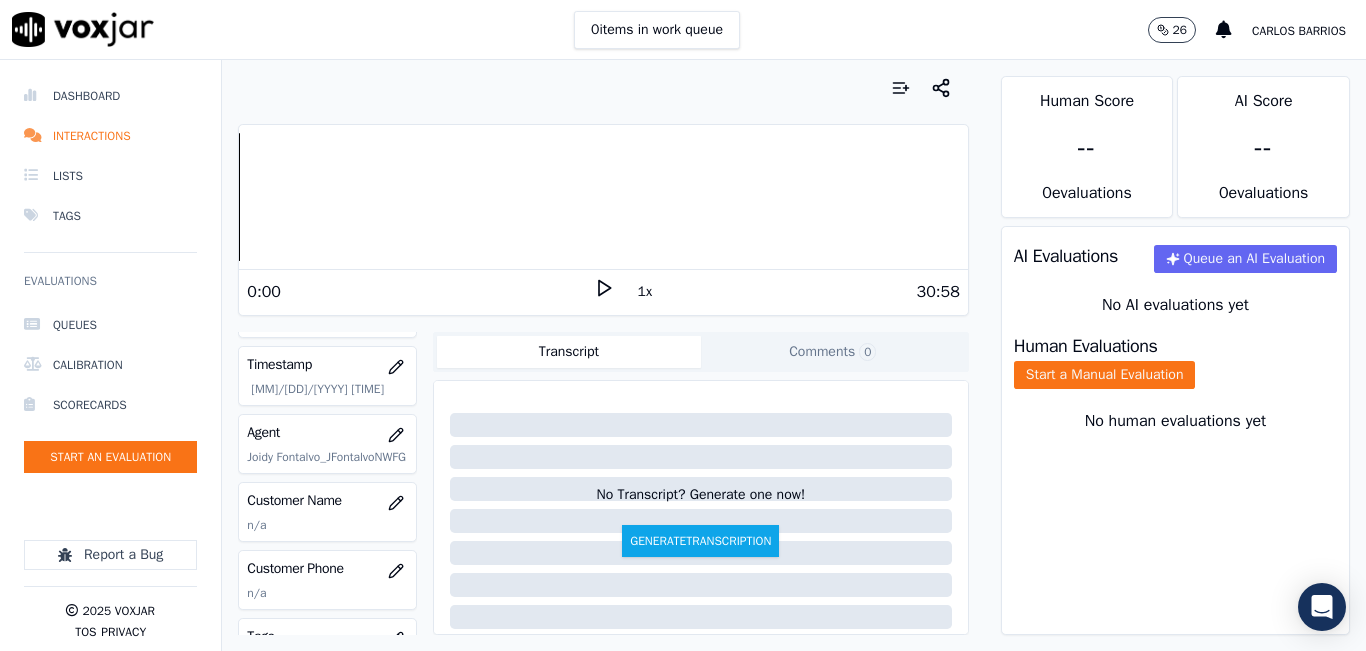 scroll, scrollTop: 100, scrollLeft: 0, axis: vertical 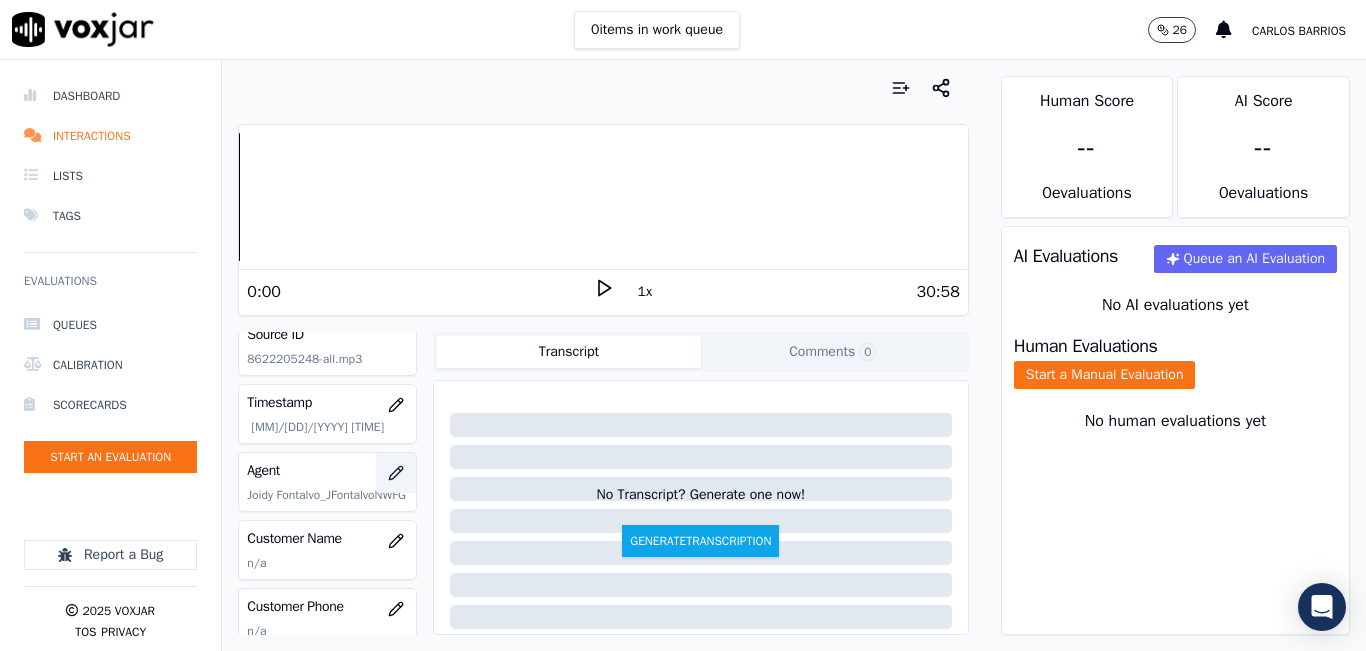 click 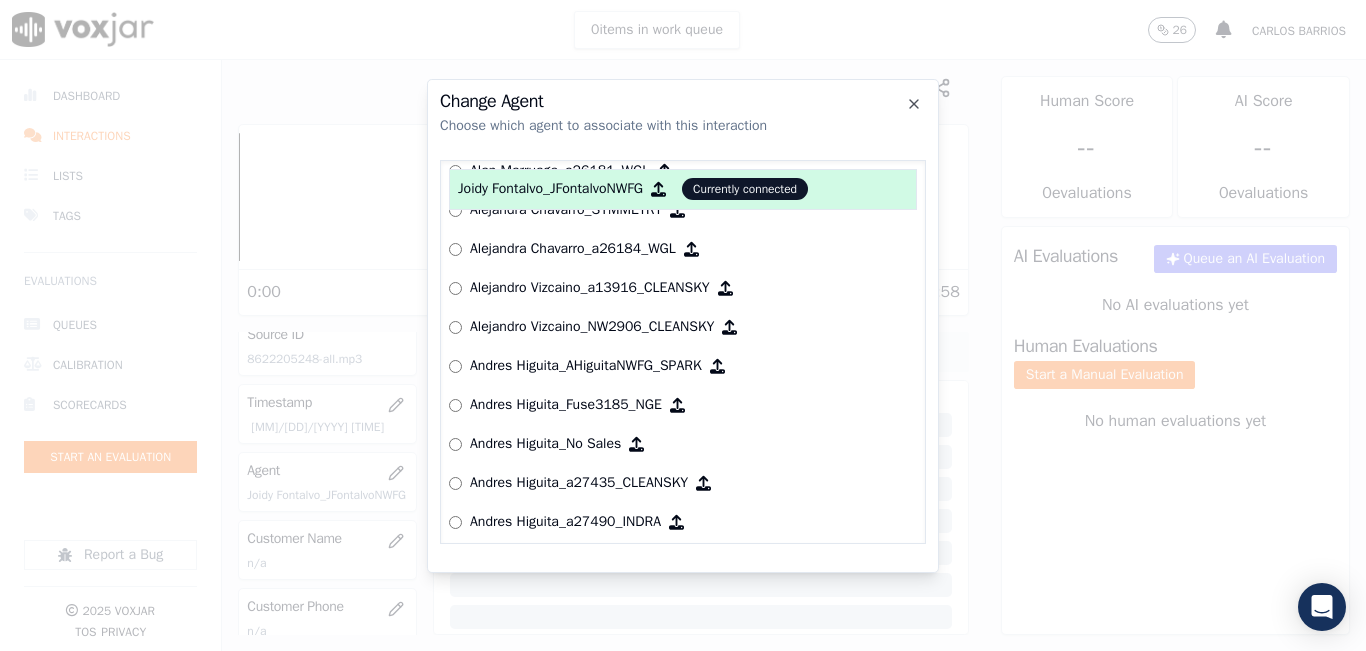scroll, scrollTop: 365, scrollLeft: 0, axis: vertical 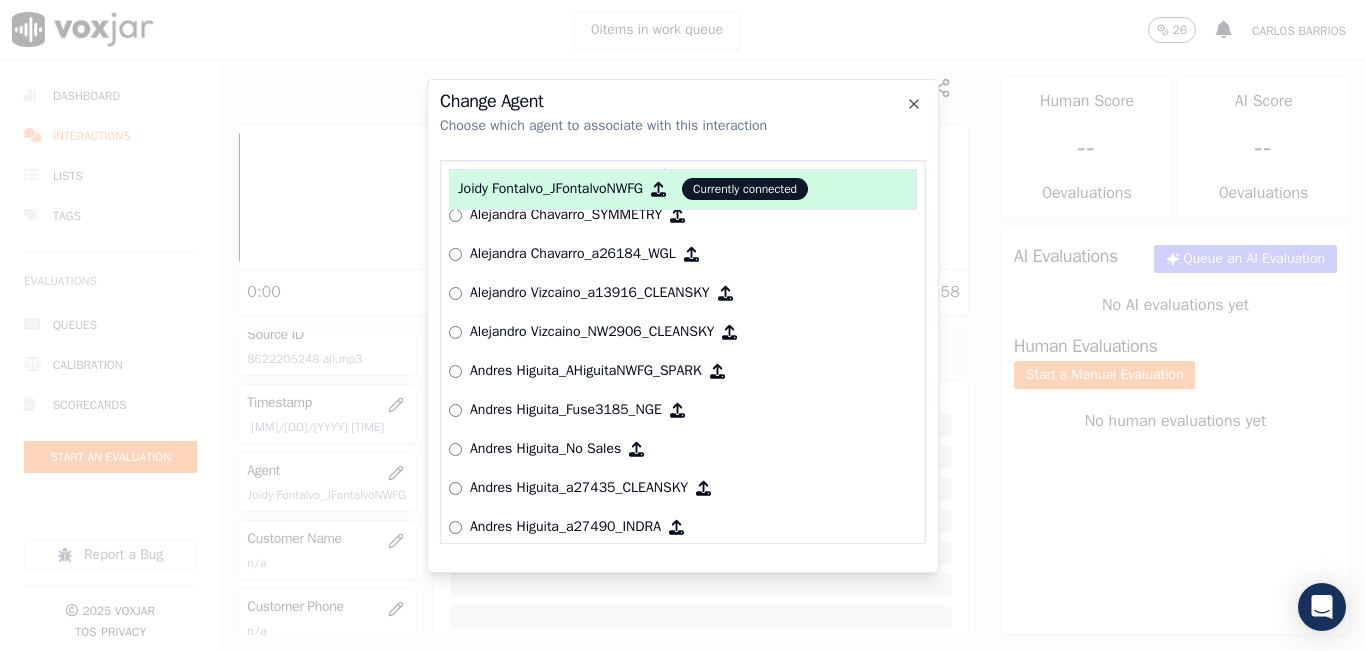 click on "Alejandro Vizcaino_a13916_CLEANSKY" at bounding box center [590, 293] 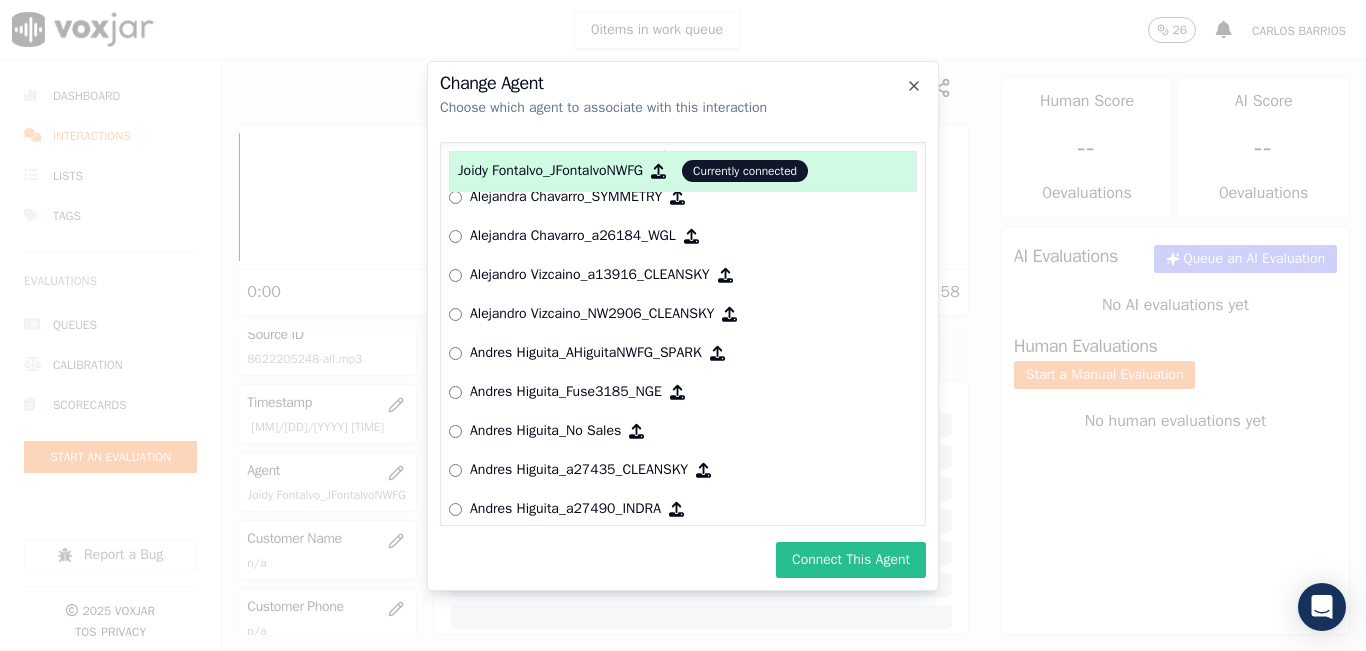 click on "Connect This Agent" at bounding box center (851, 560) 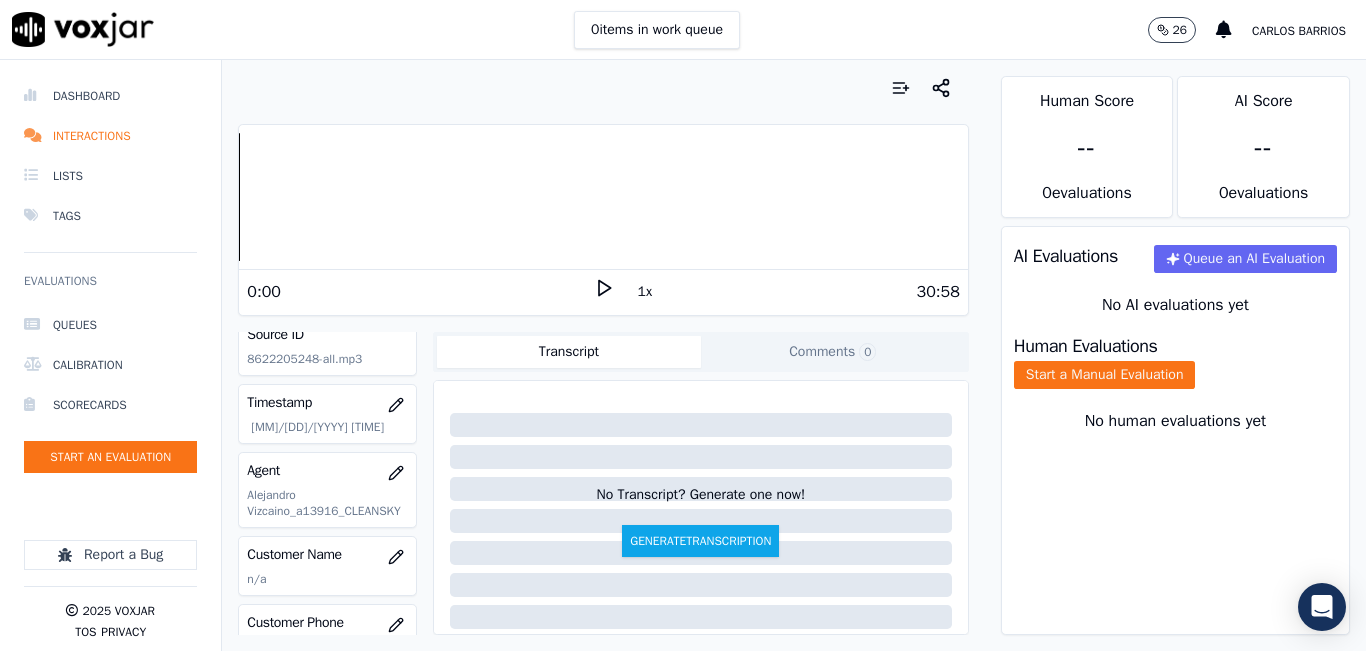 scroll, scrollTop: 300, scrollLeft: 0, axis: vertical 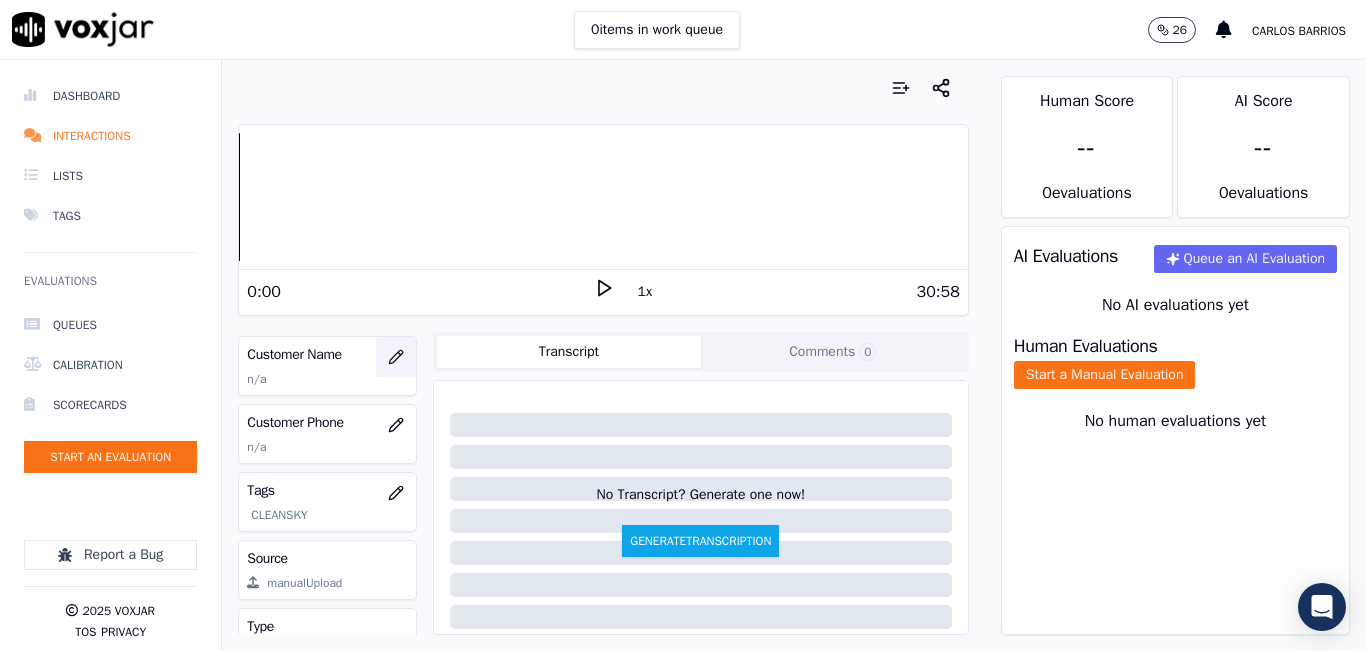 click 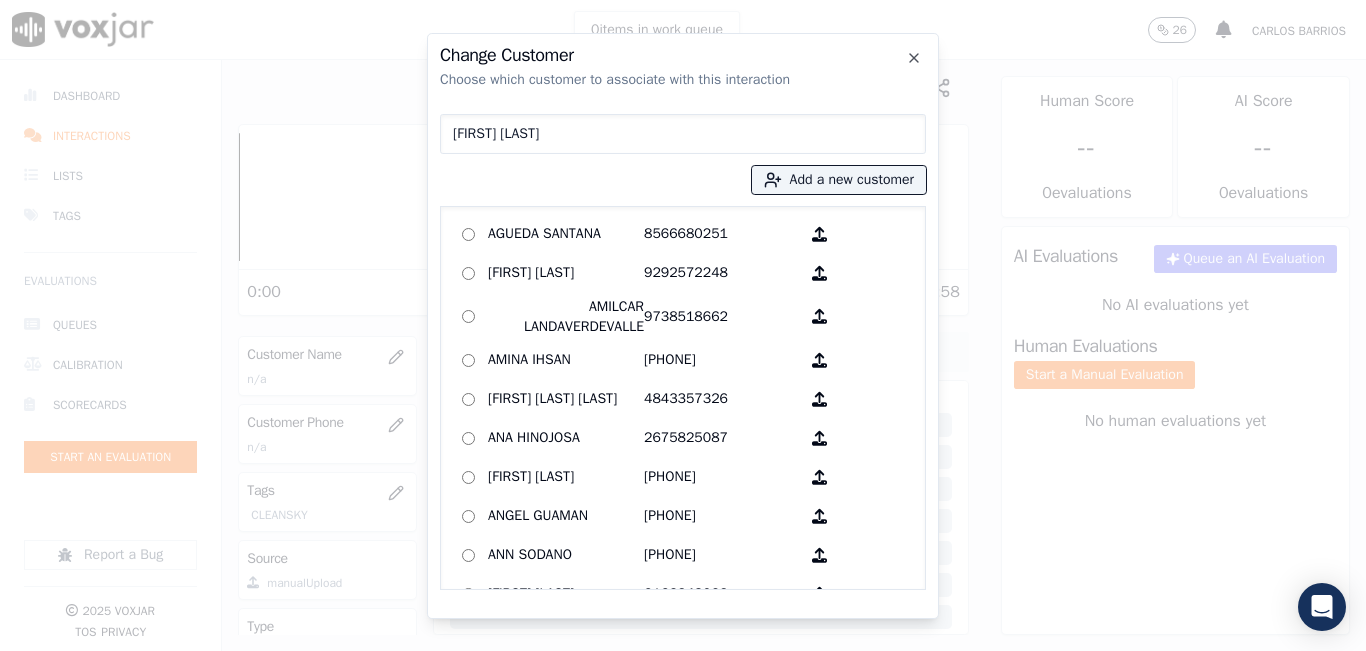 type on "[FIRST] [LAST]" 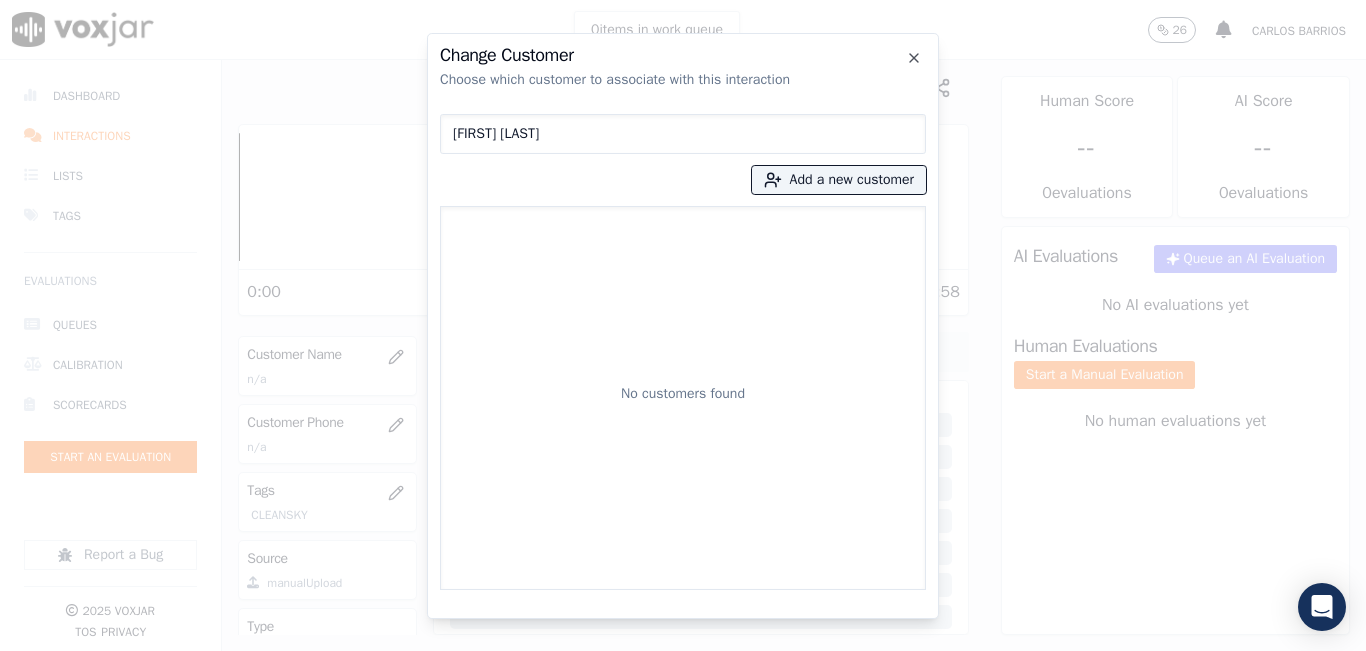 type 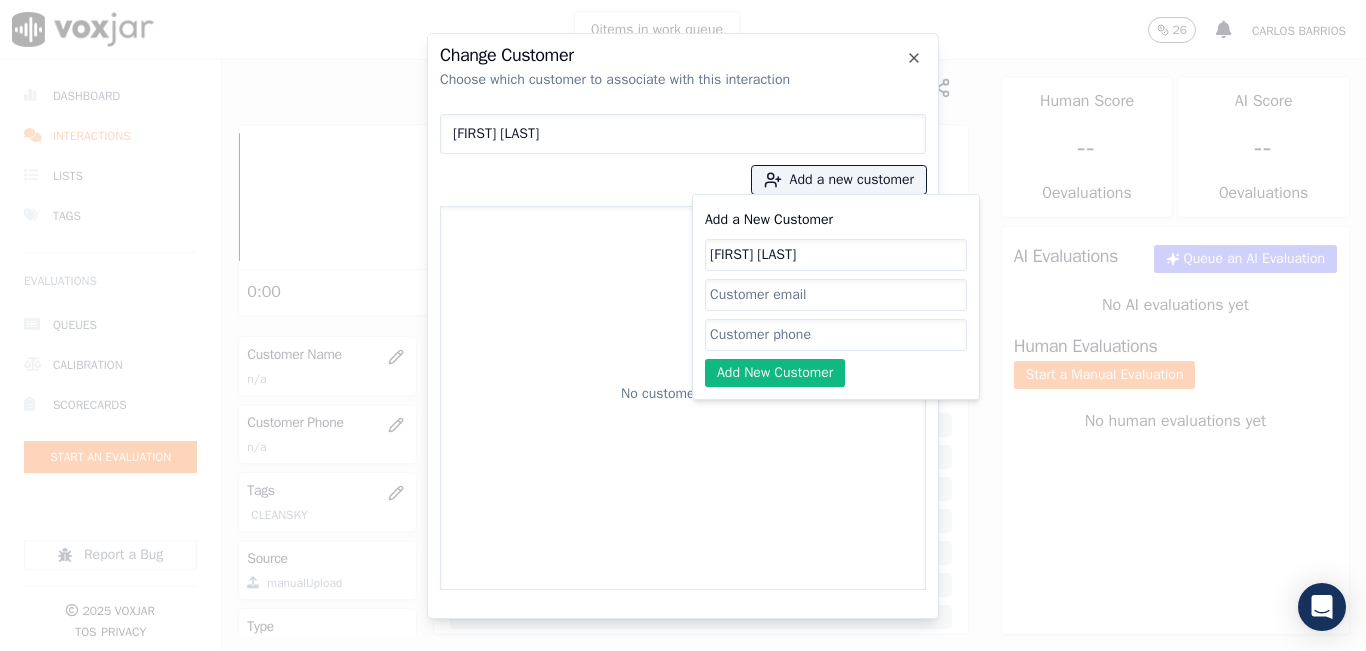 type on "[FIRST] [LAST]" 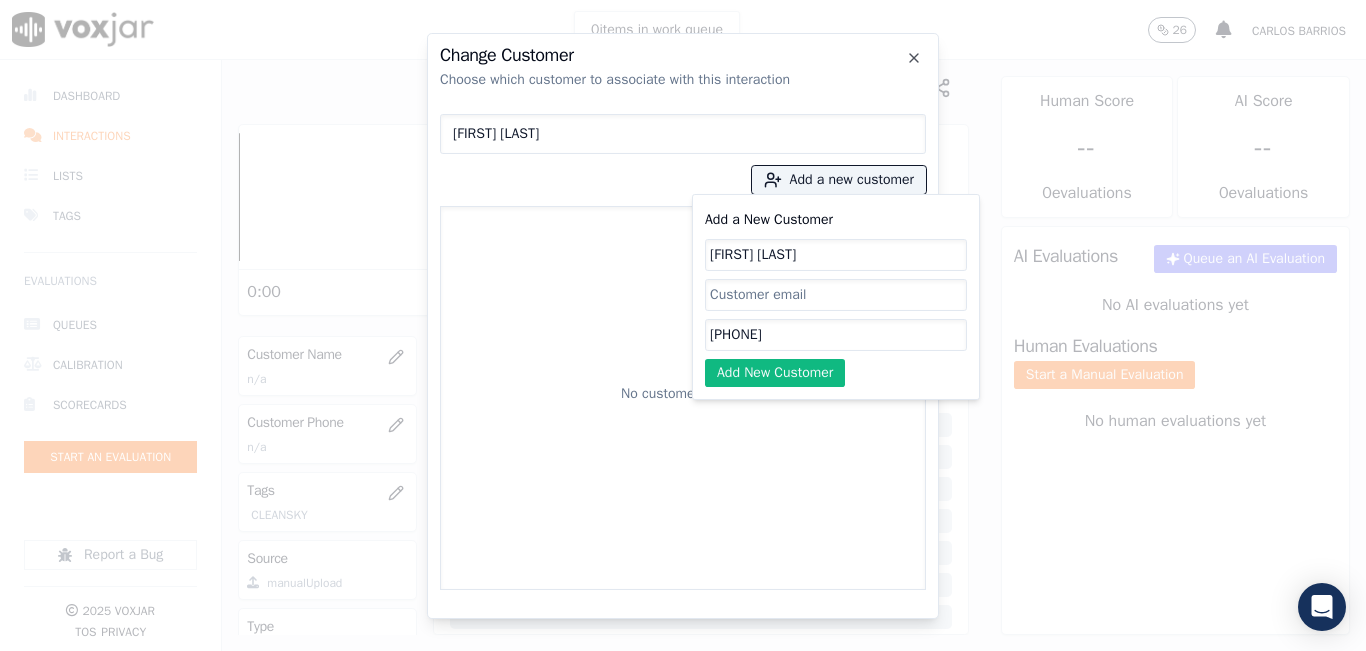 type on "[PHONE]" 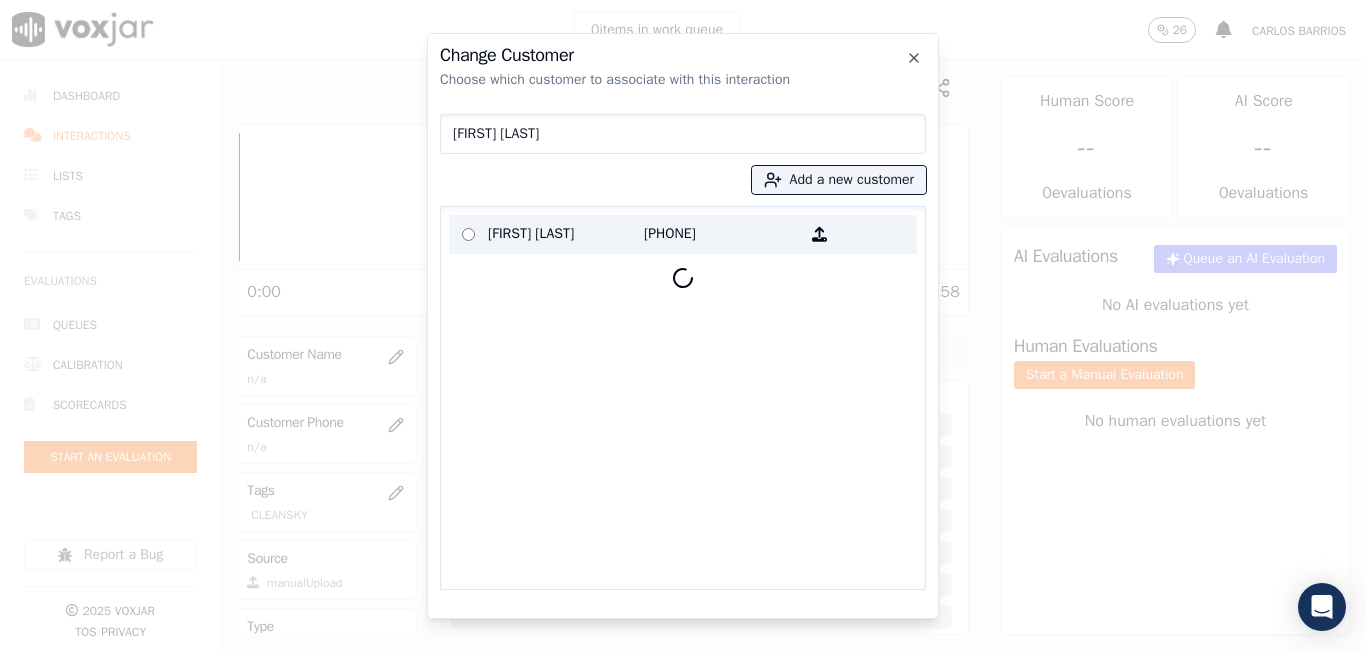 click on "[FIRST] [LAST]" at bounding box center (566, 234) 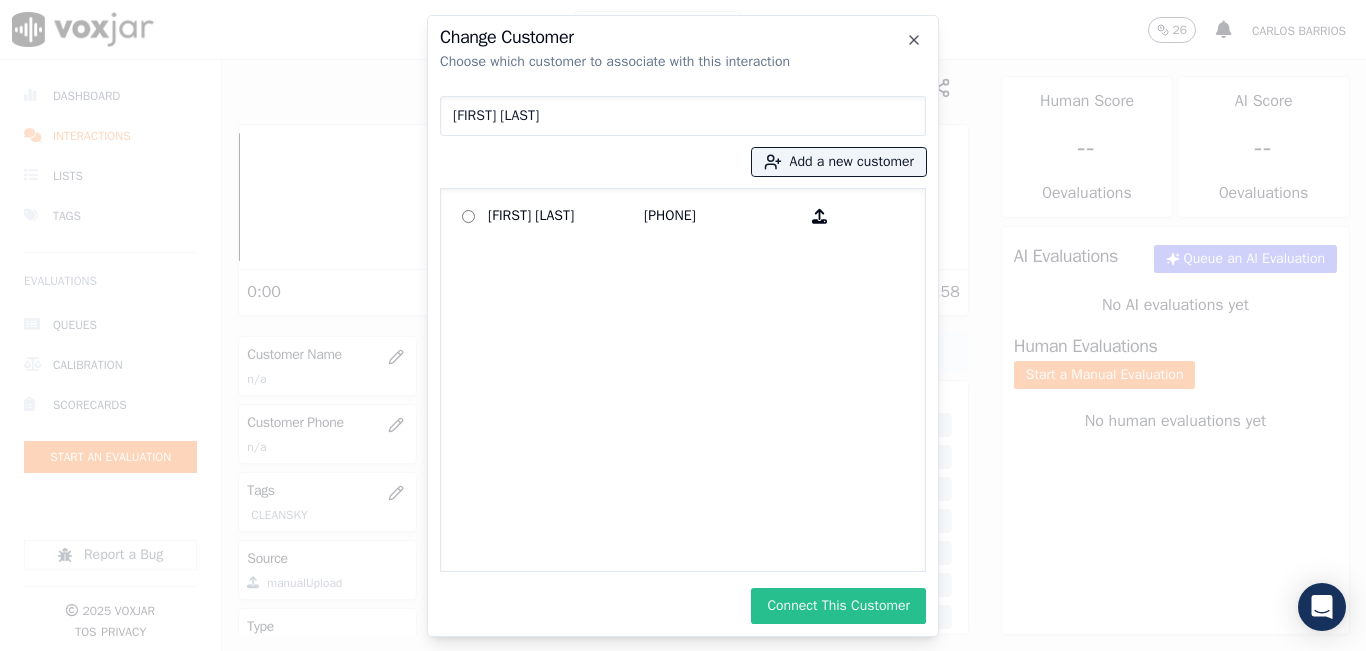 click on "Connect This Customer" at bounding box center (838, 606) 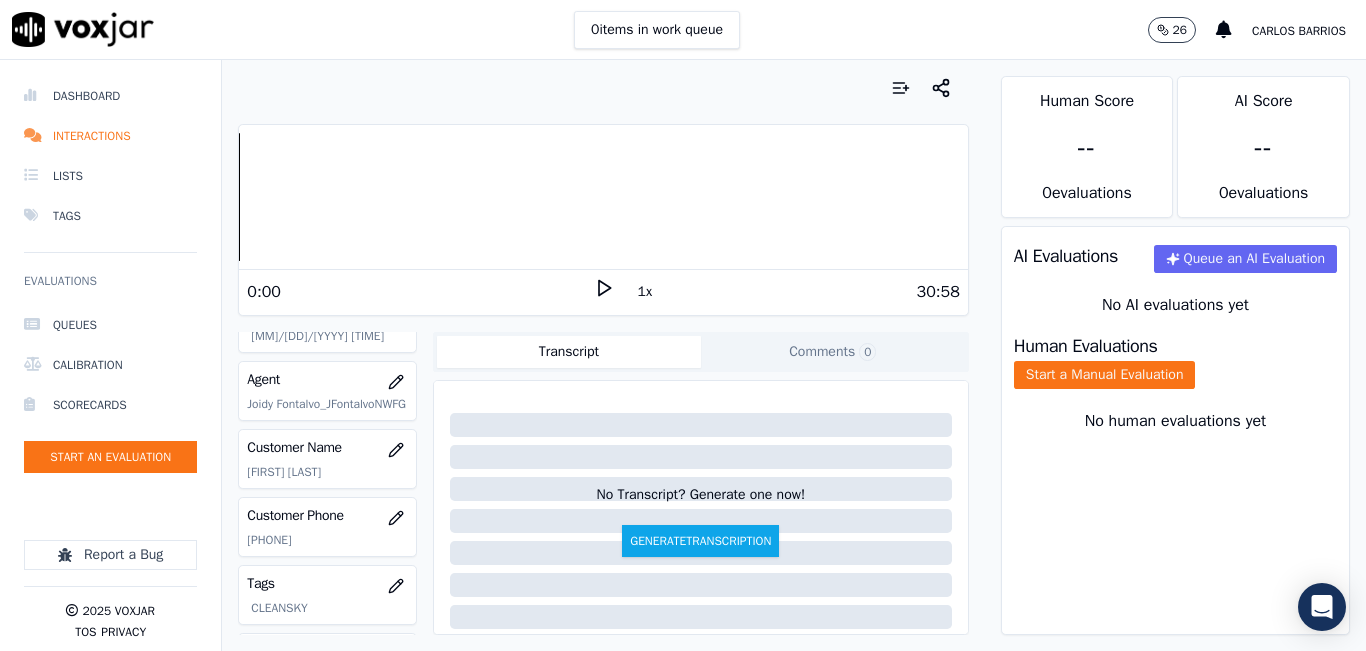 scroll, scrollTop: 78, scrollLeft: 0, axis: vertical 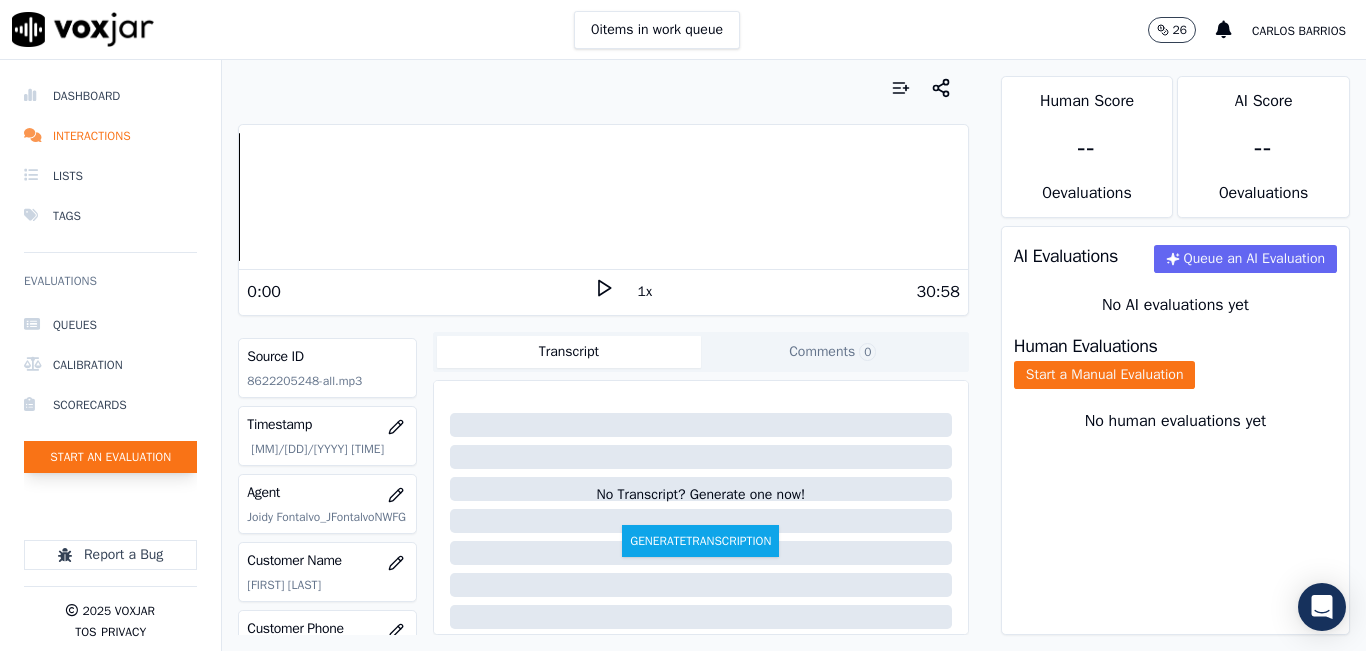 click on "Start an Evaluation" 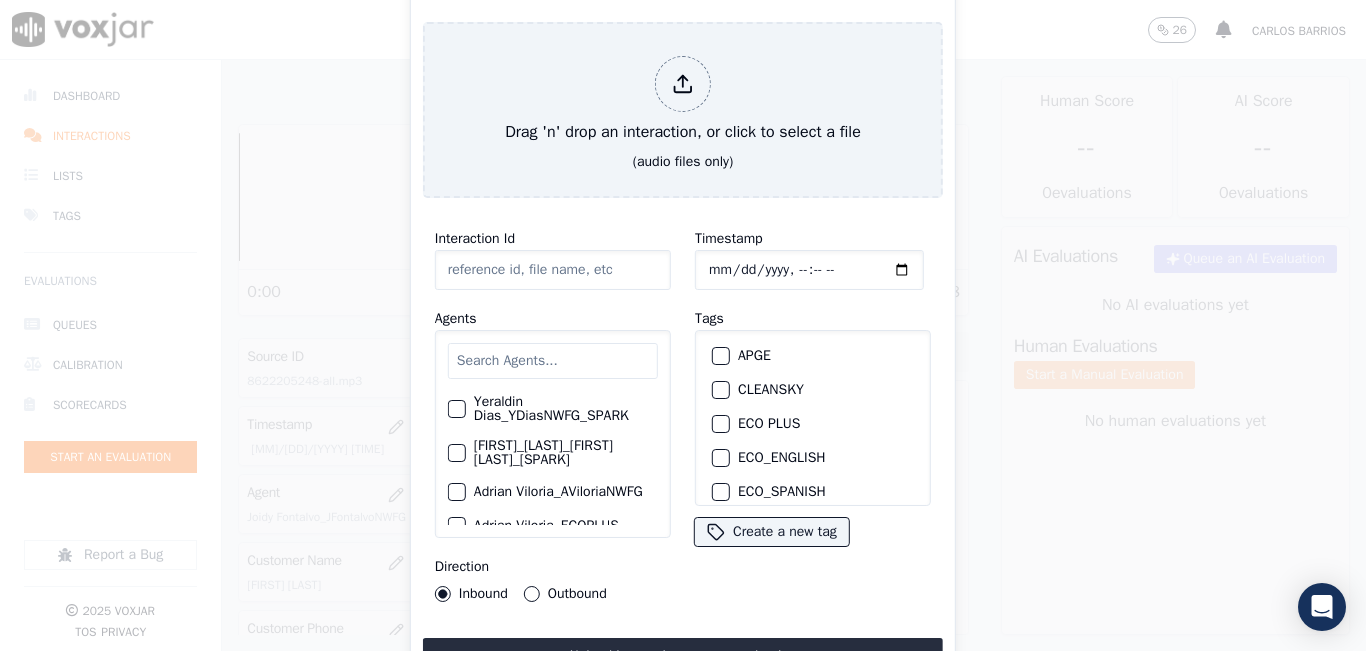 click at bounding box center [553, 361] 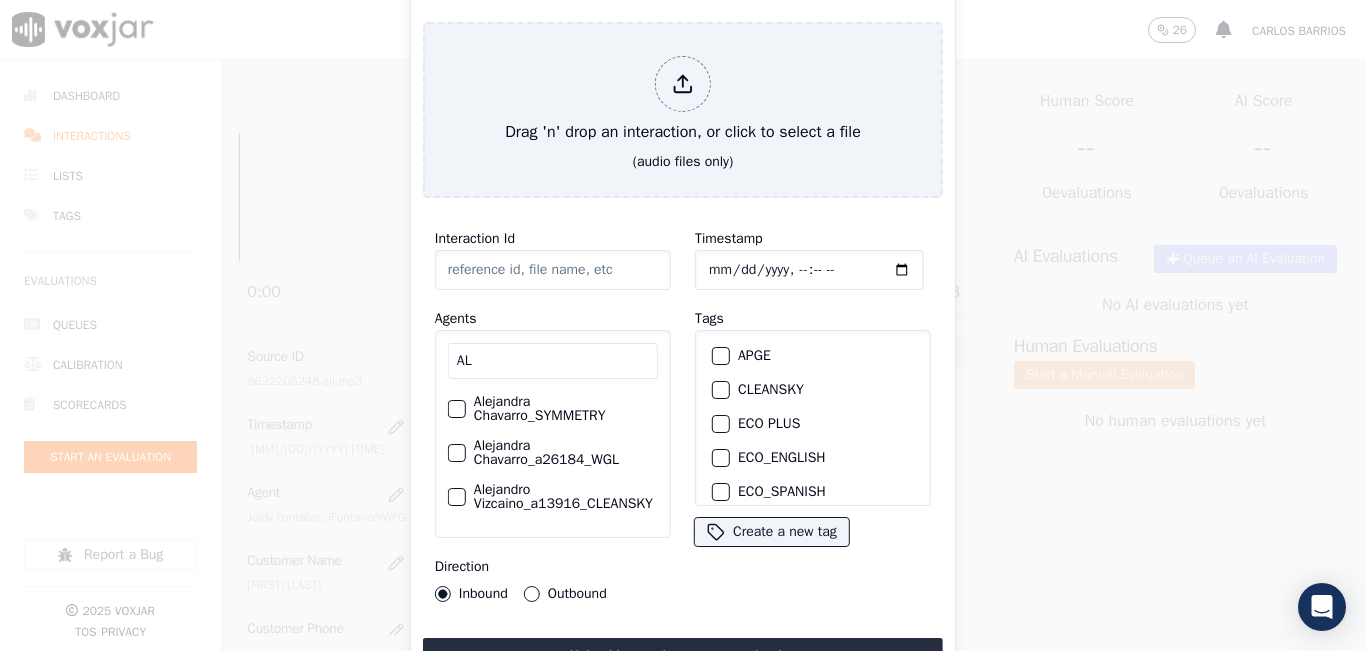 type on "A" 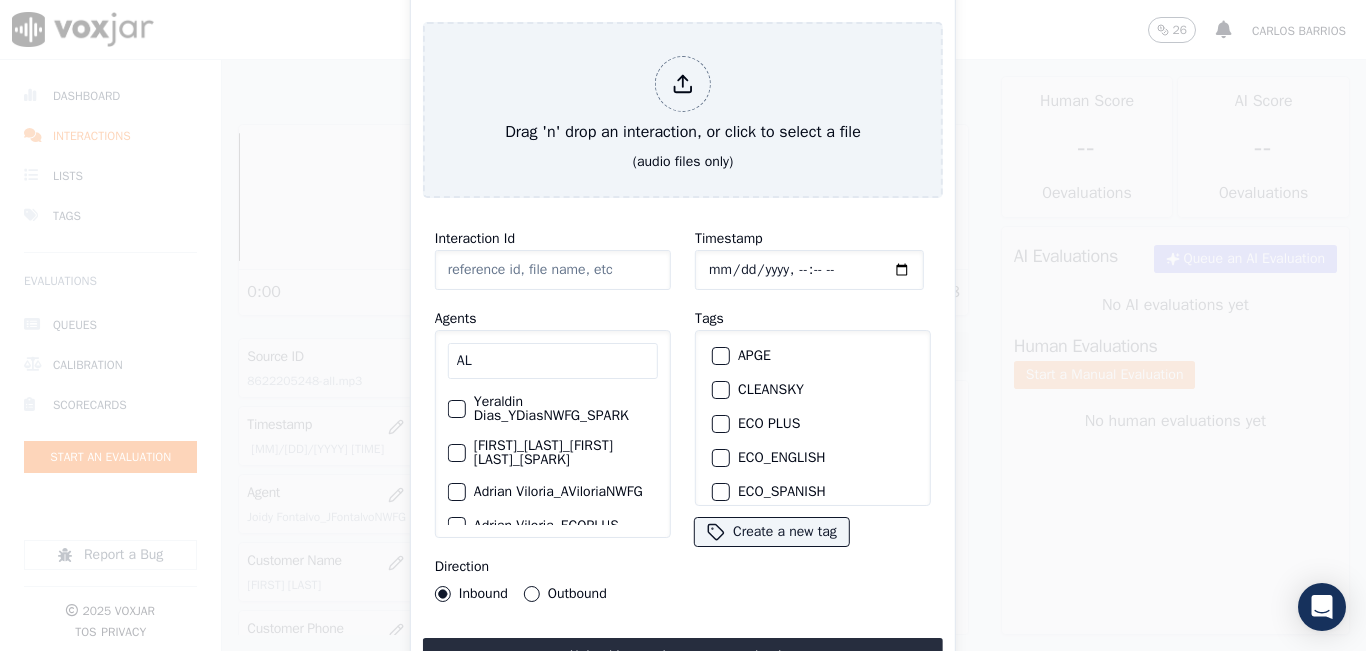 type on "A" 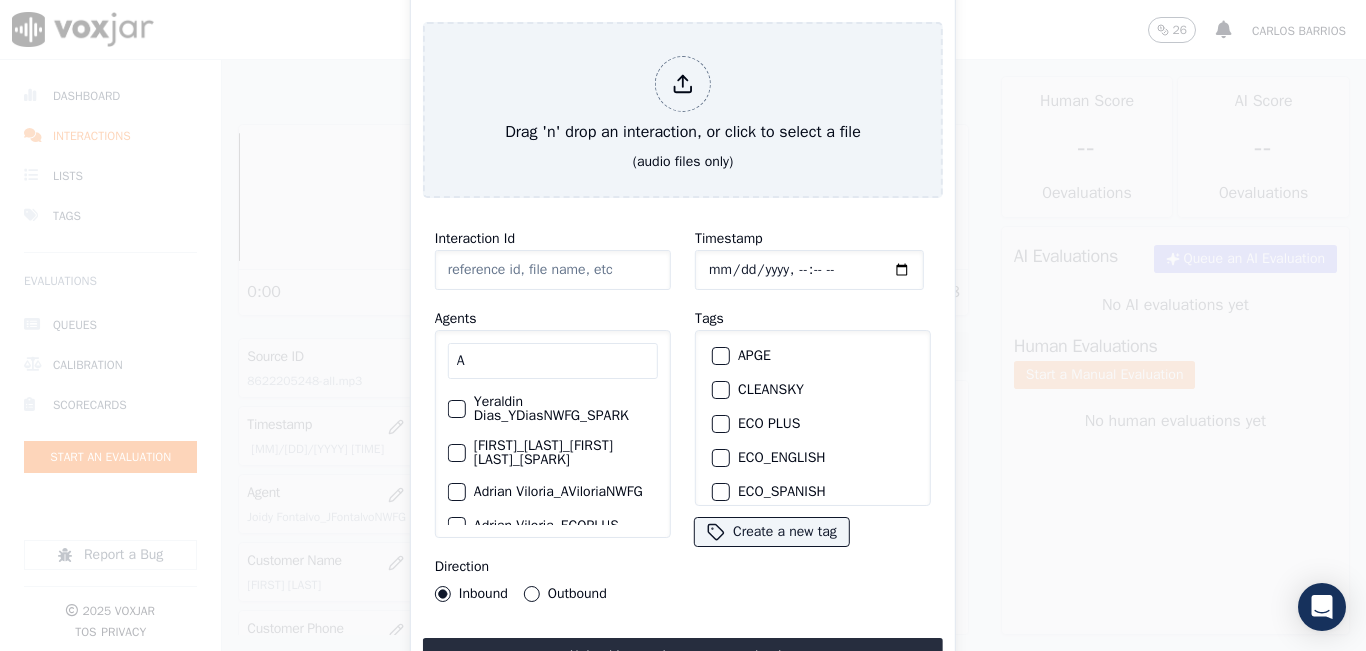 type 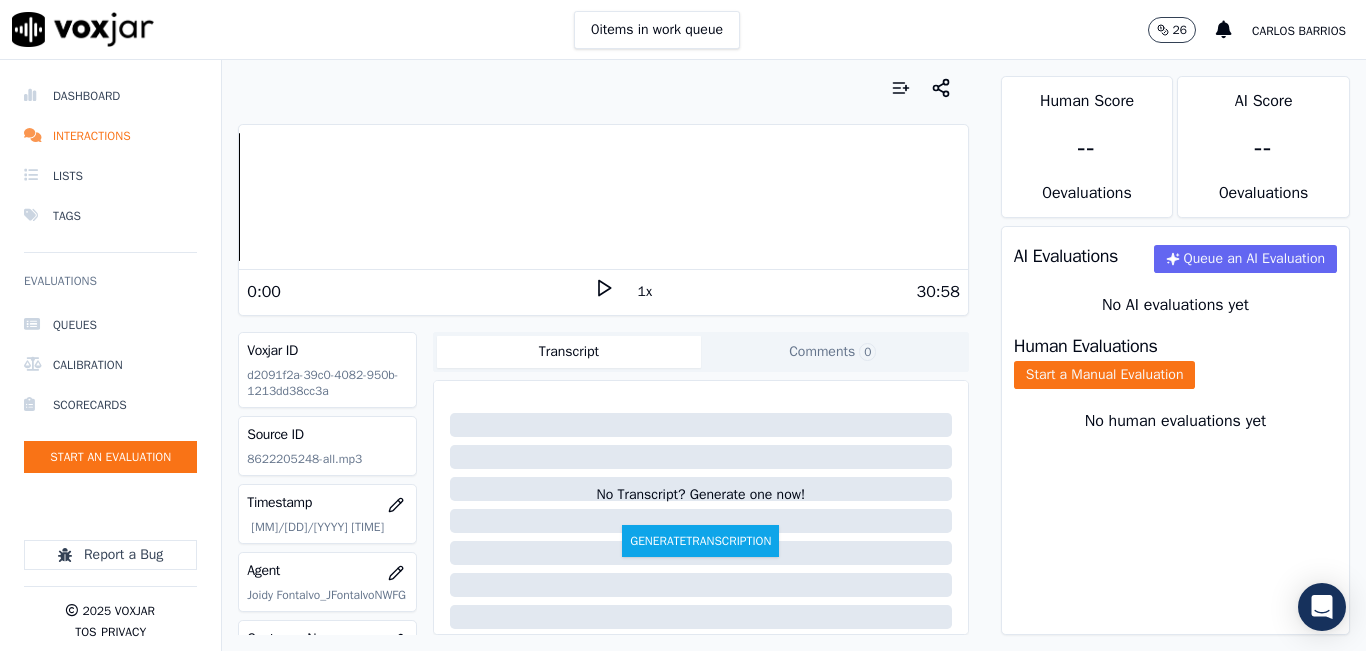 scroll, scrollTop: 100, scrollLeft: 0, axis: vertical 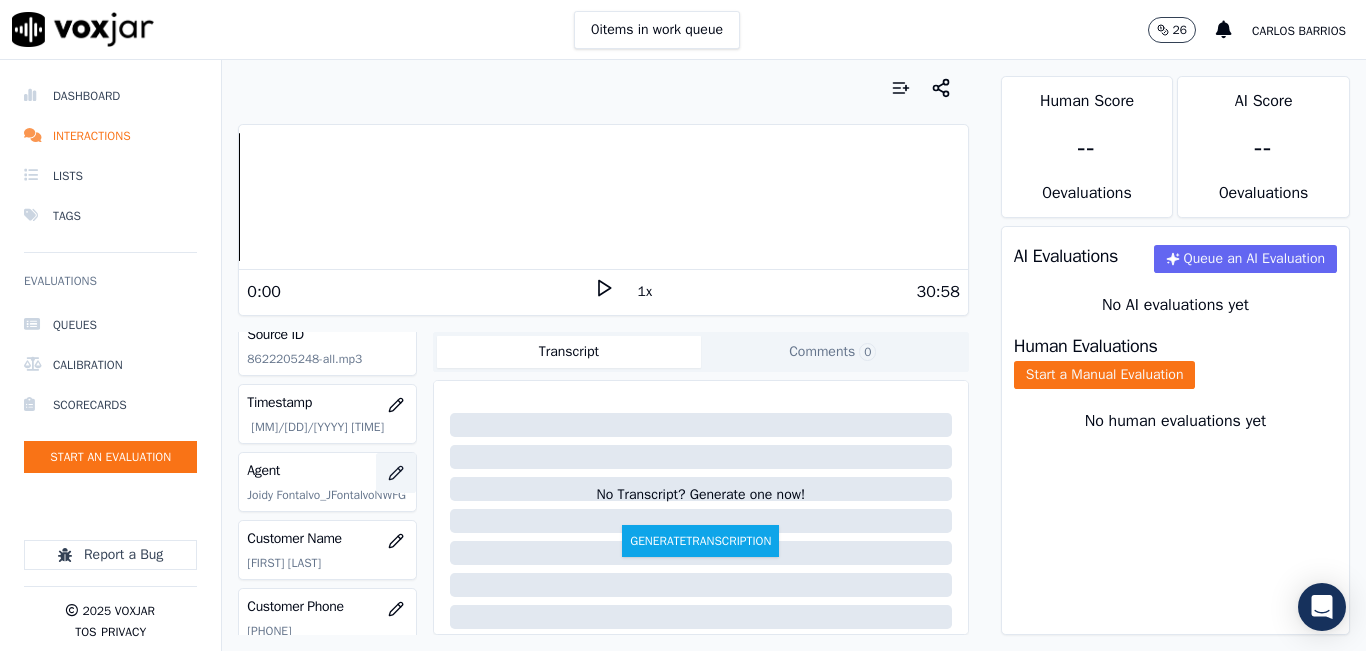 click 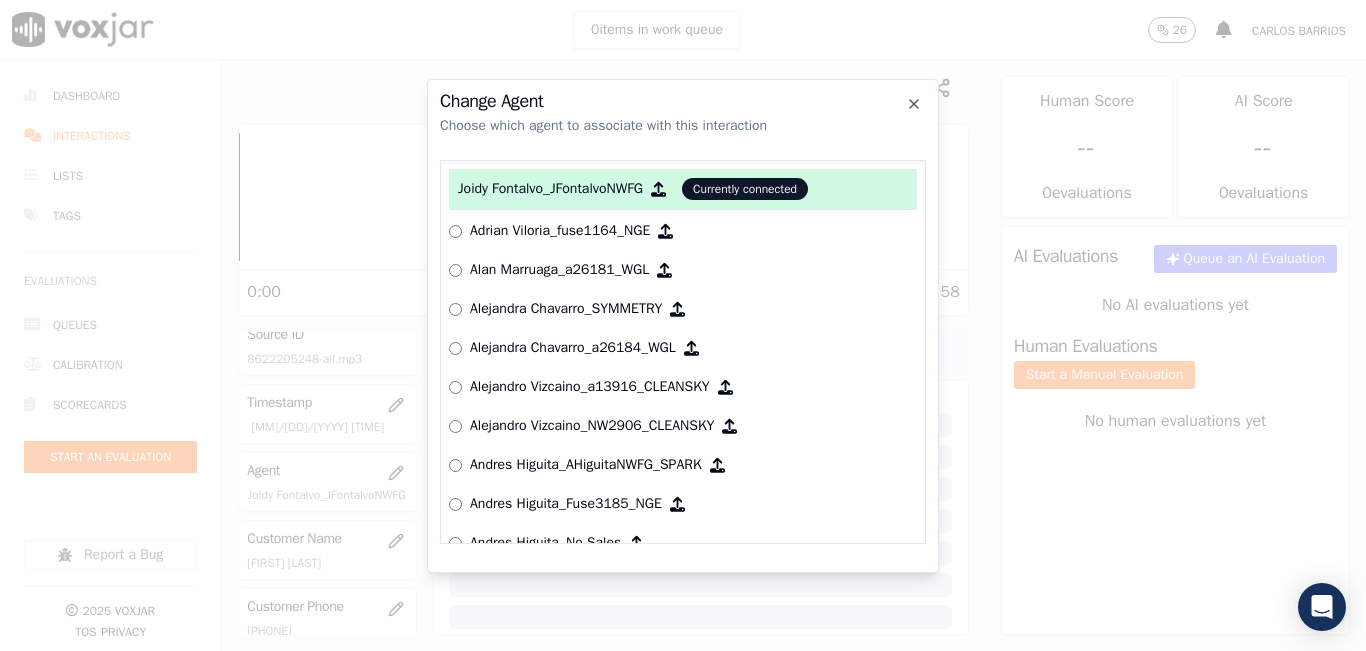 scroll, scrollTop: 300, scrollLeft: 0, axis: vertical 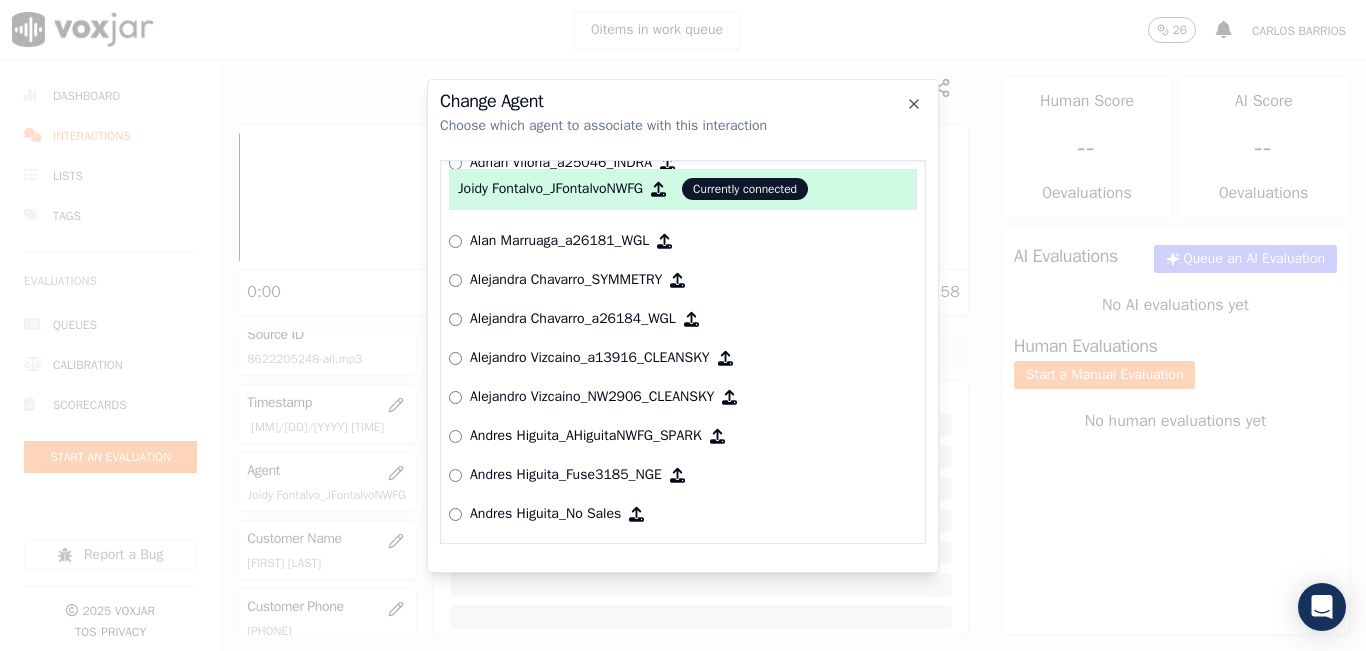 click on "Alejandro Vizcaino_a13916_CLEANSKY" at bounding box center [590, 358] 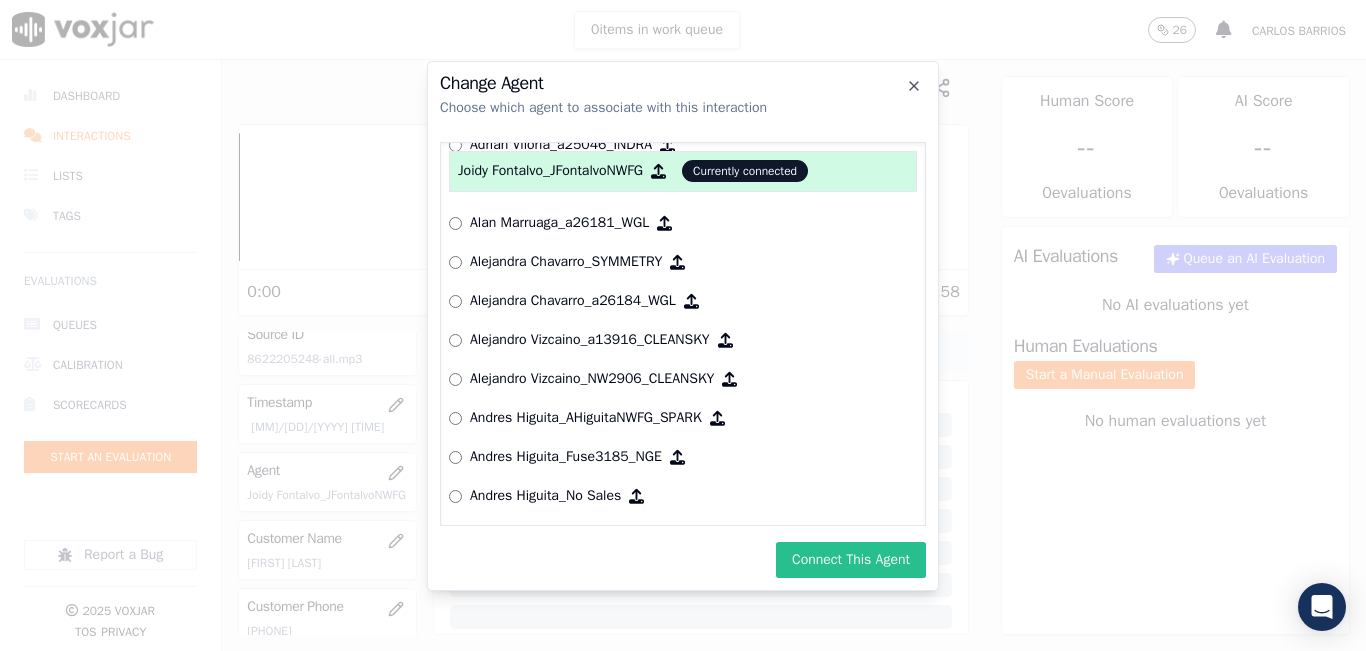 click on "Connect This Agent" at bounding box center [851, 560] 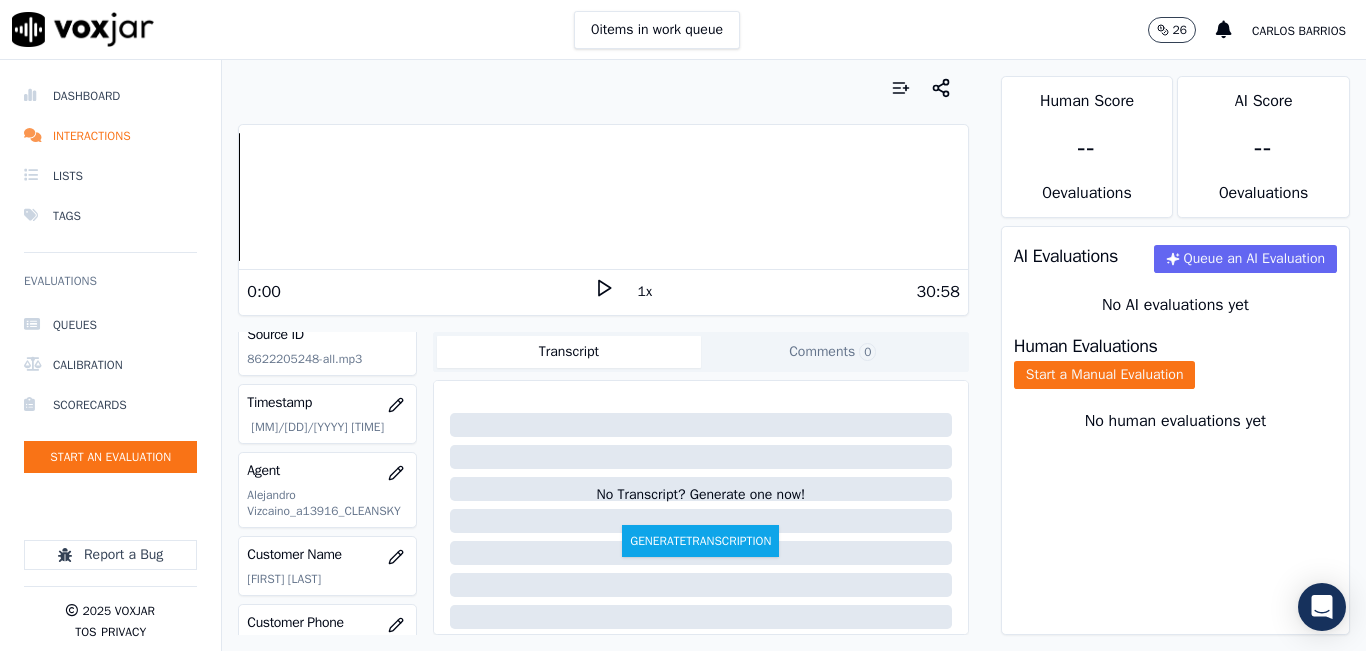 click at bounding box center [603, 88] 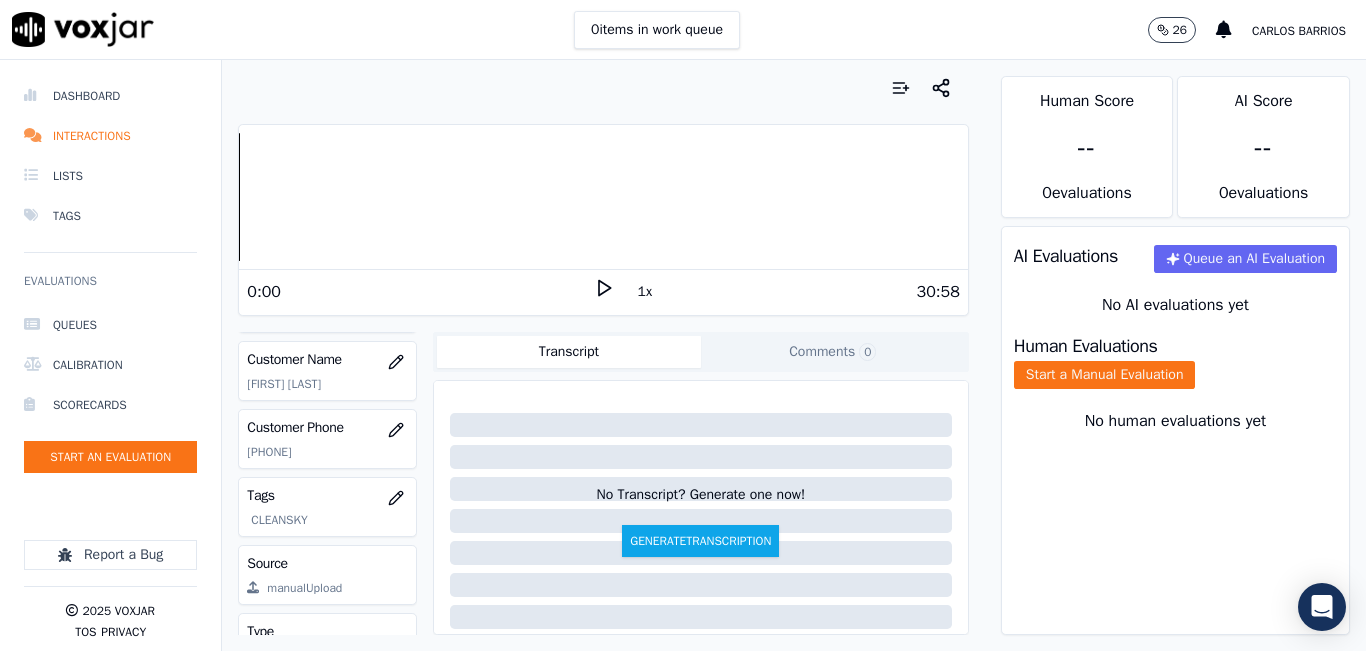 scroll, scrollTop: 300, scrollLeft: 0, axis: vertical 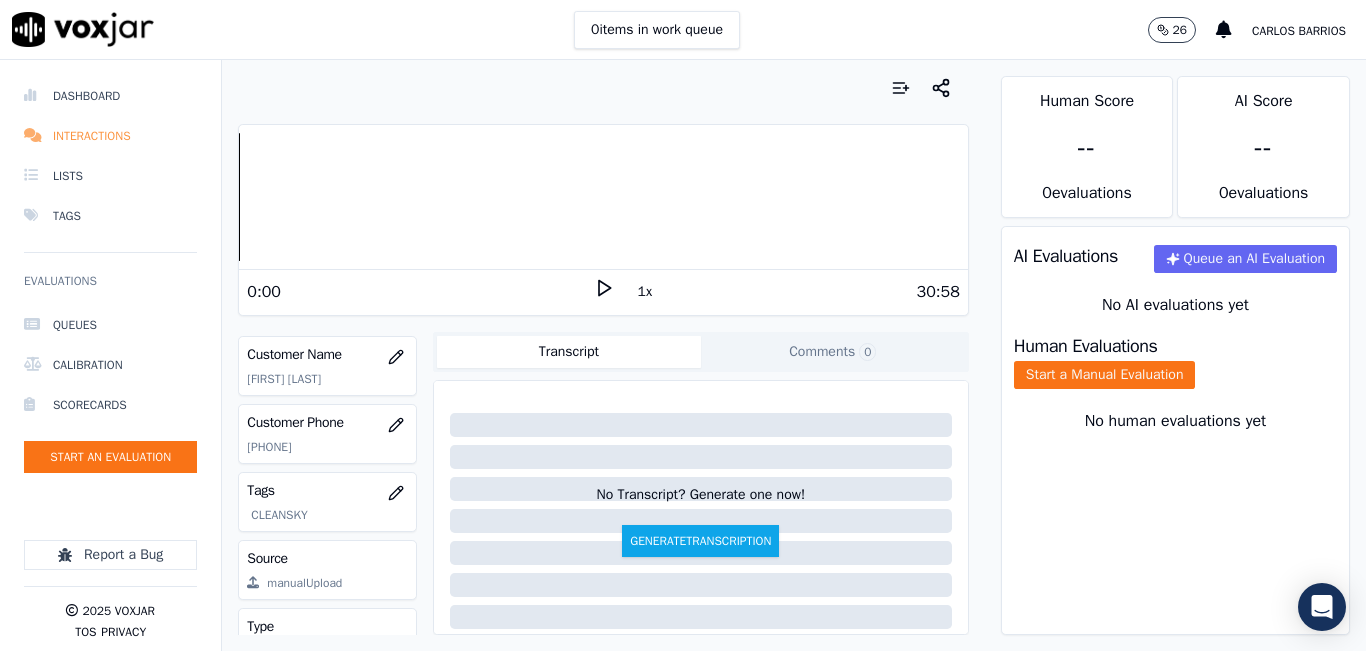 click on "Interactions" at bounding box center [110, 136] 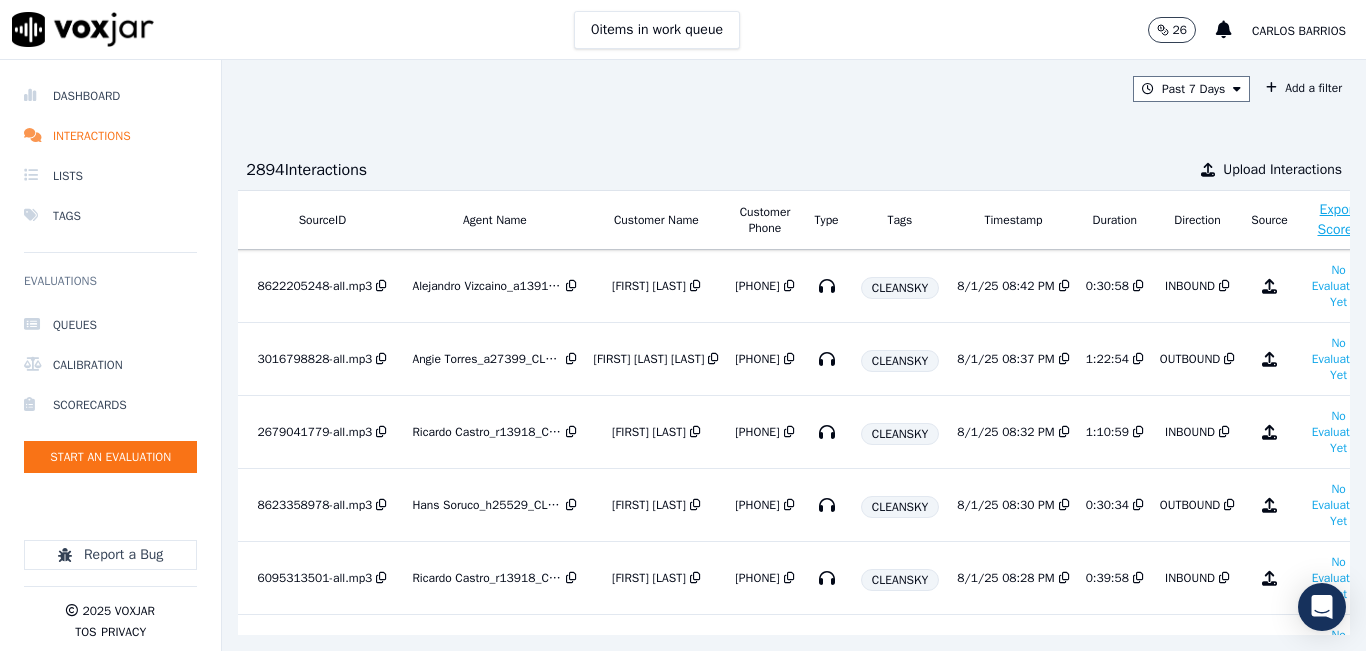 scroll, scrollTop: 0, scrollLeft: 332, axis: horizontal 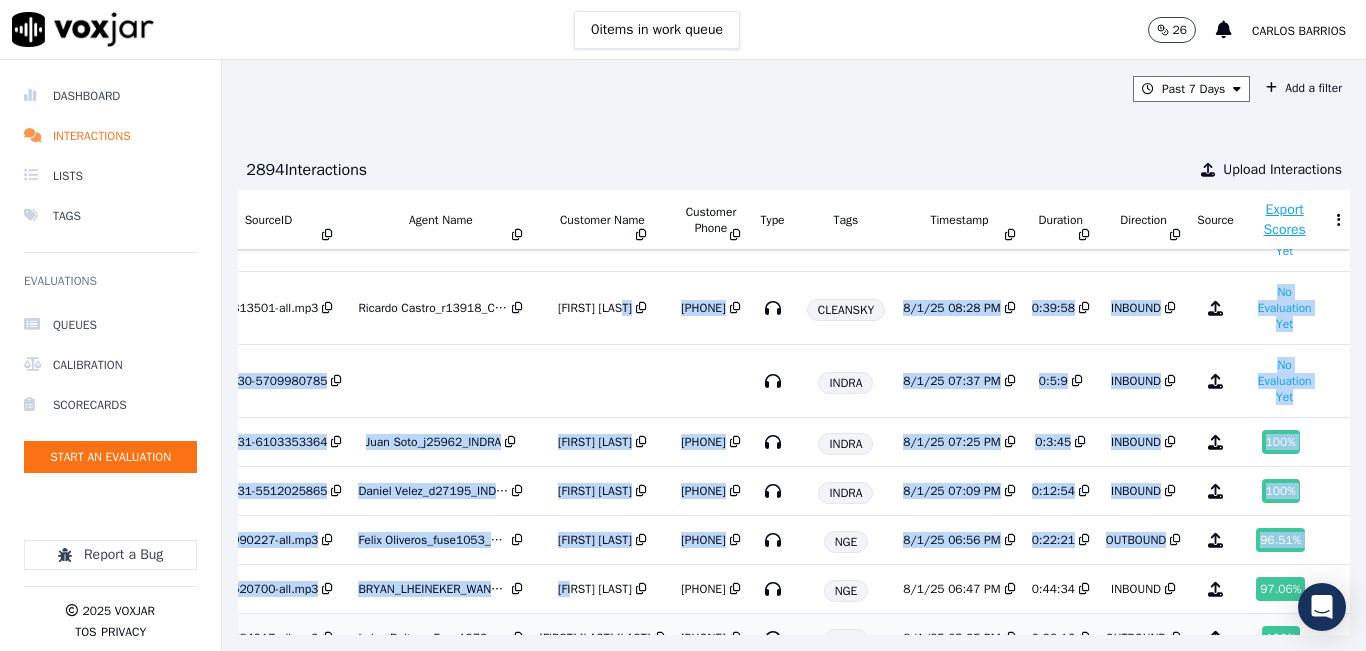 drag, startPoint x: 535, startPoint y: 589, endPoint x: 448, endPoint y: 581, distance: 87.36704 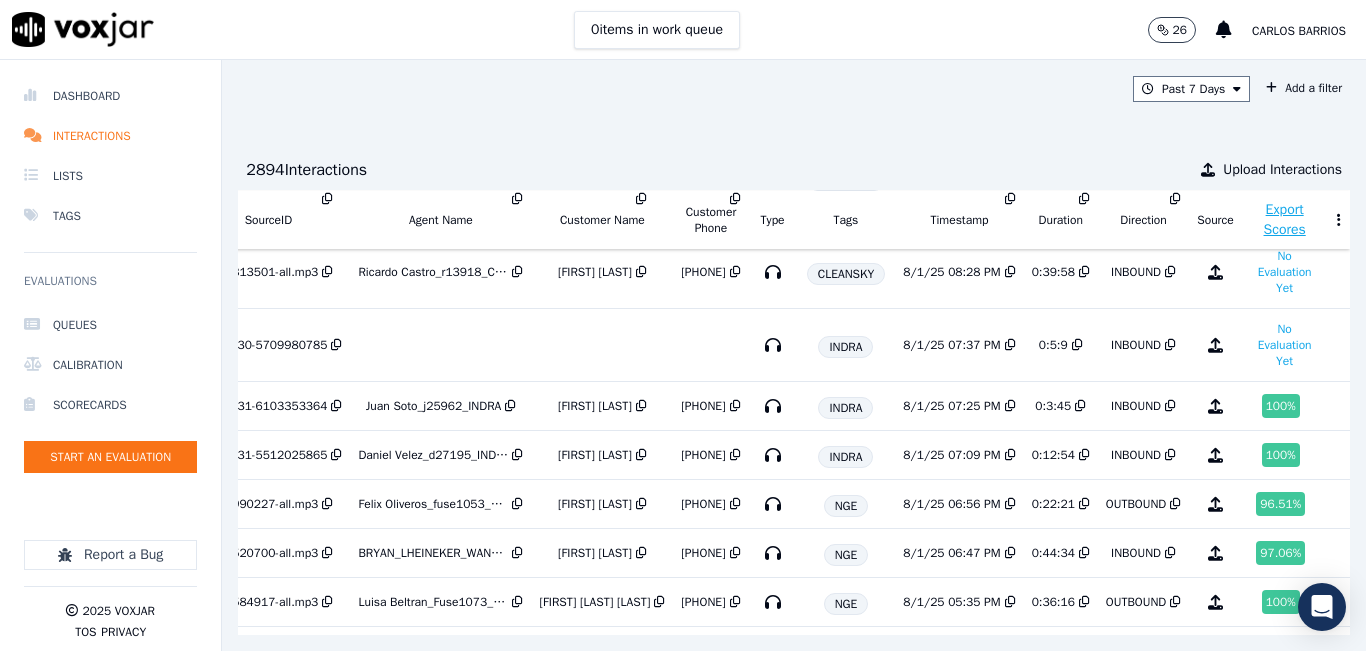 click on "Past 7 Days
Add a filter
2894  Interaction s       Upload Interactions     ID   SourceID   Agent Name   Customer Name   Customer Phone   Type   Tags   Timestamp   Duration   Direction   Source     Export Scores         d2091f2a-39c0-4082-950b-1213dd38cc3a     8622205248-all.mp3     Alejandro Vizcaino_a13916_CLEANSKY     RAMON BERNARD     8622205248       CLEANSKY 8/1/25 08:42 PM     0:30:58     INBOUND         No Evaluation Yet     de82e78d-9d4f-433b-b7b4-3f44422412d6     3016798828-all.mp3     Angie Torres_a27399_CLEANSKY     EDUARDO ANTONIO GARCIA     3016798828        CLEANSKY 8/1/25 08:37 PM     1:22:54     OUTBOUND         No Evaluation Yet     9d0477e9-292d-4158-b5c5-3b3e93de98c5     2679041779-all.mp3     Ricardo Castro_r13918_CLEANSKY     IDANIA LOPEZ     2679041779       CLEANSKY 8/1/25 08:32 PM     1:10:59     INBOUND         No Evaluation Yet     5984ede4-6670-4e98-96ce-15474a7803fe     8623358978-all.mp3     Hans Soruco_h25529_CLEANSKY     ELDER RAMIREZ     8623358978" at bounding box center (794, 355) 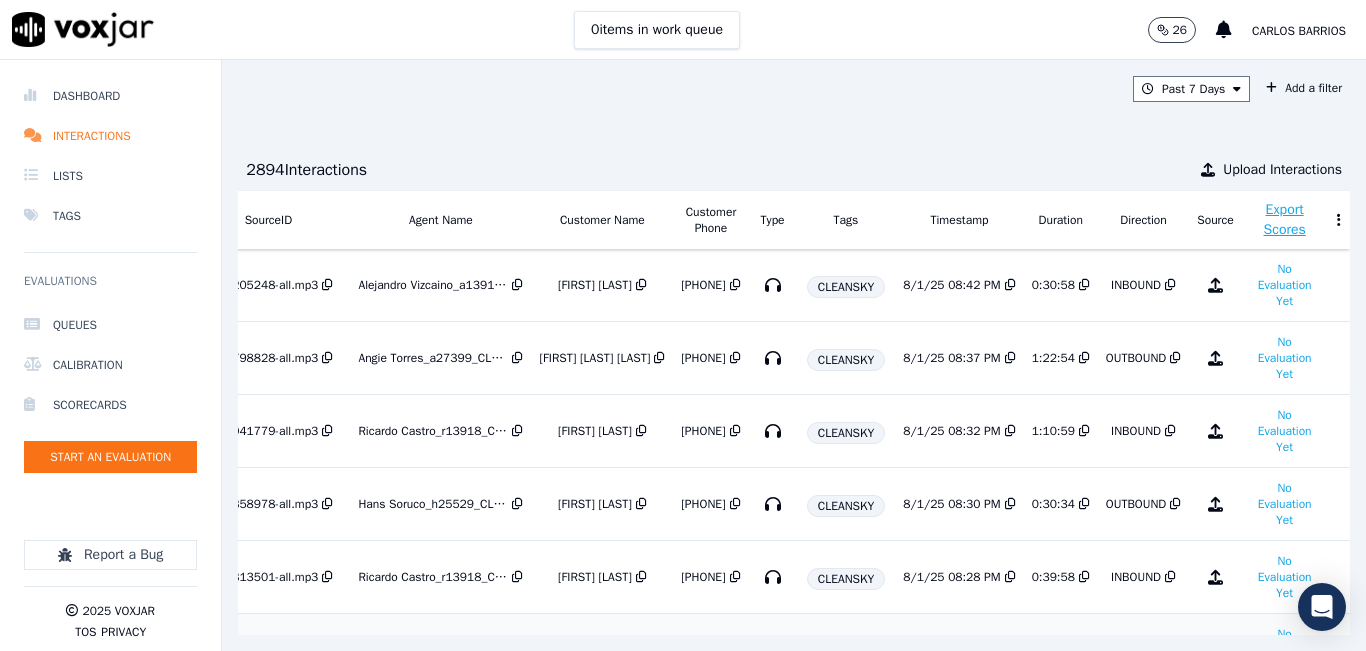 scroll, scrollTop: 0, scrollLeft: 332, axis: horizontal 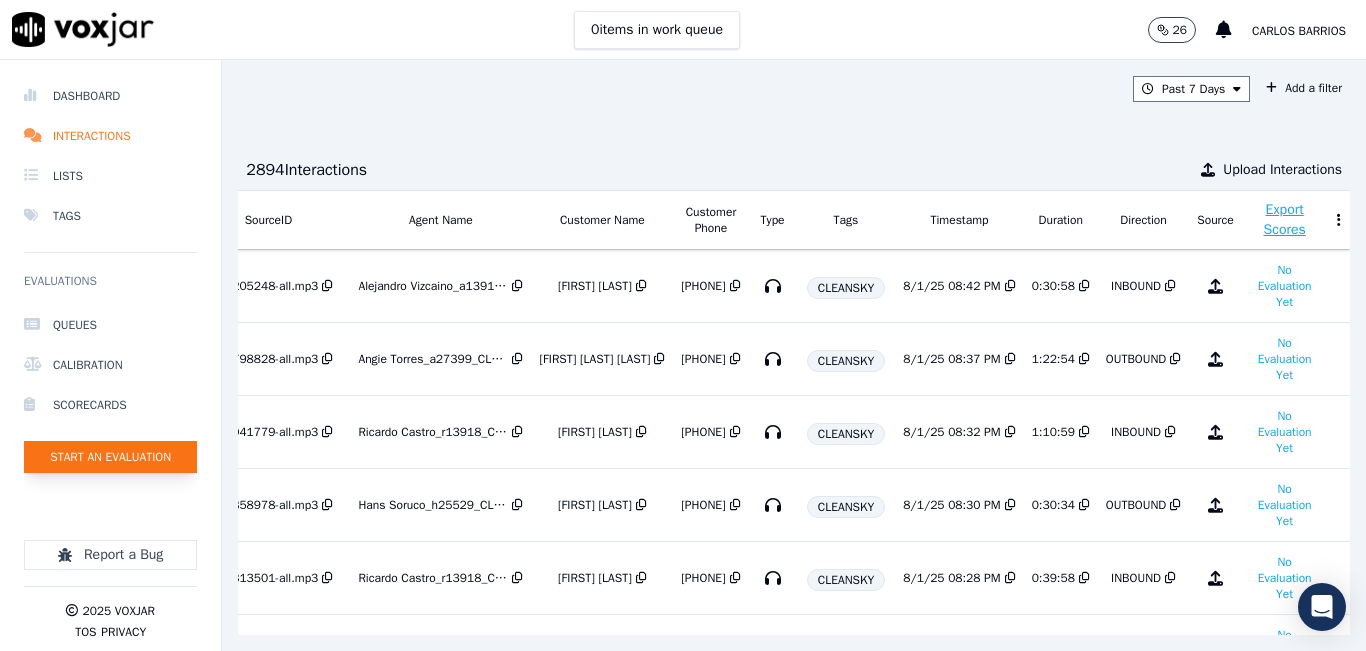 click on "Start an Evaluation" 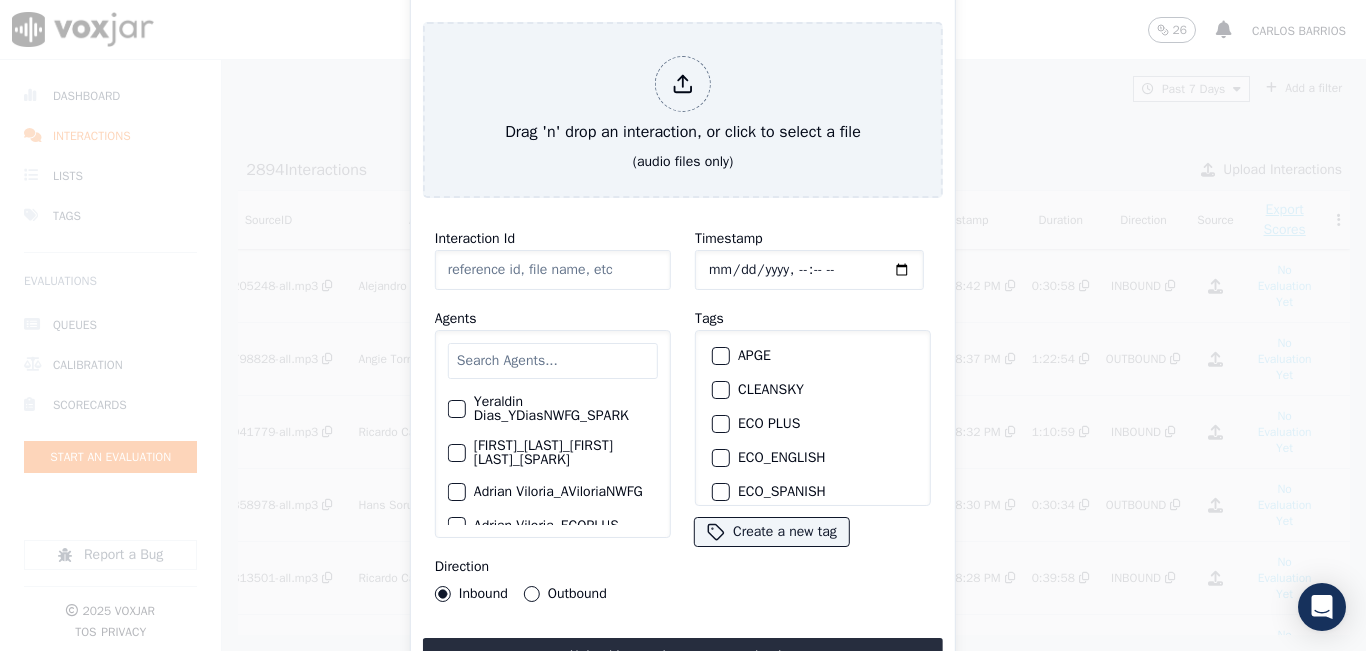 click at bounding box center (553, 361) 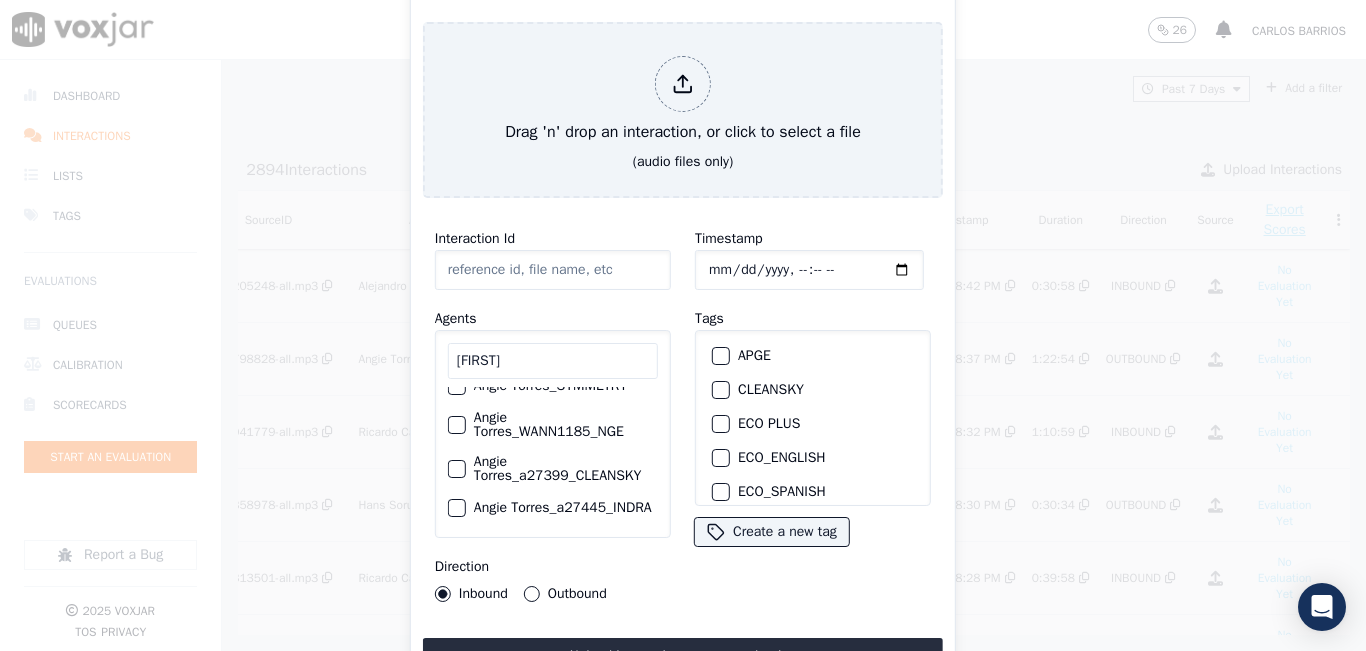 scroll, scrollTop: 88, scrollLeft: 0, axis: vertical 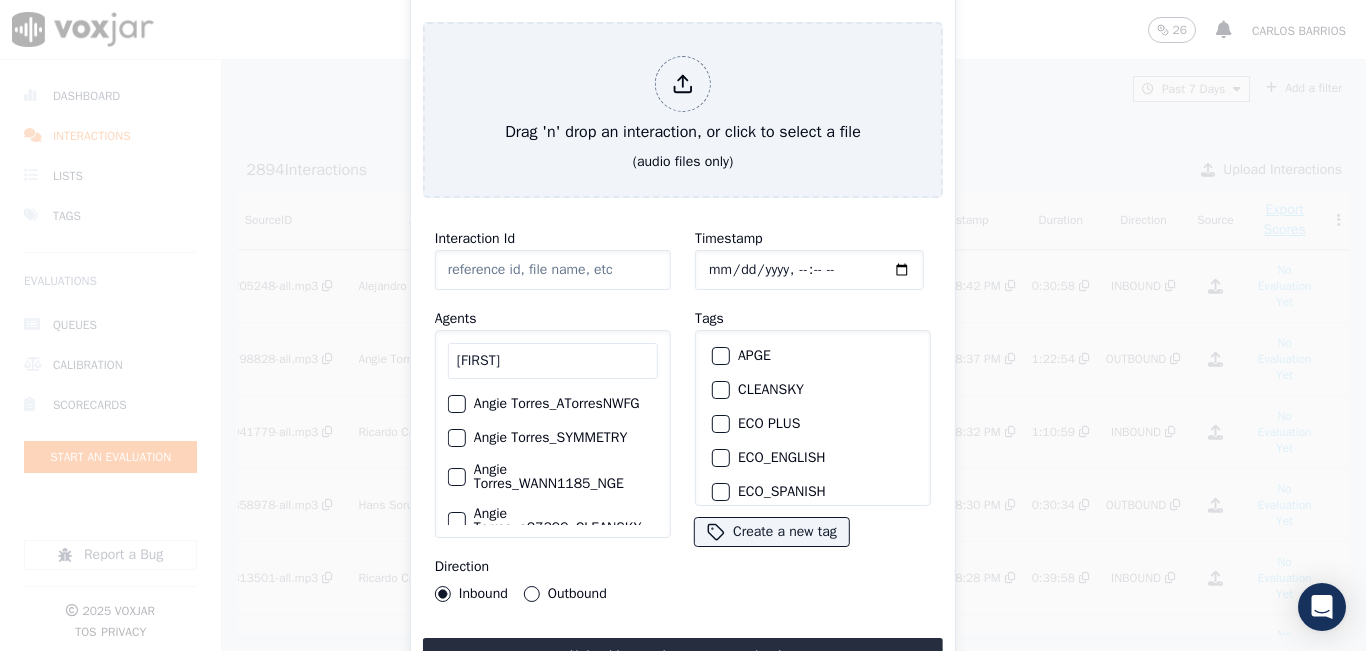 click on "ANGIE" at bounding box center [553, 361] 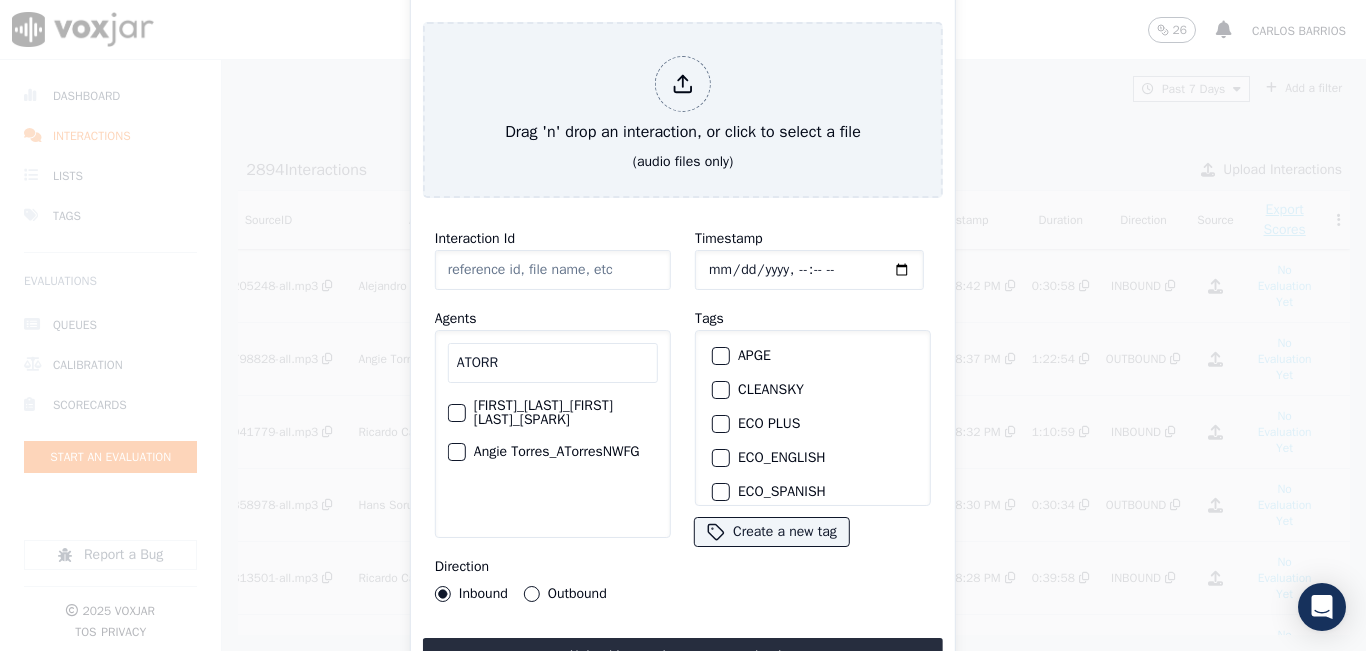 type on "ATORR" 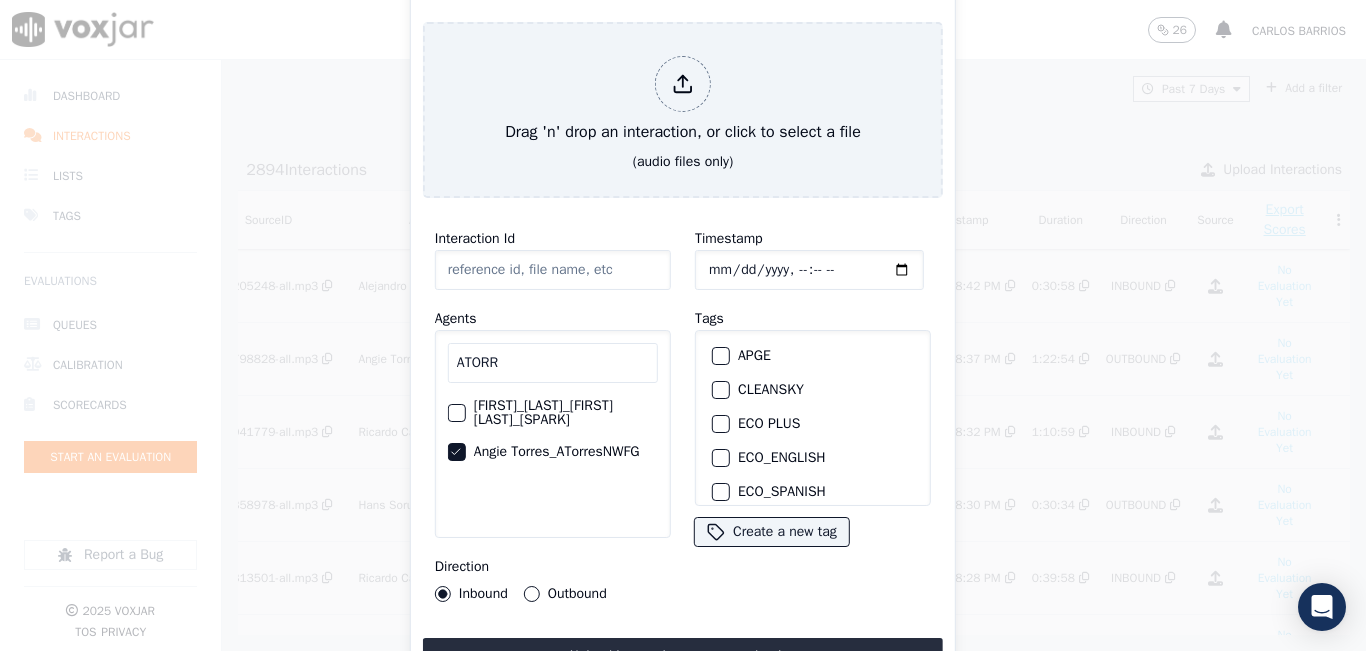 scroll, scrollTop: 0, scrollLeft: 76, axis: horizontal 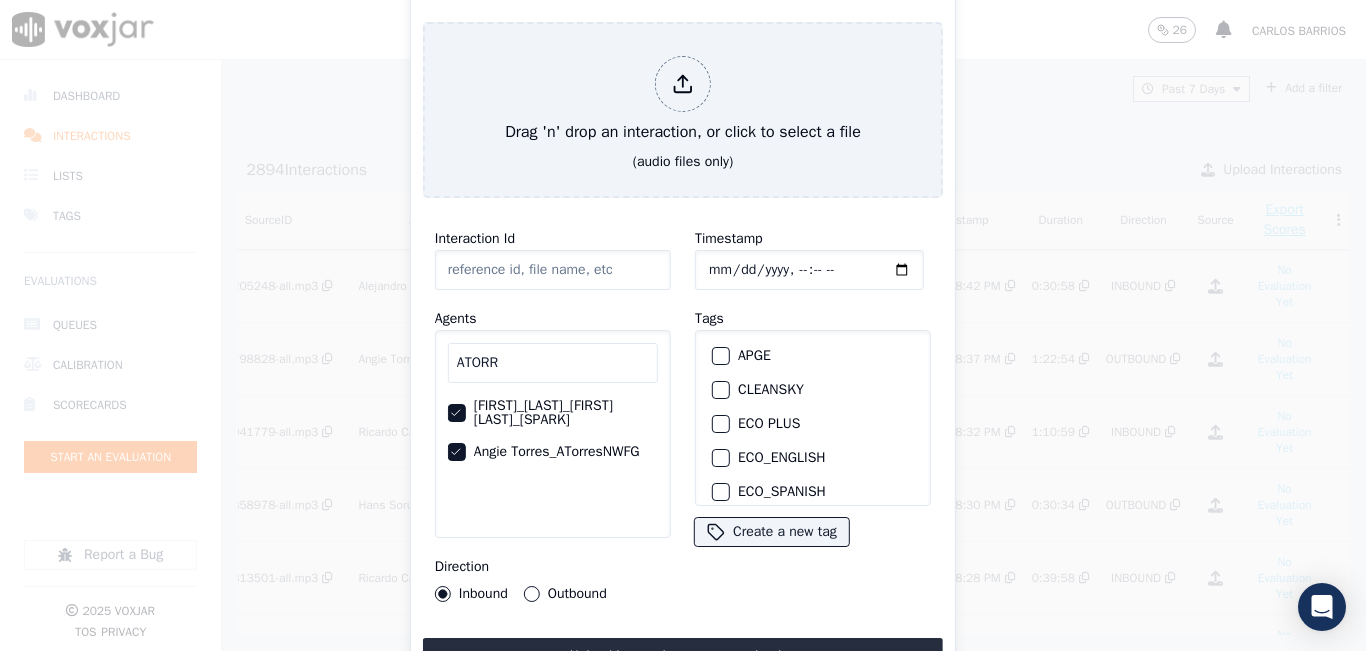 click on "Outbound" at bounding box center (532, 594) 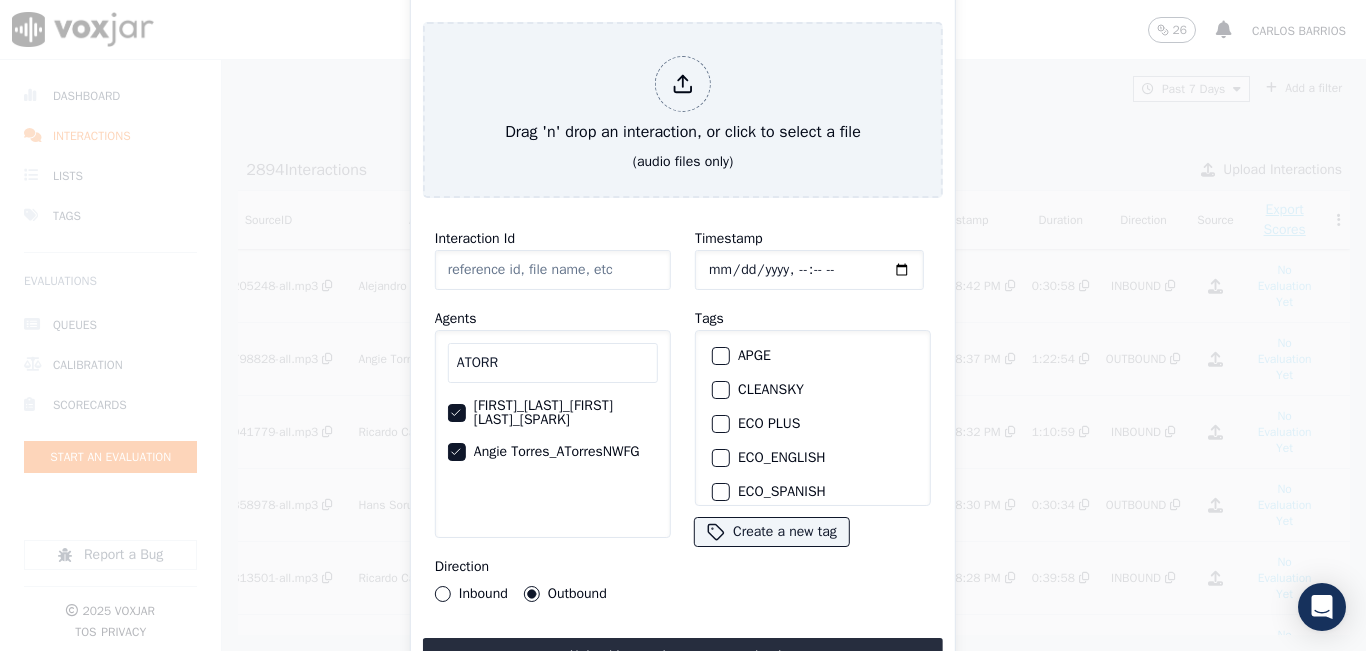 drag, startPoint x: 458, startPoint y: 438, endPoint x: 714, endPoint y: 436, distance: 256.0078 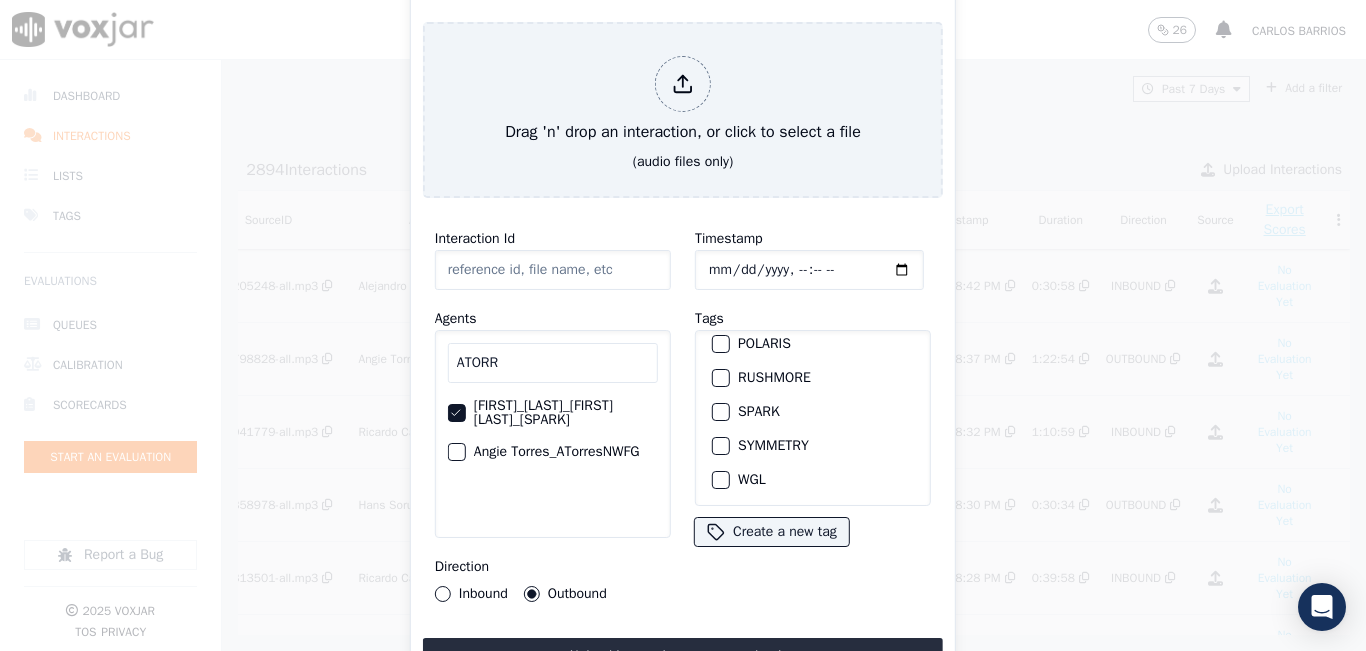 scroll, scrollTop: 445, scrollLeft: 0, axis: vertical 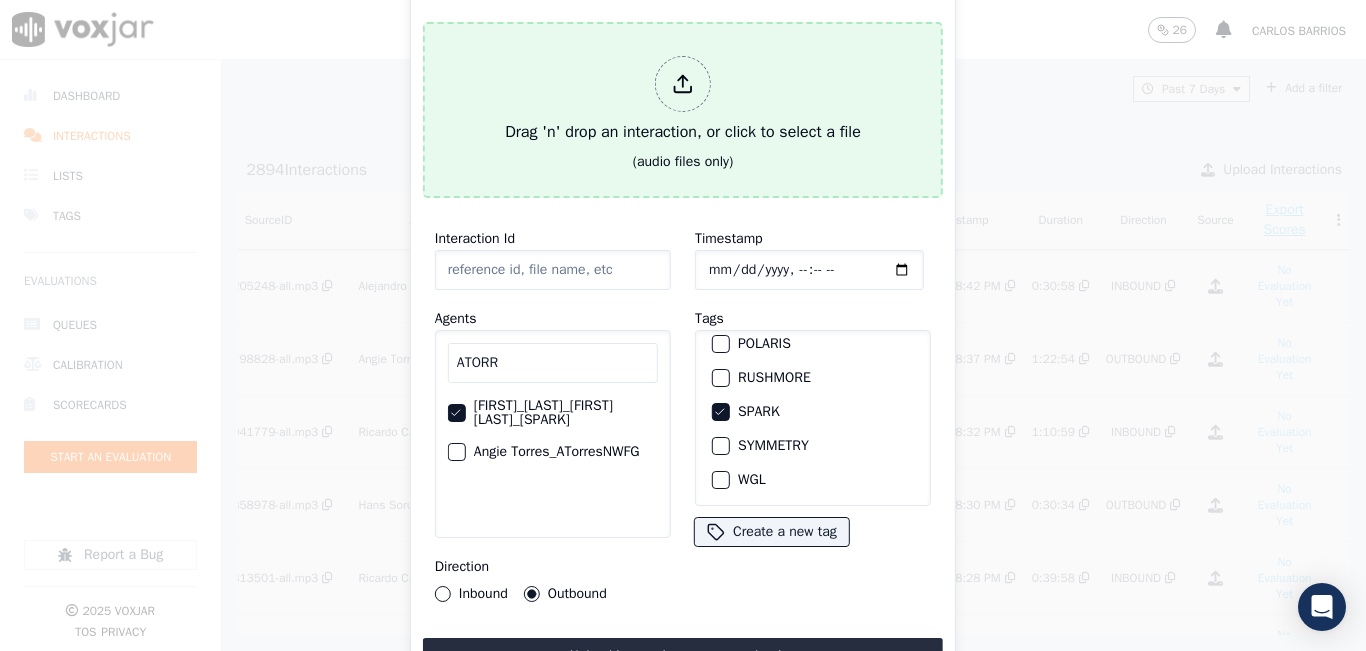 click on "Drag 'n' drop an interaction, or click to select a file" at bounding box center [683, 100] 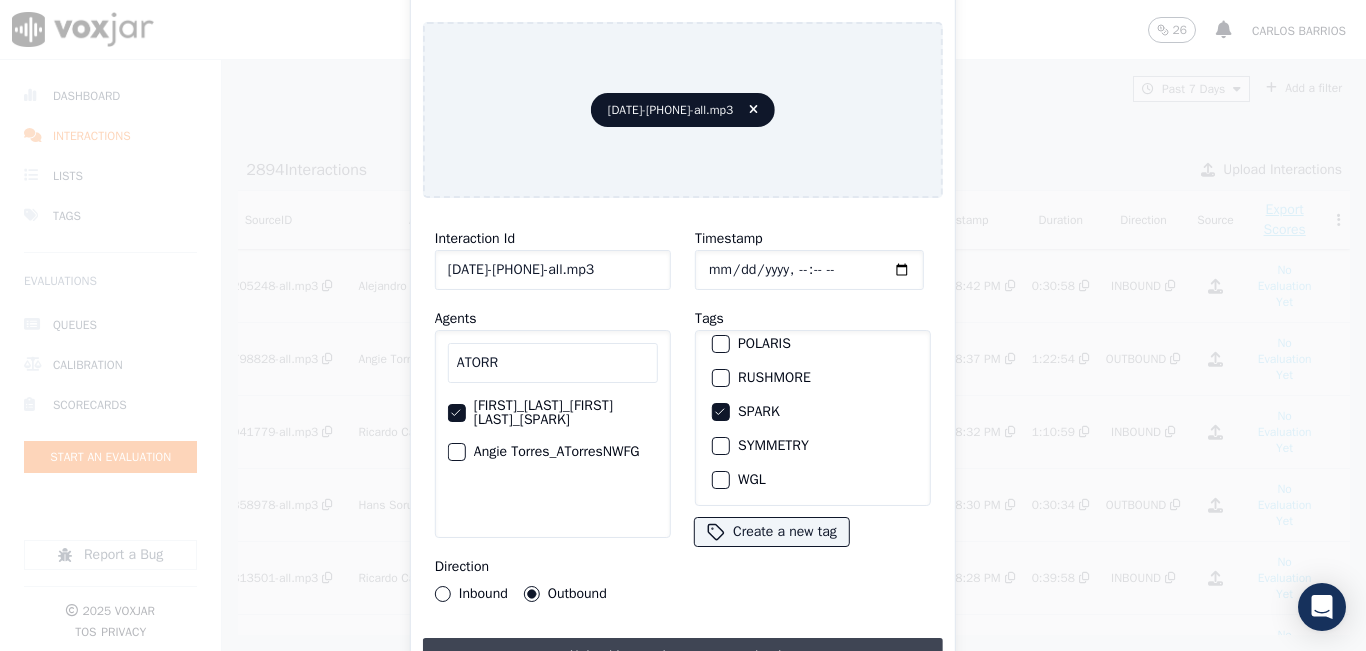 click on "Upload interaction to start evaluation" at bounding box center (683, 656) 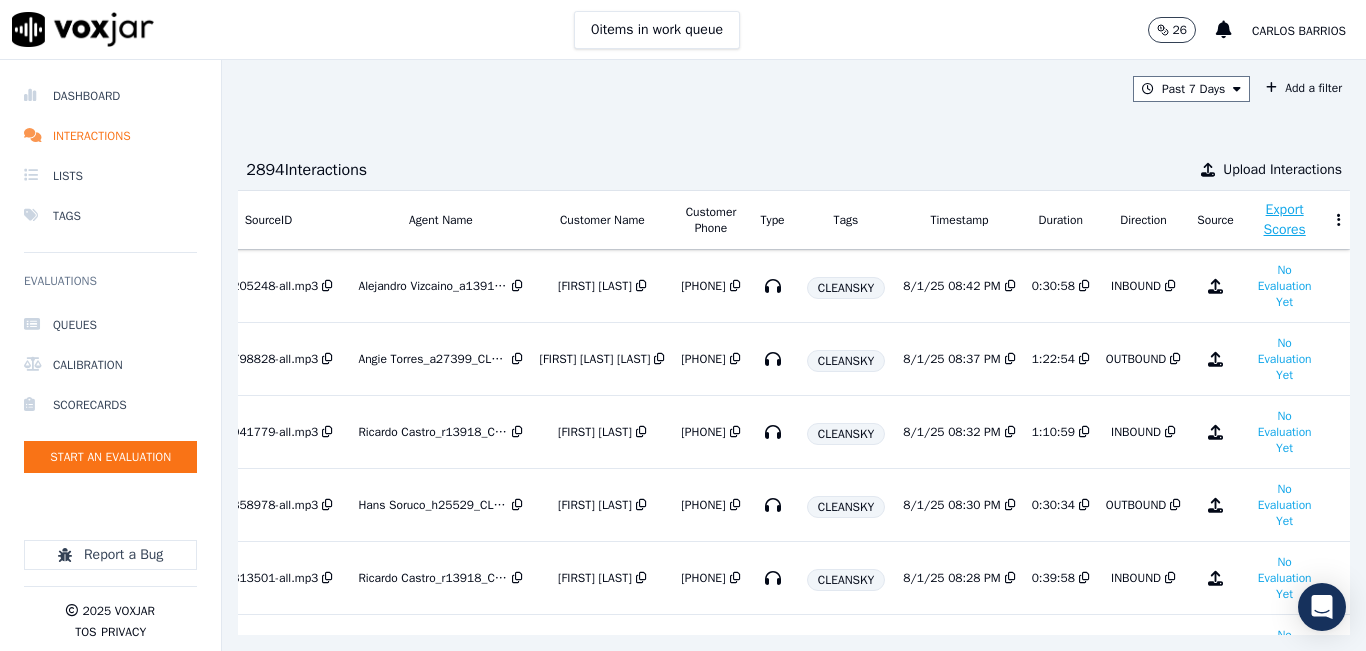 click on "Past 7 Days
Add a filter
2894  Interaction s       Upload Interactions     ID   SourceID   Agent Name   Customer Name   Customer Phone   Type   Tags   Timestamp   Duration   Direction   Source     Export Scores         d2091f2a-39c0-4082-950b-1213dd38cc3a     8622205248-all.mp3     Alejandro Vizcaino_a13916_CLEANSKY     RAMON BERNARD     8622205248       CLEANSKY 8/1/25 08:42 PM     0:30:58     INBOUND         No Evaluation Yet     de82e78d-9d4f-433b-b7b4-3f44422412d6     3016798828-all.mp3     Angie Torres_a27399_CLEANSKY     EDUARDO ANTONIO GARCIA     3016798828        CLEANSKY 8/1/25 08:37 PM     1:22:54     OUTBOUND         No Evaluation Yet     9d0477e9-292d-4158-b5c5-3b3e93de98c5     2679041779-all.mp3     Ricardo Castro_r13918_CLEANSKY     IDANIA LOPEZ     2679041779       CLEANSKY 8/1/25 08:32 PM     1:10:59     INBOUND         No Evaluation Yet     5984ede4-6670-4e98-96ce-15474a7803fe     8623358978-all.mp3     Hans Soruco_h25529_CLEANSKY     ELDER RAMIREZ     8623358978" at bounding box center [794, 355] 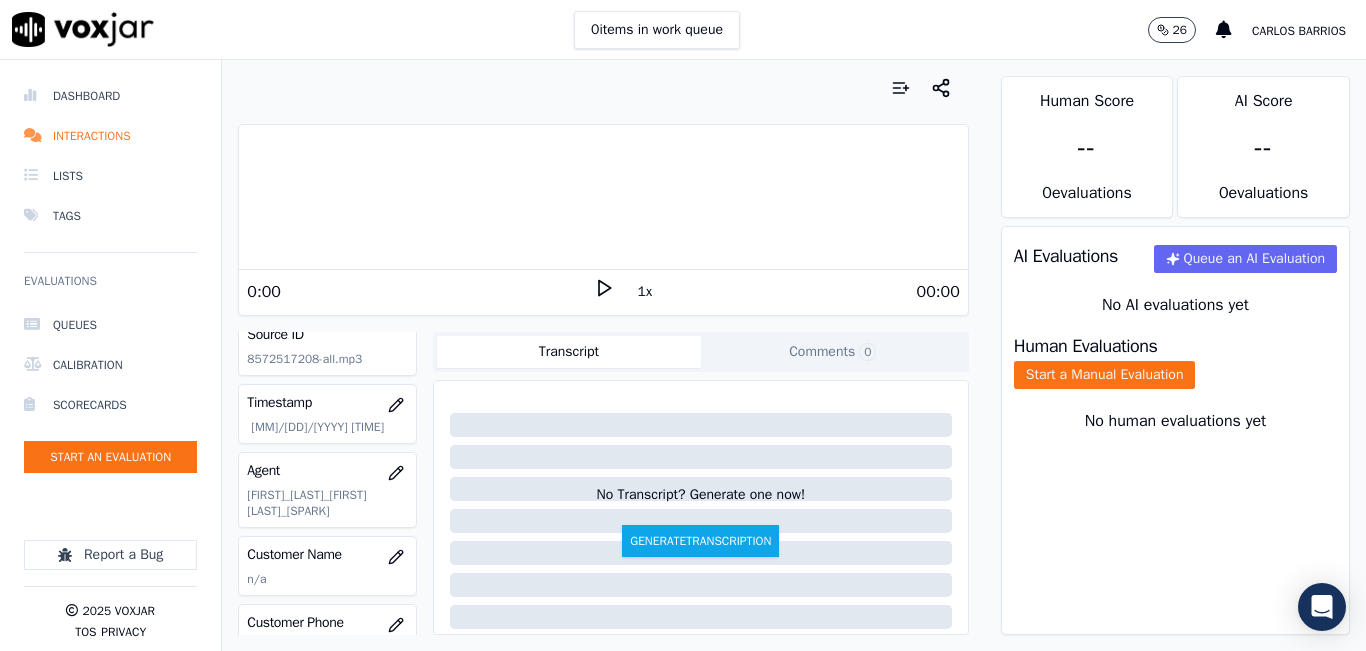 scroll, scrollTop: 200, scrollLeft: 0, axis: vertical 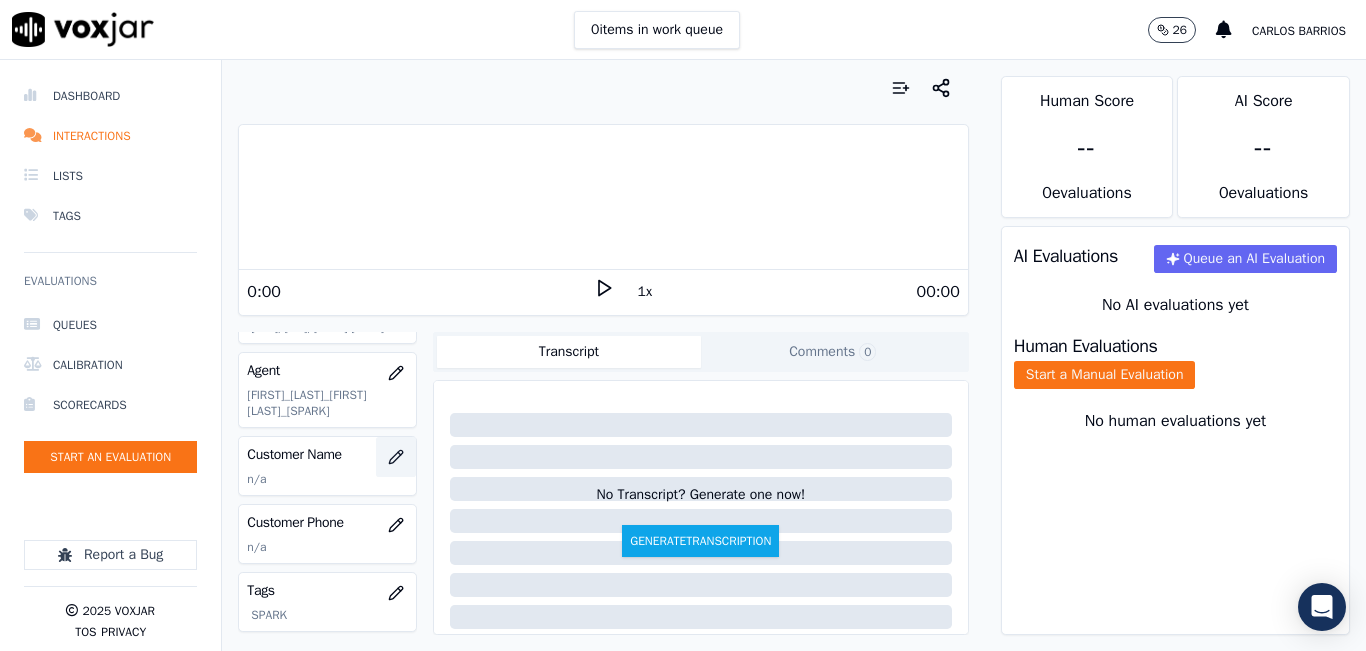 click at bounding box center [396, 457] 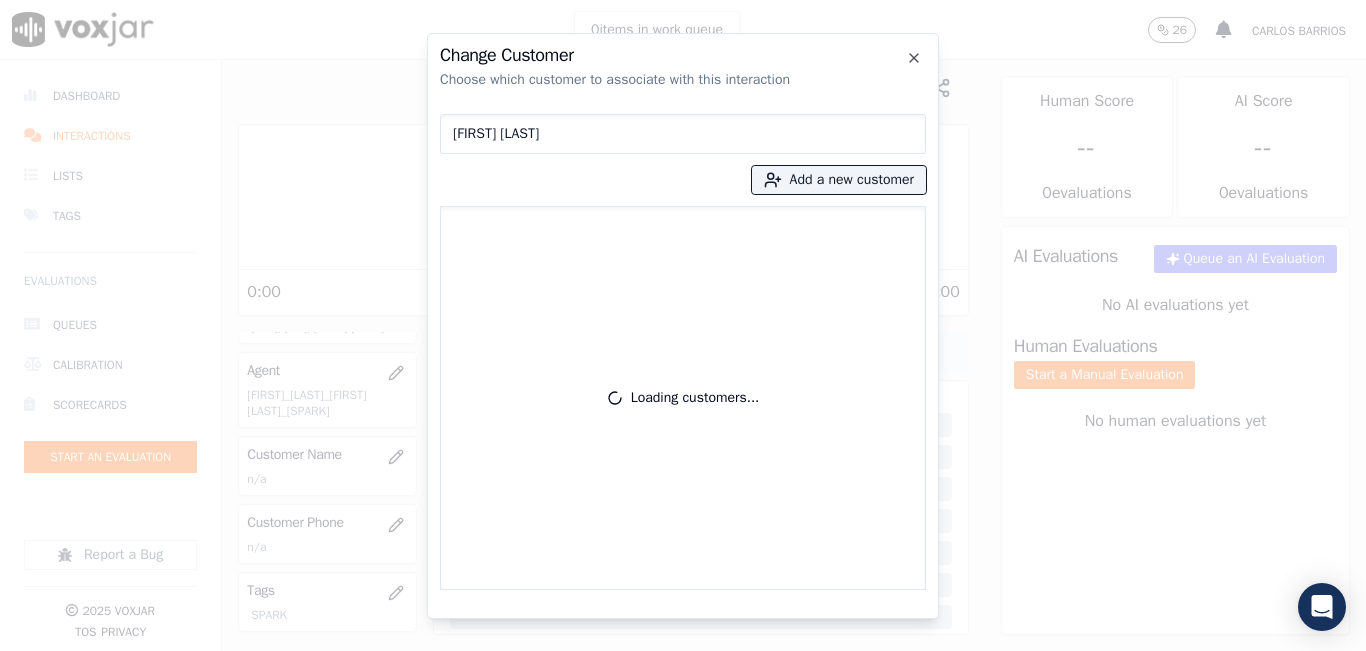 type on "ERNESTO AMAYA" 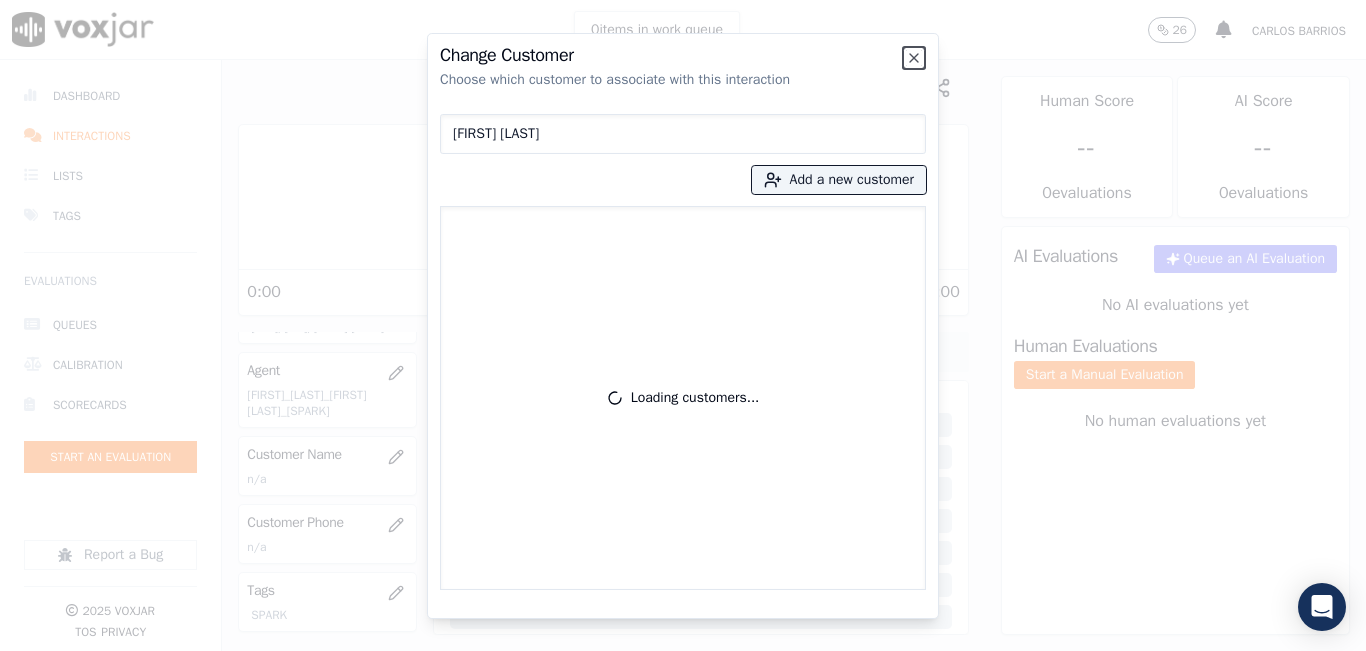 type 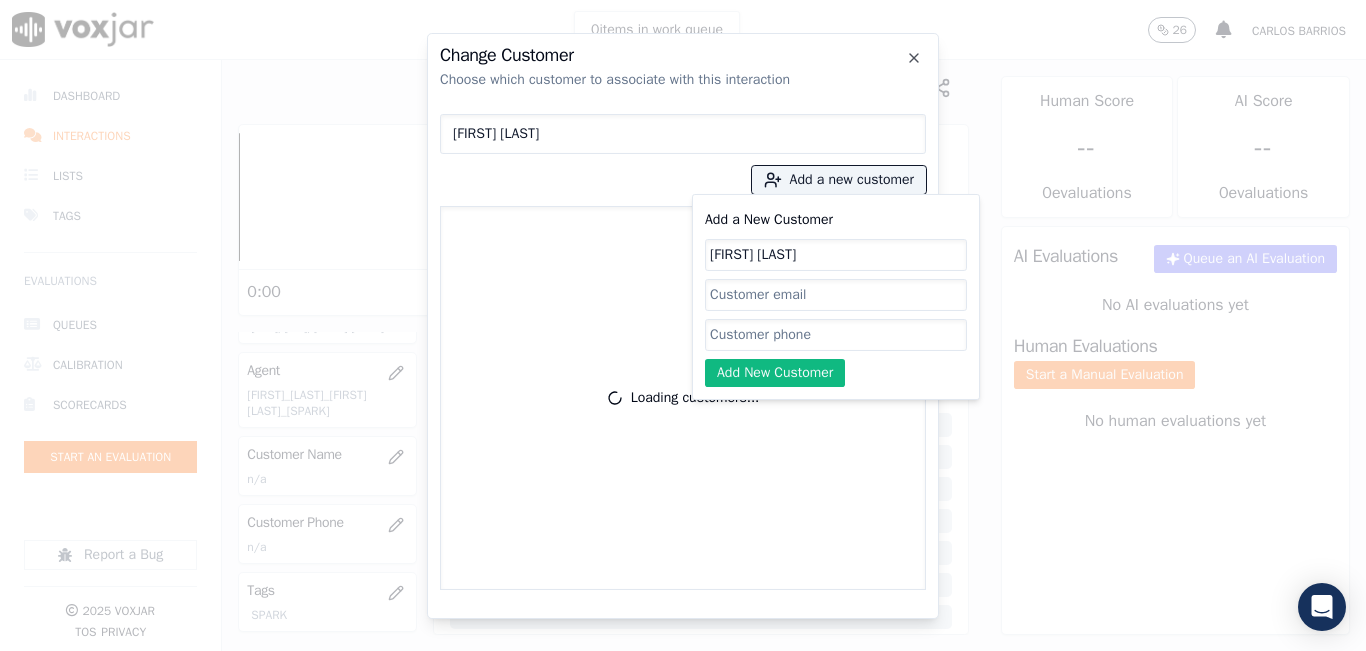 type on "[FIRST] [LAST]" 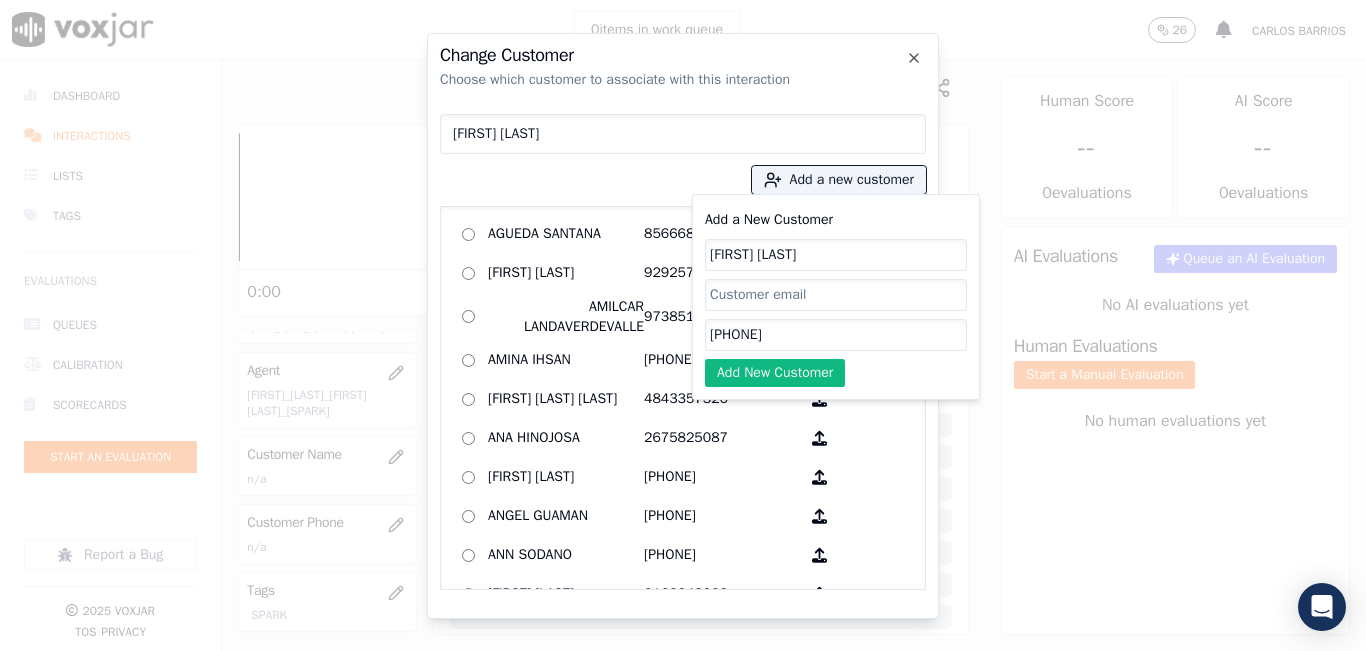click on "ERNESTO AMAYA" at bounding box center [683, 134] 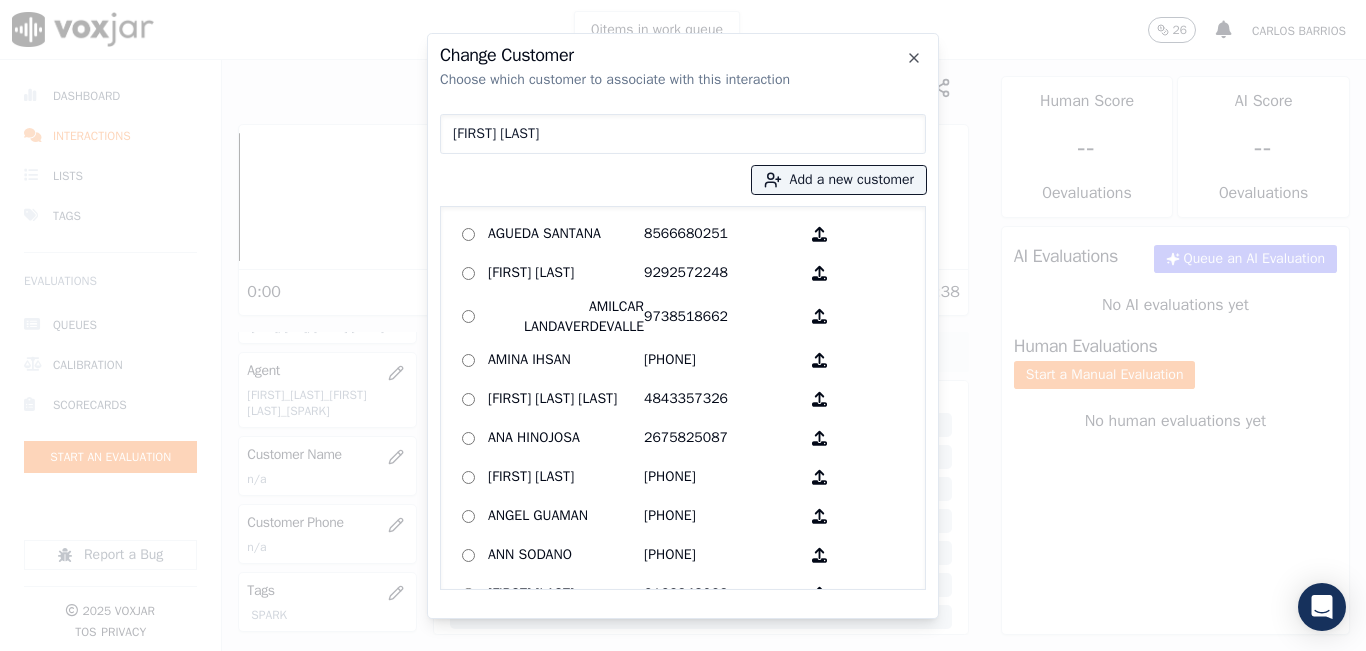 click on "ERNESTO AMAYA" at bounding box center [683, 134] 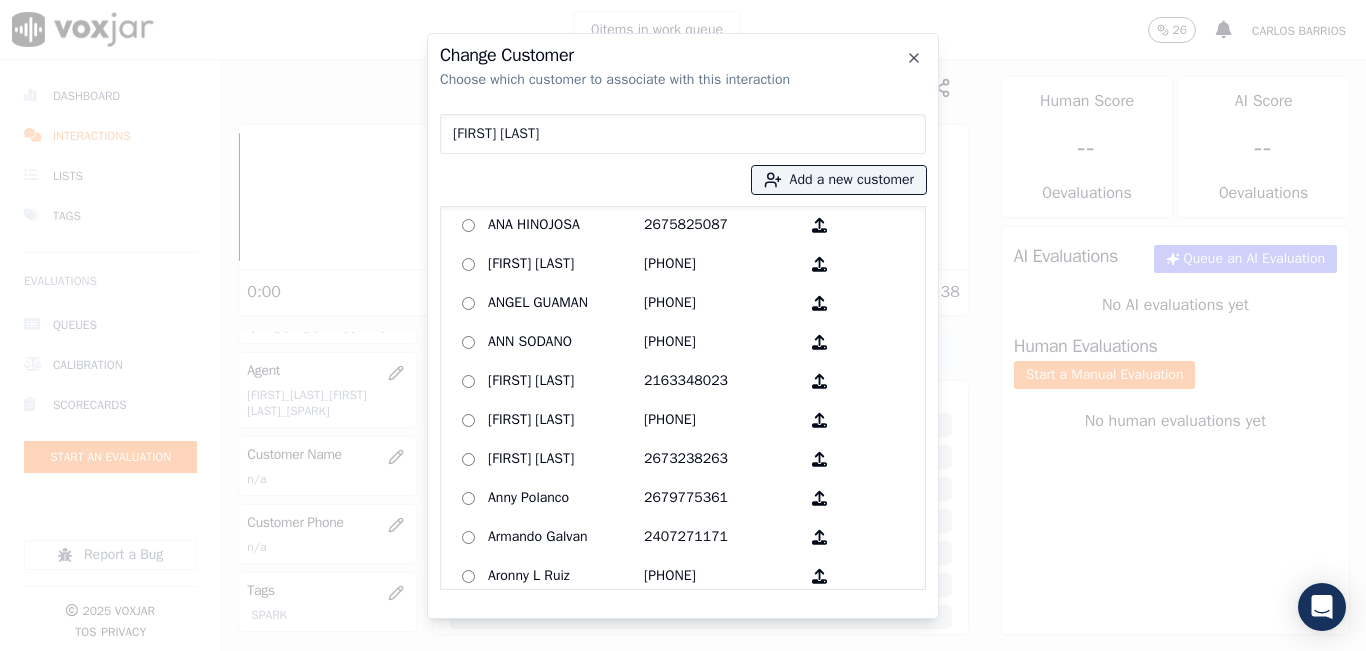 type 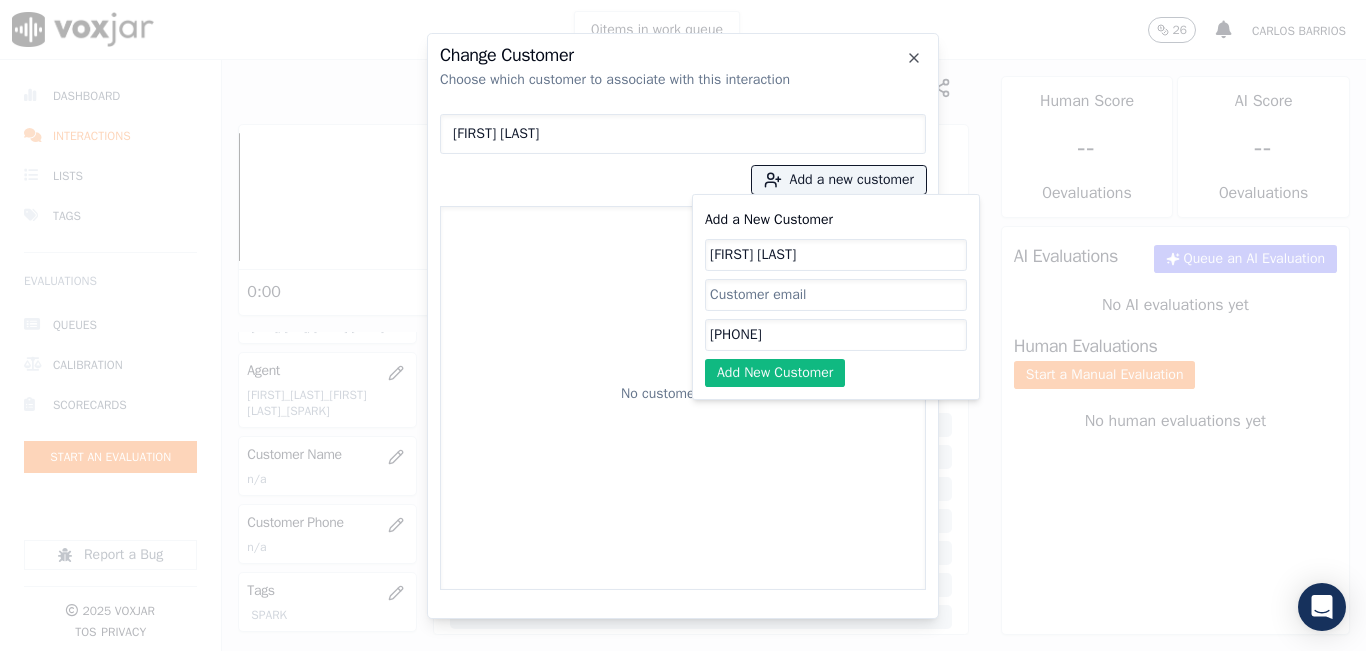 type on "V" 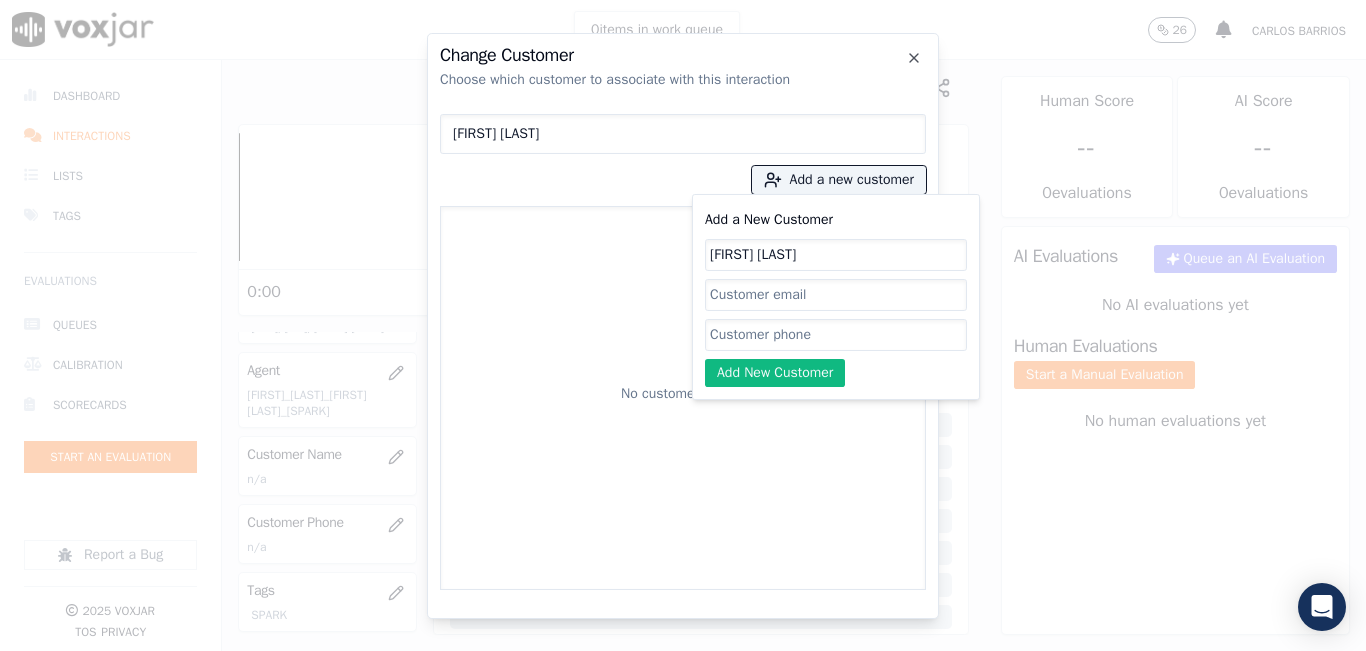 paste on "[PHONE]" 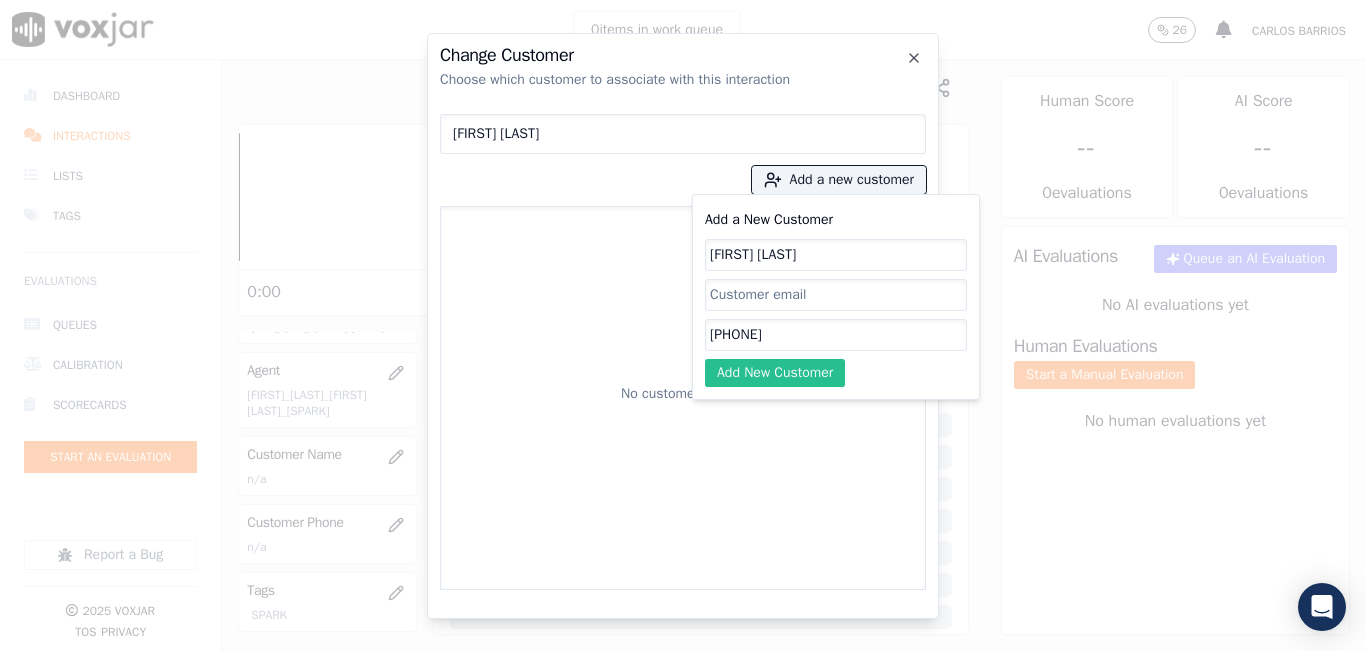 click on "Add New Customer" 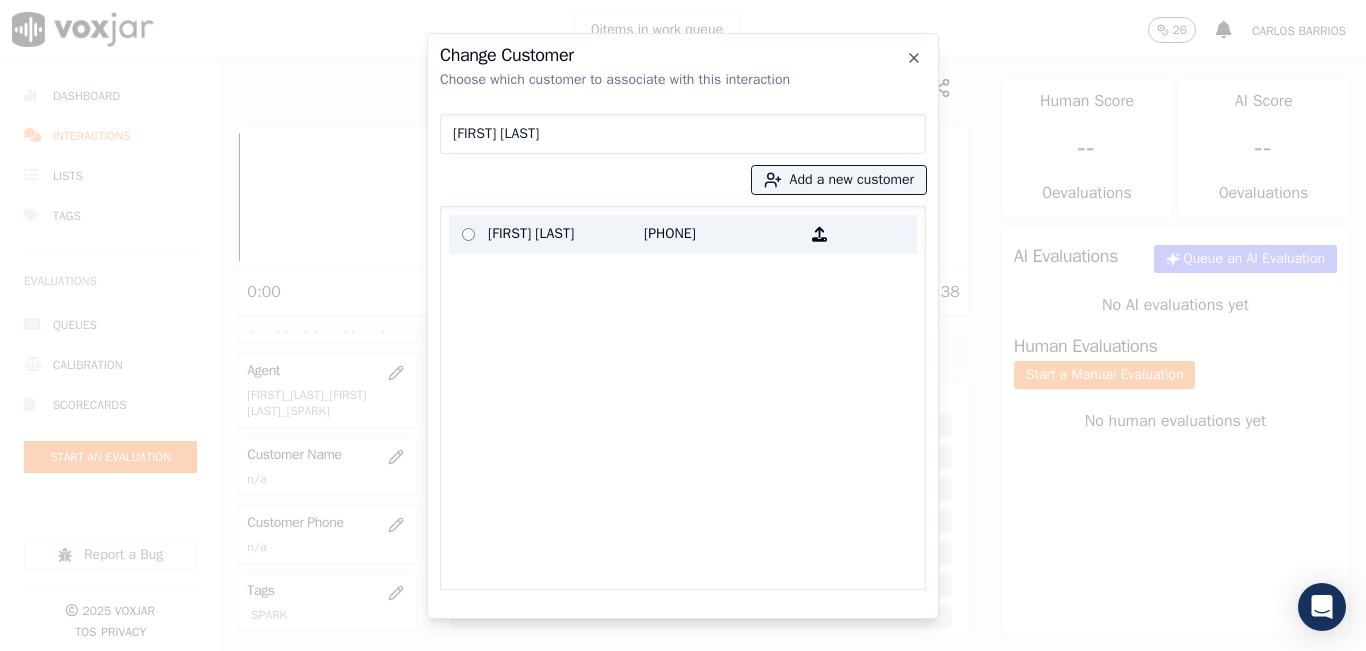 click on "[FIRST] [LAST]" at bounding box center [566, 234] 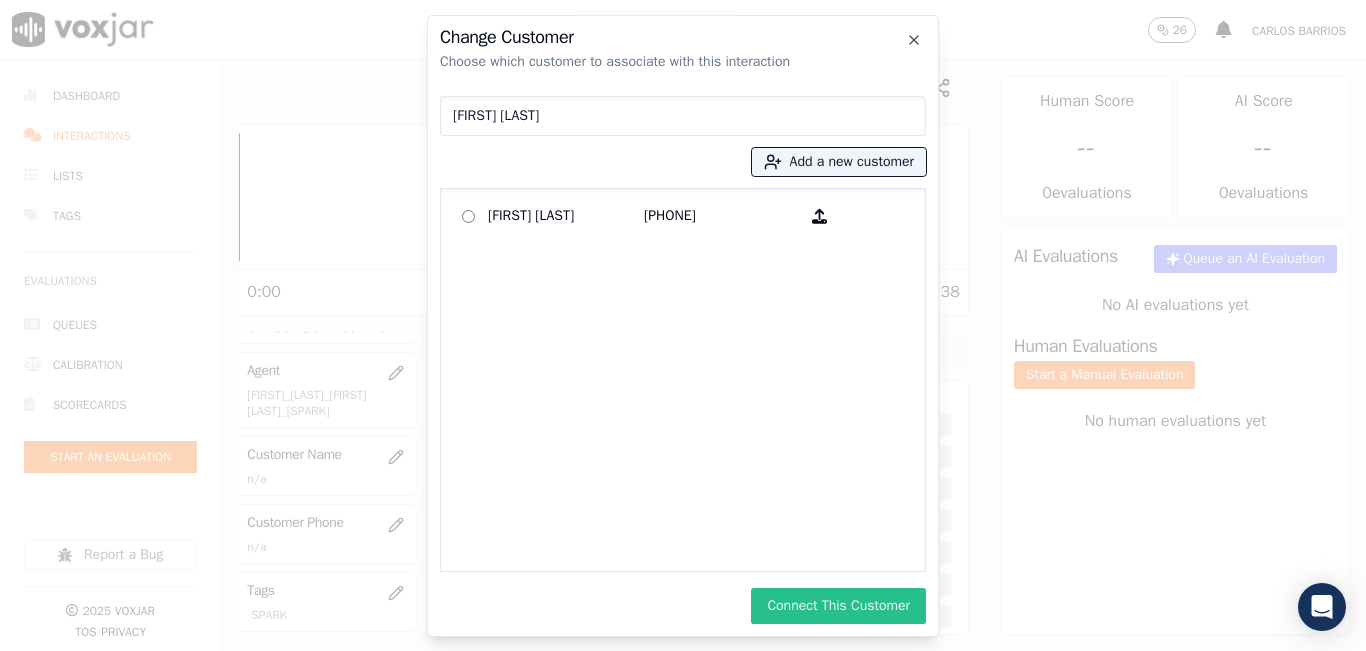 click on "Connect This Customer" at bounding box center [838, 606] 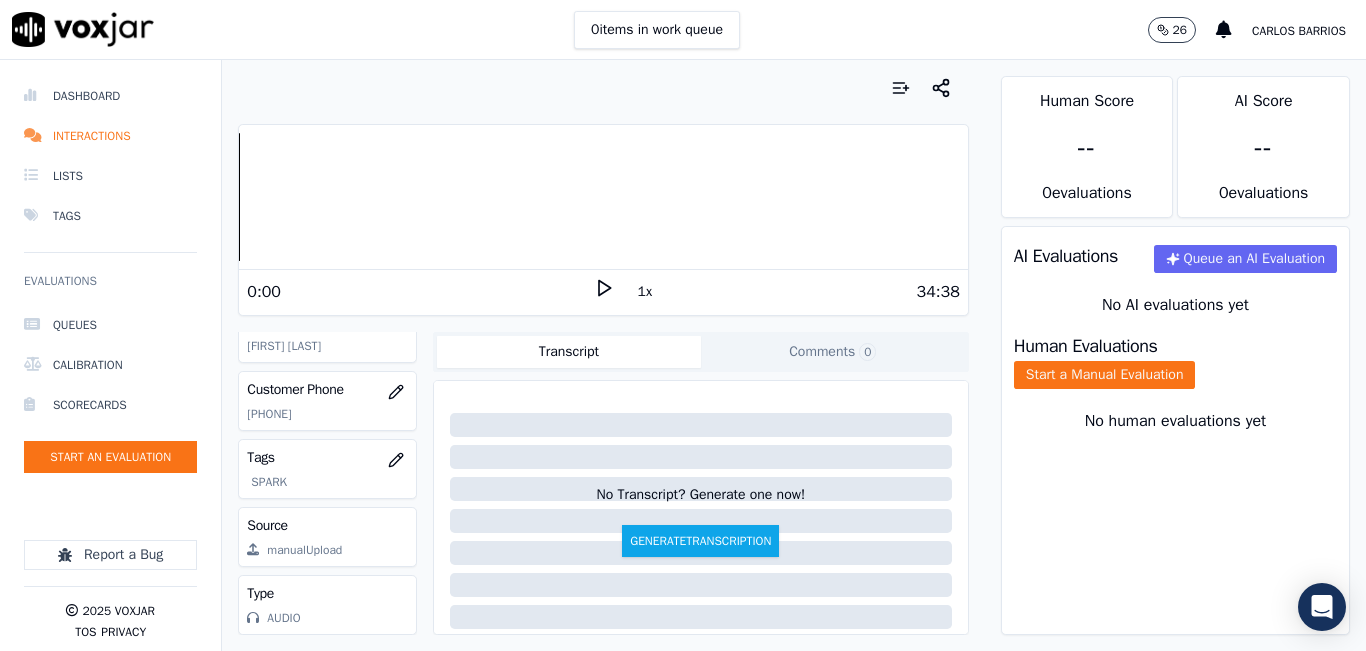 scroll, scrollTop: 362, scrollLeft: 0, axis: vertical 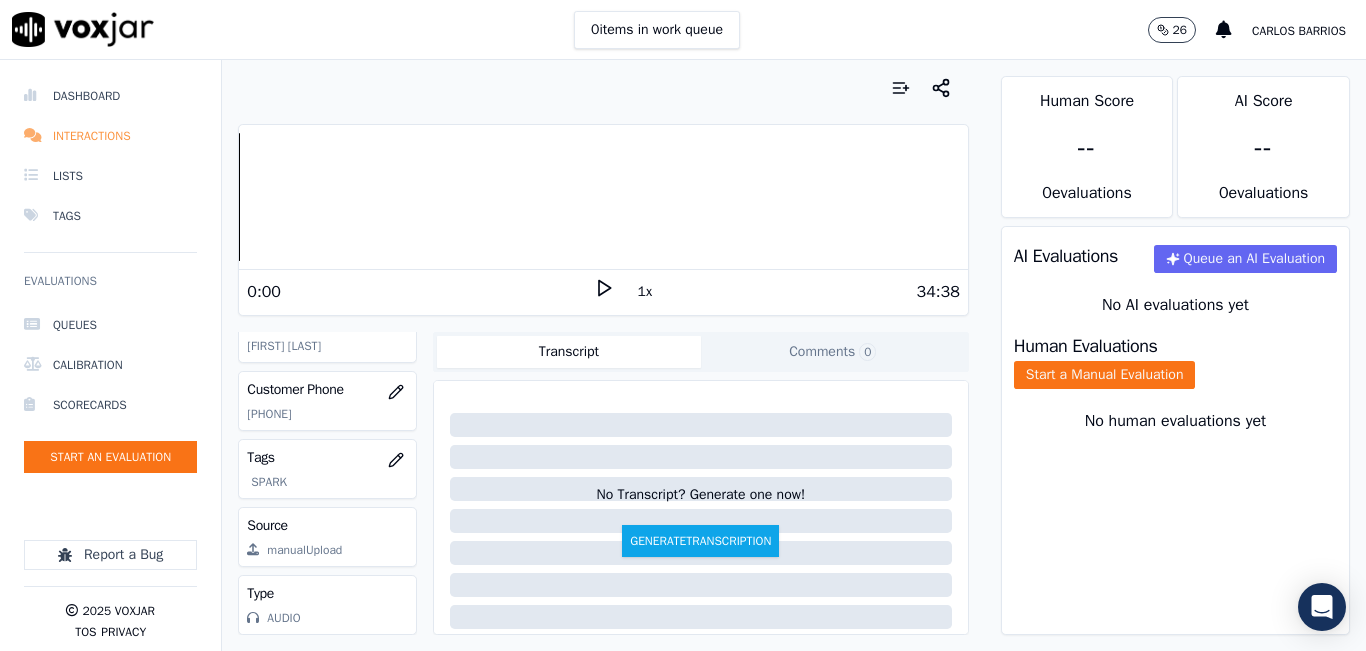 click on "Interactions" at bounding box center [110, 136] 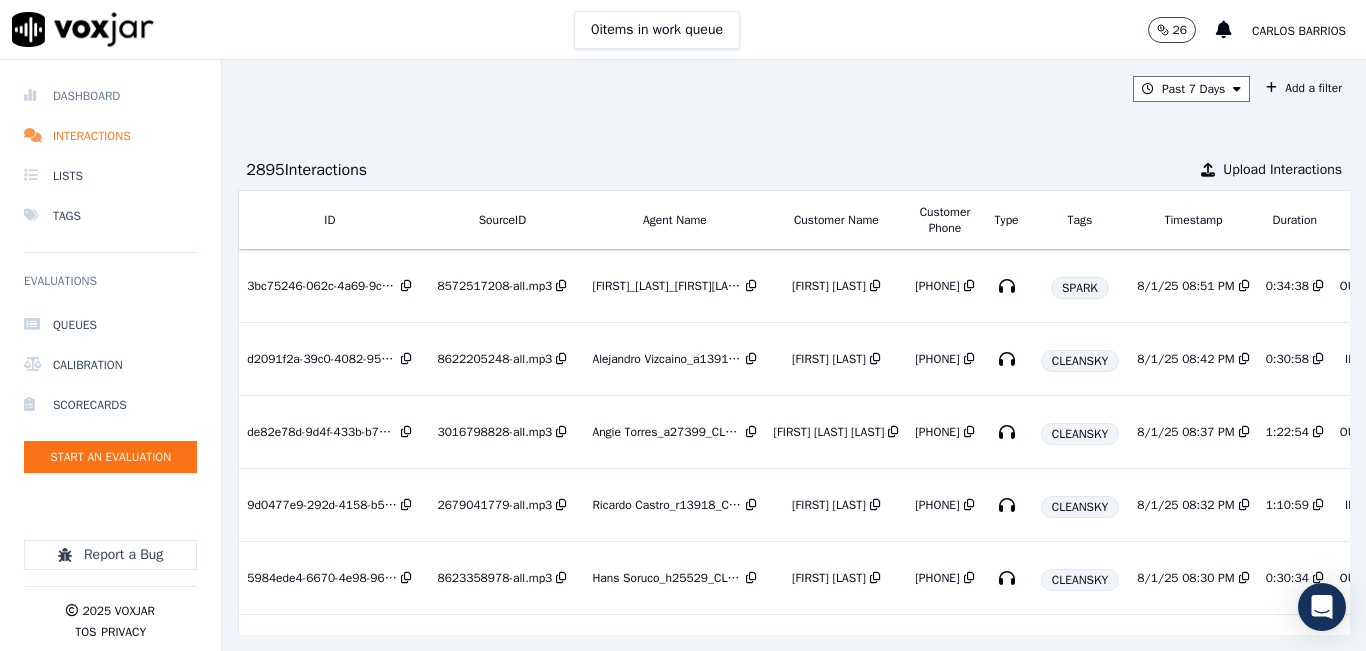 click on "Dashboard" at bounding box center (110, 96) 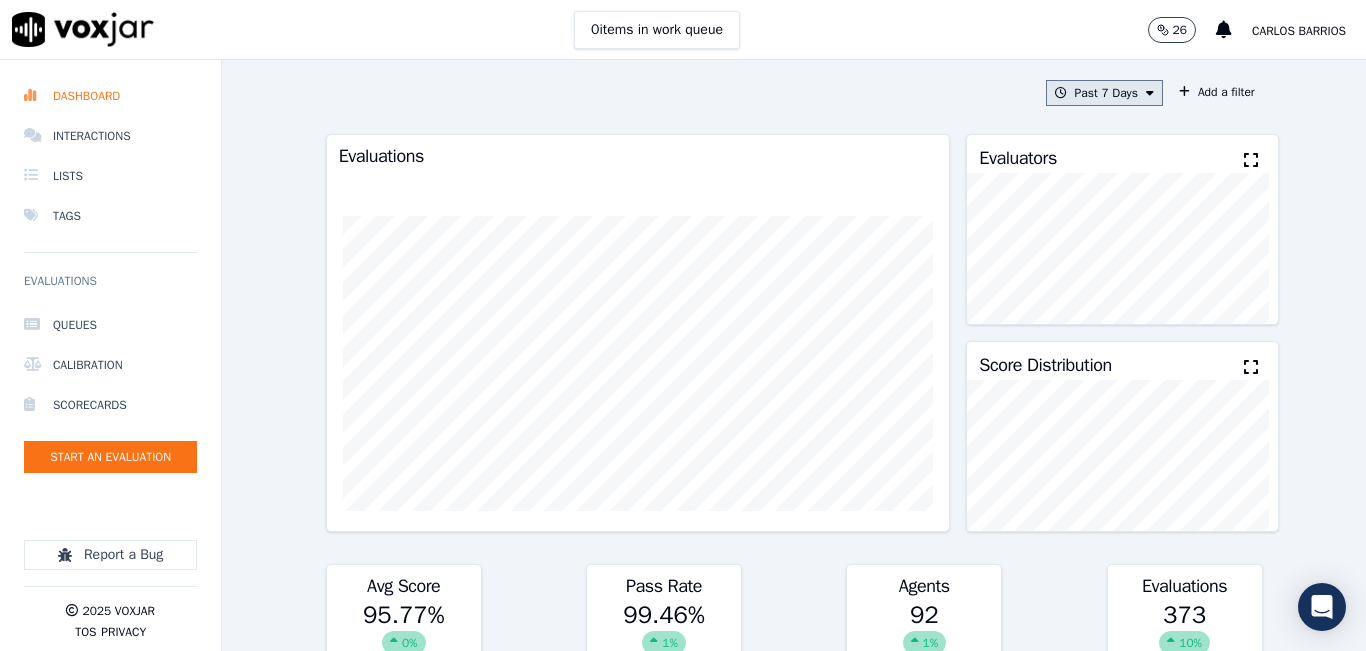 click on "Past 7 Days" at bounding box center (1104, 93) 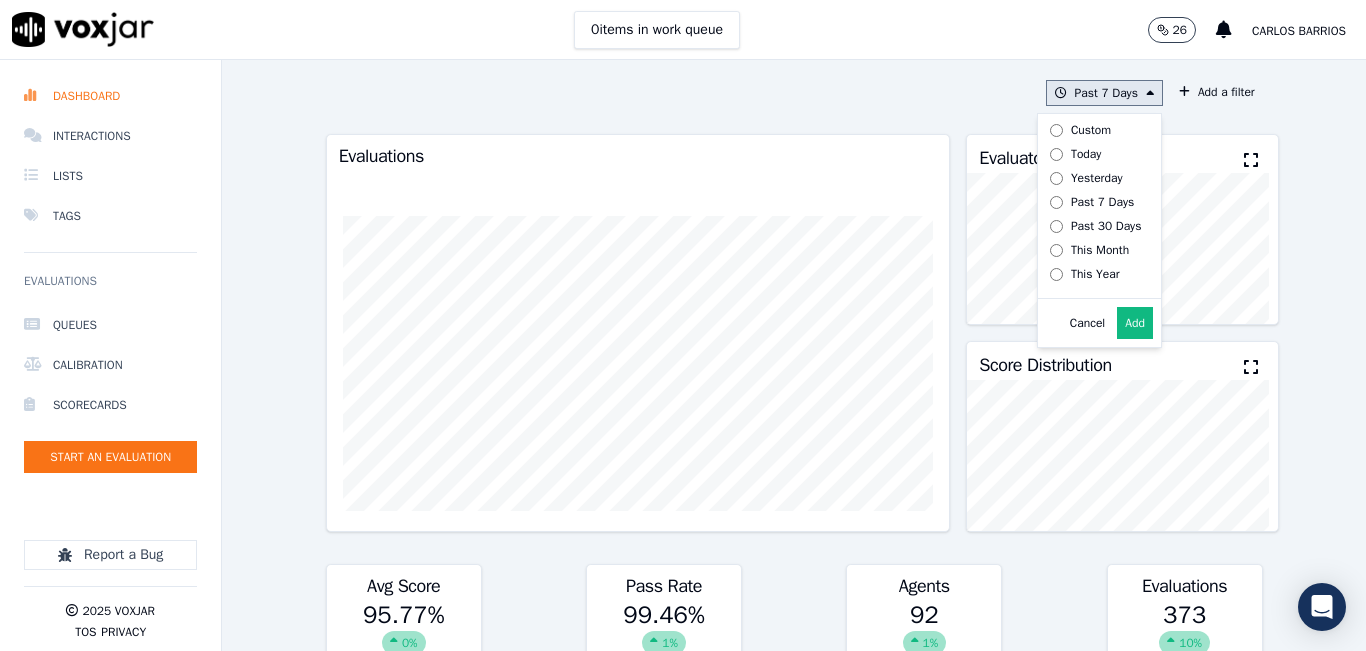 click on "Today" at bounding box center (1086, 154) 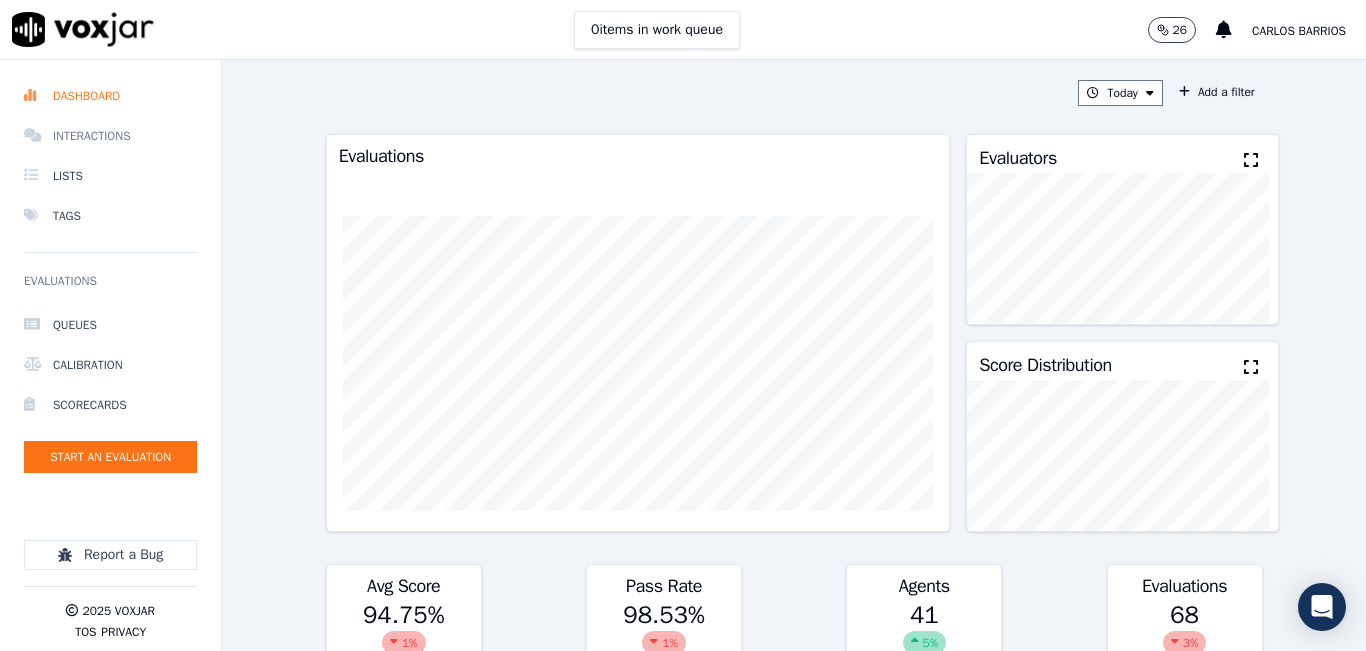 click on "Interactions" at bounding box center (110, 136) 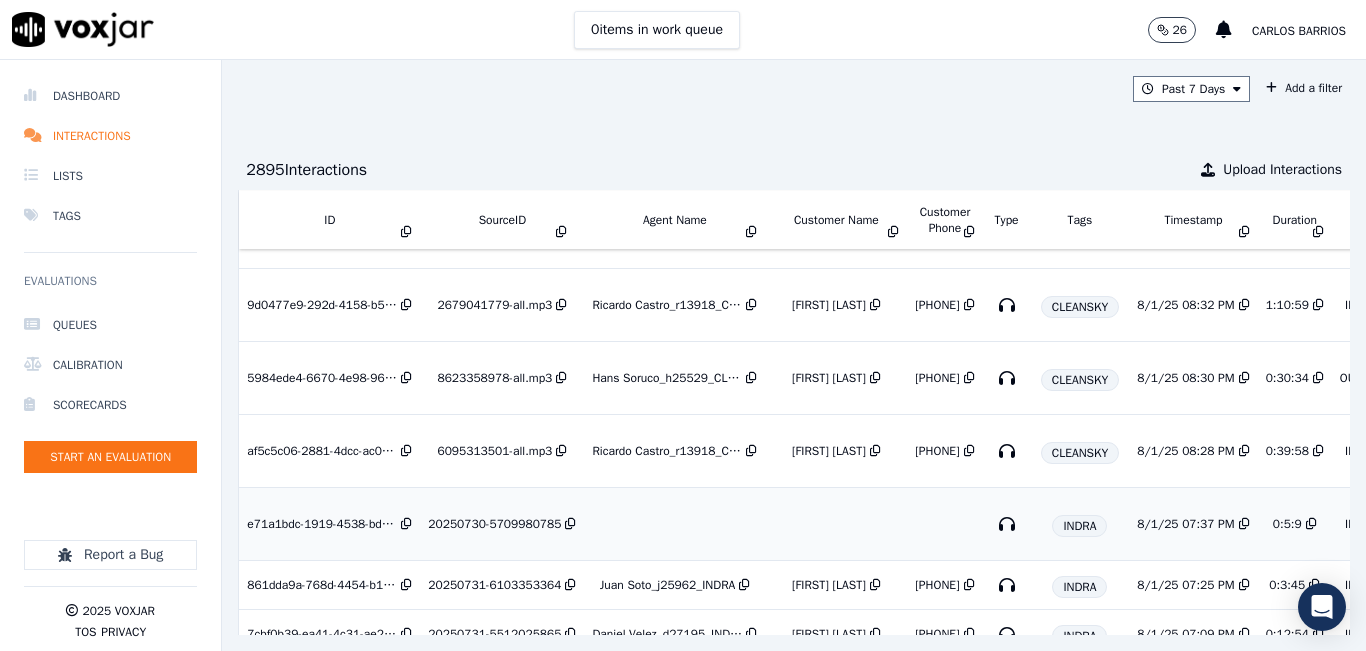 scroll, scrollTop: 300, scrollLeft: 0, axis: vertical 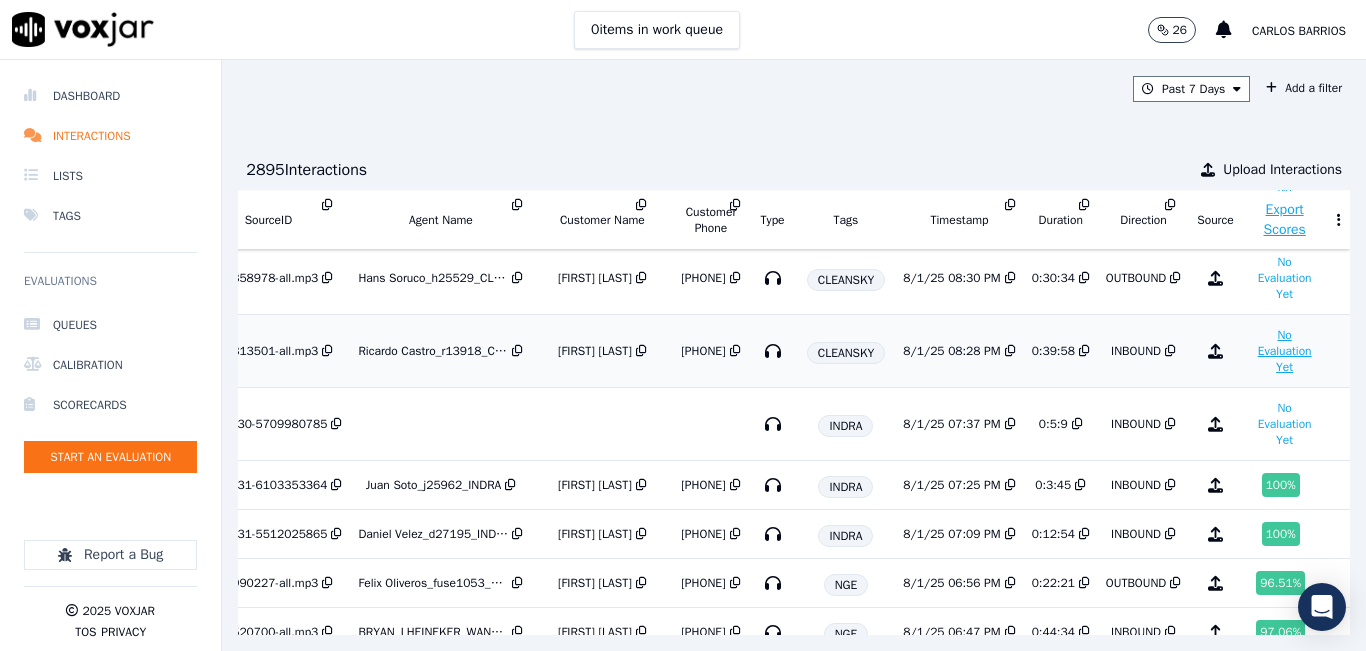 click on "No Evaluation Yet" at bounding box center [1285, 351] 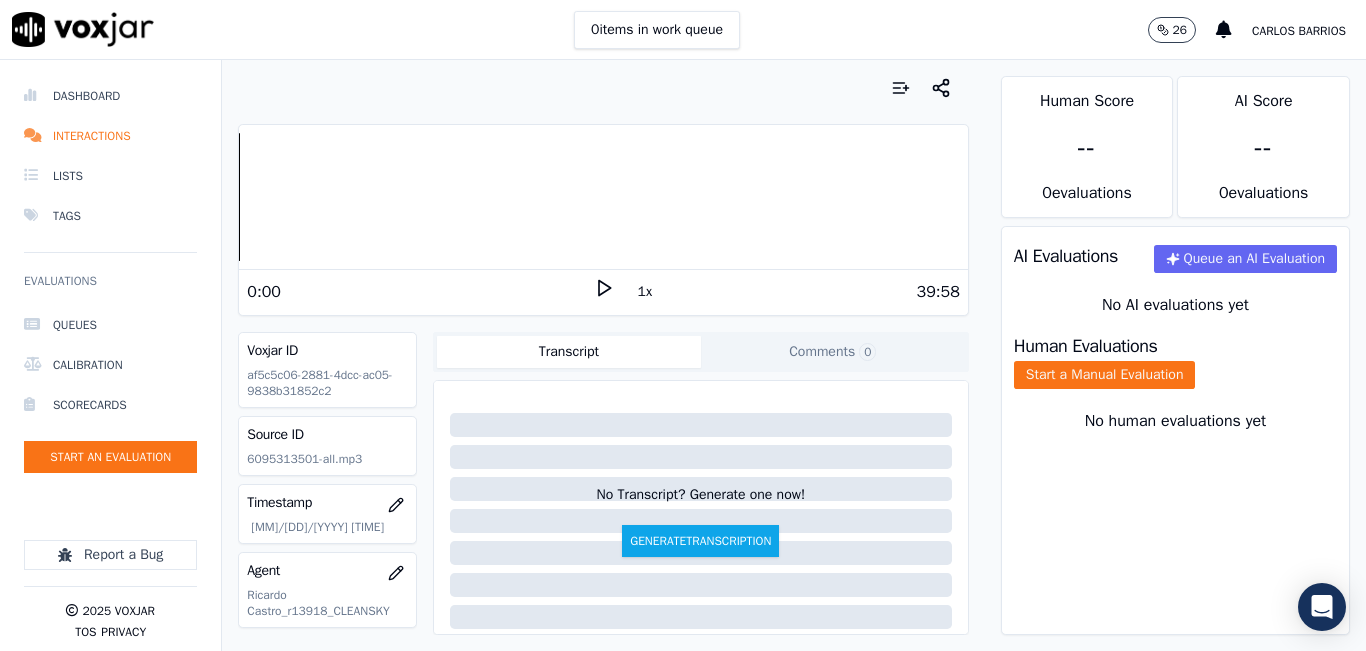 drag, startPoint x: 594, startPoint y: 280, endPoint x: 628, endPoint y: 290, distance: 35.44009 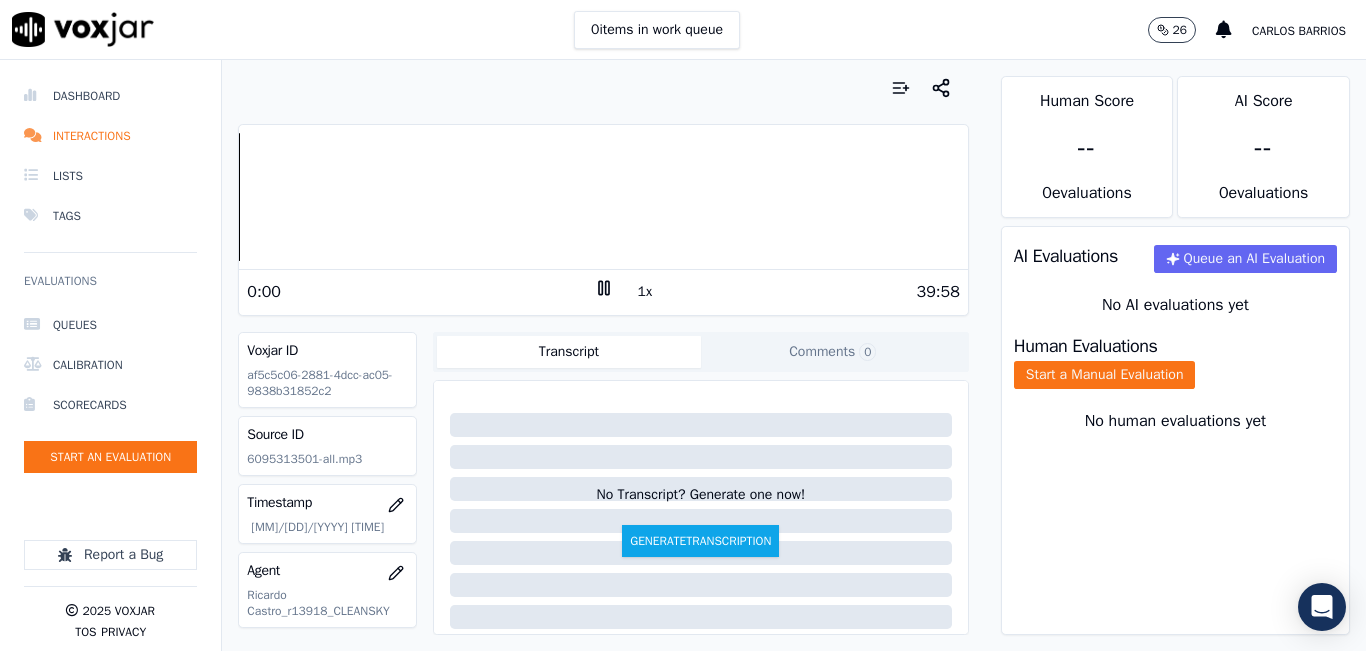 click on "1x" at bounding box center [645, 292] 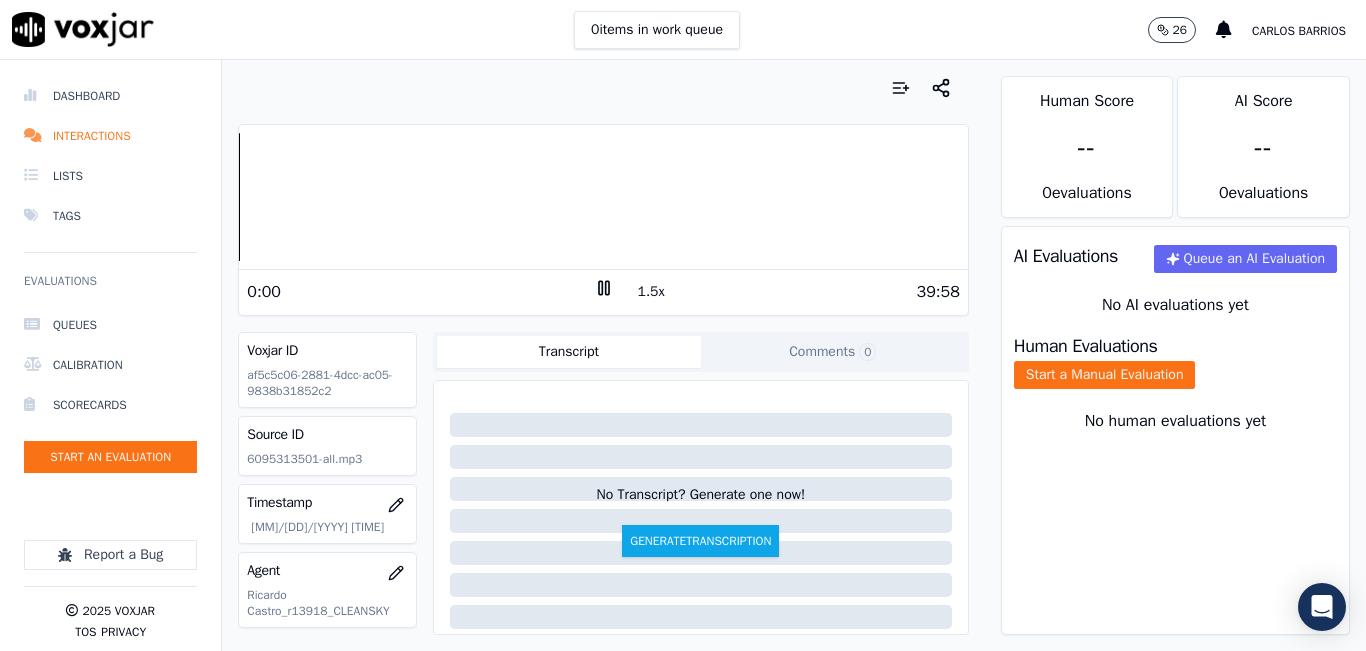 click on "1.5x" at bounding box center [651, 292] 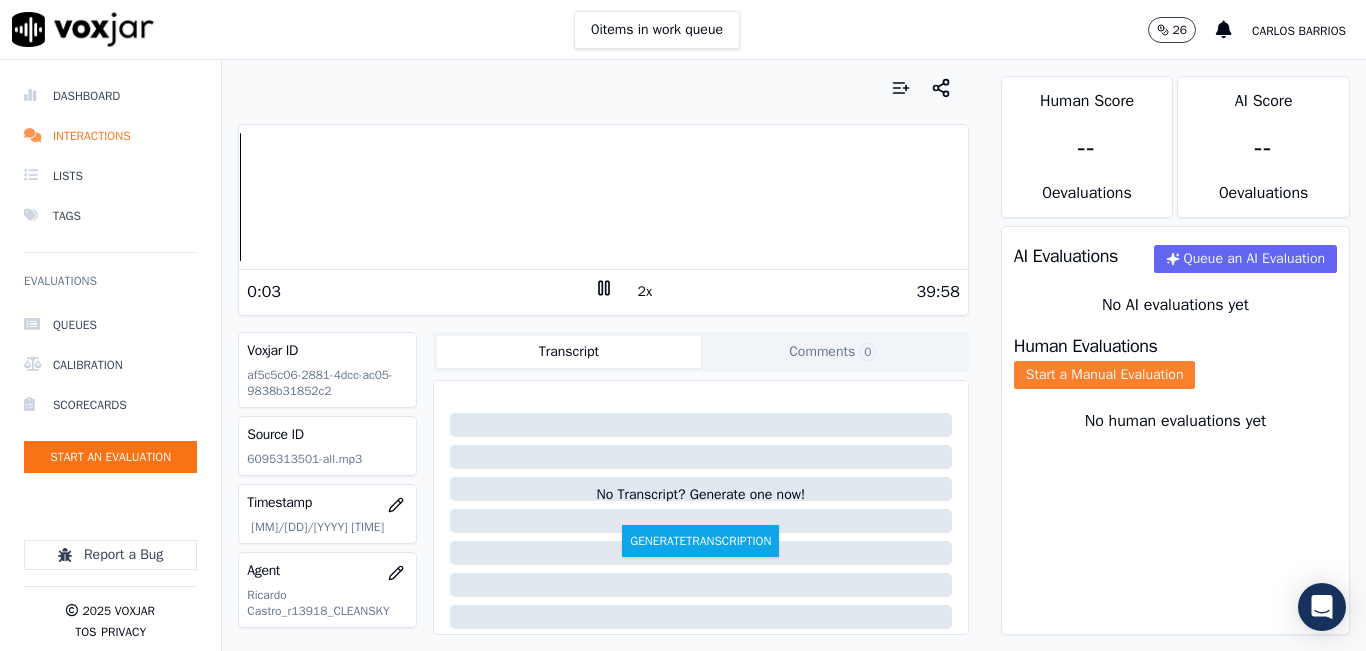 click on "Start a Manual Evaluation" 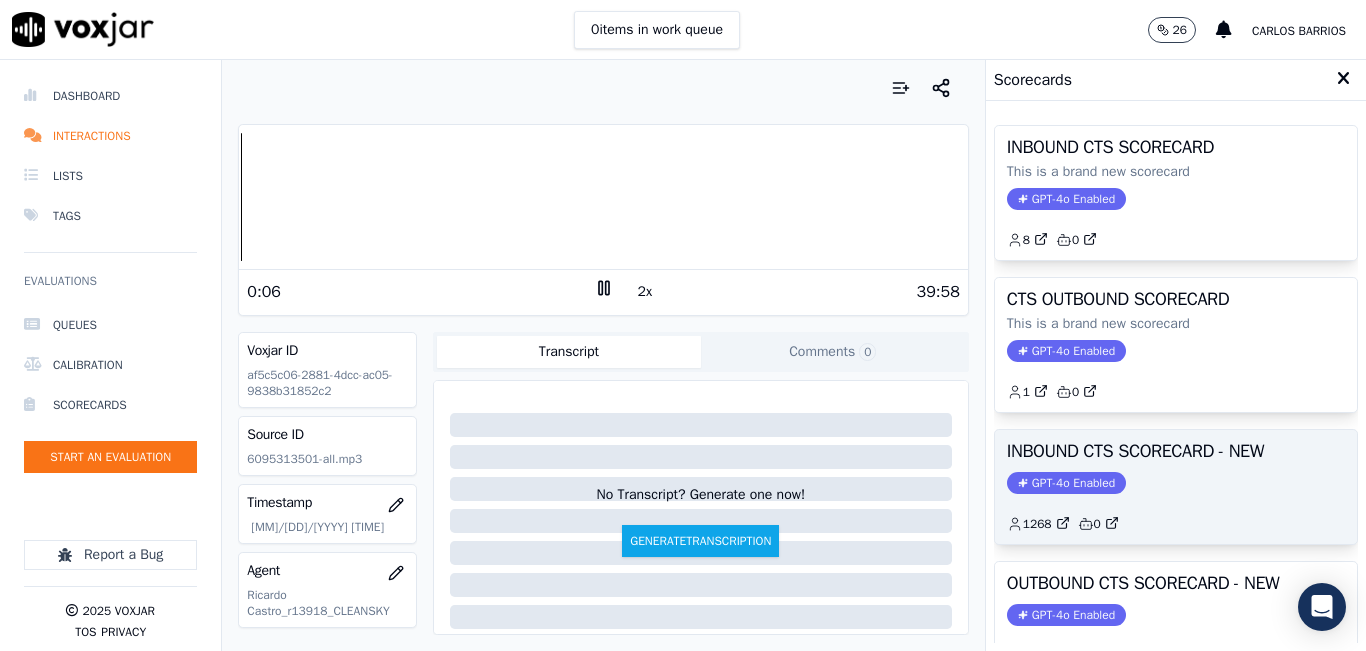 click on "INBOUND CTS SCORECARD - NEW        GPT-4o Enabled       1268         0" at bounding box center (1176, 487) 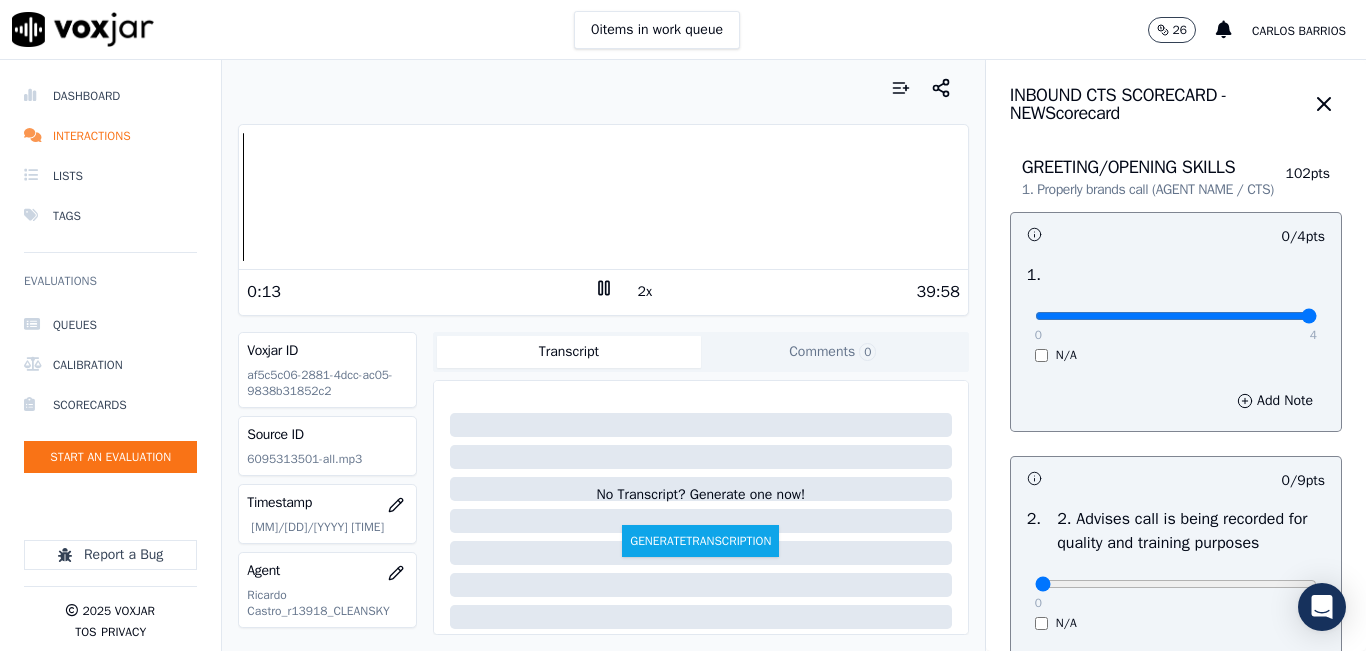 drag, startPoint x: 1244, startPoint y: 336, endPoint x: 1279, endPoint y: 333, distance: 35.128338 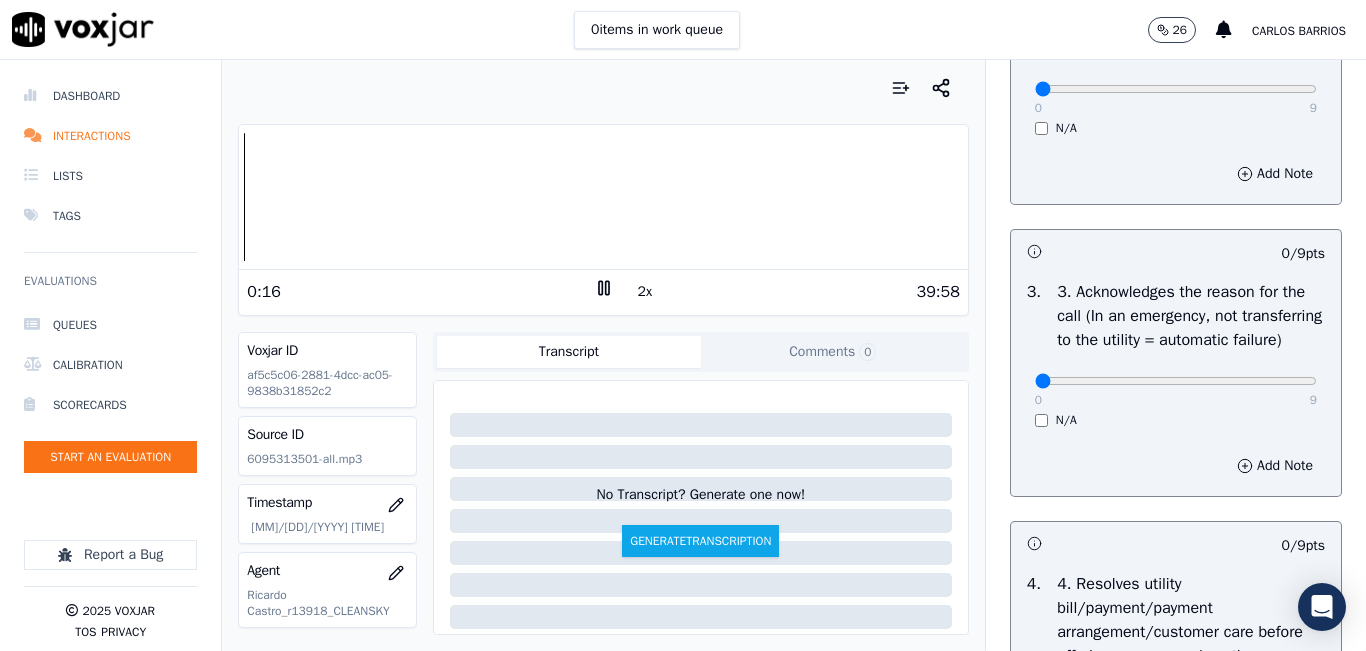scroll, scrollTop: 500, scrollLeft: 0, axis: vertical 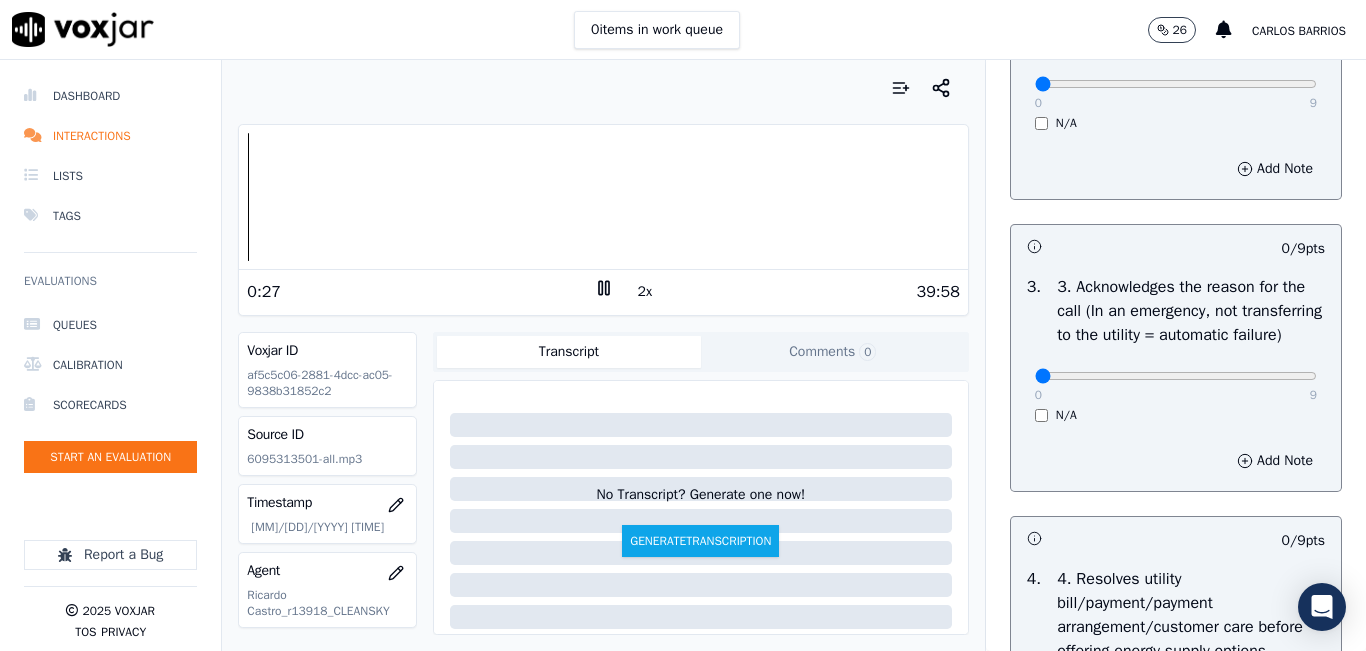 click on "Your browser does not support the audio element.   0:27     2x   39:58   Voxjar ID   af5c5c06-2881-4dcc-ac05-9838b31852c2   Source ID   6095313501-all.mp3   Timestamp
08/01/2025 08:28 pm     Agent
Ricardo Castro_r13918_CLEANSKY     Customer Name     KATINA RIDDICK     Customer Phone     6095313501     Tags
CLEANSKY     Source     manualUpload   Type     AUDIO       Transcript   Comments  0   No Transcript? Generate one now!   Generate  Transcription         Add Comment" at bounding box center [603, 355] 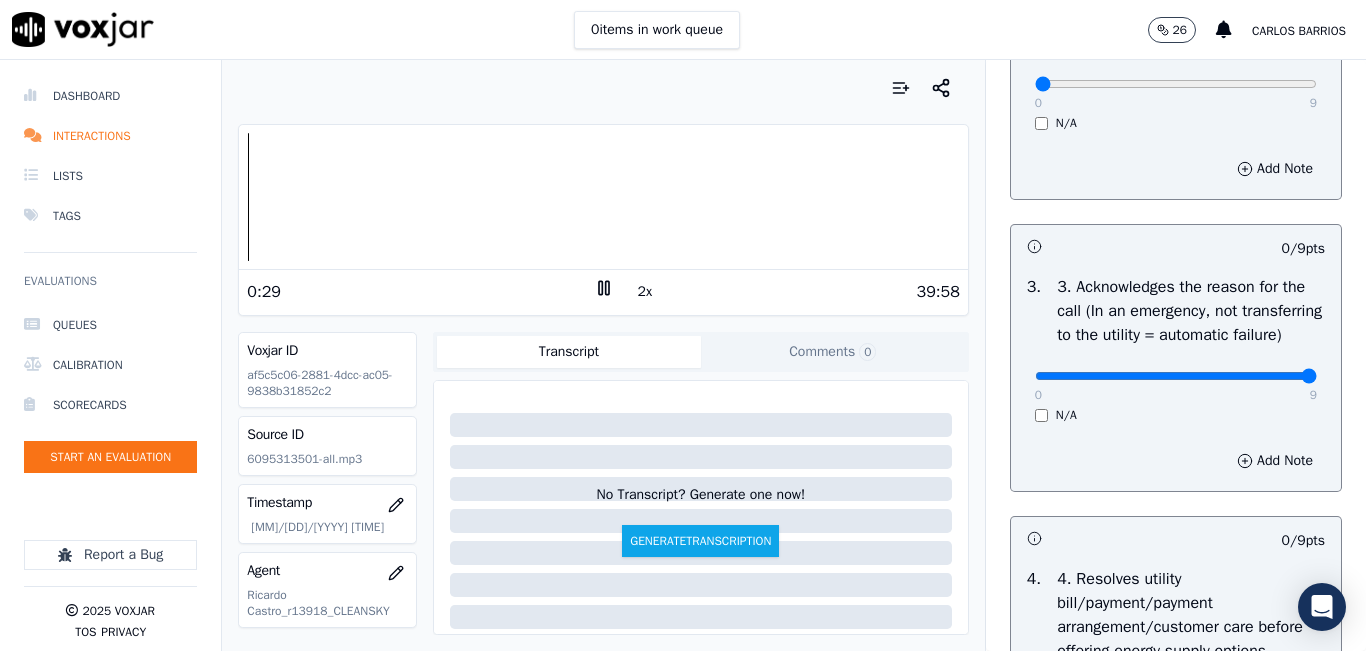 drag, startPoint x: 1260, startPoint y: 418, endPoint x: 1277, endPoint y: 420, distance: 17.117243 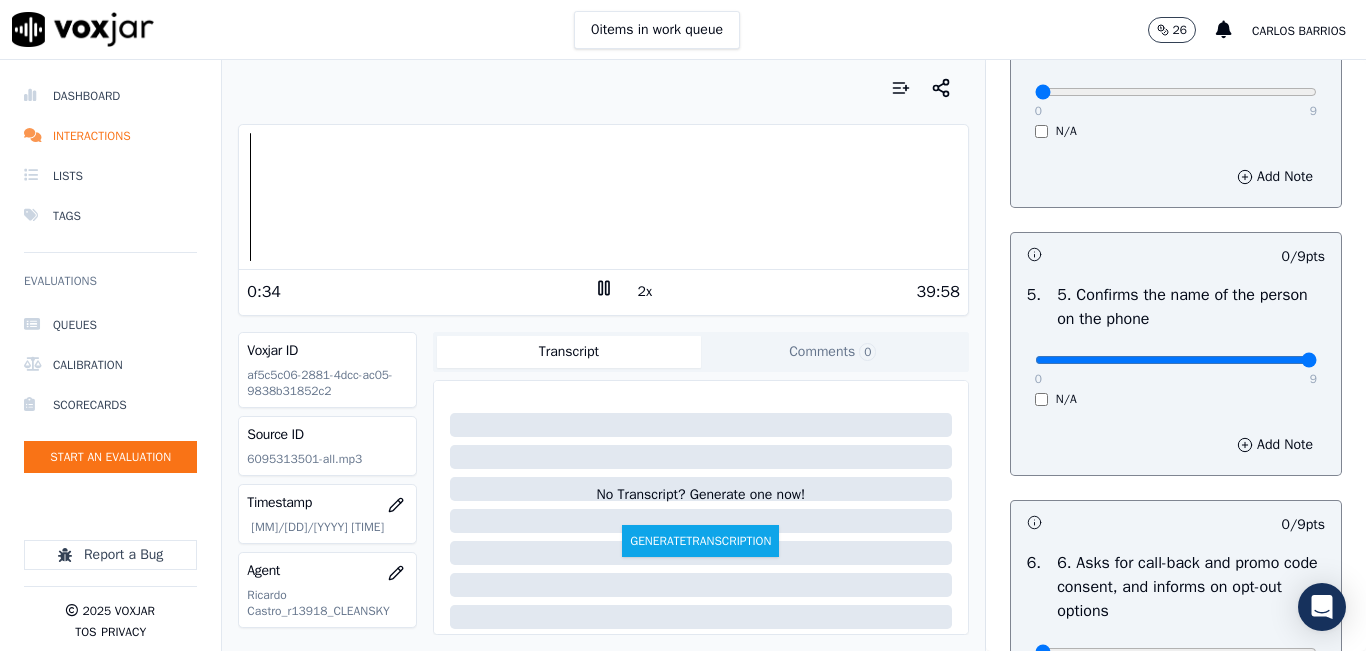drag, startPoint x: 1259, startPoint y: 430, endPoint x: 1280, endPoint y: 431, distance: 21.023796 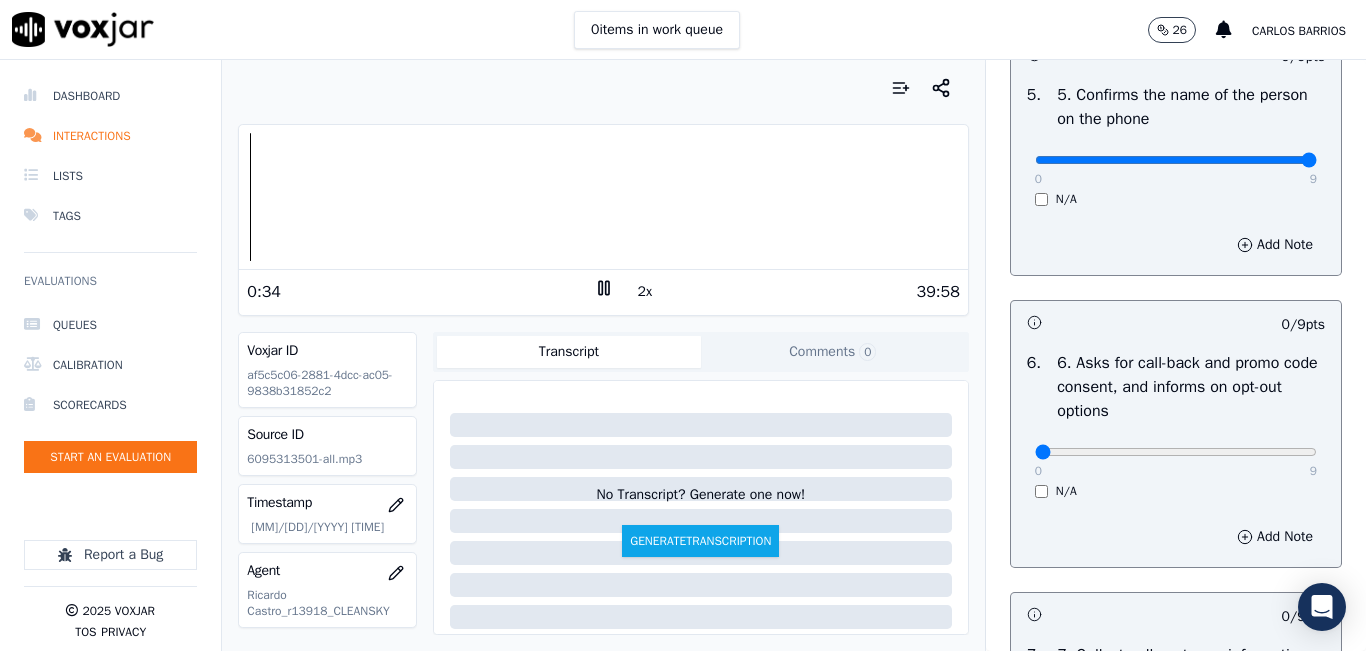 scroll, scrollTop: 1600, scrollLeft: 0, axis: vertical 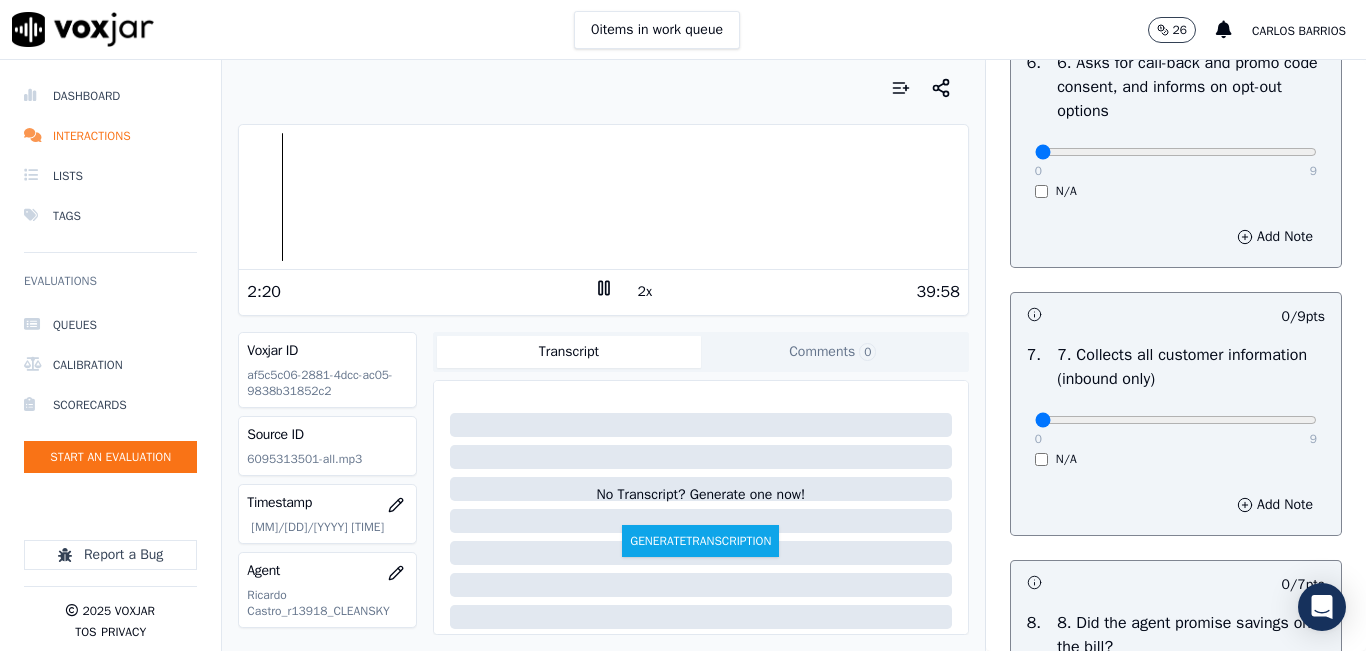 click at bounding box center [603, 88] 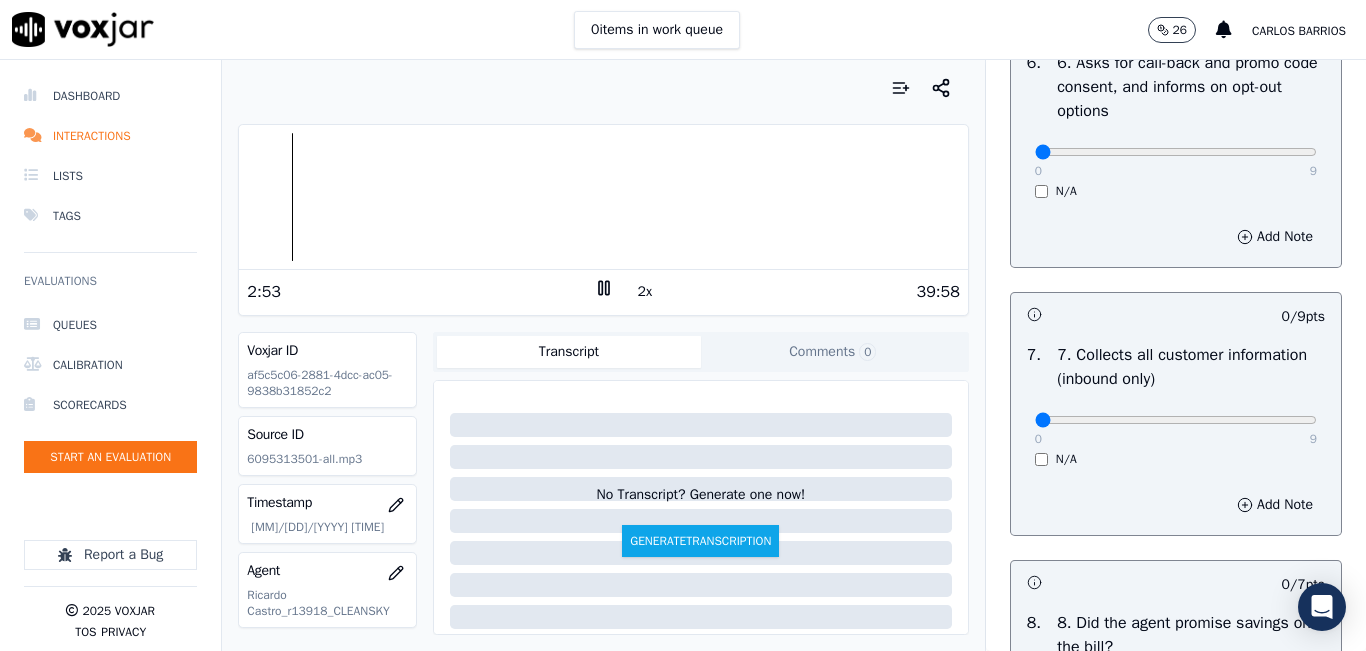 click 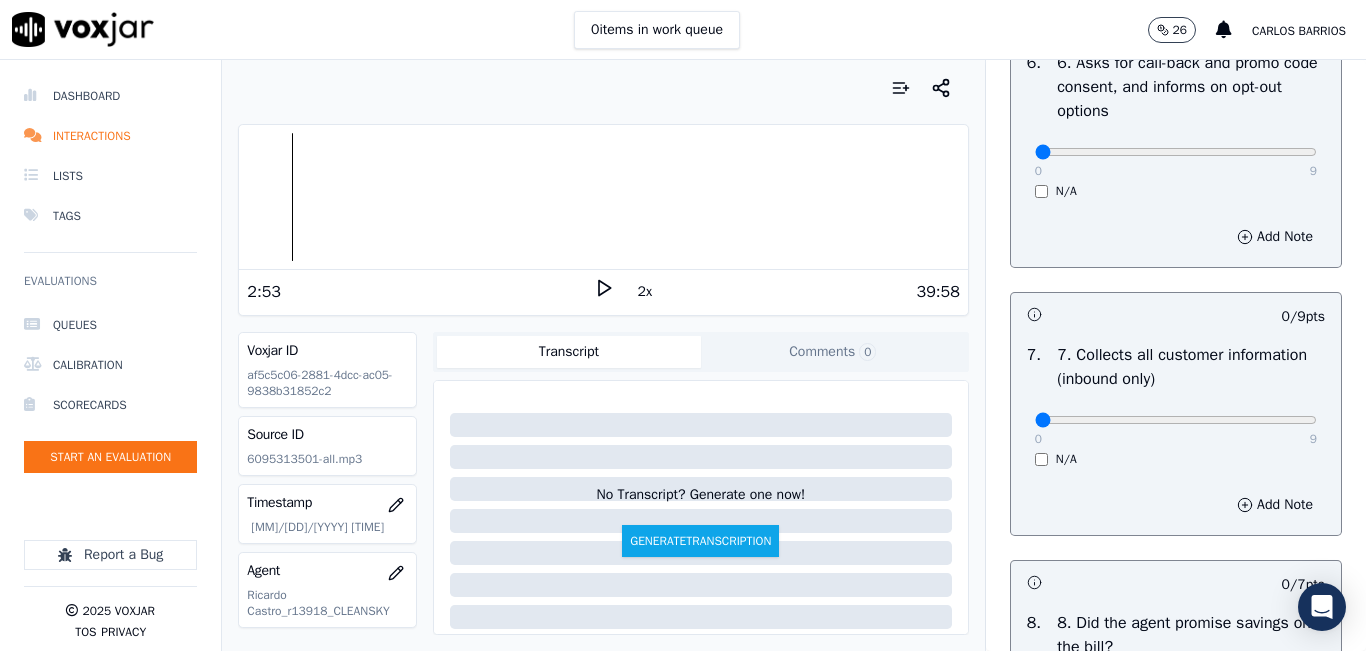 click 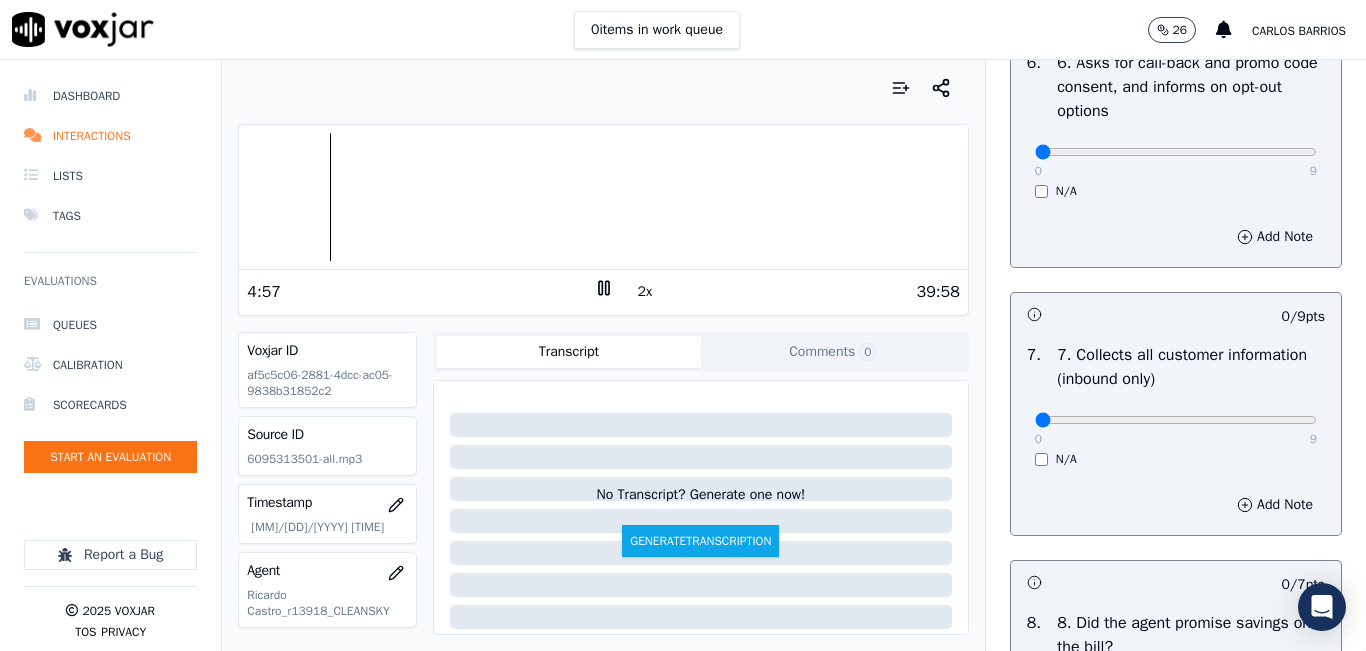 click on "Dashboard   Interactions   Lists   Tags       Evaluations     Queues   Calibration   Scorecards   Start an Evaluation
Report a Bug       2025   Voxjar   TOS   Privacy" 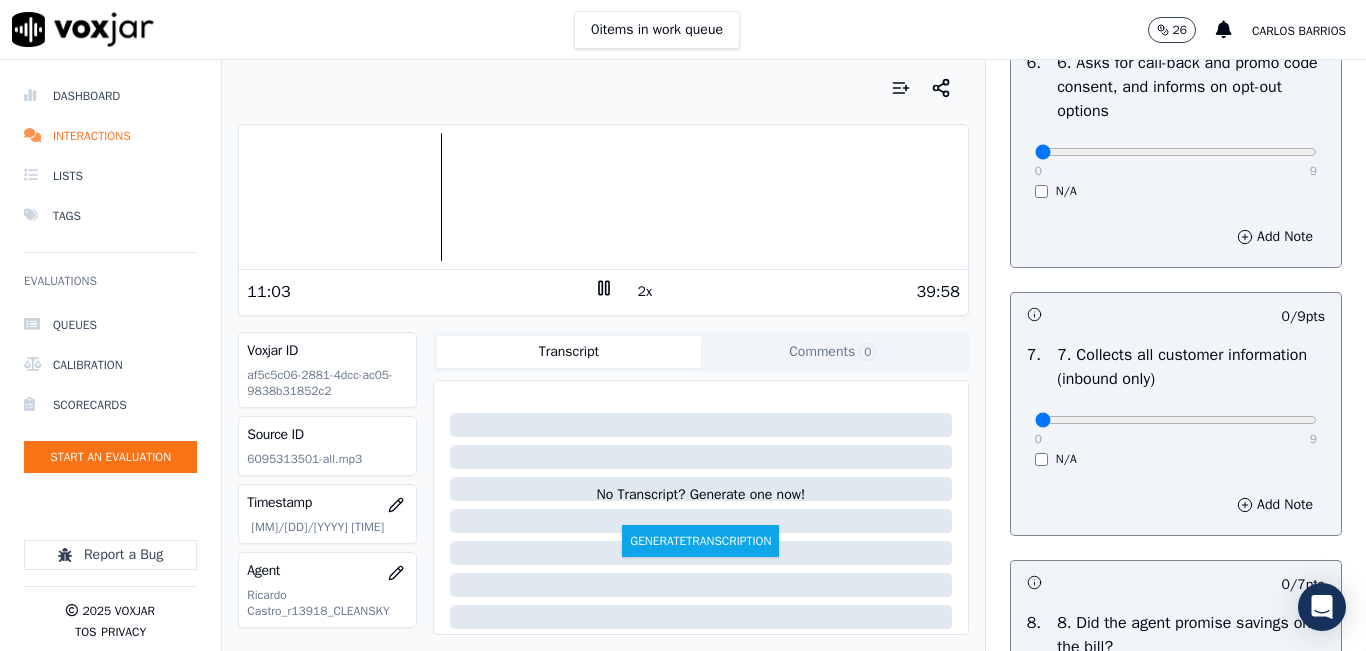 click at bounding box center [603, 88] 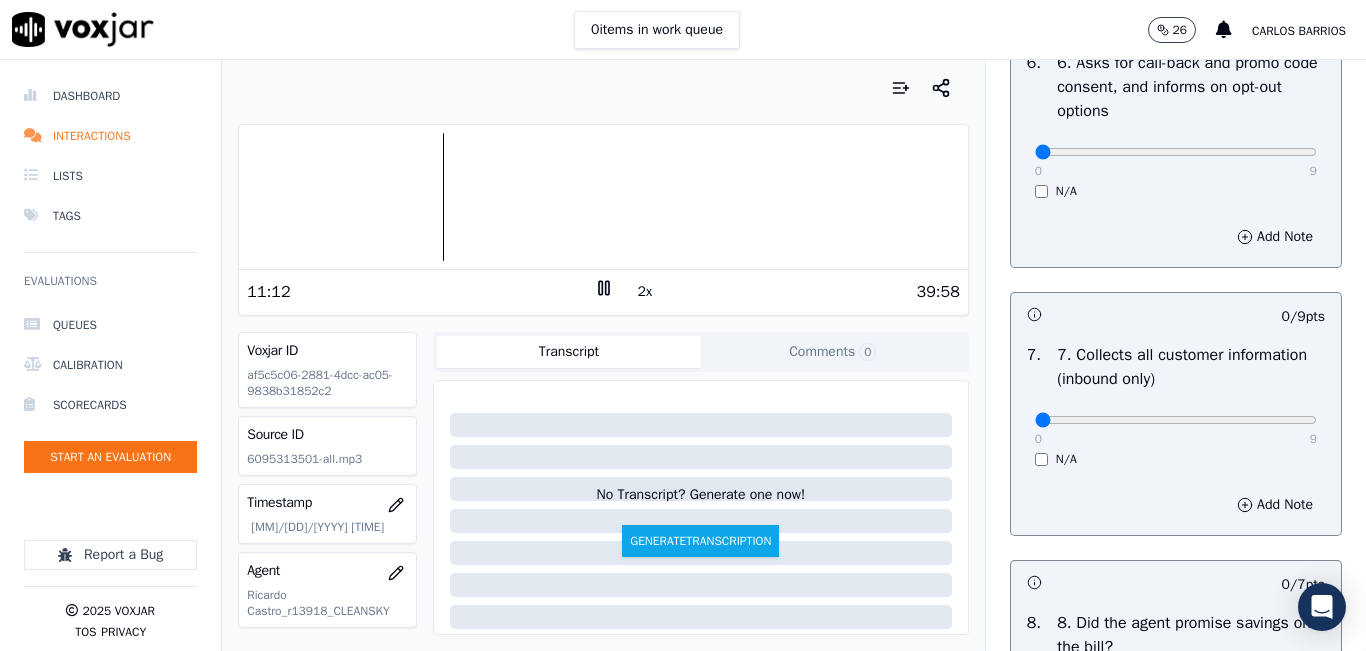 click on "Your browser does not support the audio element.   11:12     2x   39:58   Voxjar ID   af5c5c06-2881-4dcc-ac05-9838b31852c2   Source ID   6095313501-all.mp3   Timestamp
08/01/2025 08:28 pm     Agent
Ricardo Castro_r13918_CLEANSKY     Customer Name     KATINA RIDDICK     Customer Phone     6095313501     Tags
CLEANSKY     Source     manualUpload   Type     AUDIO       Transcript   Comments  0   No Transcript? Generate one now!   Generate  Transcription         Add Comment" at bounding box center (603, 355) 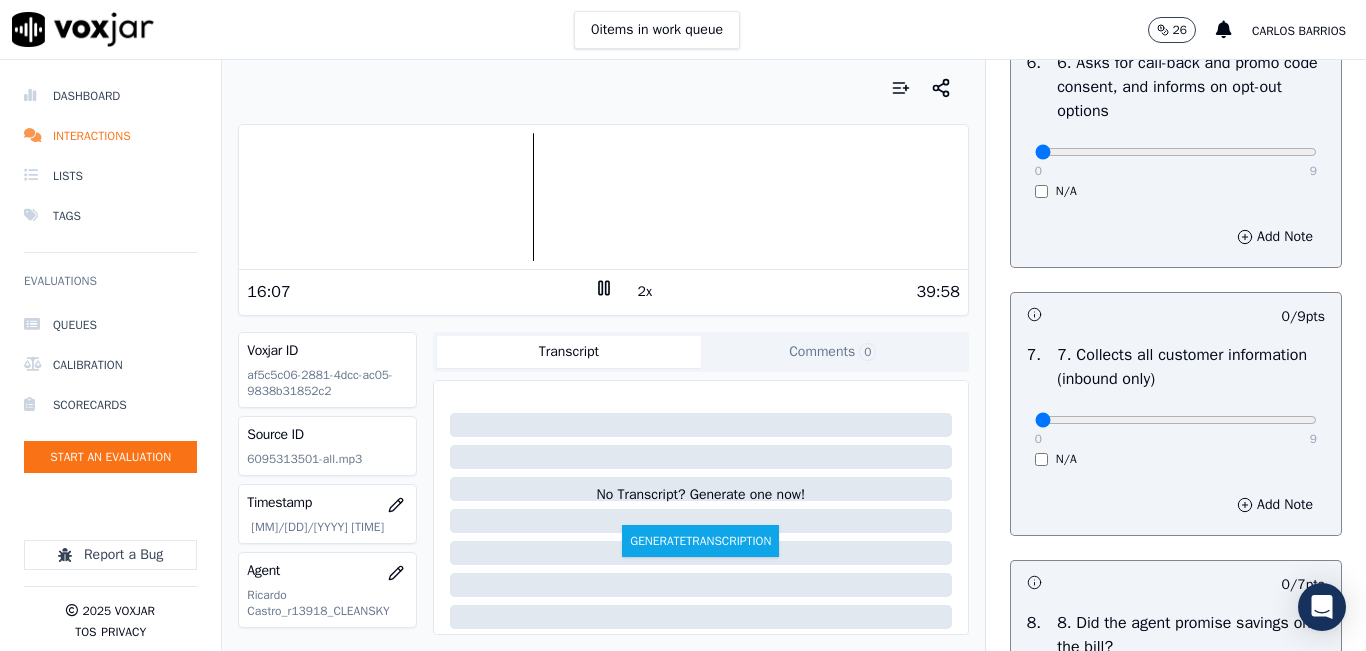 click at bounding box center [603, 88] 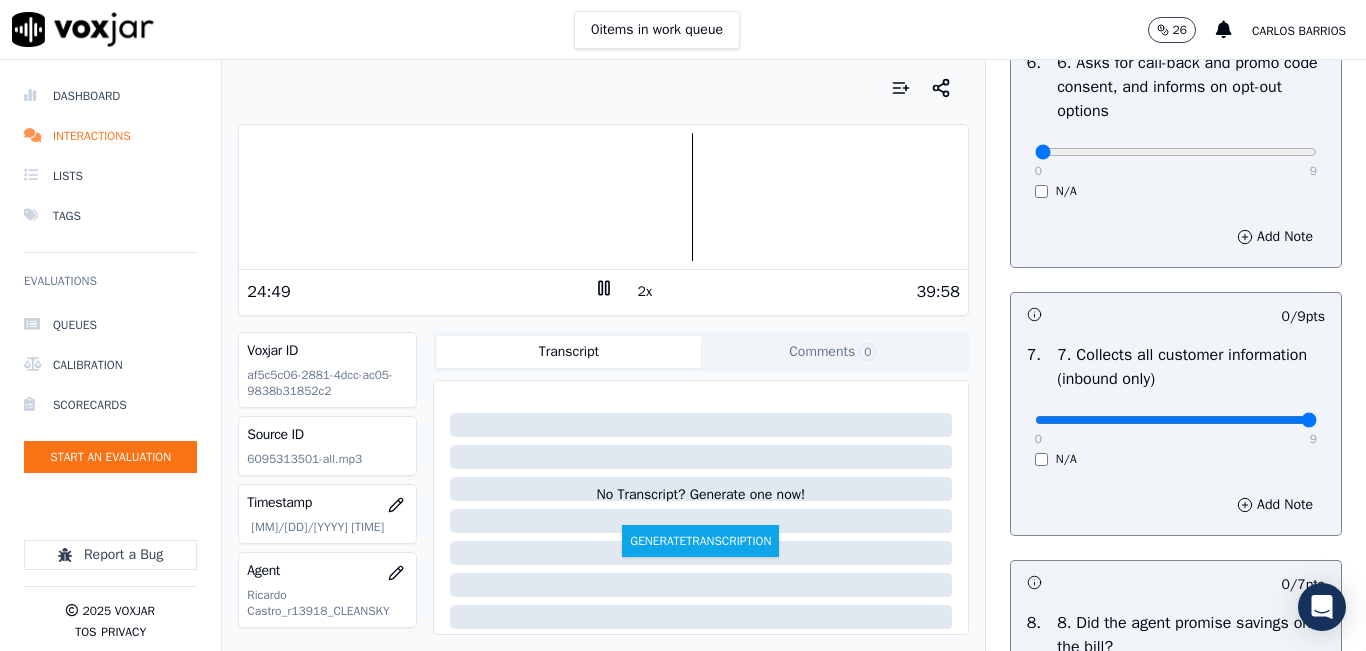 type on "9" 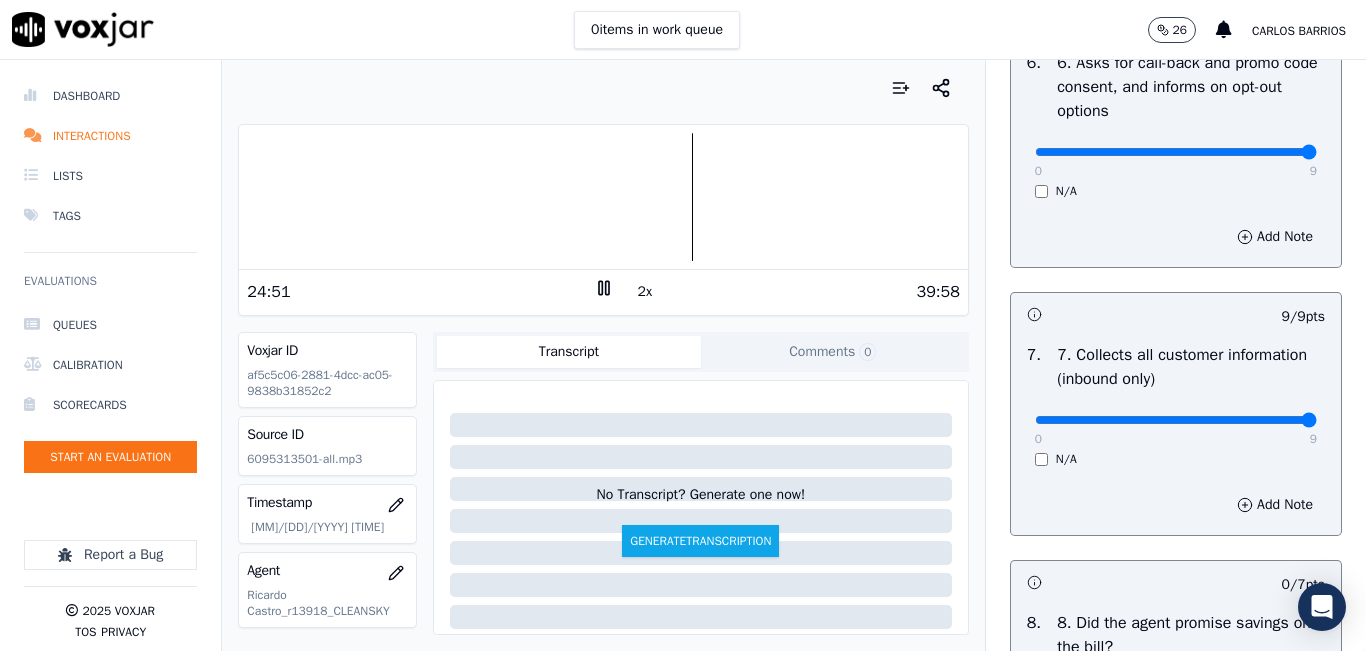type on "9" 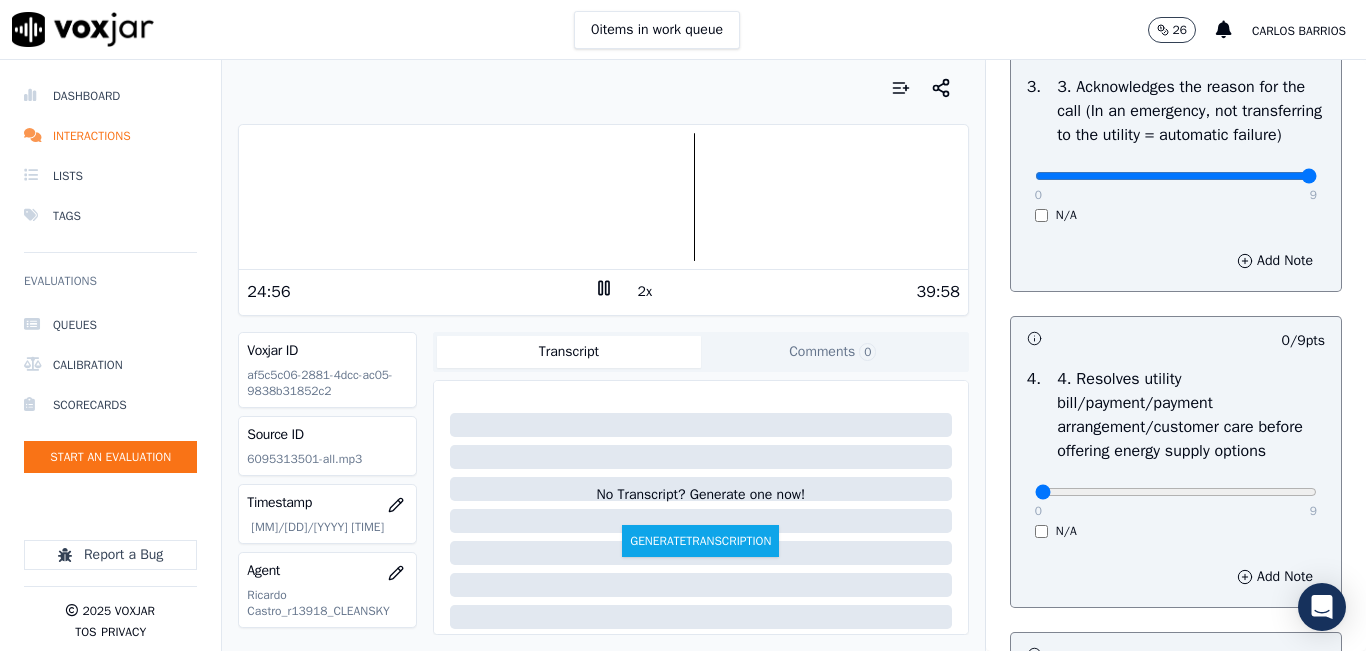 scroll, scrollTop: 400, scrollLeft: 0, axis: vertical 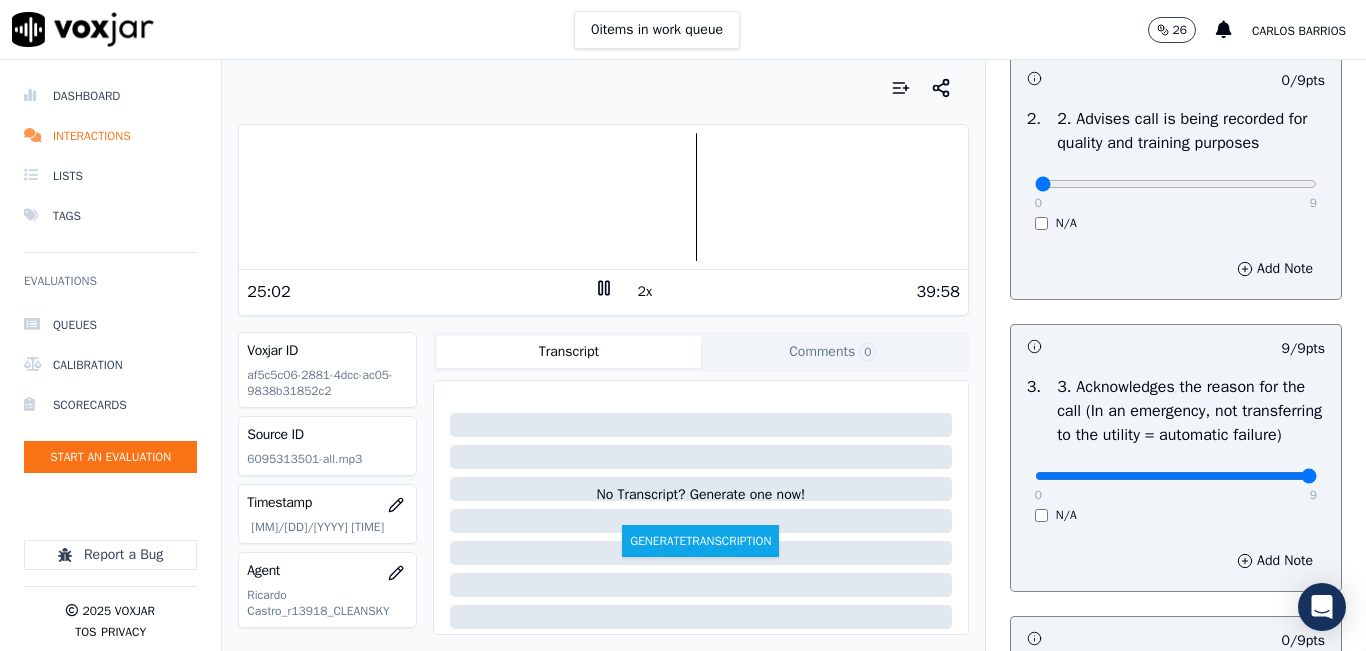 click at bounding box center (603, 197) 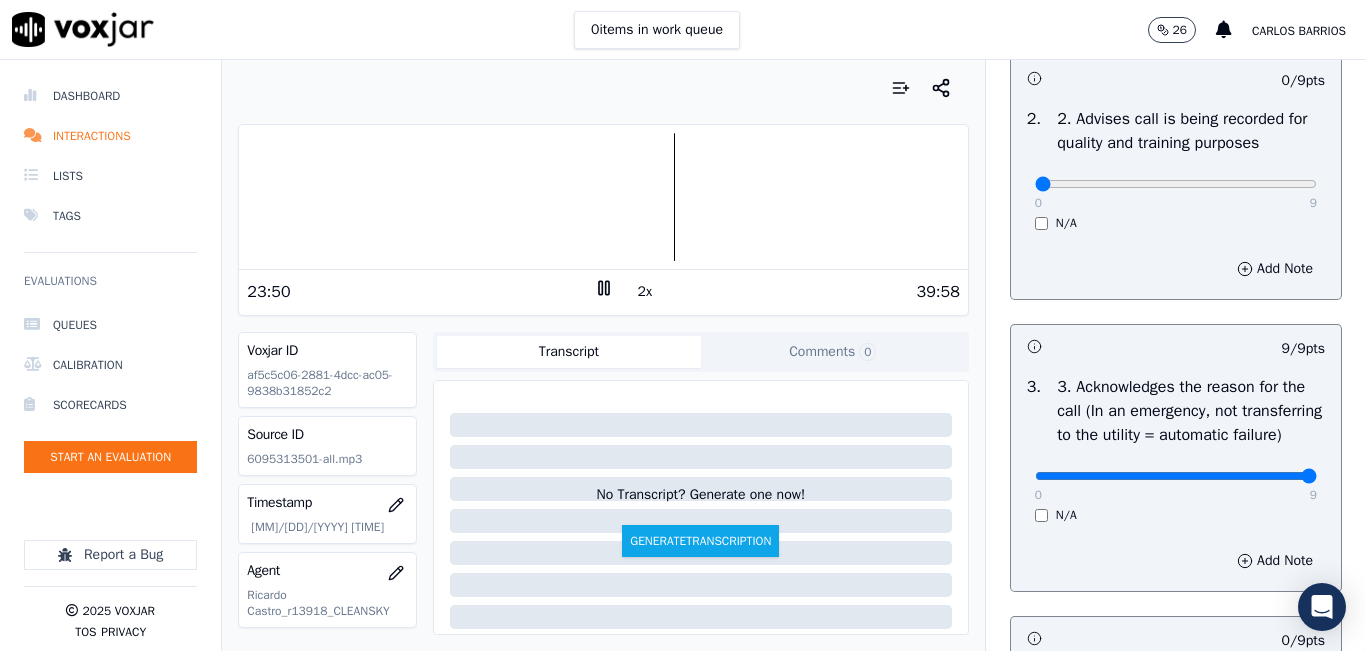 click at bounding box center [603, 197] 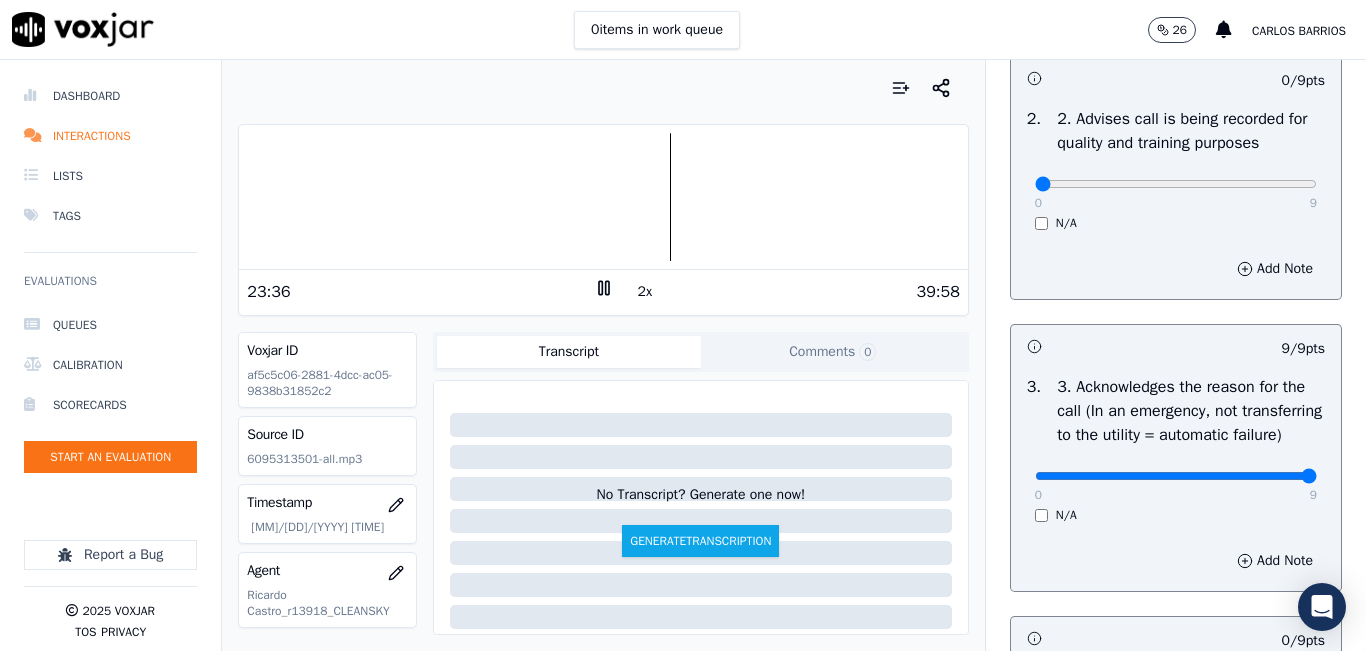 click at bounding box center [603, 197] 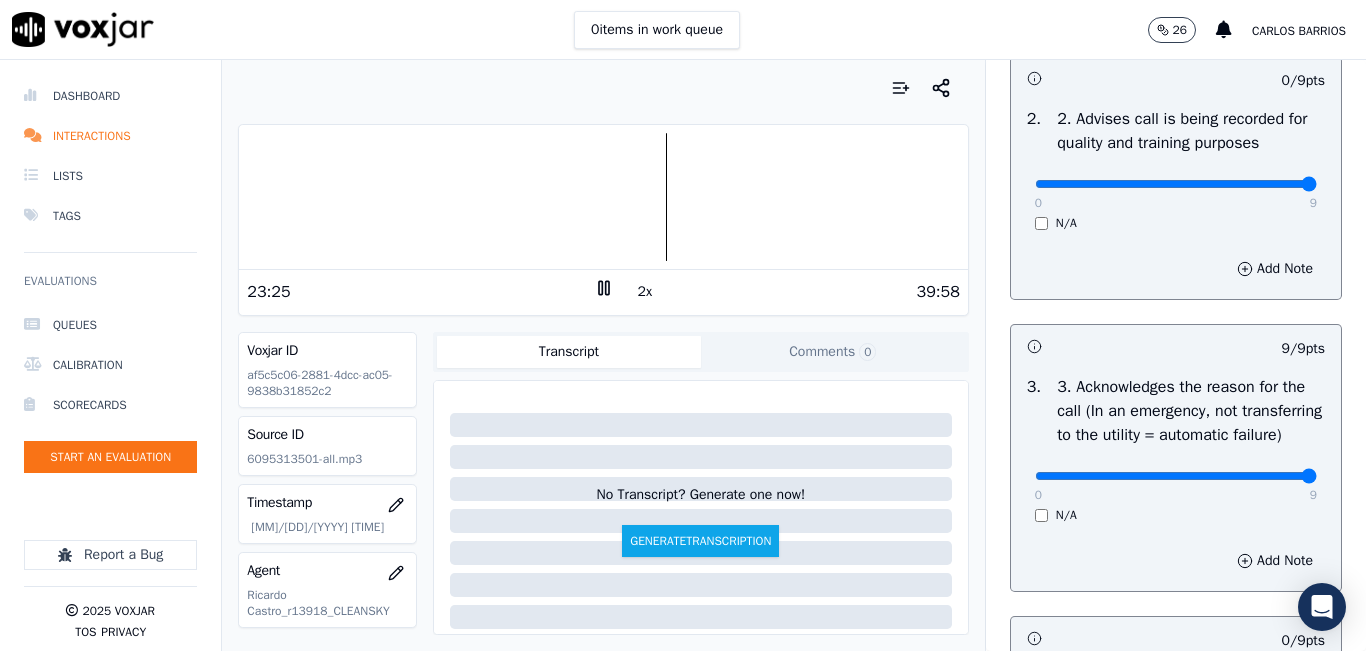 drag, startPoint x: 1247, startPoint y: 201, endPoint x: 1289, endPoint y: 217, distance: 44.94441 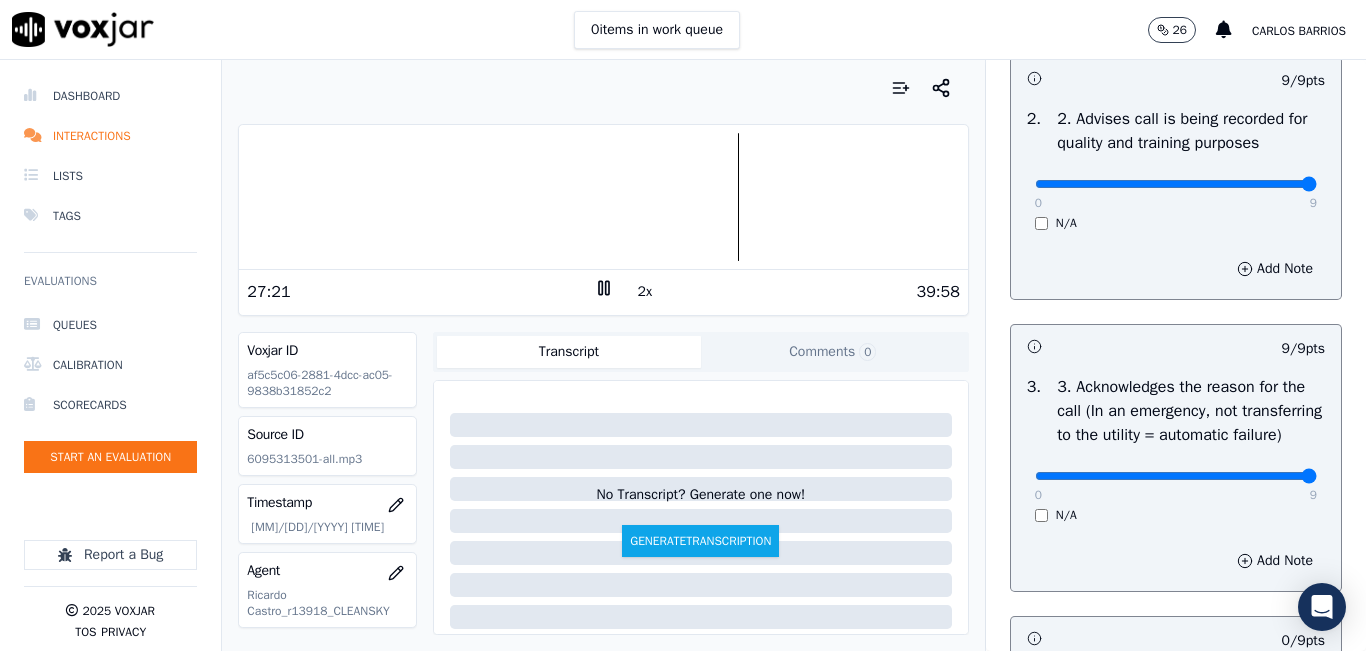 scroll, scrollTop: 900, scrollLeft: 0, axis: vertical 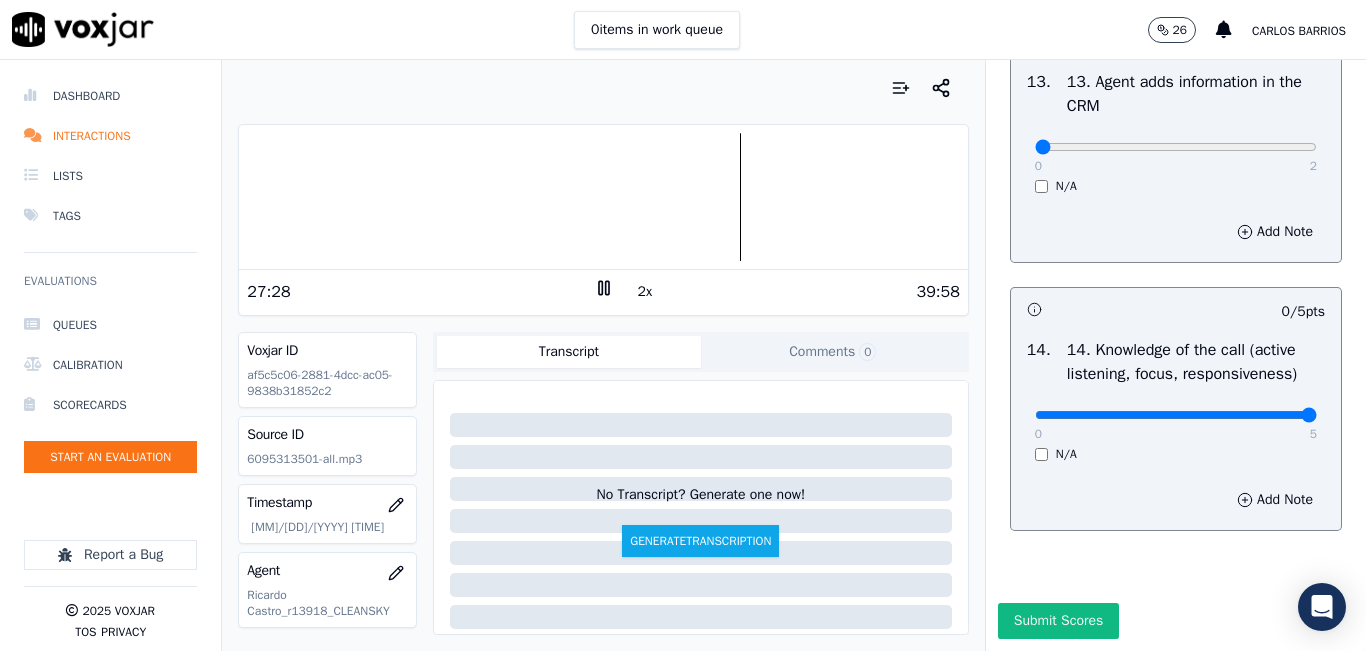 type on "5" 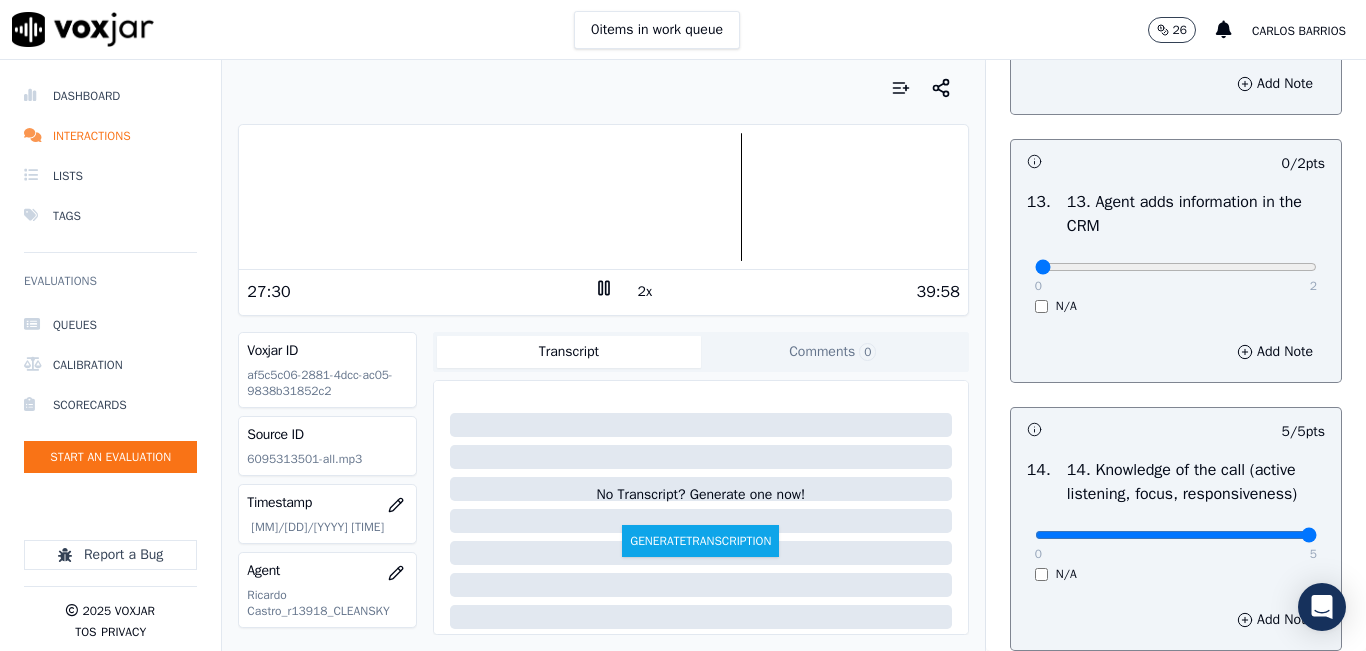 scroll, scrollTop: 3342, scrollLeft: 0, axis: vertical 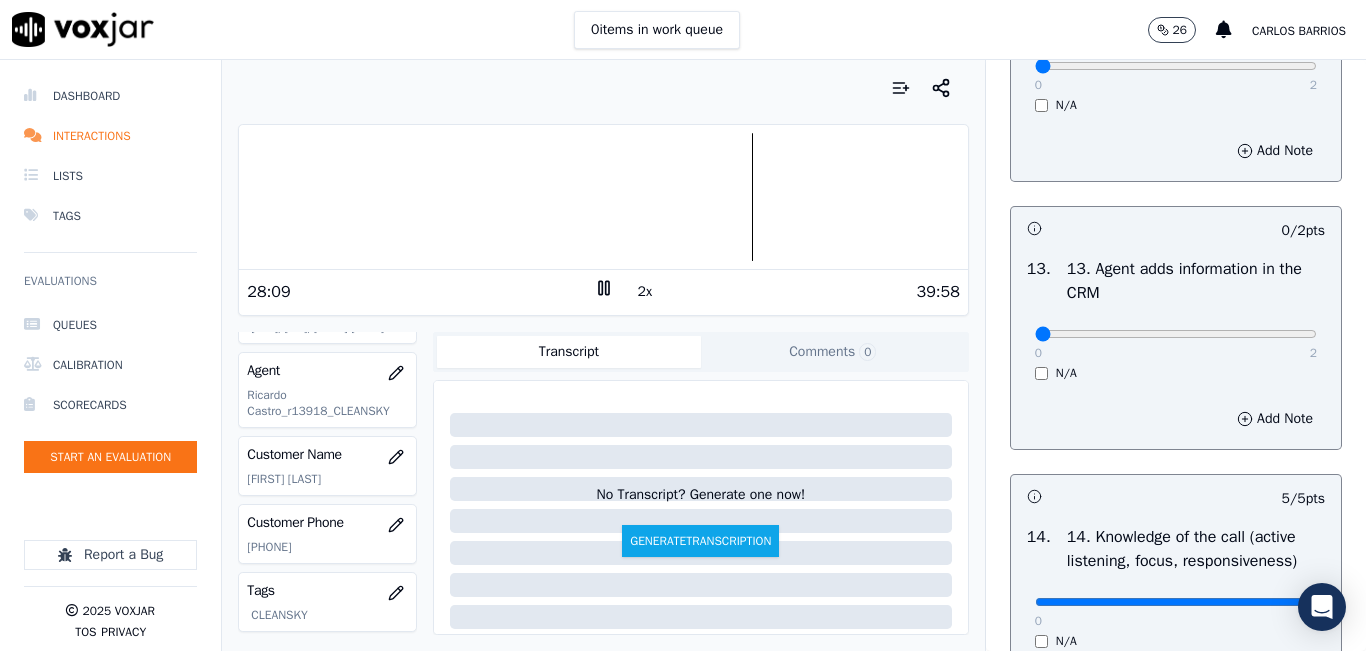 click on "[PHONE]" 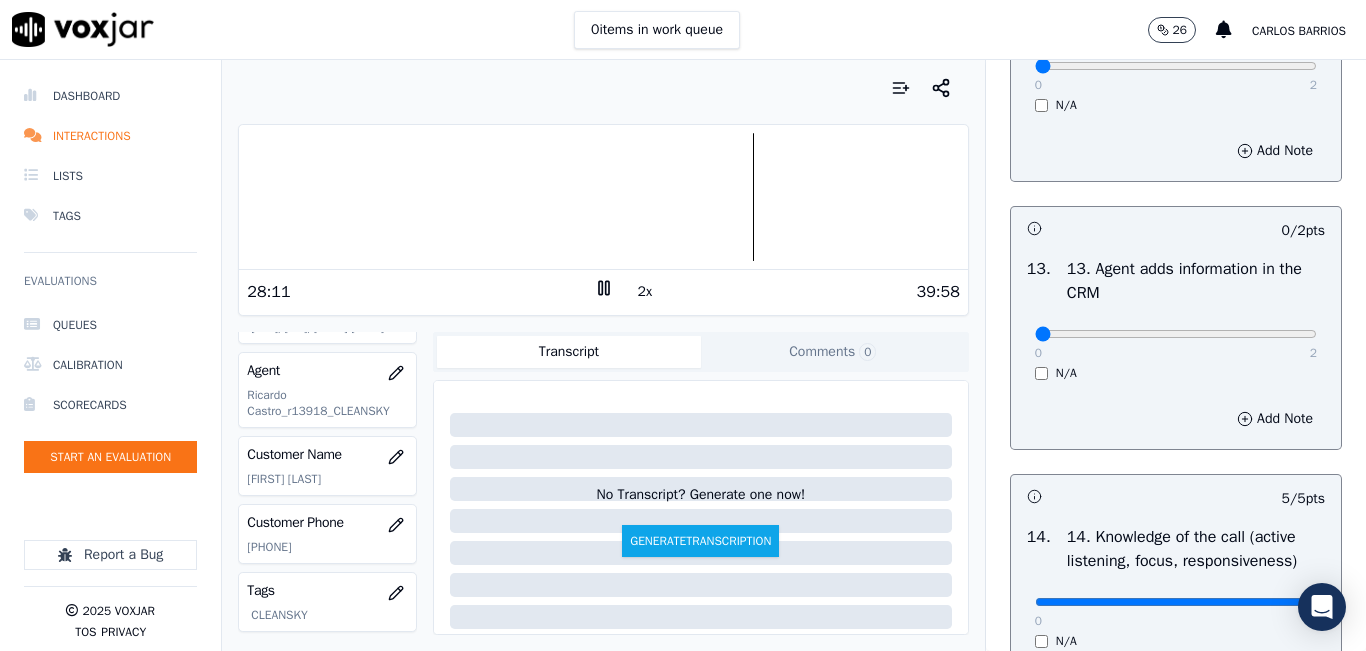 copy on "[PHONE]" 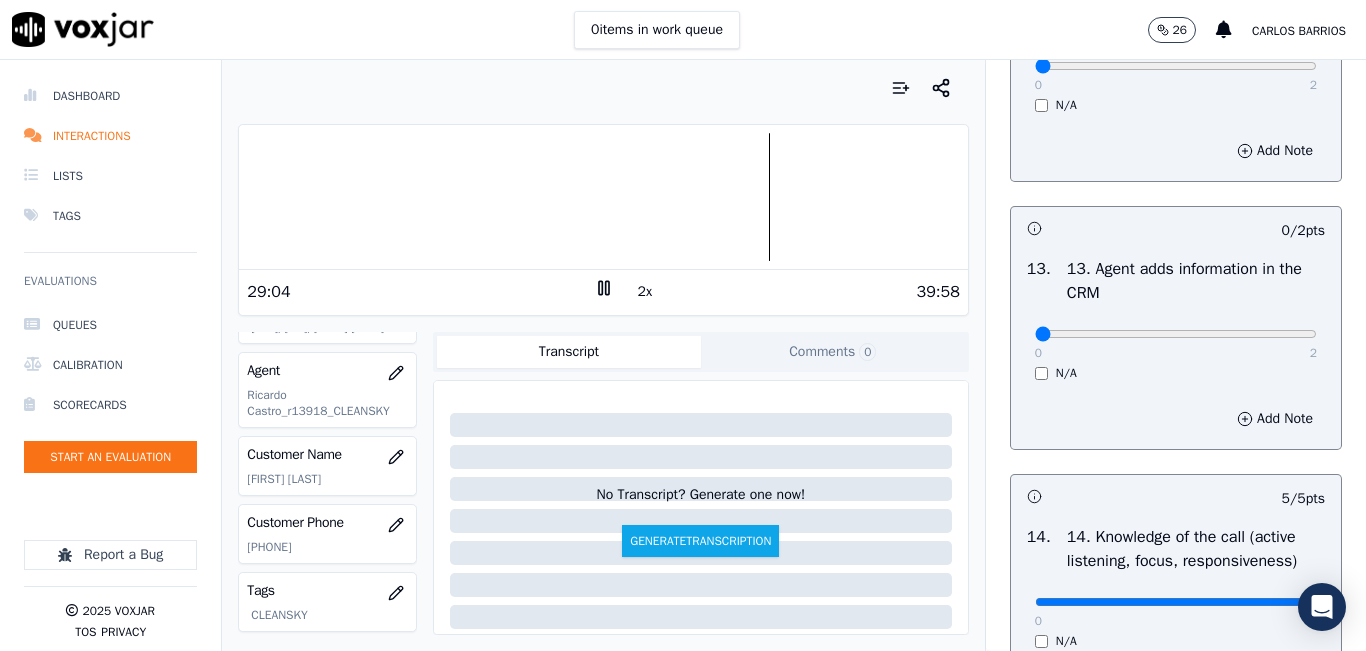 click on "2x" at bounding box center (645, 292) 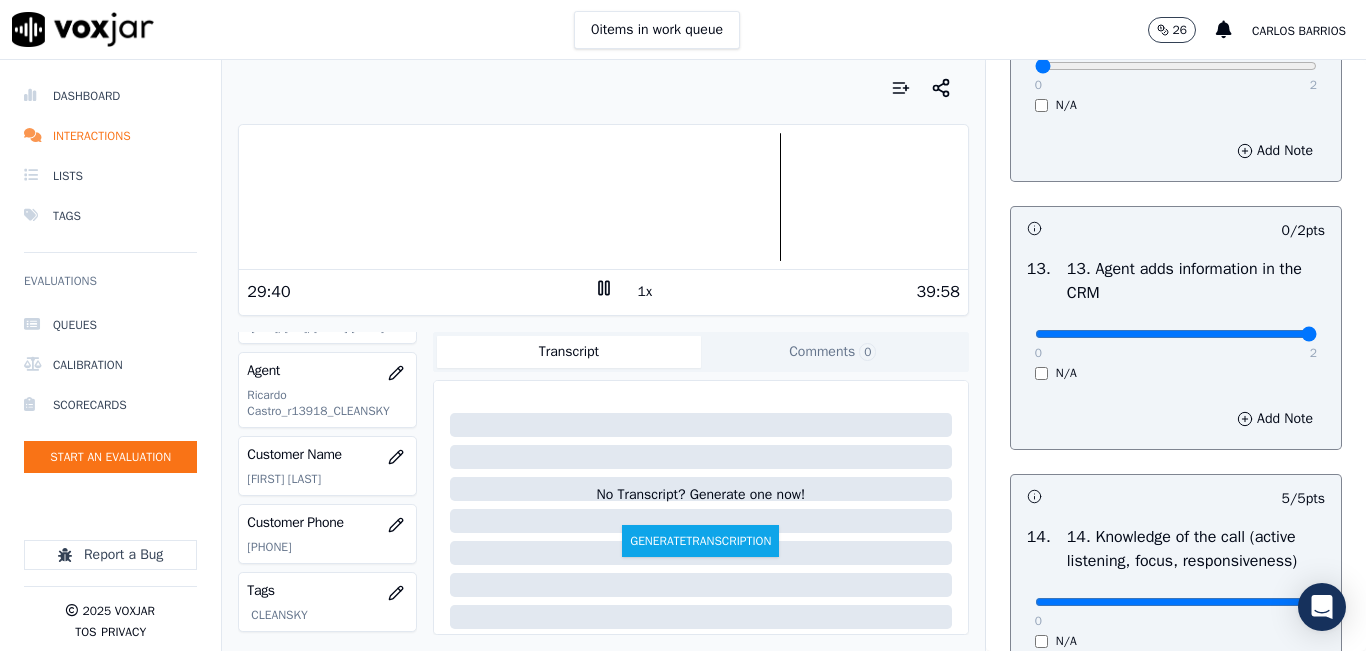drag, startPoint x: 1243, startPoint y: 402, endPoint x: 1238, endPoint y: 374, distance: 28.442924 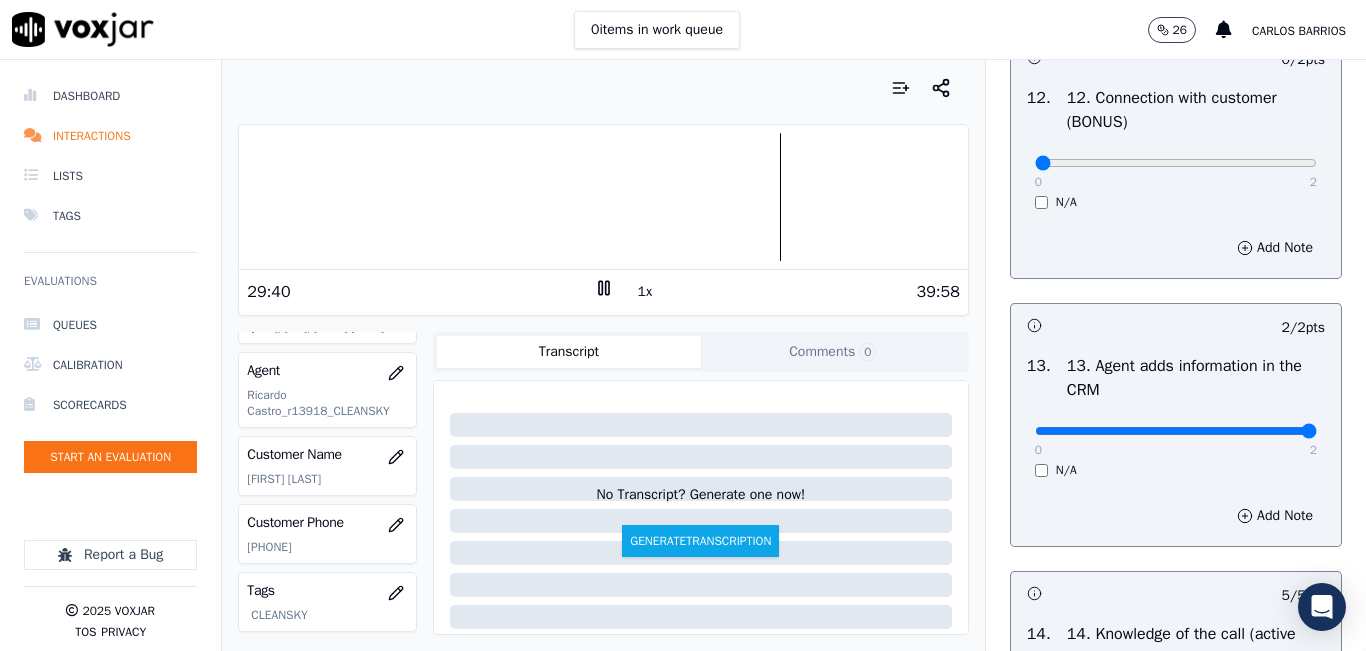 scroll, scrollTop: 3042, scrollLeft: 0, axis: vertical 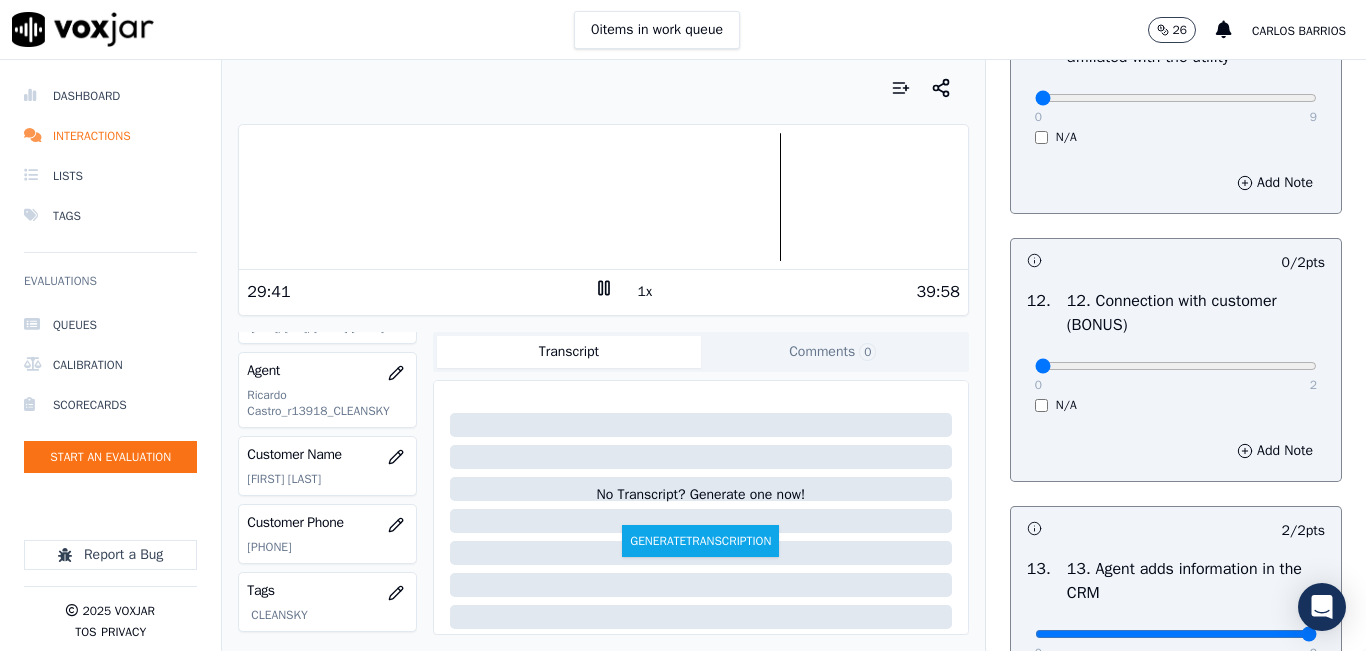 click on "0   2" at bounding box center (1176, 365) 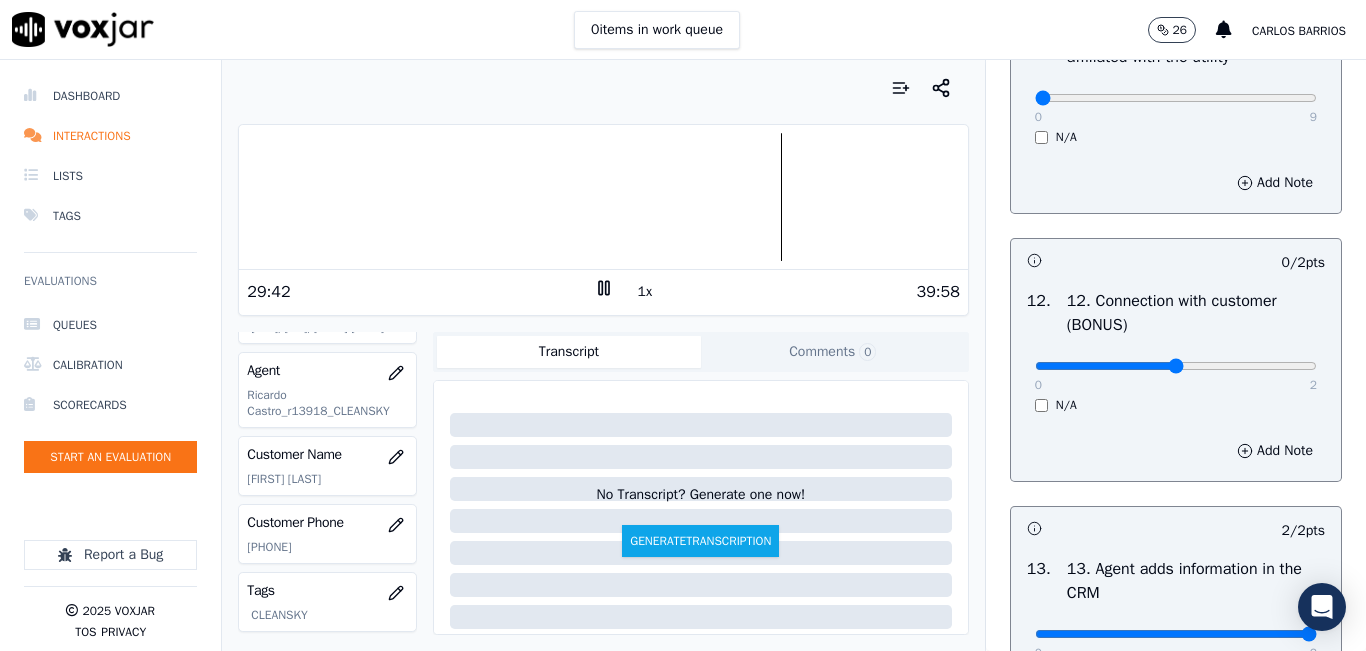 type on "1" 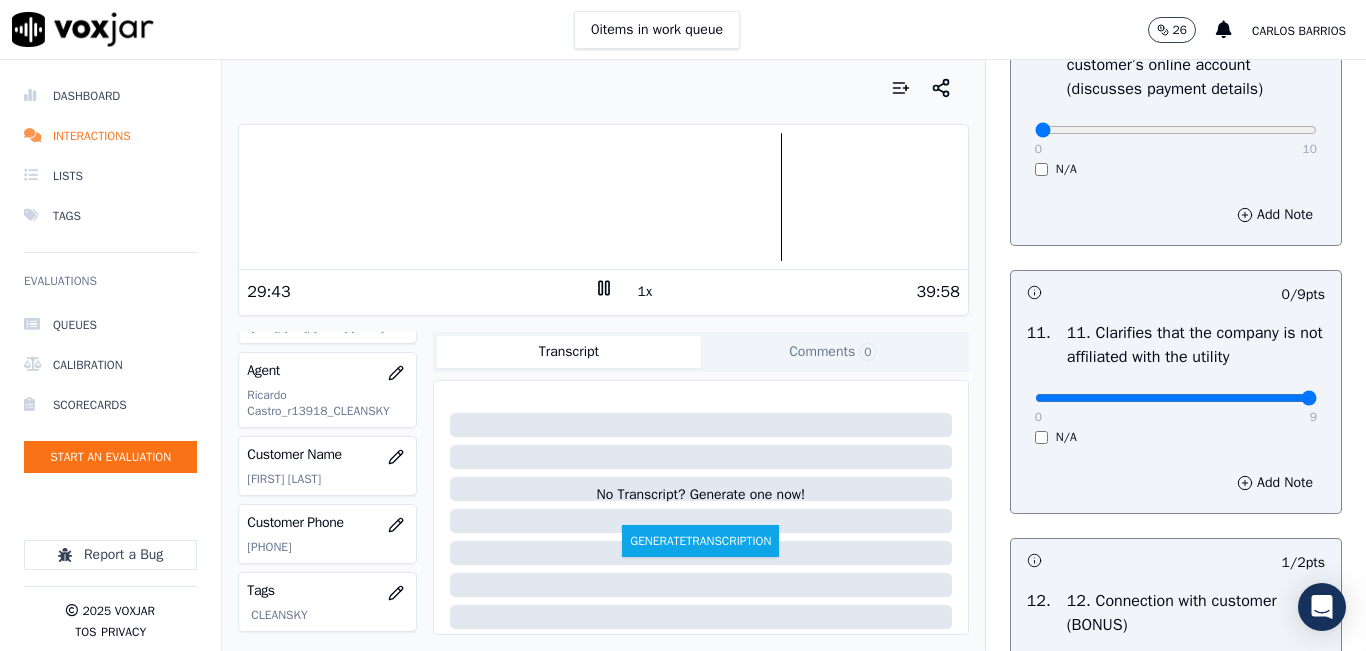 type on "9" 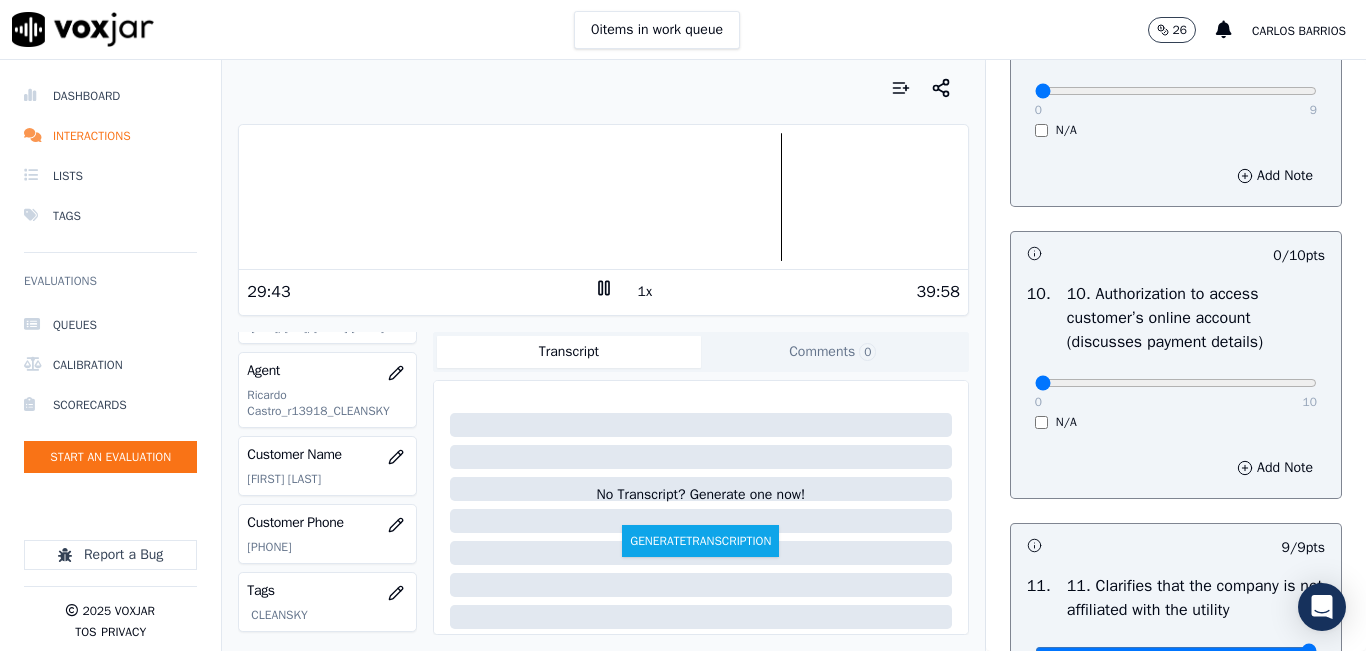 scroll, scrollTop: 2442, scrollLeft: 0, axis: vertical 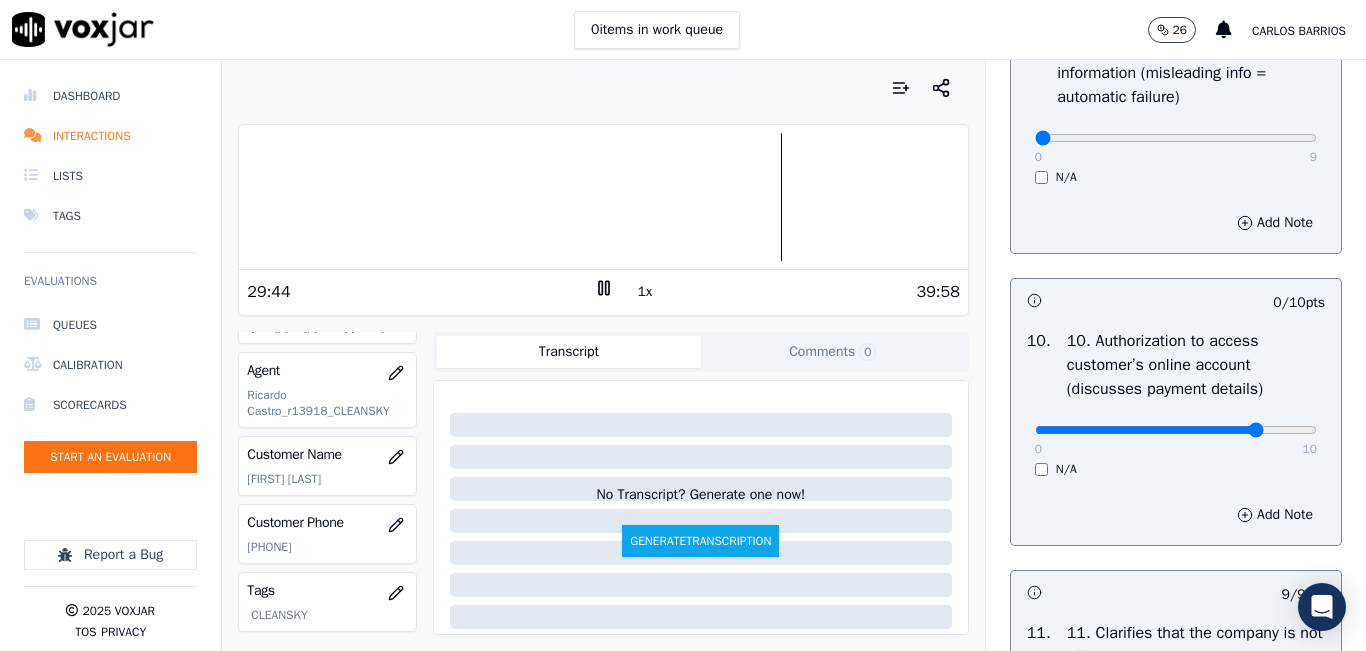 type on "8" 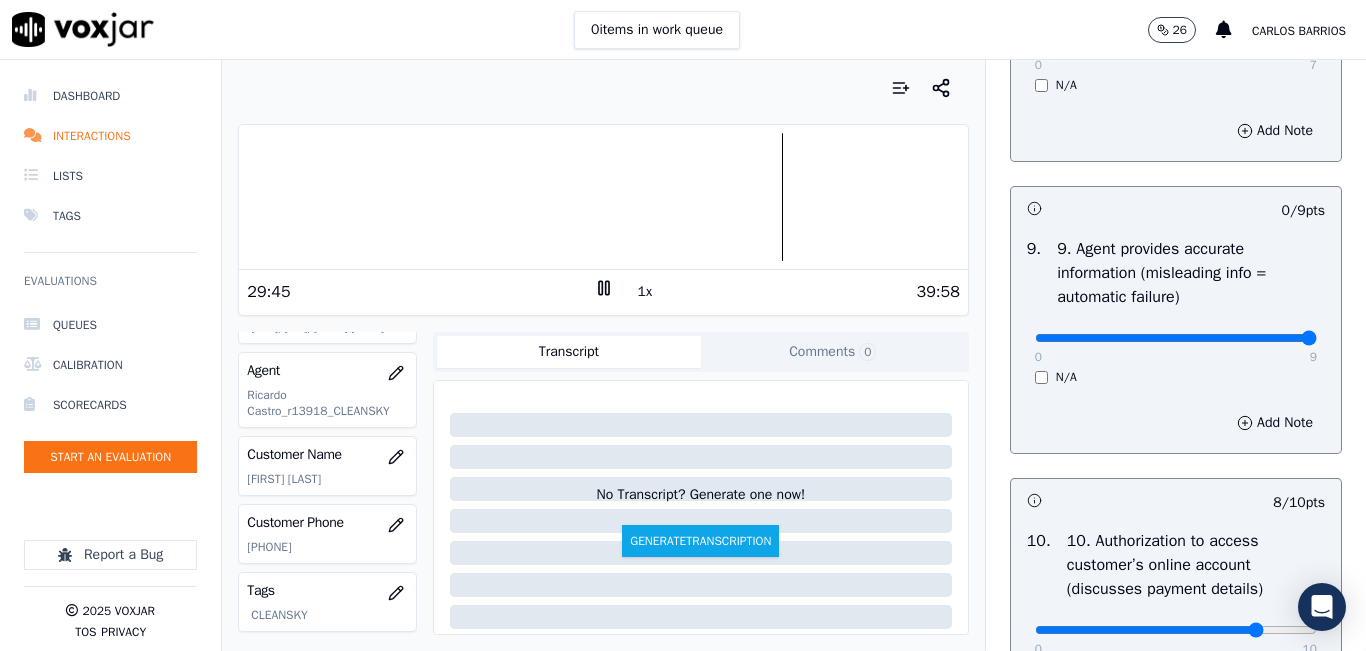 drag, startPoint x: 1244, startPoint y: 402, endPoint x: 1270, endPoint y: 422, distance: 32.80244 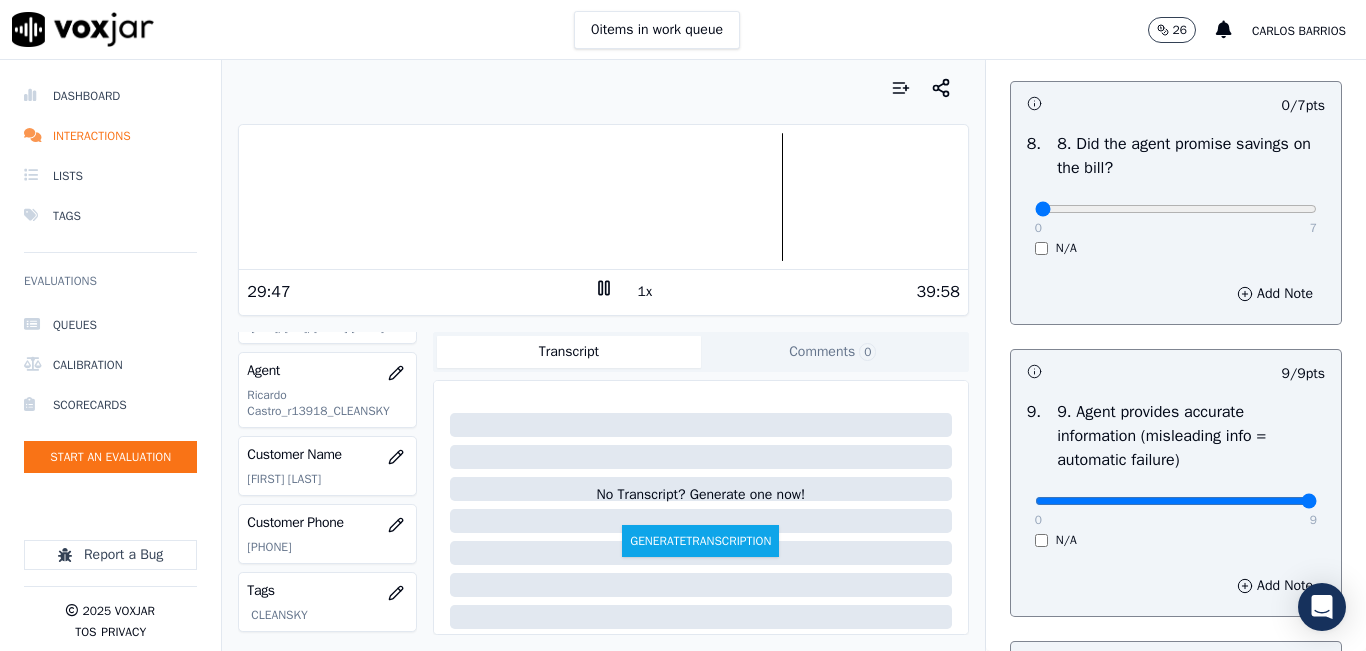scroll, scrollTop: 2042, scrollLeft: 0, axis: vertical 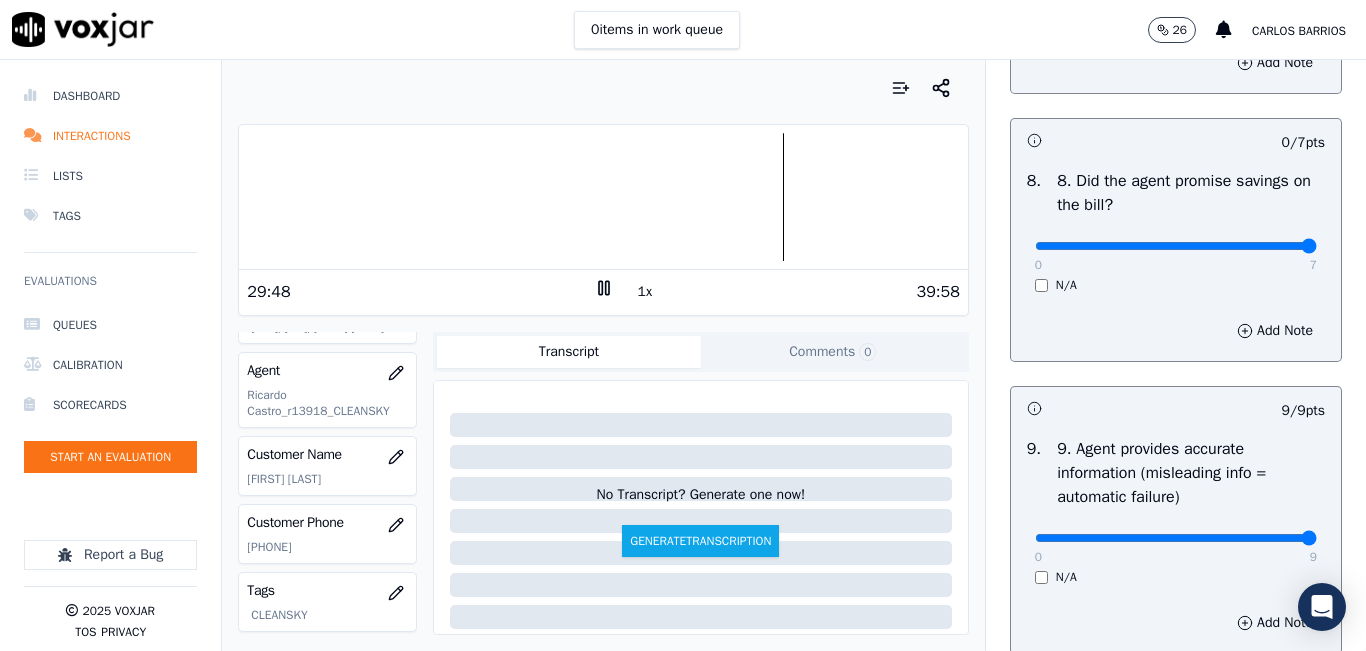 type on "7" 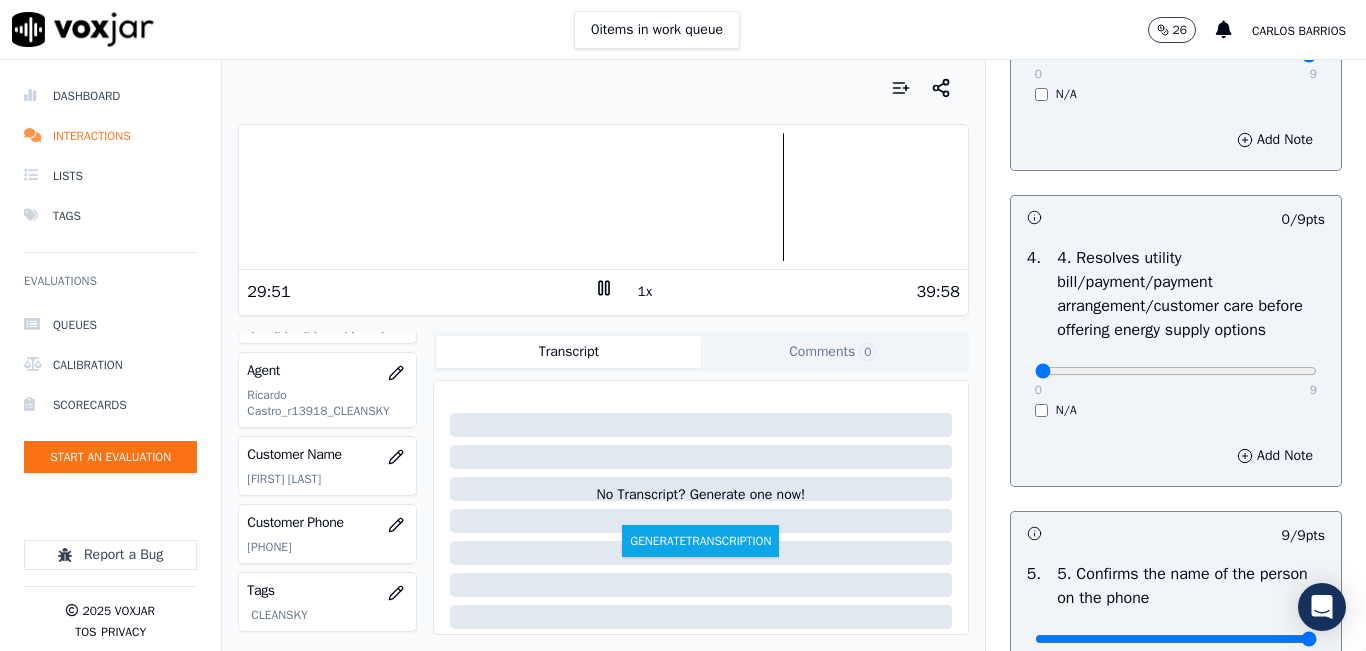 scroll, scrollTop: 842, scrollLeft: 0, axis: vertical 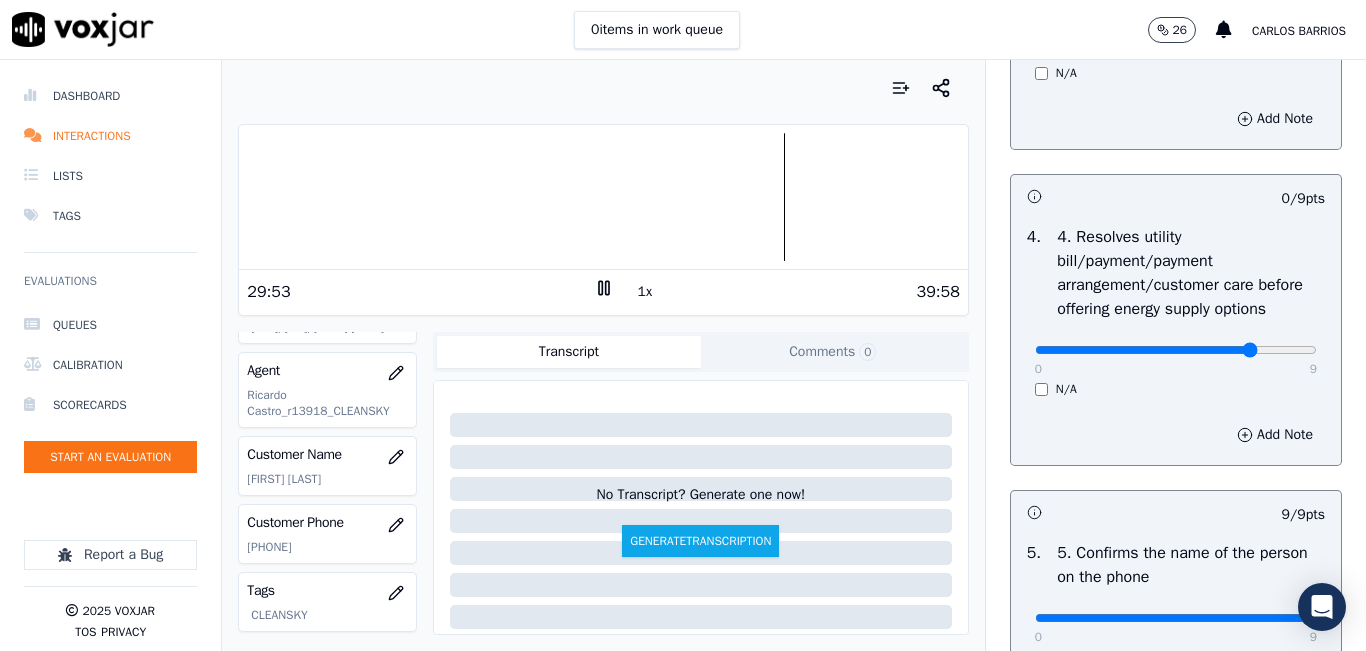type on "7" 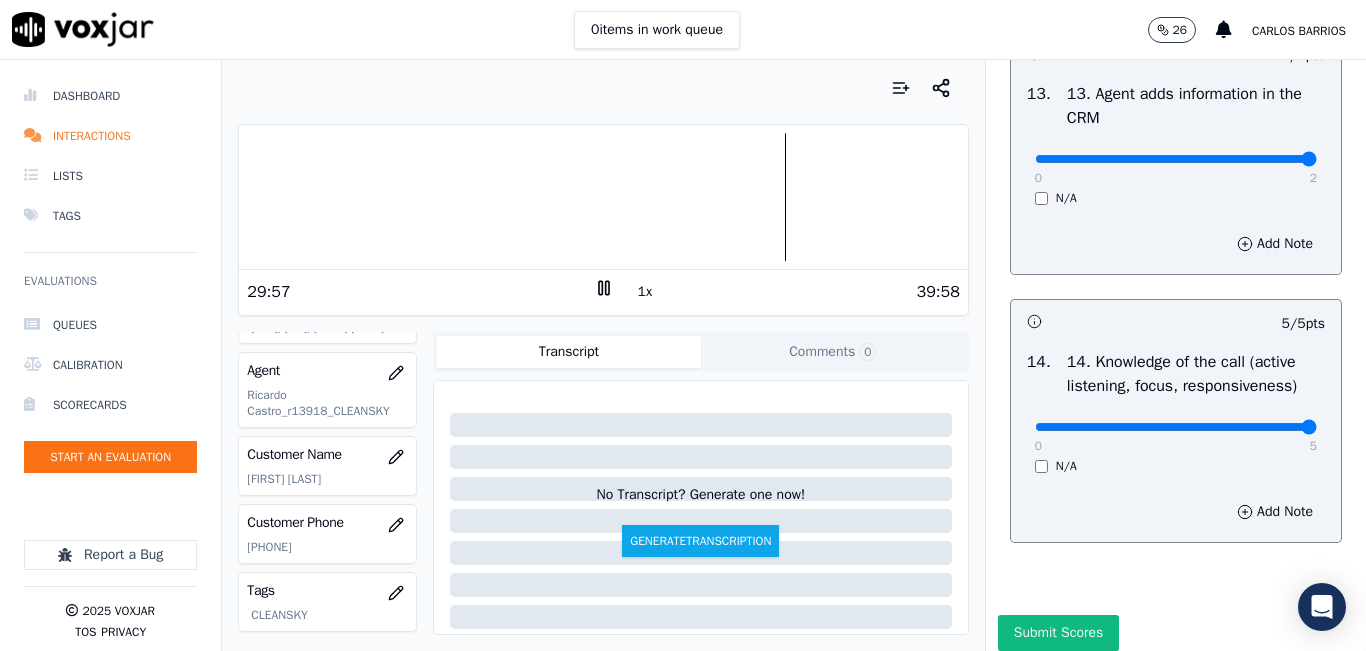 scroll, scrollTop: 3642, scrollLeft: 0, axis: vertical 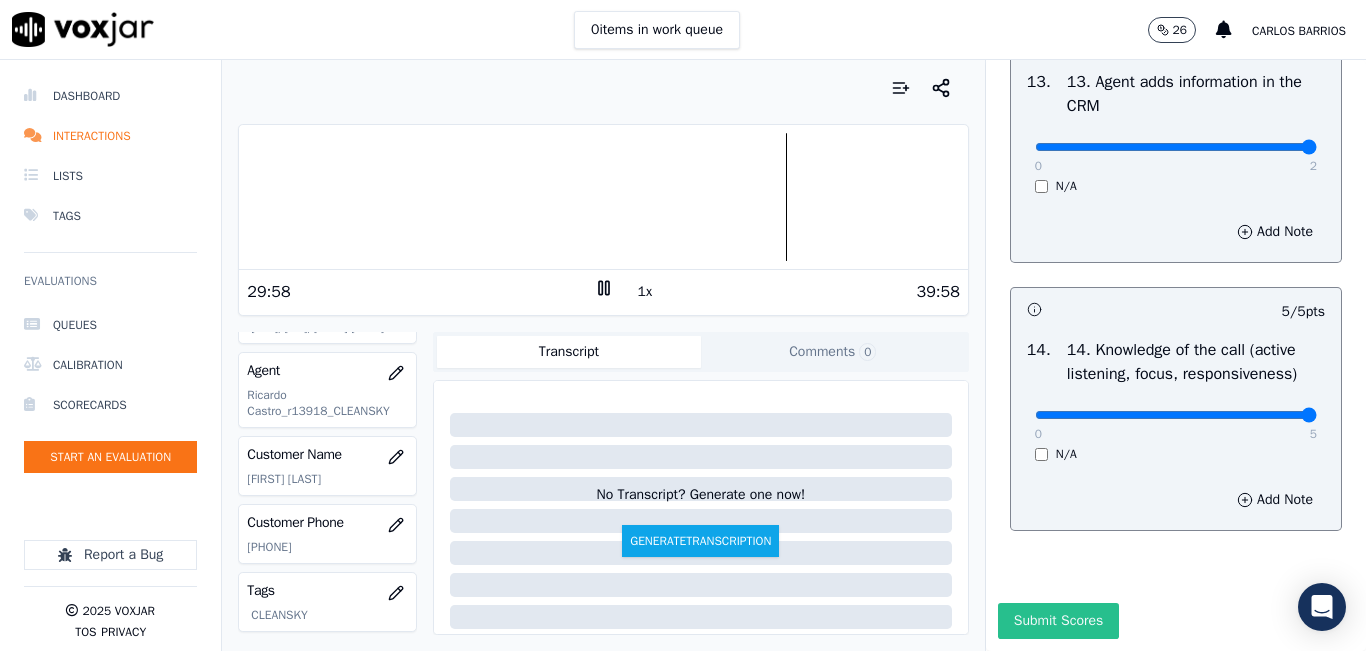 click on "Submit Scores" at bounding box center (1058, 621) 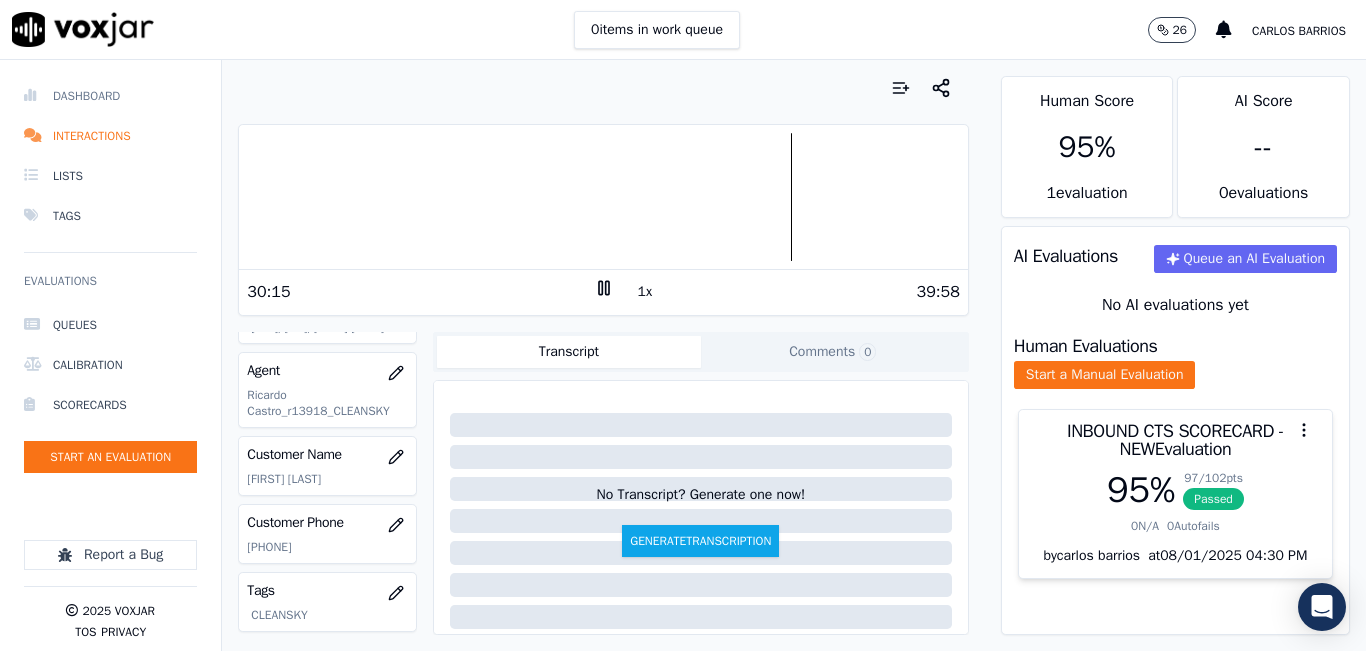 click on "Dashboard" at bounding box center (110, 96) 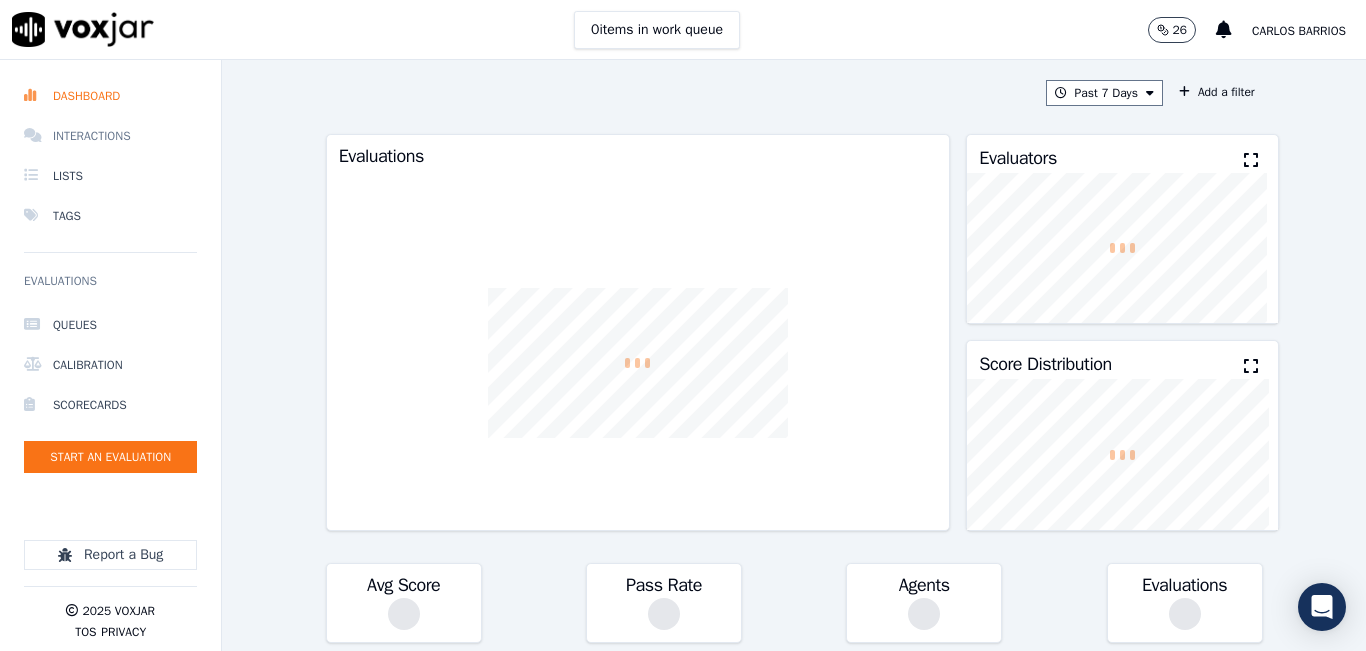 click on "Interactions" at bounding box center (110, 136) 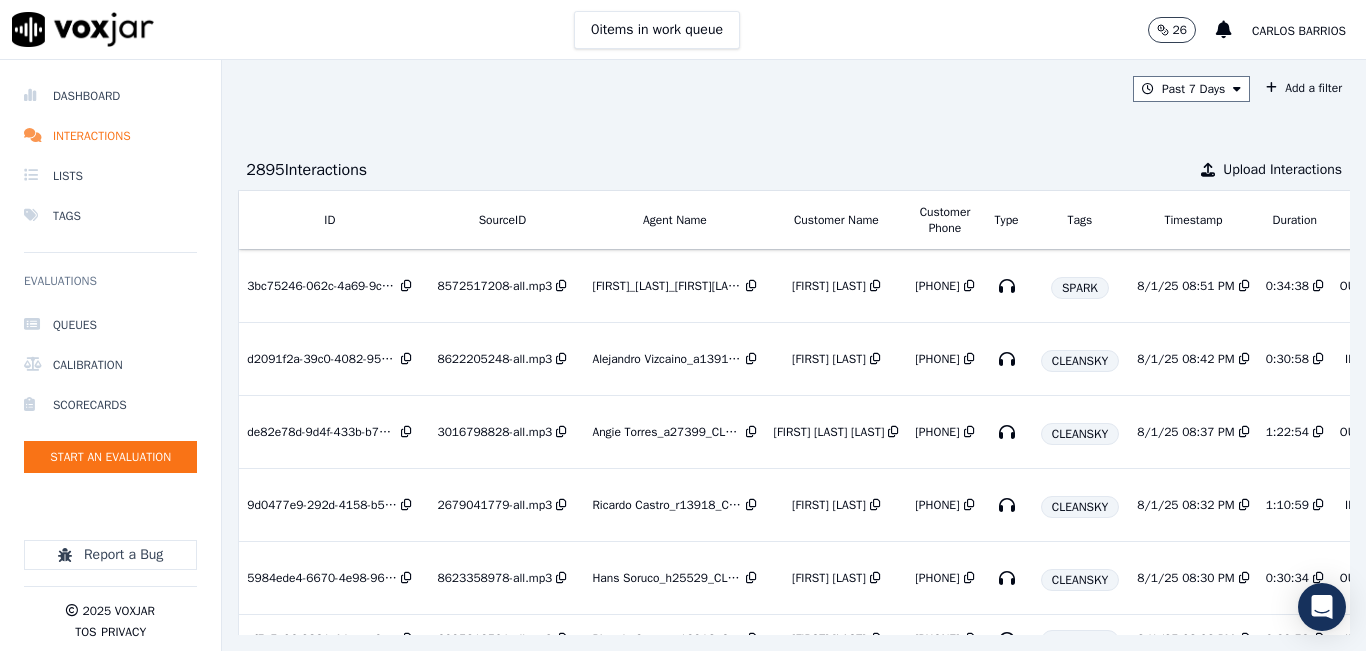 scroll, scrollTop: 0, scrollLeft: 332, axis: horizontal 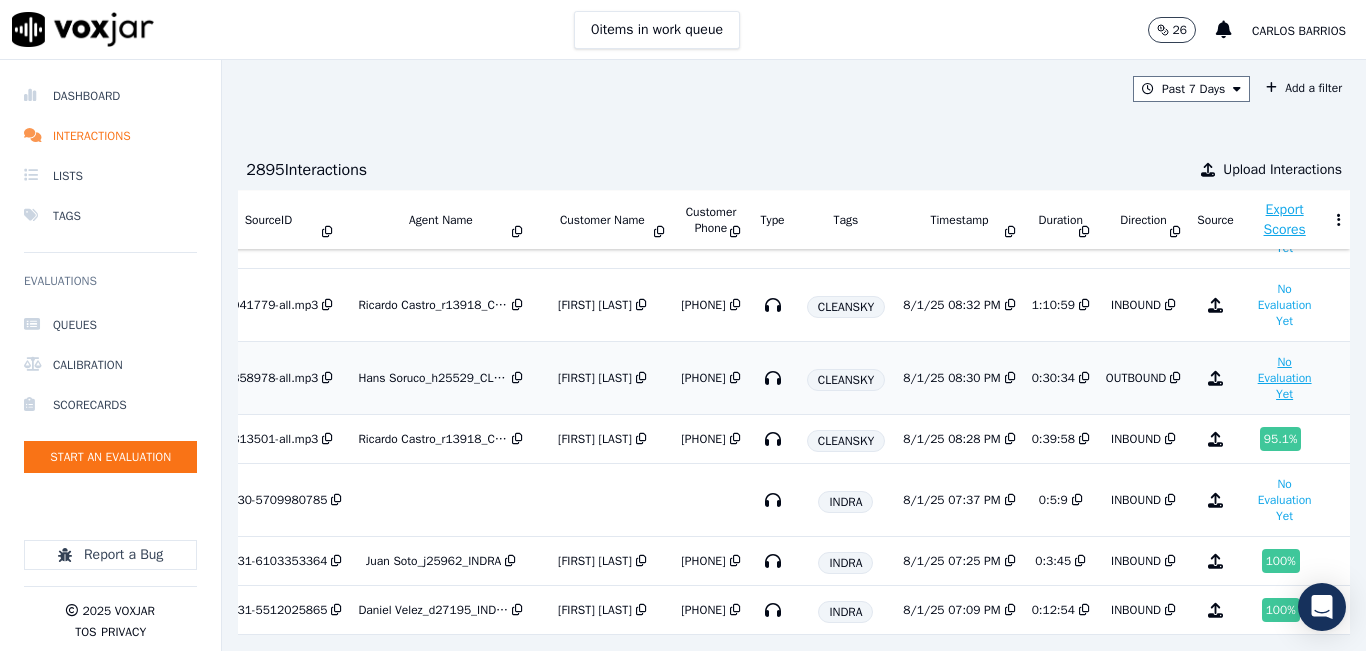 click on "No Evaluation Yet" at bounding box center (1285, 378) 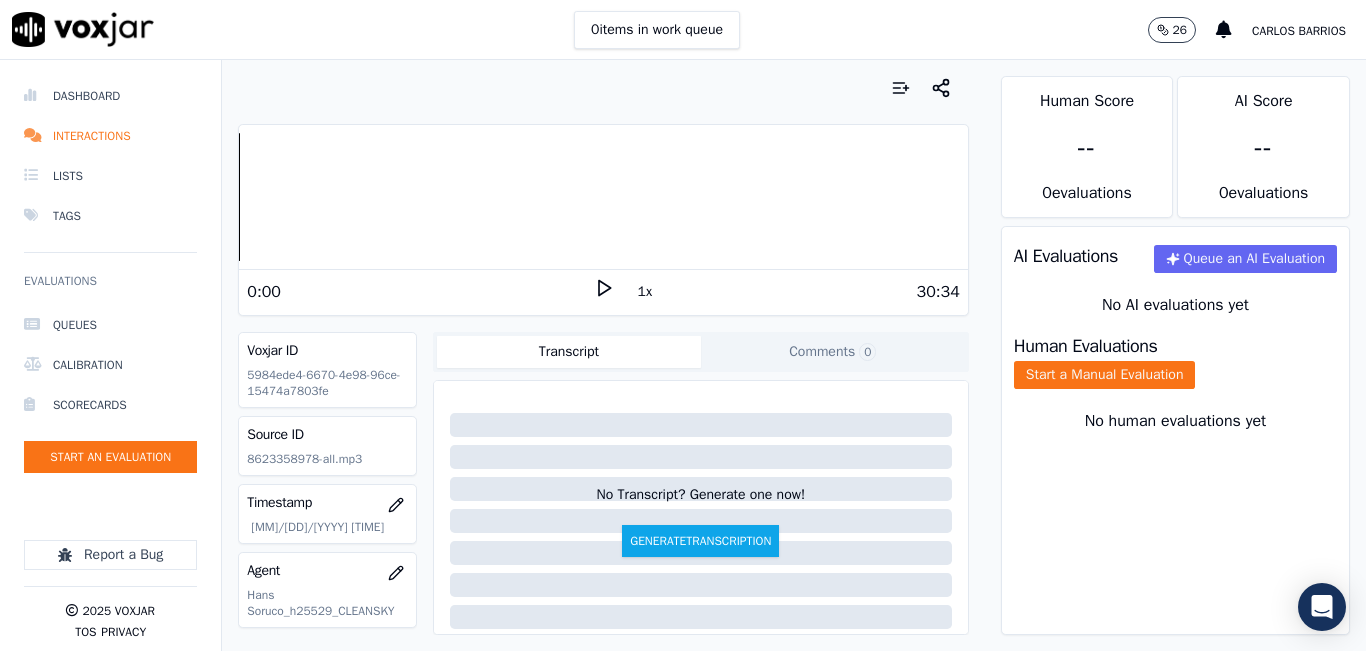 click 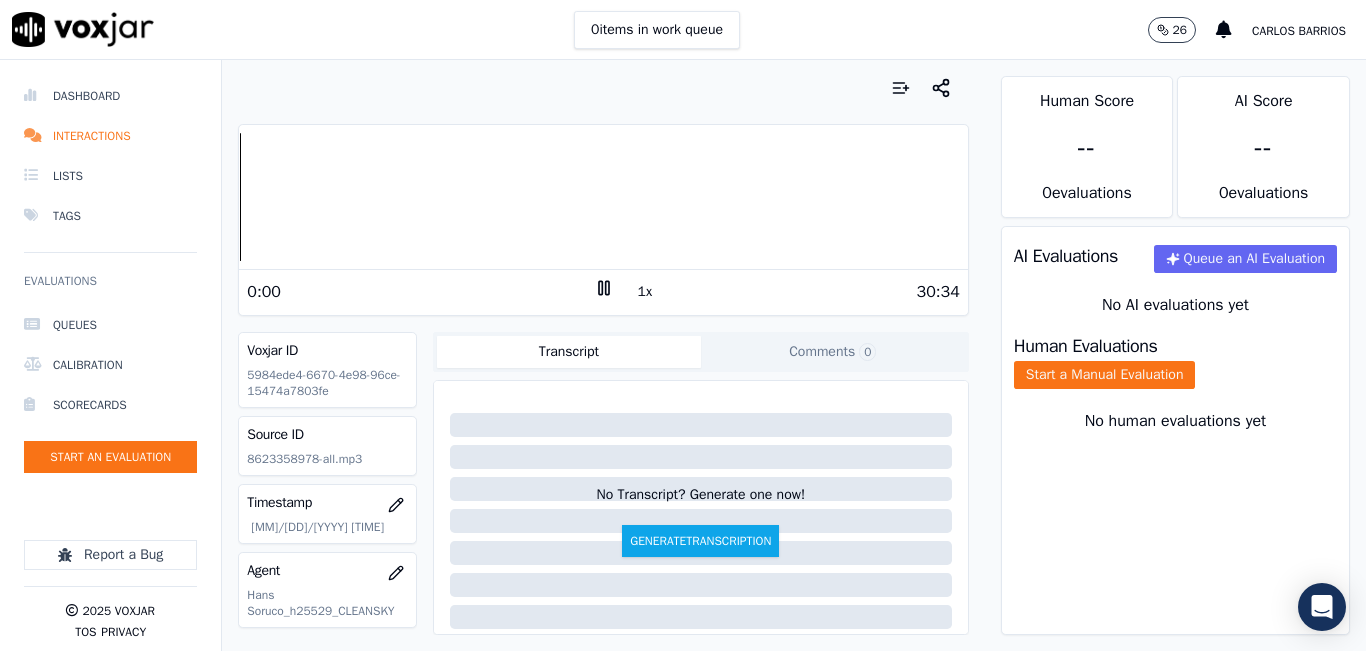 click on "1x" at bounding box center [645, 292] 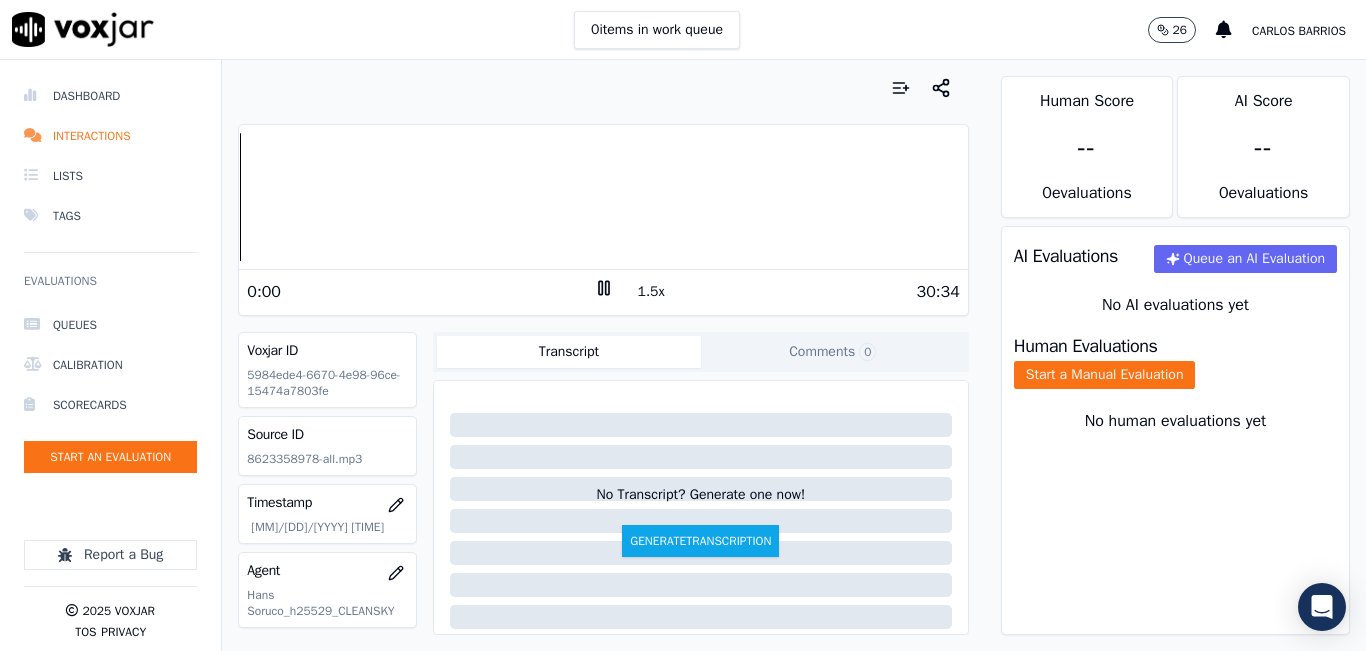 click on "1.5x" at bounding box center [651, 292] 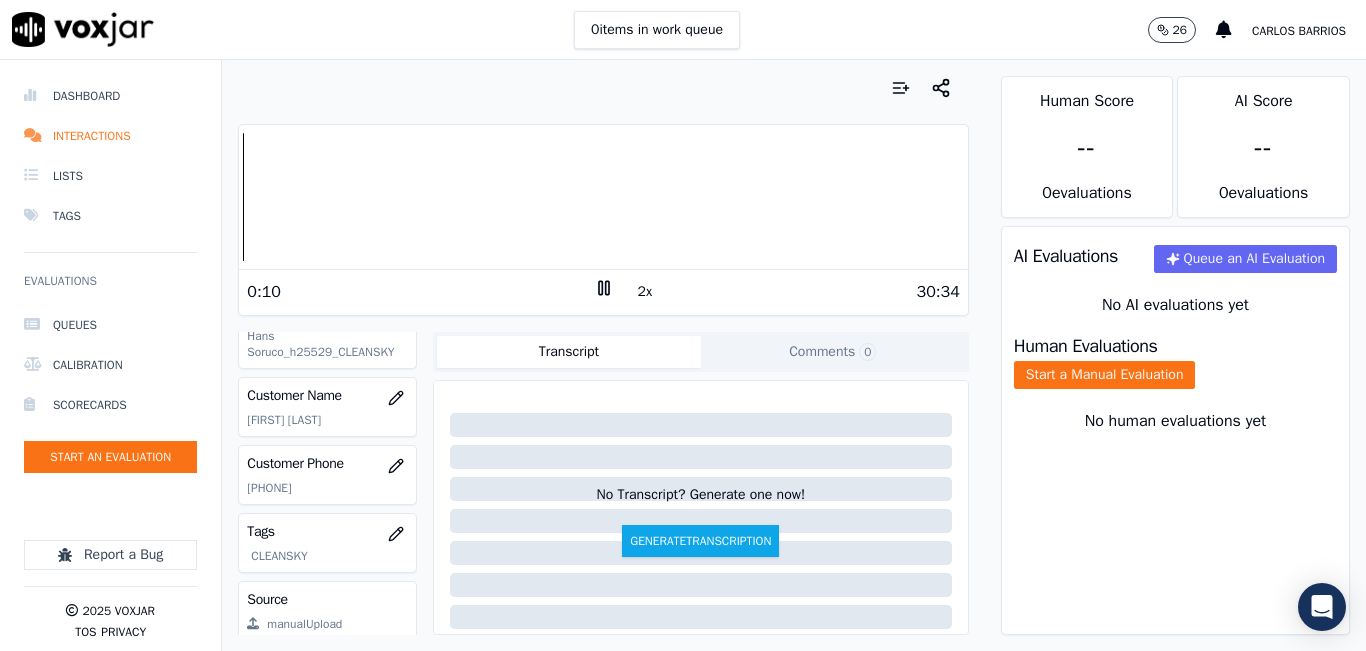scroll, scrollTop: 300, scrollLeft: 0, axis: vertical 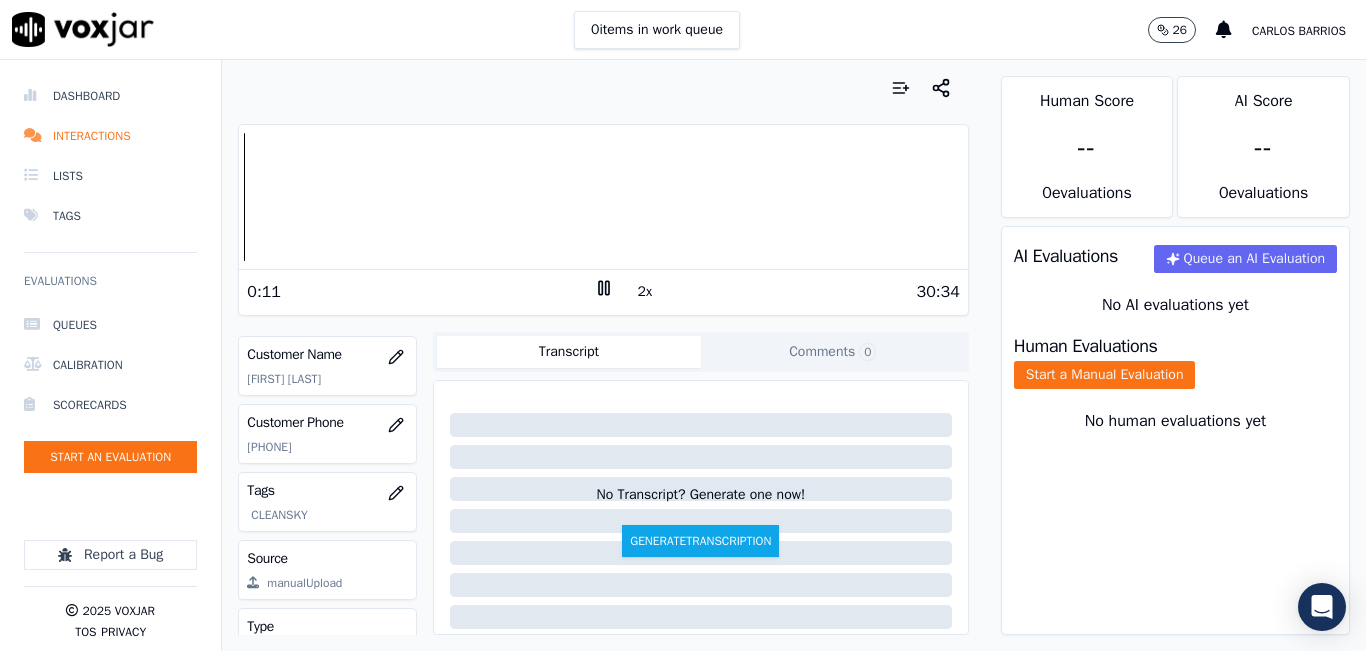 click on "[PHONE]" 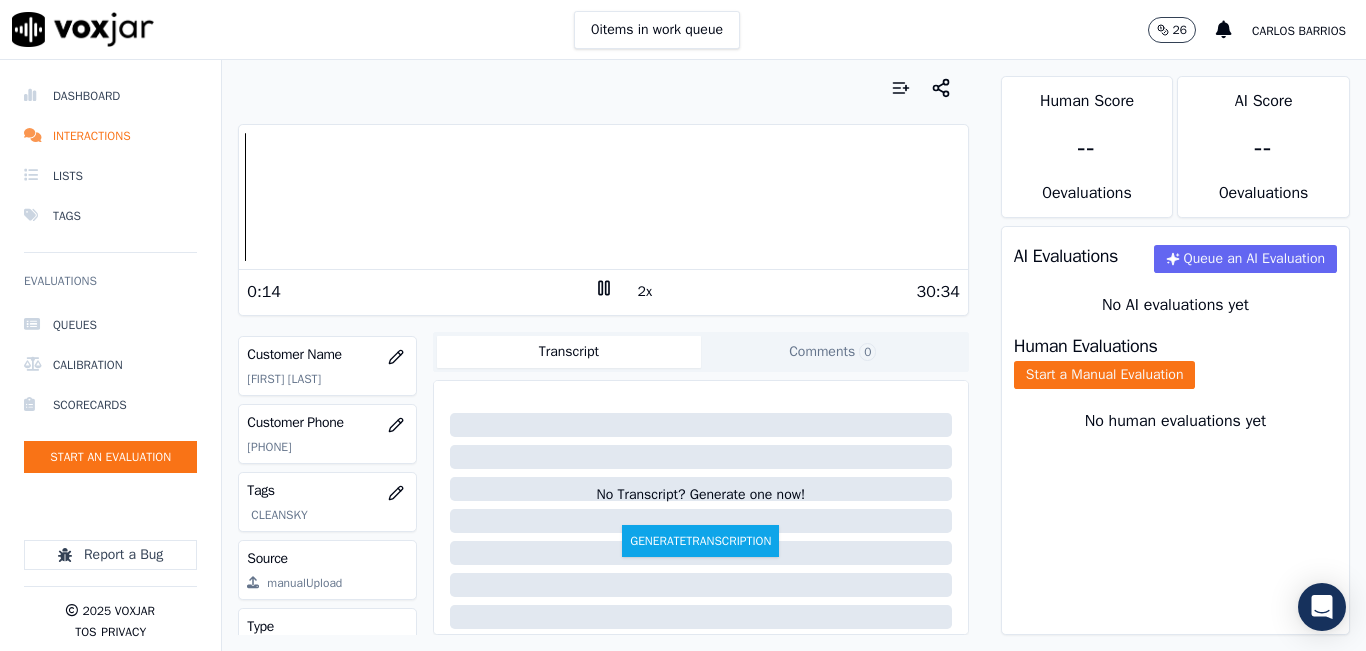 drag, startPoint x: 267, startPoint y: 452, endPoint x: 254, endPoint y: 452, distance: 13 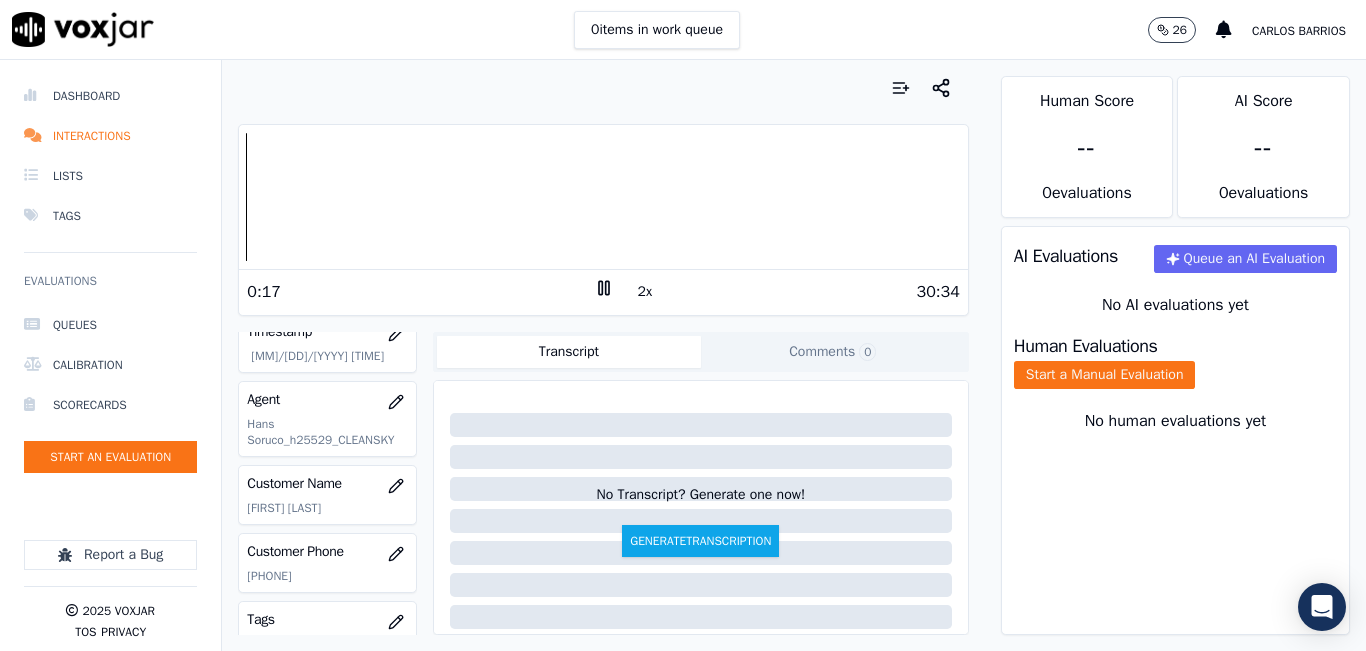 scroll, scrollTop: 200, scrollLeft: 0, axis: vertical 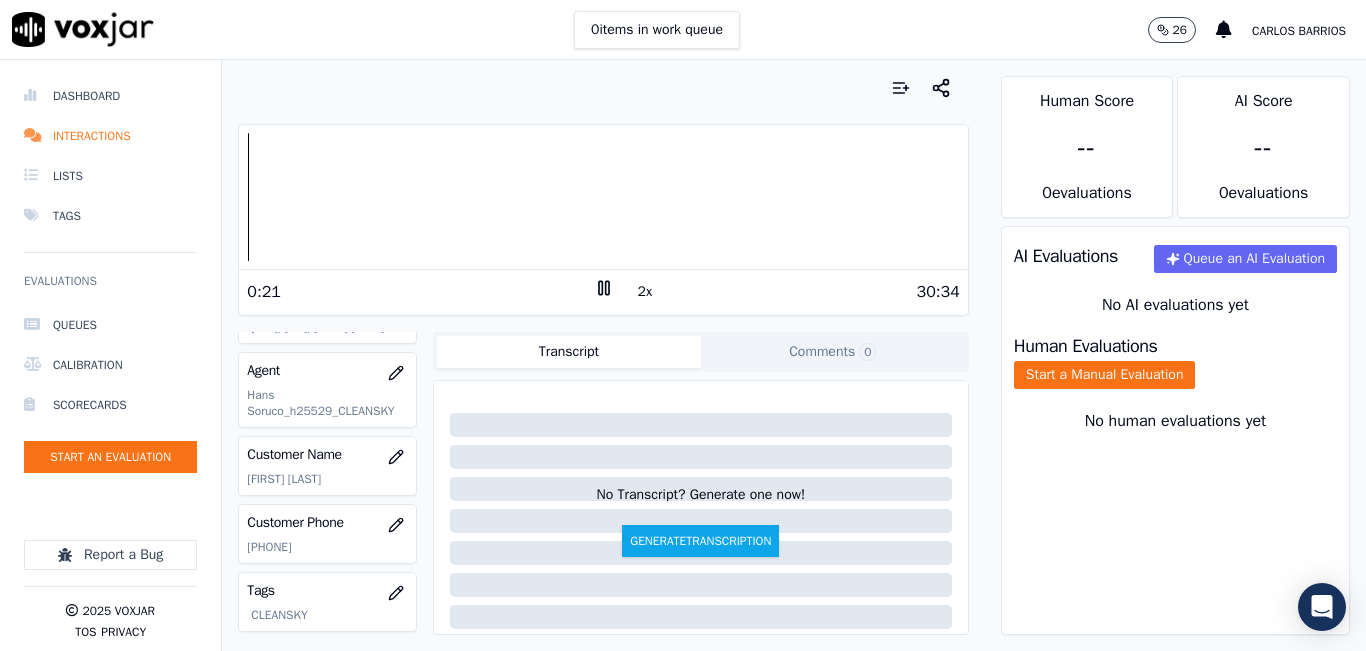 click on "[PHONE]" 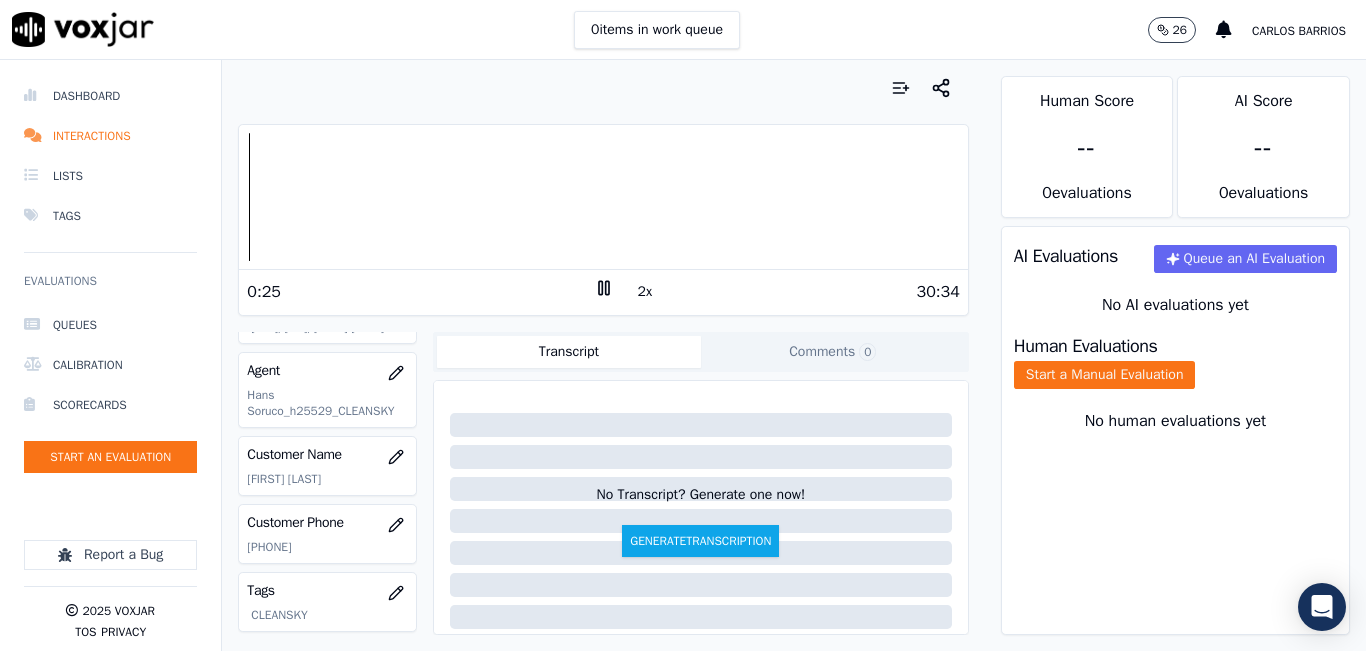 copy on "[PHONE]" 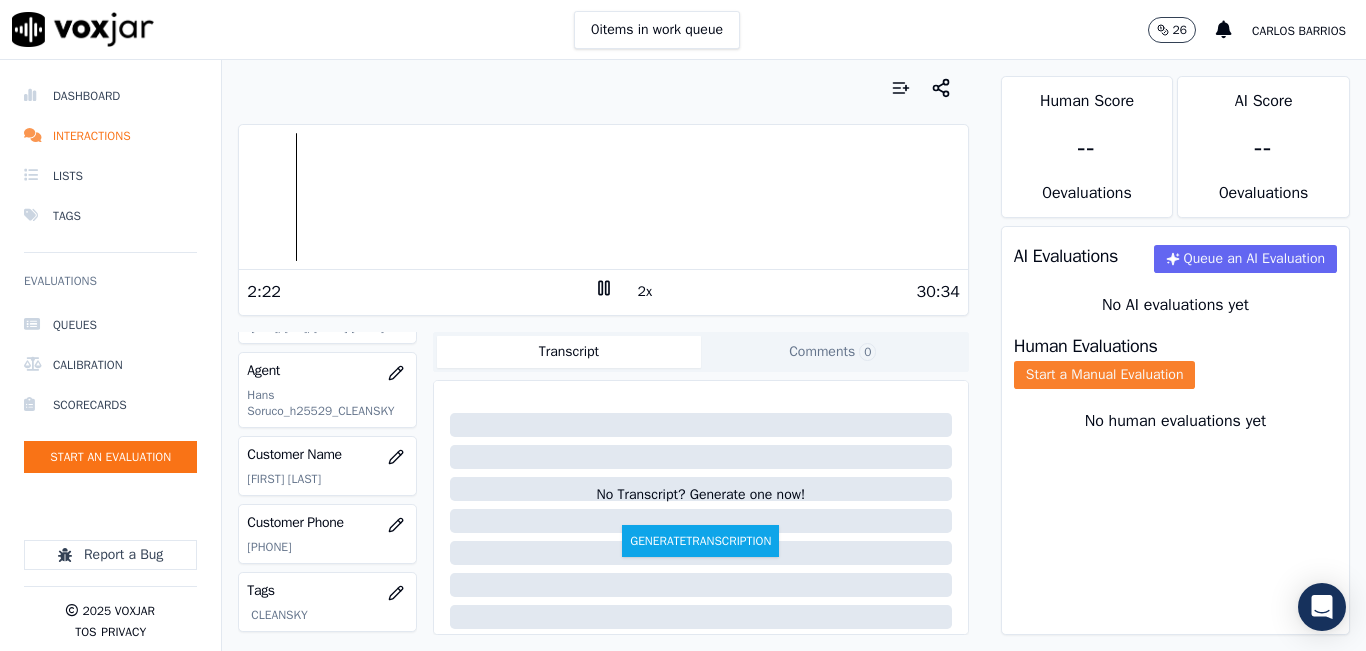click on "Start a Manual Evaluation" 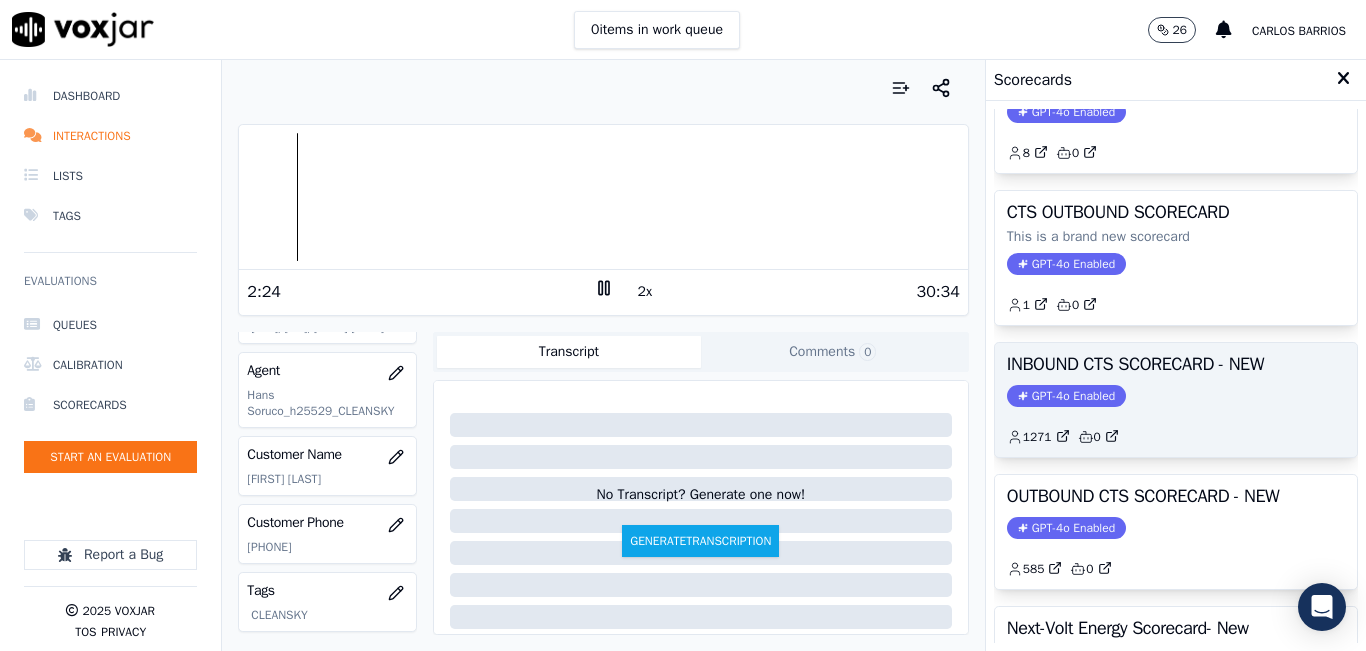 scroll, scrollTop: 200, scrollLeft: 0, axis: vertical 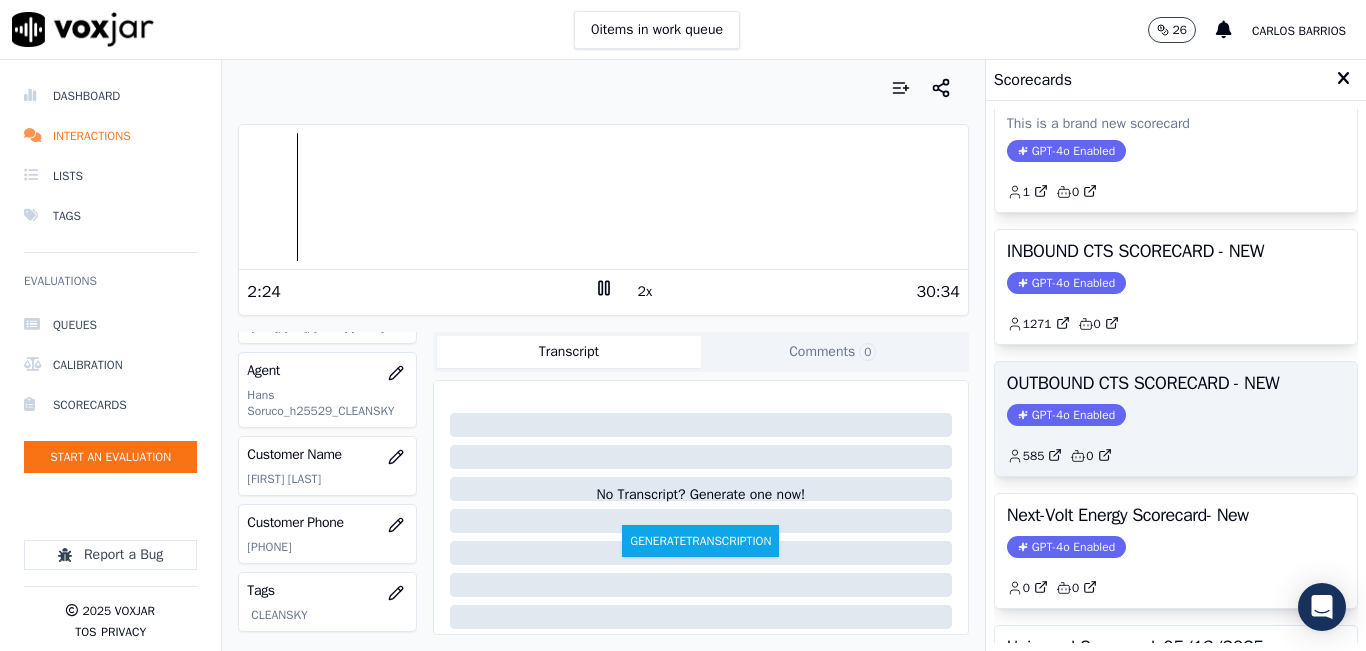 click on "OUTBOUND CTS SCORECARD - NEW        GPT-4o Enabled       585         0" at bounding box center [1176, 419] 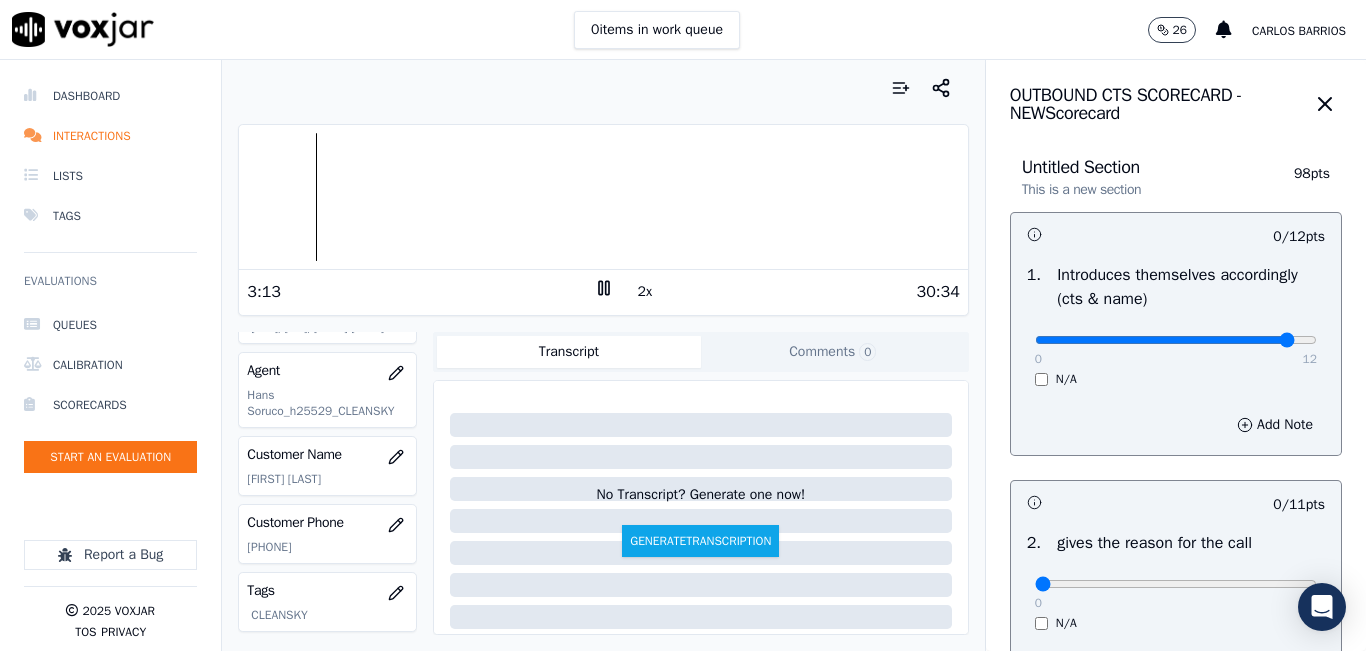 click at bounding box center [1176, 340] 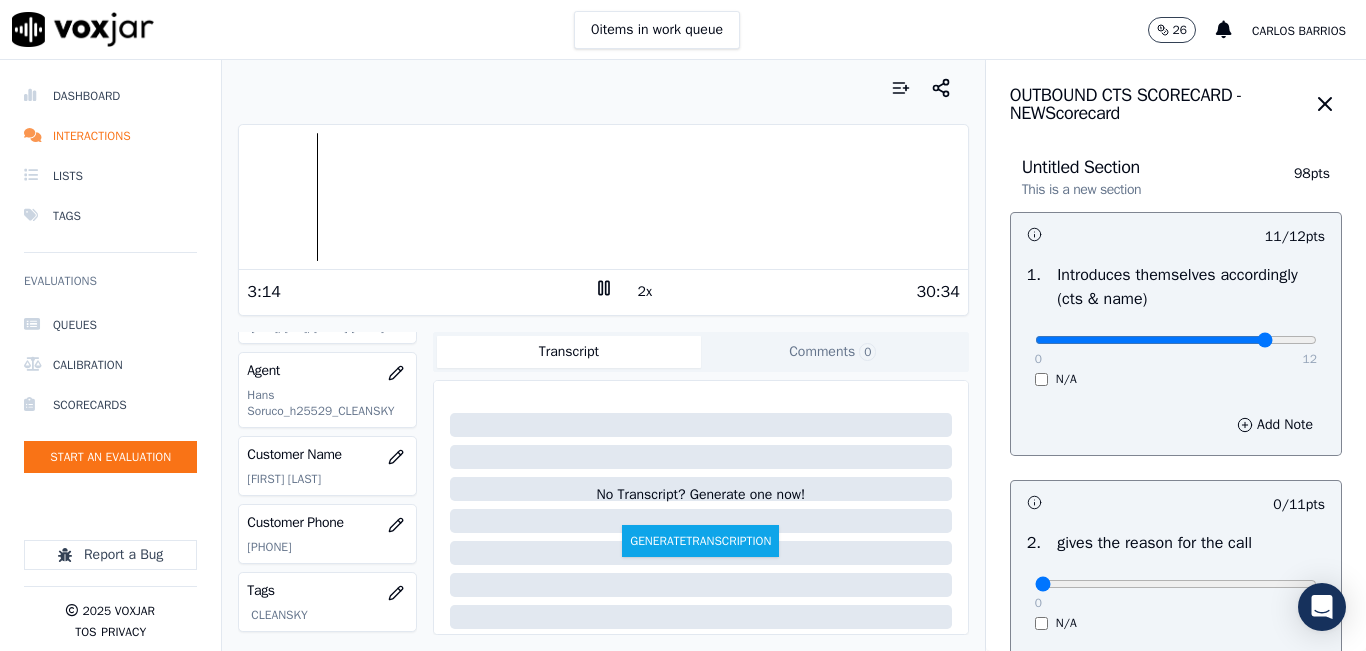 type on "10" 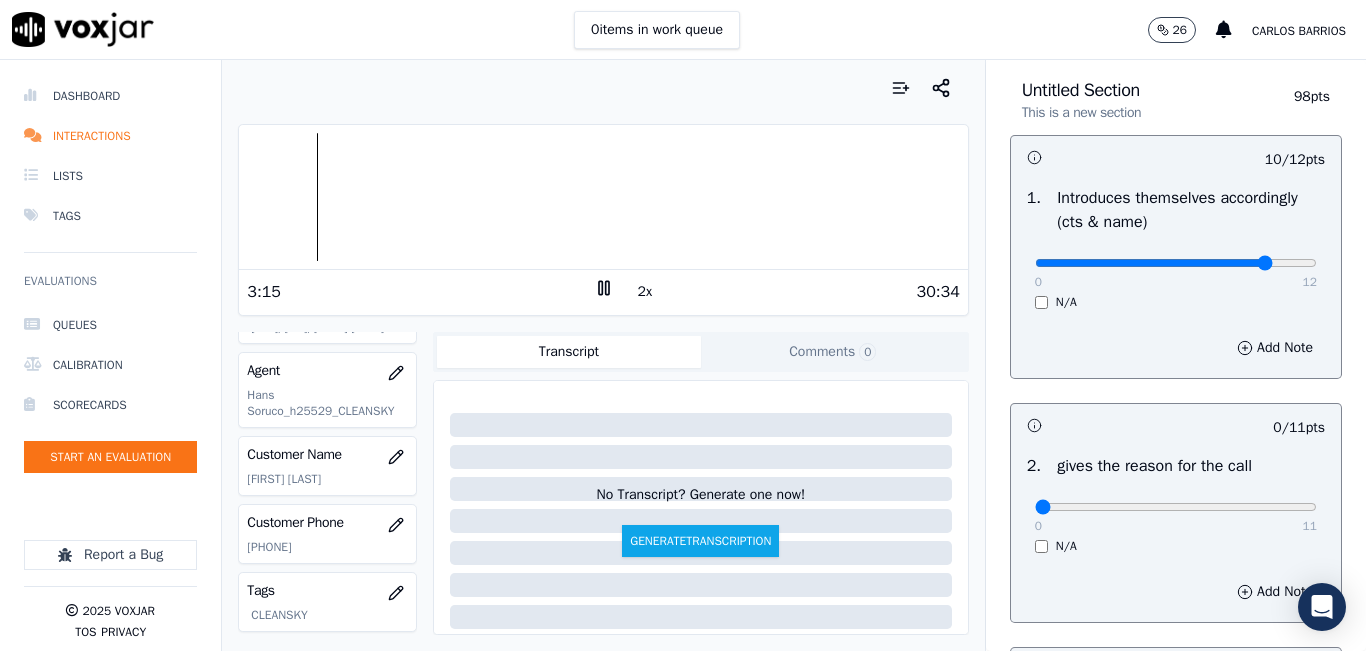 scroll, scrollTop: 200, scrollLeft: 0, axis: vertical 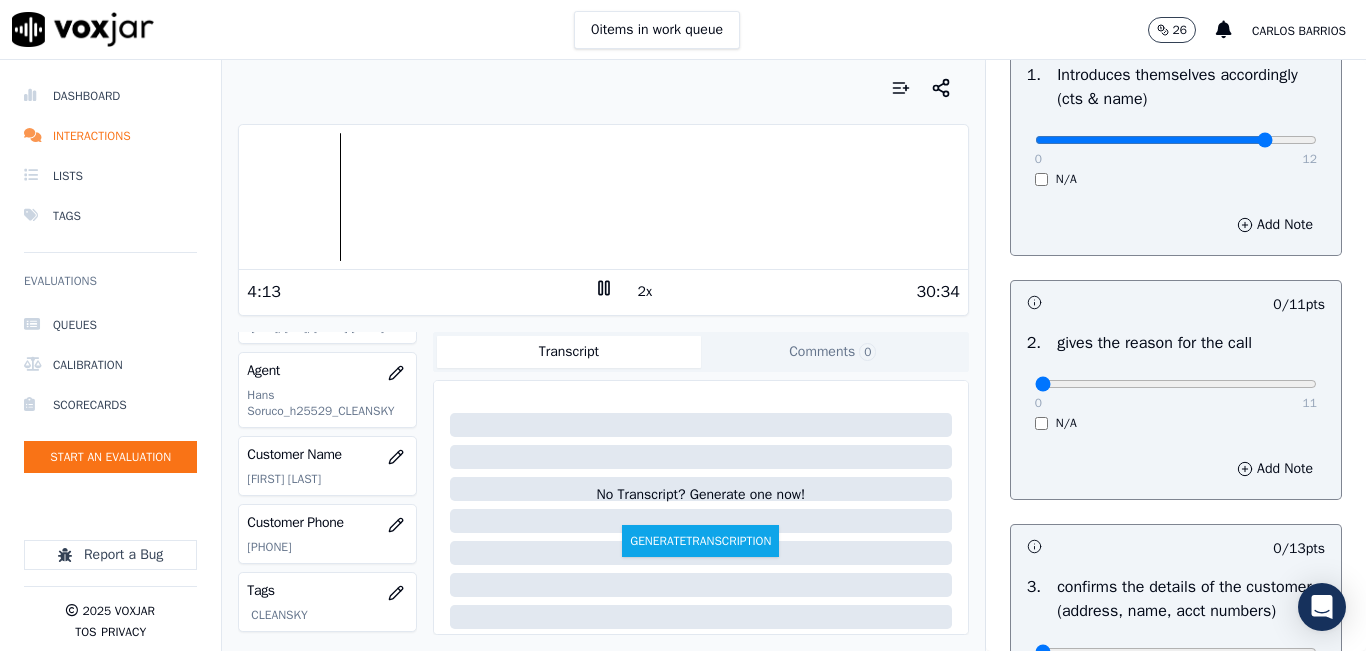 click at bounding box center [603, 88] 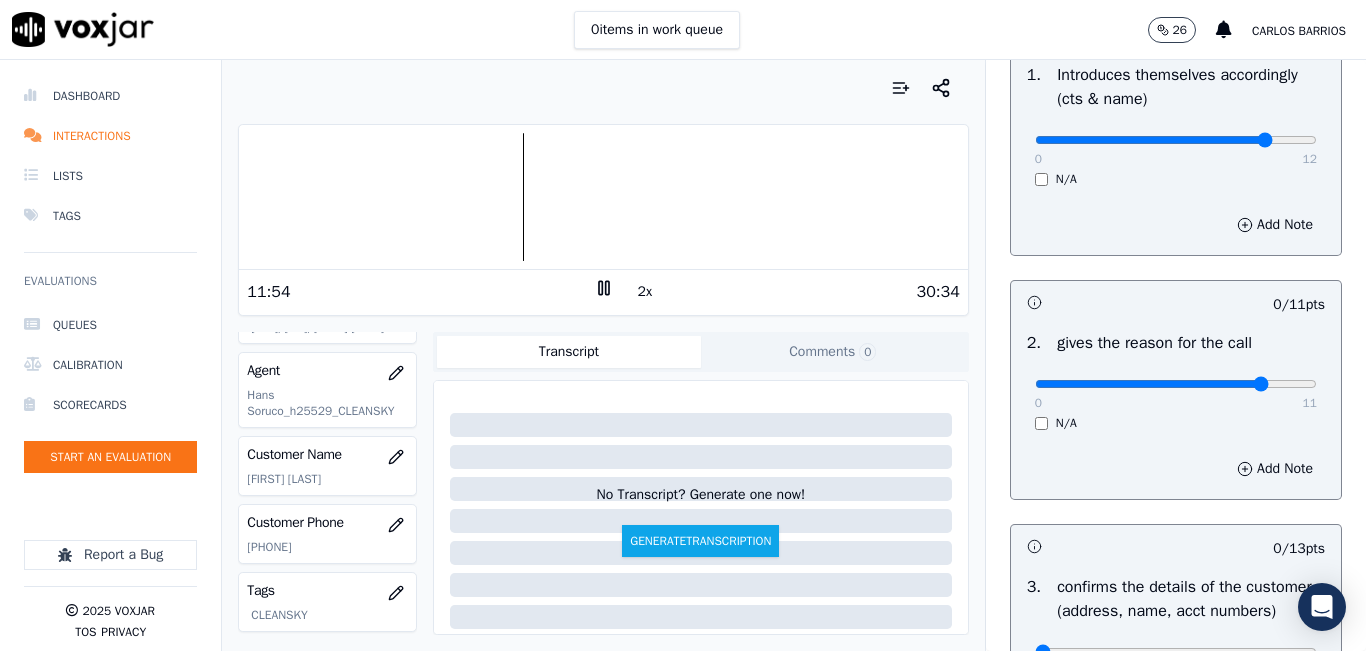 type on "9" 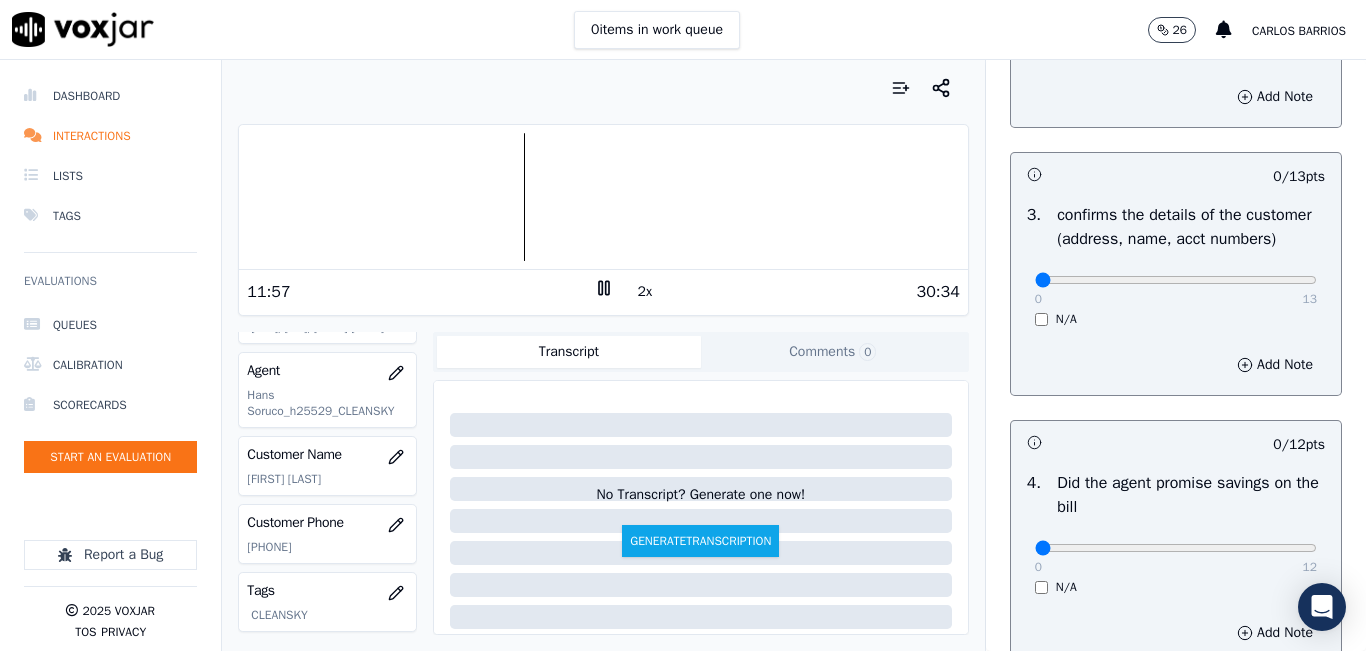 scroll, scrollTop: 600, scrollLeft: 0, axis: vertical 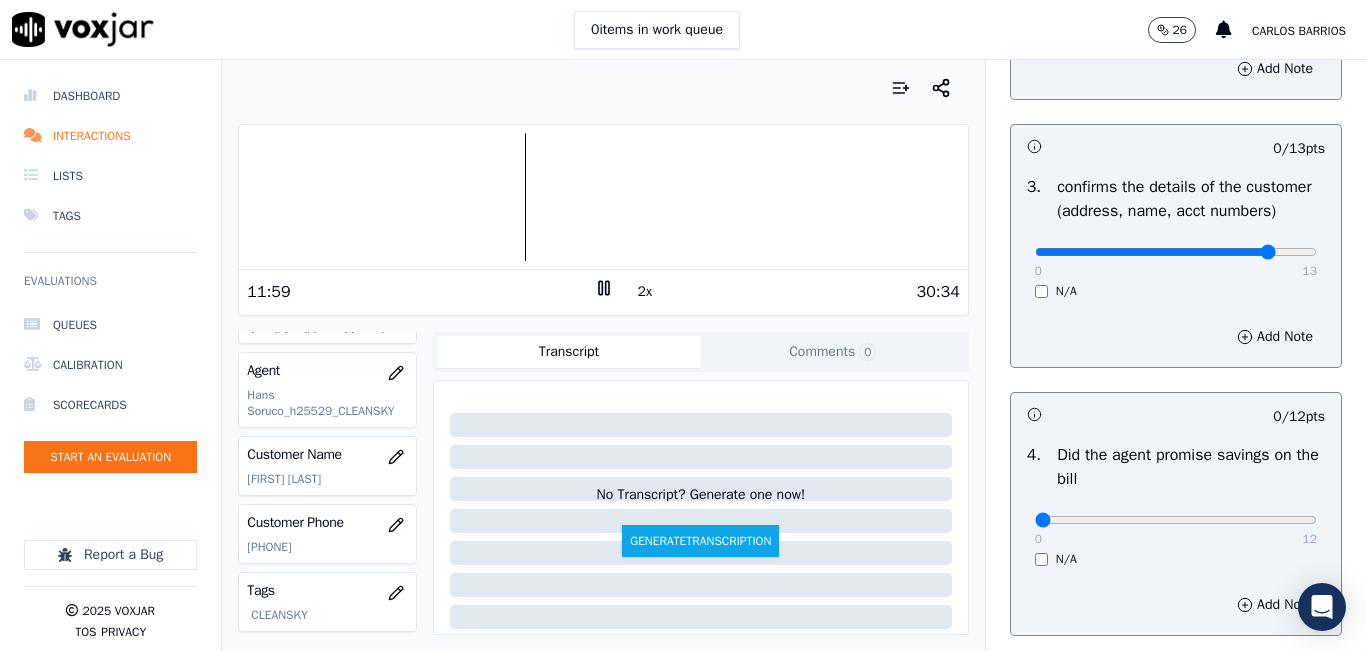 type on "11" 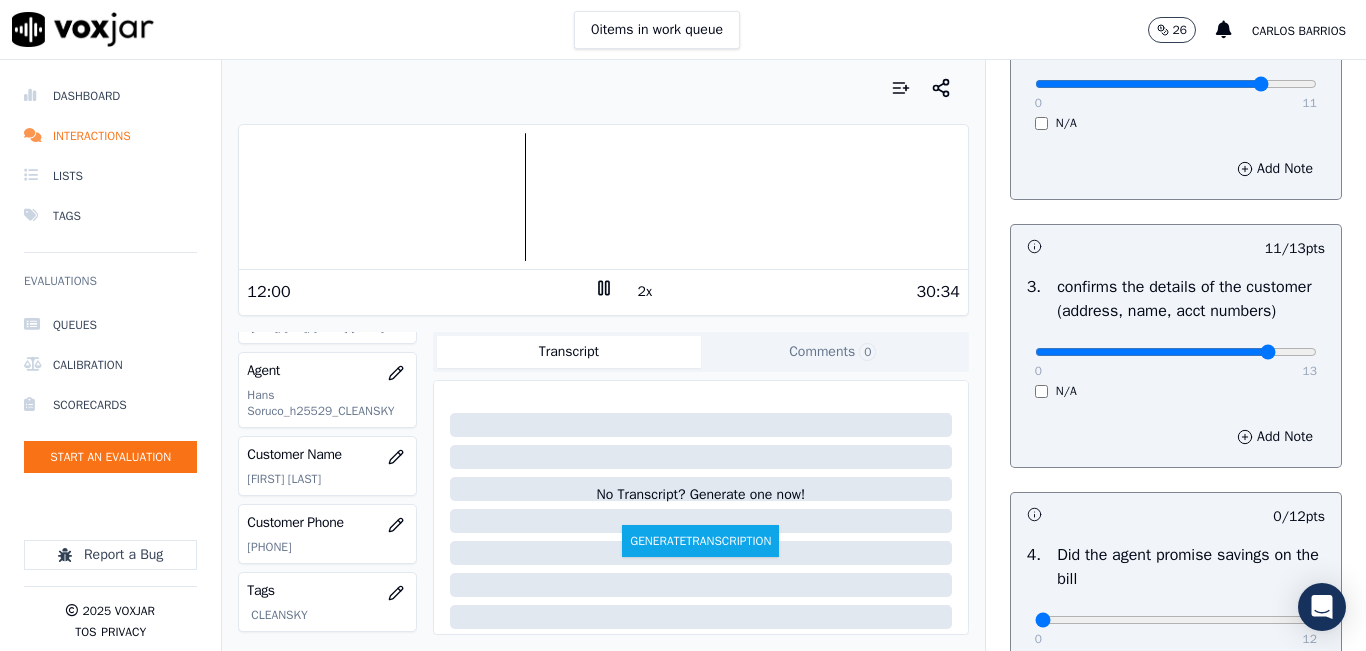 scroll, scrollTop: 400, scrollLeft: 0, axis: vertical 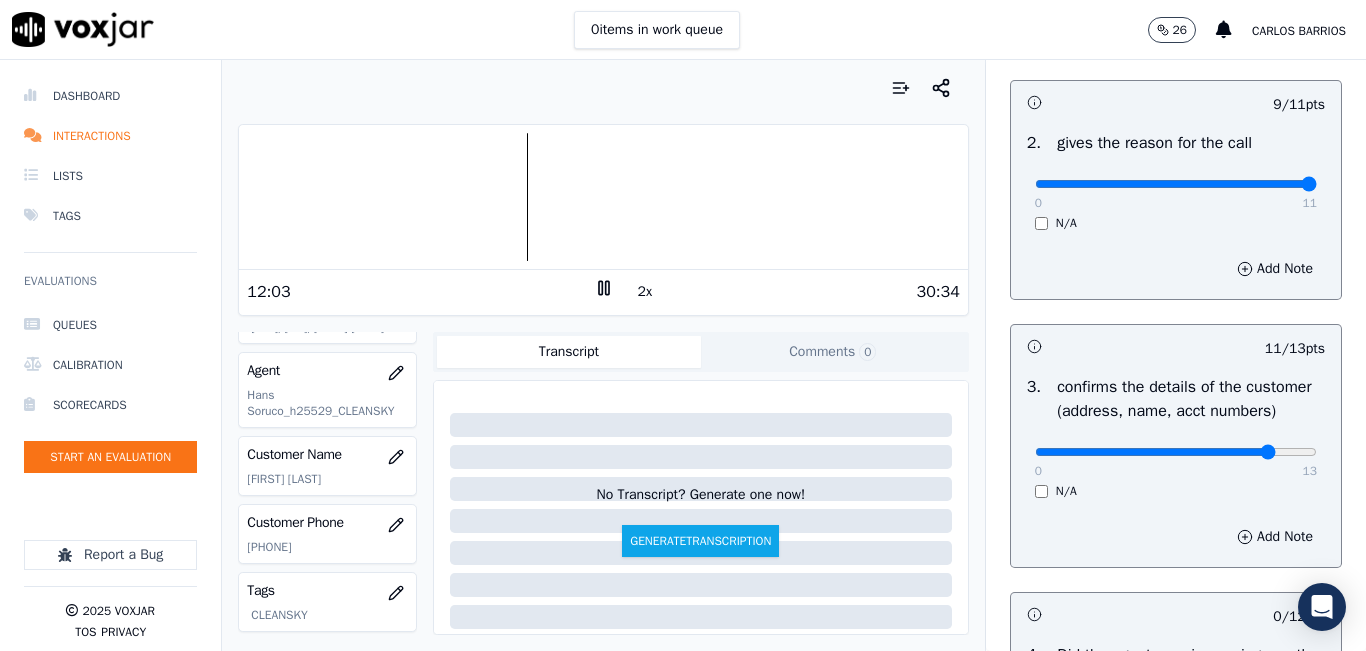 drag, startPoint x: 1225, startPoint y: 192, endPoint x: 1291, endPoint y: 172, distance: 68.96376 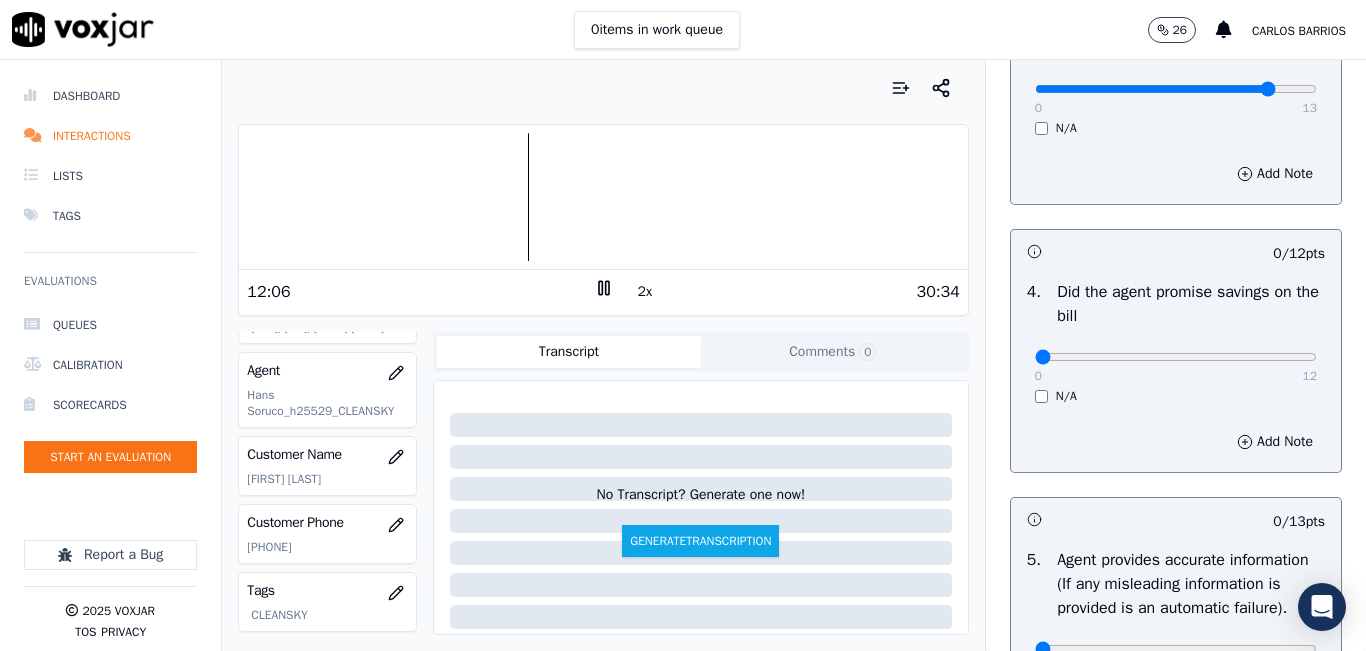 scroll, scrollTop: 800, scrollLeft: 0, axis: vertical 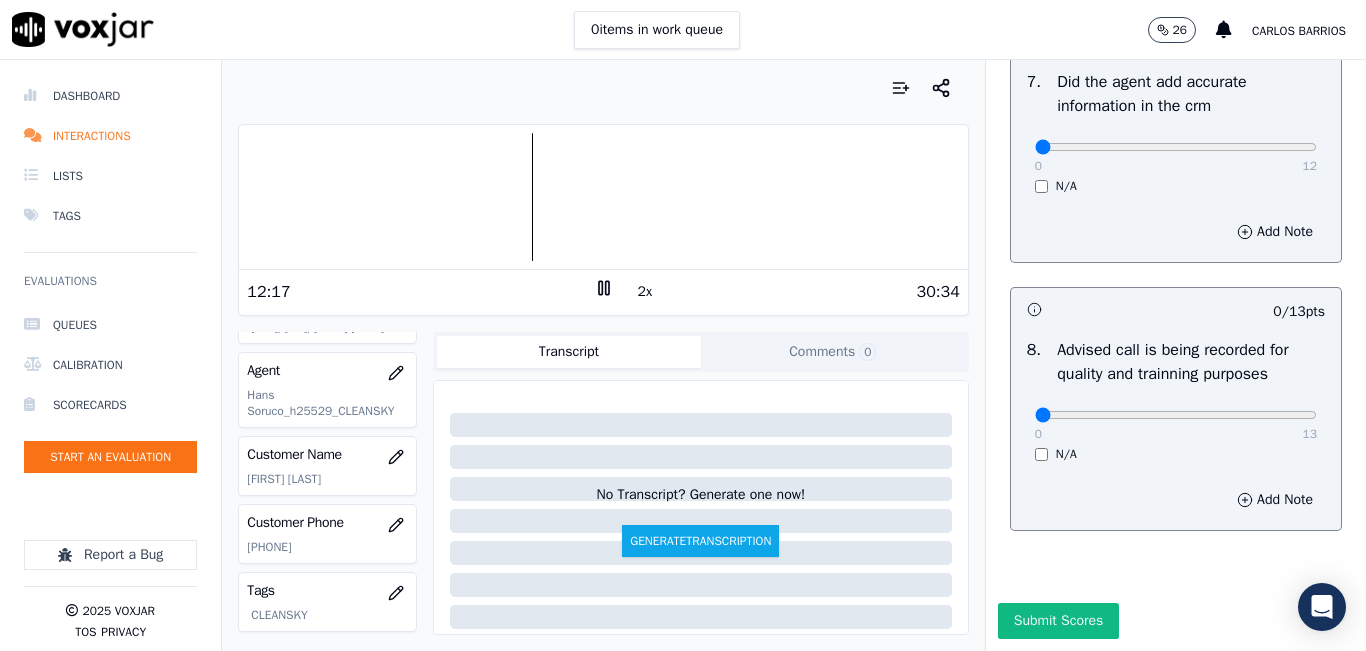 drag, startPoint x: 1264, startPoint y: 379, endPoint x: 1262, endPoint y: 364, distance: 15.132746 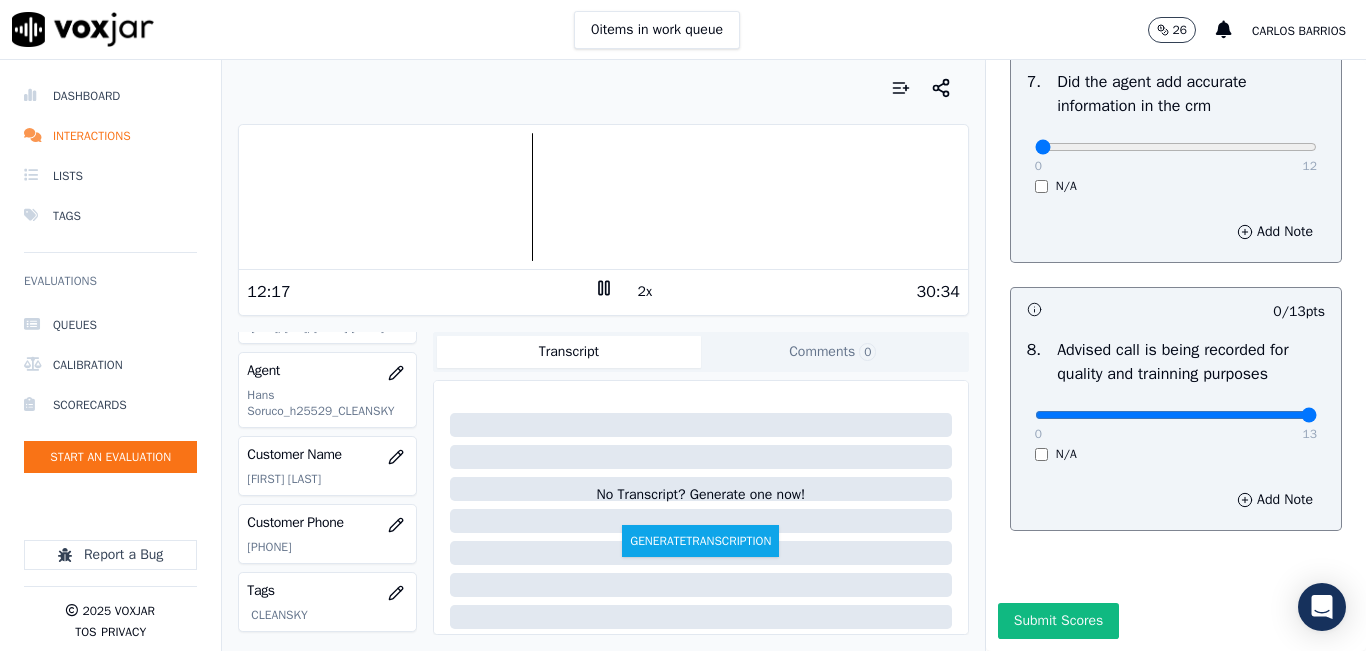 type on "13" 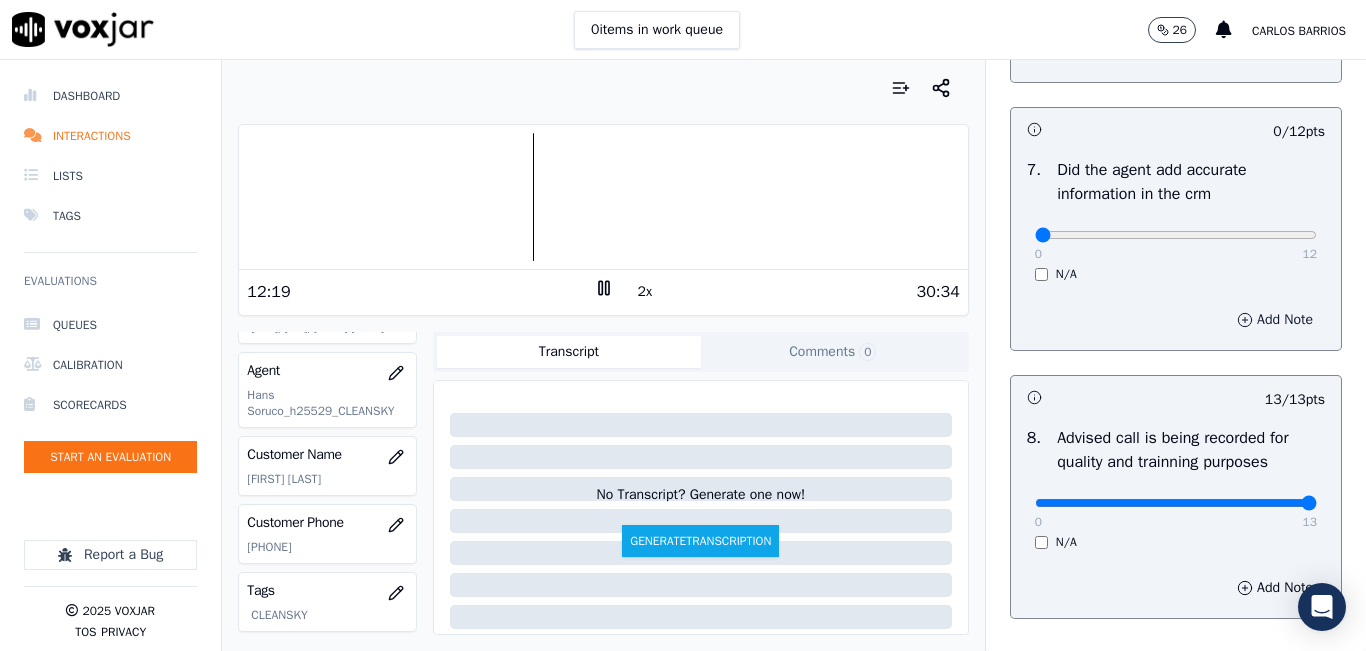 scroll, scrollTop: 1618, scrollLeft: 0, axis: vertical 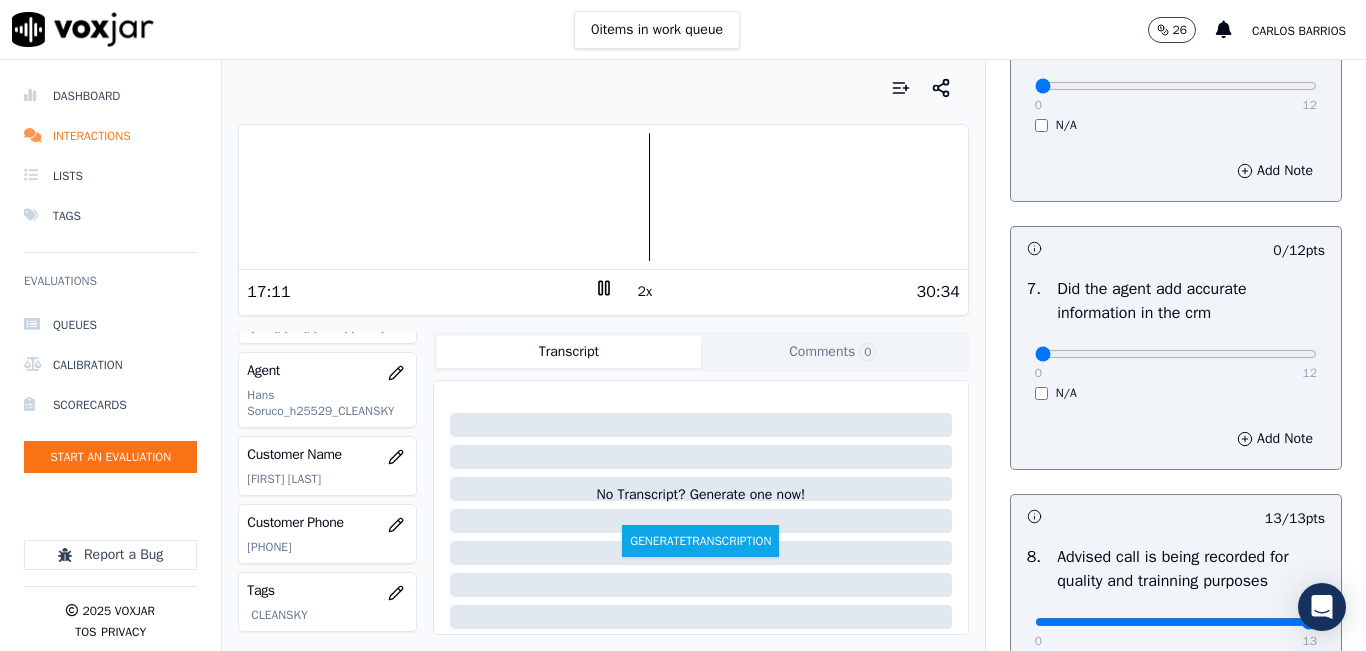 click on "2x" at bounding box center [645, 292] 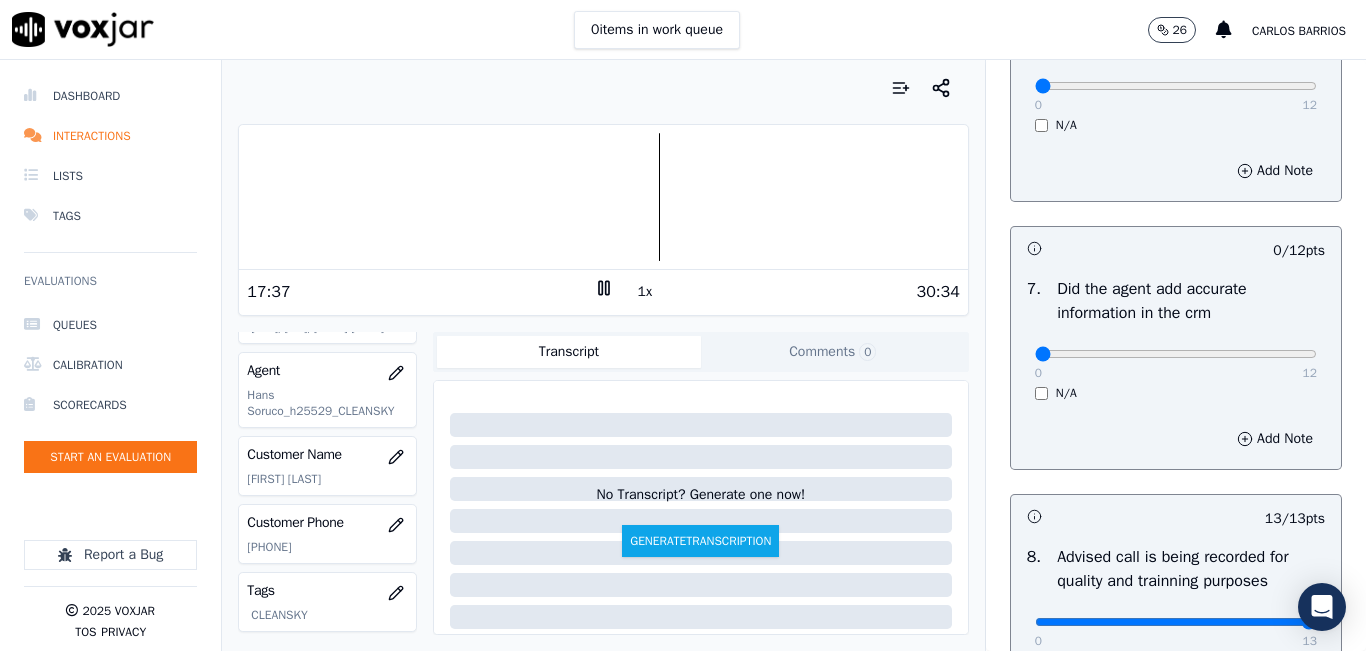 click on "1x" at bounding box center (645, 292) 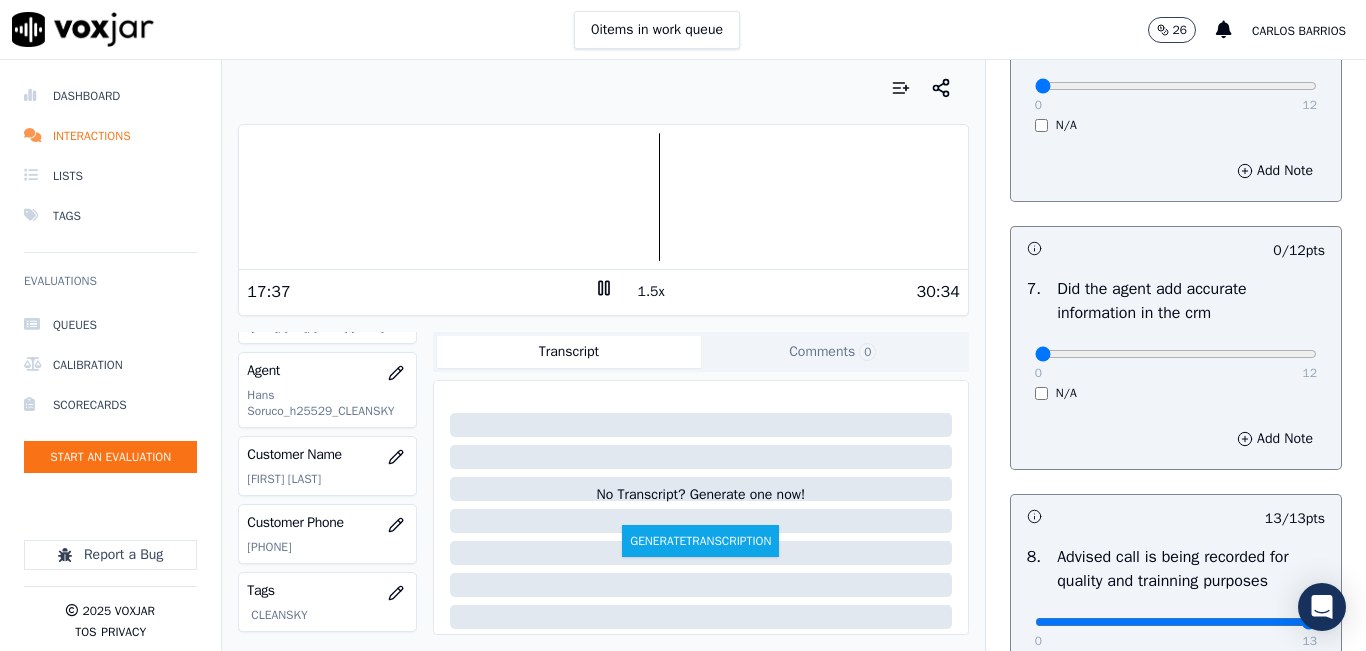 click on "1.5x" at bounding box center [651, 292] 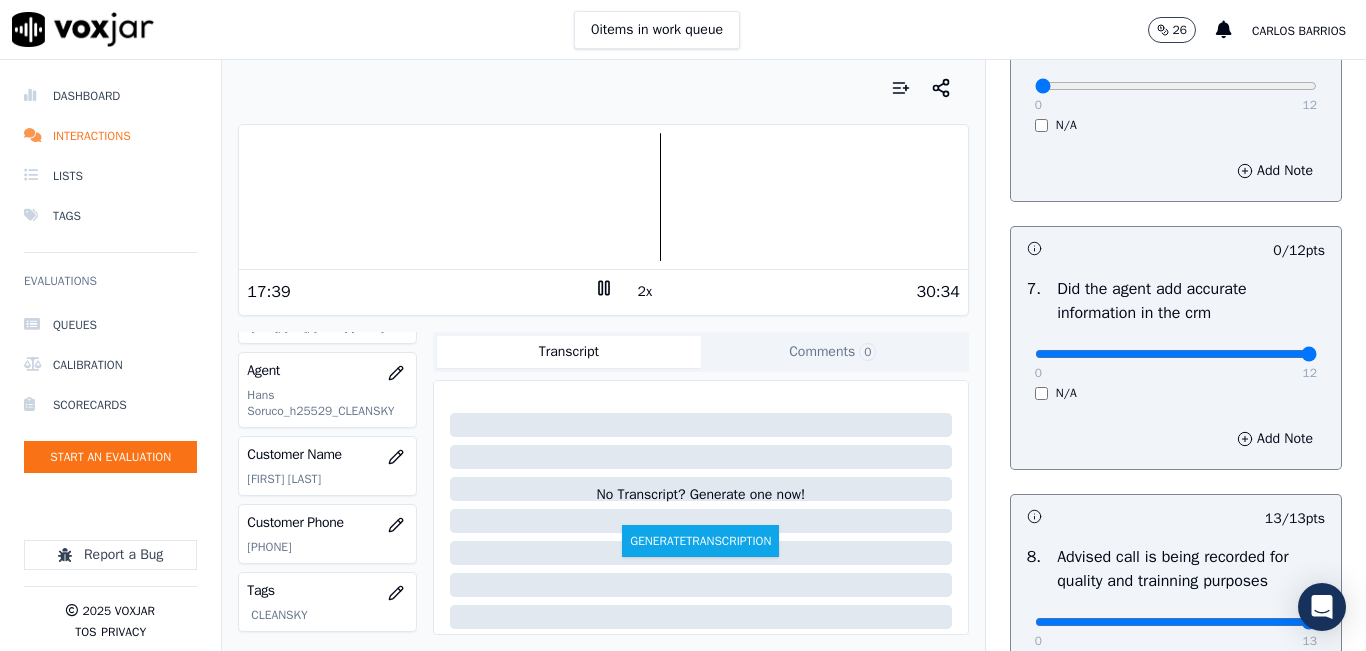 type on "12" 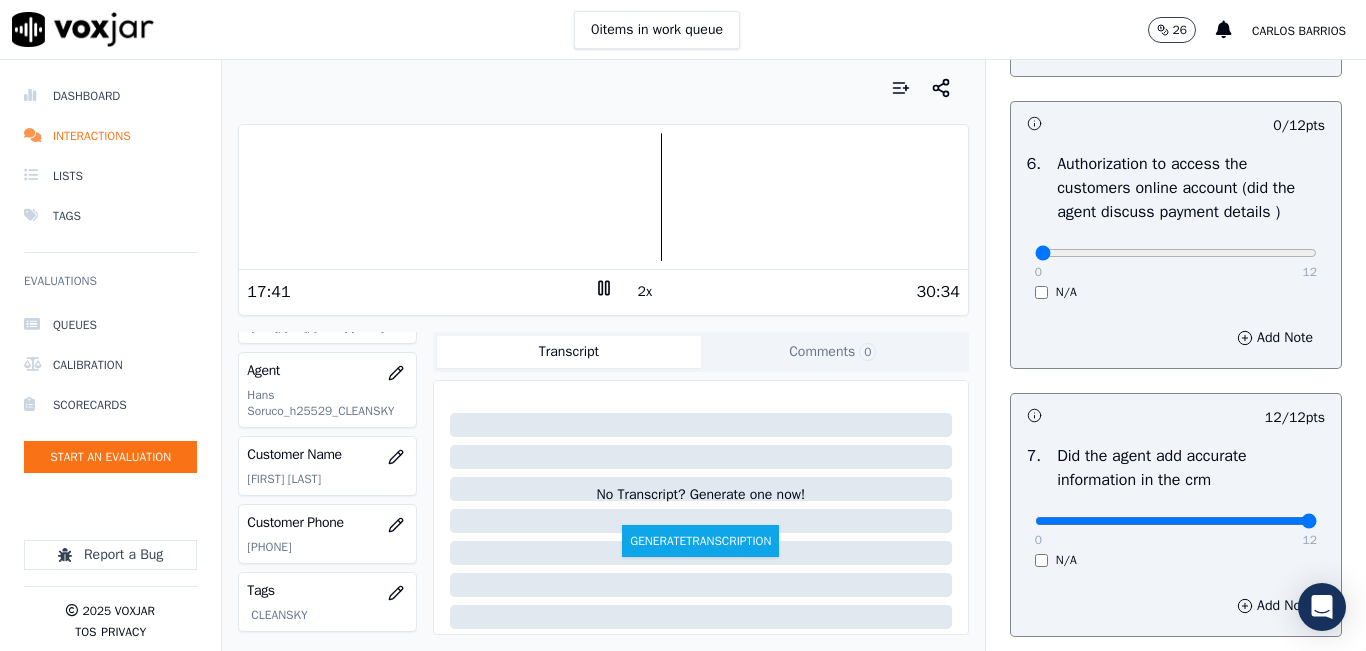 scroll, scrollTop: 1418, scrollLeft: 0, axis: vertical 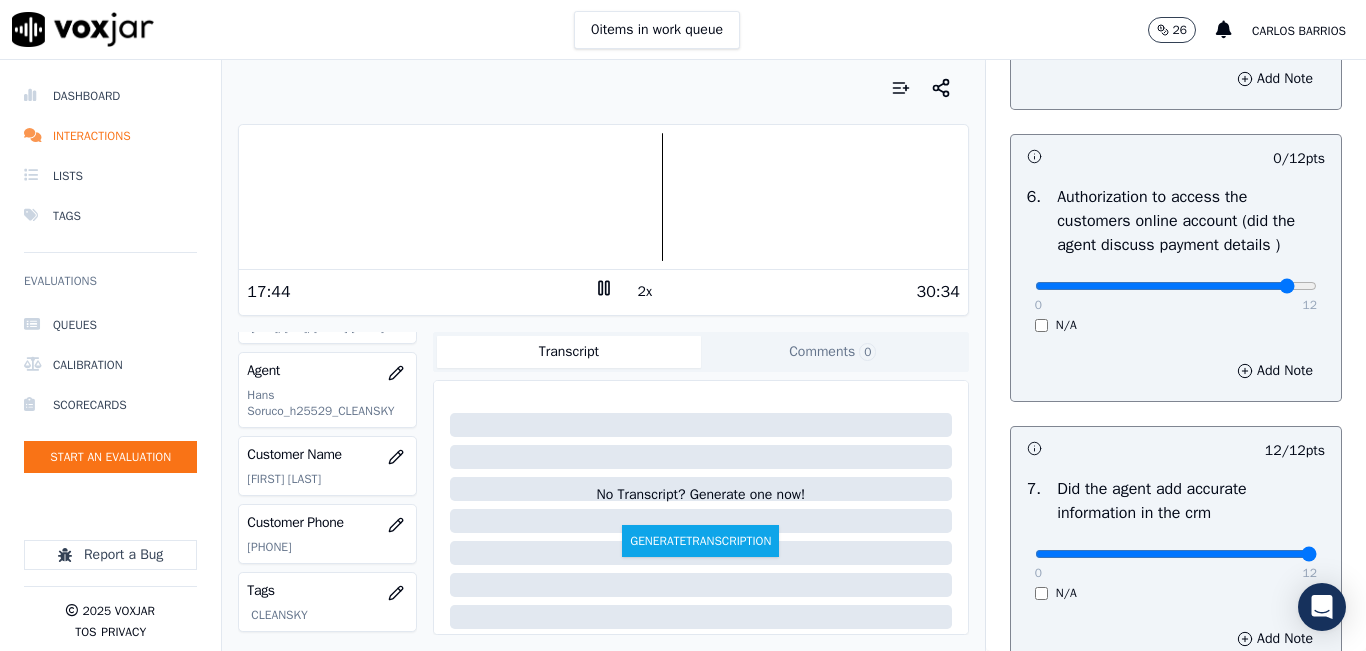 click at bounding box center (1176, -1078) 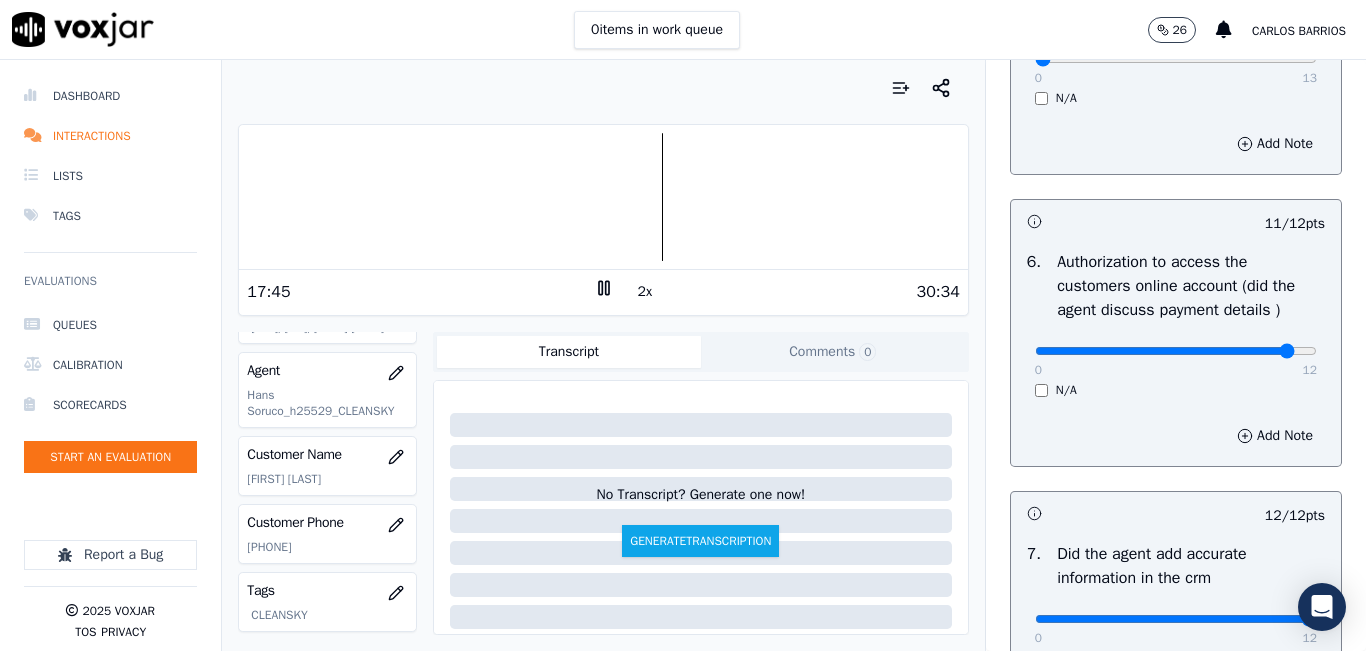 scroll, scrollTop: 1318, scrollLeft: 0, axis: vertical 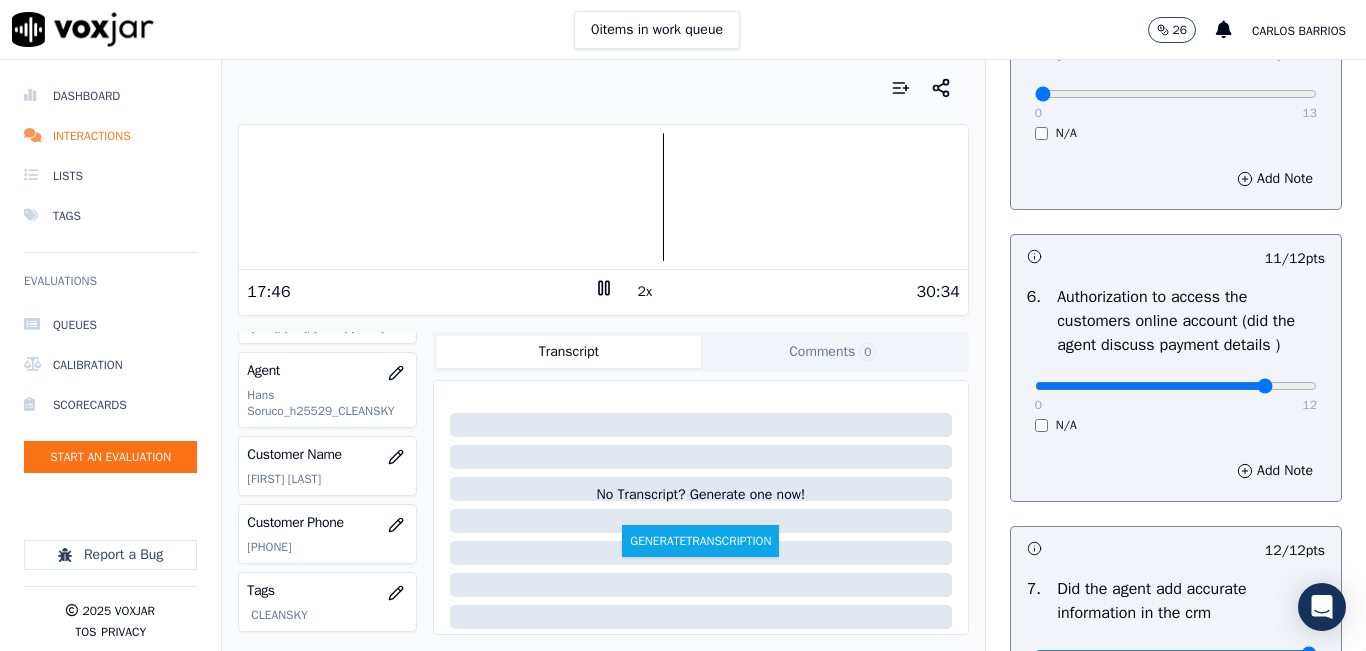 type on "10" 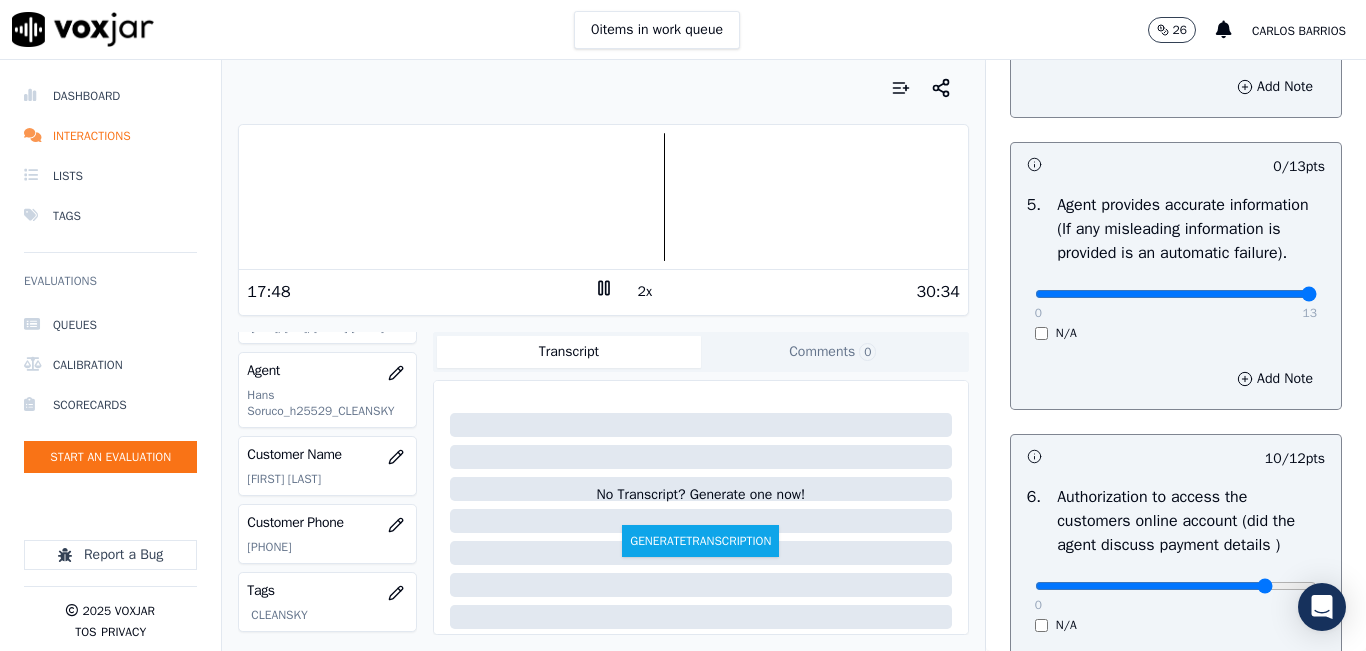 type on "13" 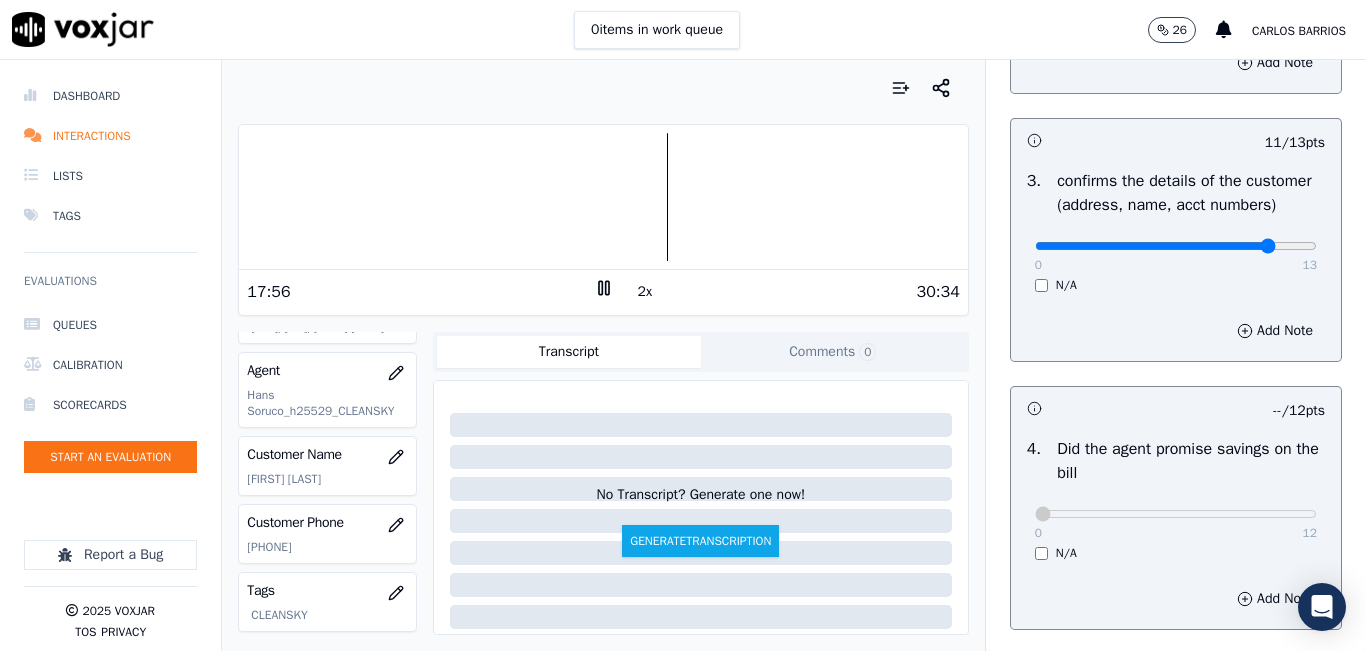 scroll, scrollTop: 600, scrollLeft: 0, axis: vertical 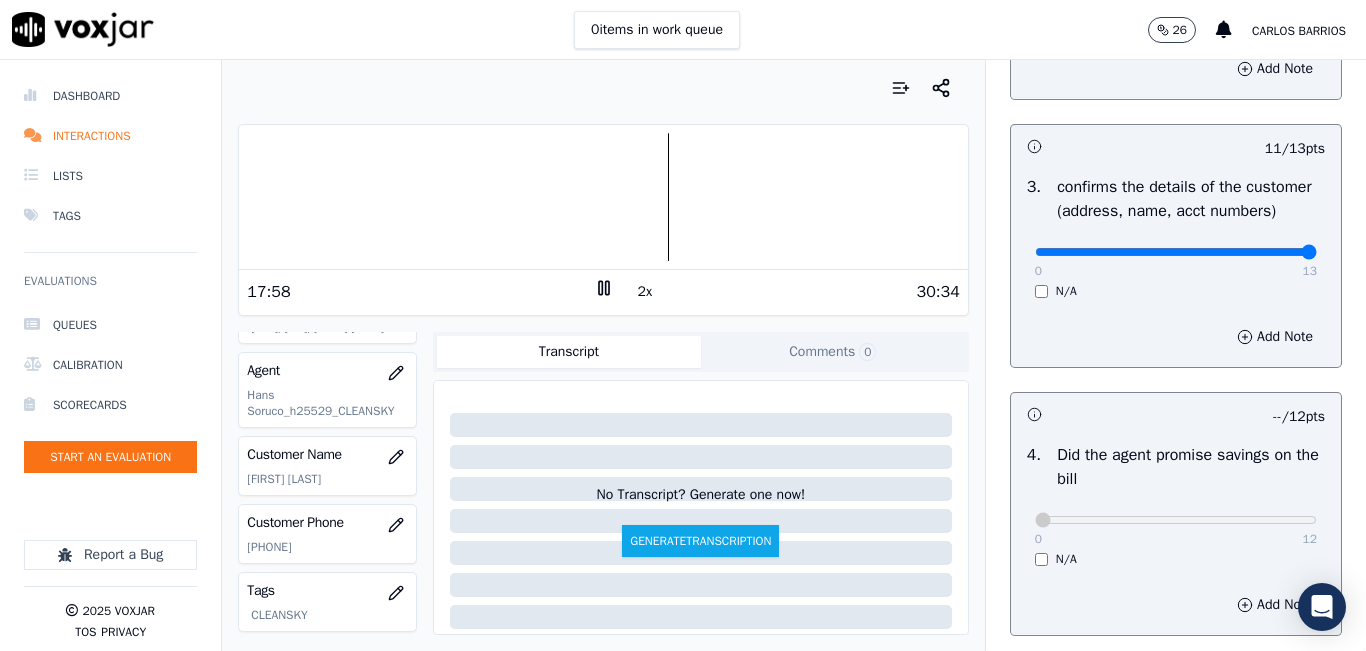 drag, startPoint x: 1258, startPoint y: 280, endPoint x: 1309, endPoint y: 273, distance: 51.47815 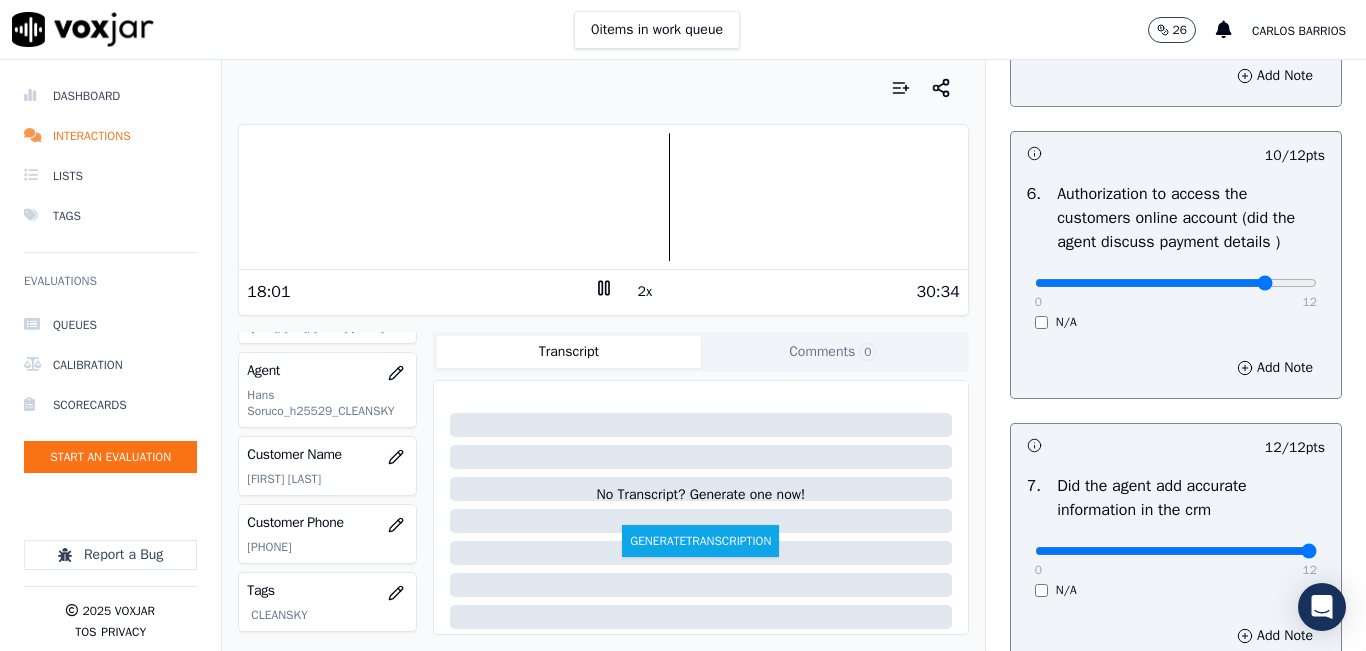 scroll, scrollTop: 1918, scrollLeft: 0, axis: vertical 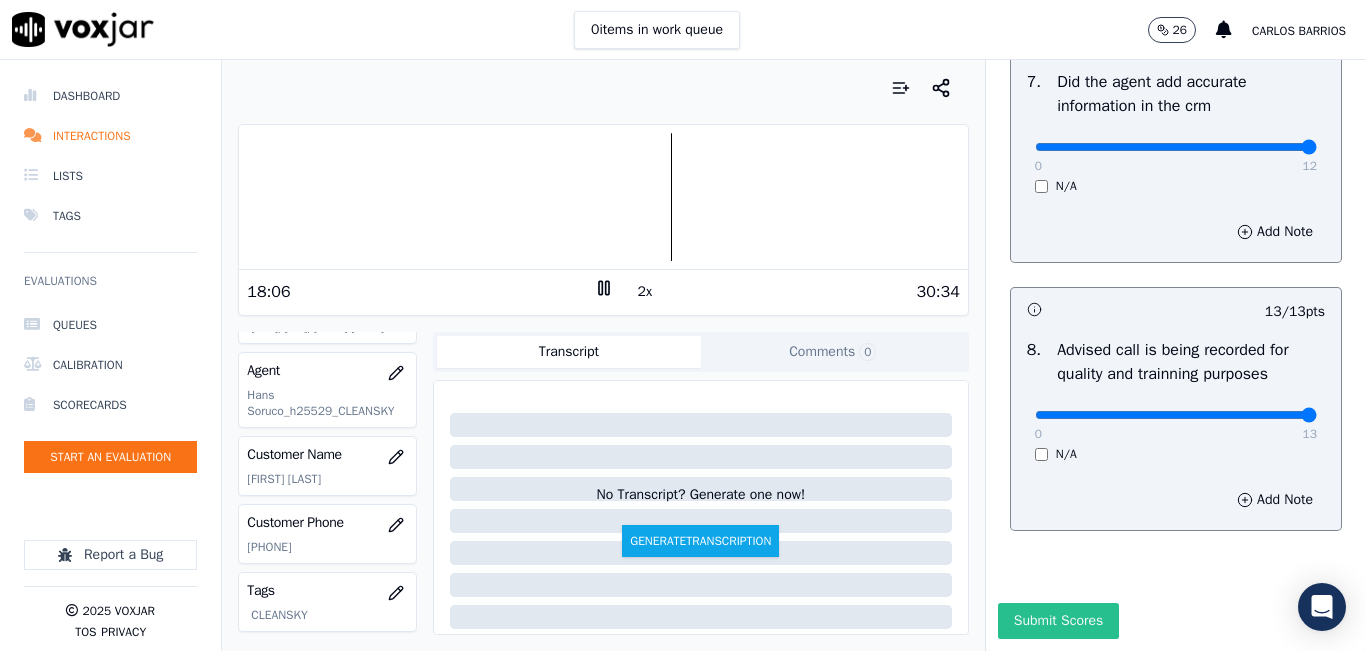 click on "Submit Scores" at bounding box center (1058, 621) 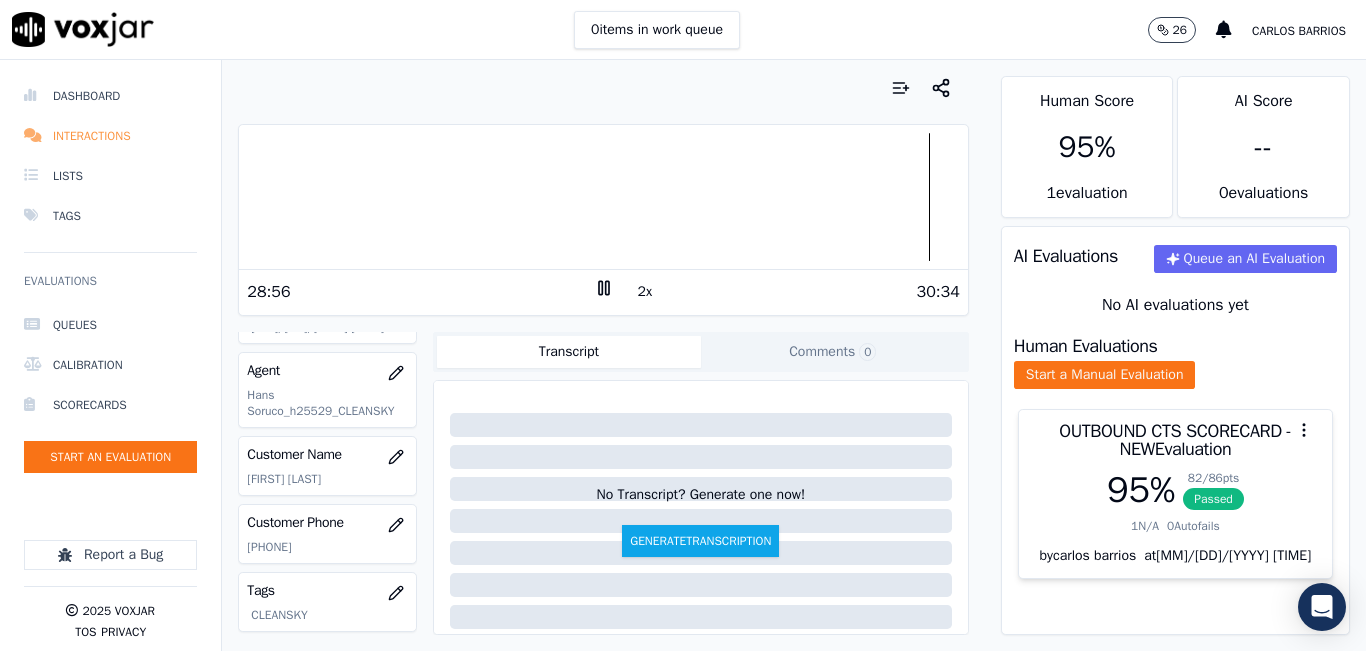 click on "Interactions" at bounding box center (110, 136) 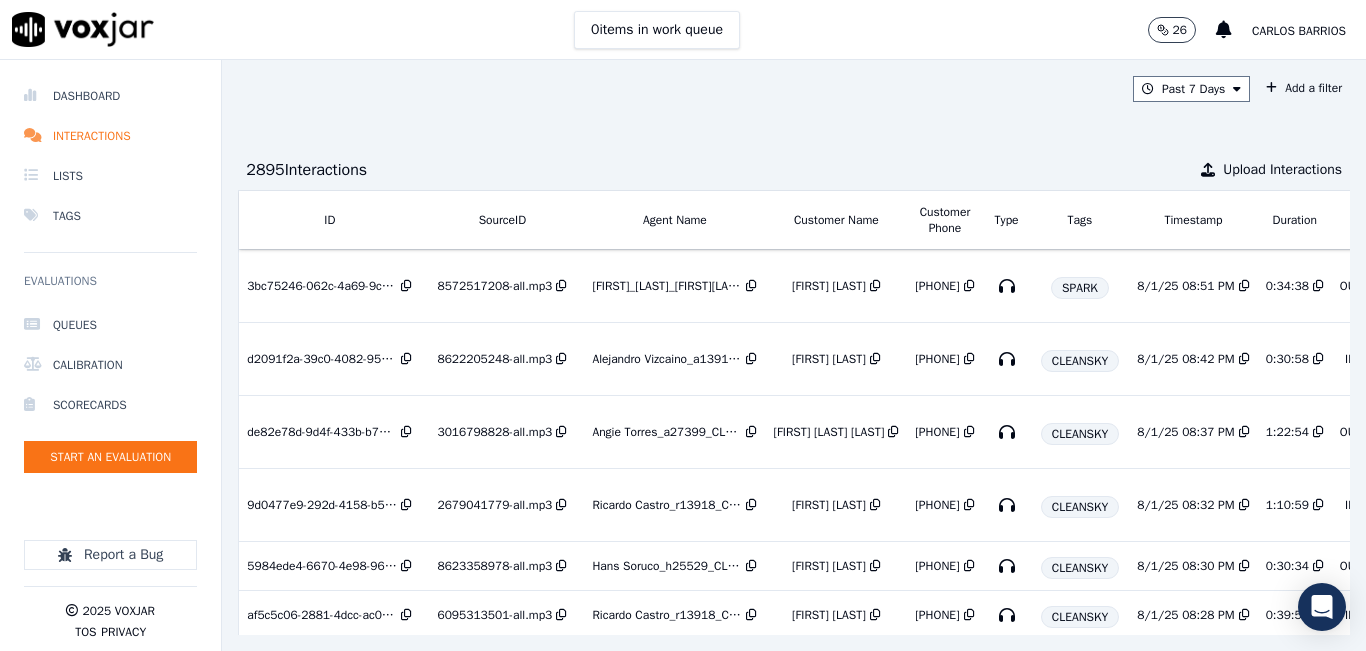 scroll, scrollTop: 0, scrollLeft: 332, axis: horizontal 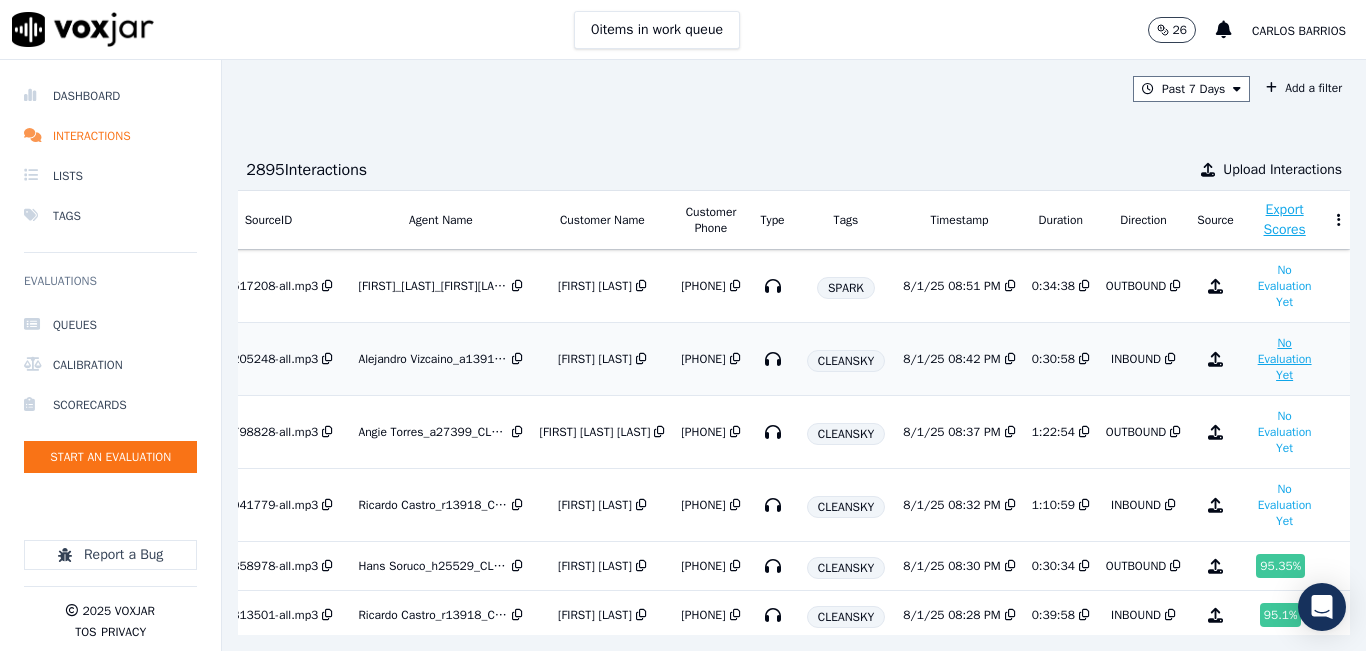 click on "No Evaluation Yet" at bounding box center (1285, 359) 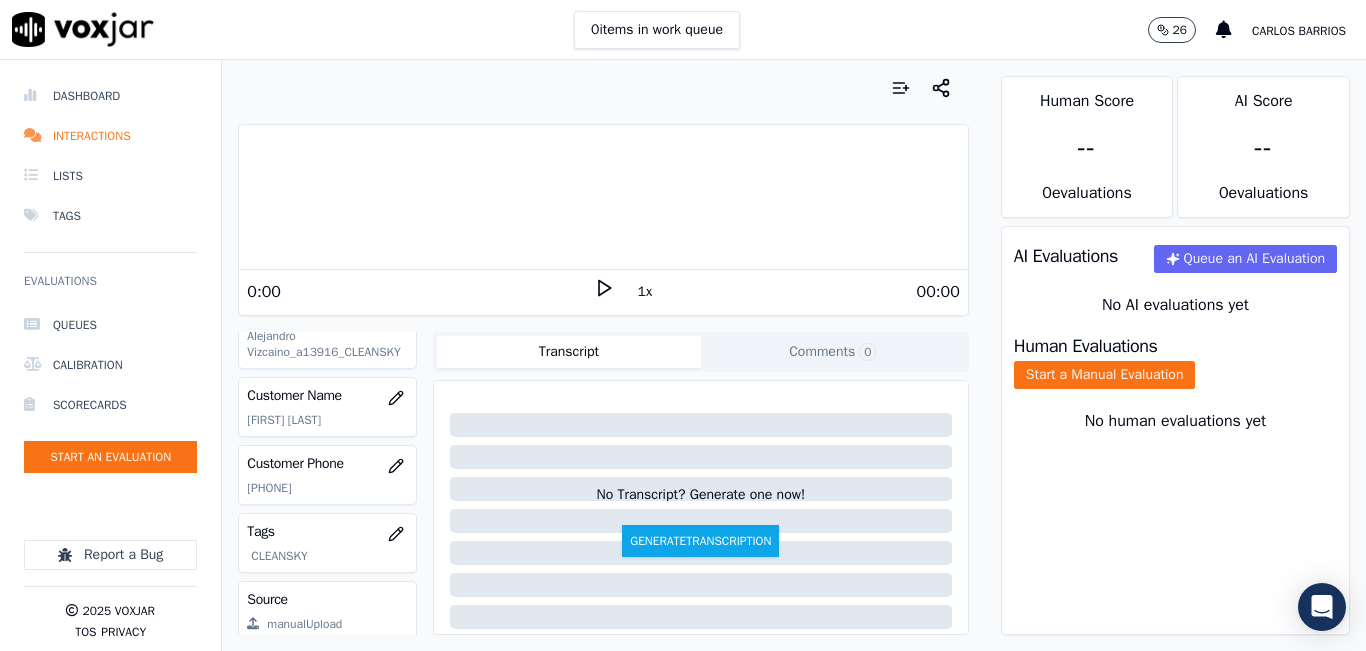 scroll, scrollTop: 300, scrollLeft: 0, axis: vertical 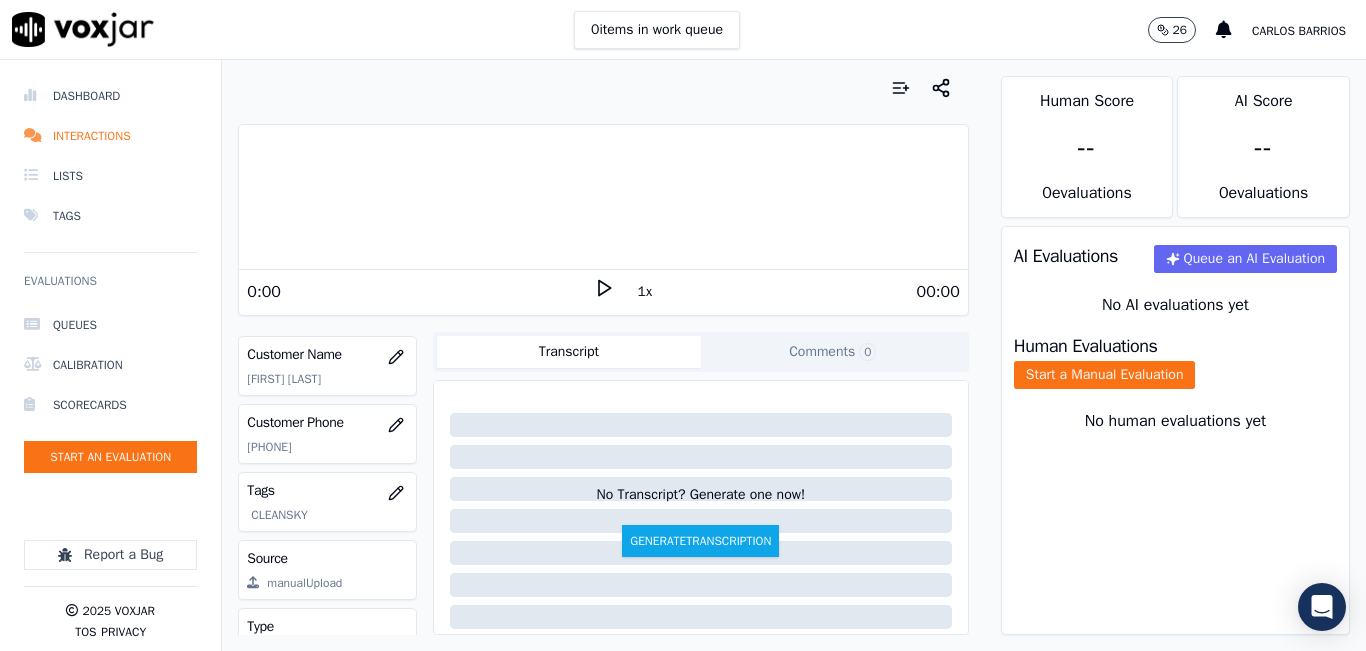 click on "[PHONE]" 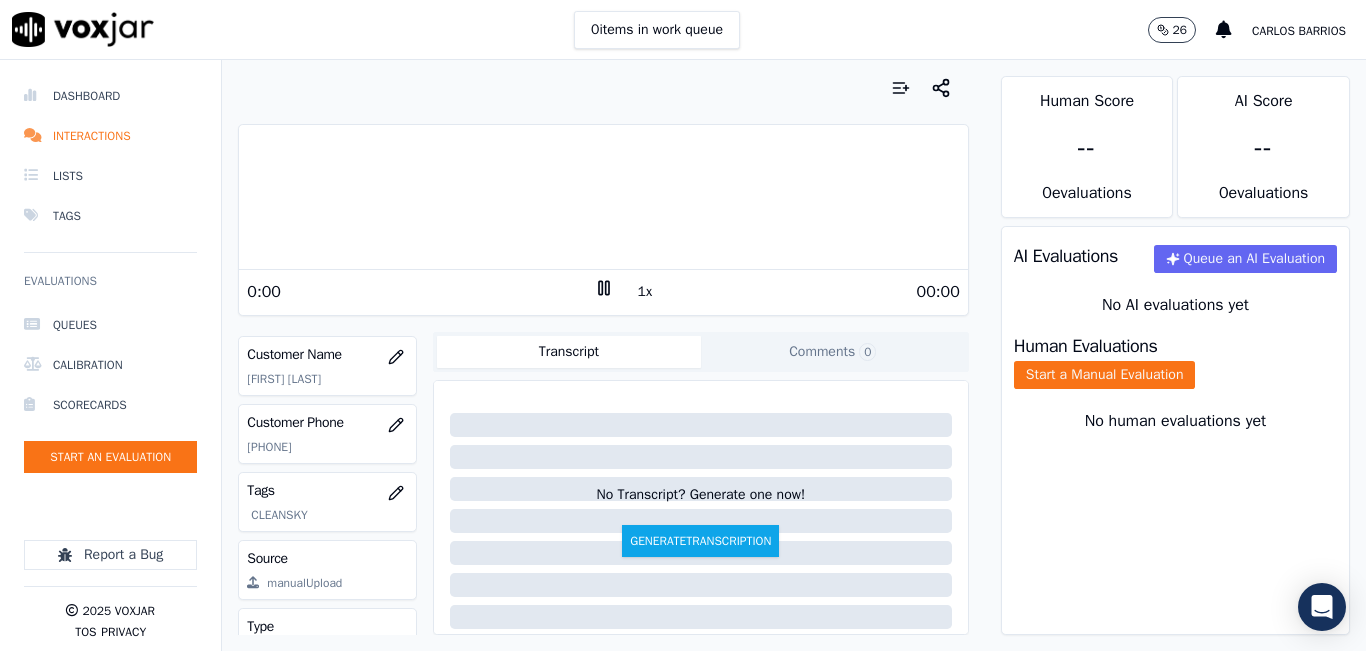 click on "1x" at bounding box center [645, 292] 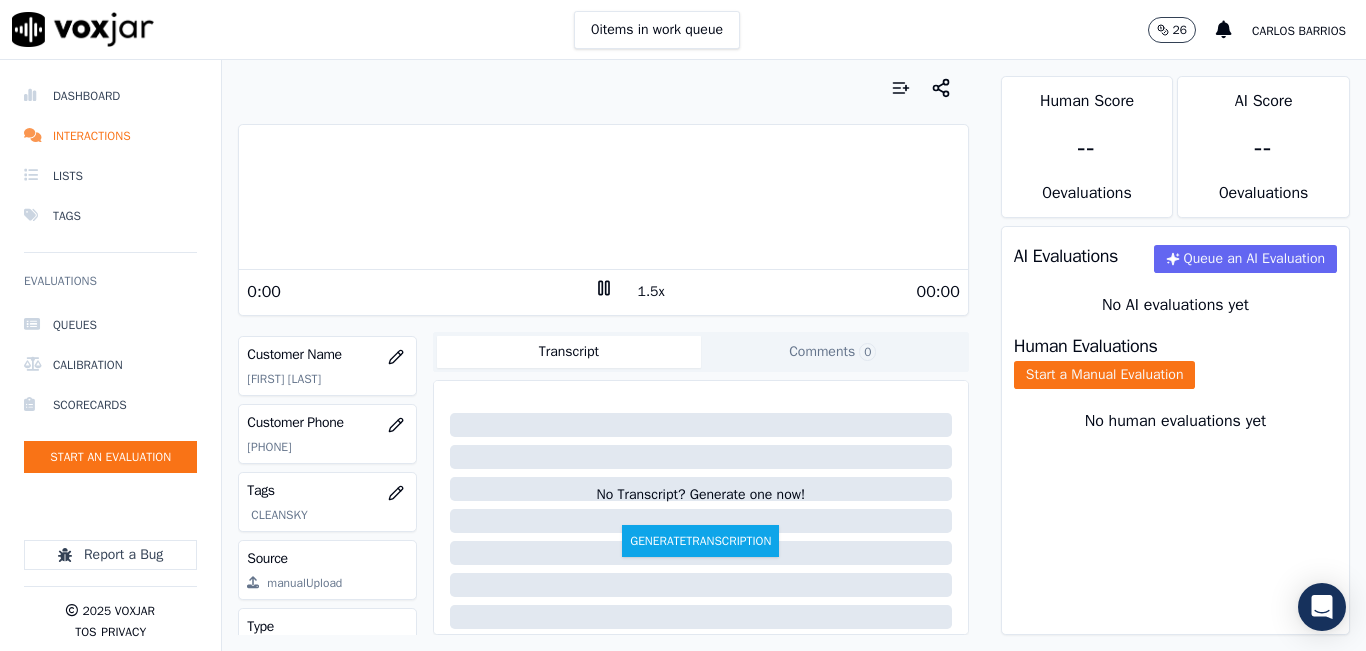 drag, startPoint x: 628, startPoint y: 290, endPoint x: 978, endPoint y: 355, distance: 355.98456 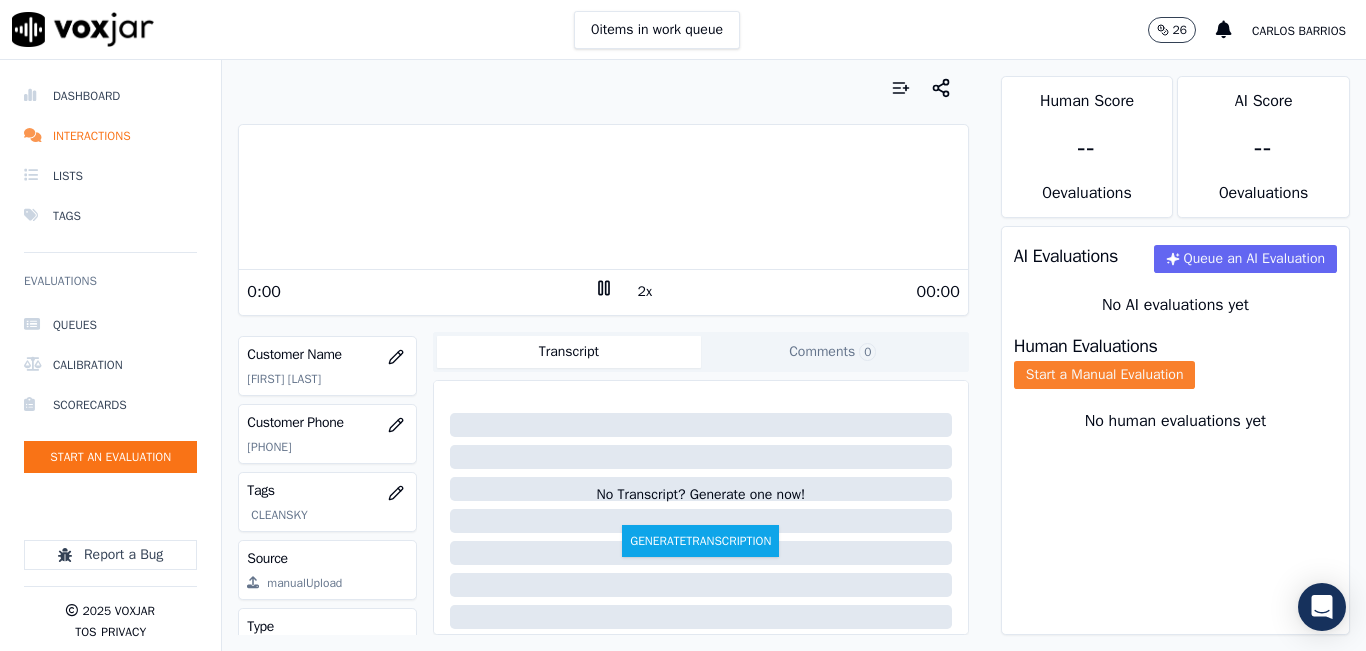 click on "Start a Manual Evaluation" 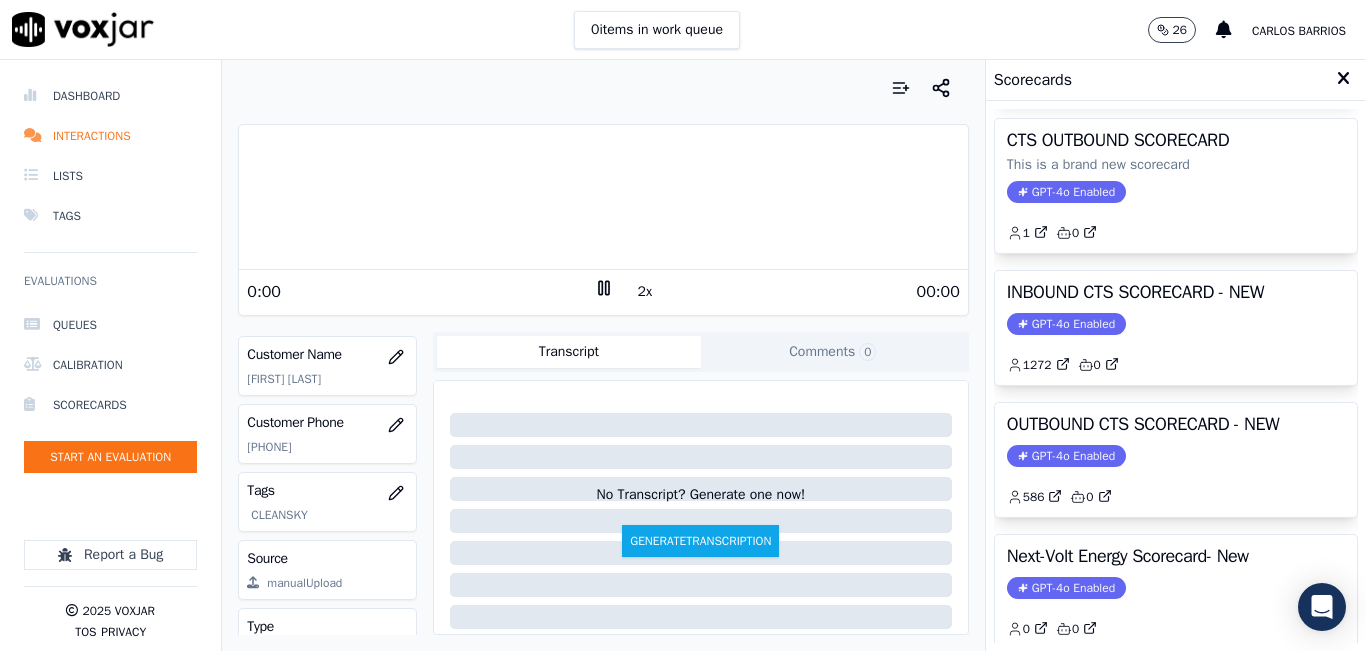 scroll, scrollTop: 200, scrollLeft: 0, axis: vertical 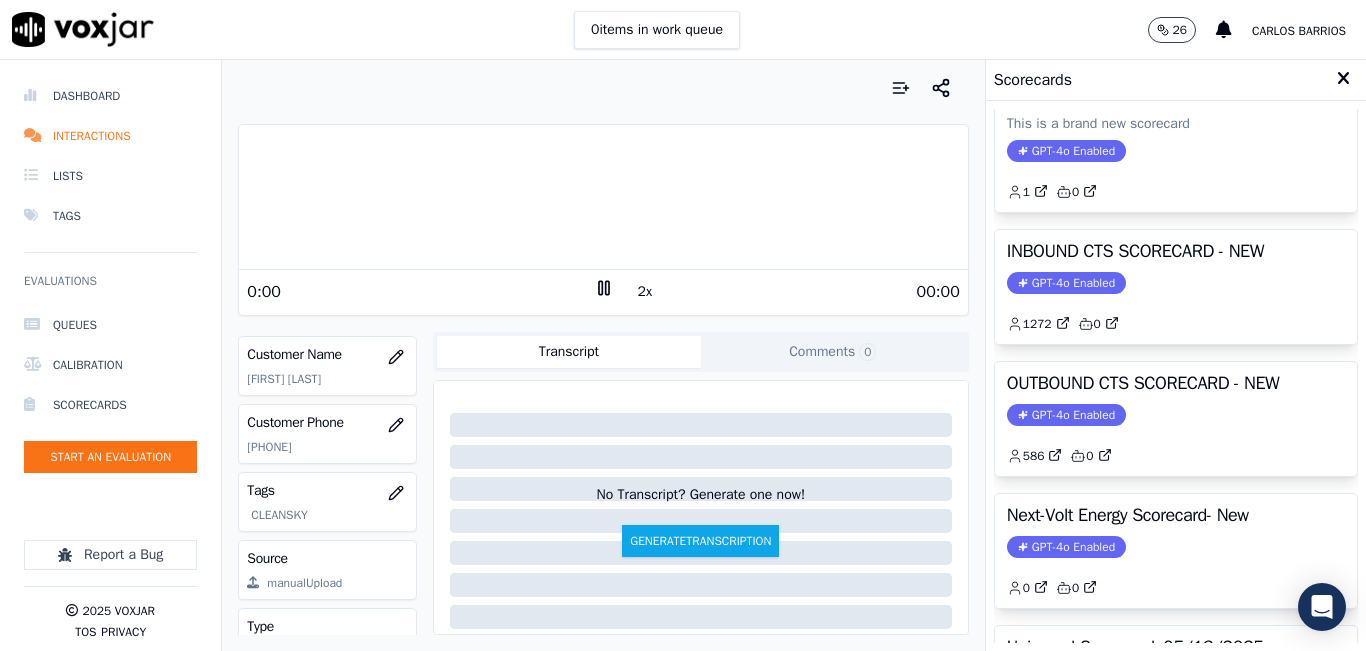 click on "GPT-4o Enabled" 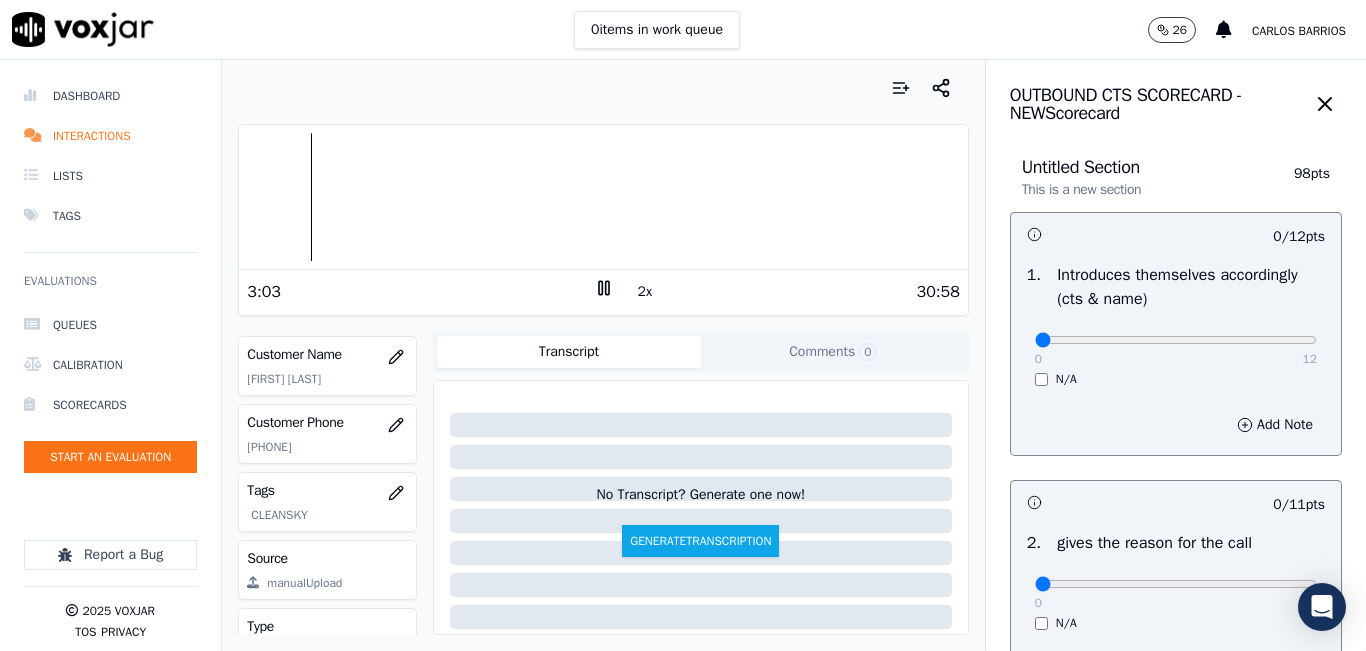 click at bounding box center [603, 197] 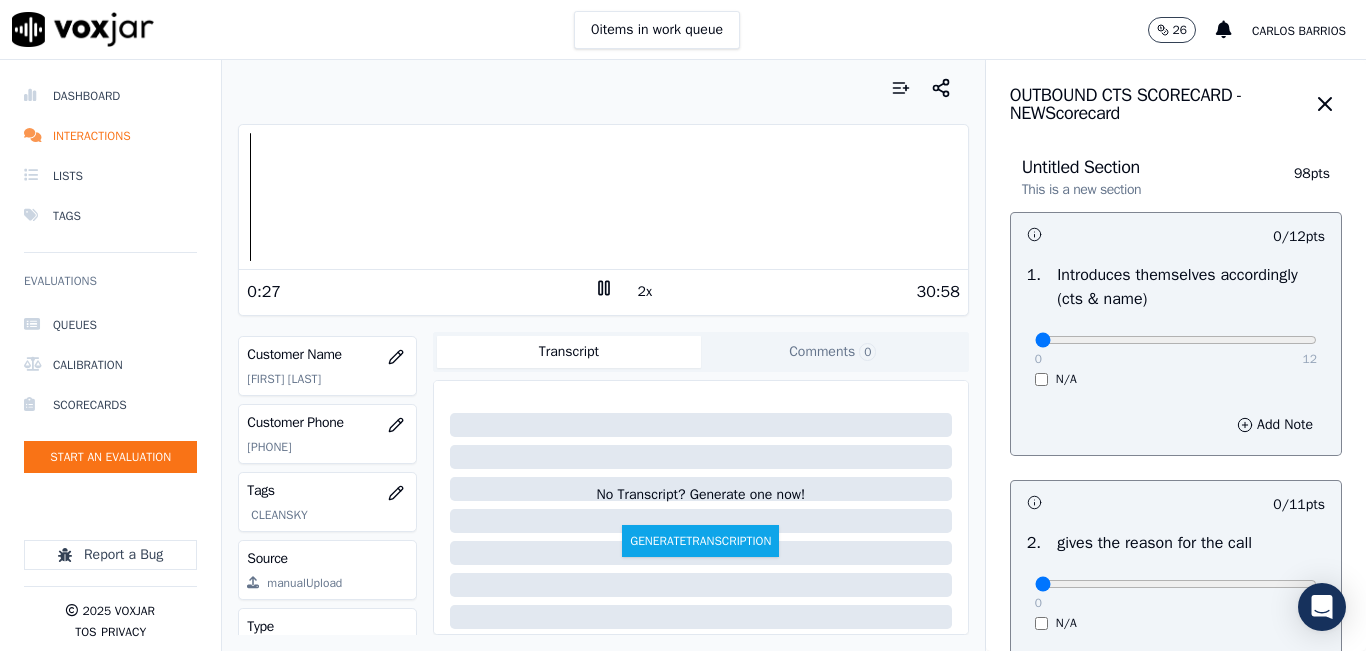 click at bounding box center (603, 197) 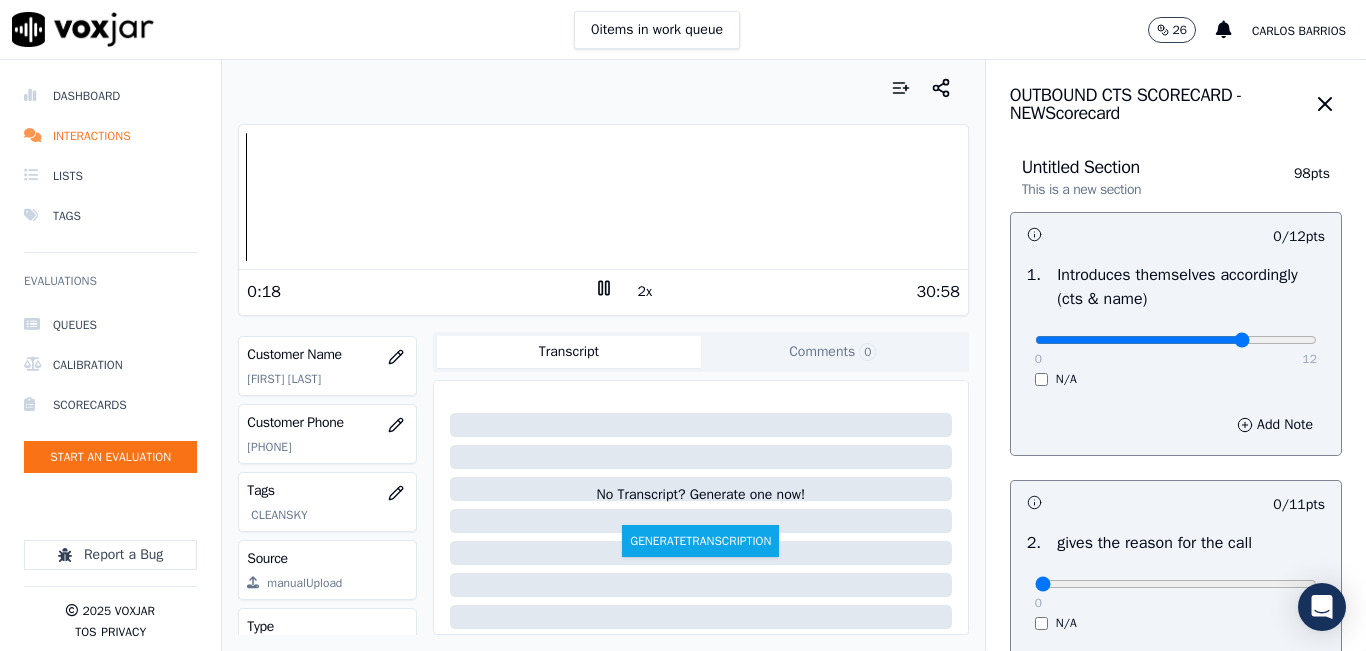 click at bounding box center (1176, 340) 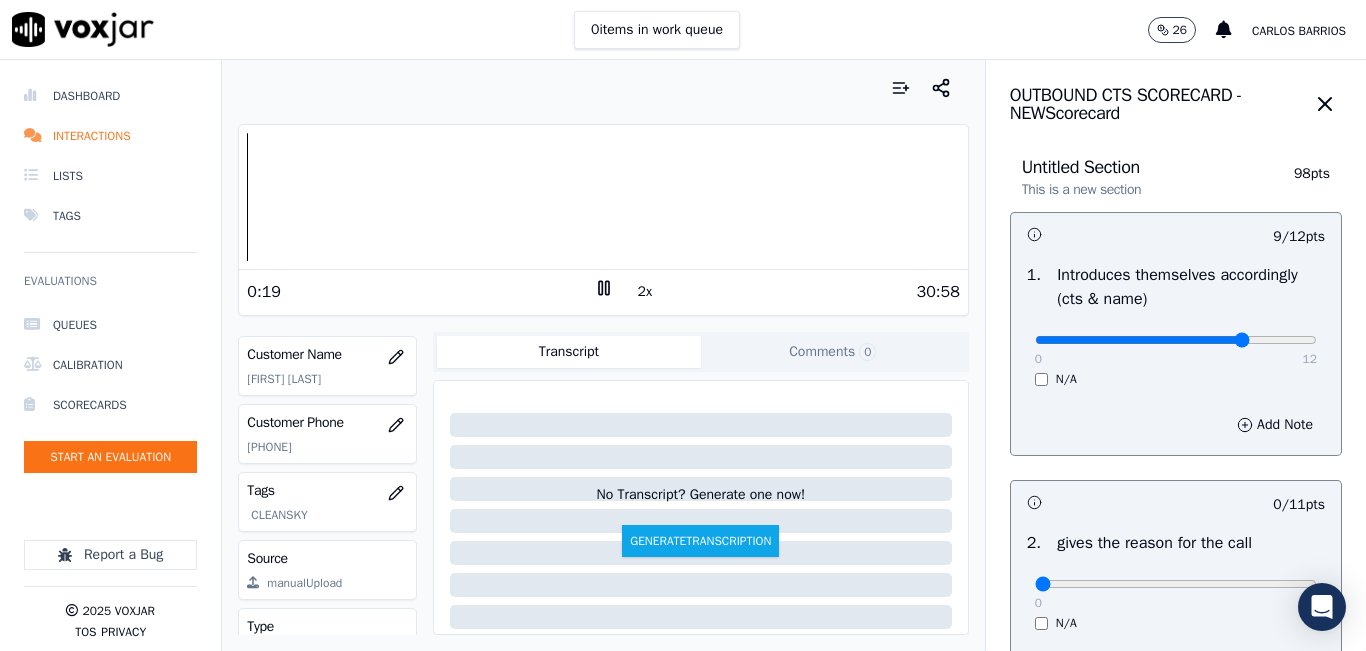 click at bounding box center (1176, 340) 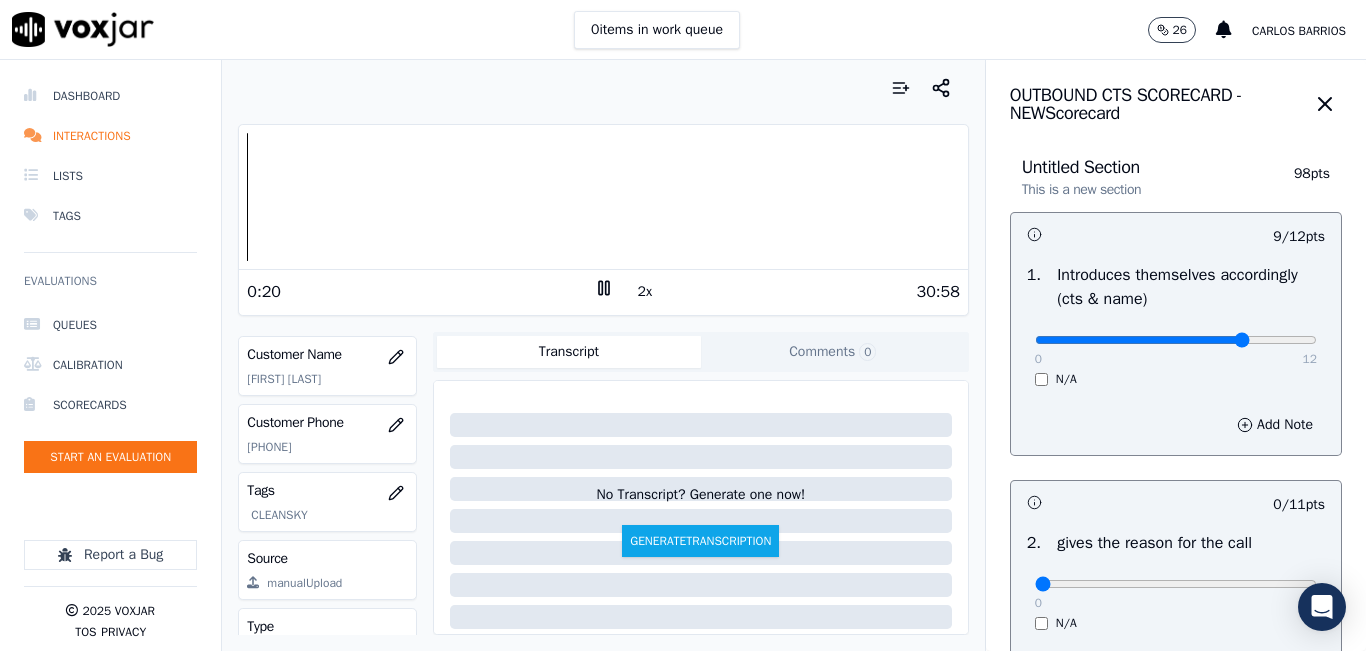 click on "0   12" at bounding box center (1176, 339) 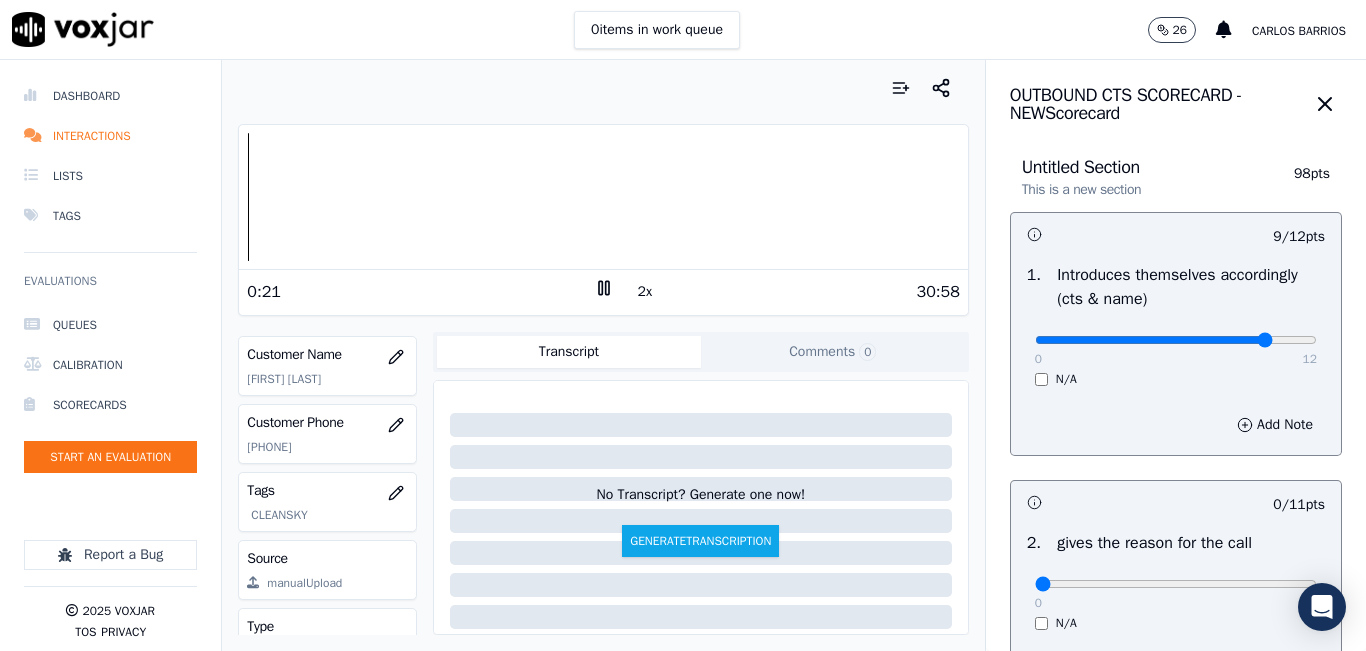 drag, startPoint x: 1225, startPoint y: 341, endPoint x: 1243, endPoint y: 339, distance: 18.110771 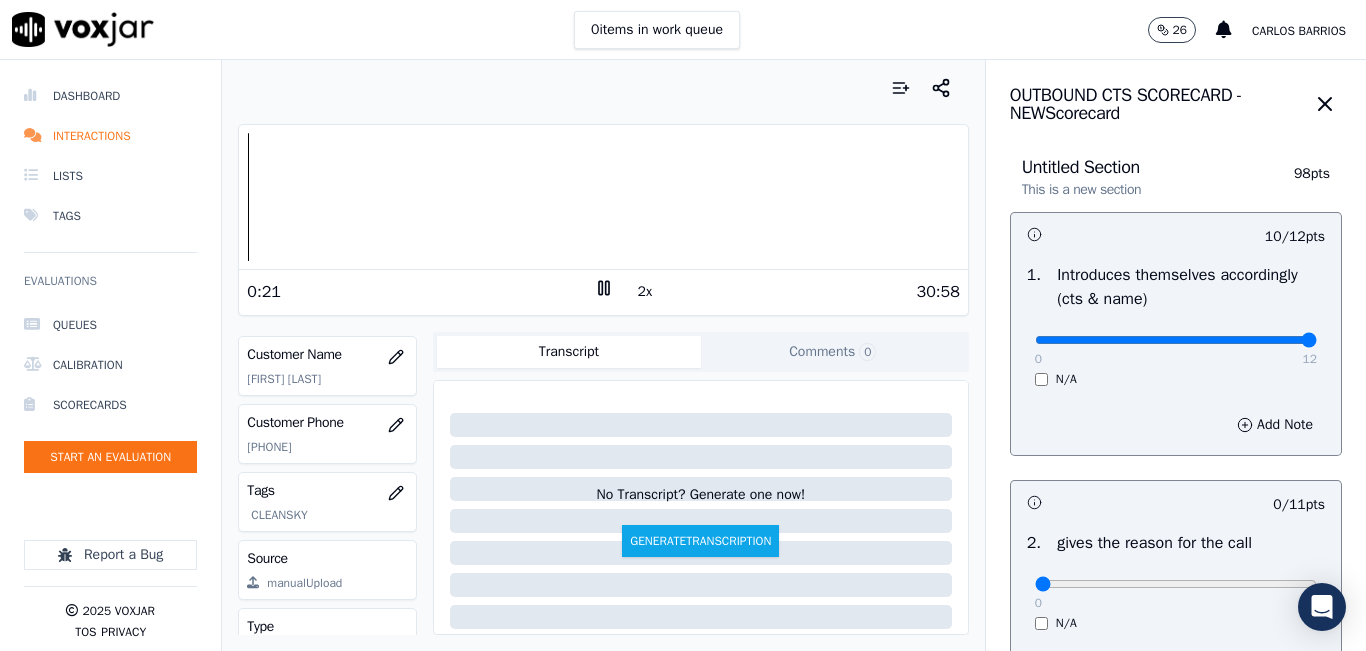 drag, startPoint x: 1243, startPoint y: 339, endPoint x: 1279, endPoint y: 335, distance: 36.221542 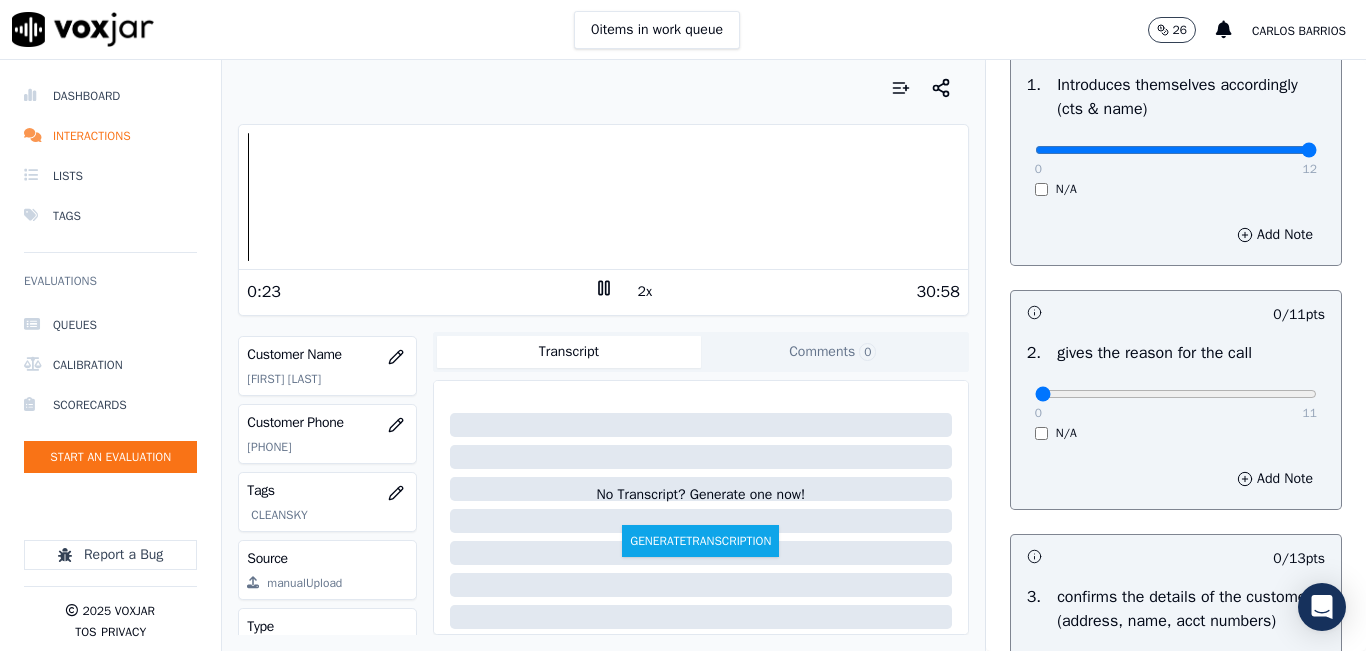 scroll, scrollTop: 200, scrollLeft: 0, axis: vertical 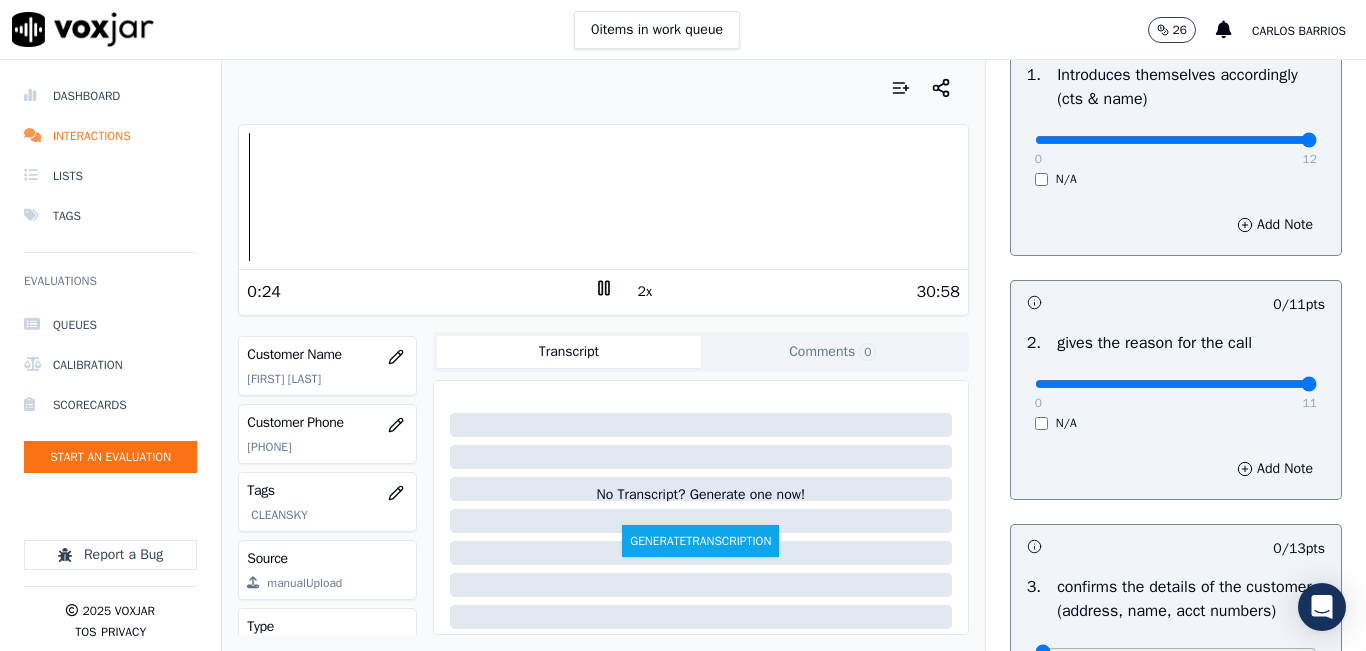 type on "11" 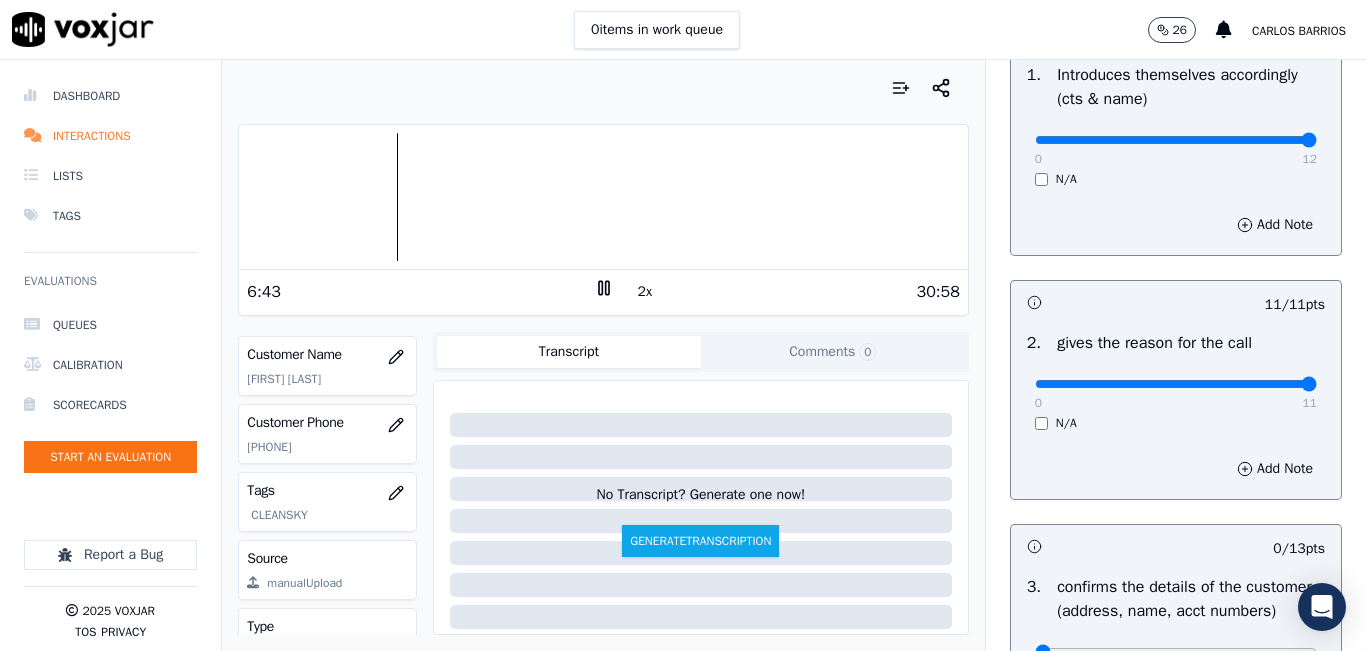 click at bounding box center (603, 197) 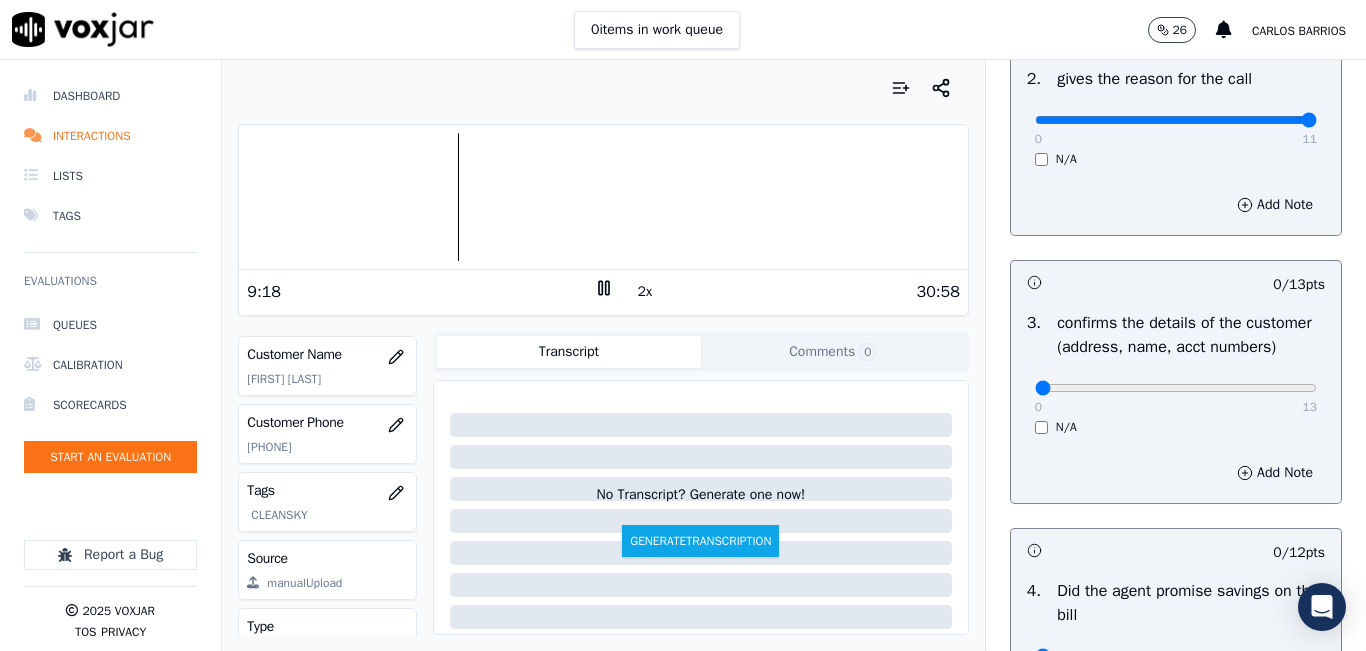 scroll, scrollTop: 500, scrollLeft: 0, axis: vertical 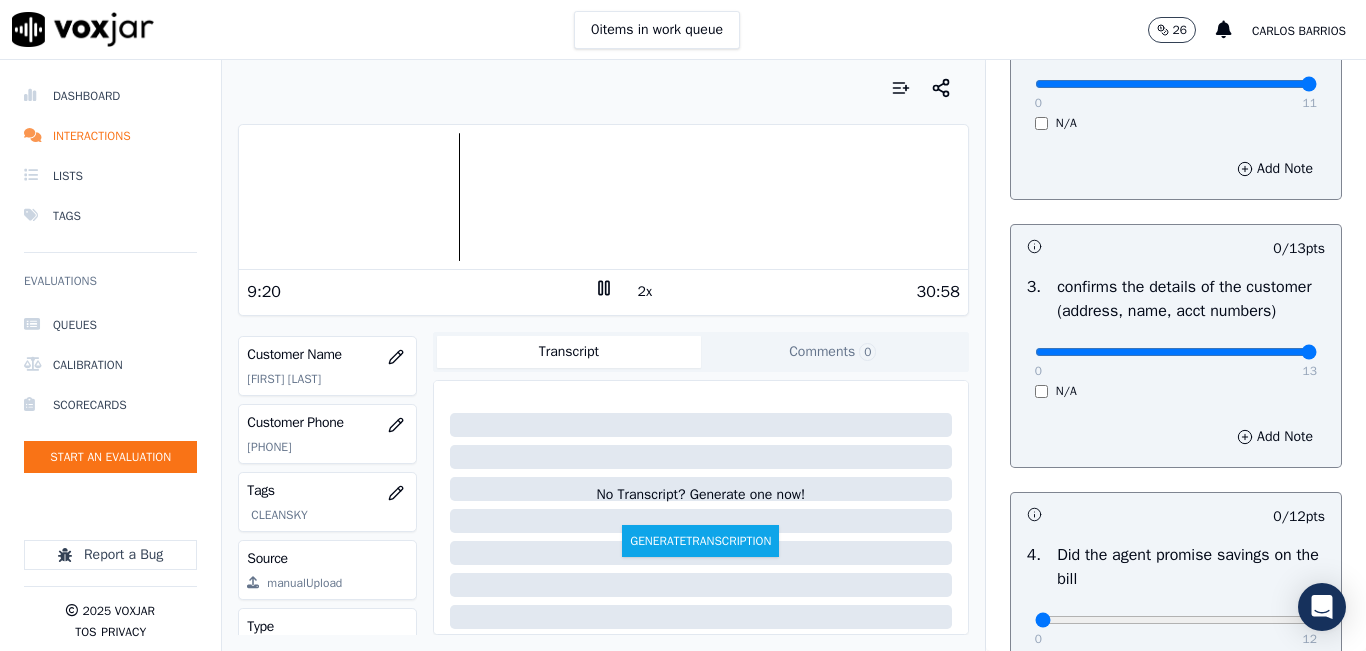 drag, startPoint x: 1255, startPoint y: 381, endPoint x: 1269, endPoint y: 379, distance: 14.142136 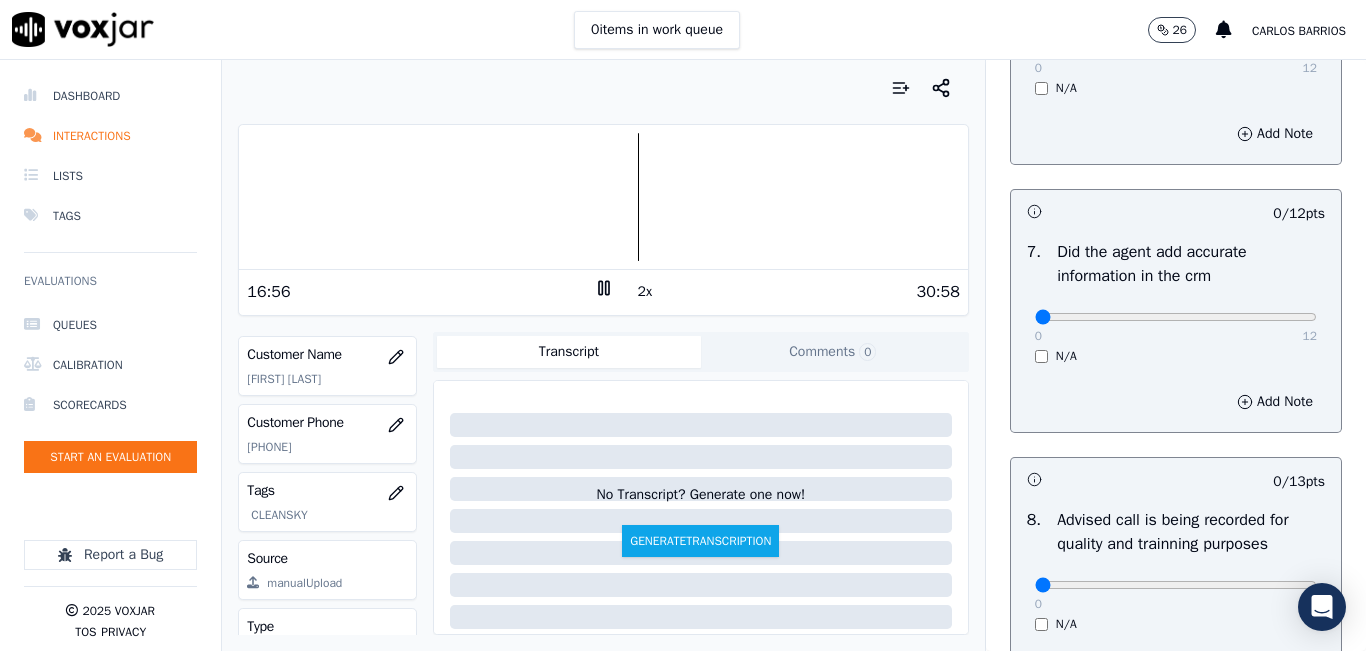 scroll, scrollTop: 1918, scrollLeft: 0, axis: vertical 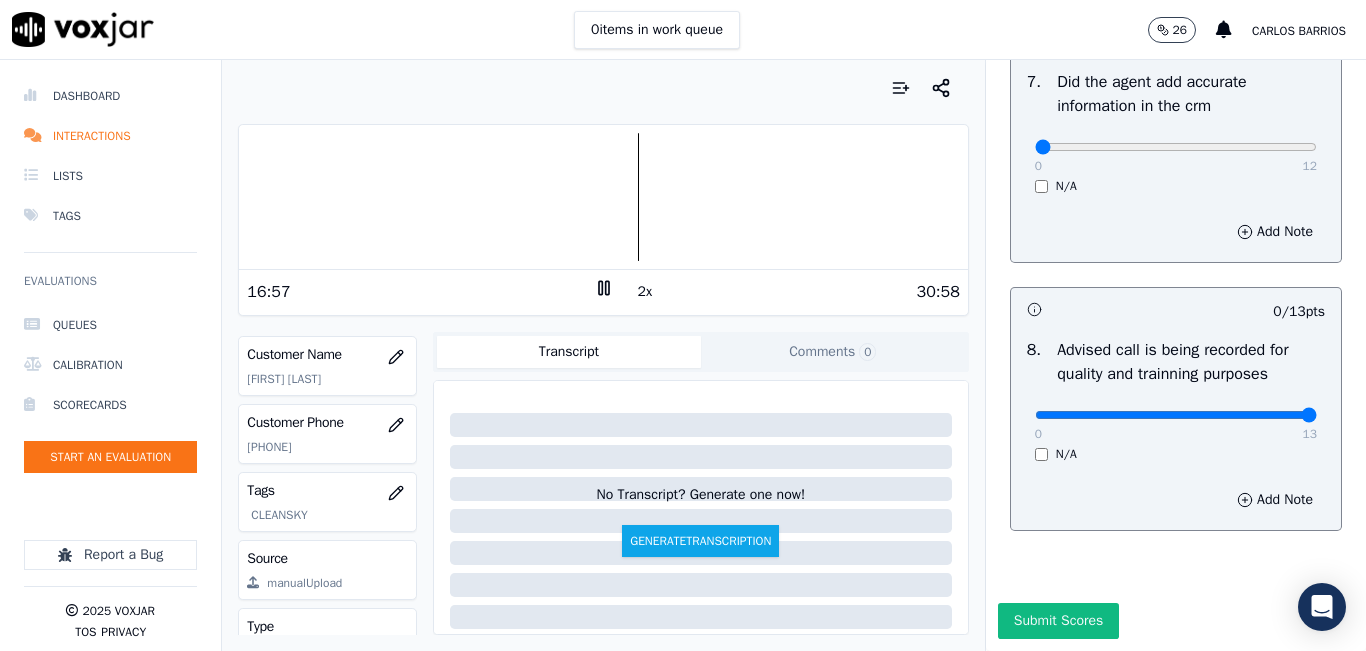 drag, startPoint x: 1248, startPoint y: 368, endPoint x: 1290, endPoint y: 365, distance: 42.107006 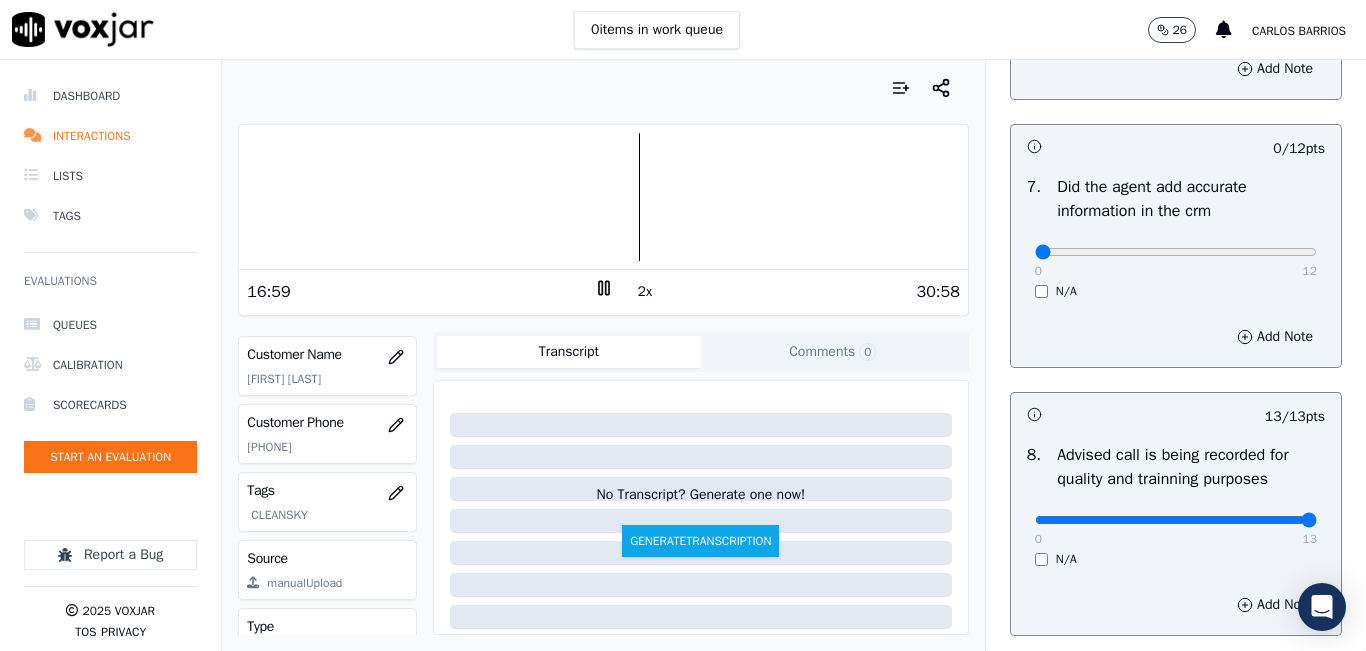 scroll, scrollTop: 1718, scrollLeft: 0, axis: vertical 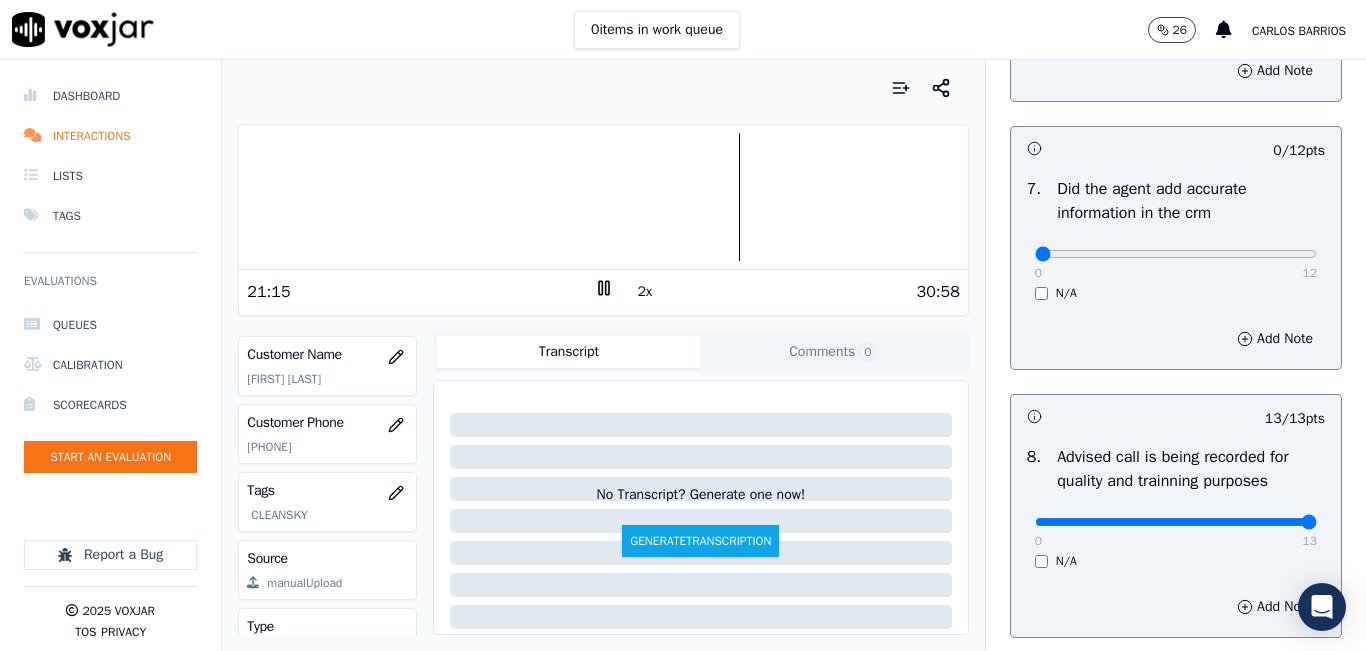 click at bounding box center [603, 197] 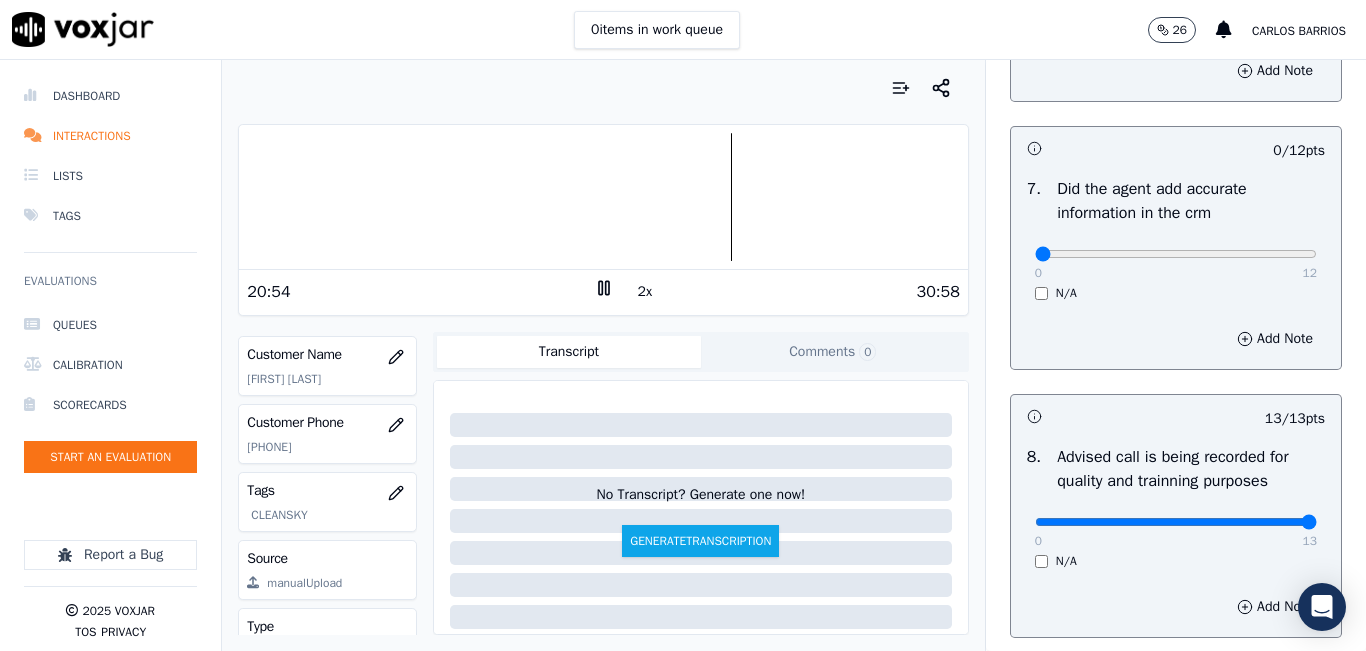 click on "0   12" at bounding box center (1176, 253) 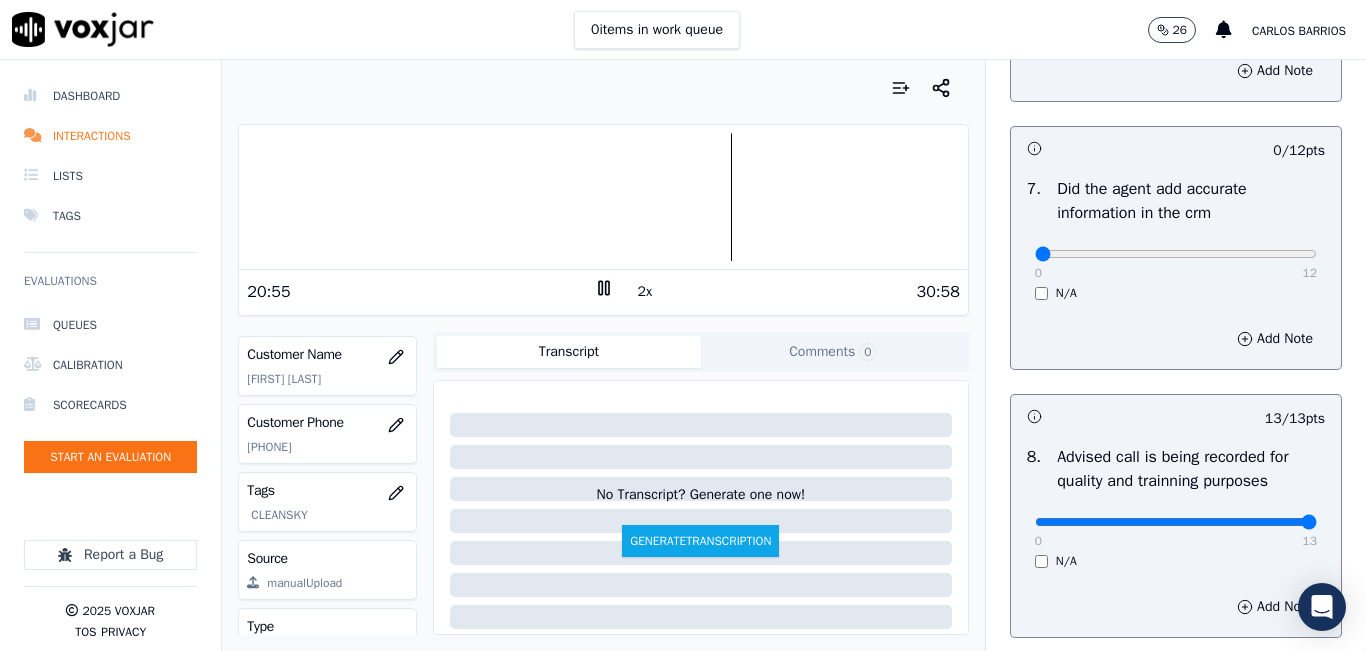 click on "0   12" at bounding box center (1176, 253) 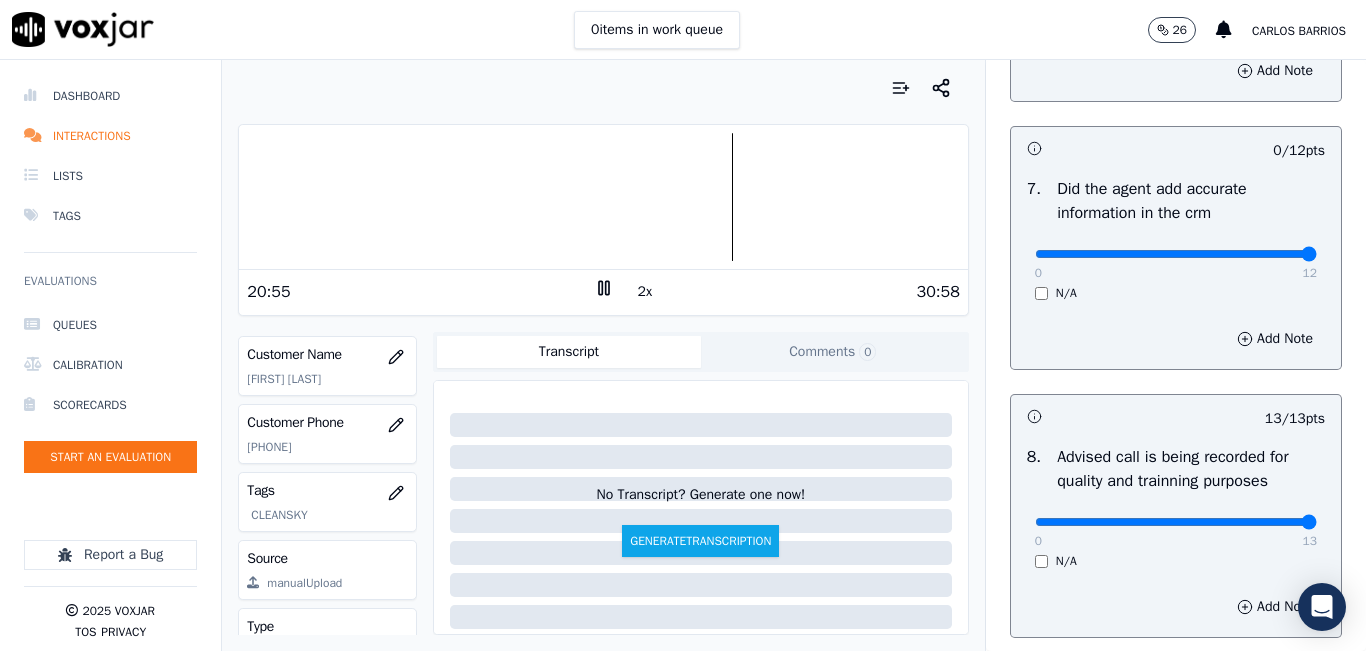 drag, startPoint x: 1263, startPoint y: 304, endPoint x: 1274, endPoint y: 286, distance: 21.095022 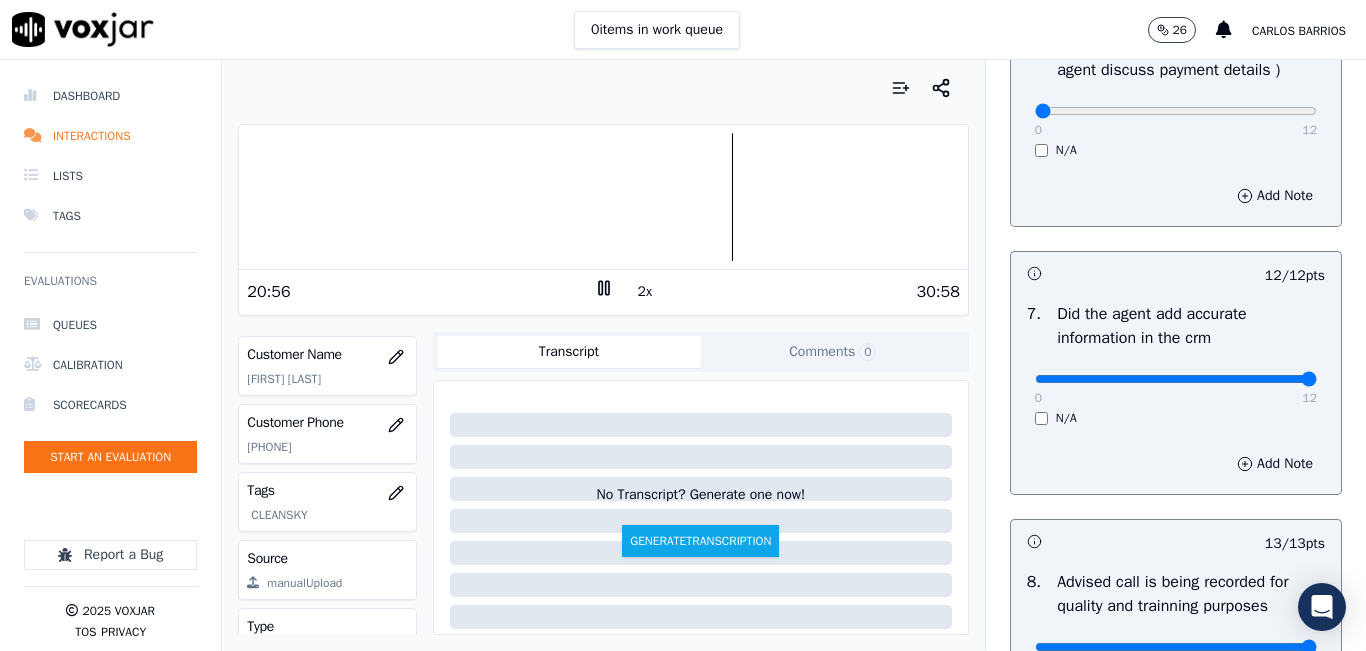 scroll, scrollTop: 1318, scrollLeft: 0, axis: vertical 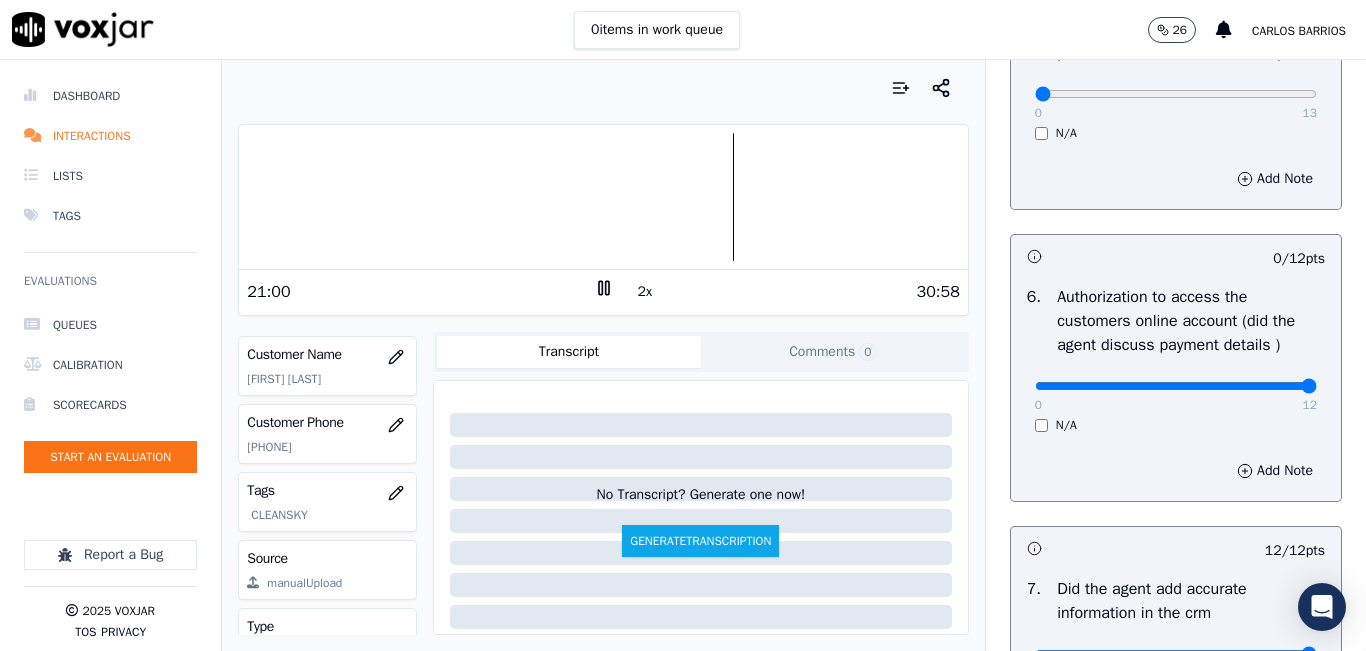drag, startPoint x: 1250, startPoint y: 432, endPoint x: 1279, endPoint y: 405, distance: 39.623226 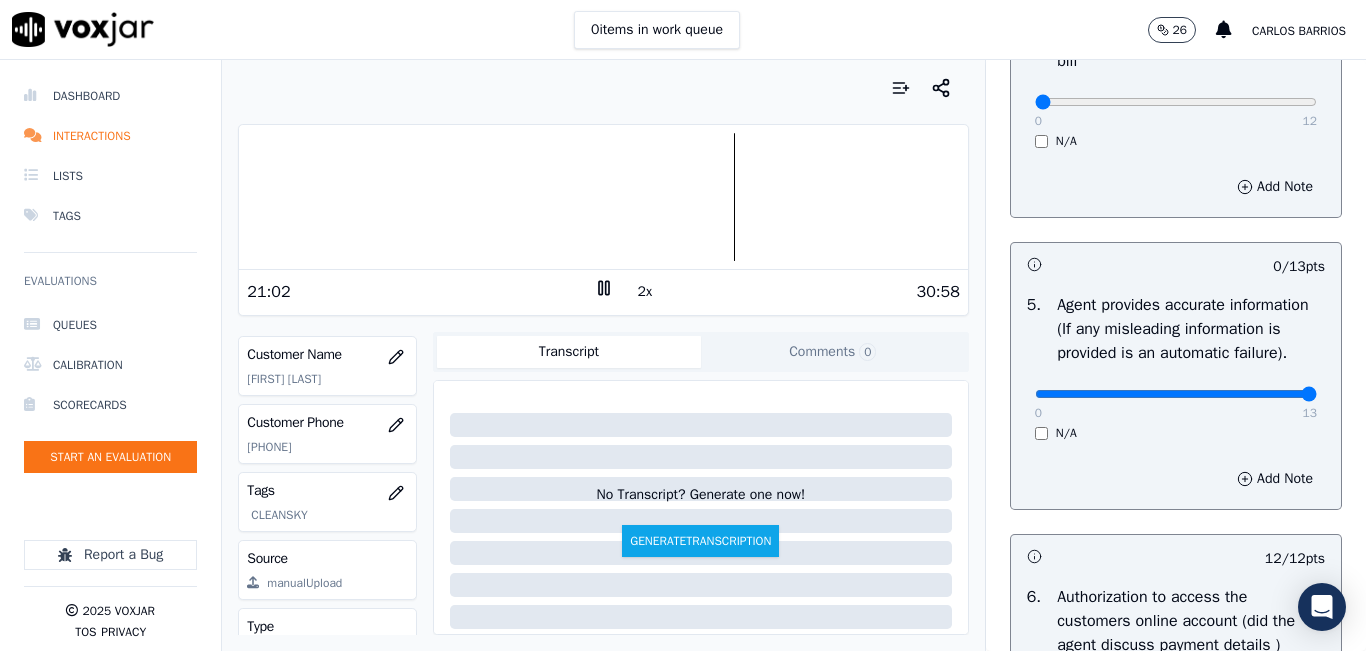 type on "13" 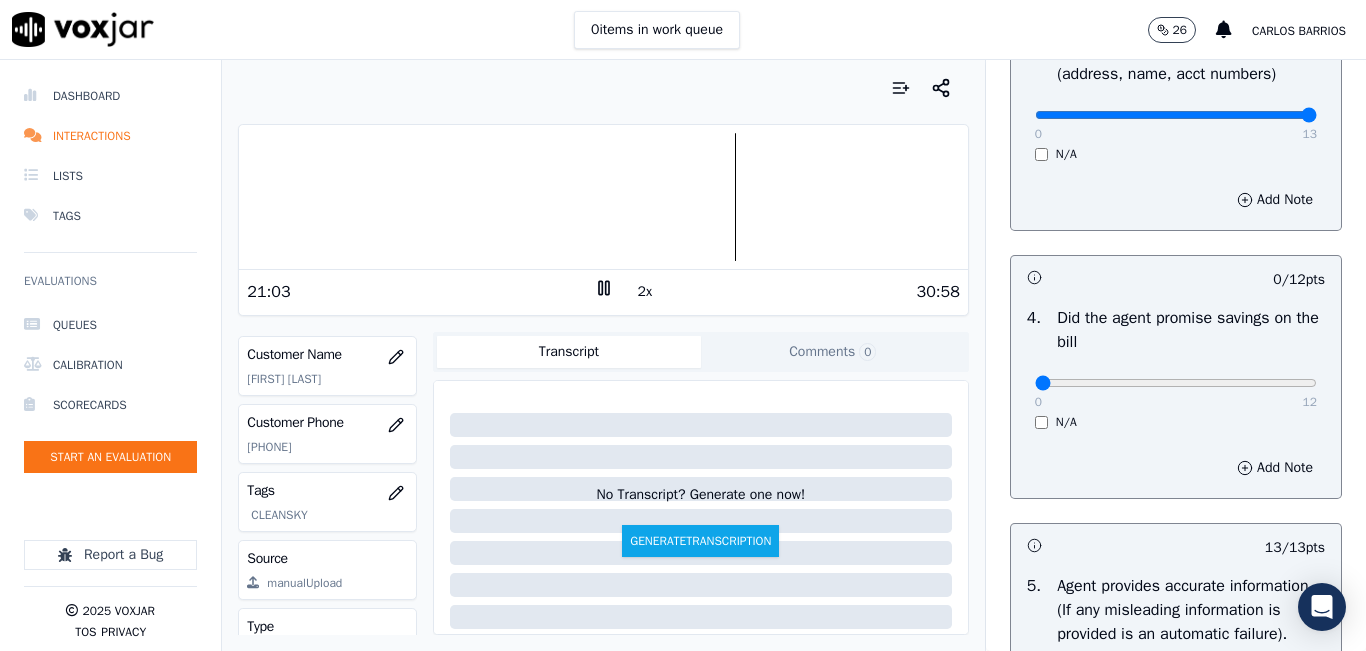 scroll, scrollTop: 718, scrollLeft: 0, axis: vertical 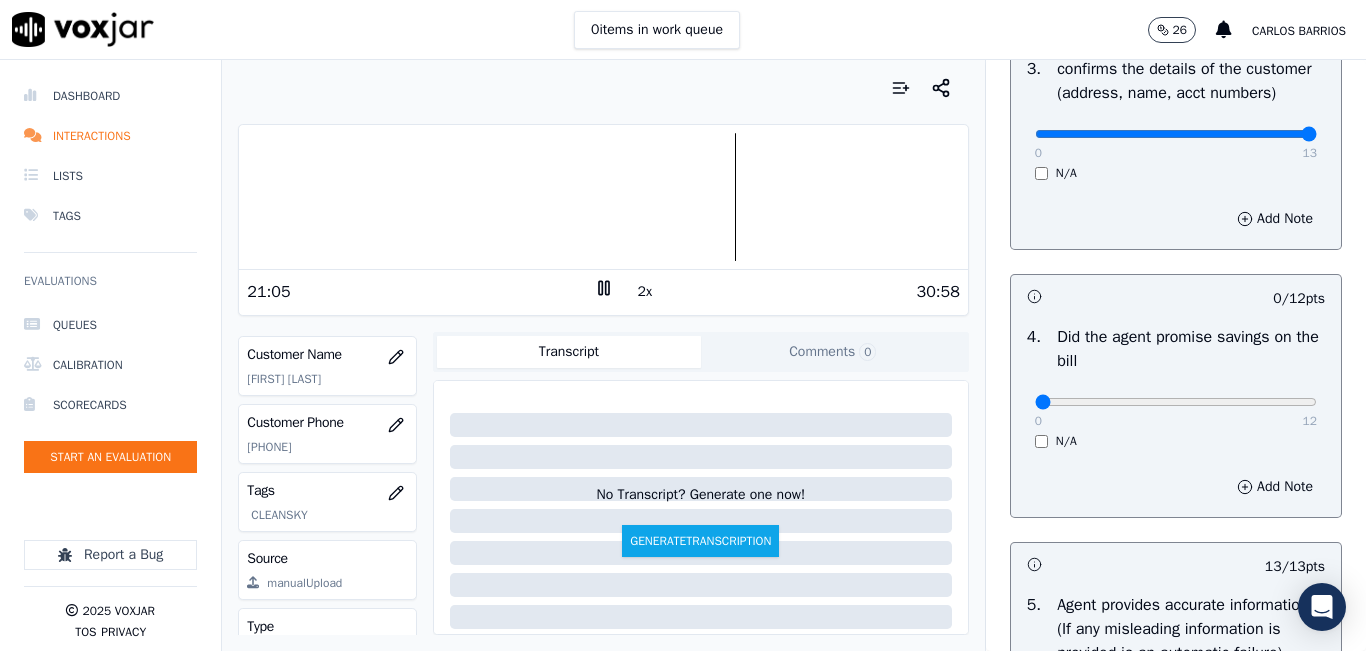 click on "N/A" at bounding box center (1176, 441) 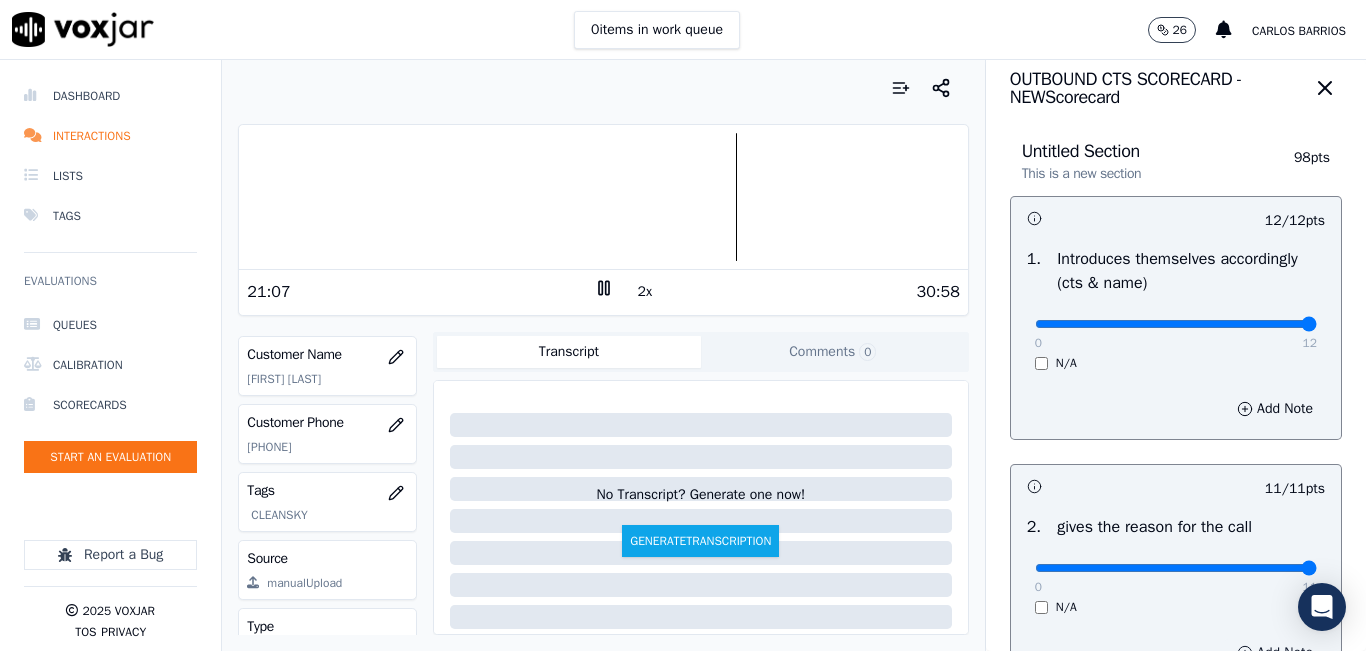 scroll, scrollTop: 0, scrollLeft: 0, axis: both 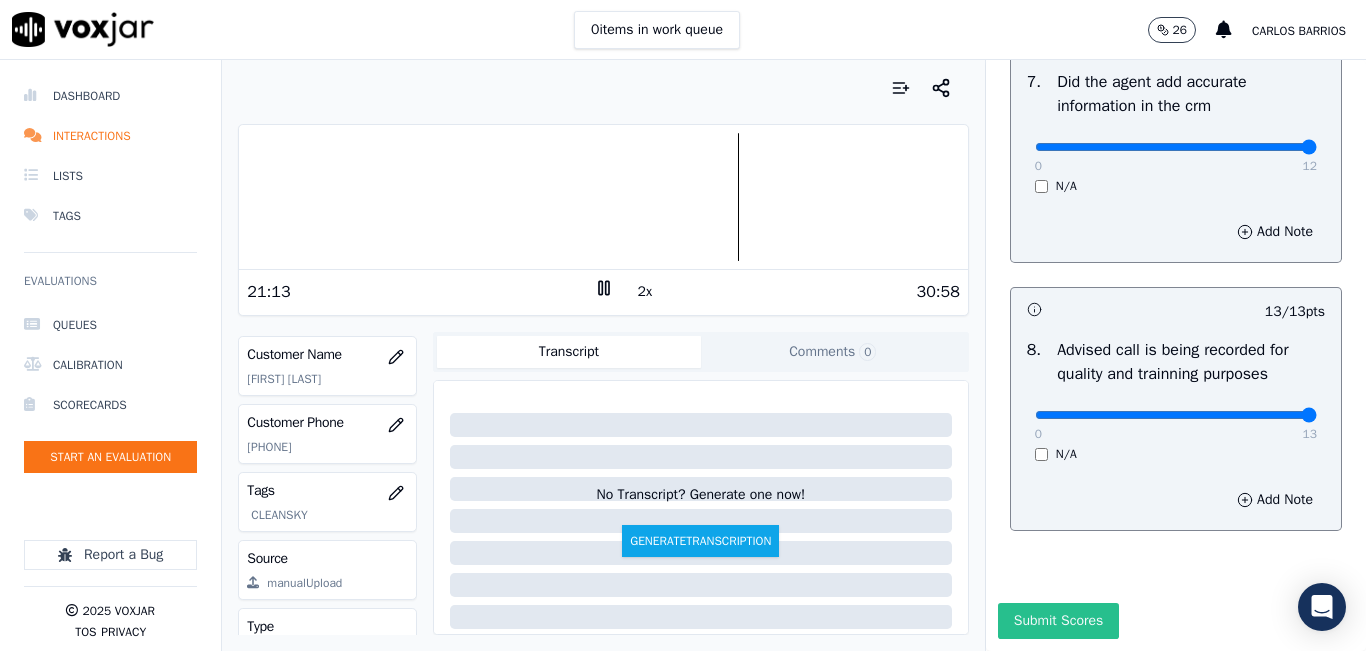 click on "Submit Scores" at bounding box center (1058, 621) 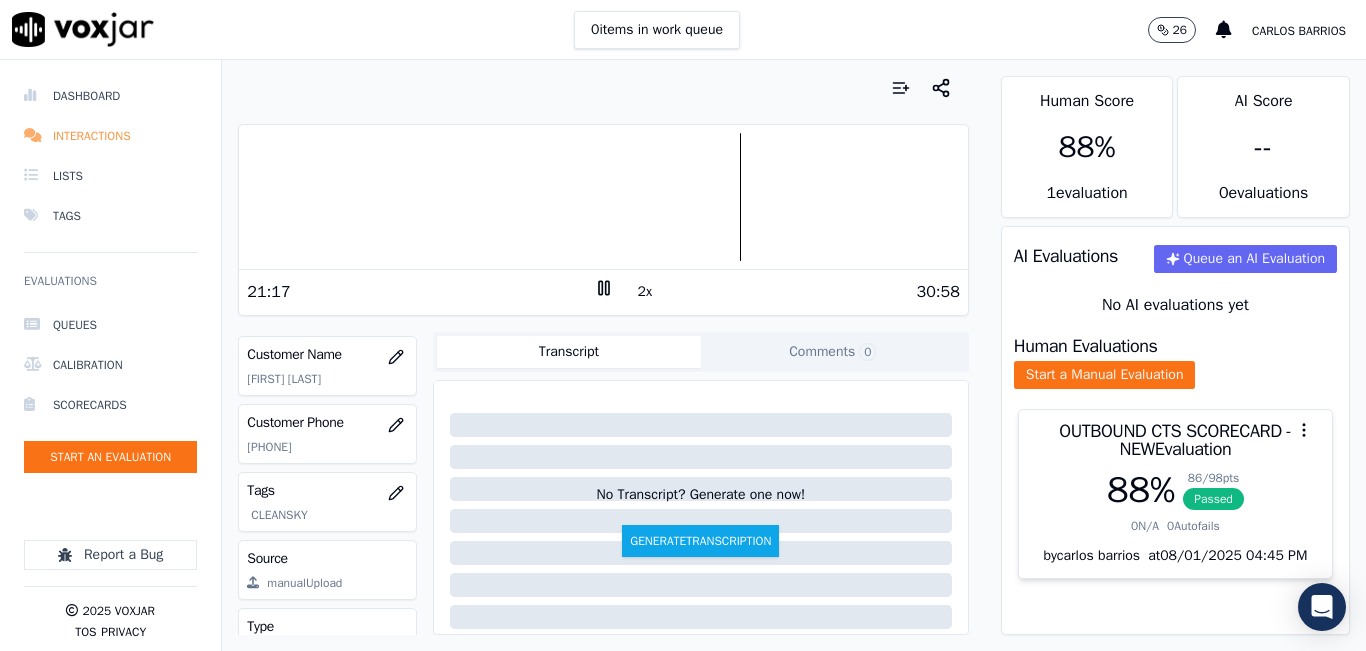 click on "Interactions" at bounding box center (110, 136) 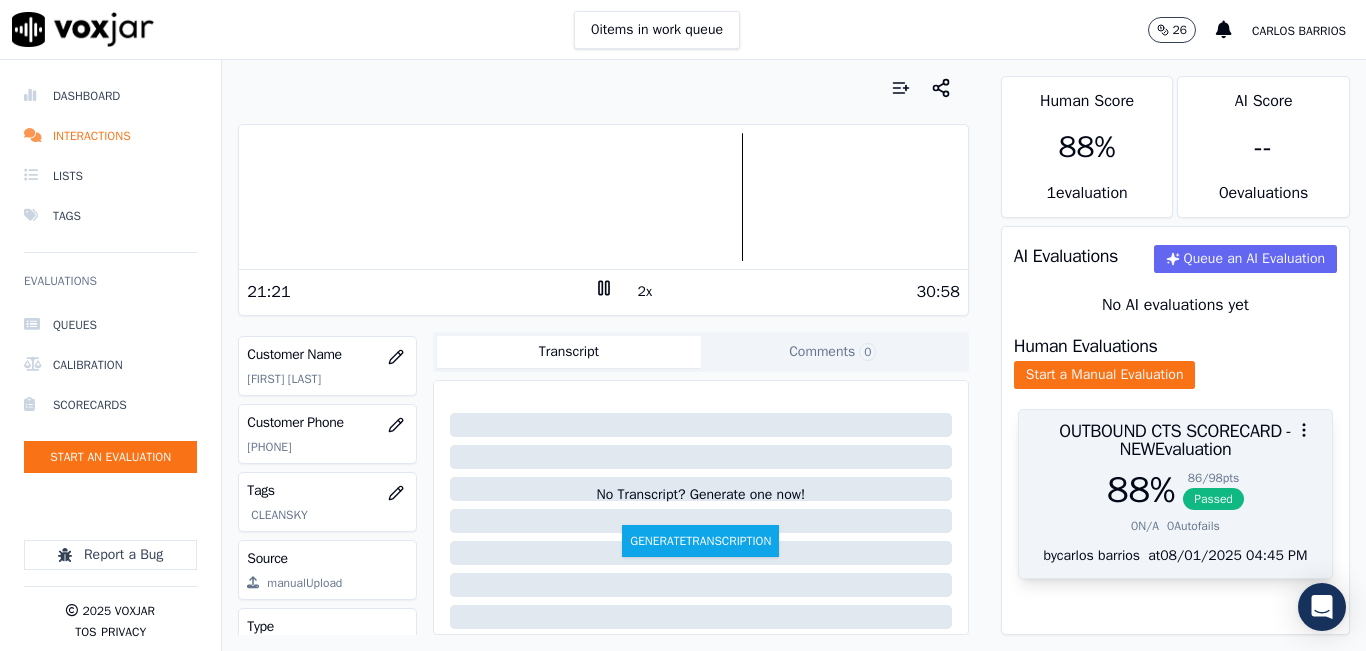 click on "86 / 98  pts" at bounding box center [1213, 478] 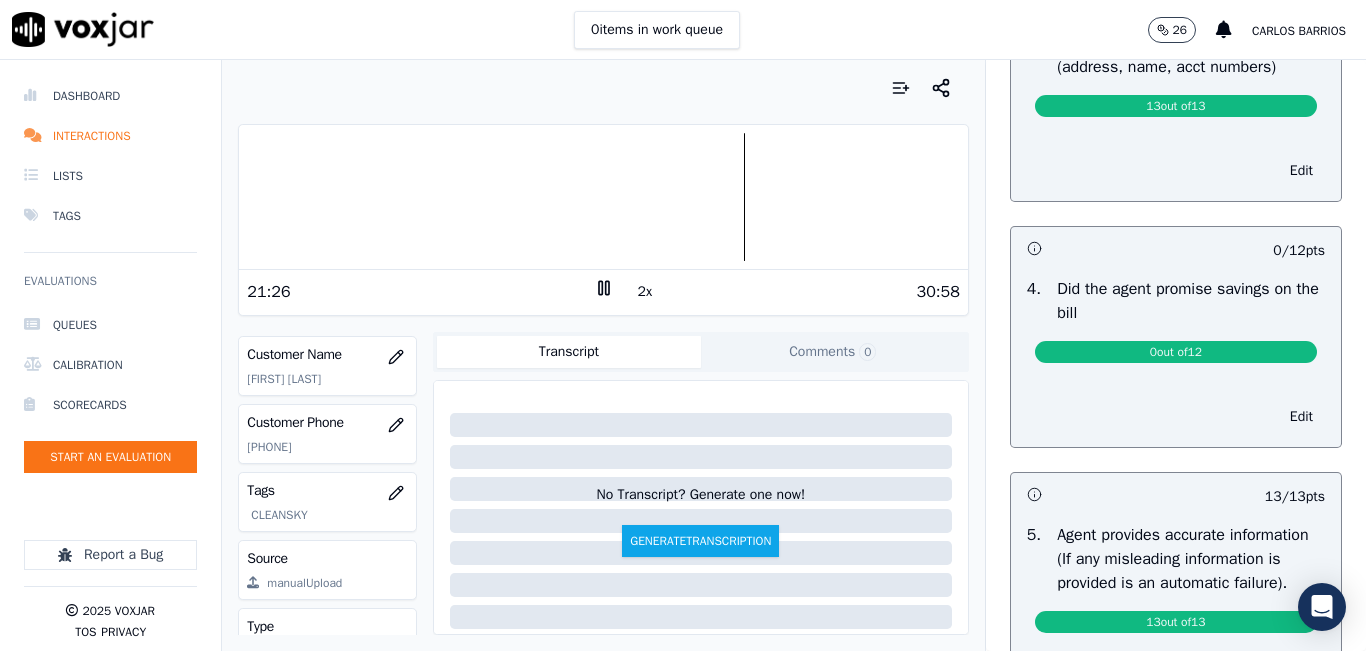 scroll, scrollTop: 800, scrollLeft: 0, axis: vertical 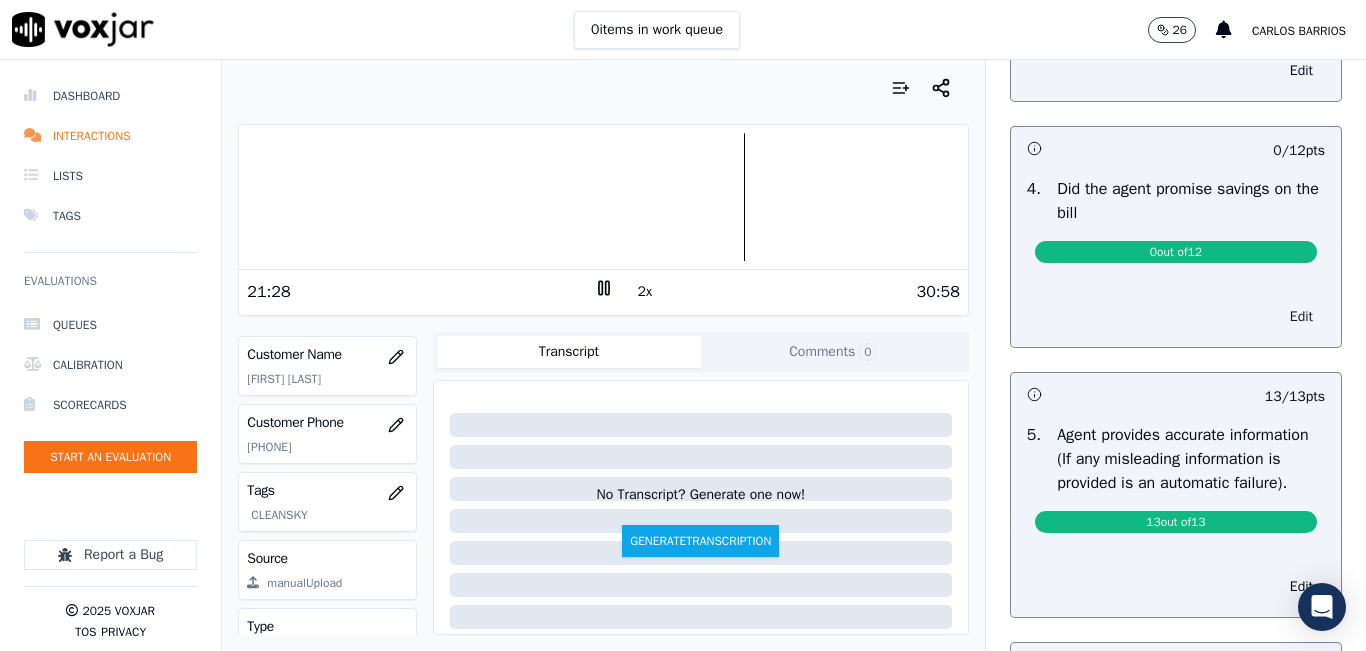 click on "Edit" at bounding box center (1301, 317) 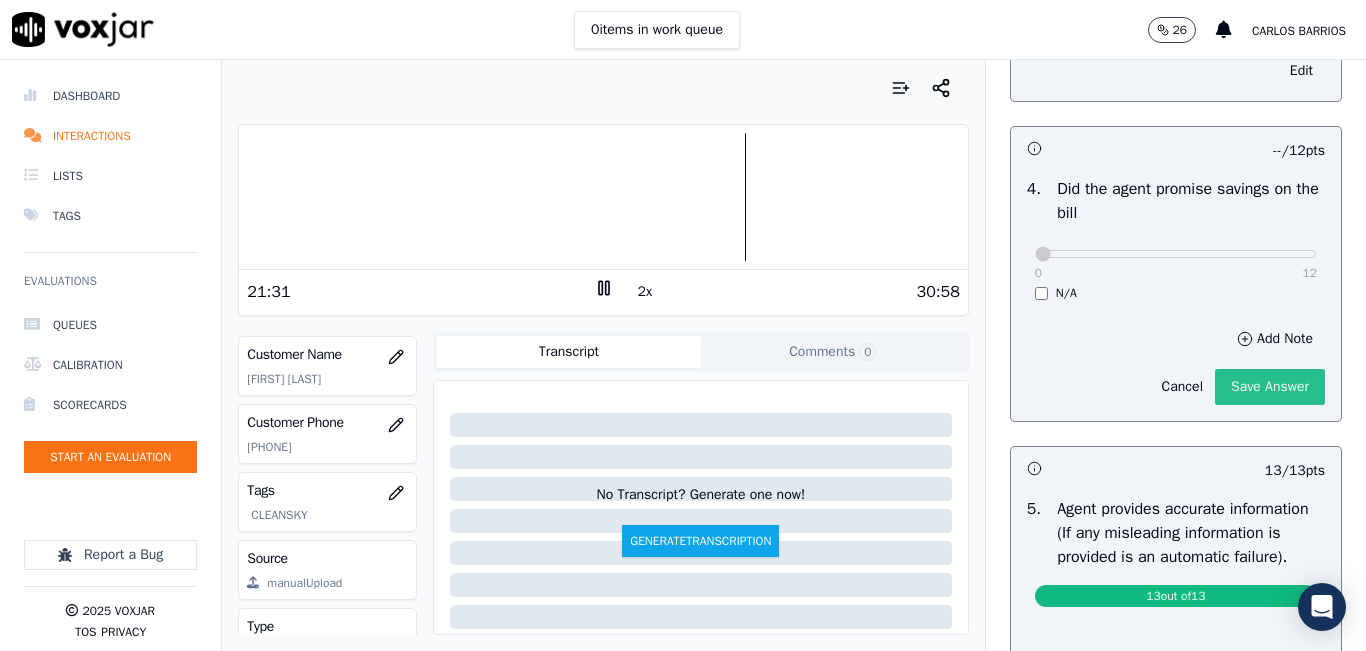 click on "Save Answer" 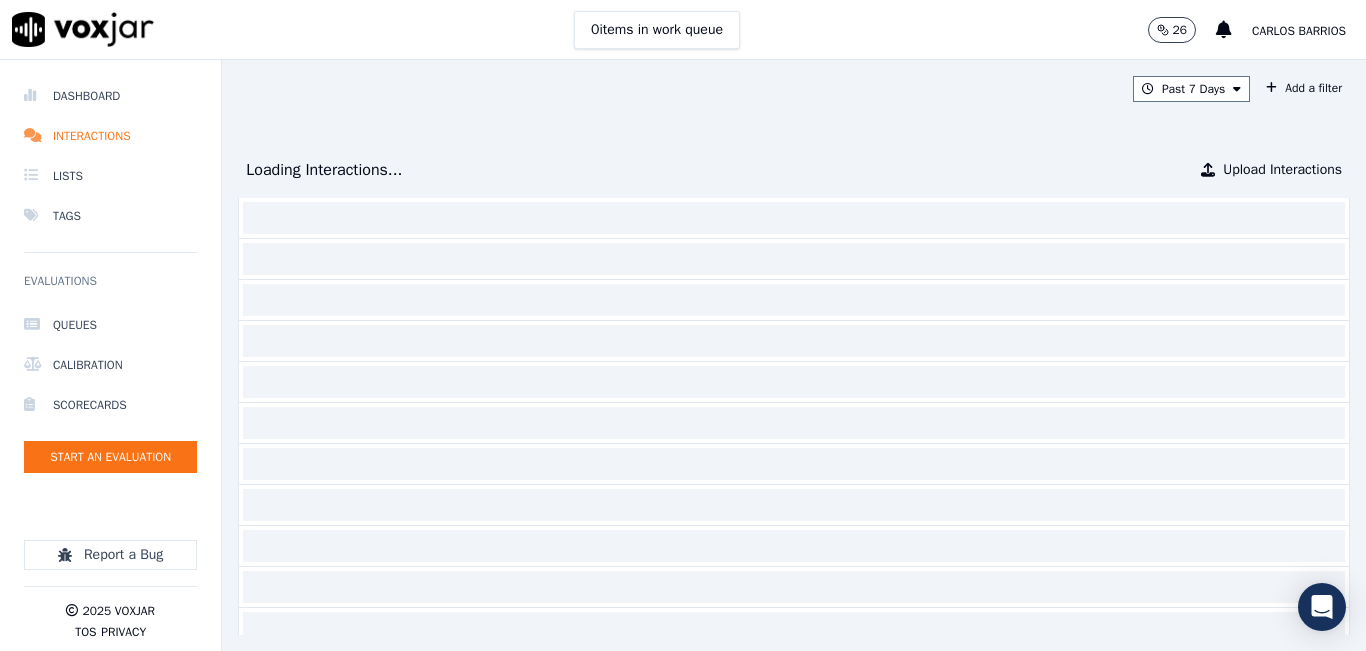 click on "0  items in work queue     26         carlos barrios" at bounding box center [683, 30] 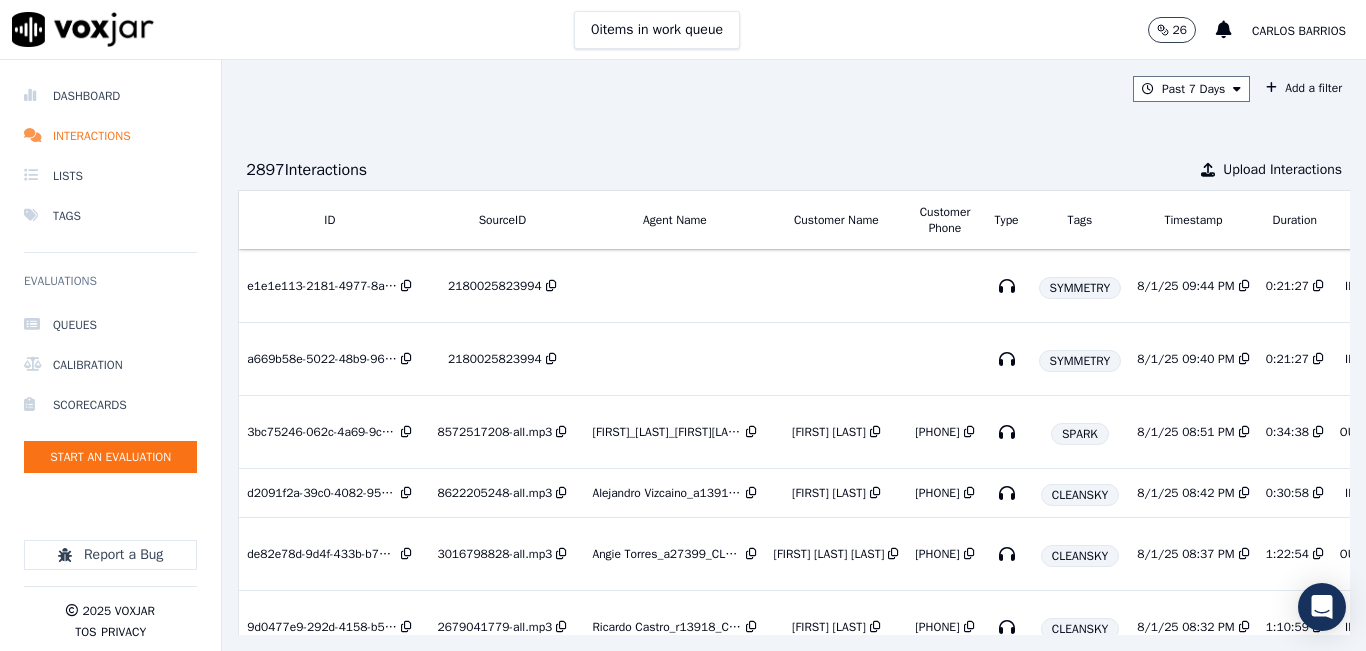scroll, scrollTop: 0, scrollLeft: 332, axis: horizontal 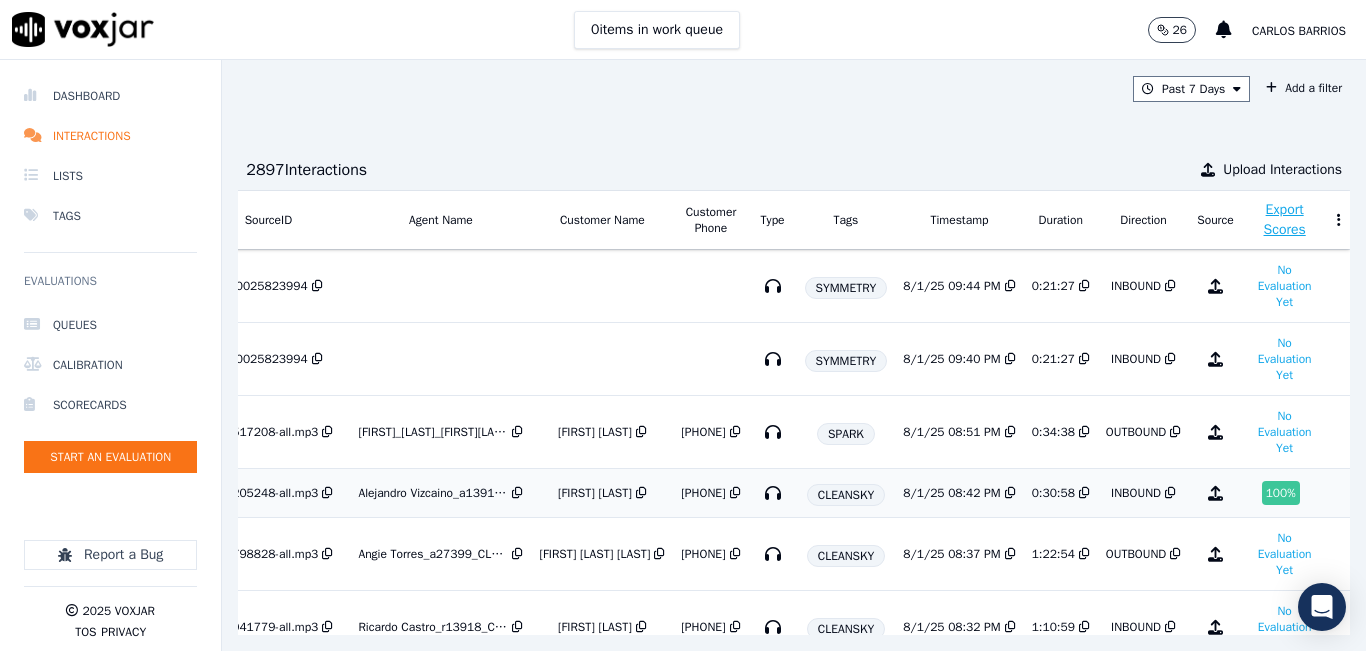 click on "INBOUND" at bounding box center (1136, 493) 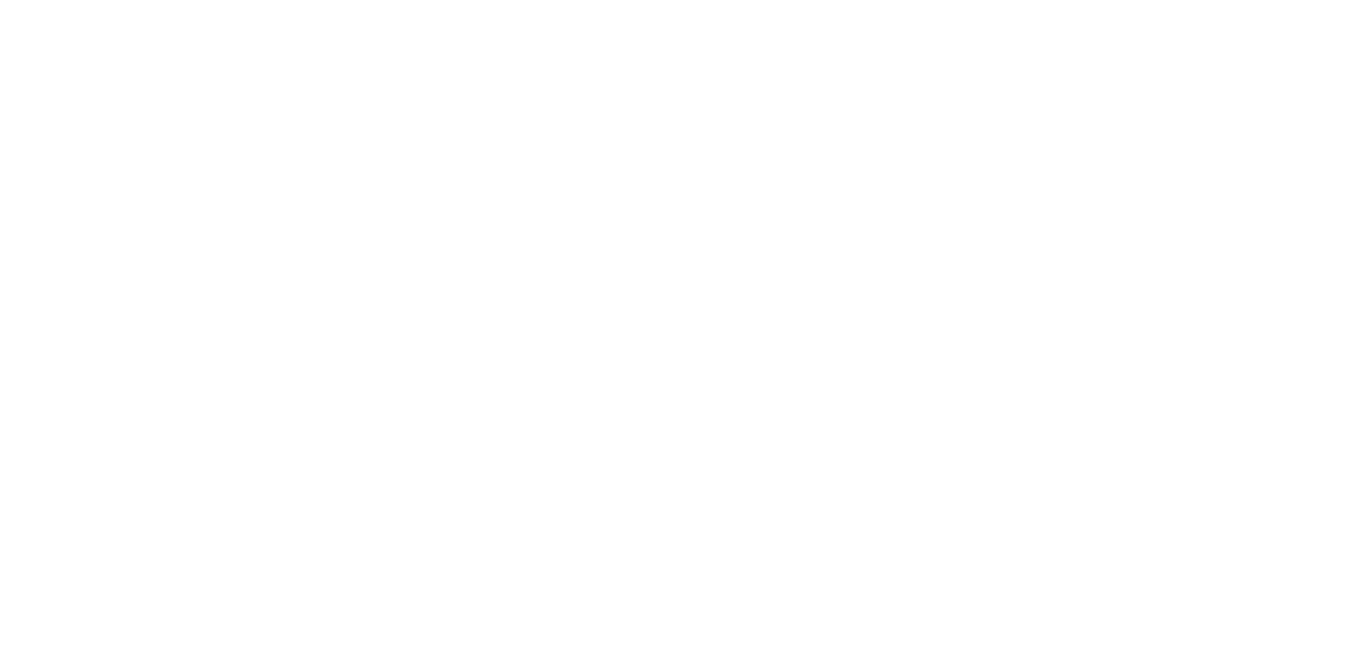 scroll, scrollTop: 0, scrollLeft: 0, axis: both 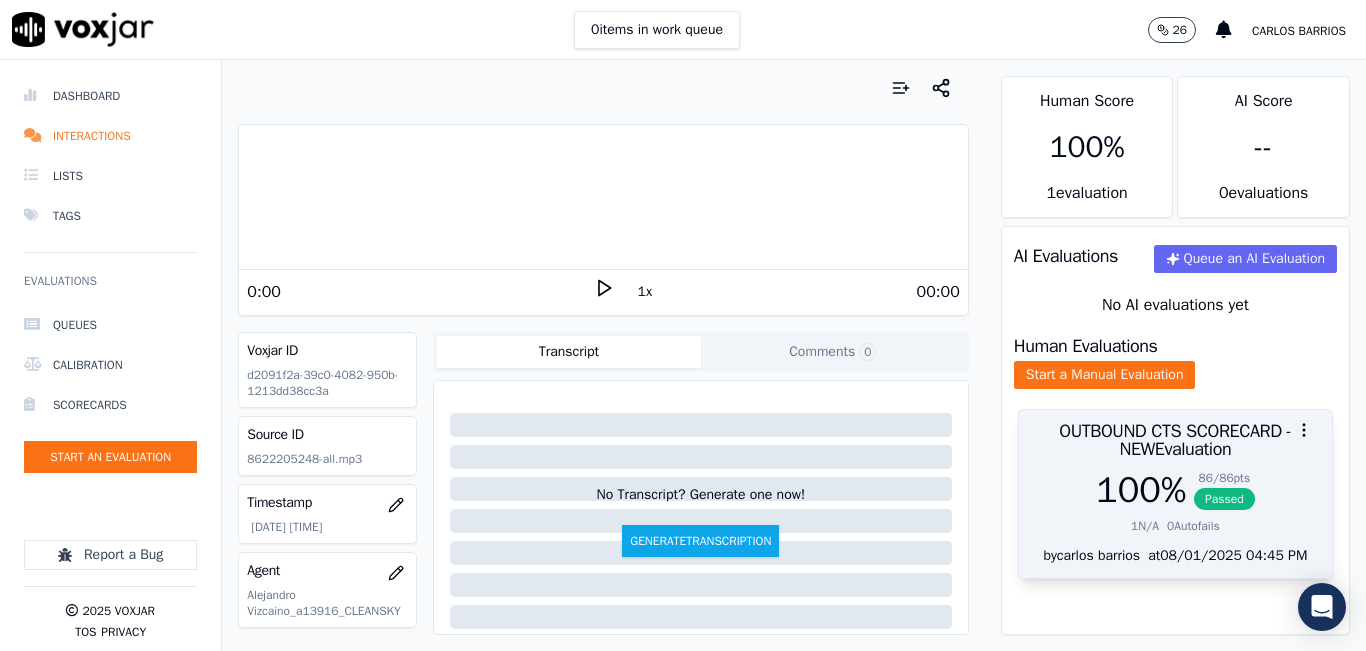 click on "OUTBOUND CTS SCORECARD - NEW   Evaluation" at bounding box center (1175, 440) 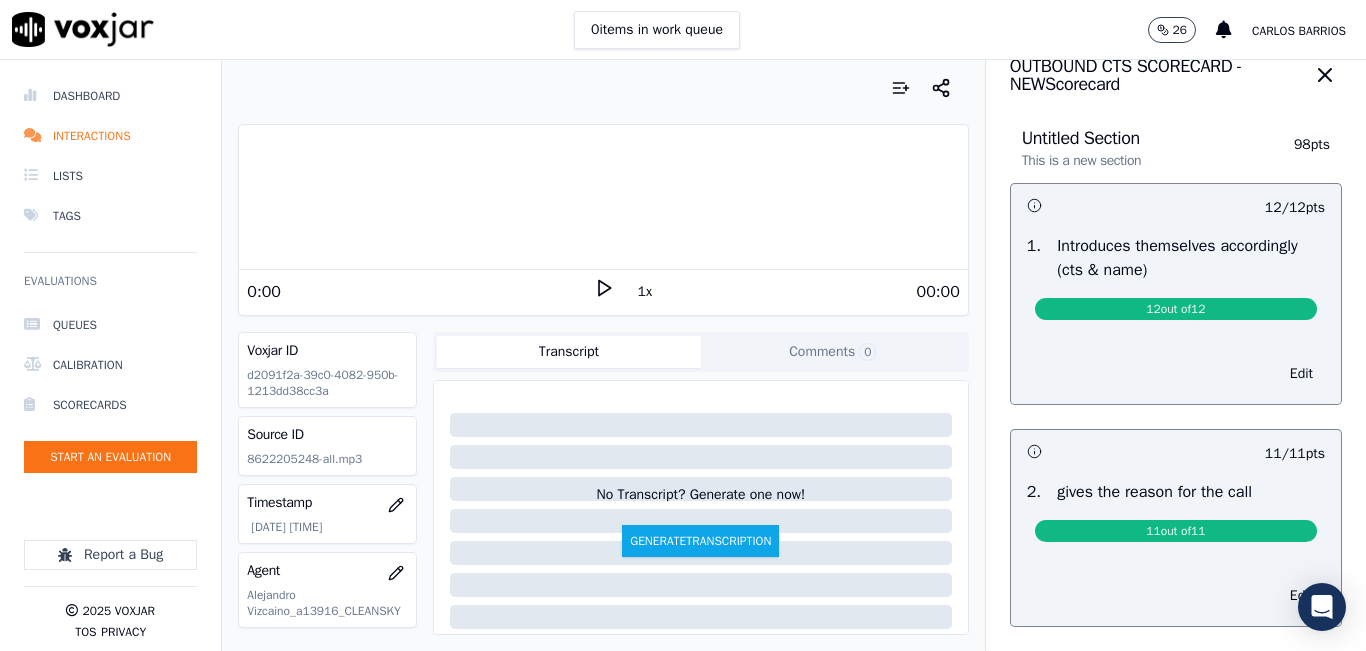 scroll, scrollTop: 0, scrollLeft: 0, axis: both 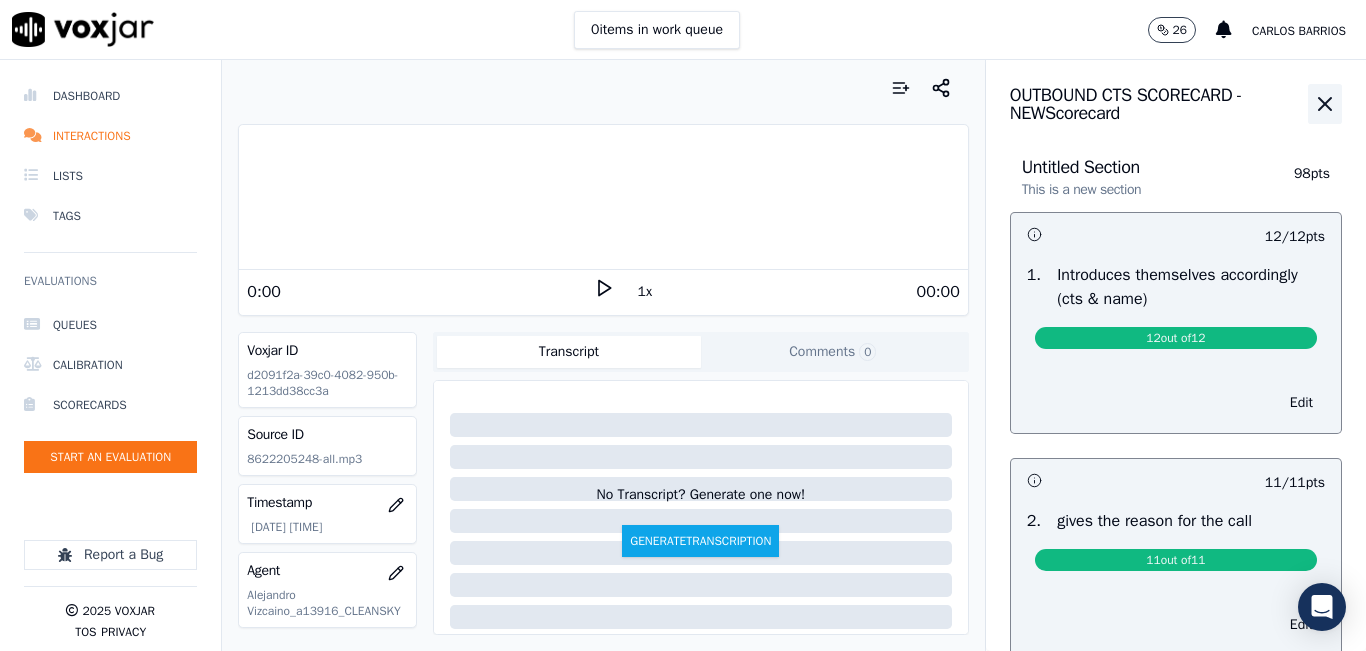 click 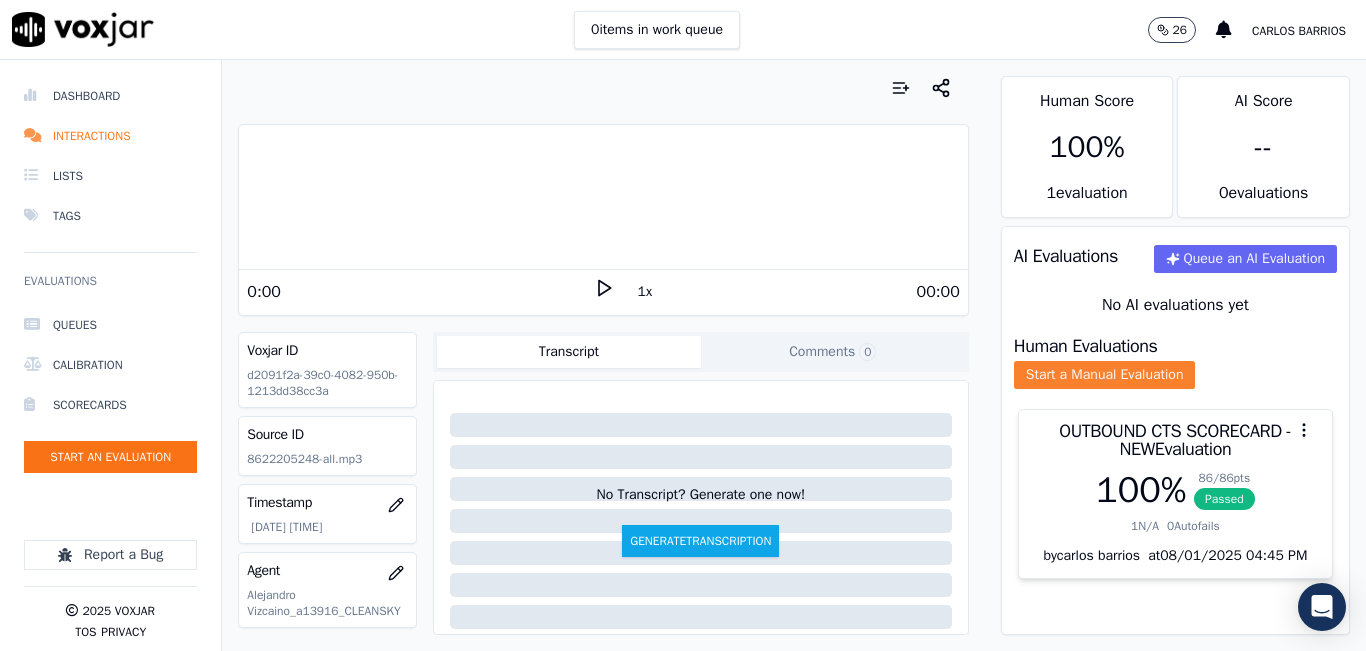 click on "Start a Manual Evaluation" 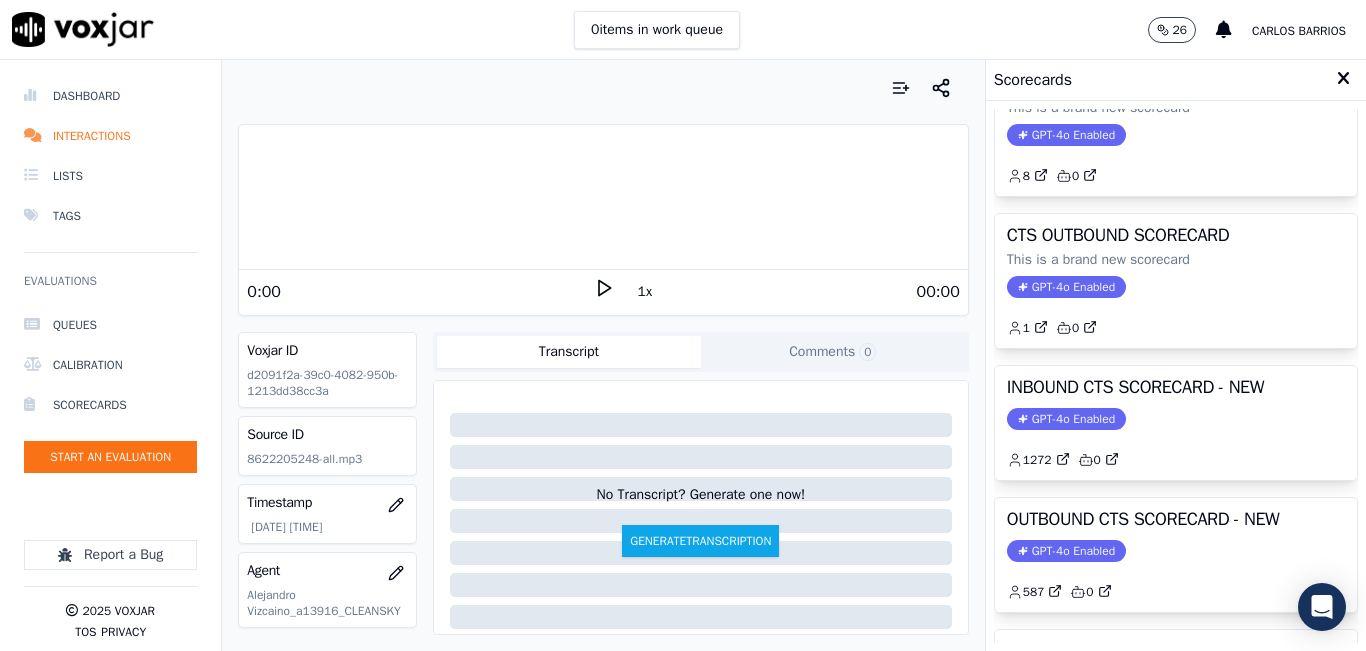 scroll, scrollTop: 100, scrollLeft: 0, axis: vertical 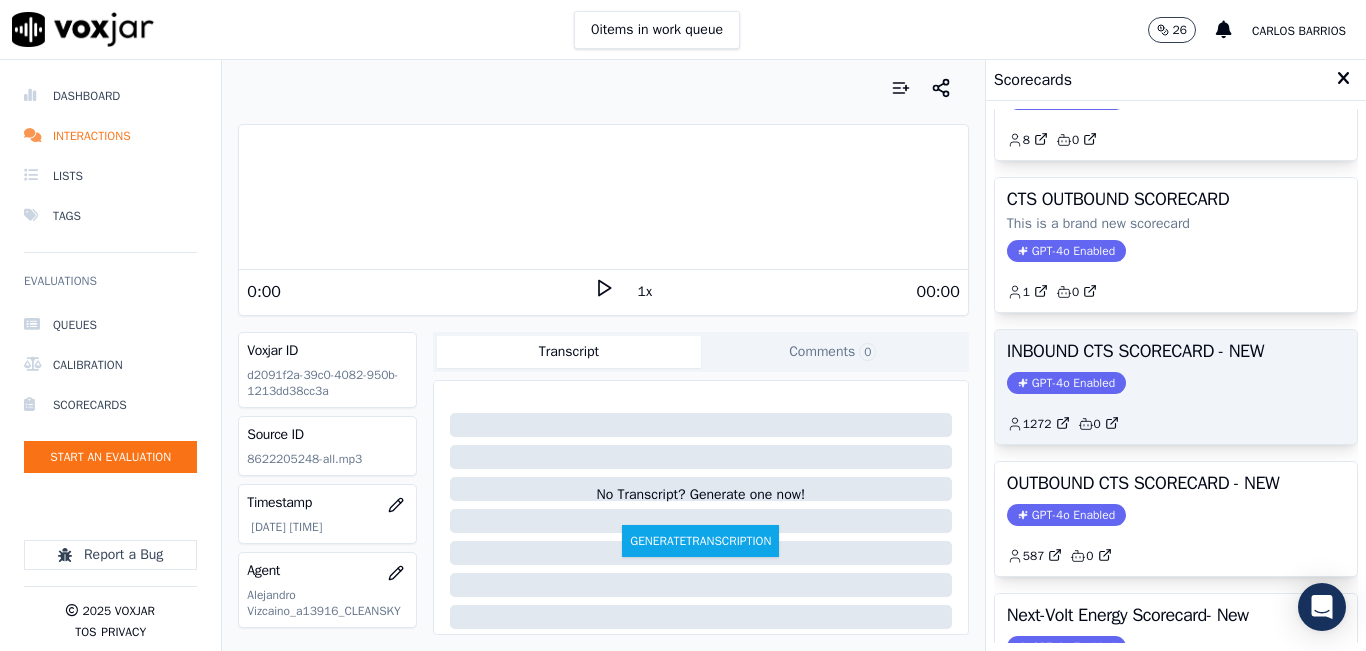 click on "GPT-4o Enabled" 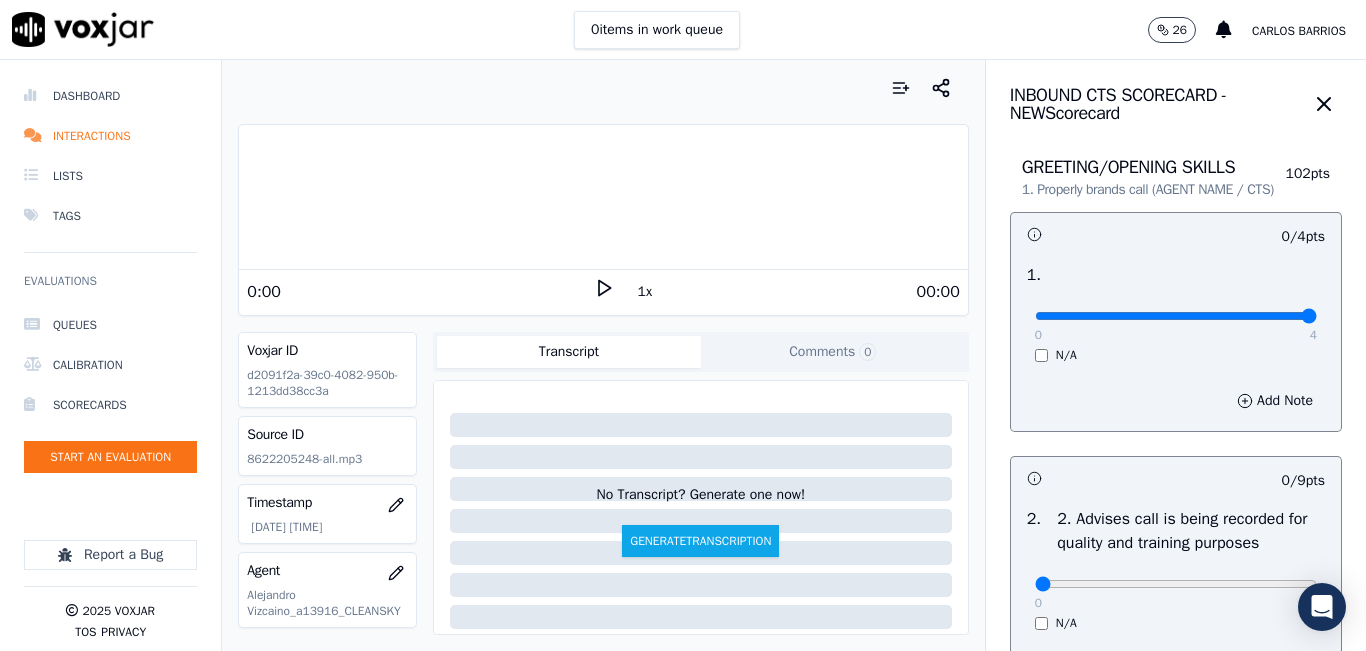 type on "4" 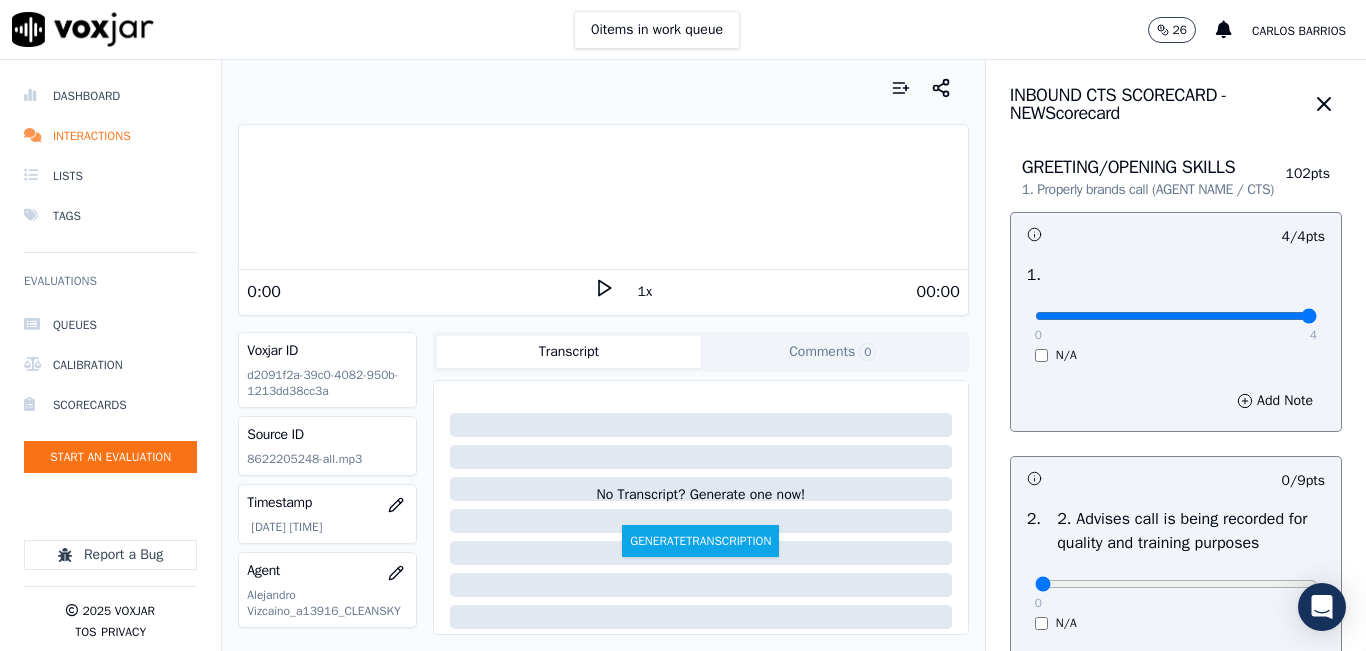 scroll, scrollTop: 200, scrollLeft: 0, axis: vertical 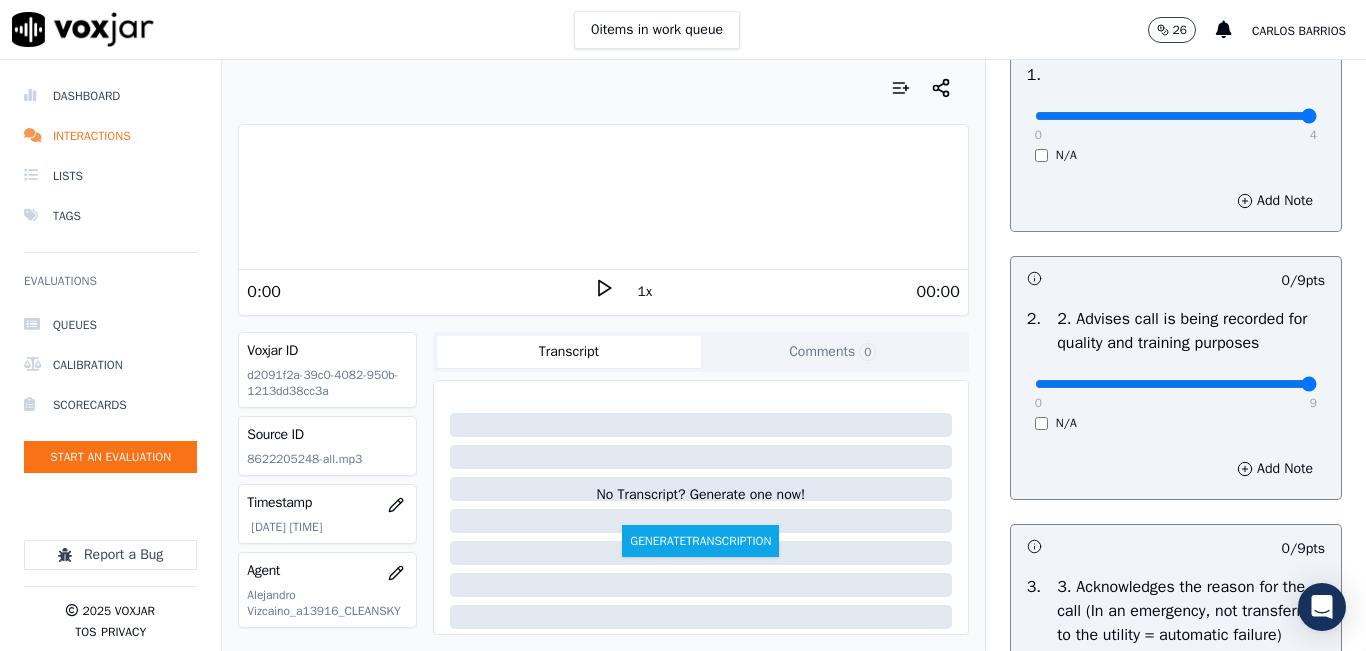 type on "9" 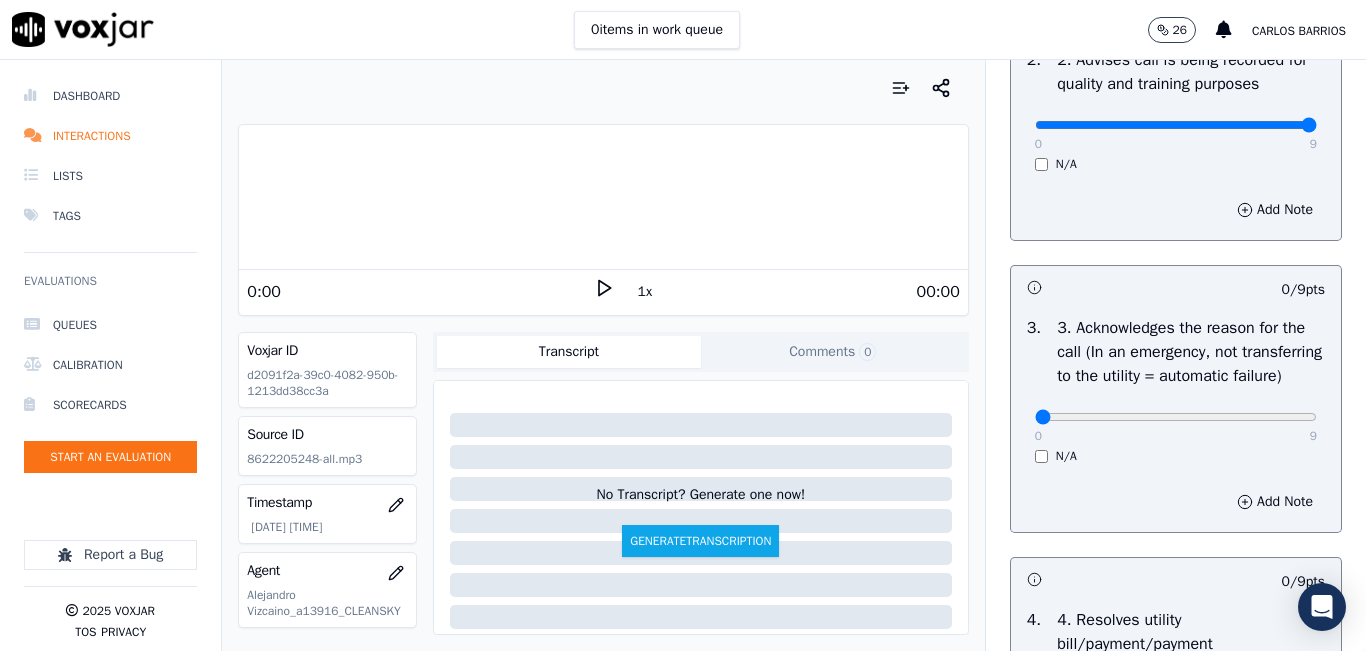 scroll, scrollTop: 500, scrollLeft: 0, axis: vertical 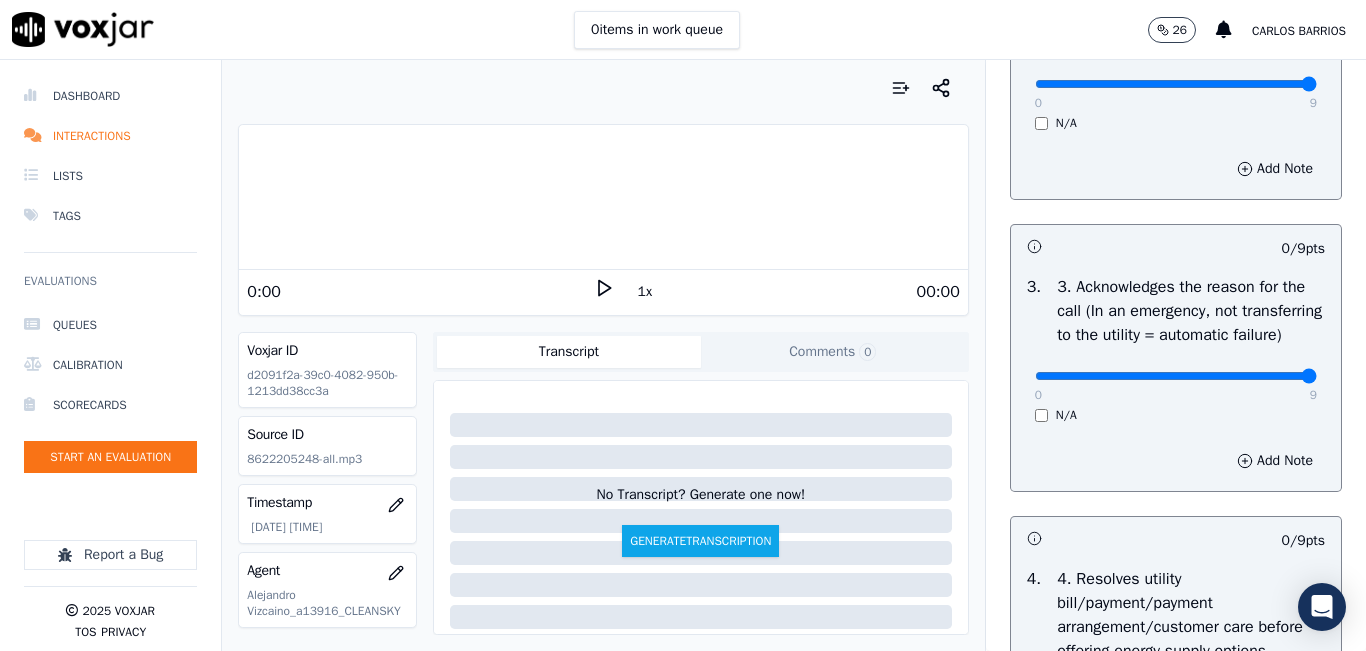 drag, startPoint x: 1244, startPoint y: 416, endPoint x: 1279, endPoint y: 422, distance: 35.510563 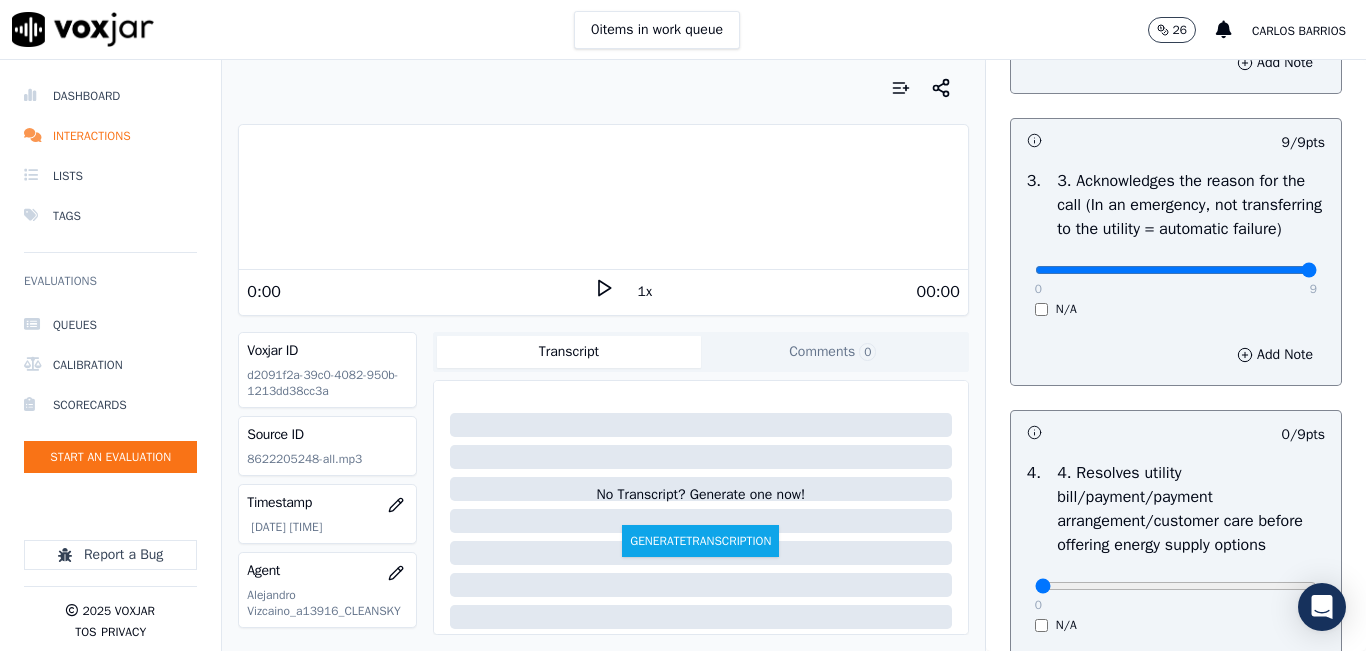 scroll, scrollTop: 800, scrollLeft: 0, axis: vertical 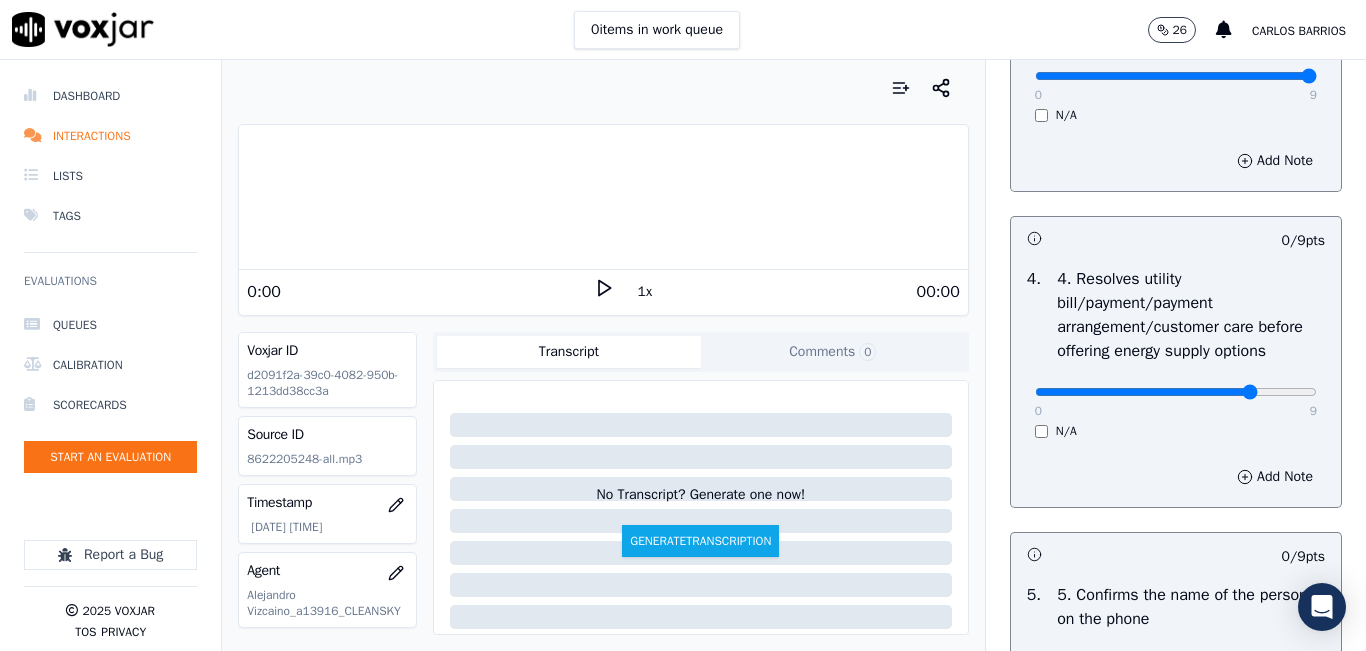 type on "7" 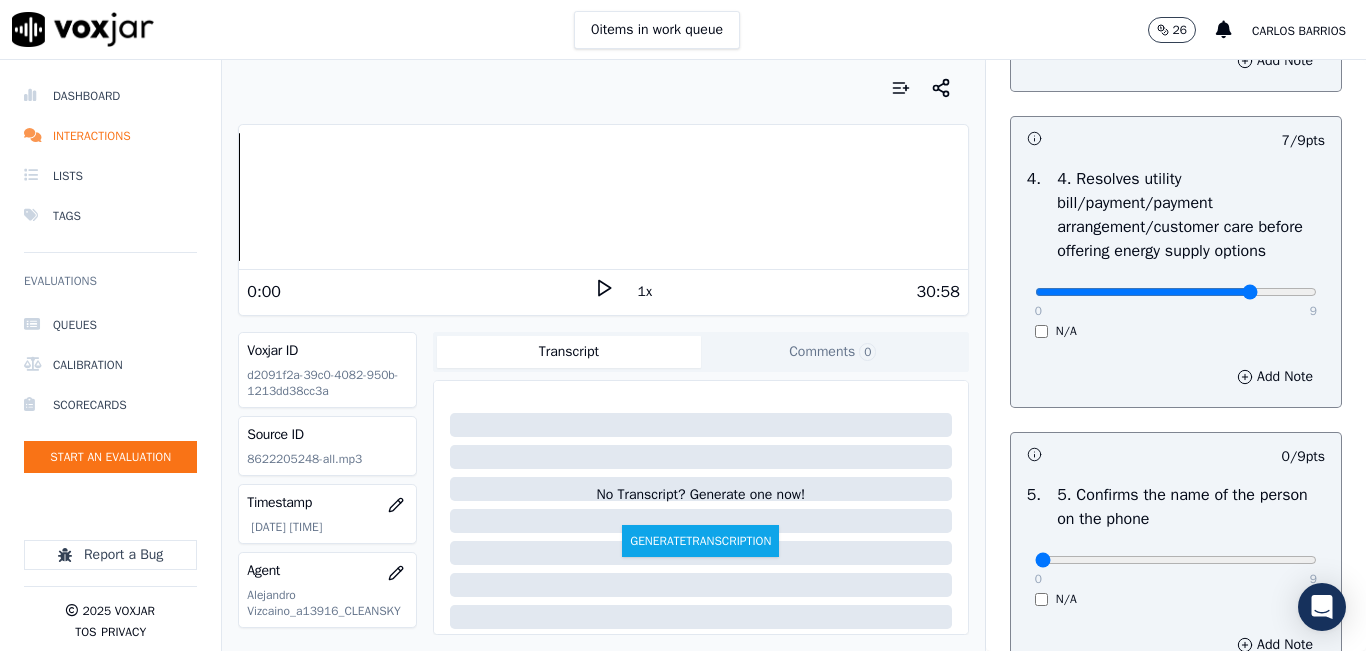 scroll, scrollTop: 1100, scrollLeft: 0, axis: vertical 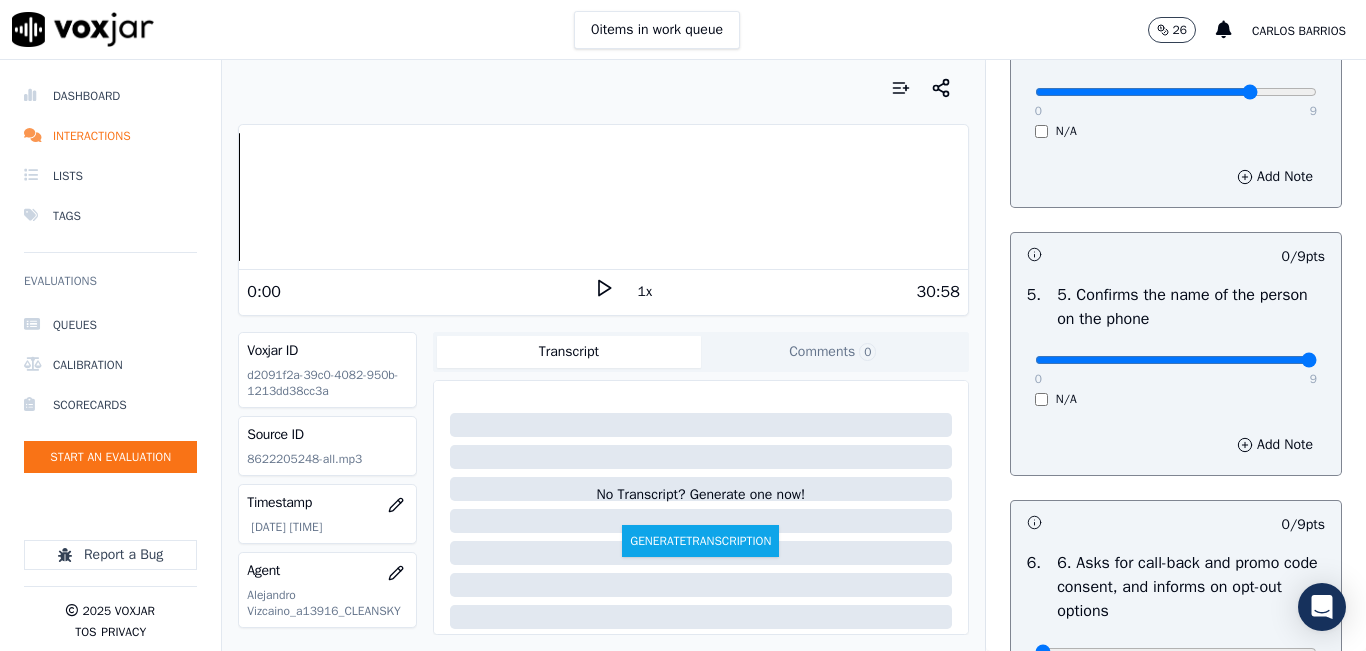 type on "9" 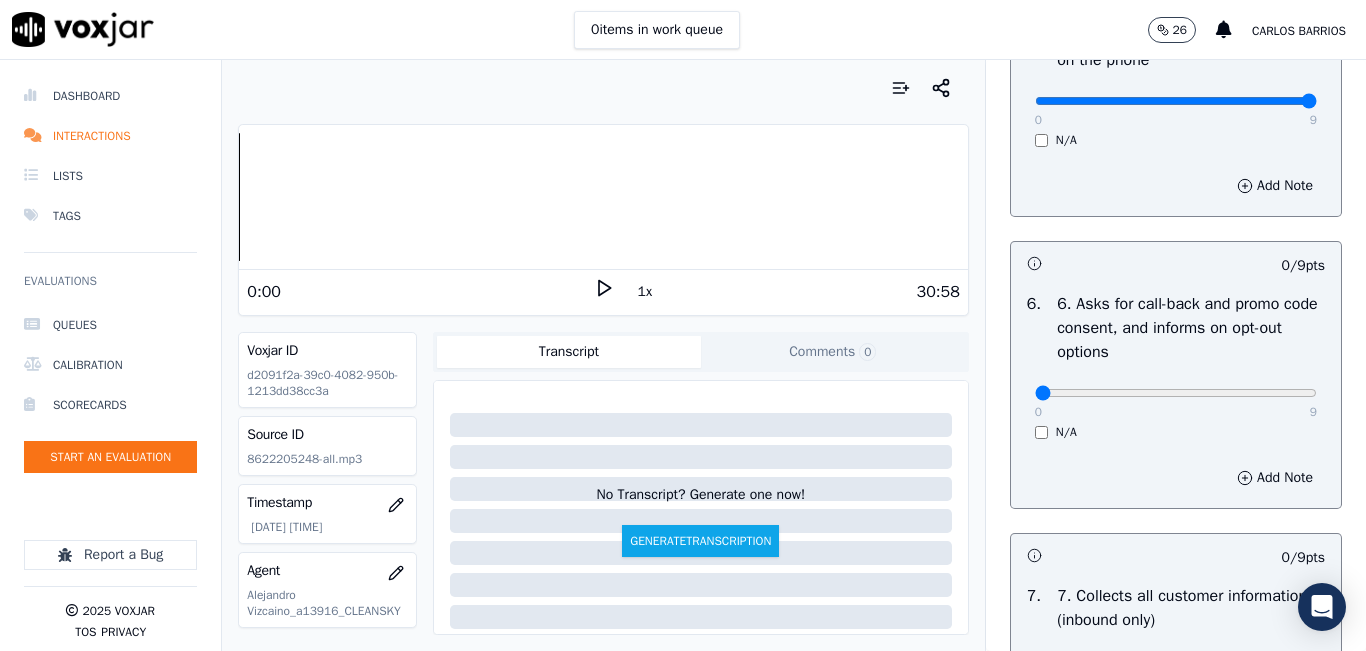 scroll, scrollTop: 1400, scrollLeft: 0, axis: vertical 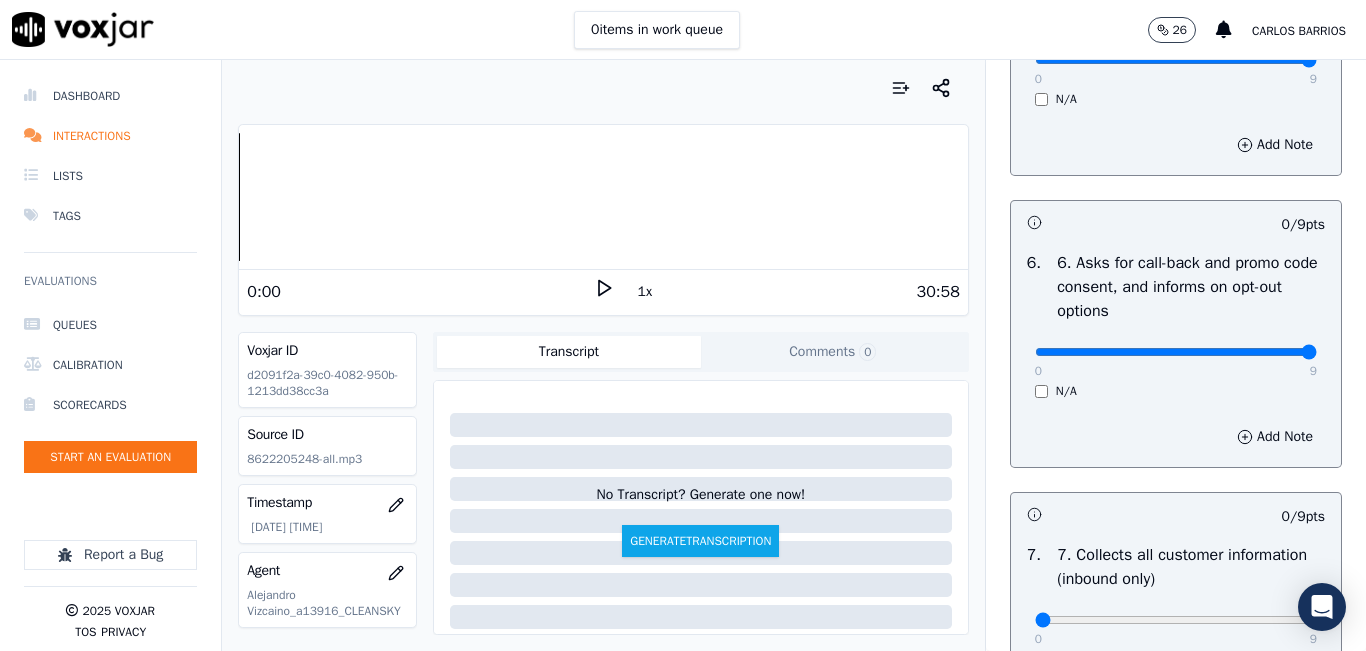 type on "9" 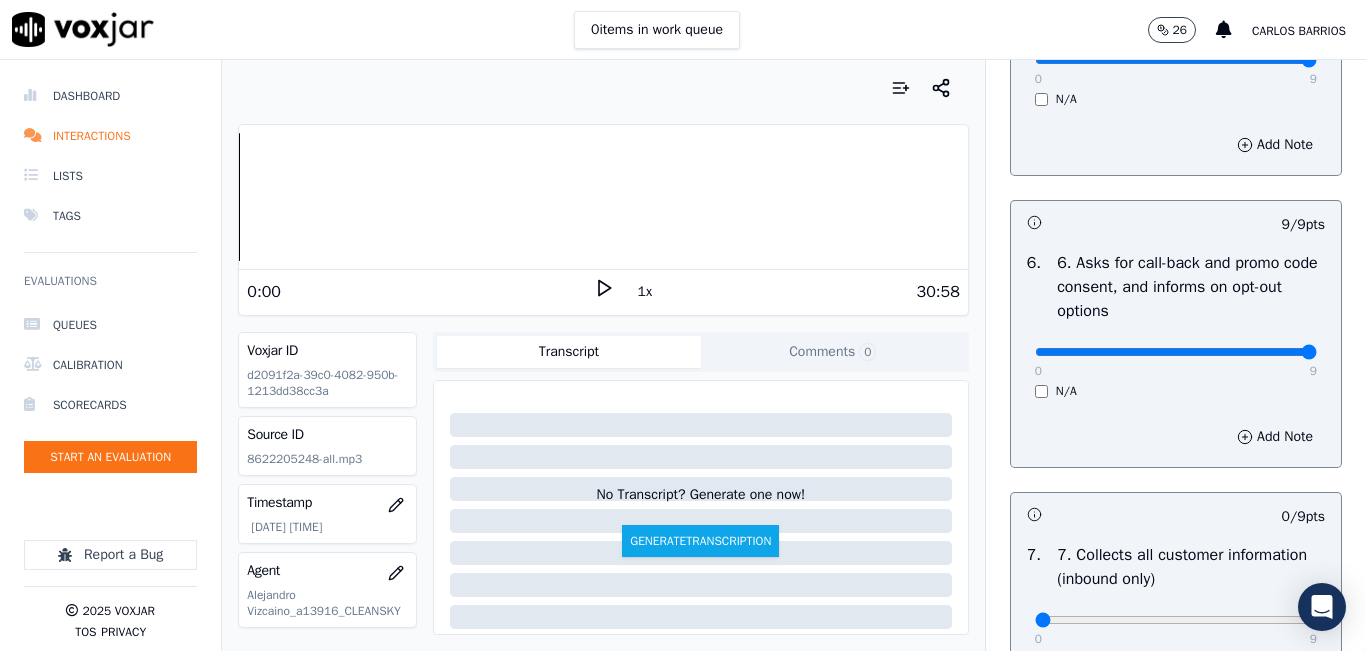 scroll, scrollTop: 1700, scrollLeft: 0, axis: vertical 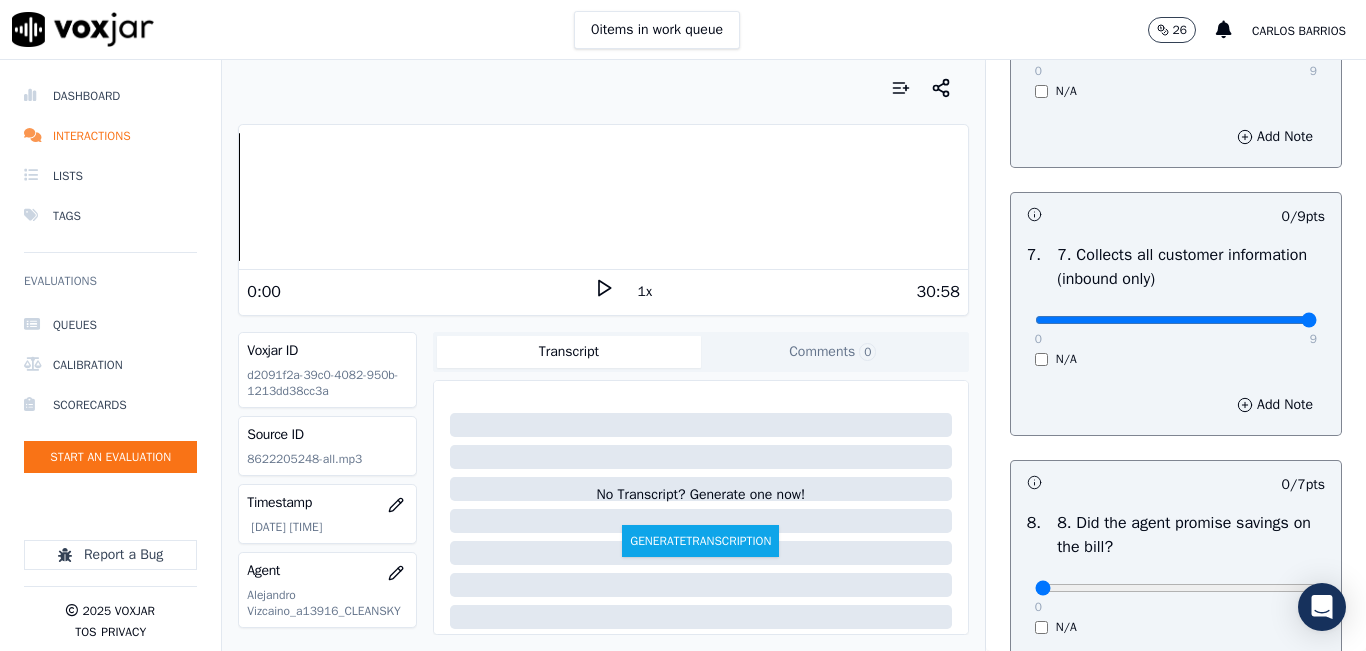type on "9" 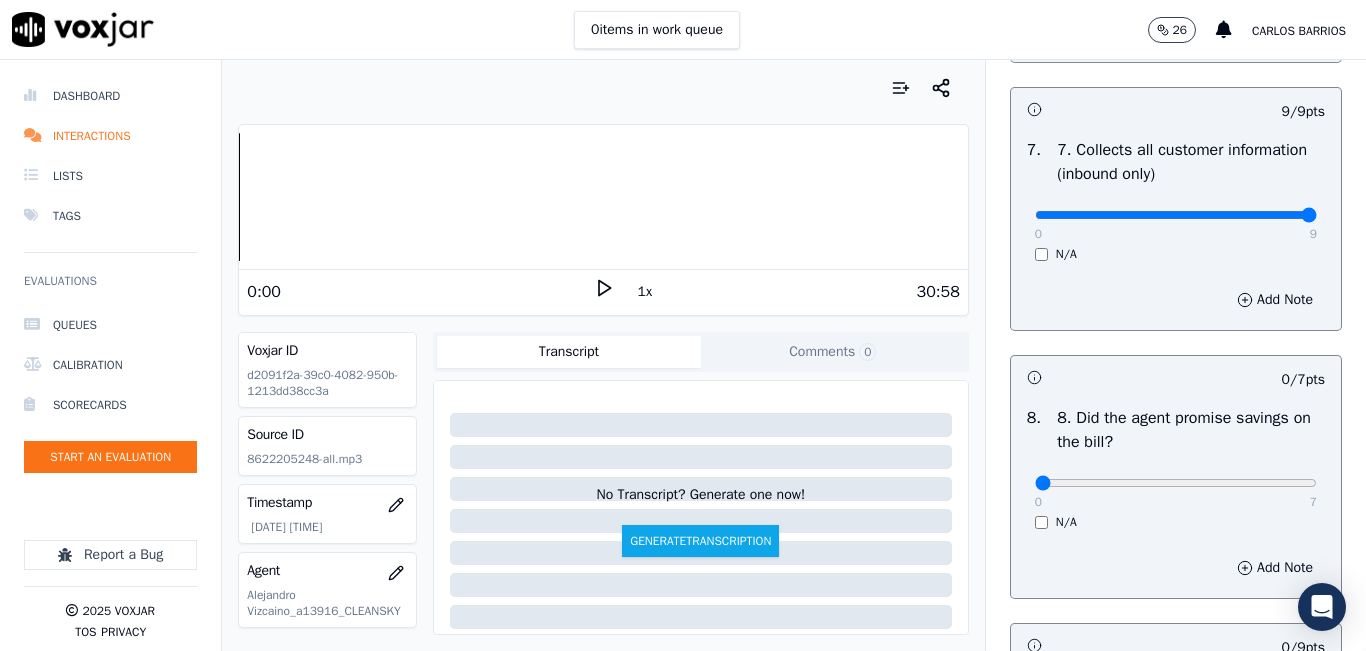 scroll, scrollTop: 2000, scrollLeft: 0, axis: vertical 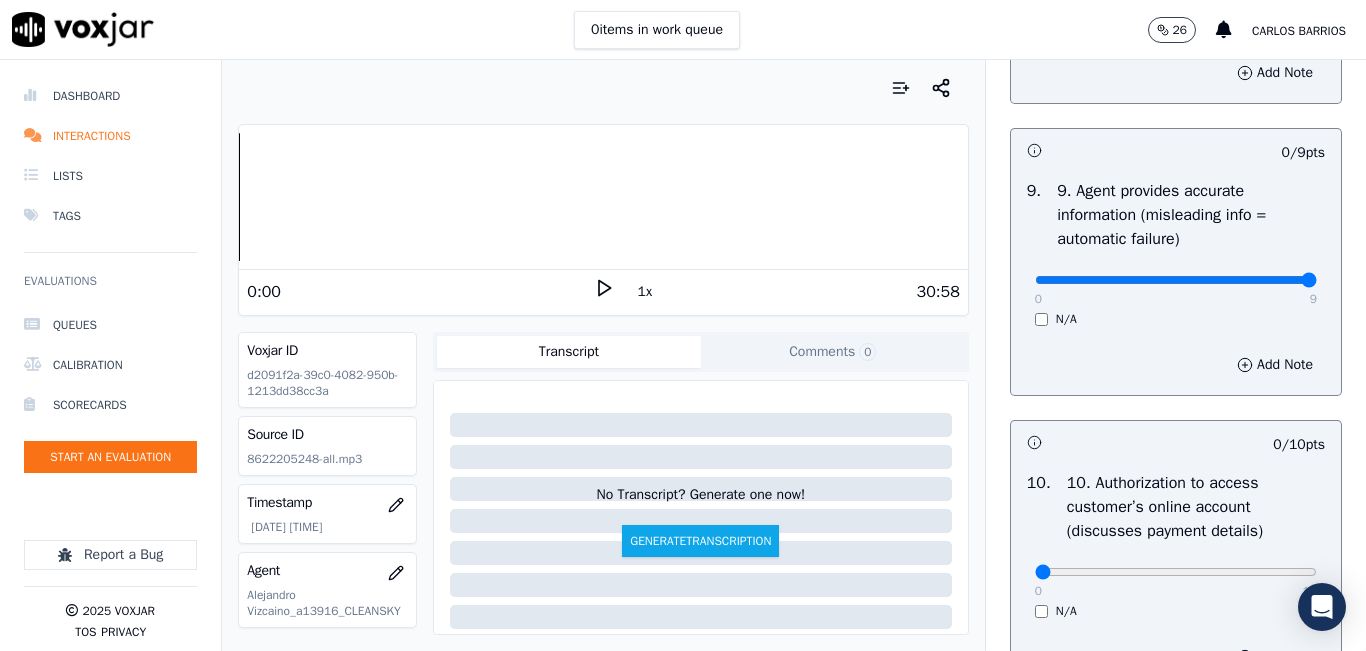 type on "9" 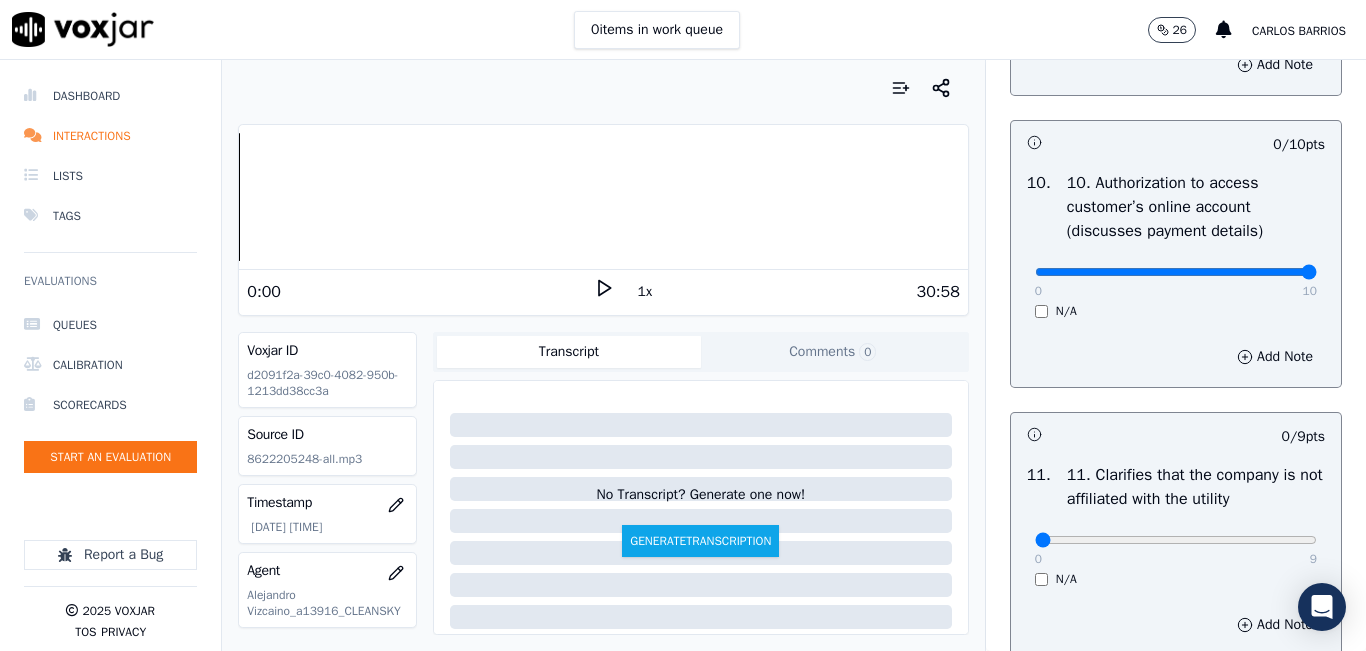 type on "10" 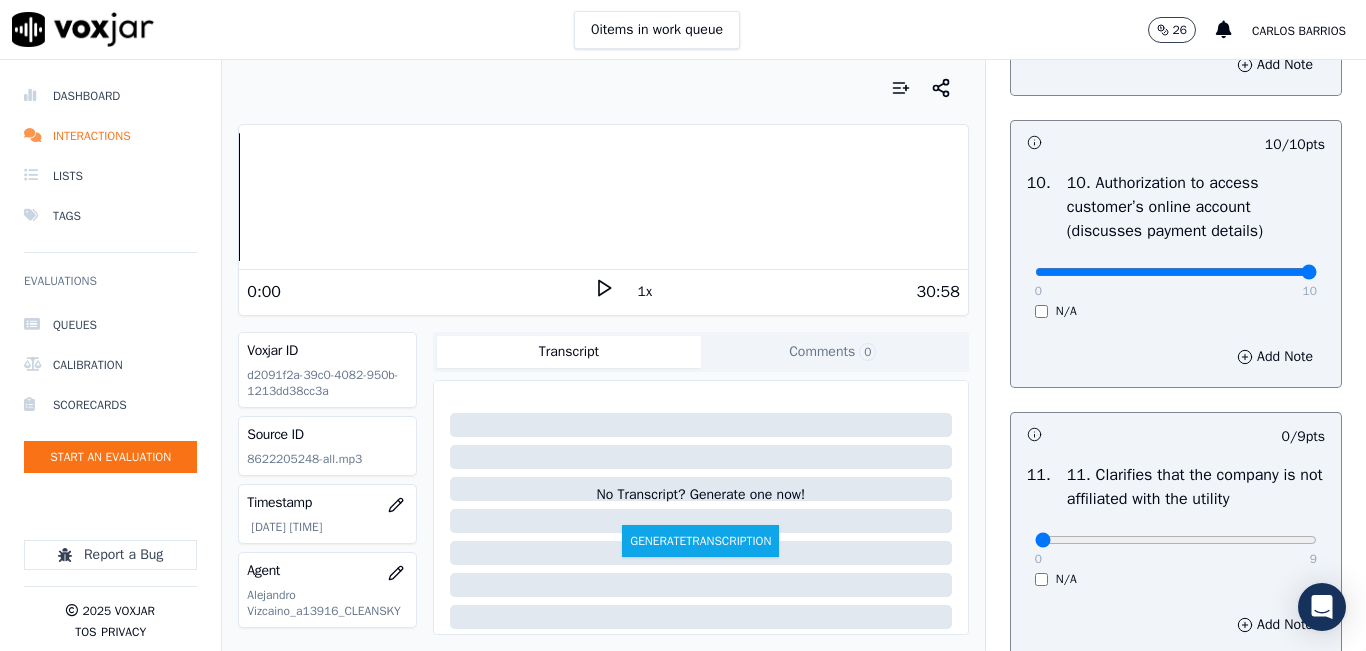 scroll, scrollTop: 2900, scrollLeft: 0, axis: vertical 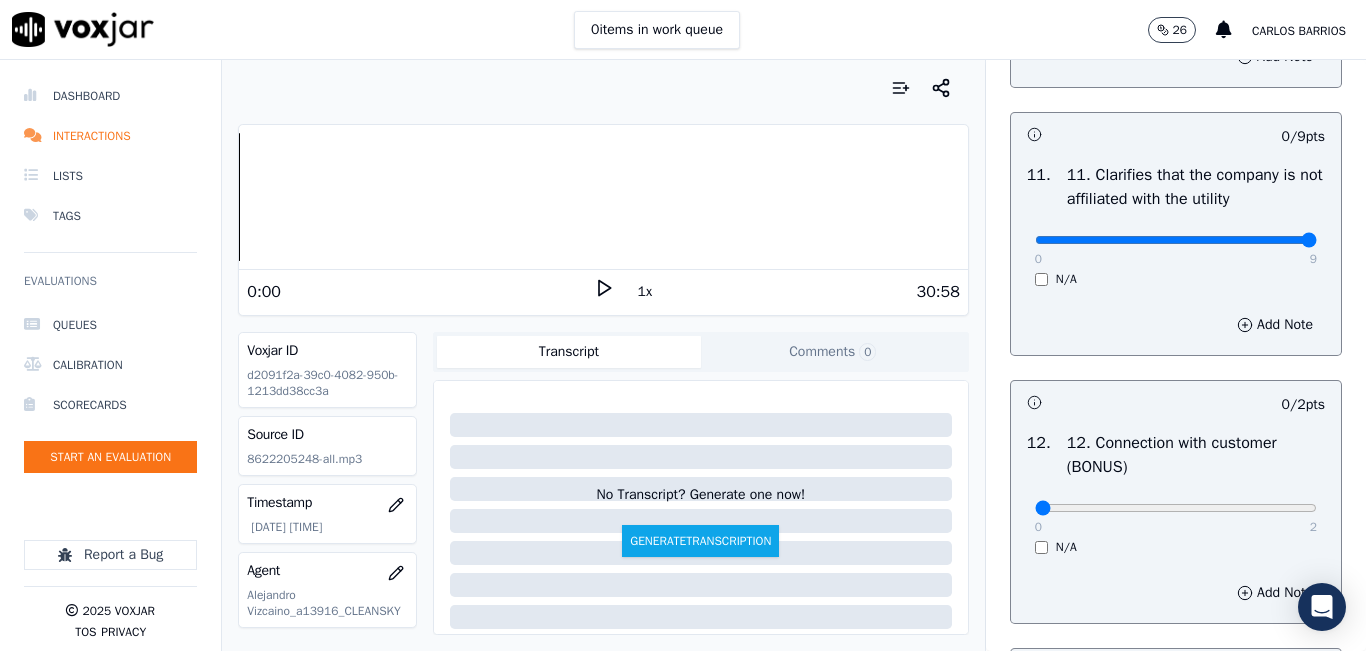 type on "9" 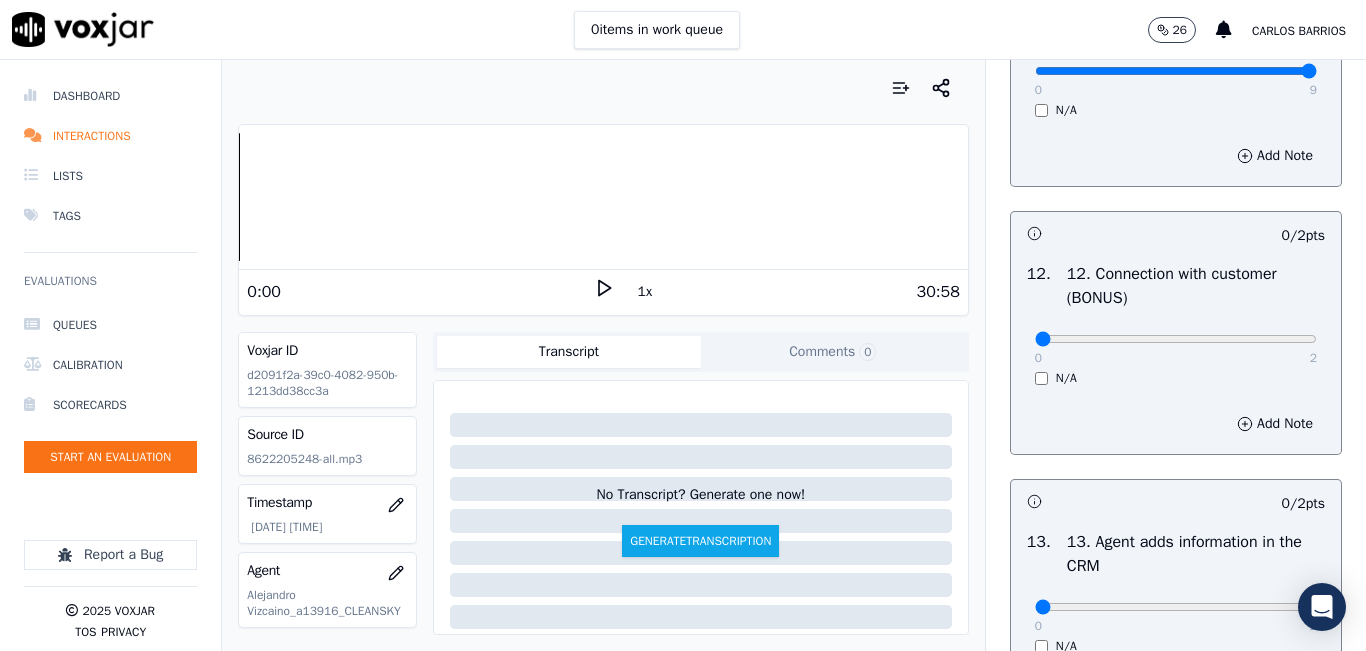 scroll, scrollTop: 3300, scrollLeft: 0, axis: vertical 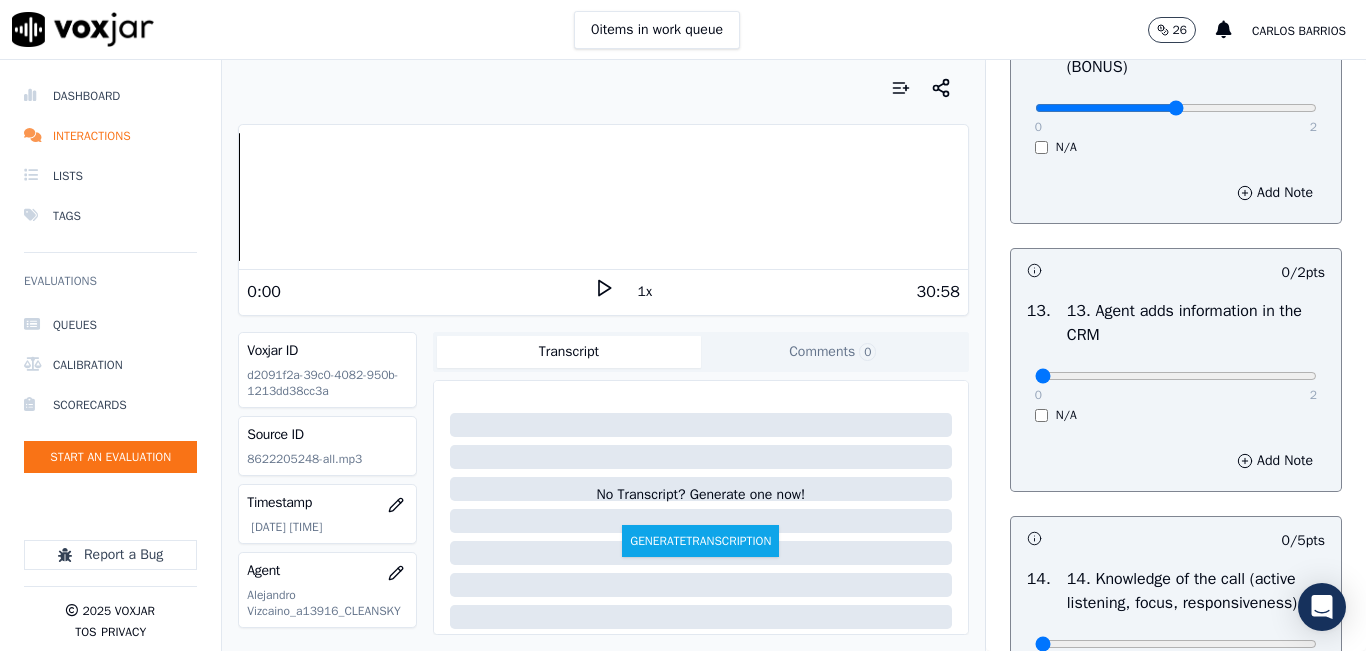 type on "1" 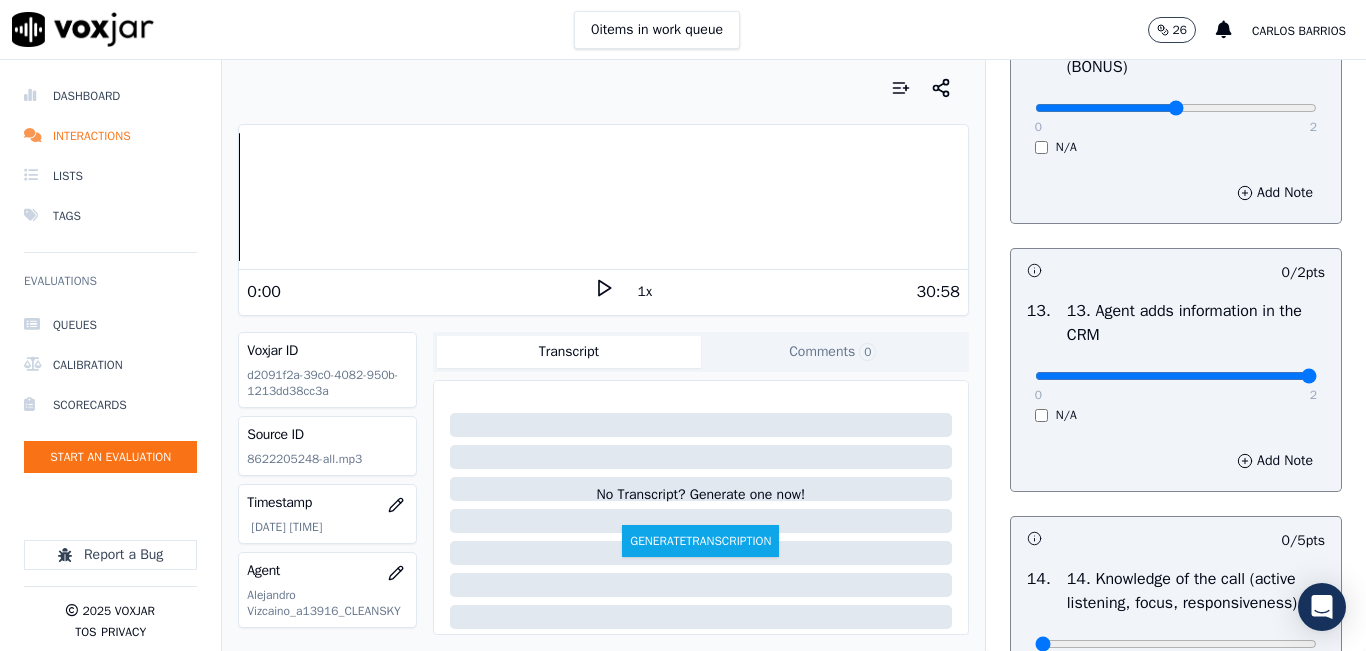 type on "2" 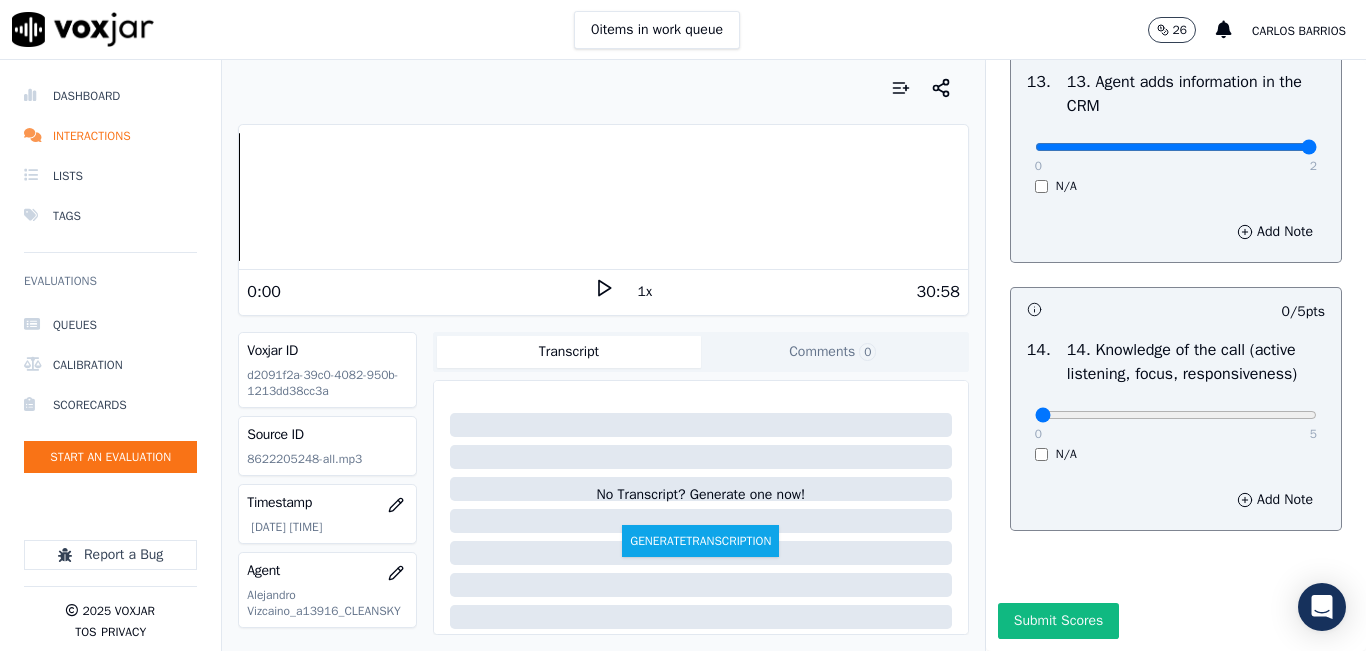 scroll, scrollTop: 3642, scrollLeft: 0, axis: vertical 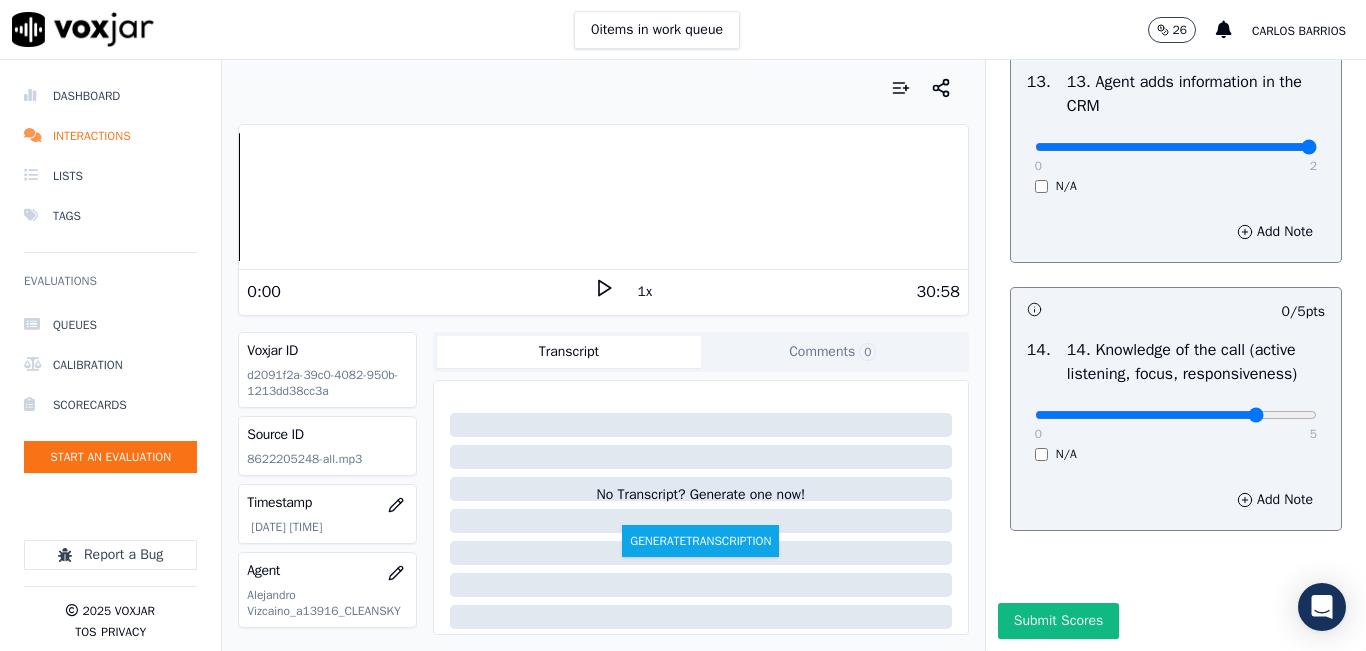 click at bounding box center (1176, -3213) 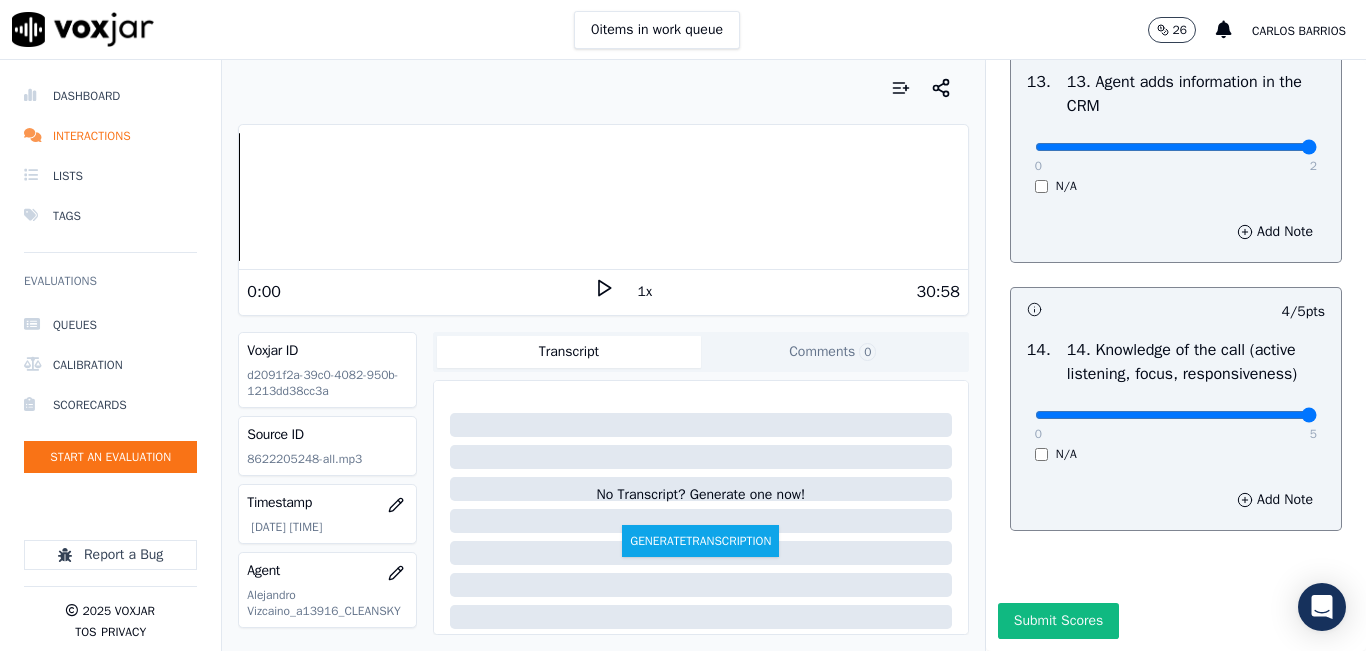 type on "5" 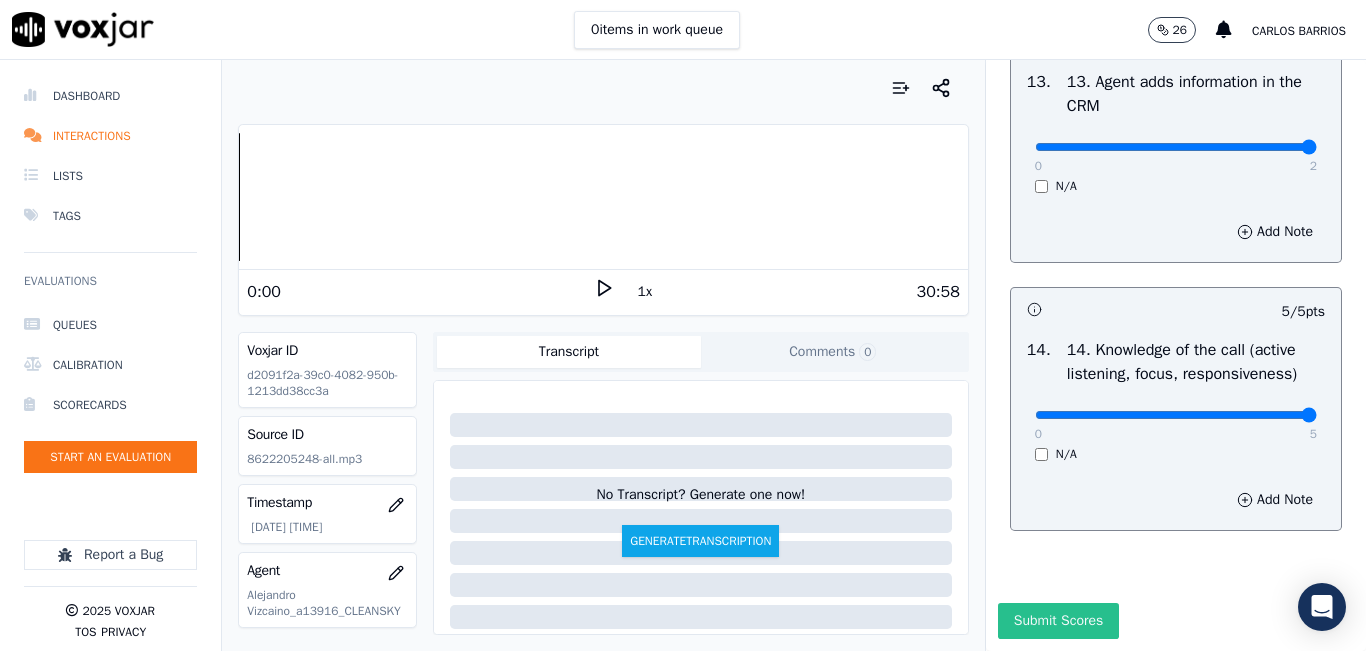 click on "Submit Scores" at bounding box center (1058, 621) 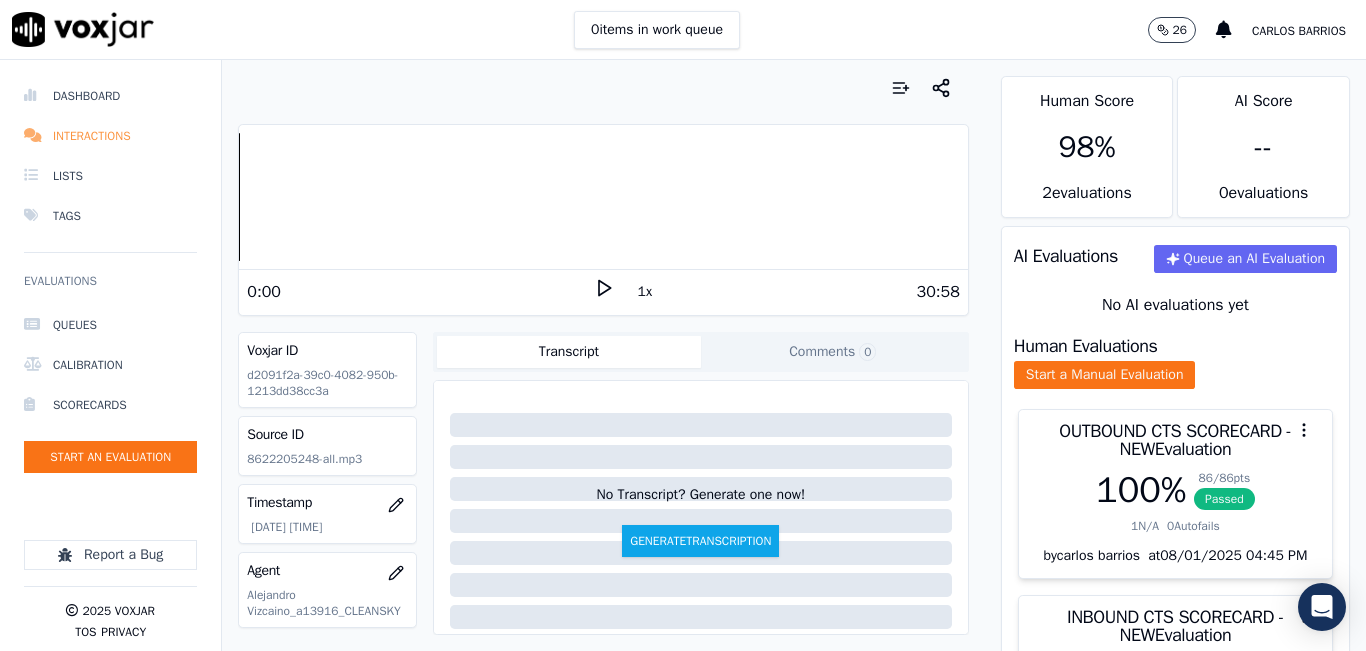 click on "Interactions" at bounding box center [110, 136] 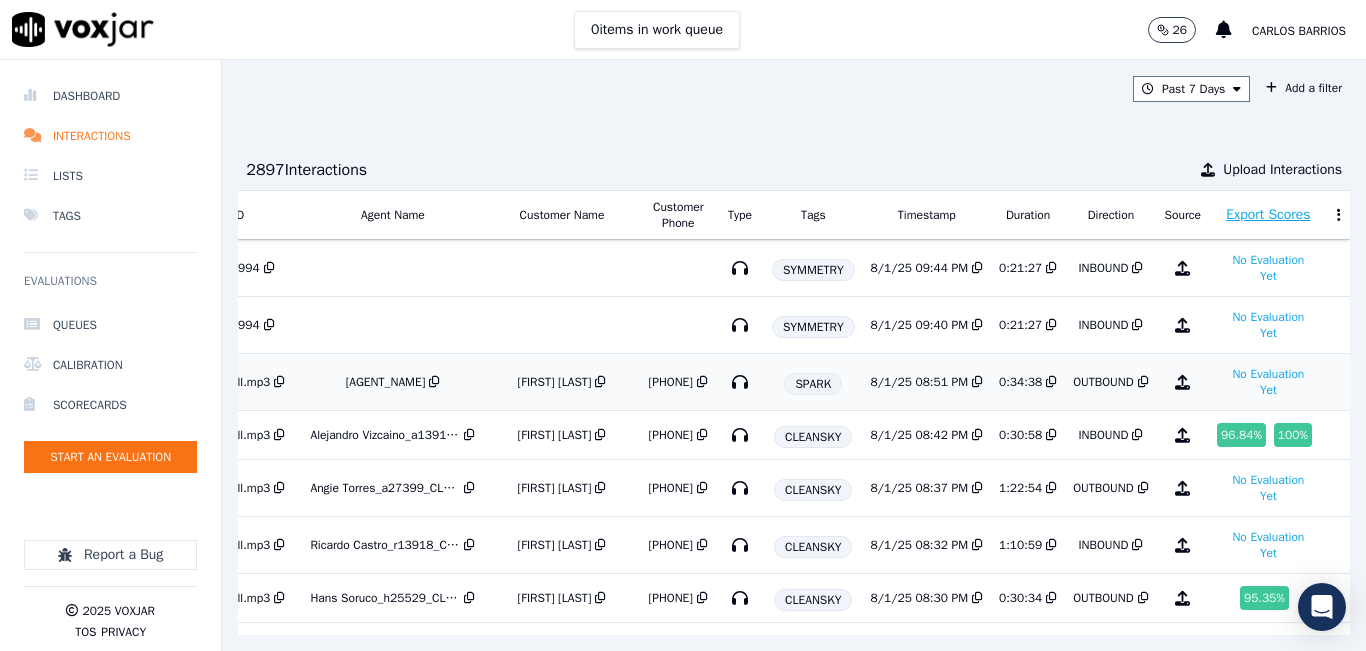 scroll, scrollTop: 100, scrollLeft: 361, axis: both 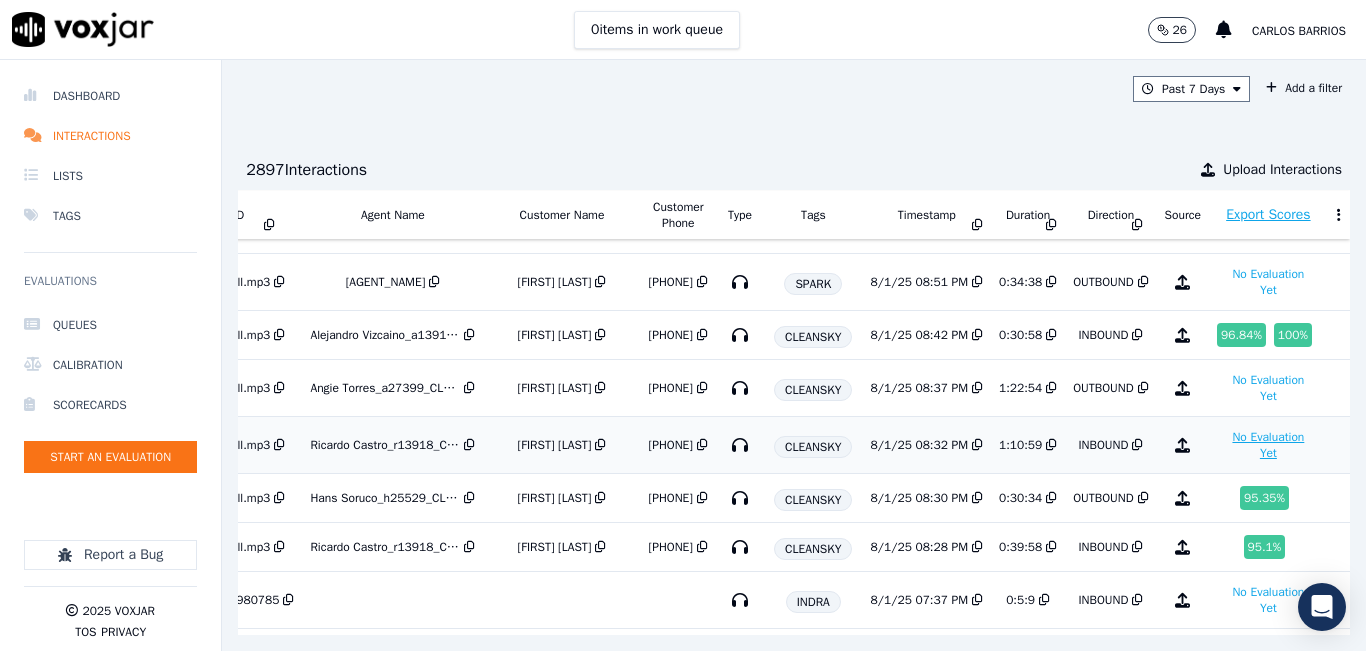 click on "No Evaluation Yet" at bounding box center (1268, 445) 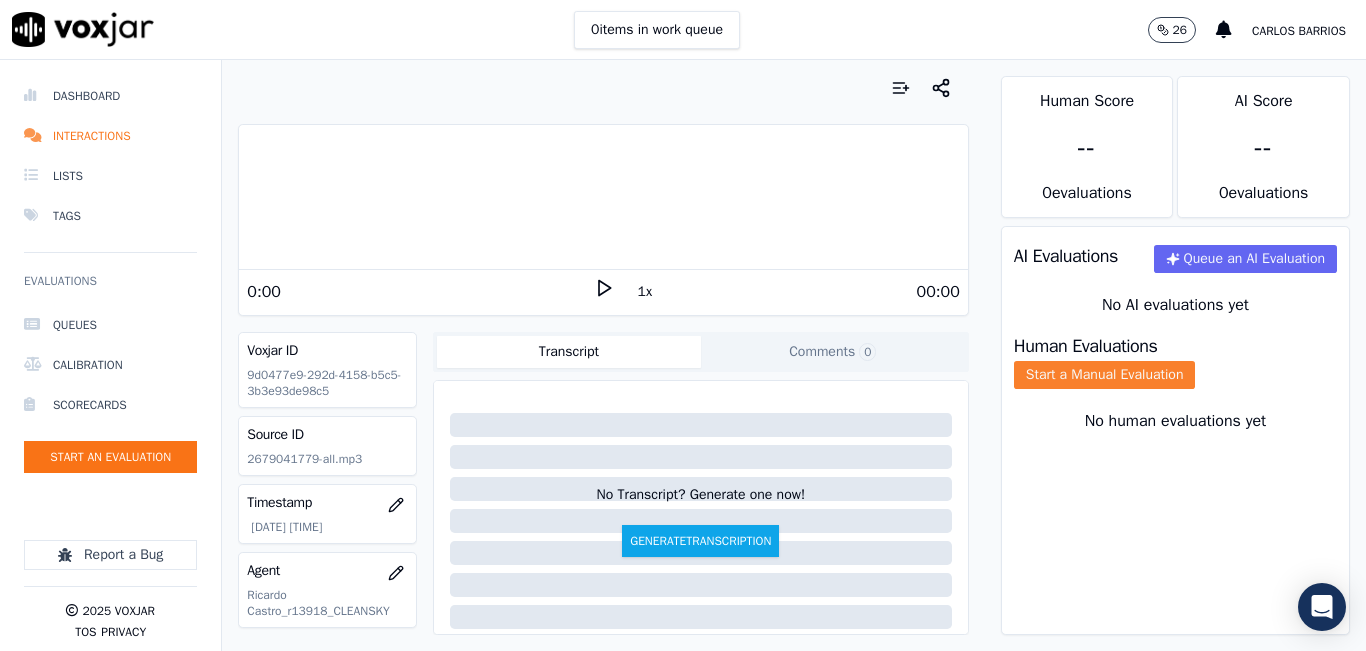 click on "Start a Manual Evaluation" 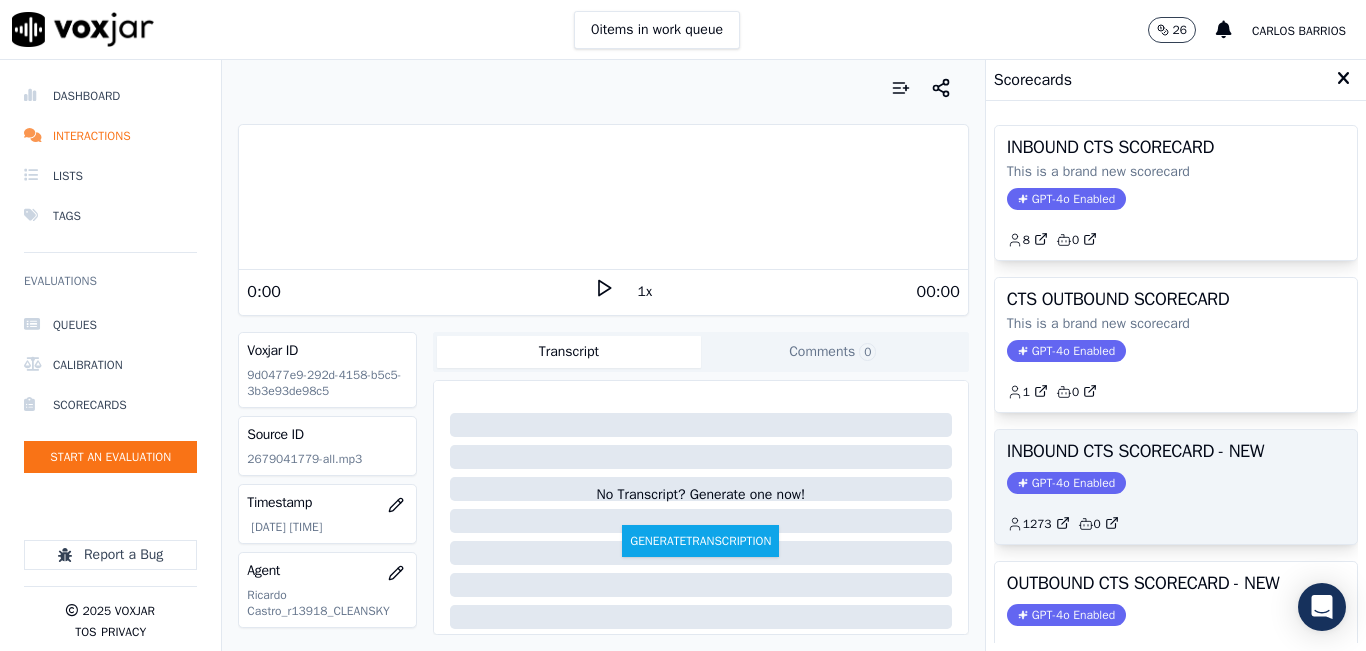 click on "INBOUND CTS SCORECARD - NEW        GPT-4o Enabled       1273         0" at bounding box center [1176, 487] 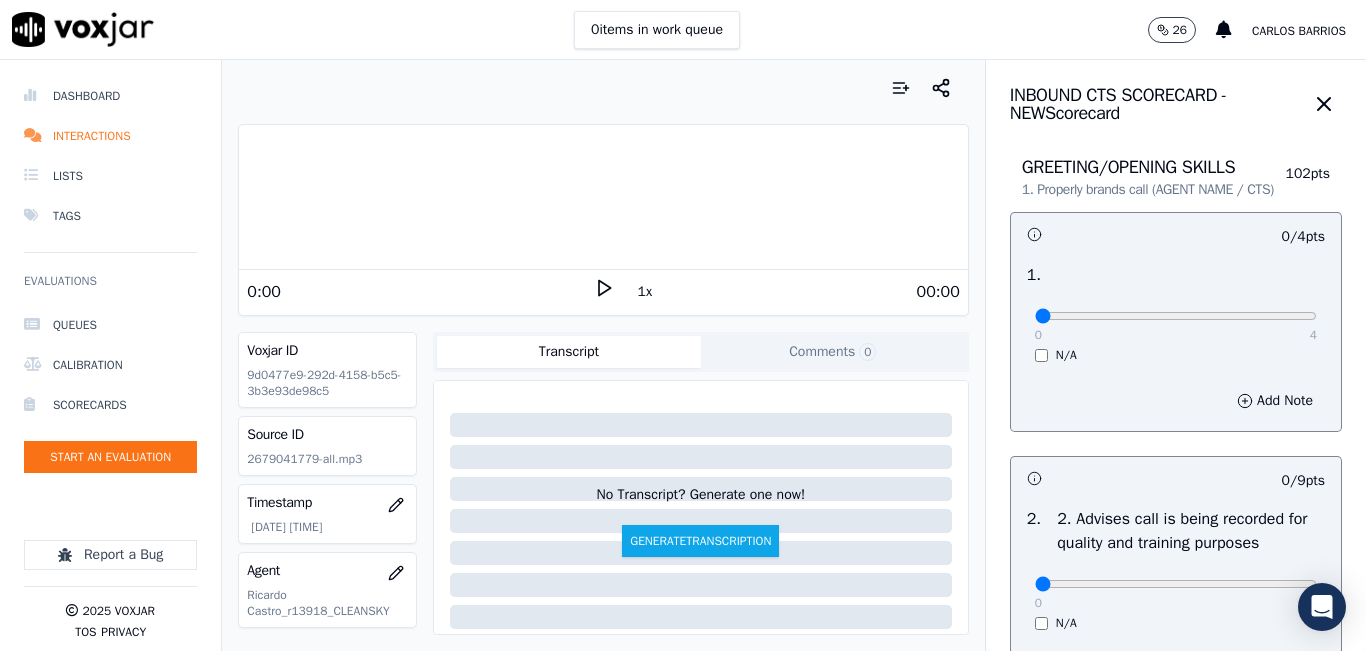 click 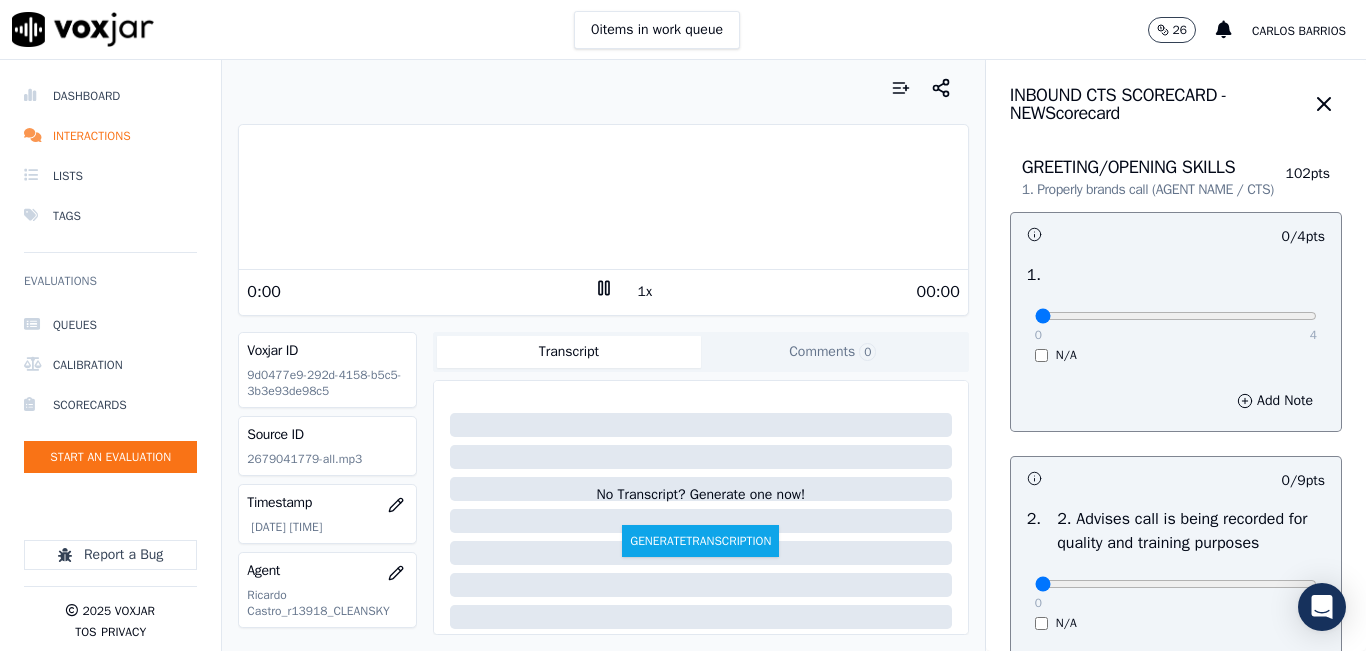 click on "00:00" at bounding box center (787, 292) 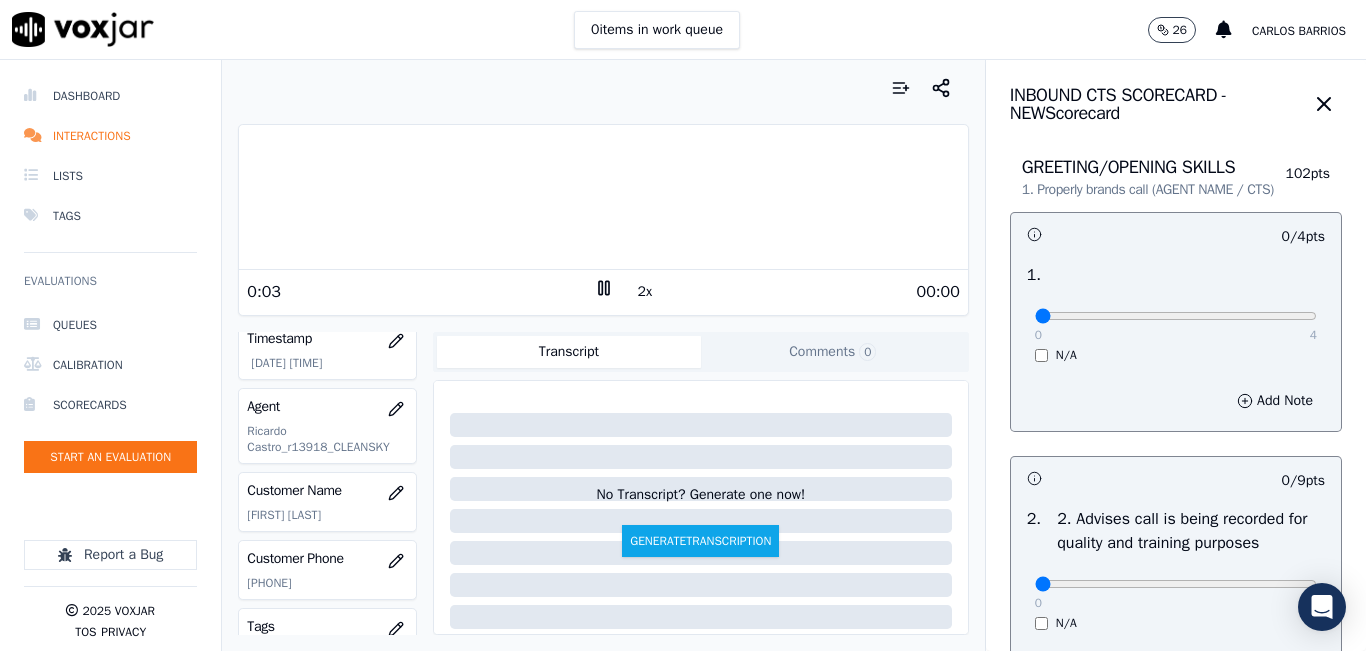 scroll, scrollTop: 200, scrollLeft: 0, axis: vertical 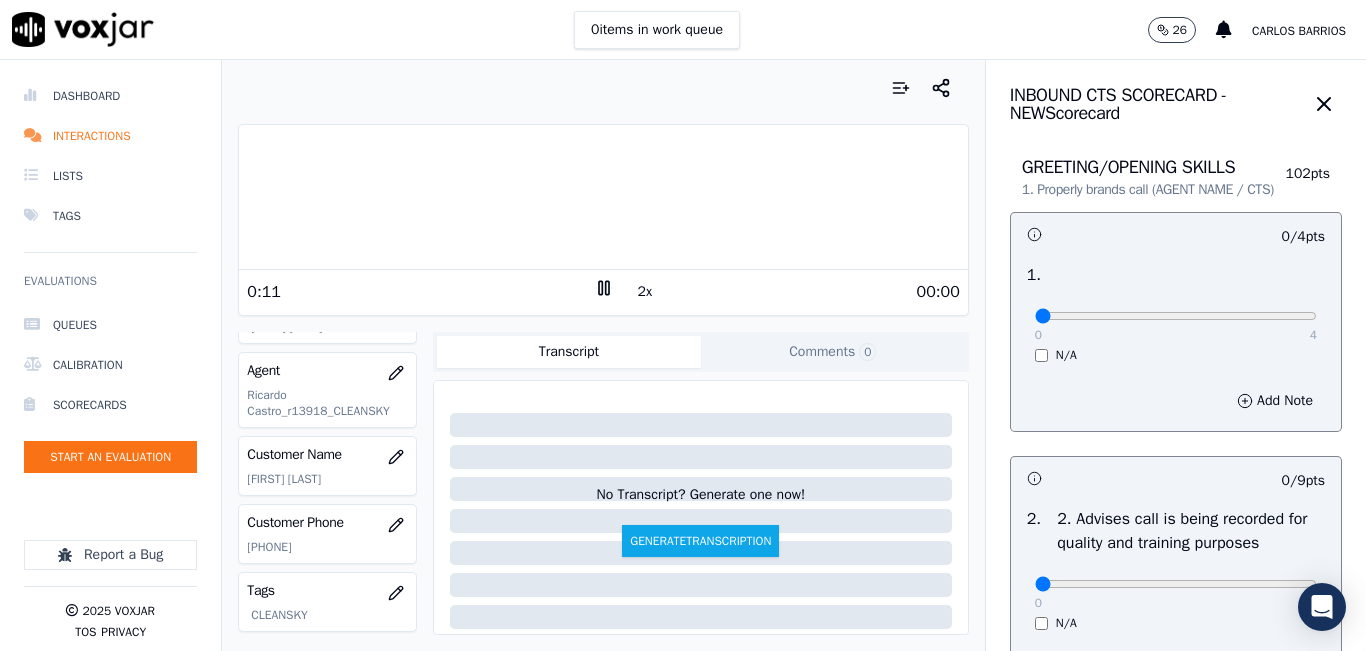 click at bounding box center (603, 88) 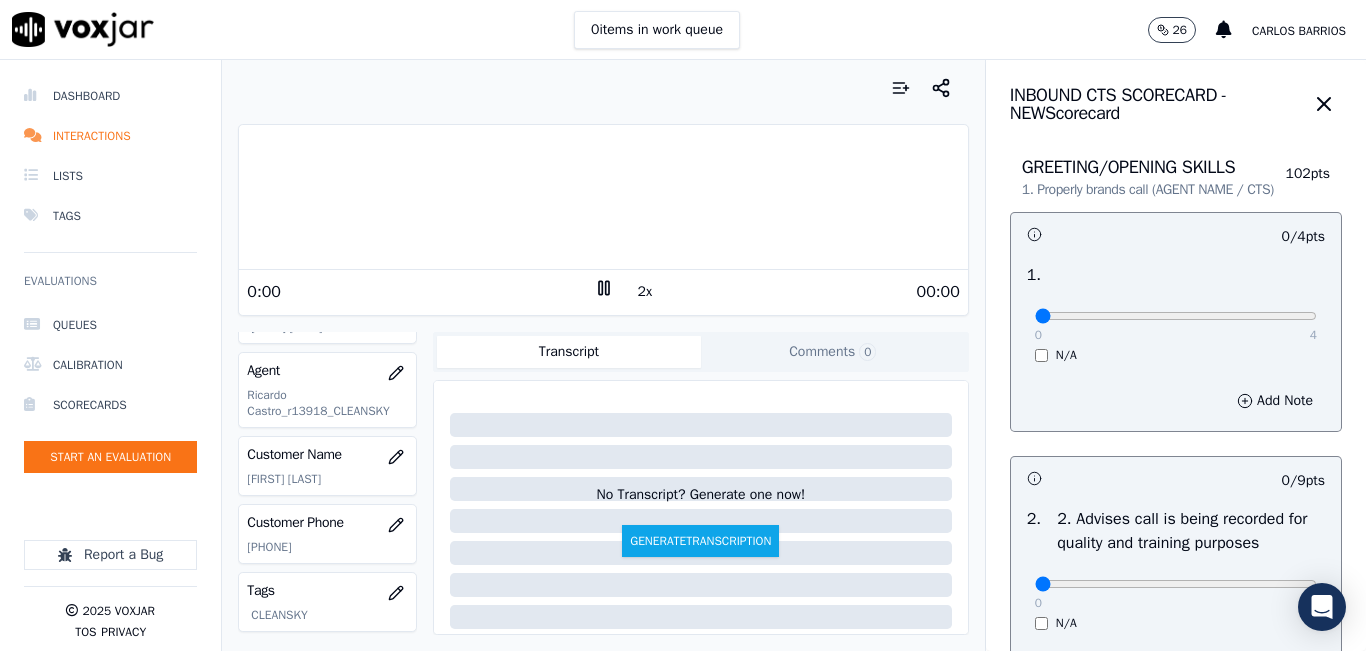 click on "Dashboard   Interactions   Lists   Tags       Evaluations     Queues   Calibration   Scorecards   Start an Evaluation
Report a Bug       2025   Voxjar   TOS   Privacy             Your browser does not support the audio element.   0:00     2x   00:00   Voxjar ID   9d0477e9-292d-4158-b5c5-3b3e93de98c5   Source ID   2679041779-all.mp3   Timestamp
08/01/2025 08:32 pm     Agent
Ricardo Castro_r13918_CLEANSKY     Customer Name     IDANIA LOPEZ     Customer Phone     2679041779     Tags
CLEANSKY     Source     manualUpload   Type     AUDIO       Transcript   Comments  0   No Transcript? Generate one now!   Generate  Transcription         Add Comment   Scores   Transcript   Metadata   Comments         Human Score   --   0  evaluation s   AI Score   --   0  evaluation s     AI Evaluations
Queue an AI Evaluation   No AI evaluations yet   Human Evaluations   Start a Manual Evaluation   No human evaluations yet       INBOUND CTS SCORECARD - NEW   Scorecard" at bounding box center [683, 355] 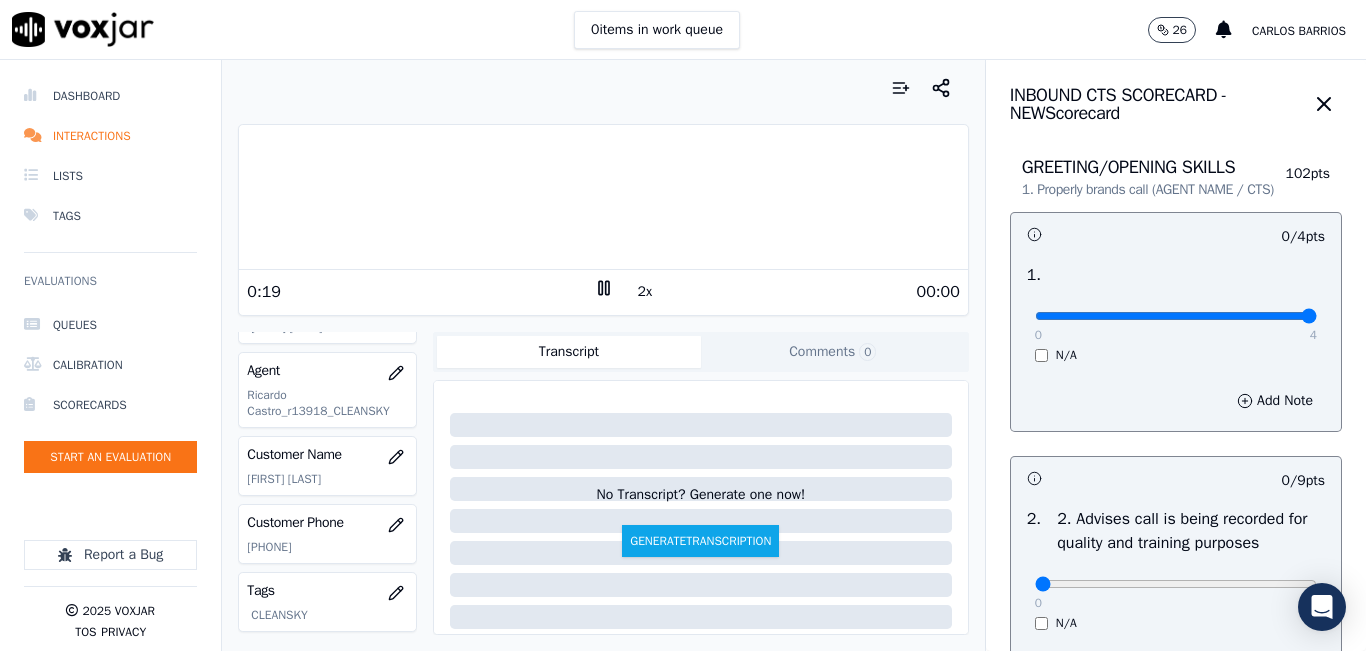 drag, startPoint x: 1242, startPoint y: 331, endPoint x: 1288, endPoint y: 324, distance: 46.52956 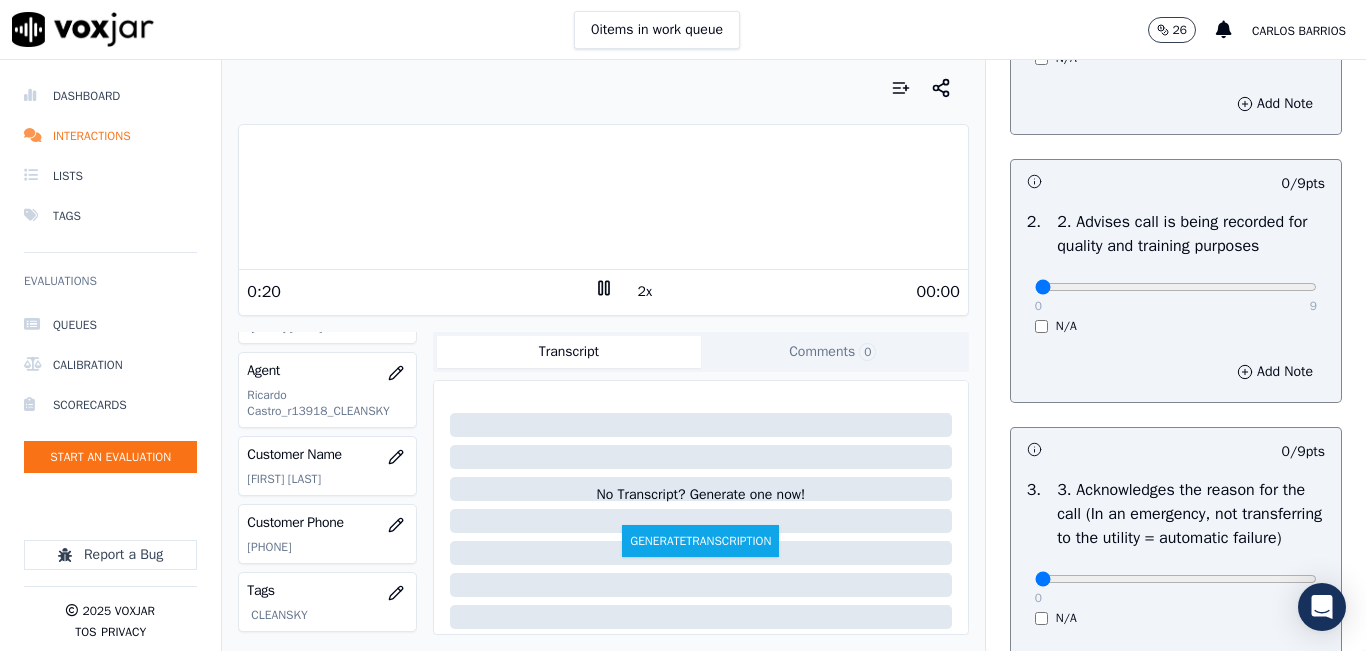 scroll, scrollTop: 300, scrollLeft: 0, axis: vertical 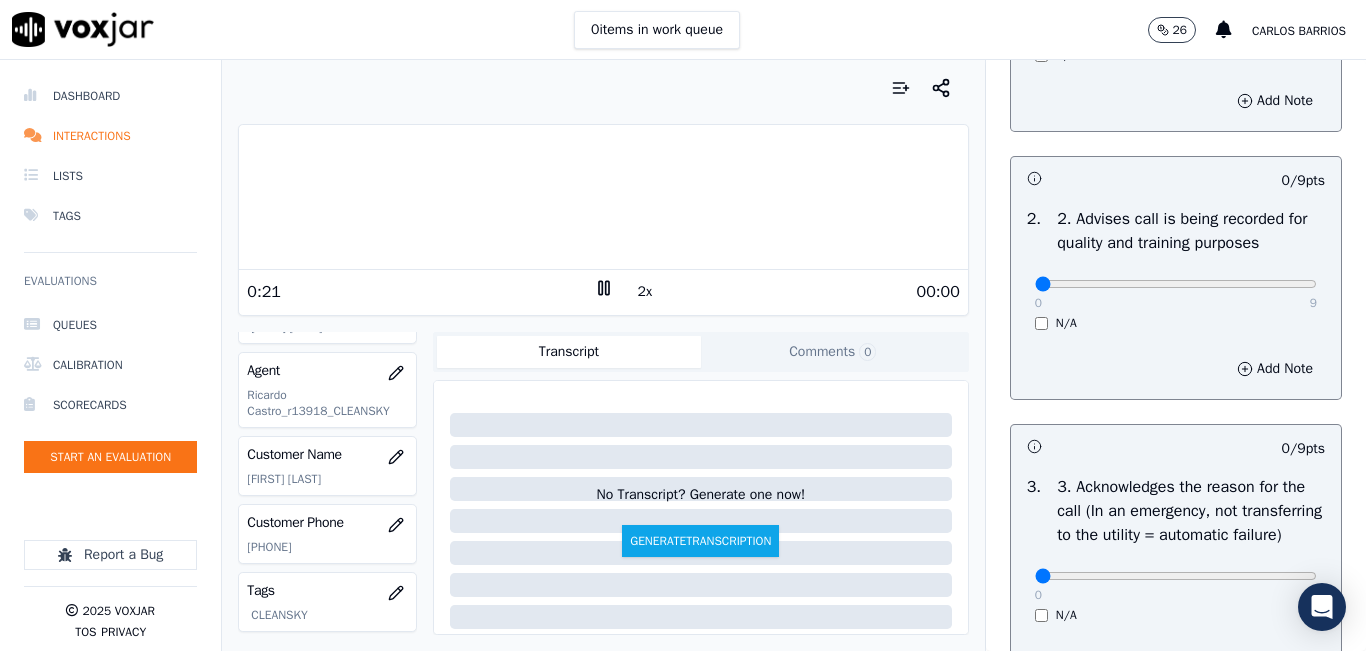 click on "0   9     N/A" at bounding box center [1176, 293] 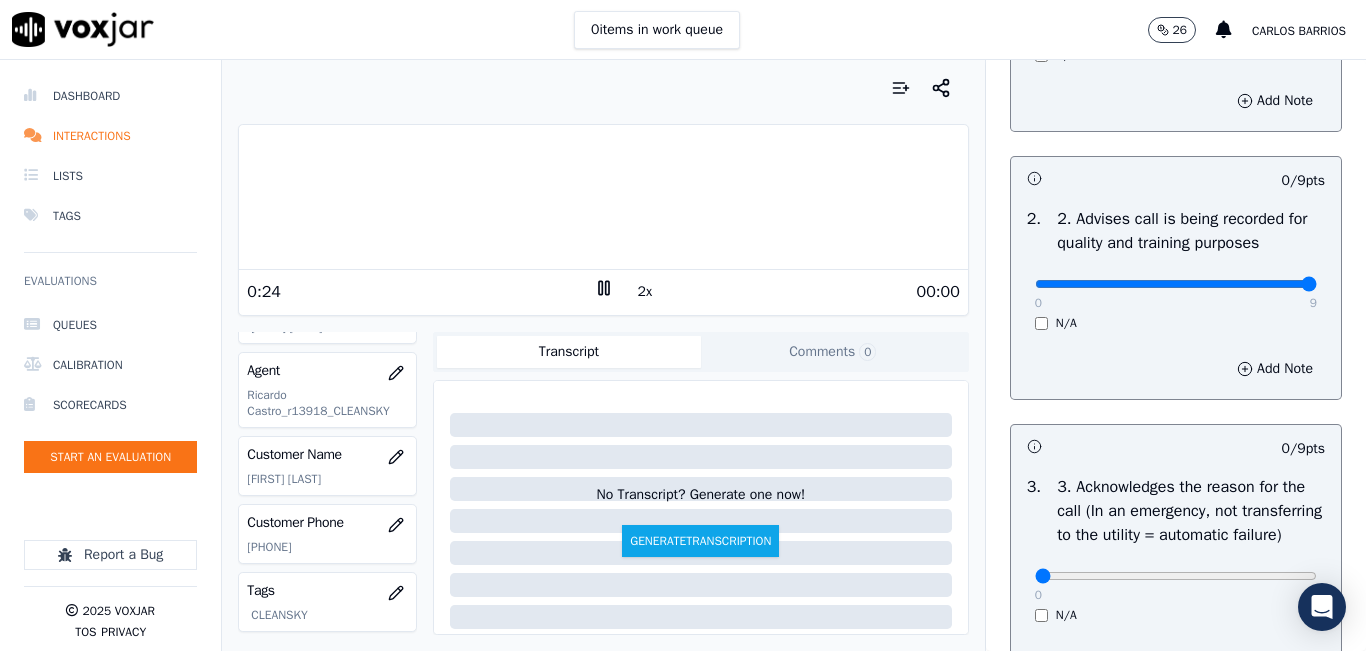 drag, startPoint x: 1255, startPoint y: 299, endPoint x: 1275, endPoint y: 302, distance: 20.22375 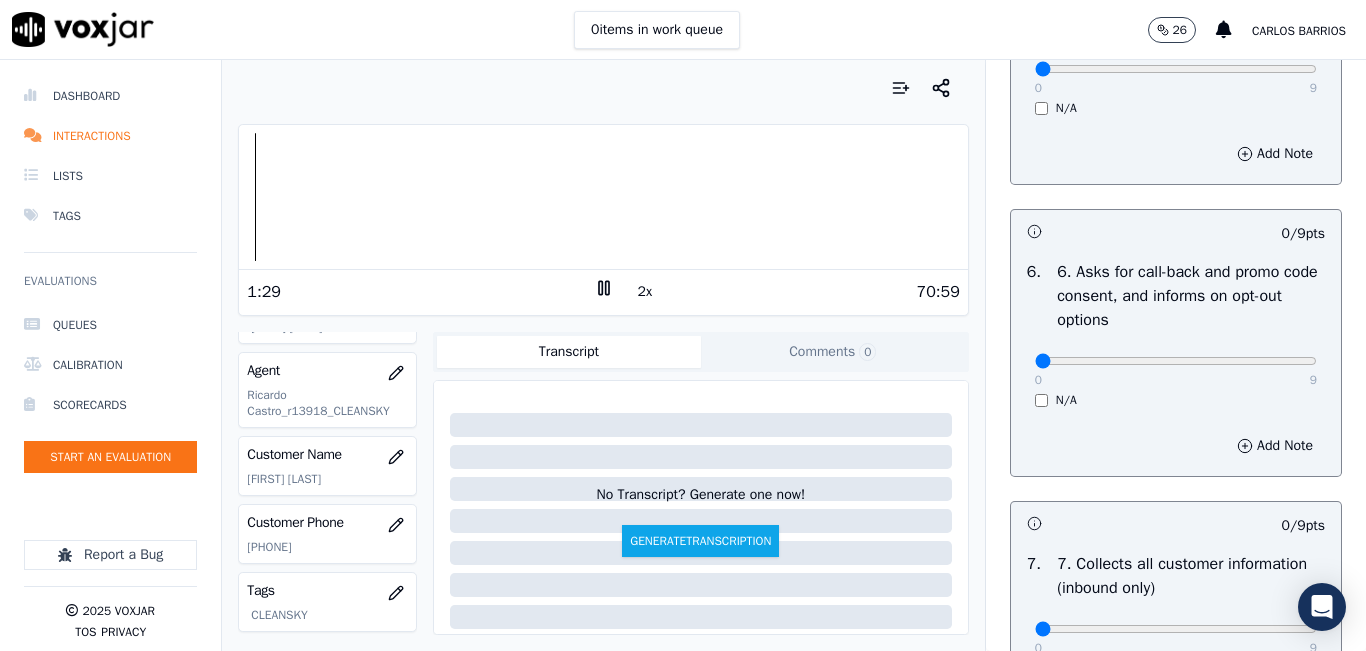 scroll, scrollTop: 1400, scrollLeft: 0, axis: vertical 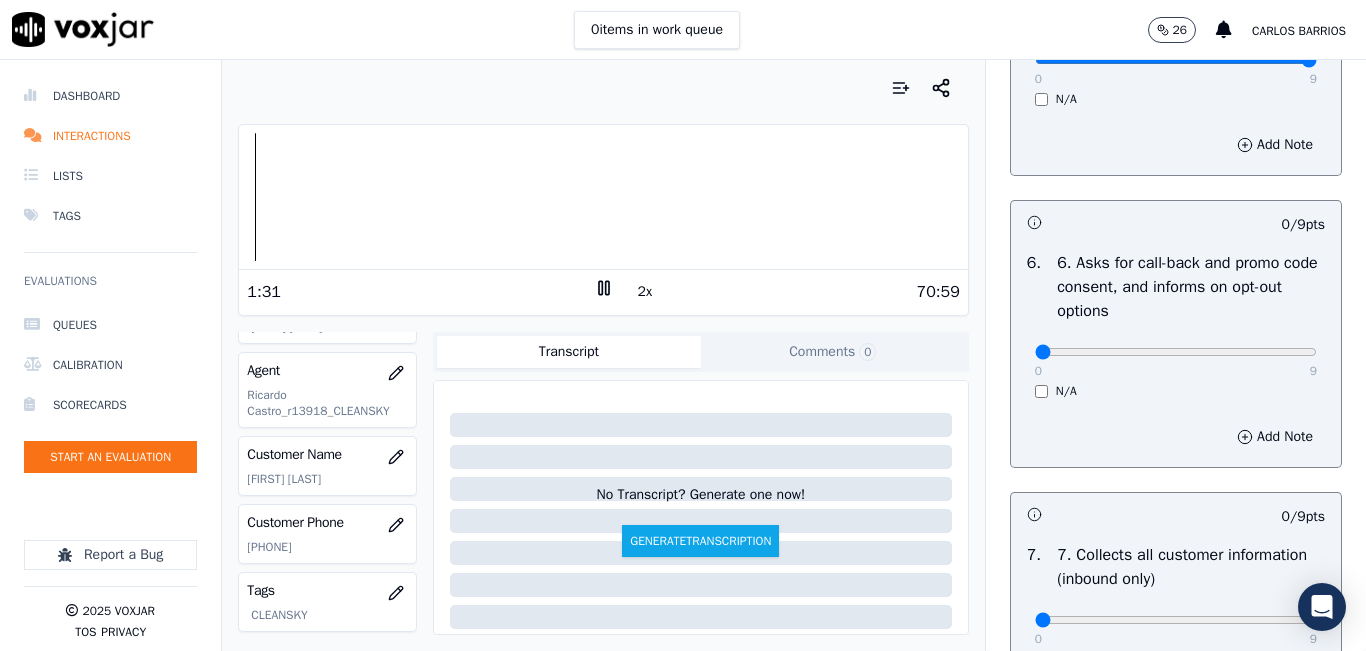 type on "9" 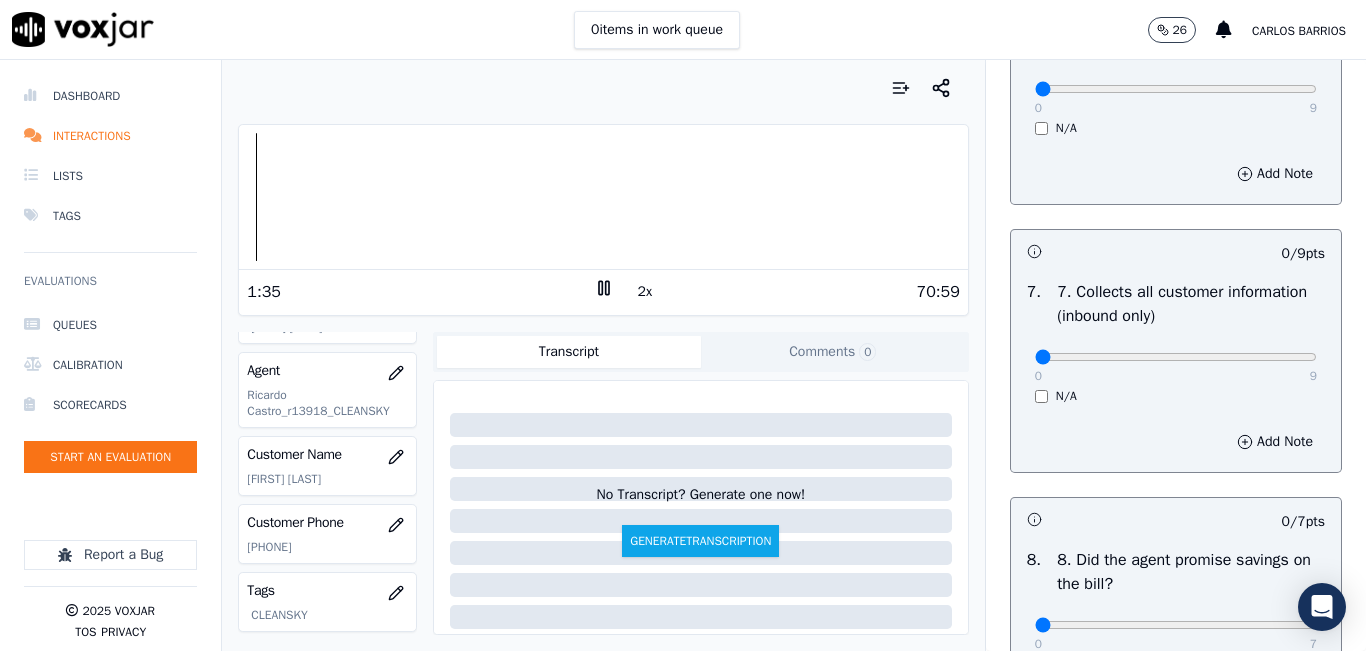 scroll, scrollTop: 1700, scrollLeft: 0, axis: vertical 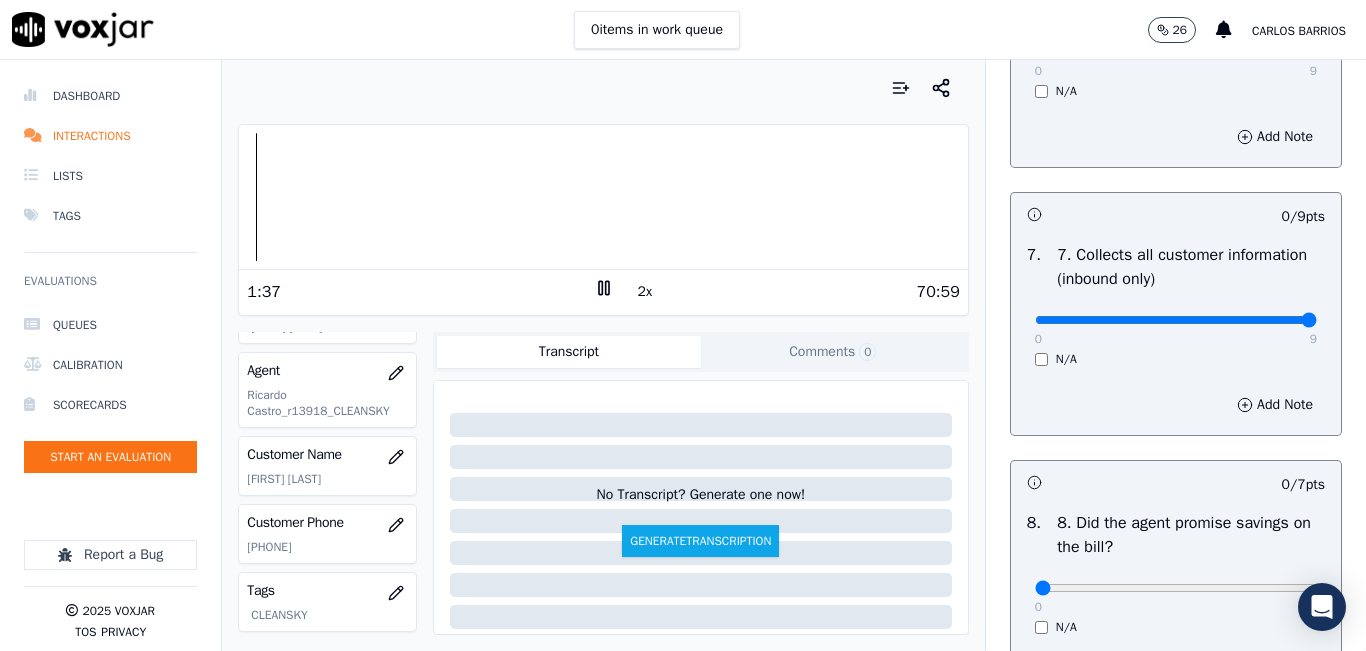 drag, startPoint x: 1245, startPoint y: 386, endPoint x: 1275, endPoint y: 385, distance: 30.016663 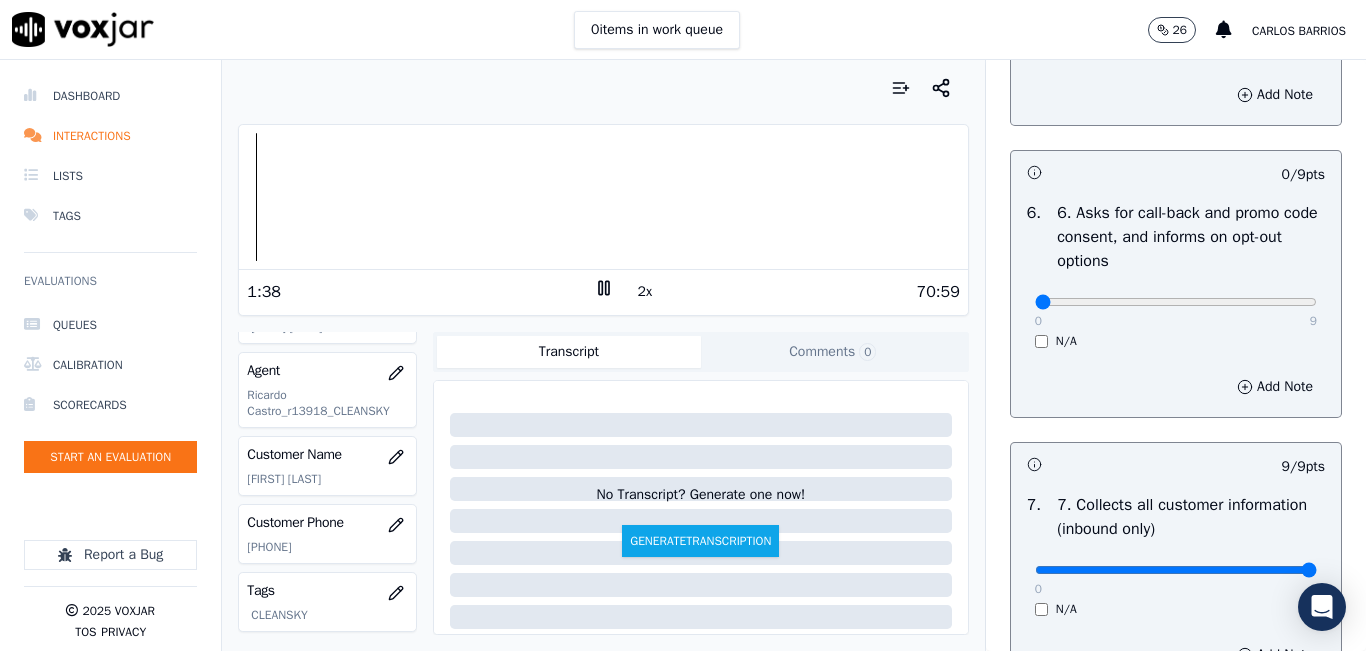 scroll, scrollTop: 1400, scrollLeft: 0, axis: vertical 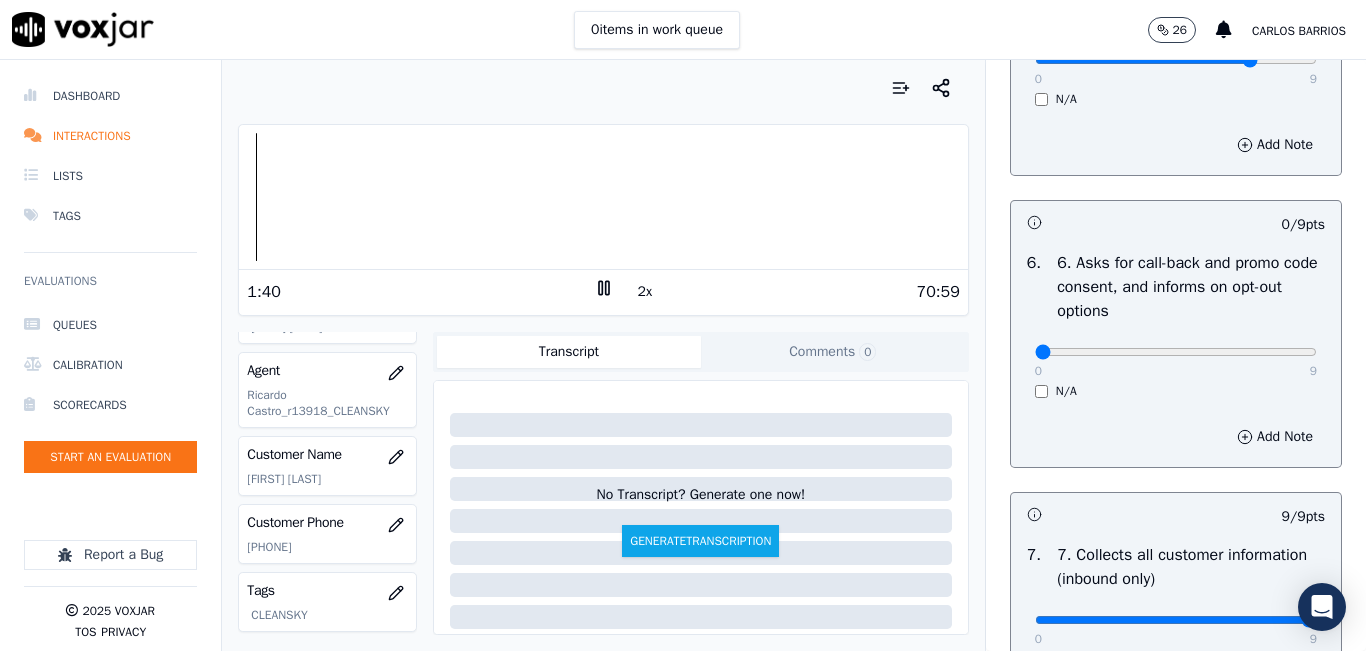 click at bounding box center (1176, -1084) 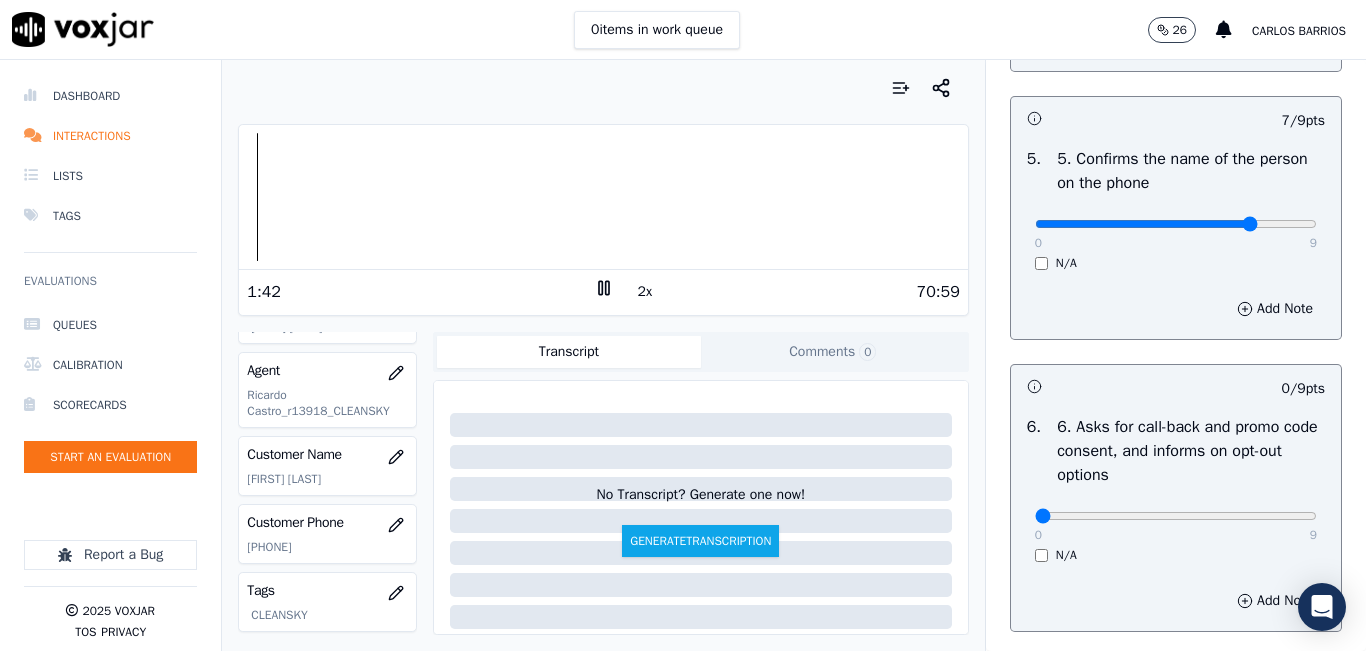 scroll, scrollTop: 1200, scrollLeft: 0, axis: vertical 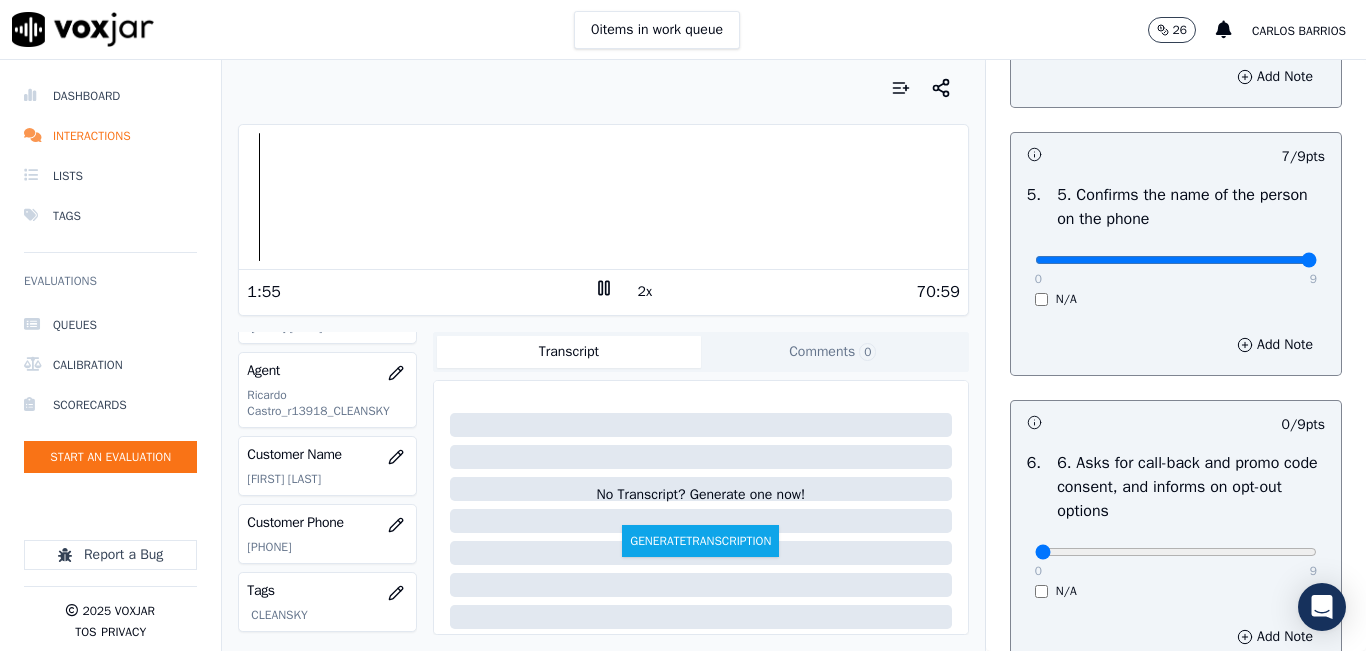 drag, startPoint x: 1245, startPoint y: 326, endPoint x: 1315, endPoint y: 315, distance: 70.85902 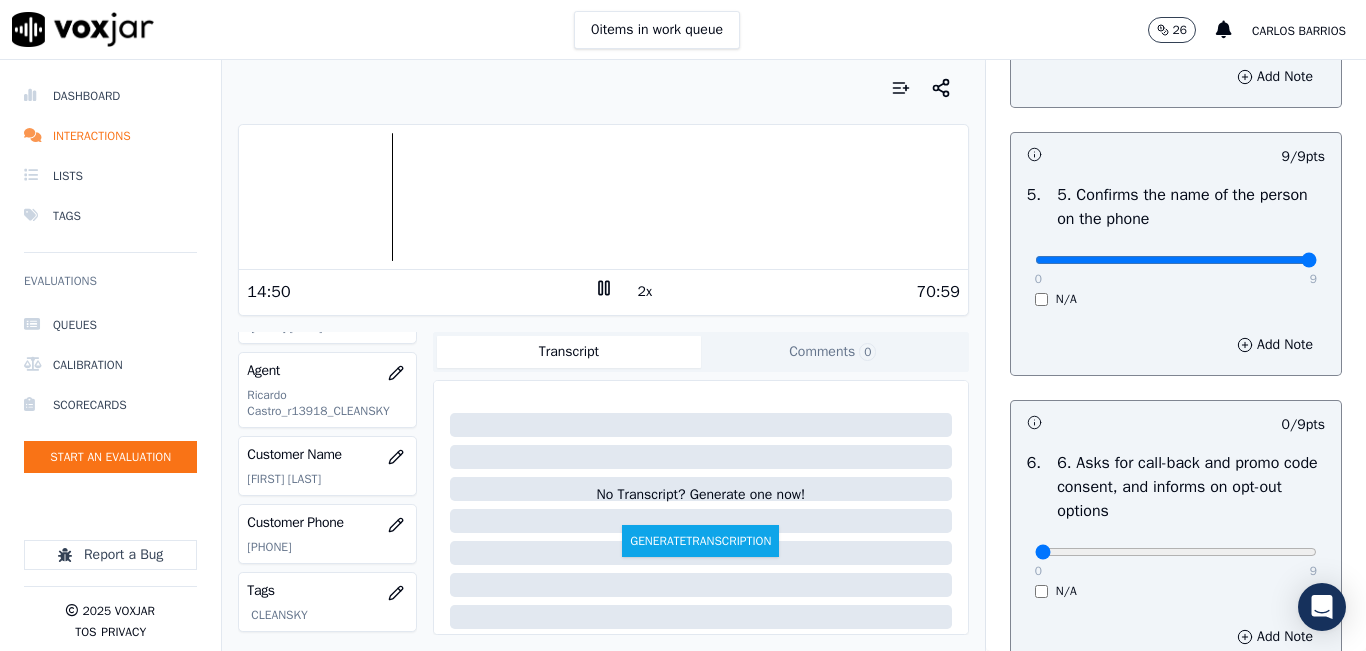 click at bounding box center [603, 197] 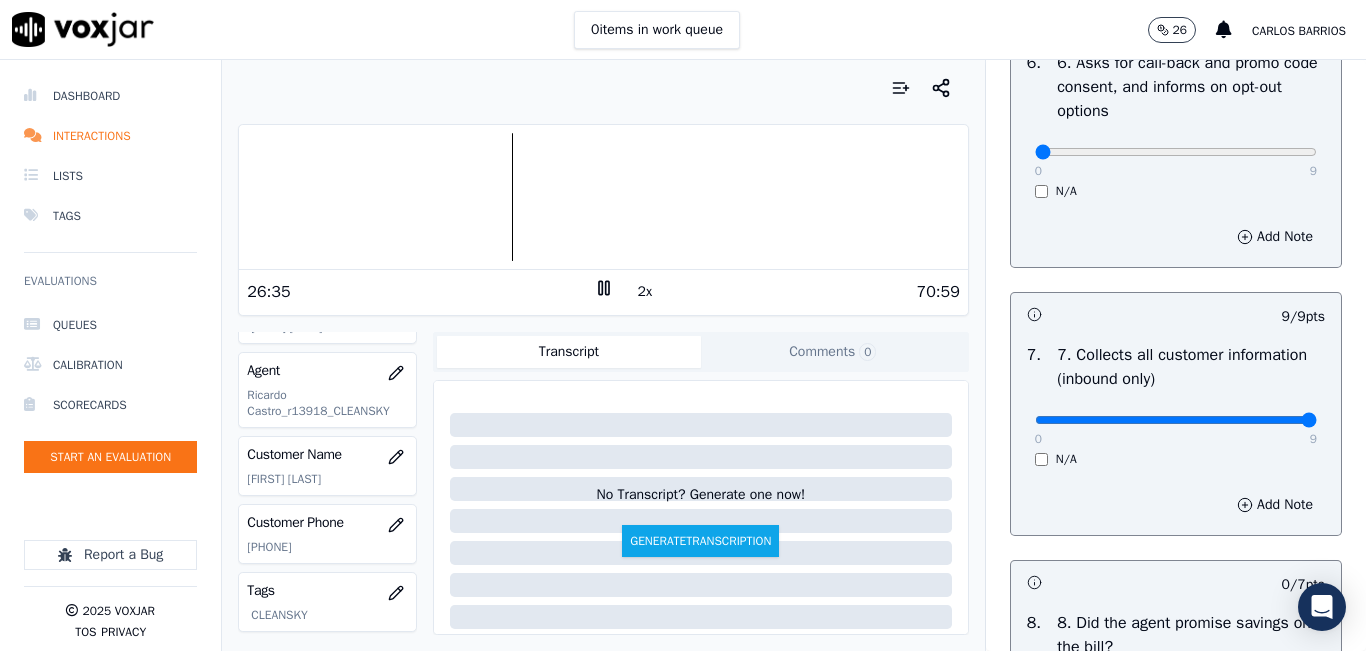 scroll, scrollTop: 1700, scrollLeft: 0, axis: vertical 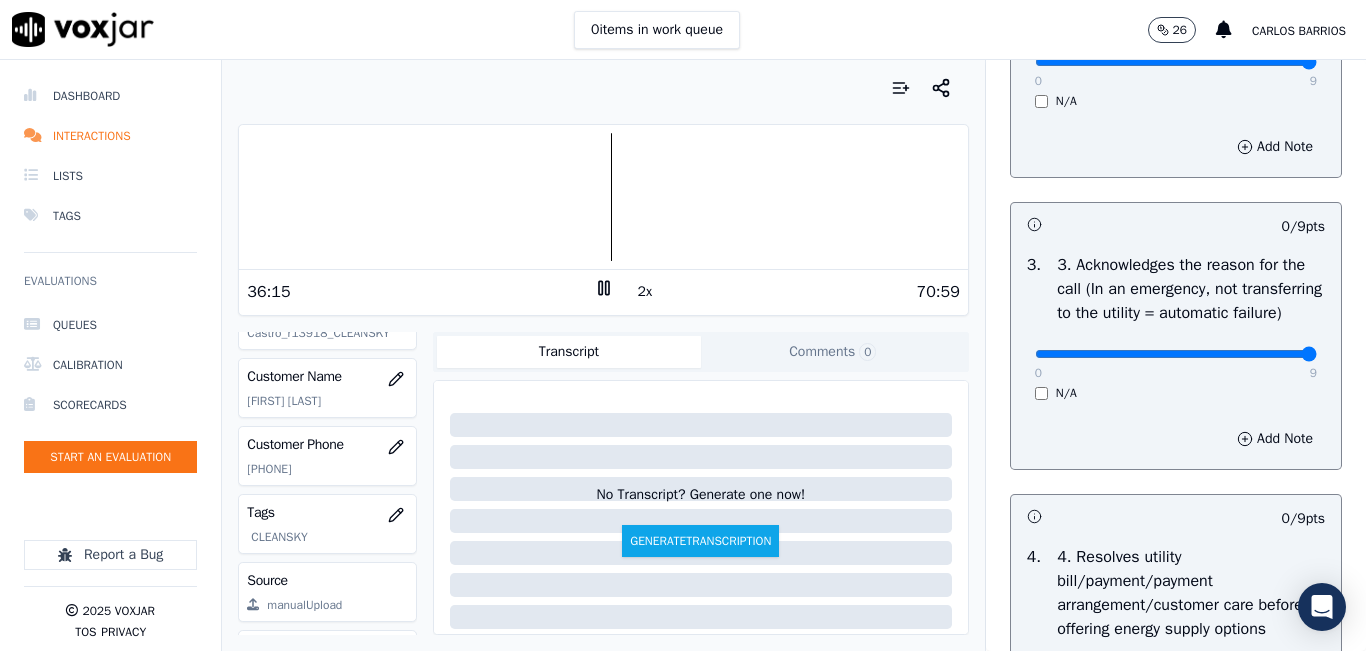 drag, startPoint x: 1276, startPoint y: 392, endPoint x: 1287, endPoint y: 390, distance: 11.18034 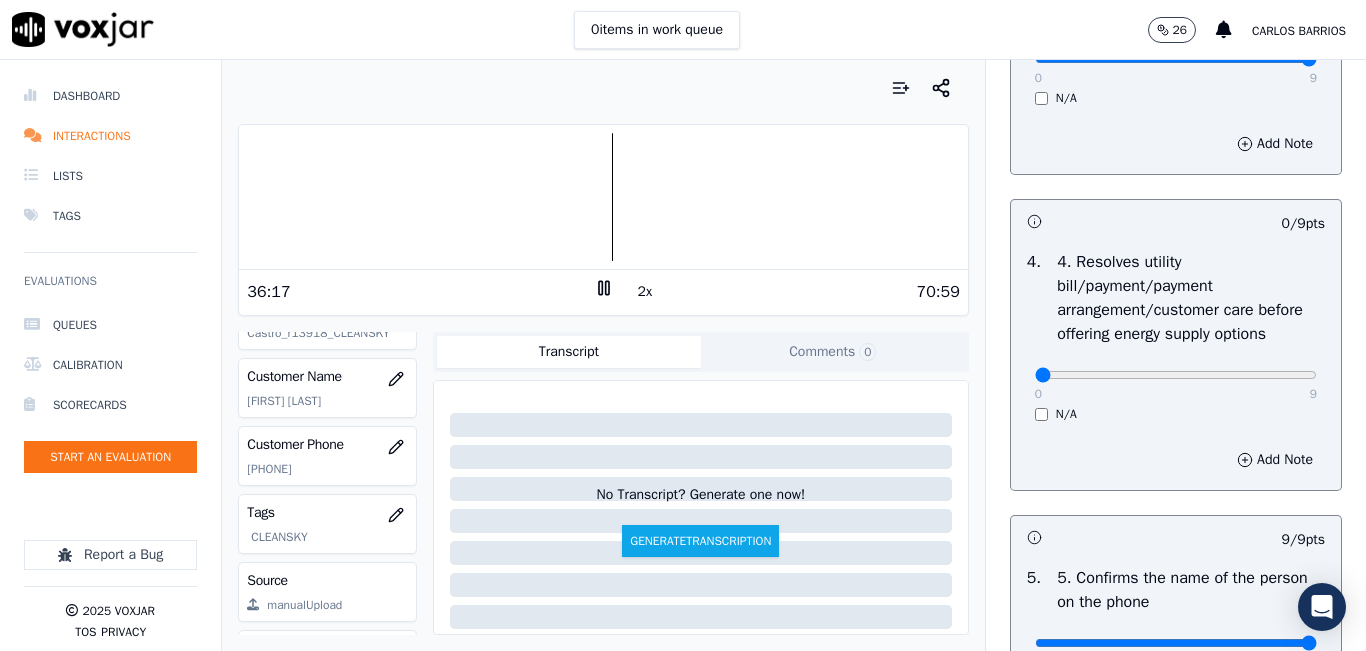 scroll, scrollTop: 822, scrollLeft: 0, axis: vertical 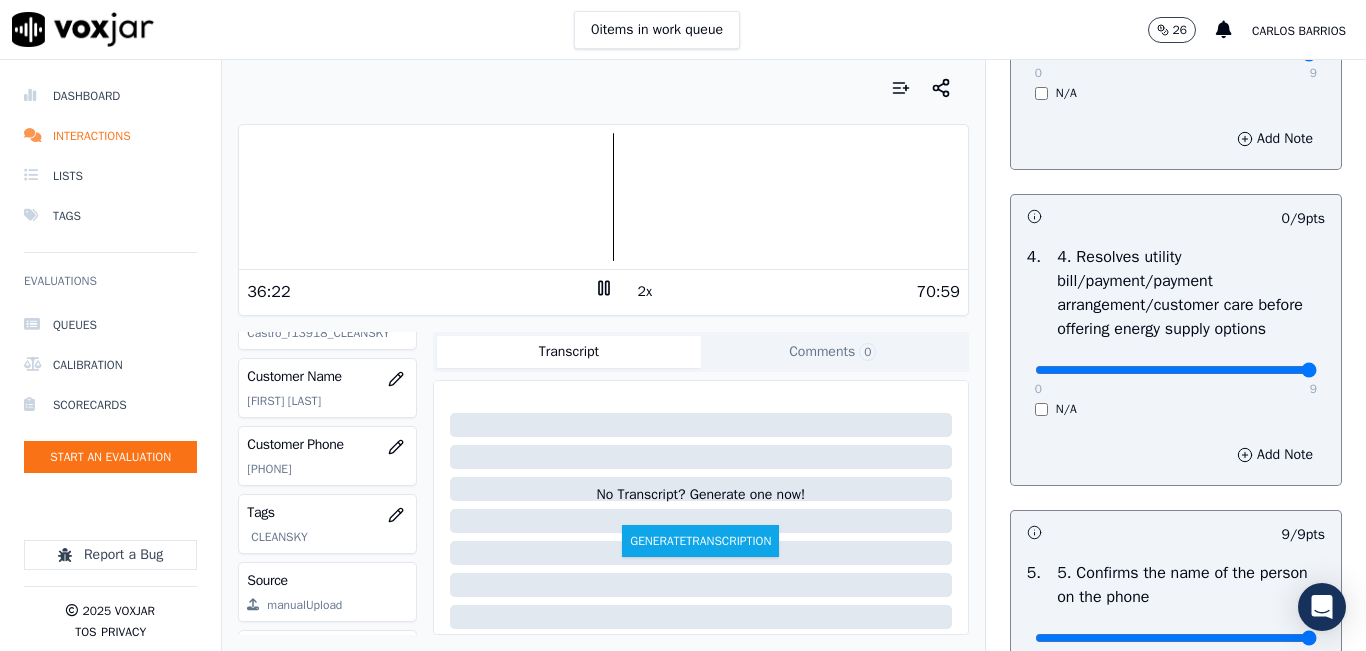 type on "9" 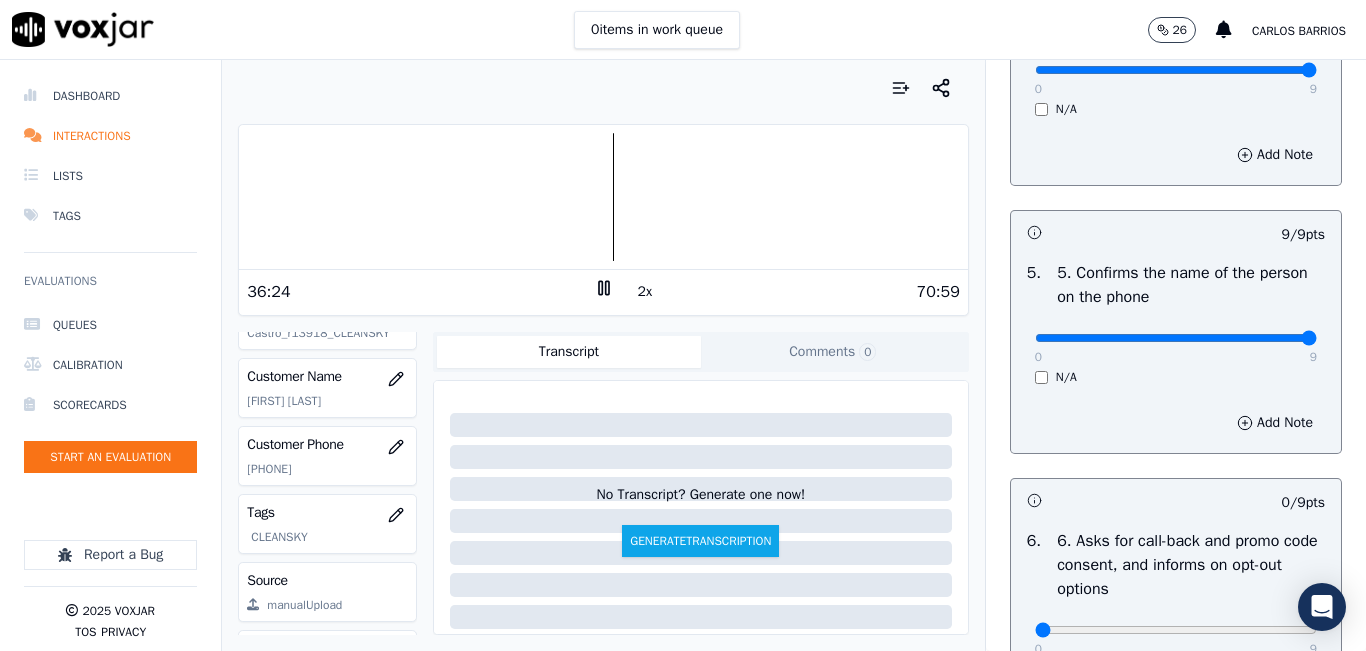 scroll, scrollTop: 1422, scrollLeft: 0, axis: vertical 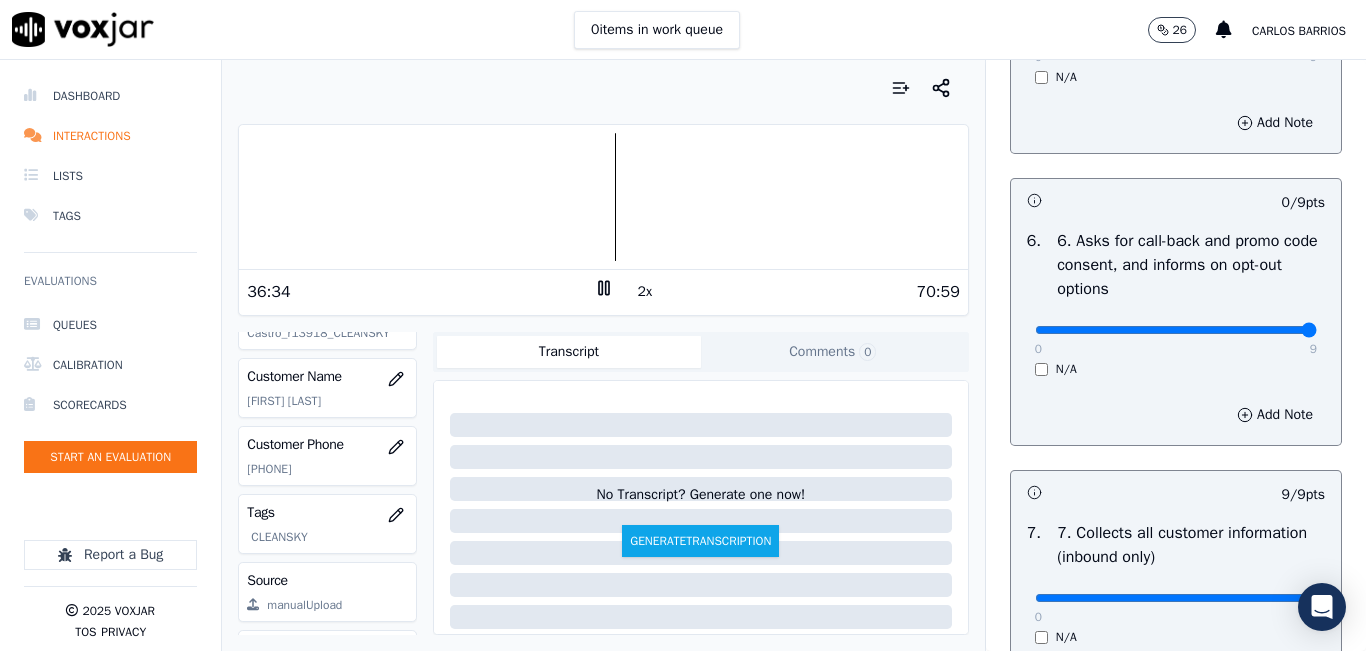 drag, startPoint x: 1255, startPoint y: 395, endPoint x: 1267, endPoint y: 395, distance: 12 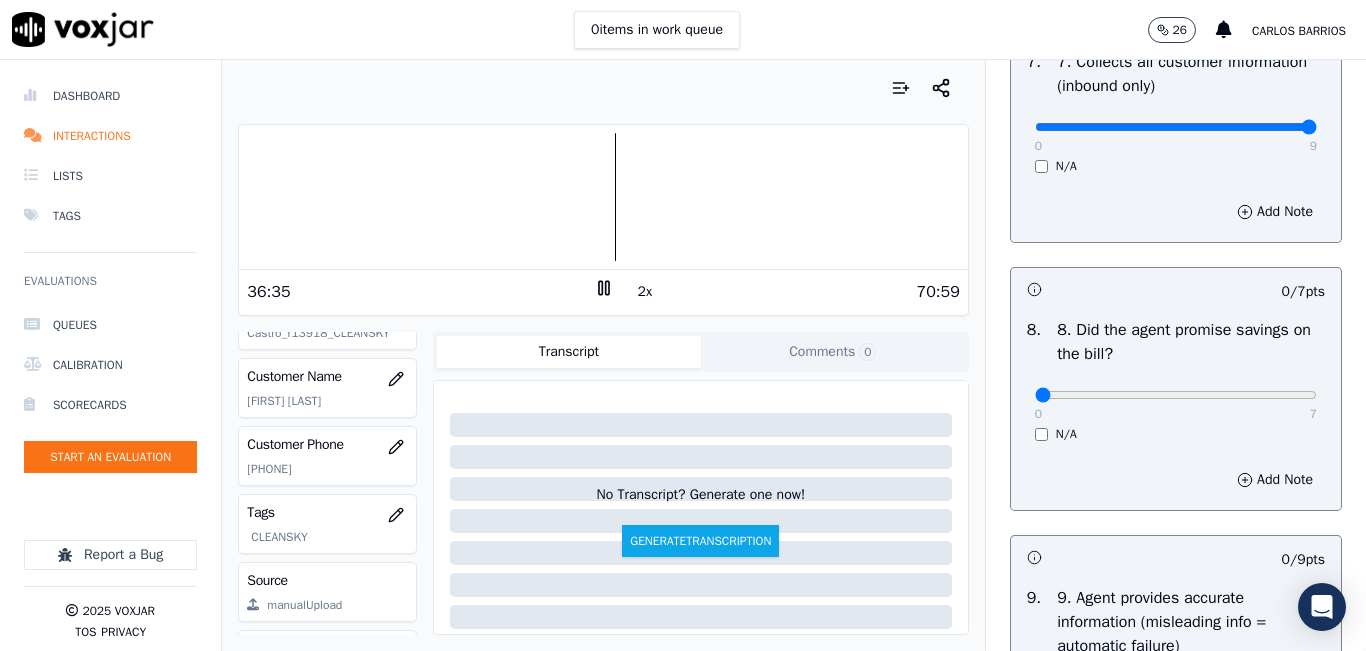 scroll, scrollTop: 1922, scrollLeft: 0, axis: vertical 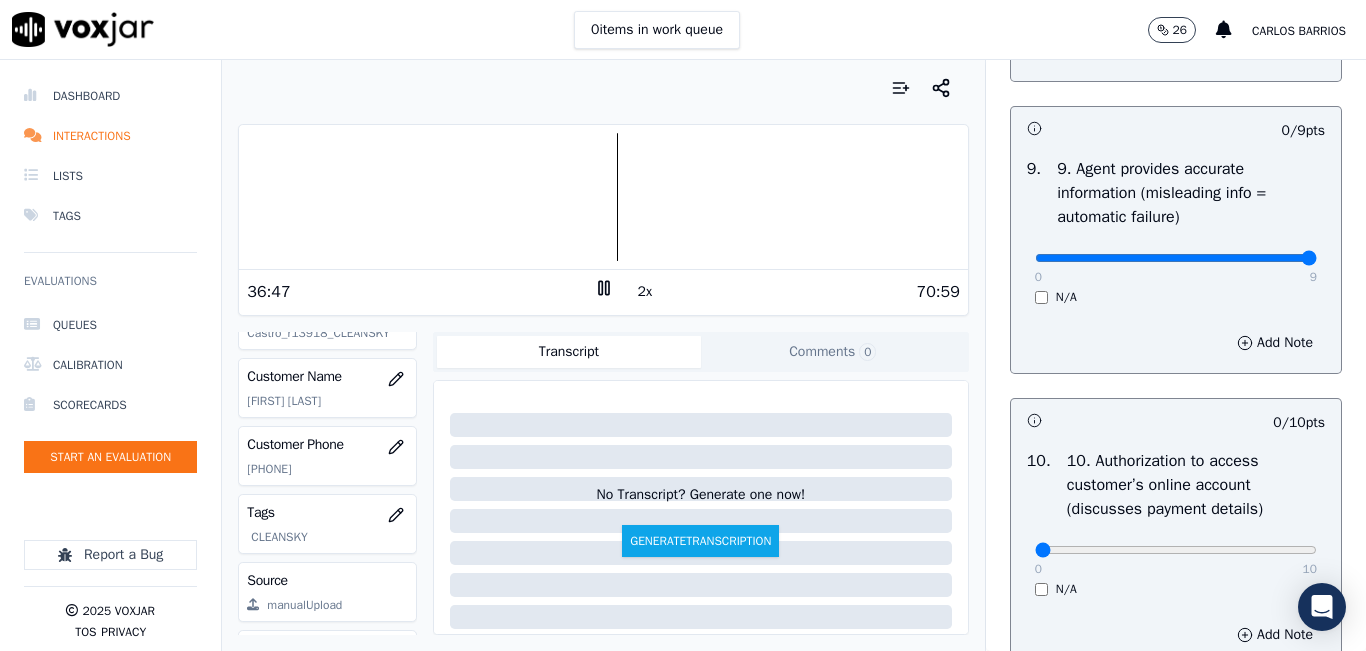 type on "9" 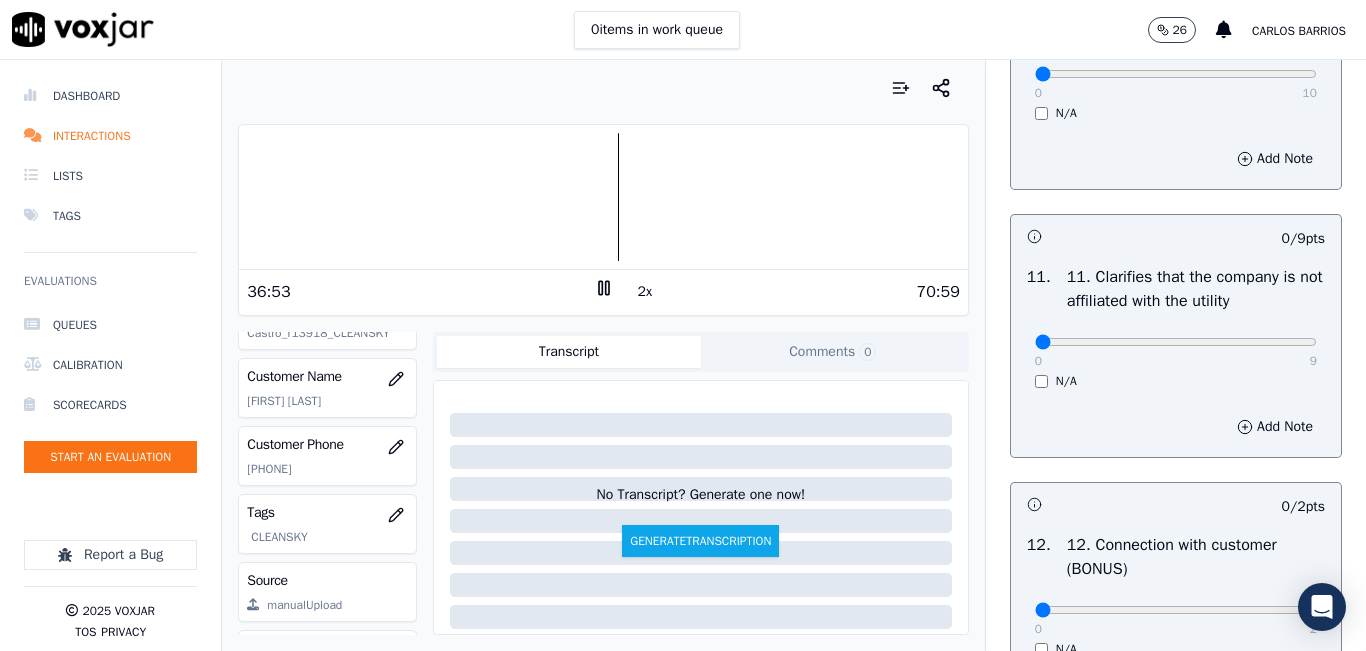 scroll, scrollTop: 2822, scrollLeft: 0, axis: vertical 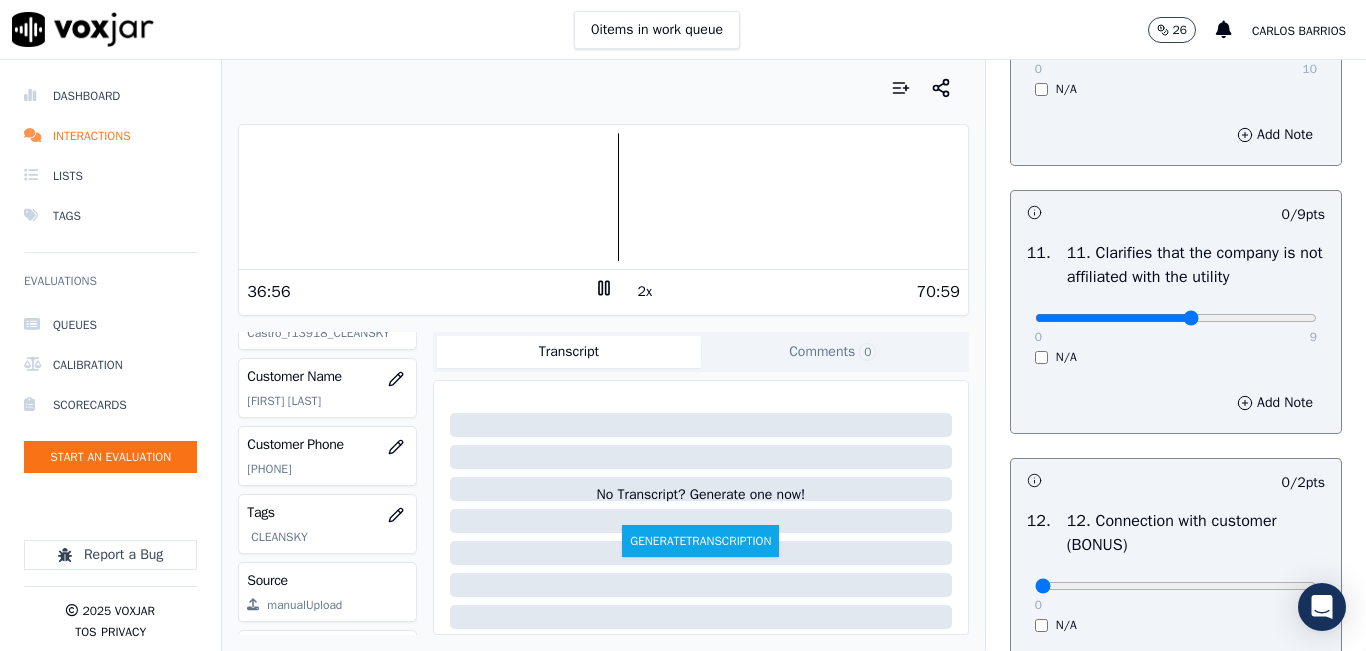click at bounding box center (1176, -2506) 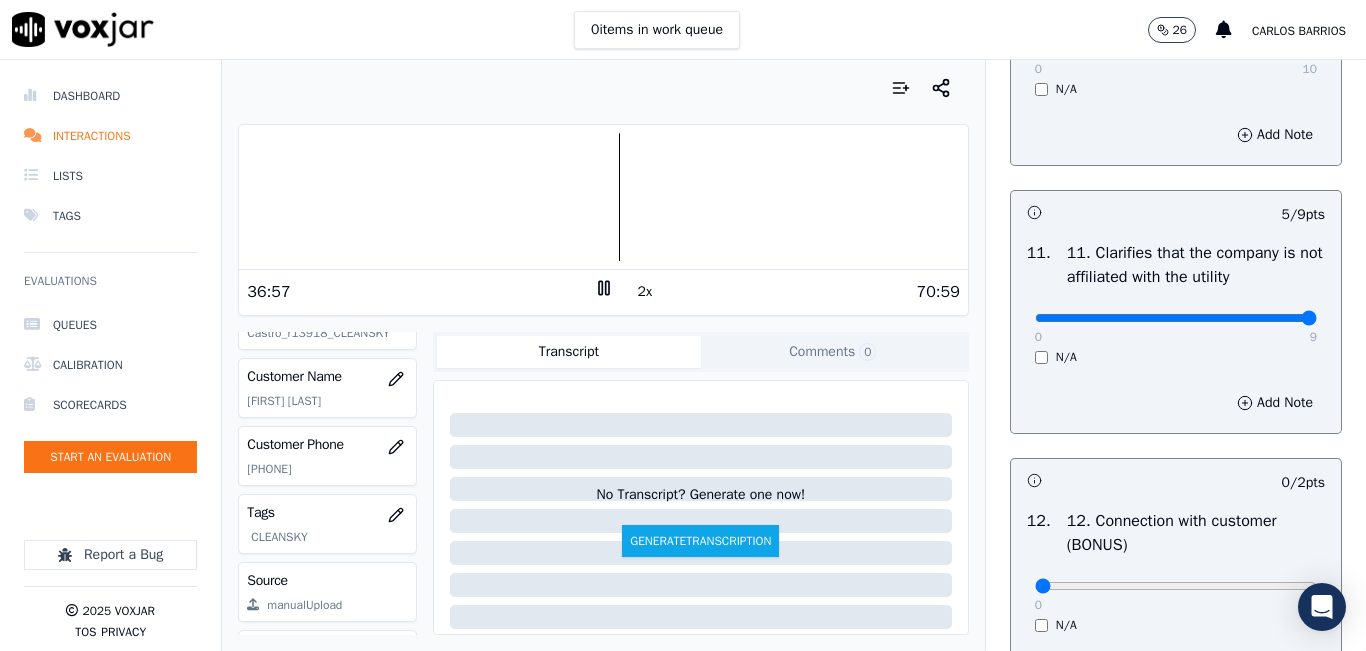 drag, startPoint x: 1219, startPoint y: 384, endPoint x: 1279, endPoint y: 384, distance: 60 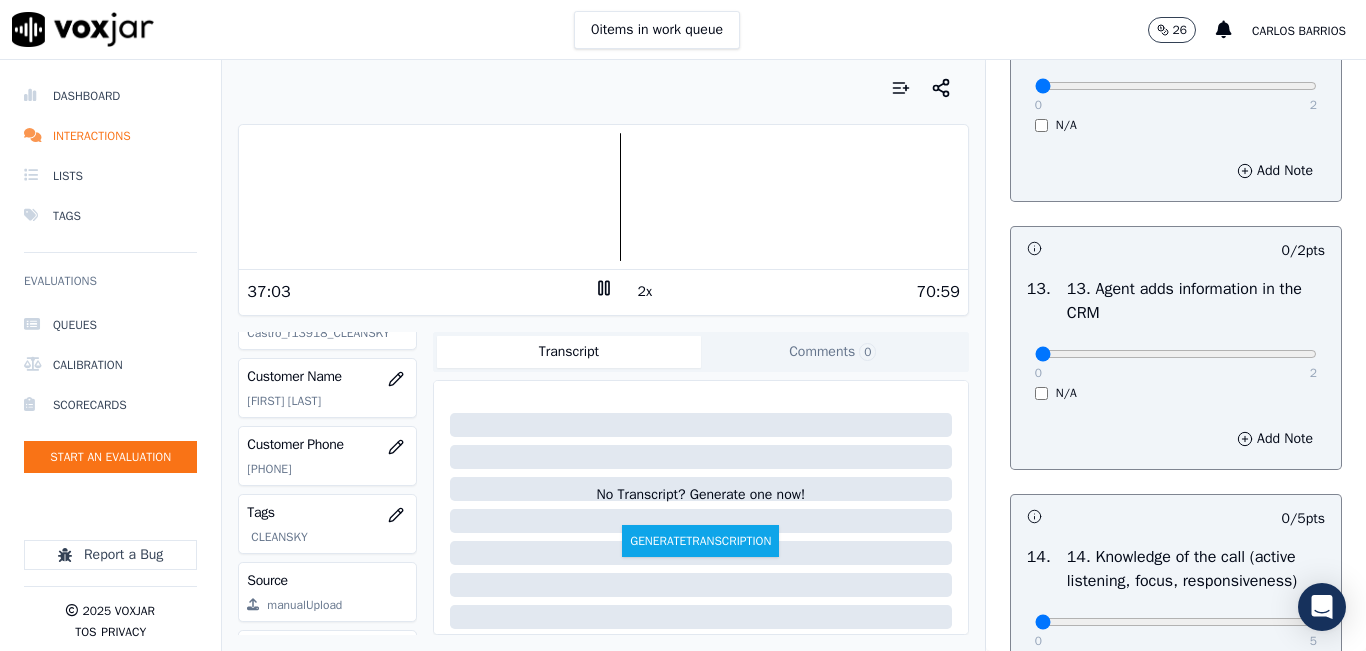 scroll, scrollTop: 3522, scrollLeft: 0, axis: vertical 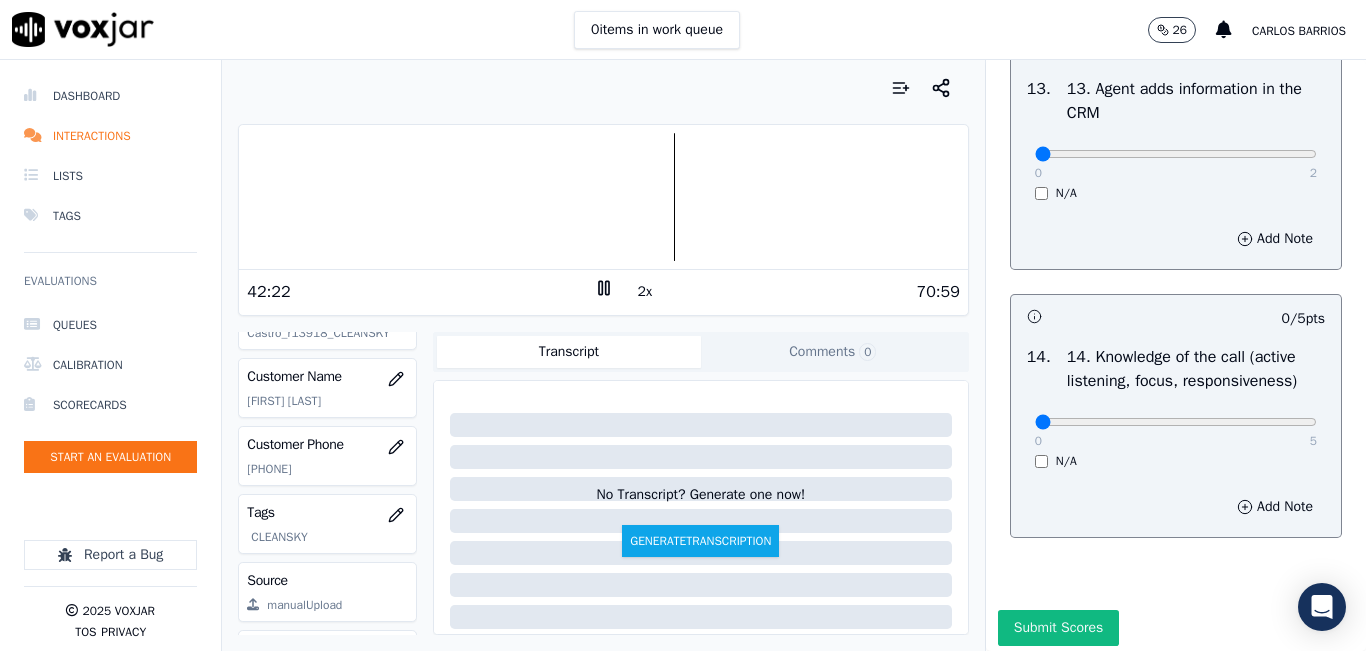click at bounding box center (603, 197) 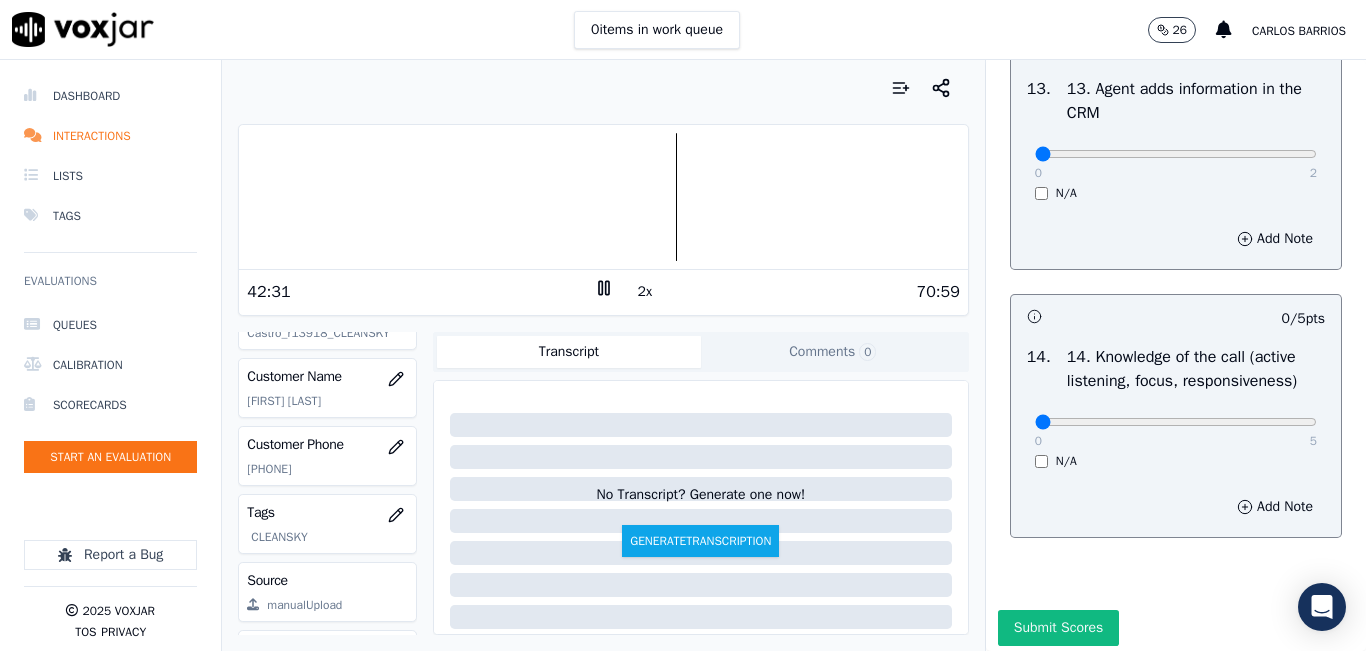 click at bounding box center (603, 197) 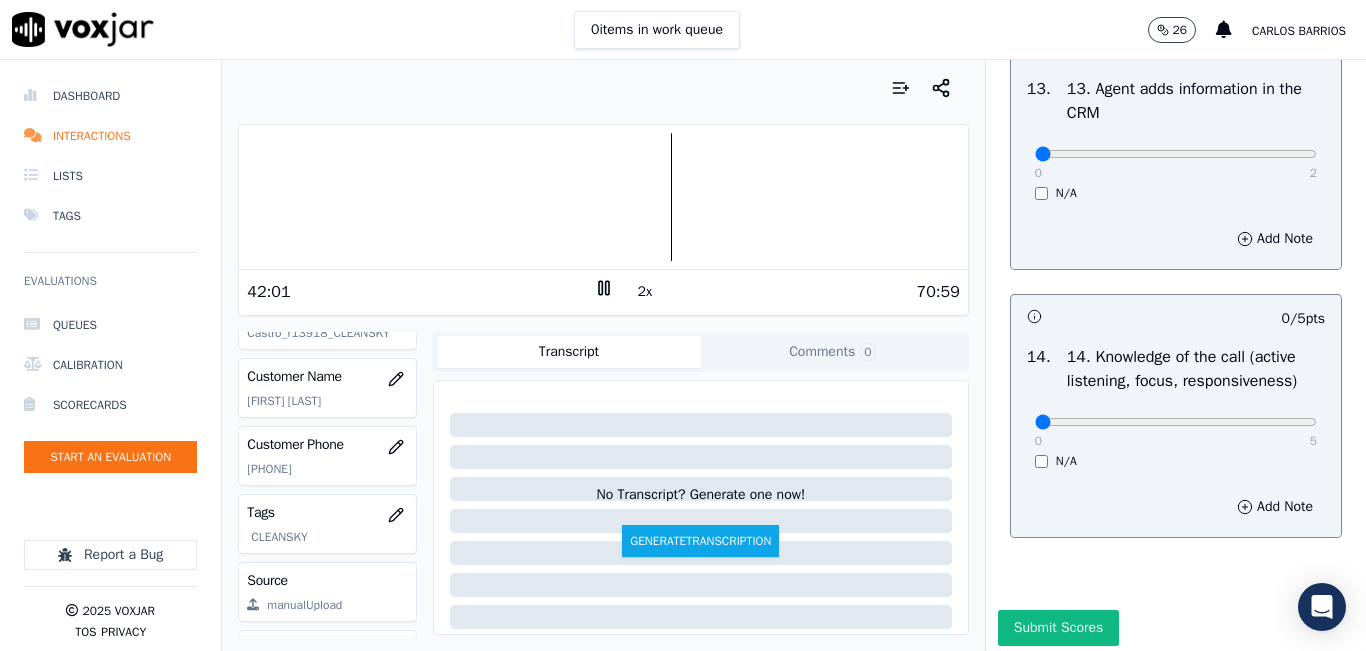 click at bounding box center (603, 197) 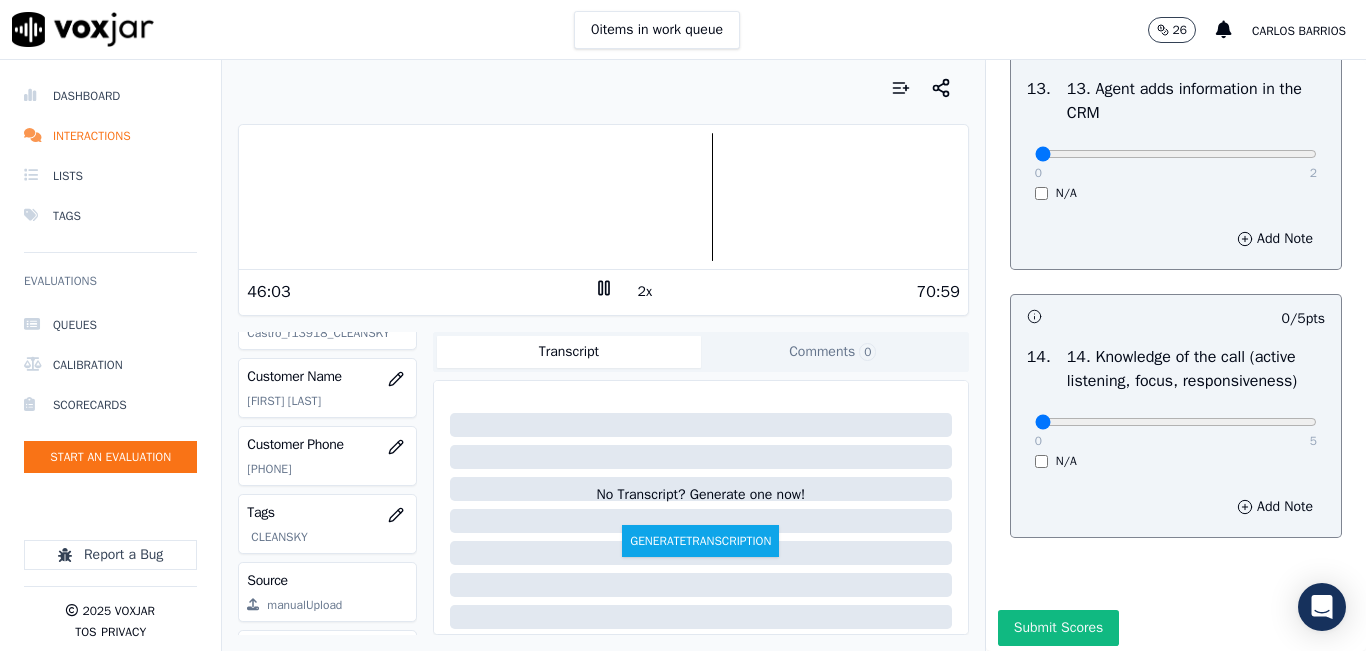 click on "2x" at bounding box center [645, 292] 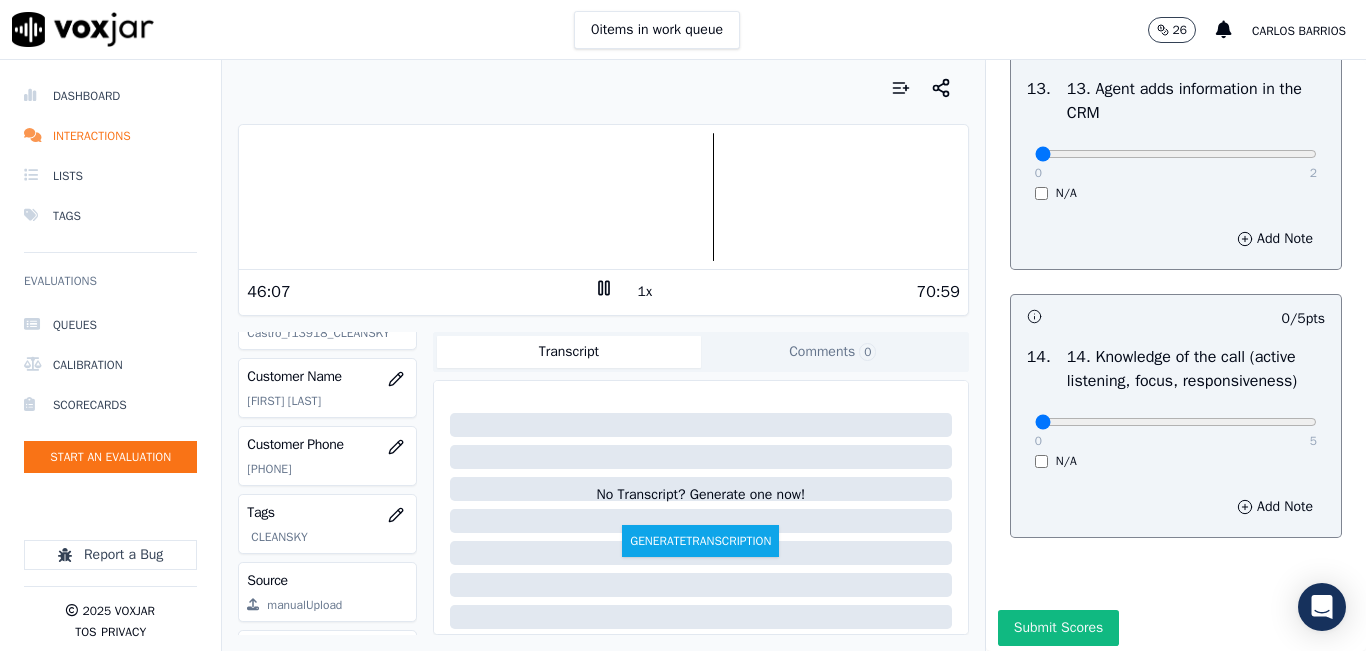 click on "1x" at bounding box center [645, 292] 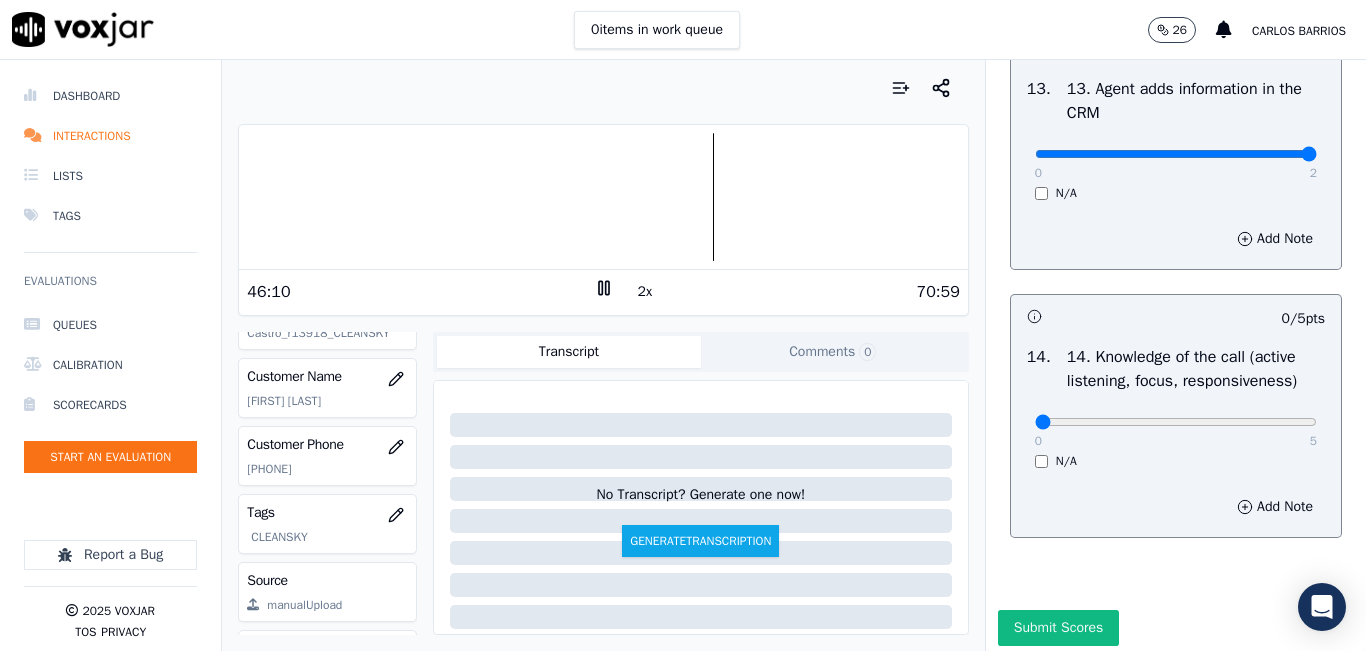 drag, startPoint x: 1201, startPoint y: 227, endPoint x: 1263, endPoint y: 223, distance: 62.1289 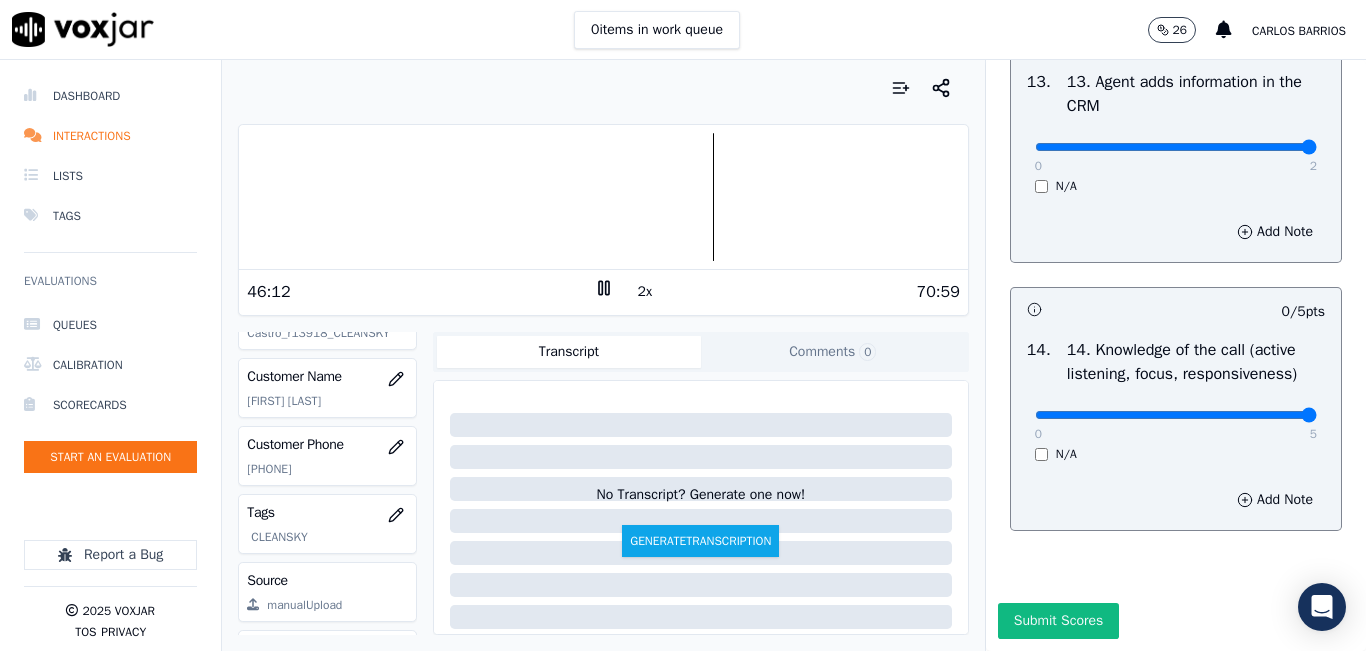 drag, startPoint x: 1250, startPoint y: 370, endPoint x: 1274, endPoint y: 369, distance: 24.020824 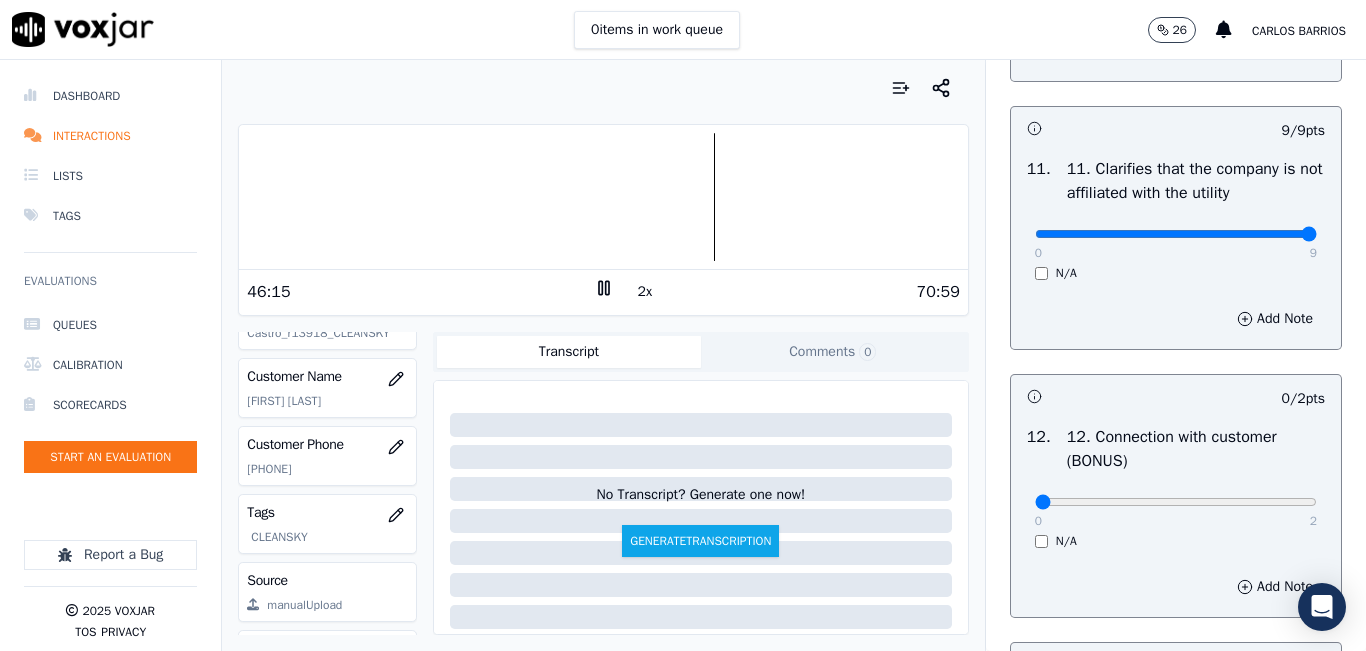 scroll, scrollTop: 3142, scrollLeft: 0, axis: vertical 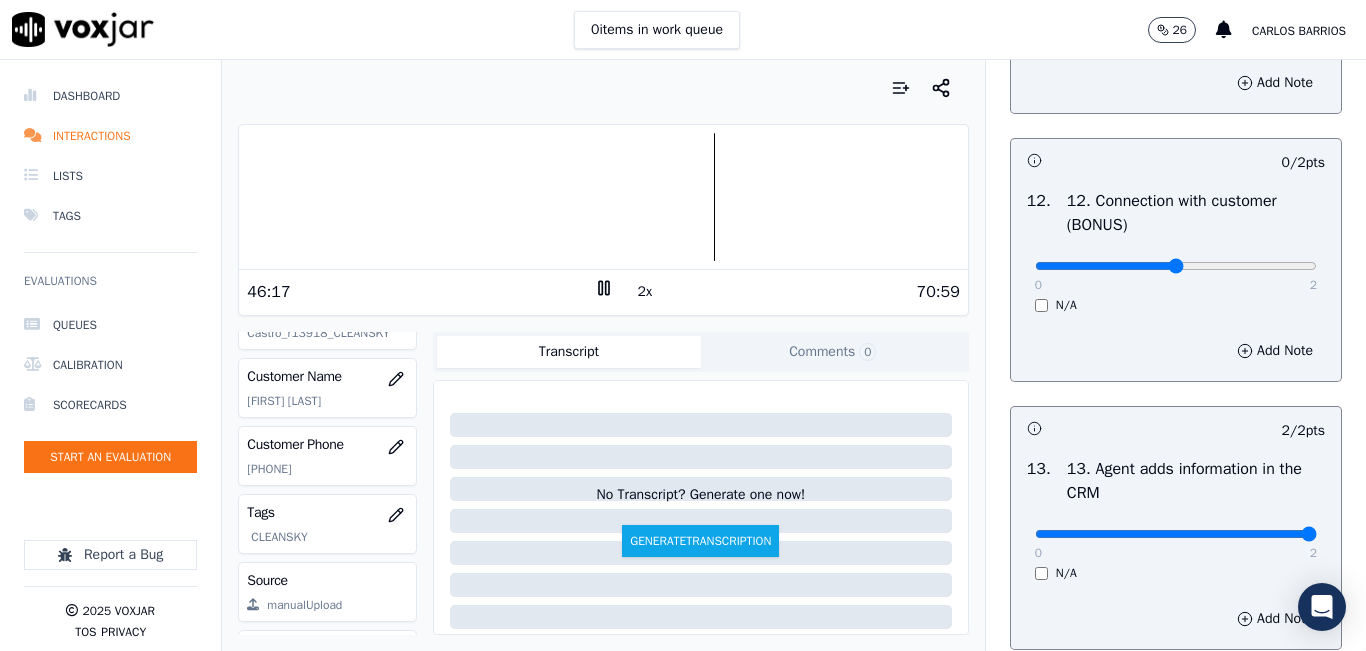 type on "1" 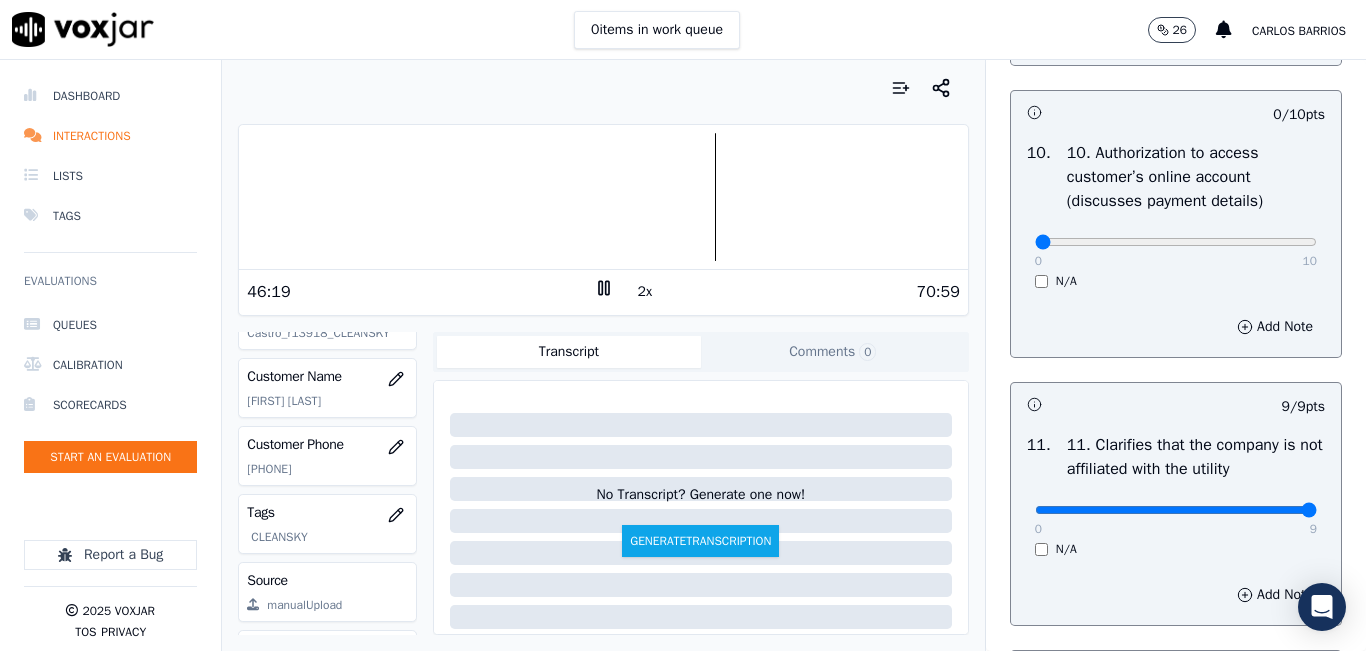 scroll, scrollTop: 2642, scrollLeft: 0, axis: vertical 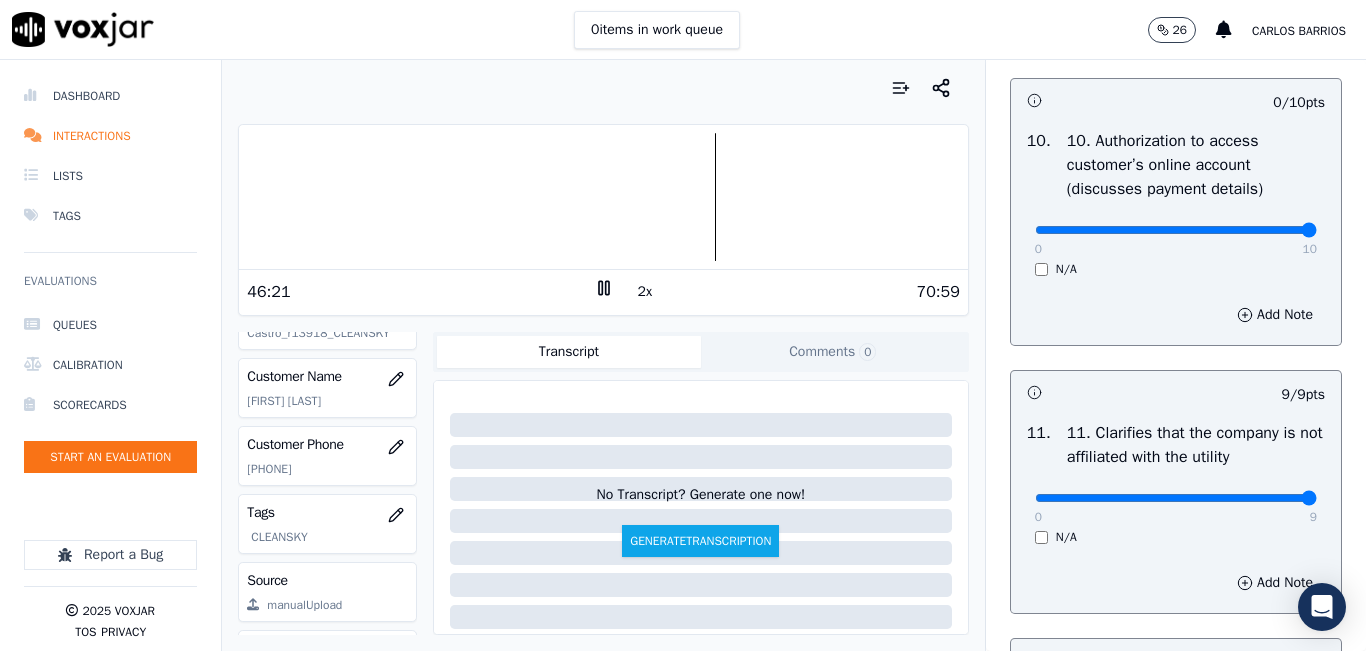 click at bounding box center (1176, -2326) 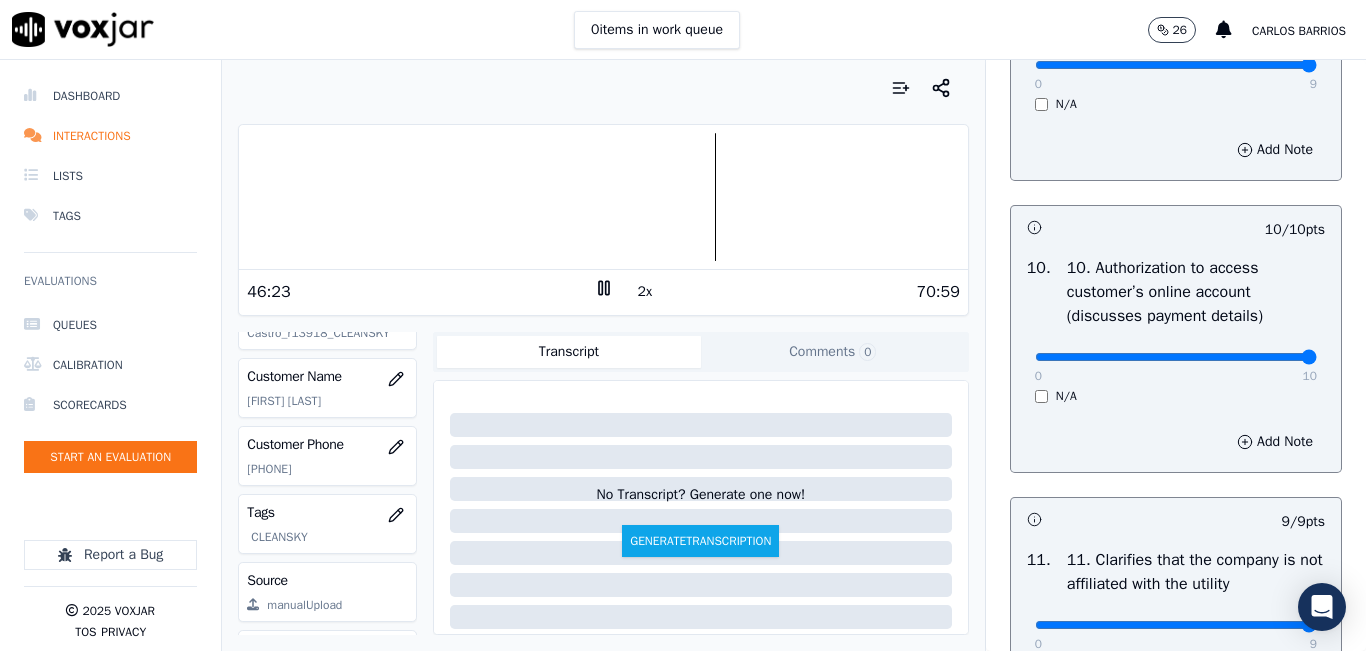 scroll, scrollTop: 2642, scrollLeft: 0, axis: vertical 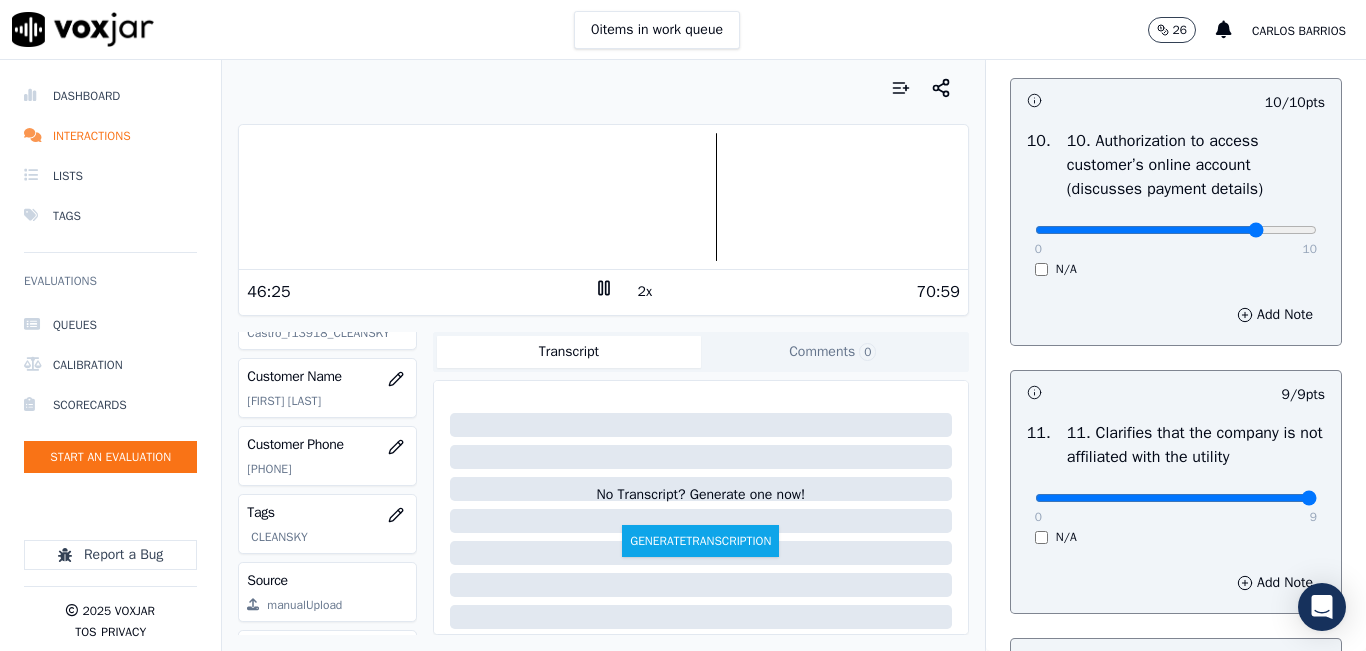 type on "8" 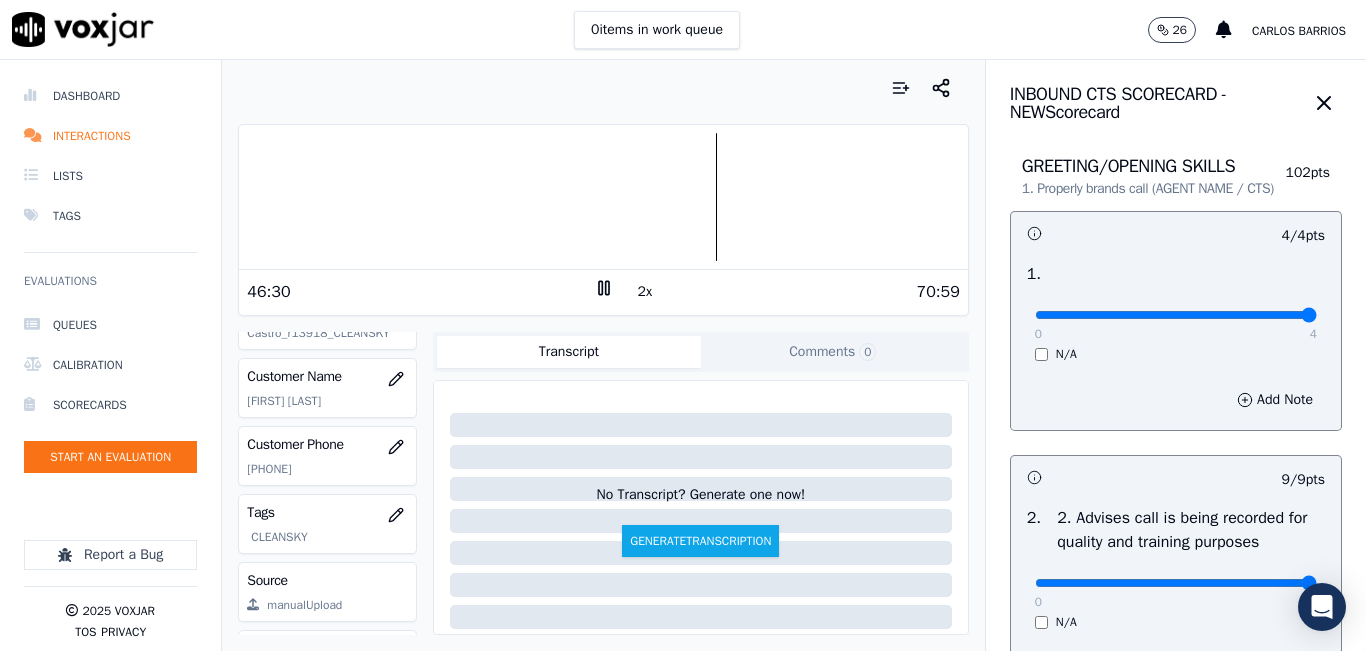 scroll, scrollTop: 0, scrollLeft: 0, axis: both 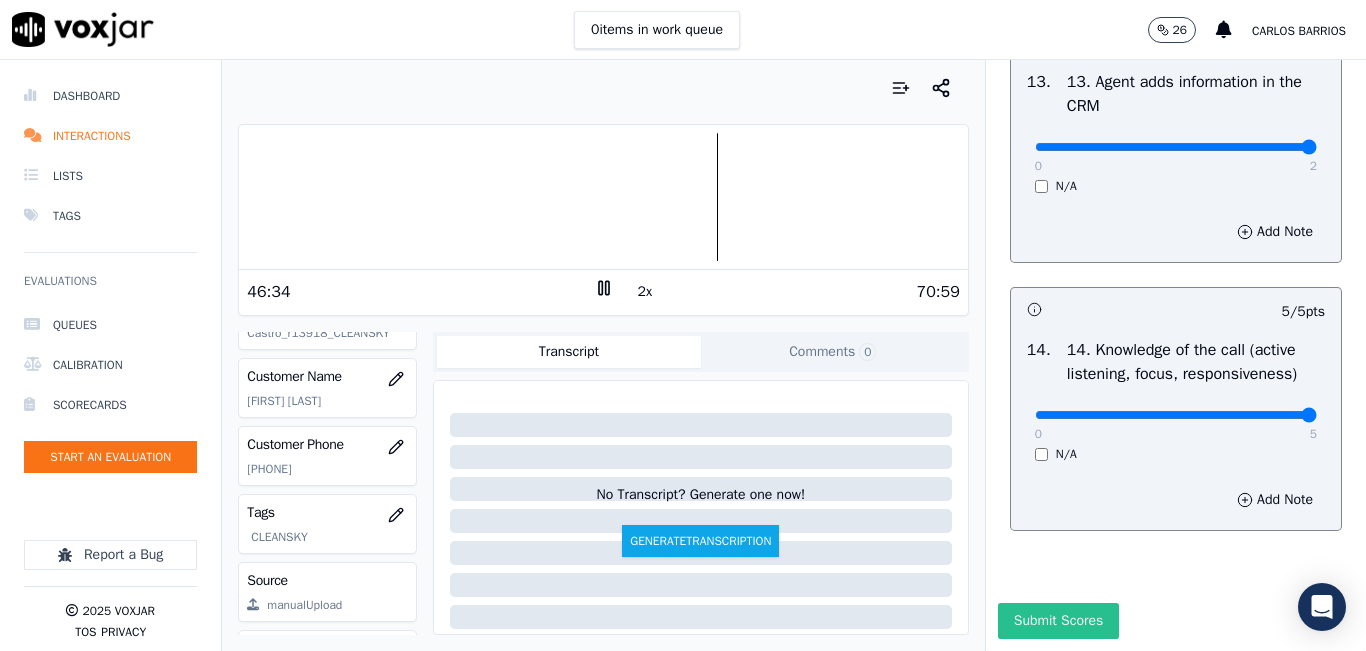 click on "Submit Scores" at bounding box center (1058, 621) 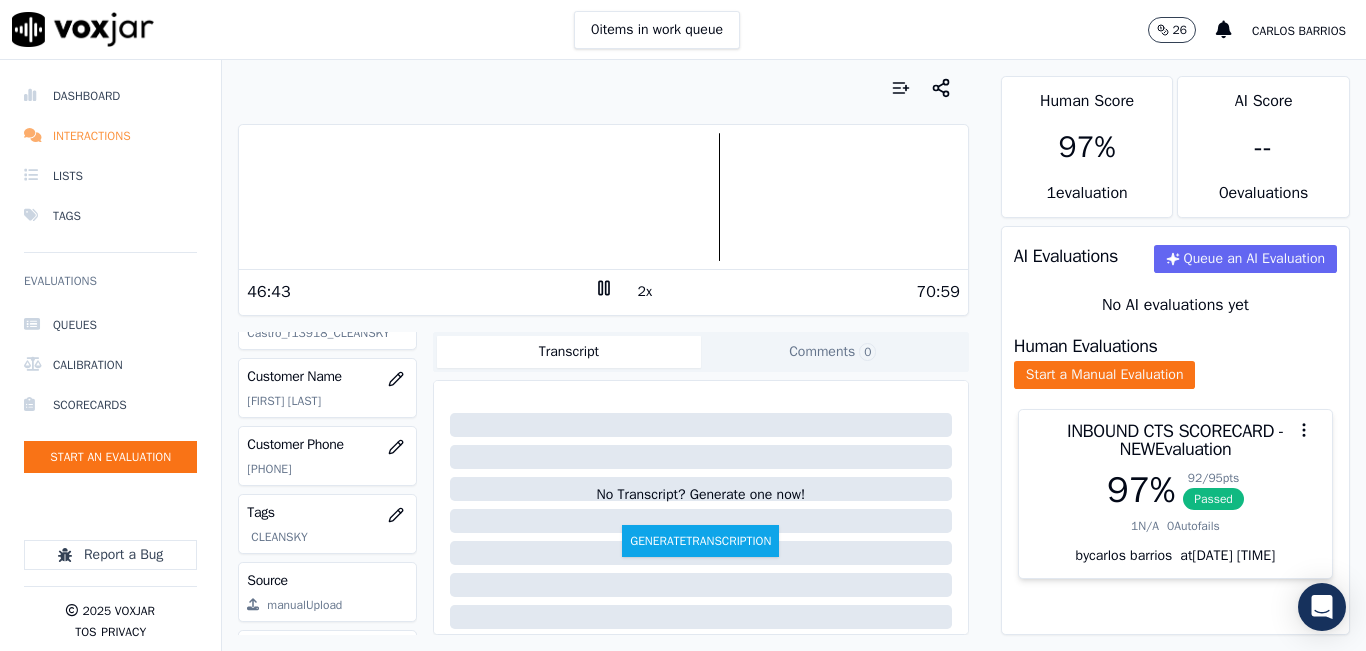 click on "Interactions" at bounding box center (110, 136) 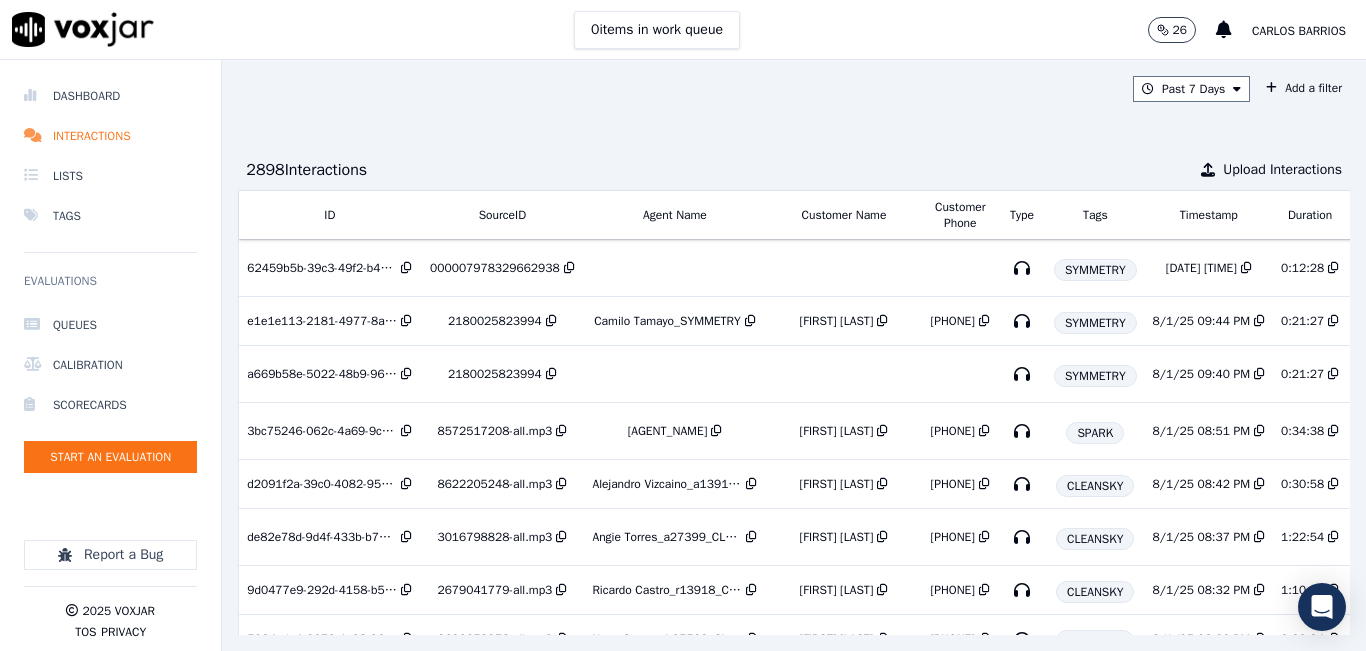 scroll, scrollTop: 0, scrollLeft: 361, axis: horizontal 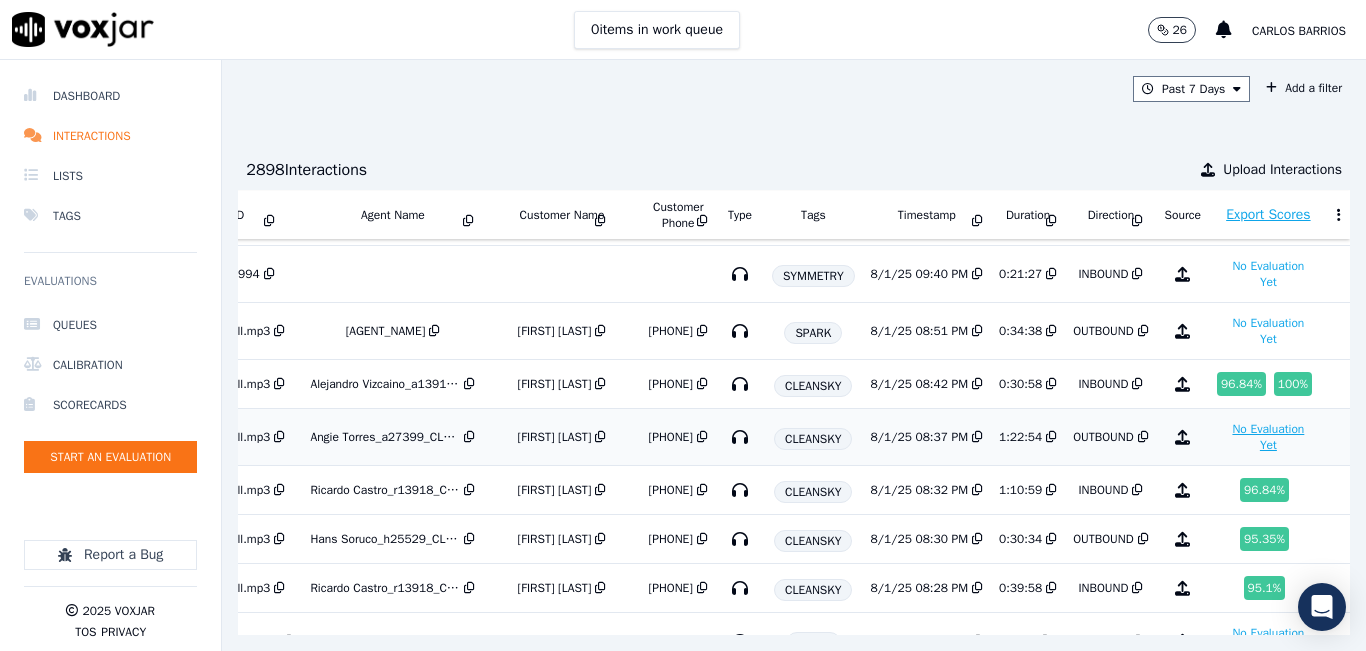 click on "No Evaluation Yet" at bounding box center [1268, 437] 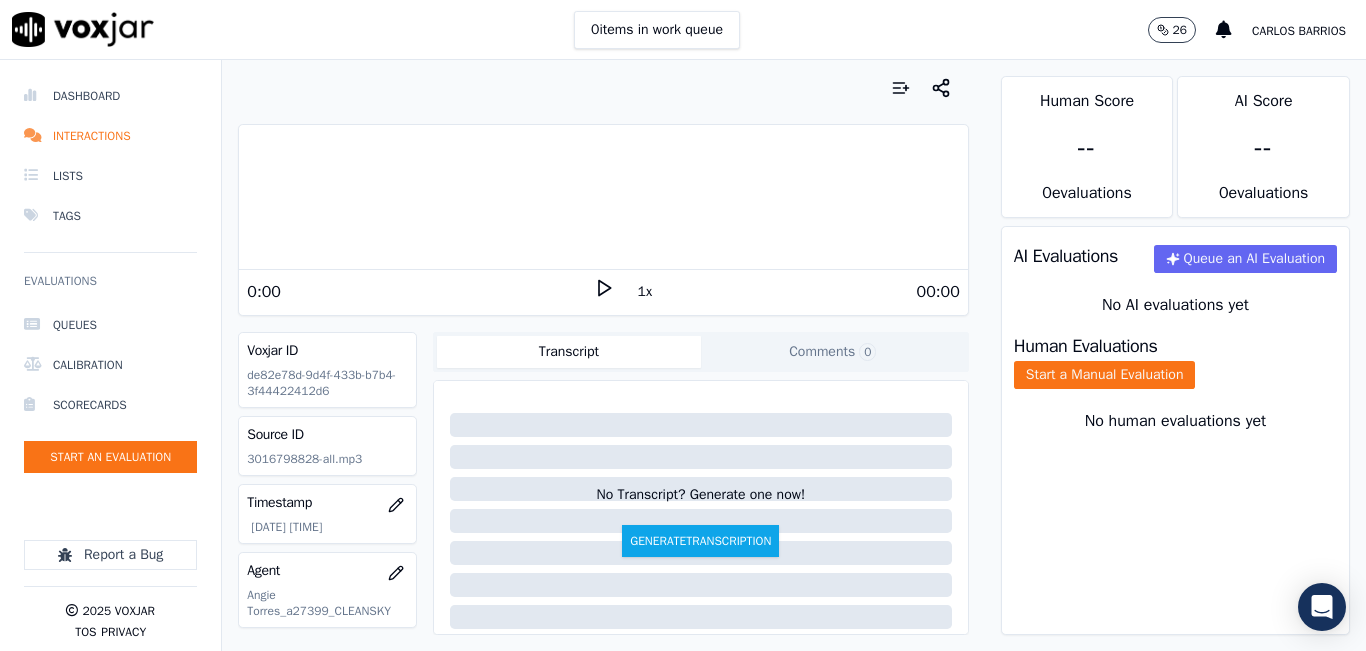 click 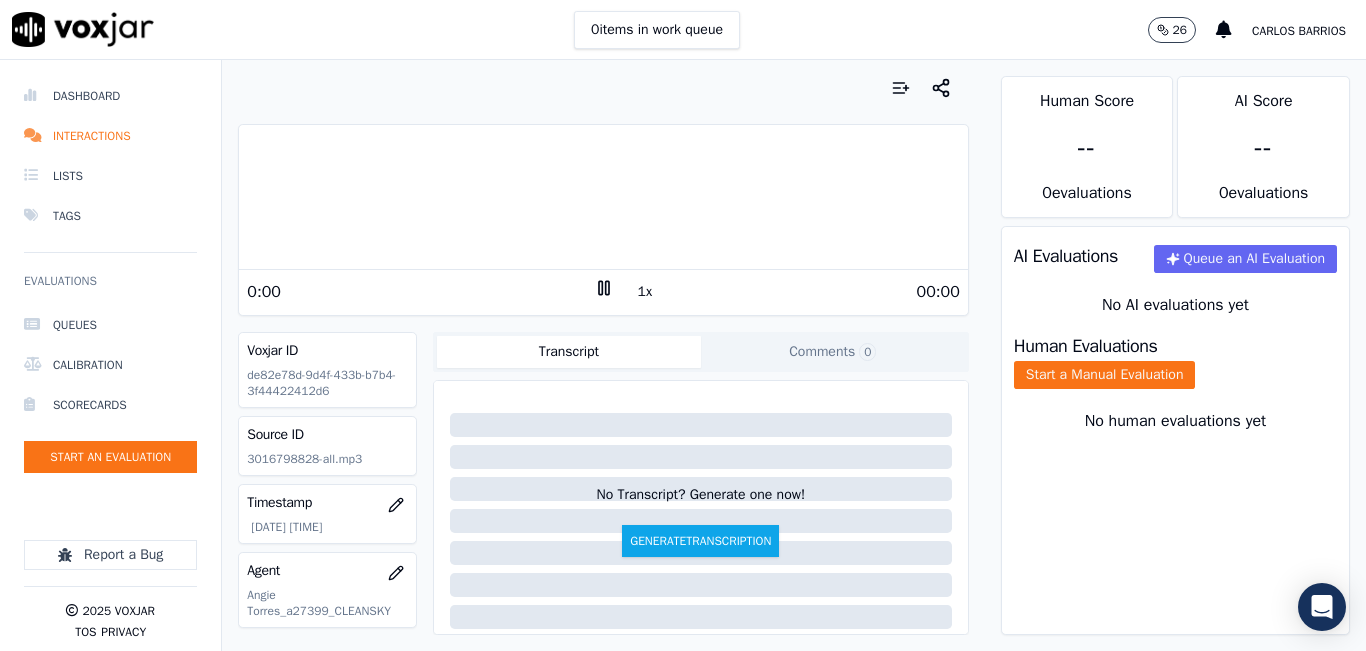 click on "1x" at bounding box center (645, 292) 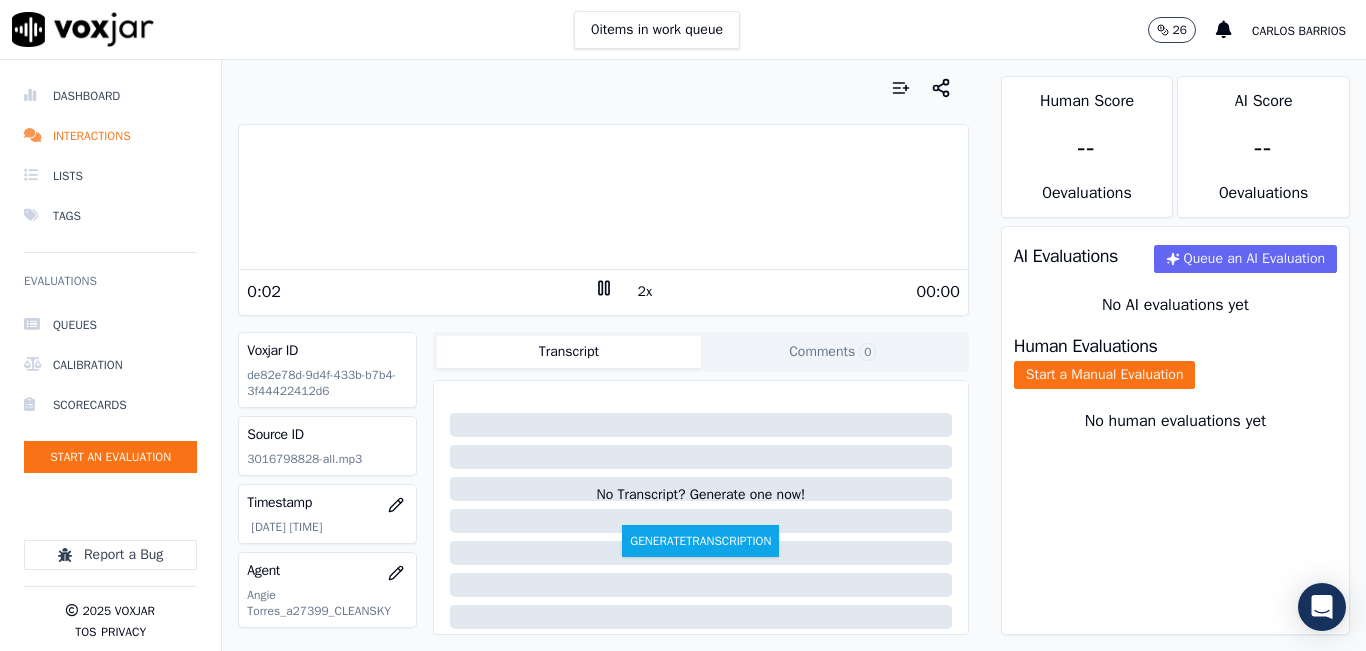 click on "Human Evaluations   Start a Manual Evaluation" at bounding box center (1175, 363) 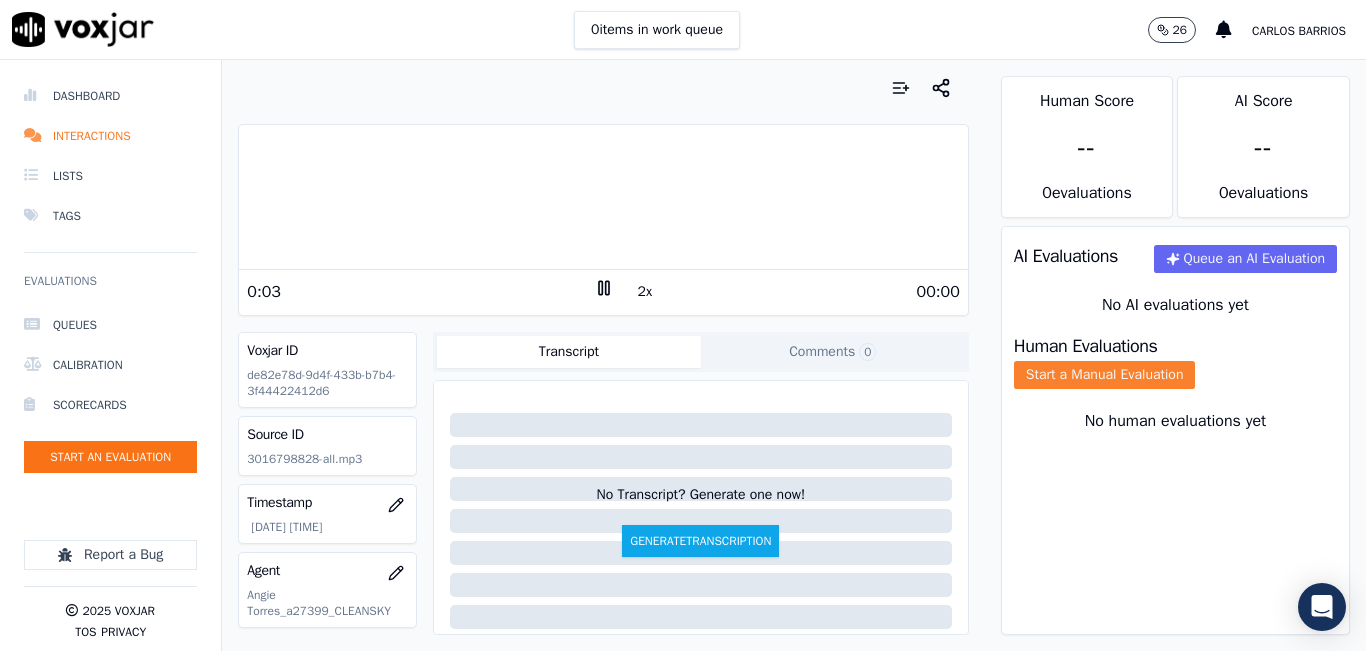 click on "Start a Manual Evaluation" 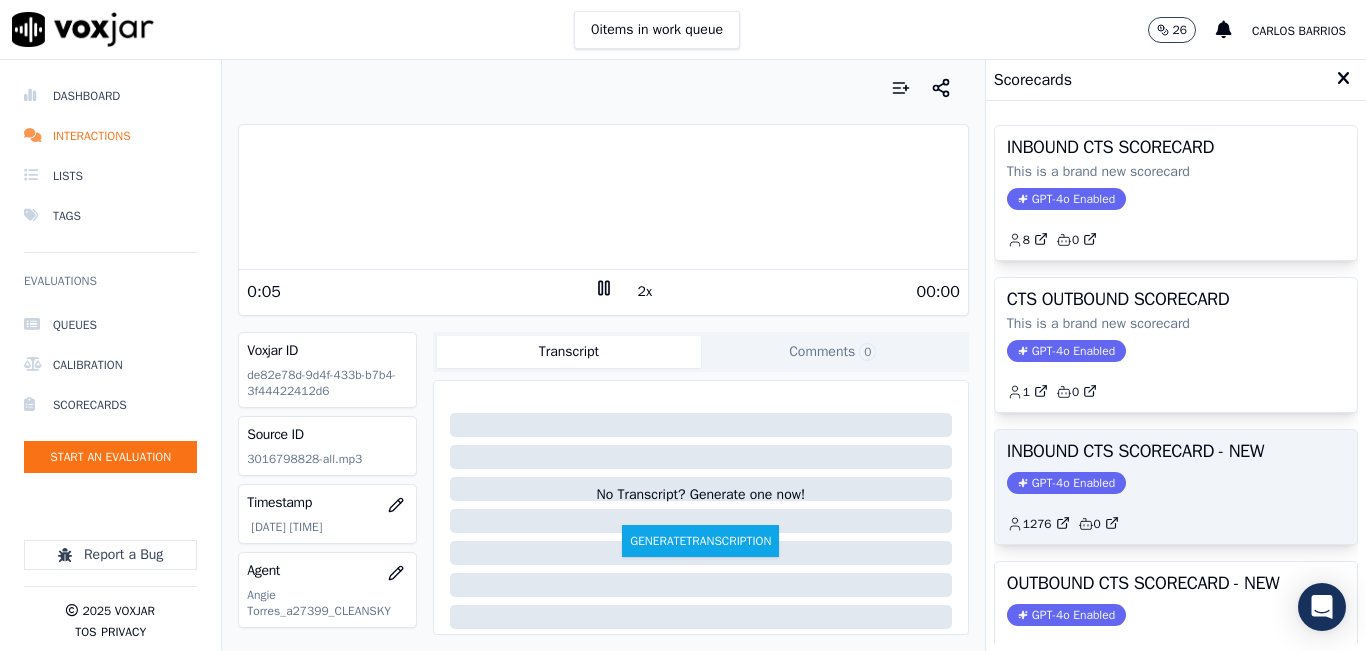 scroll, scrollTop: 100, scrollLeft: 0, axis: vertical 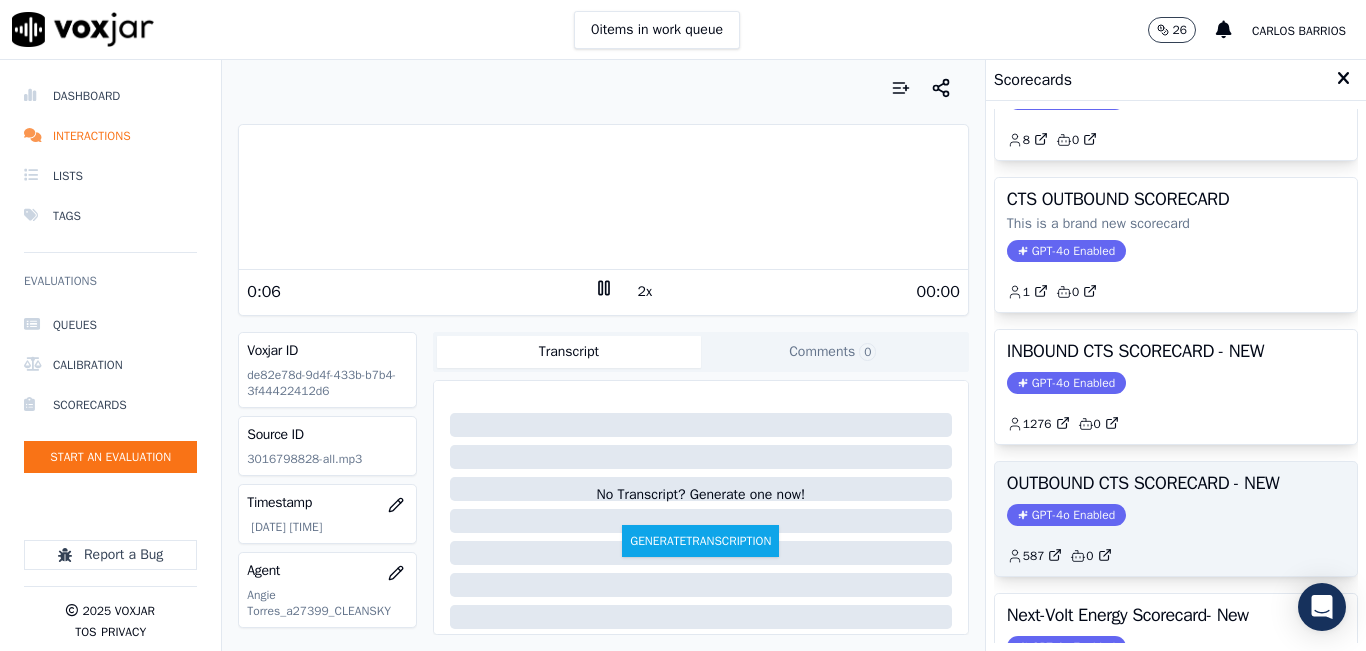 click on "OUTBOUND CTS SCORECARD - NEW" at bounding box center (1176, 483) 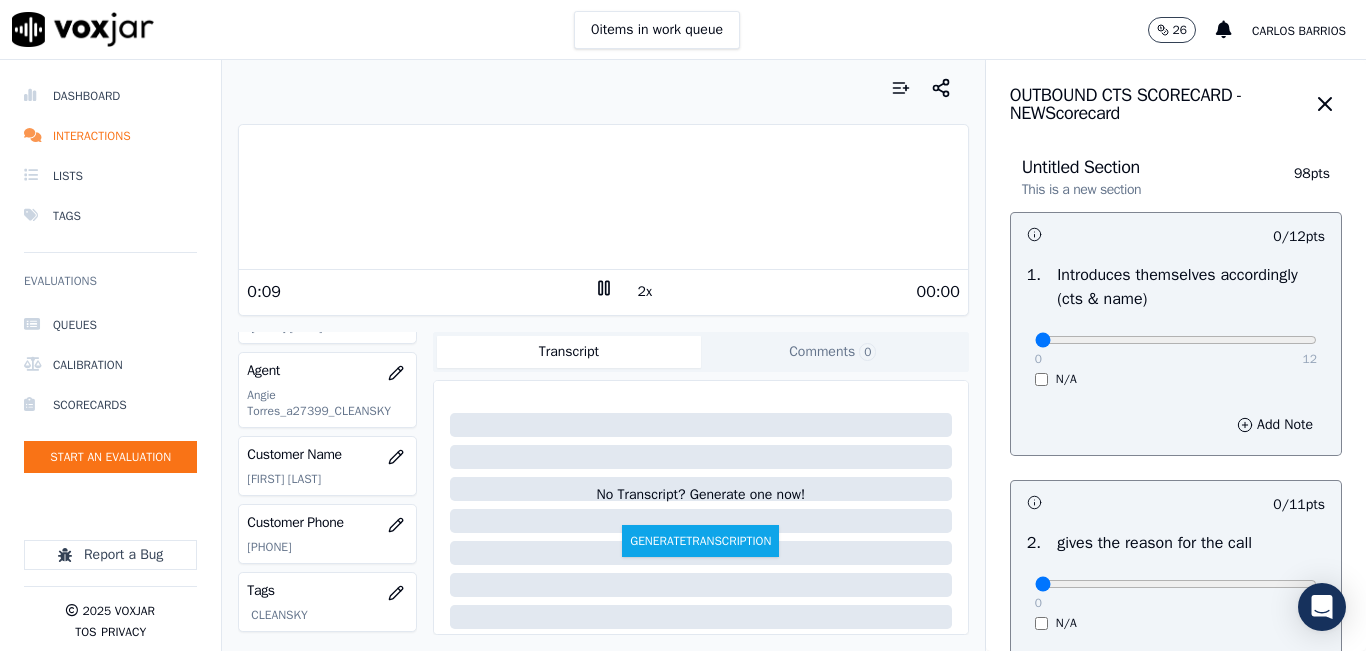 scroll, scrollTop: 300, scrollLeft: 0, axis: vertical 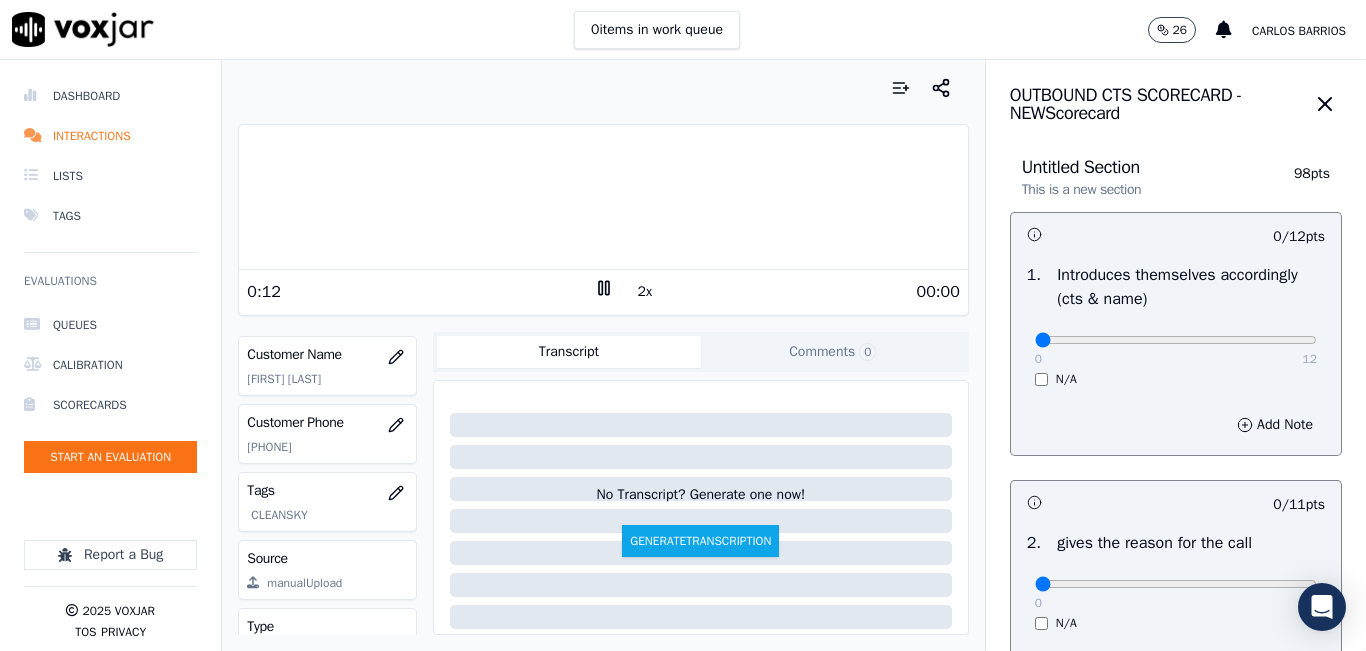 click on "[PHONE]" 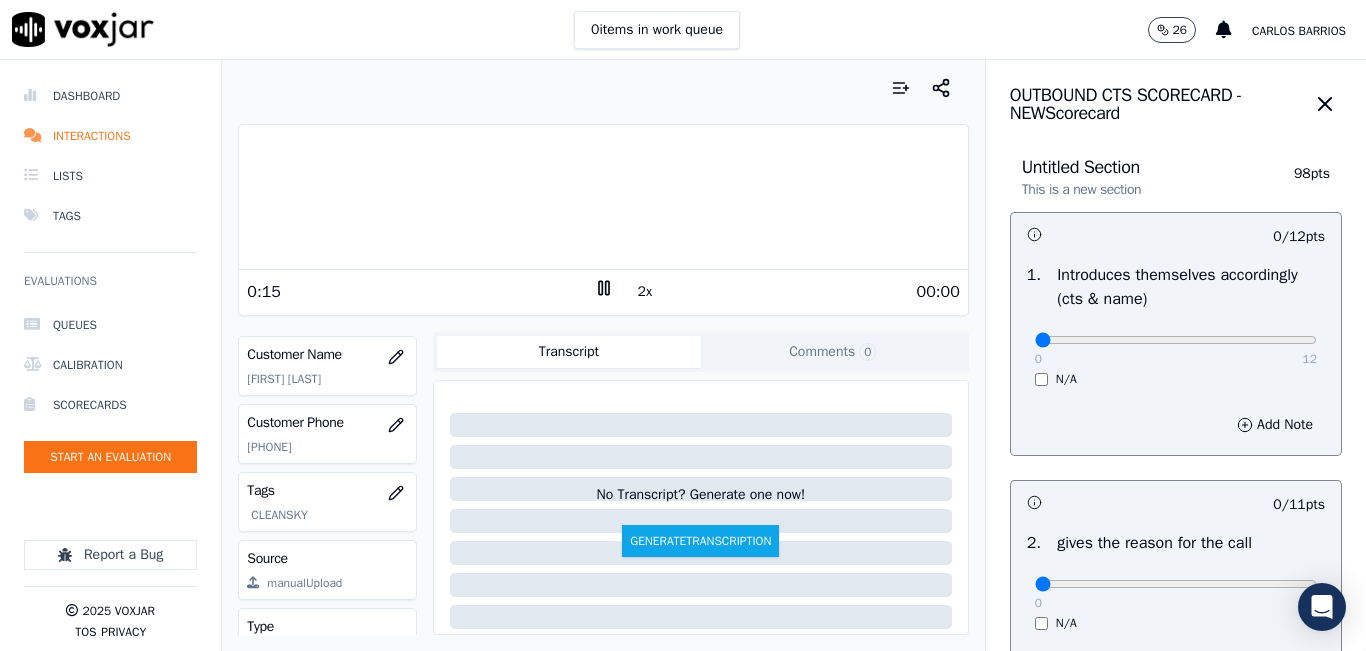 copy on "[PHONE]" 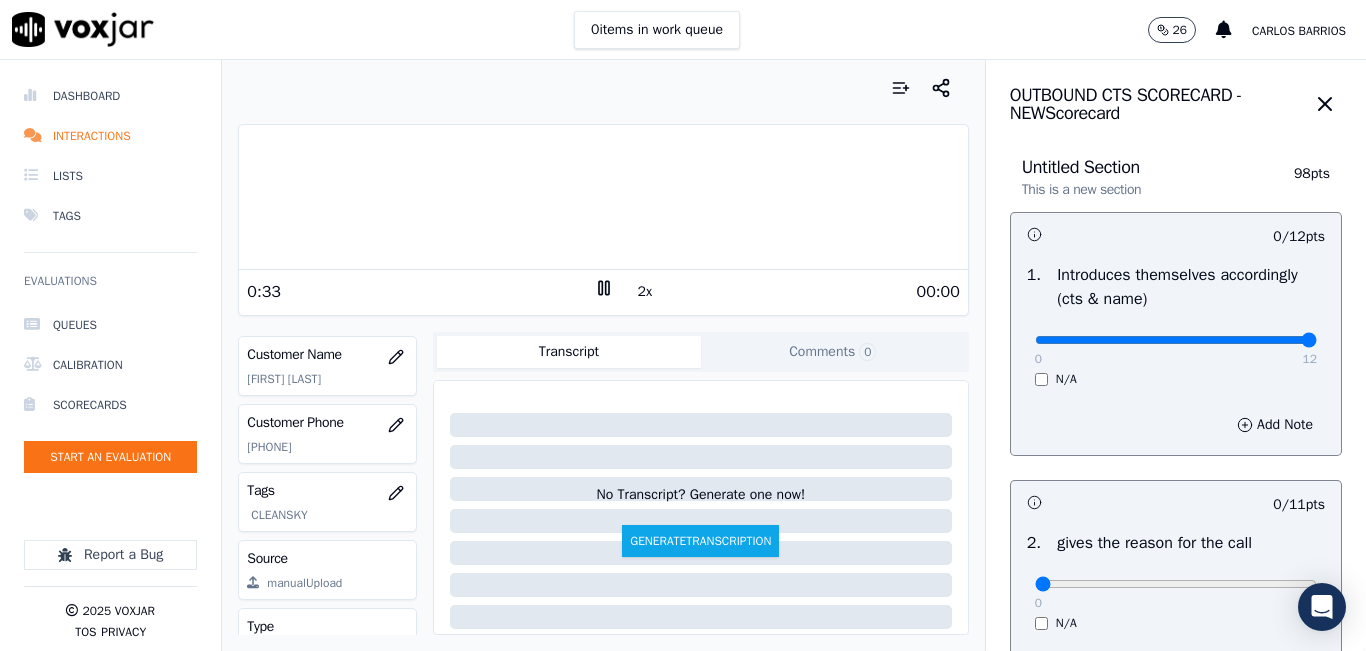 type on "12" 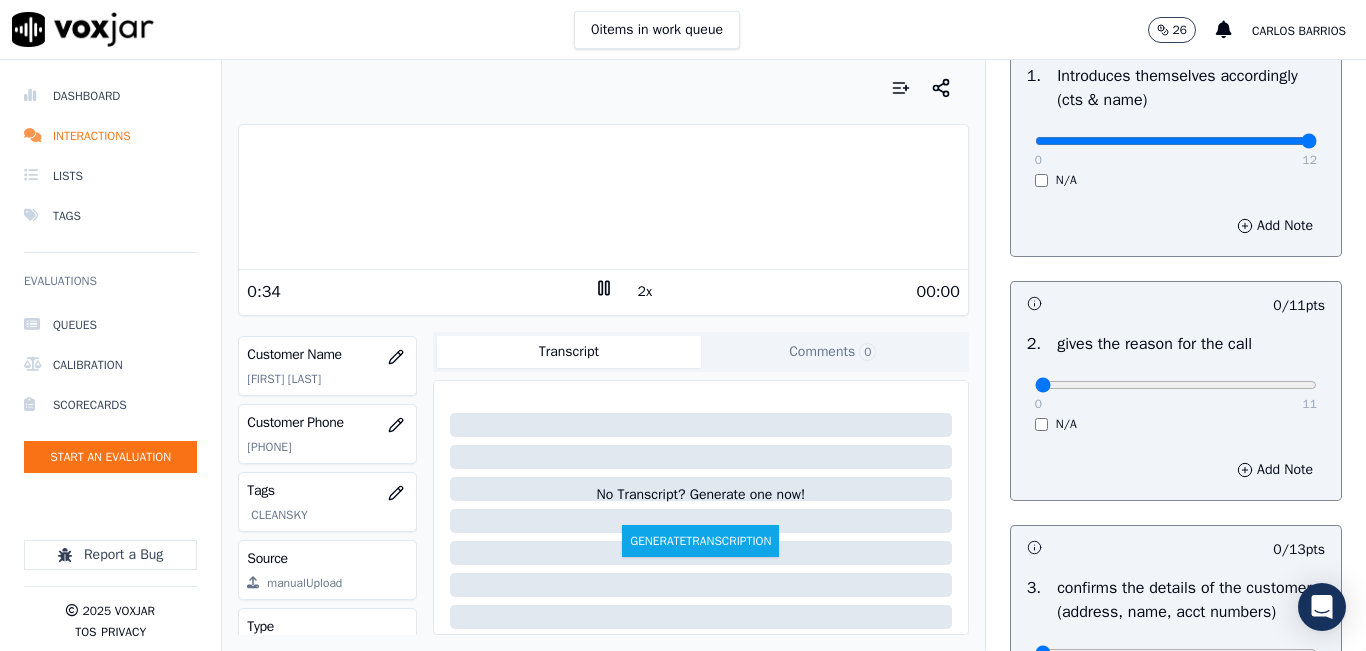 scroll, scrollTop: 200, scrollLeft: 0, axis: vertical 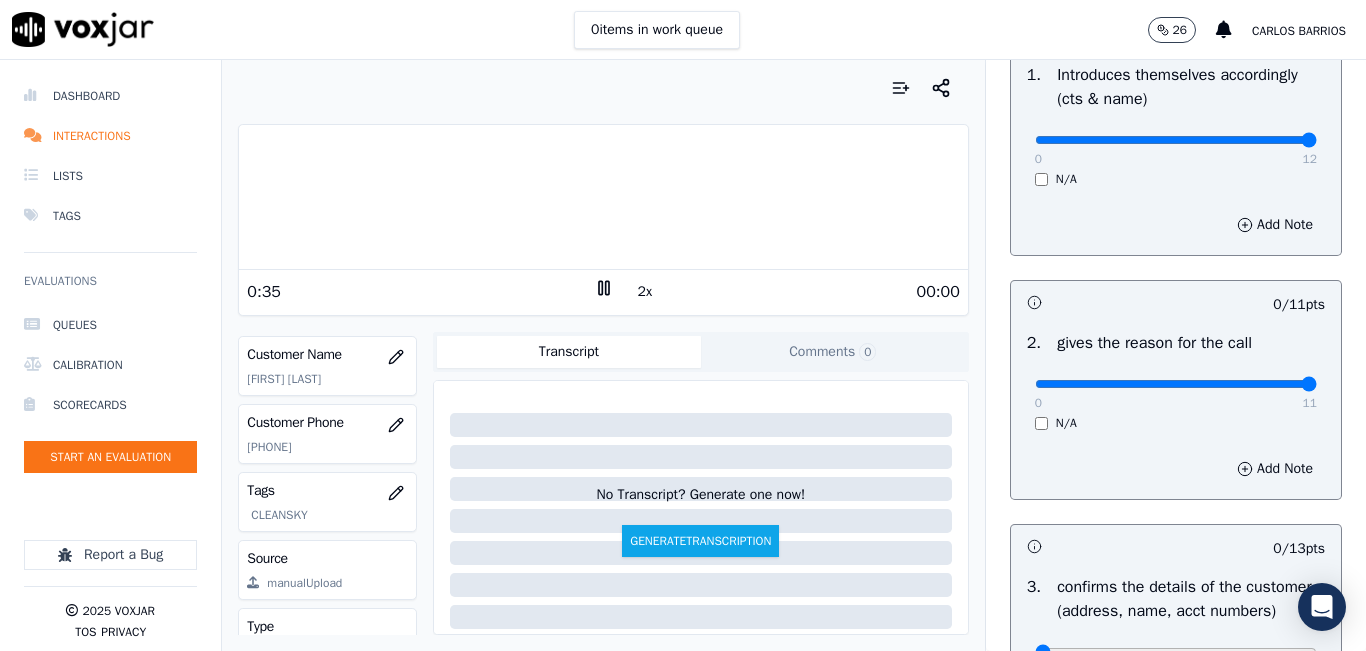 type on "11" 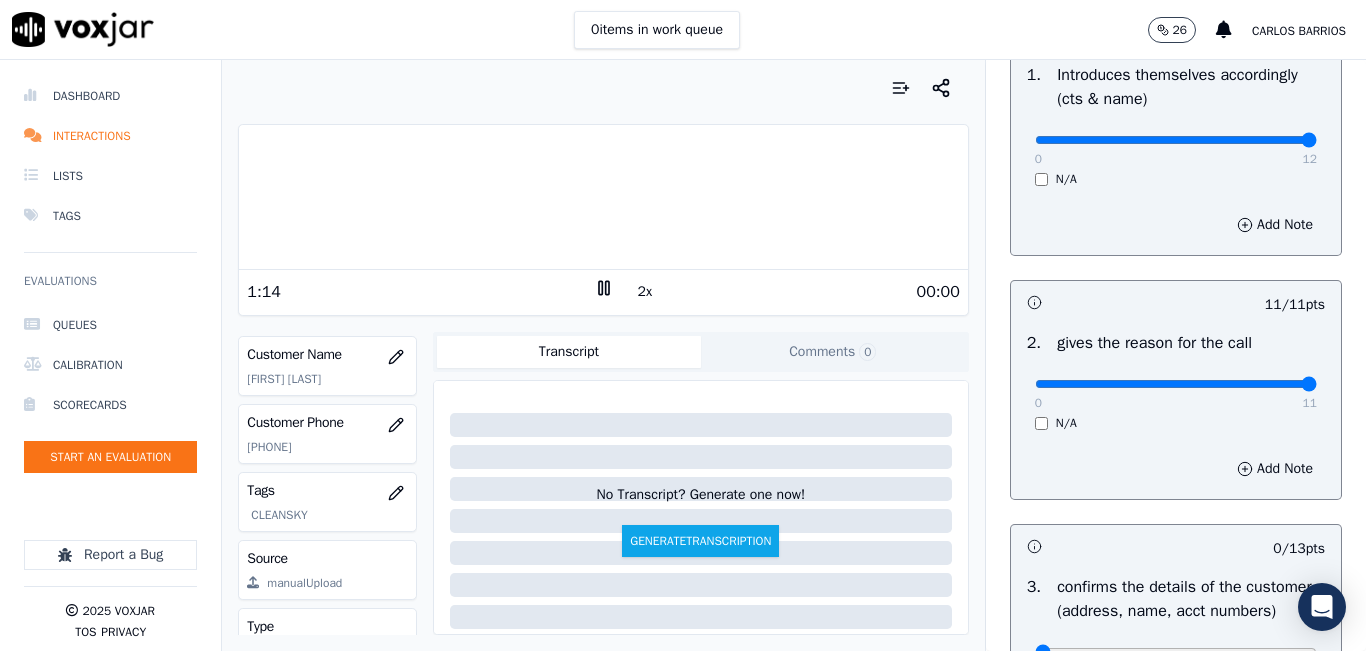 click at bounding box center [603, 197] 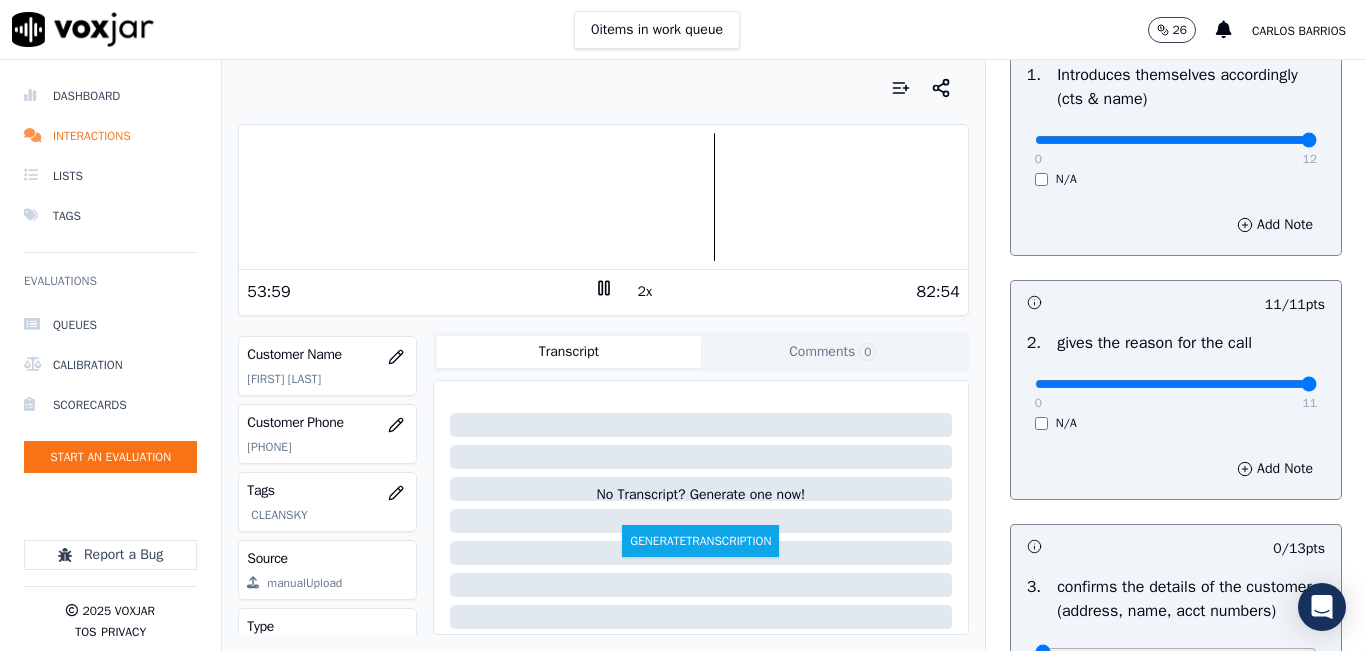 click at bounding box center [603, 197] 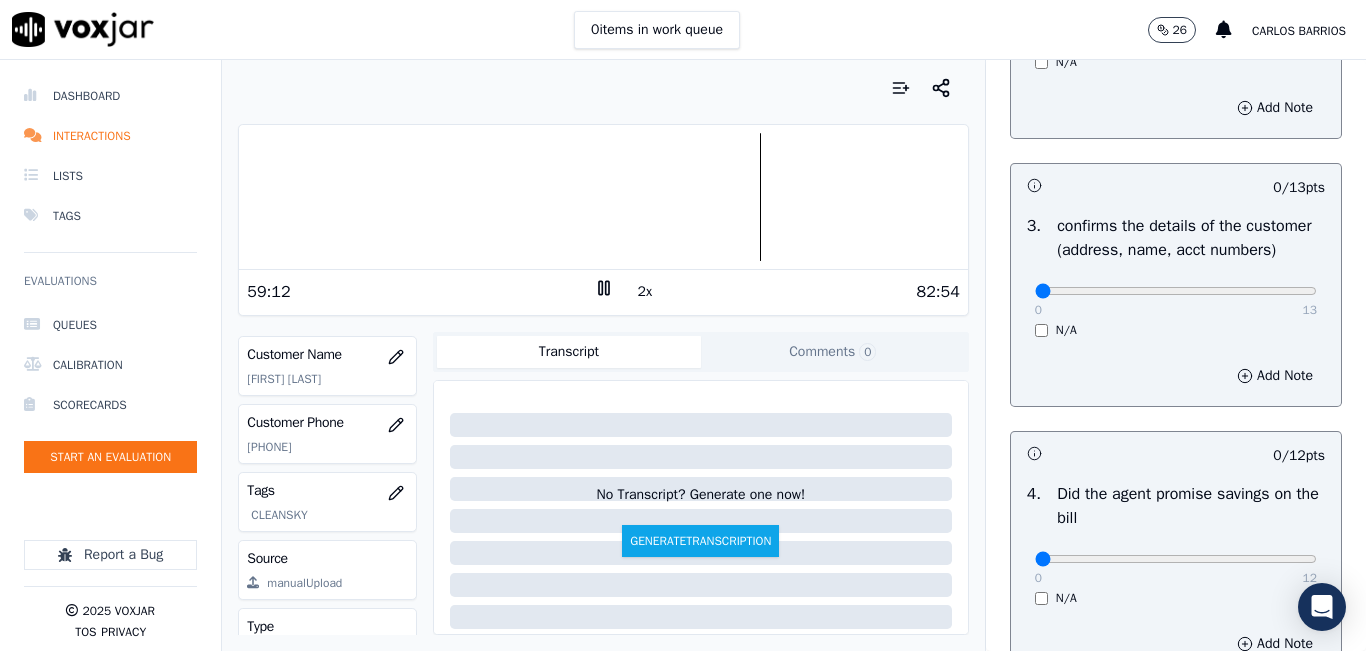 scroll, scrollTop: 600, scrollLeft: 0, axis: vertical 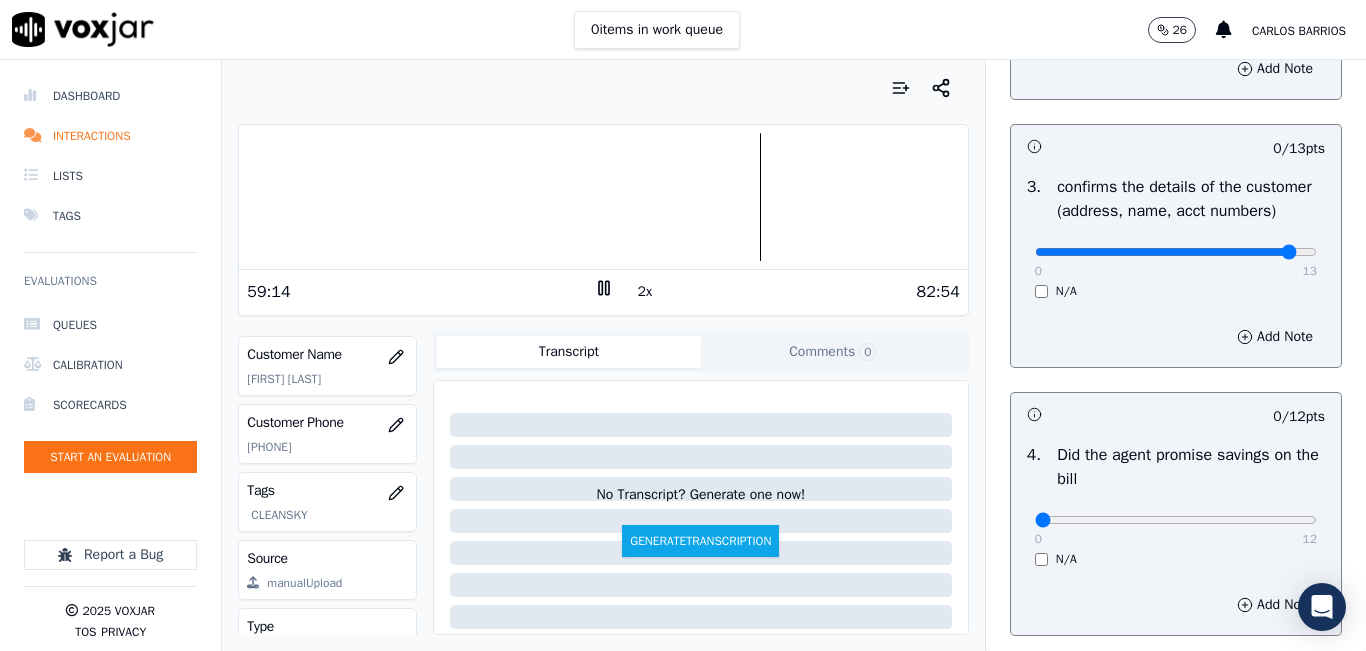 drag, startPoint x: 1224, startPoint y: 273, endPoint x: 1249, endPoint y: 275, distance: 25.079872 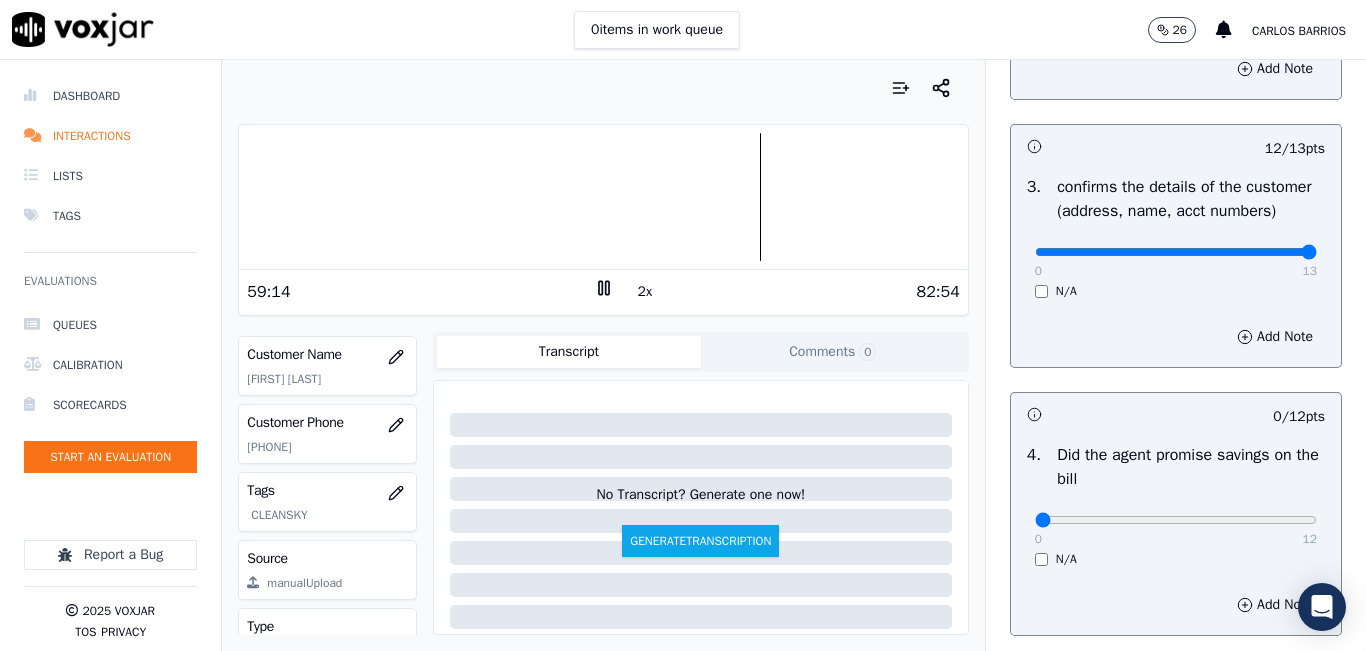 type on "13" 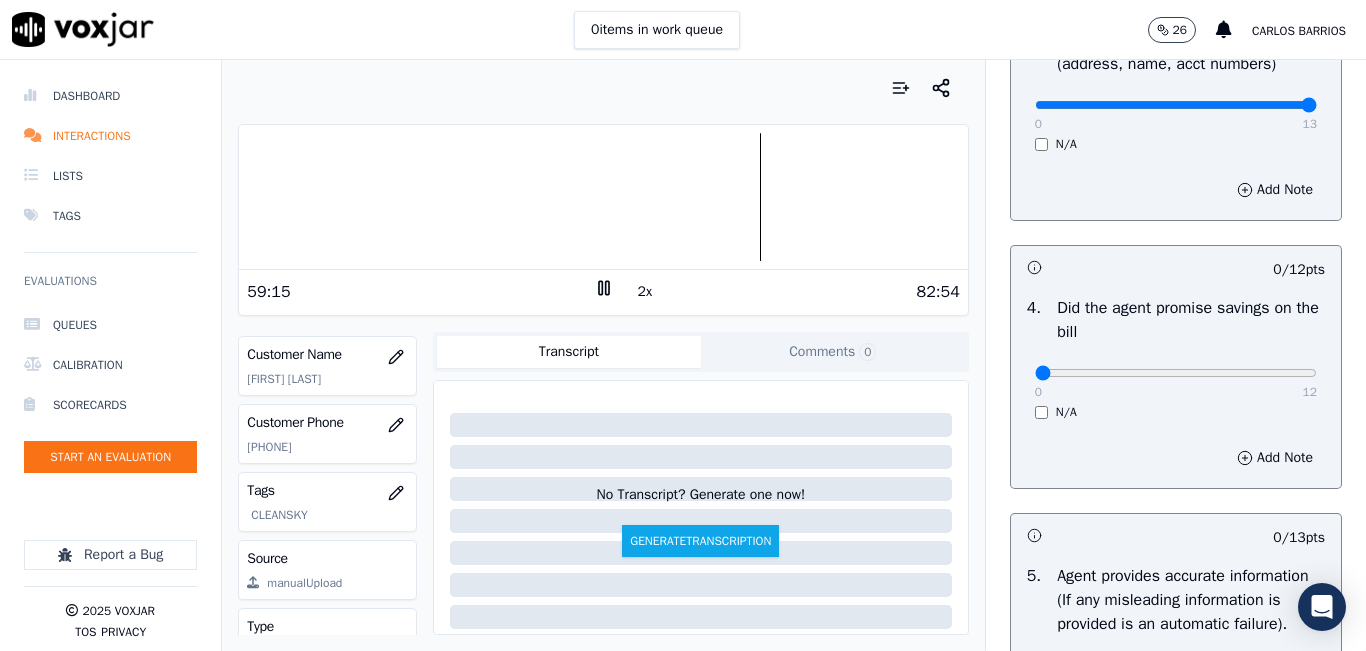 scroll, scrollTop: 800, scrollLeft: 0, axis: vertical 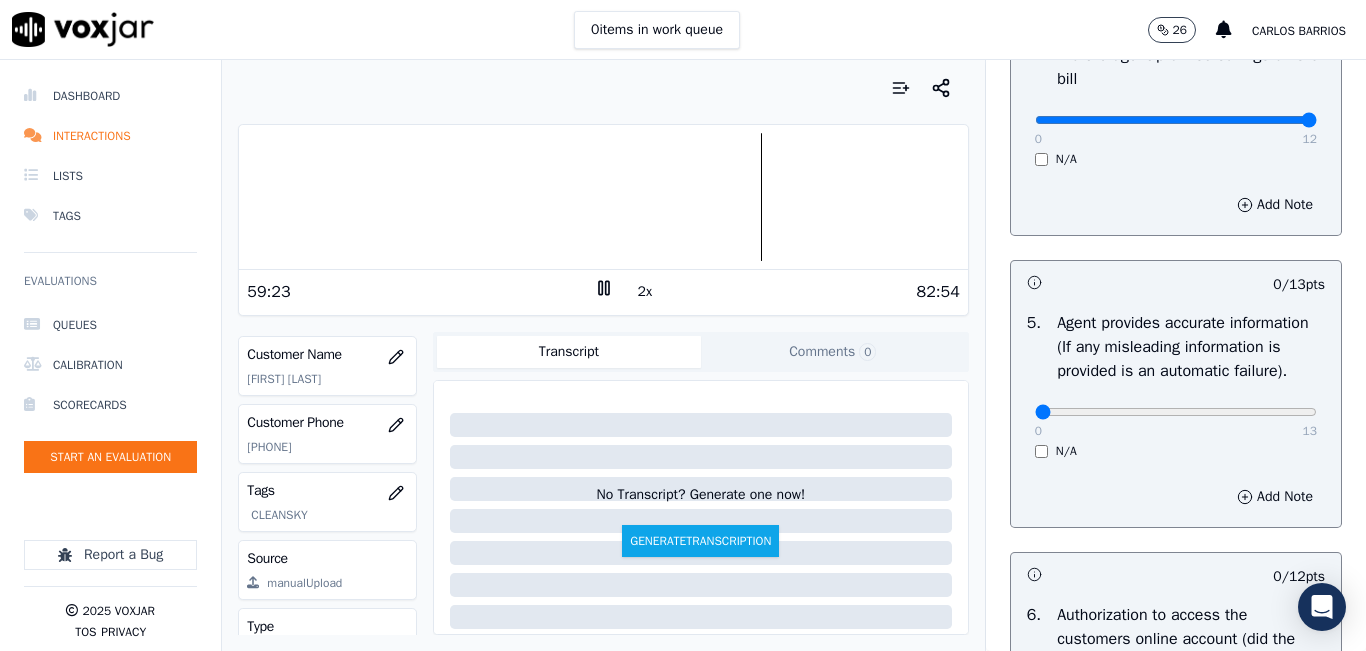 drag, startPoint x: 1238, startPoint y: 149, endPoint x: 1280, endPoint y: 159, distance: 43.174065 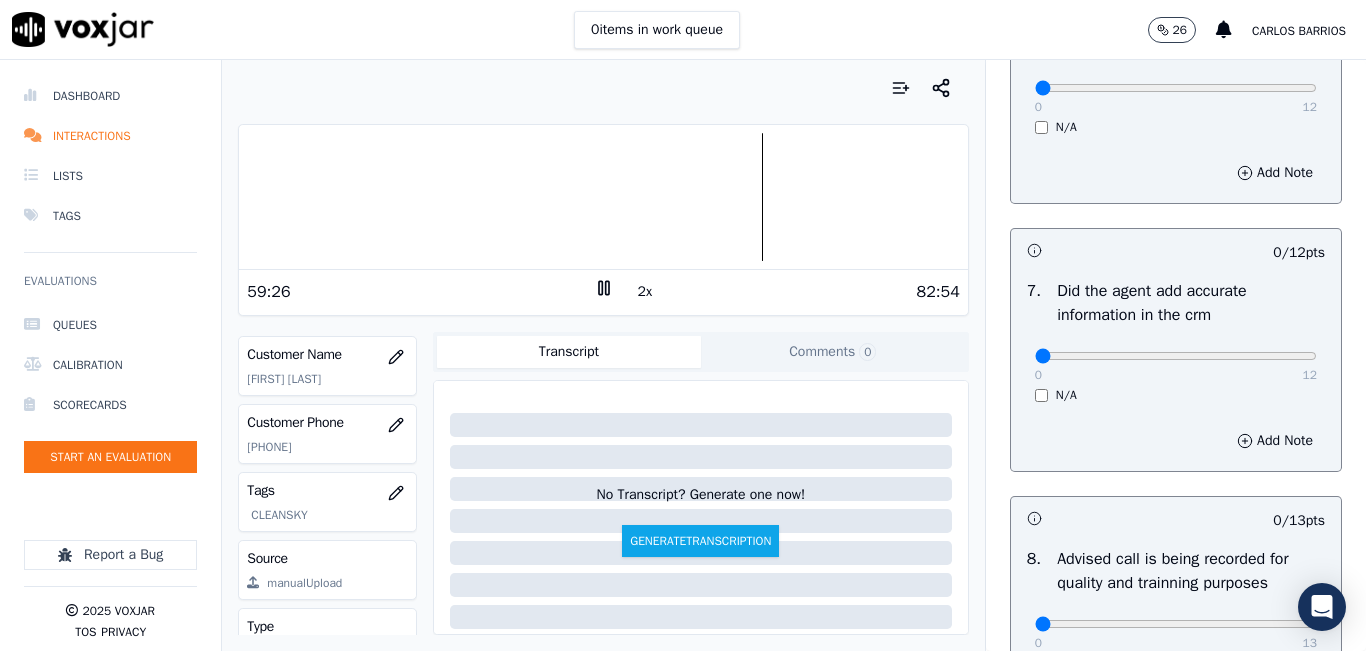 scroll, scrollTop: 1800, scrollLeft: 0, axis: vertical 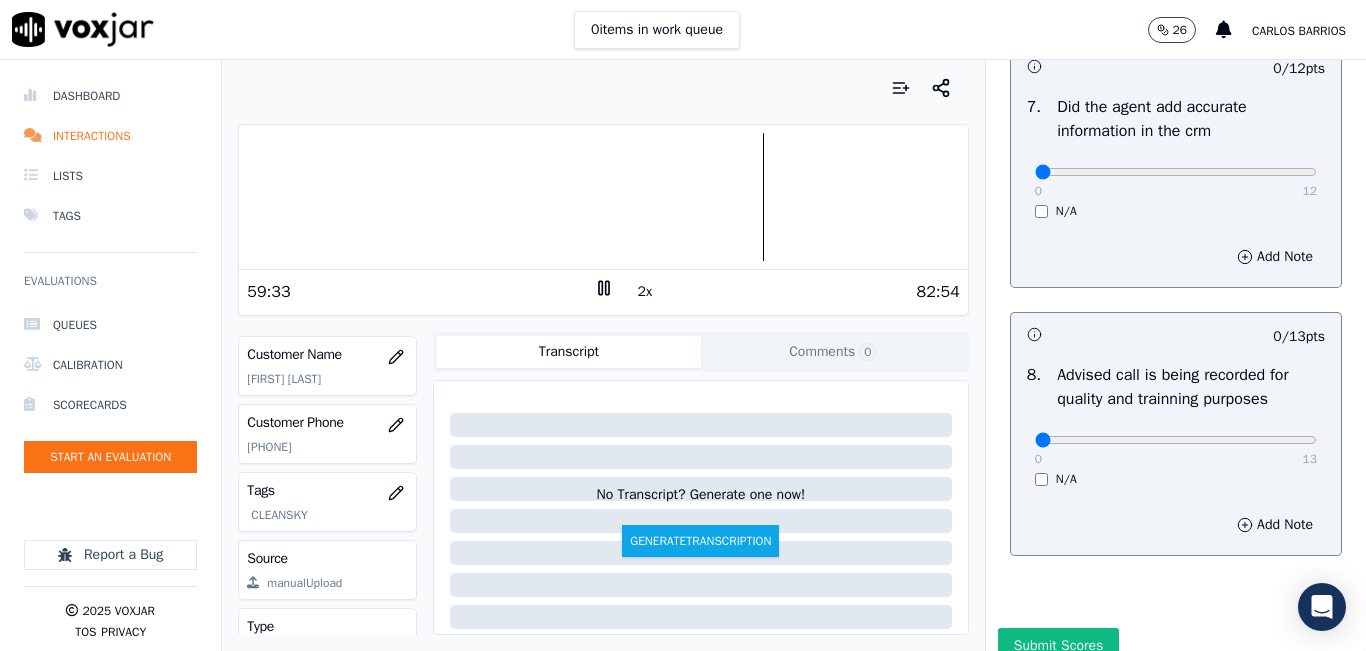 click at bounding box center [603, 197] 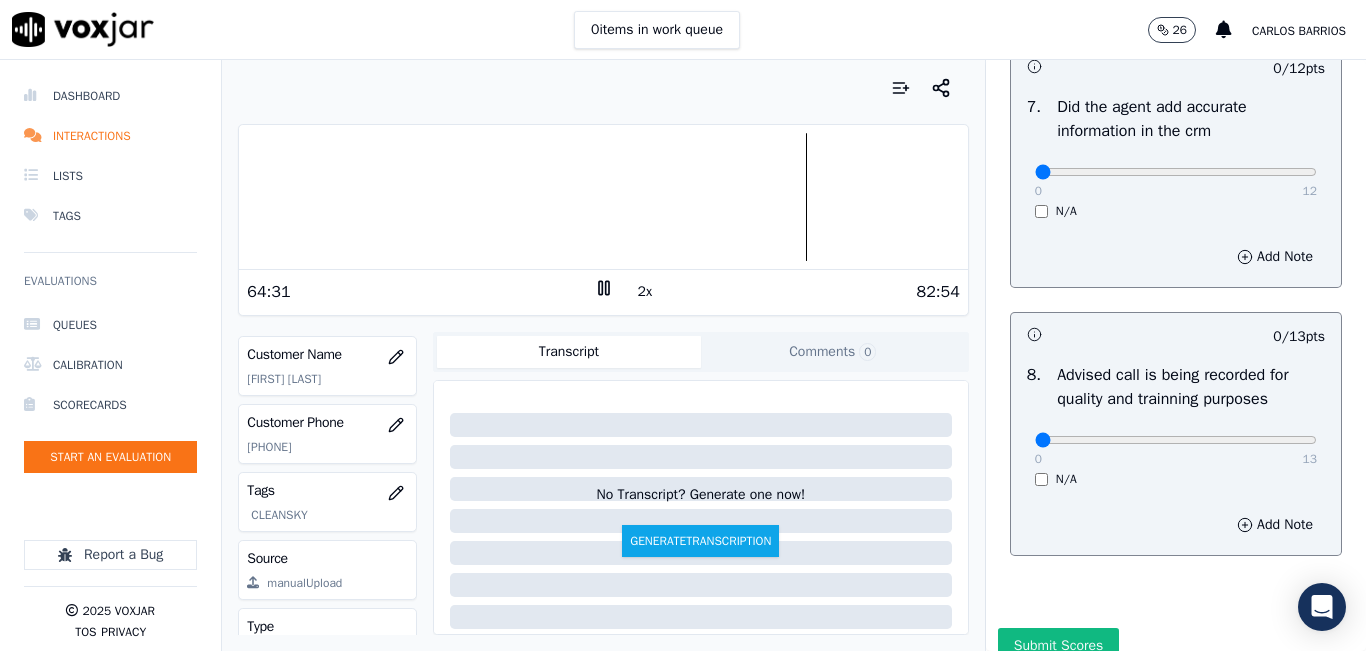 click at bounding box center (603, 197) 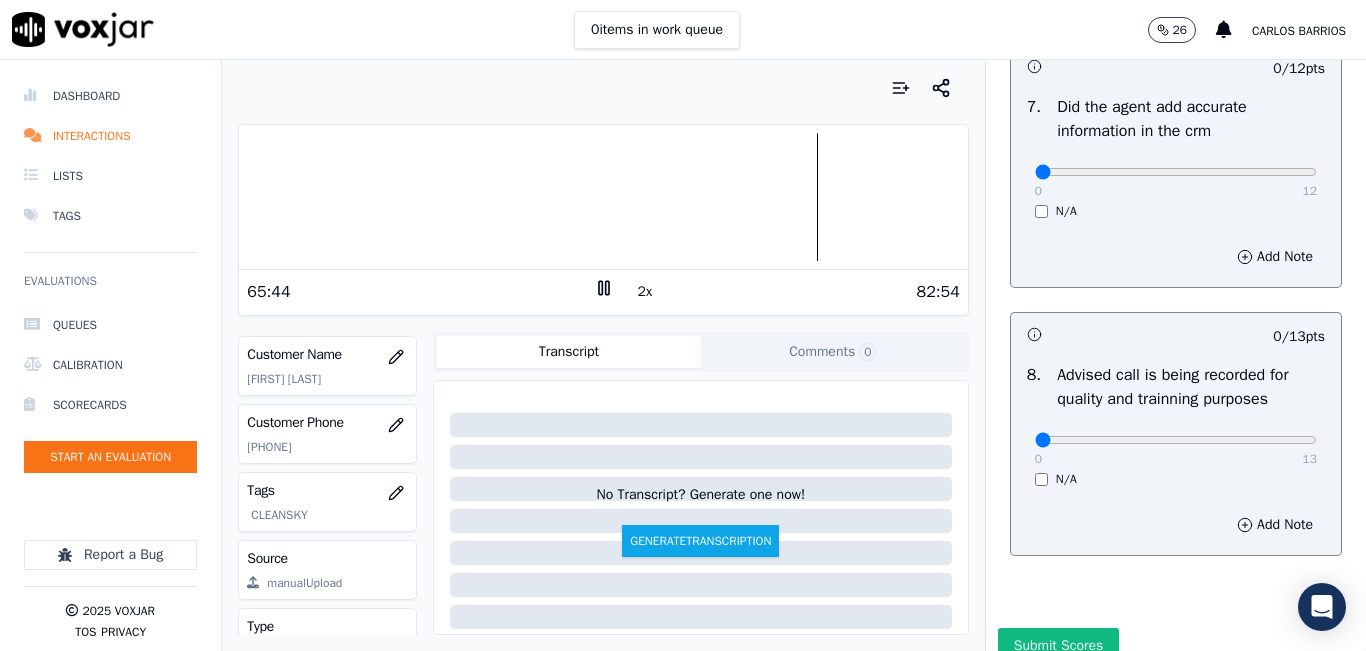 click on "2x" at bounding box center (645, 292) 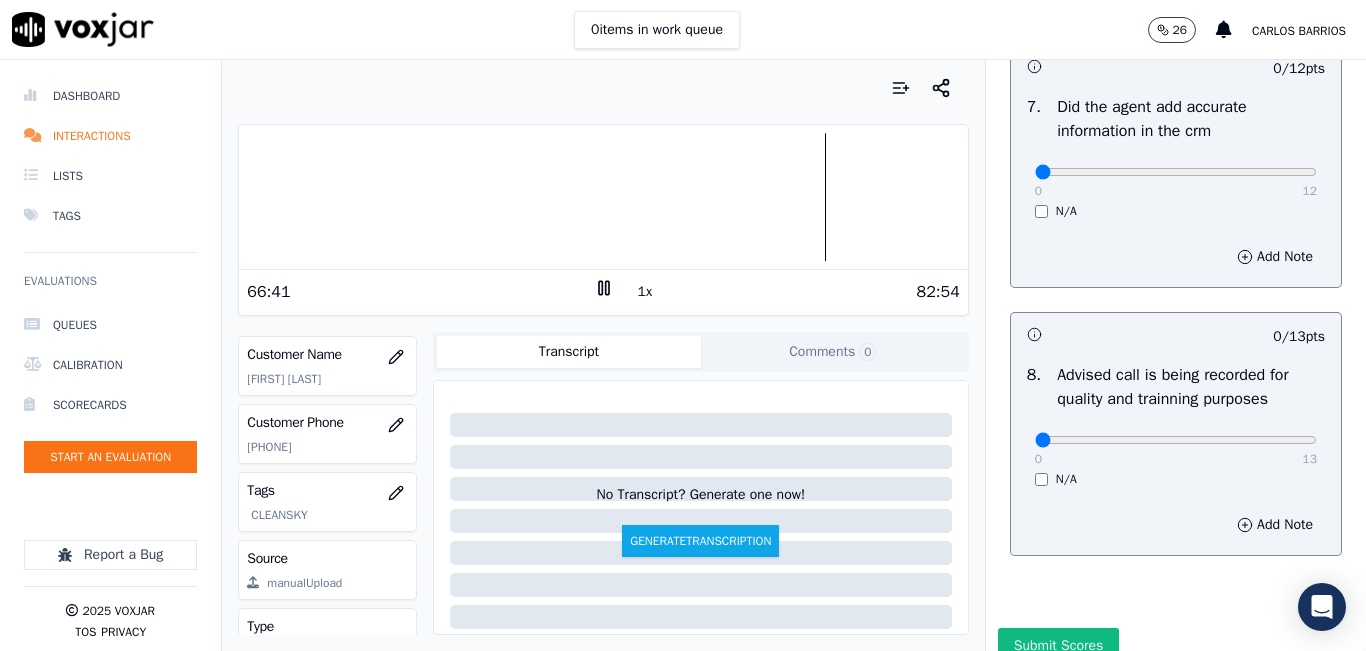 click on "1x" at bounding box center (645, 292) 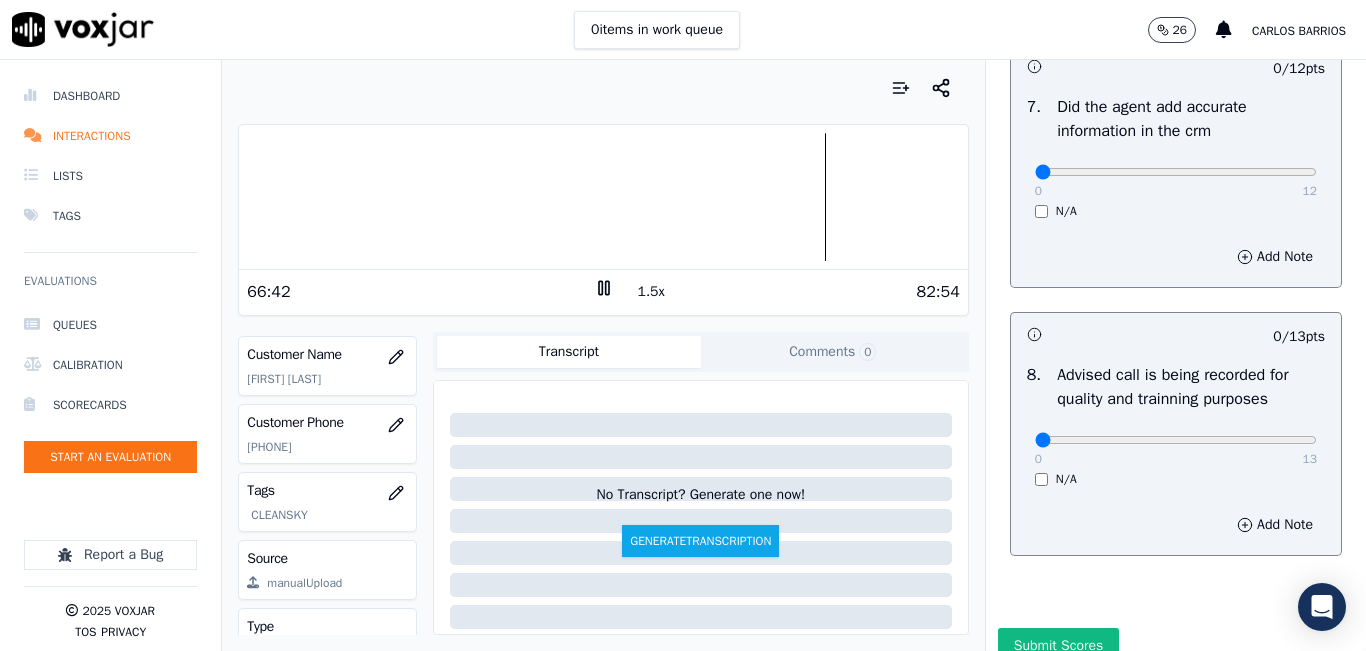 click on "1.5x" at bounding box center [651, 292] 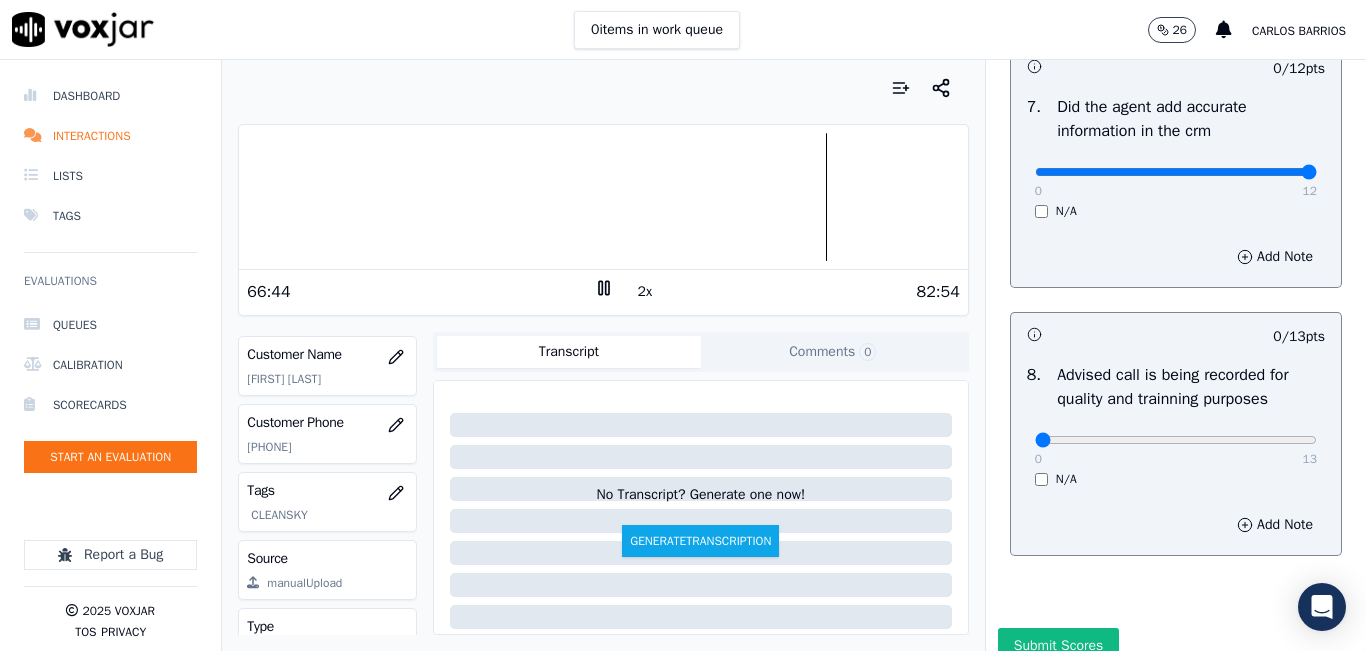 drag, startPoint x: 1315, startPoint y: 214, endPoint x: 1336, endPoint y: 214, distance: 21 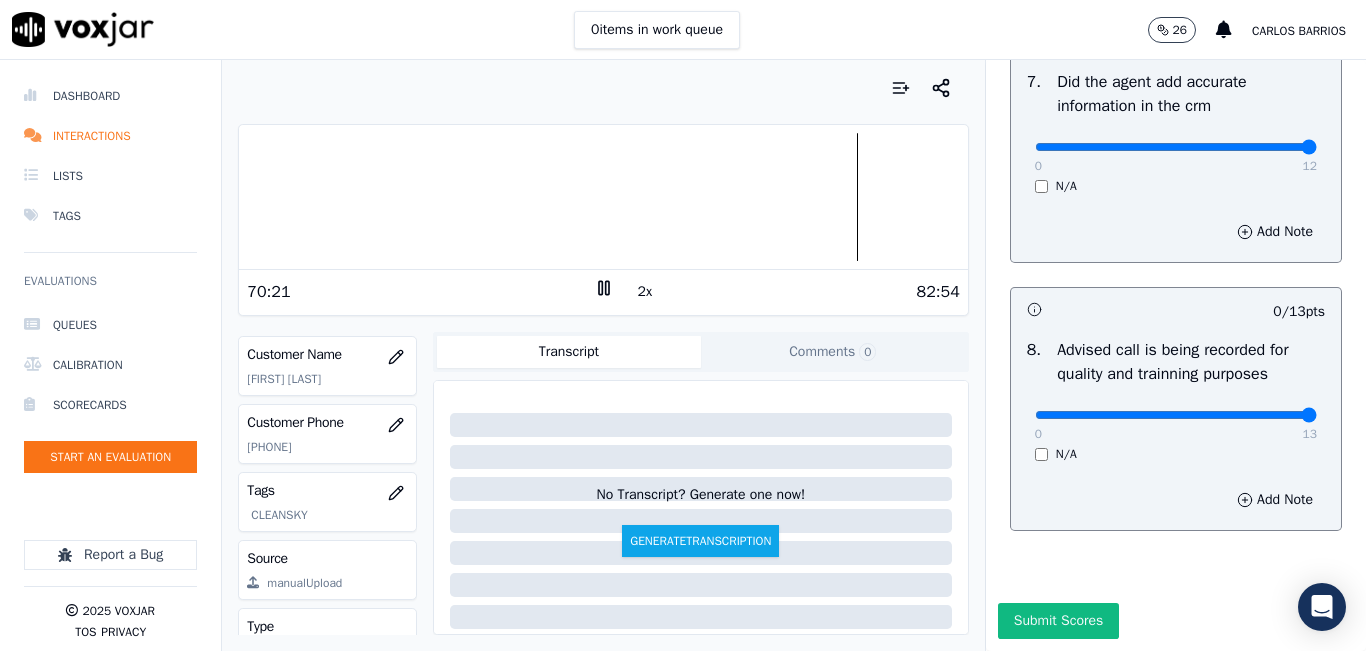 drag, startPoint x: 1241, startPoint y: 365, endPoint x: 1289, endPoint y: 373, distance: 48.6621 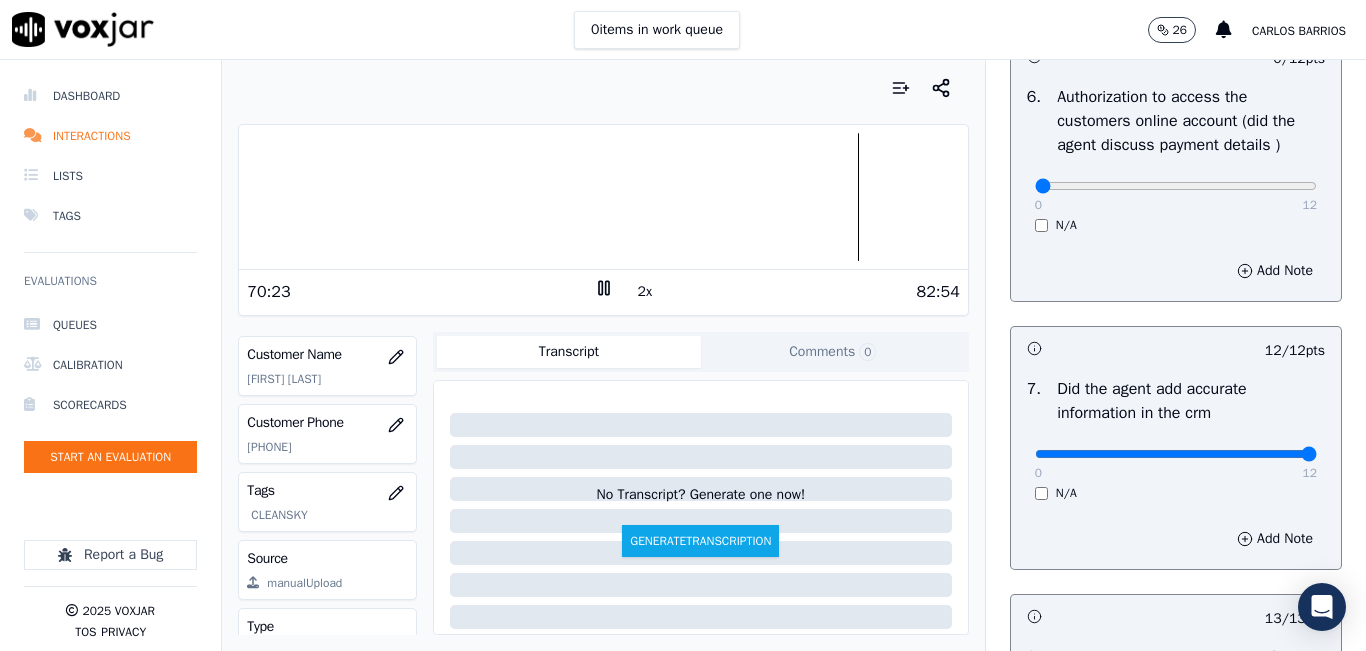 scroll, scrollTop: 1218, scrollLeft: 0, axis: vertical 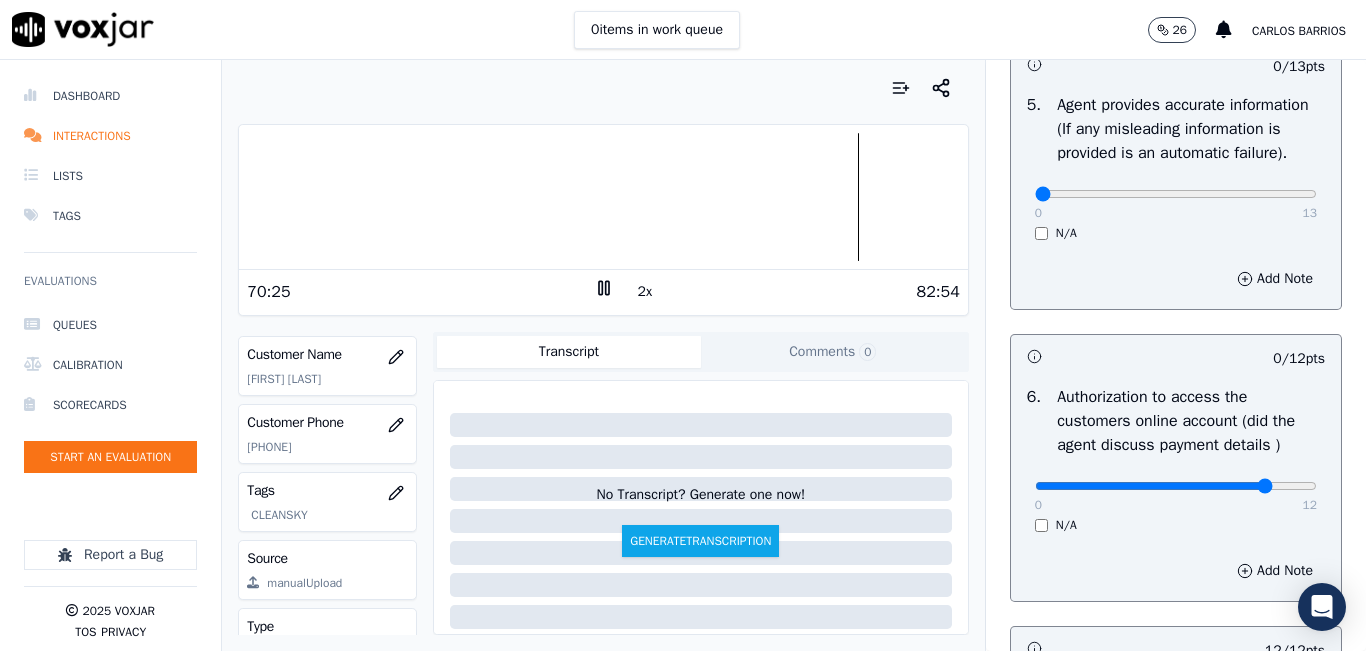 type on "10" 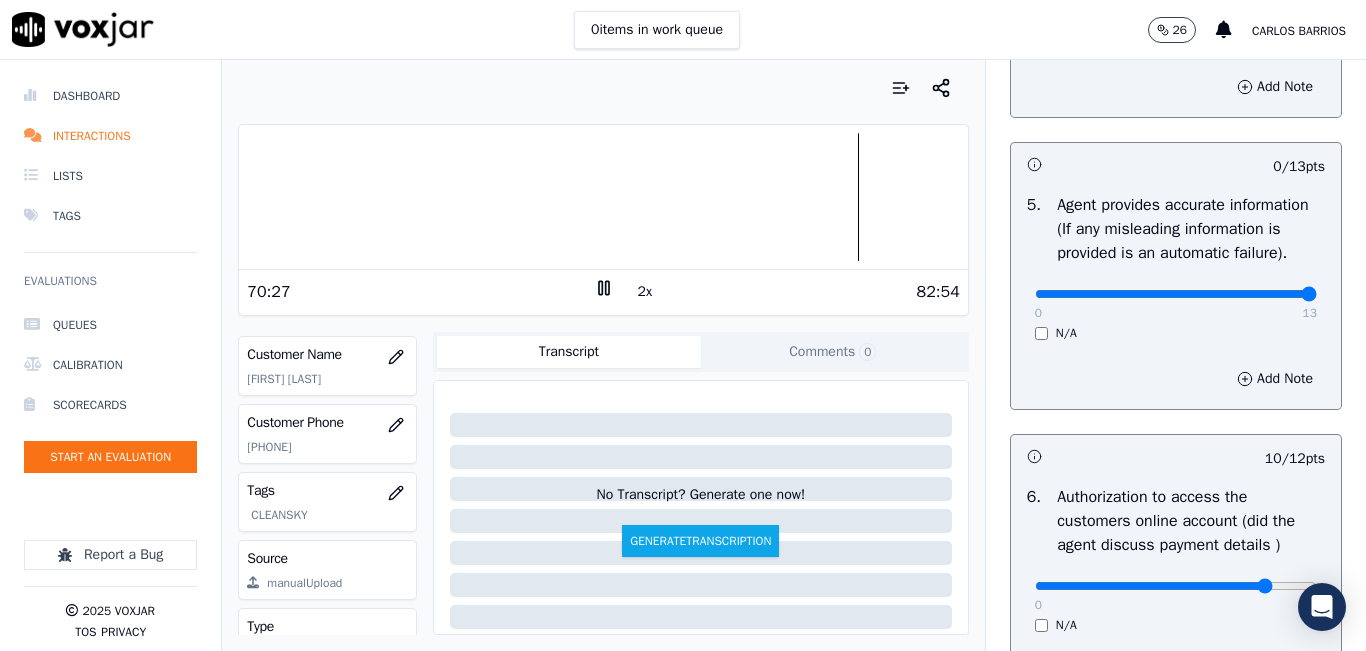type on "13" 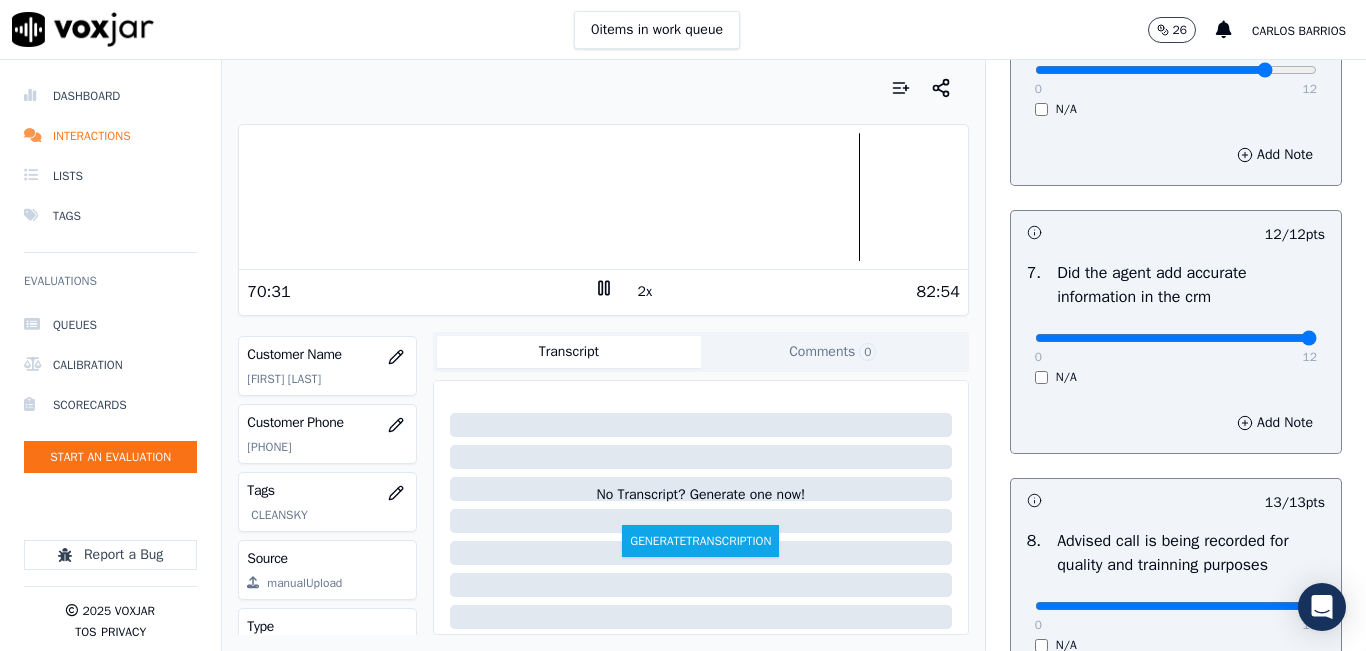 scroll, scrollTop: 1918, scrollLeft: 0, axis: vertical 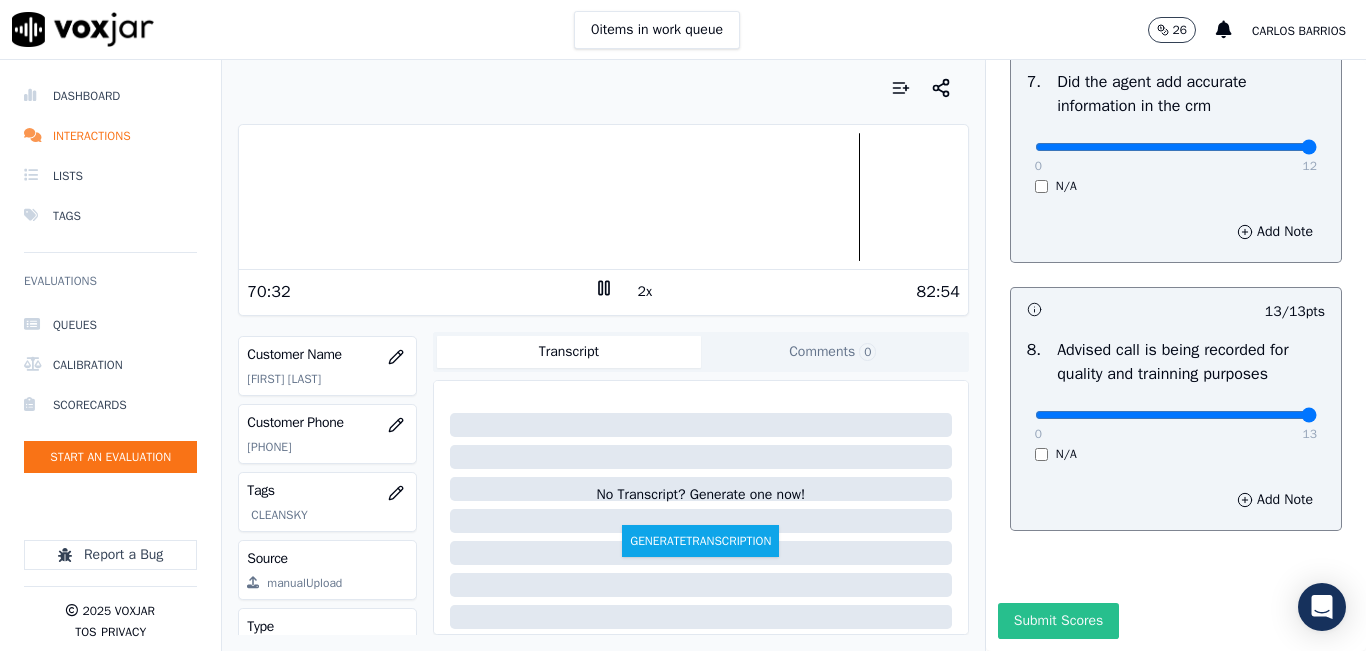 click on "Submit Scores" at bounding box center [1058, 621] 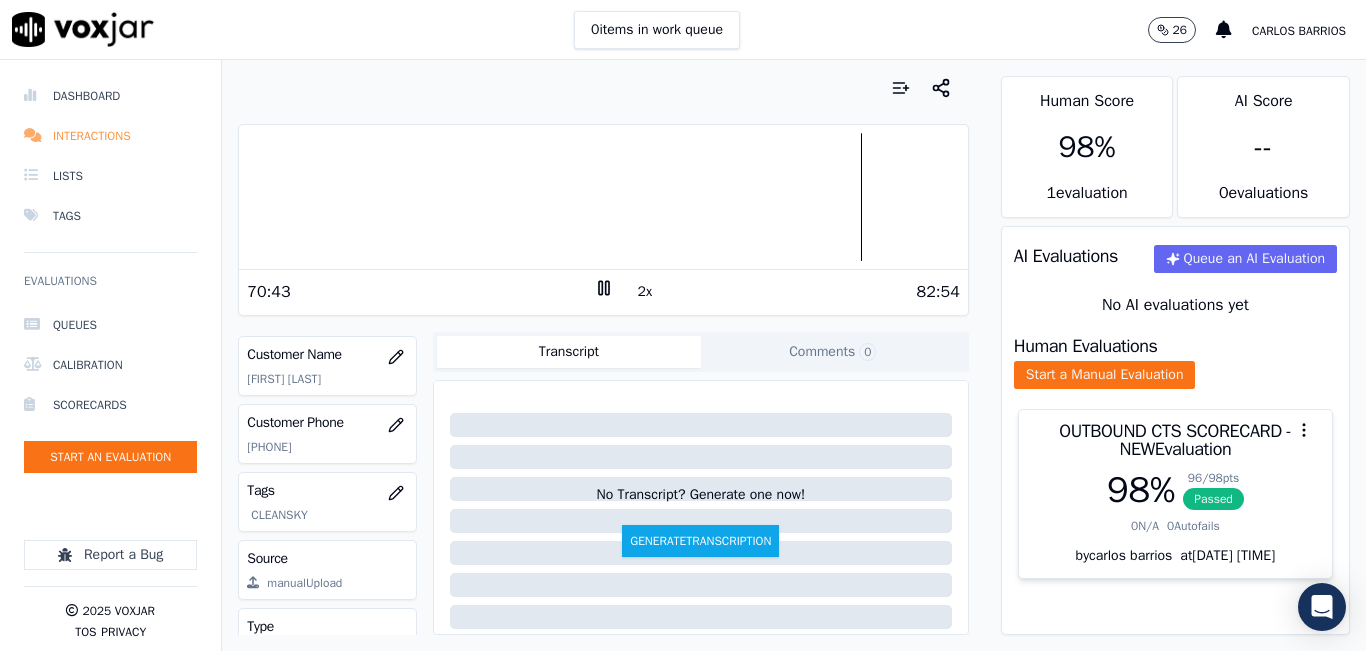 click on "Interactions" at bounding box center [110, 136] 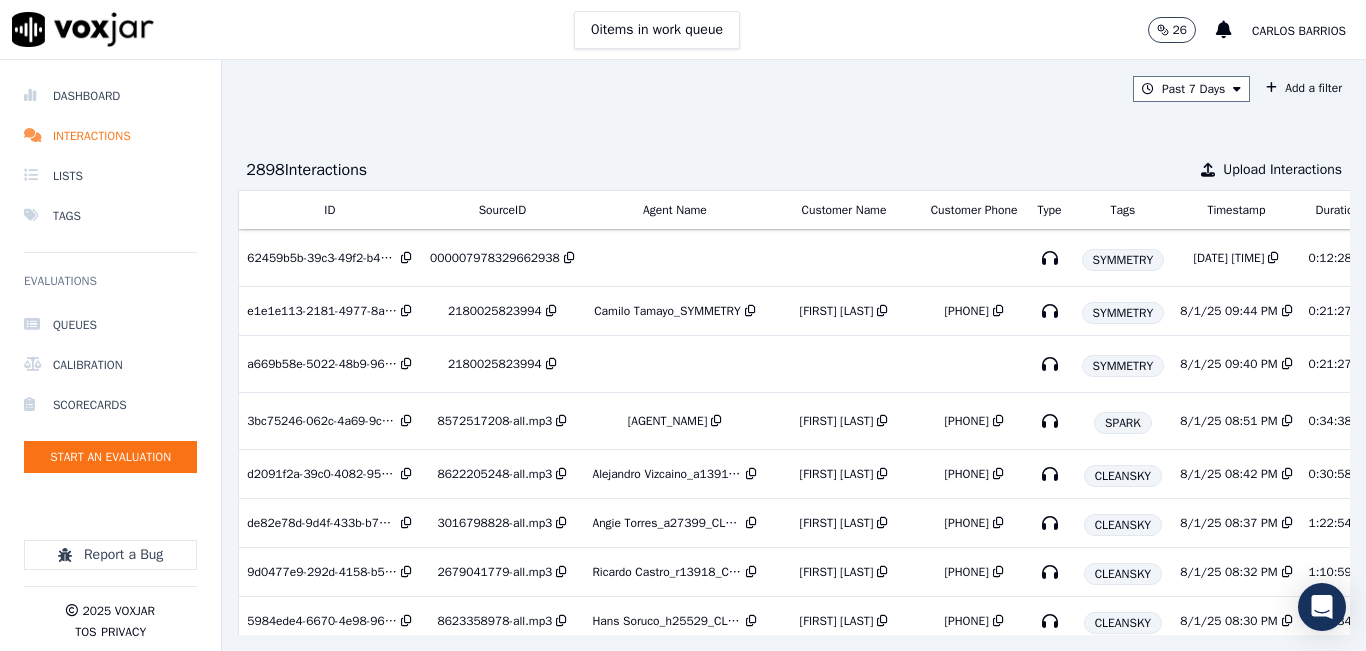 scroll, scrollTop: 0, scrollLeft: 361, axis: horizontal 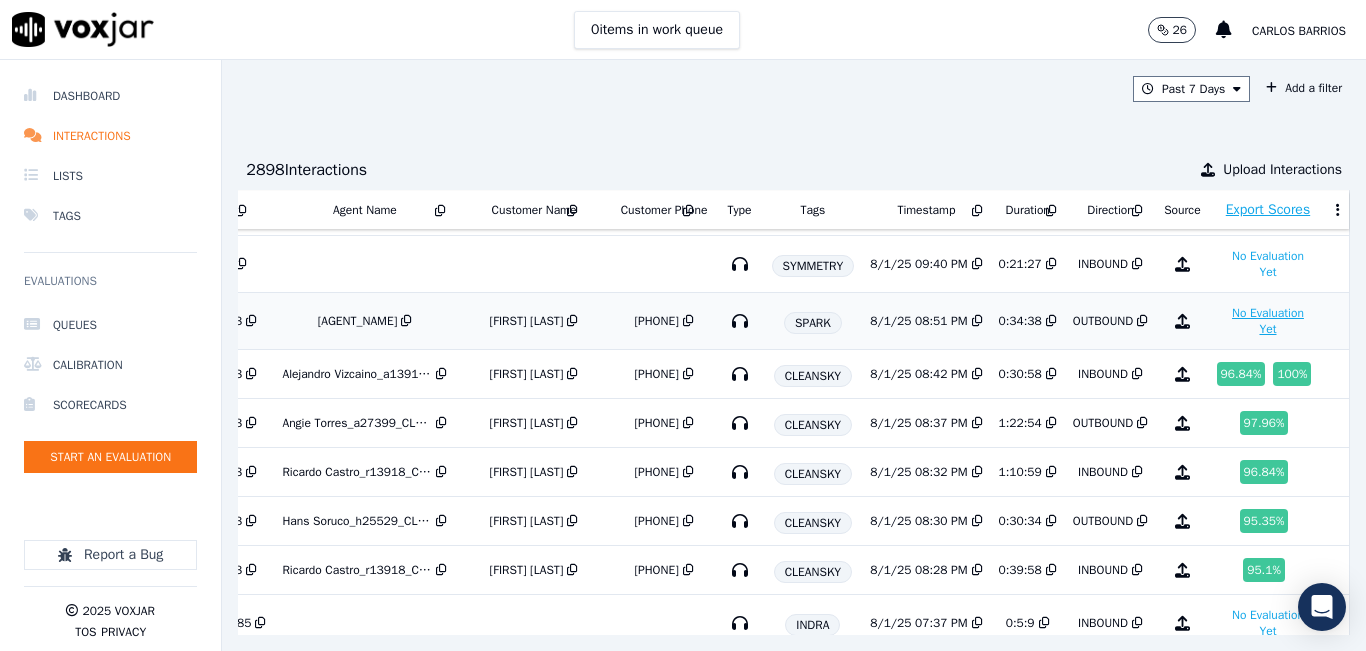 click on "No Evaluation Yet" at bounding box center (1268, 321) 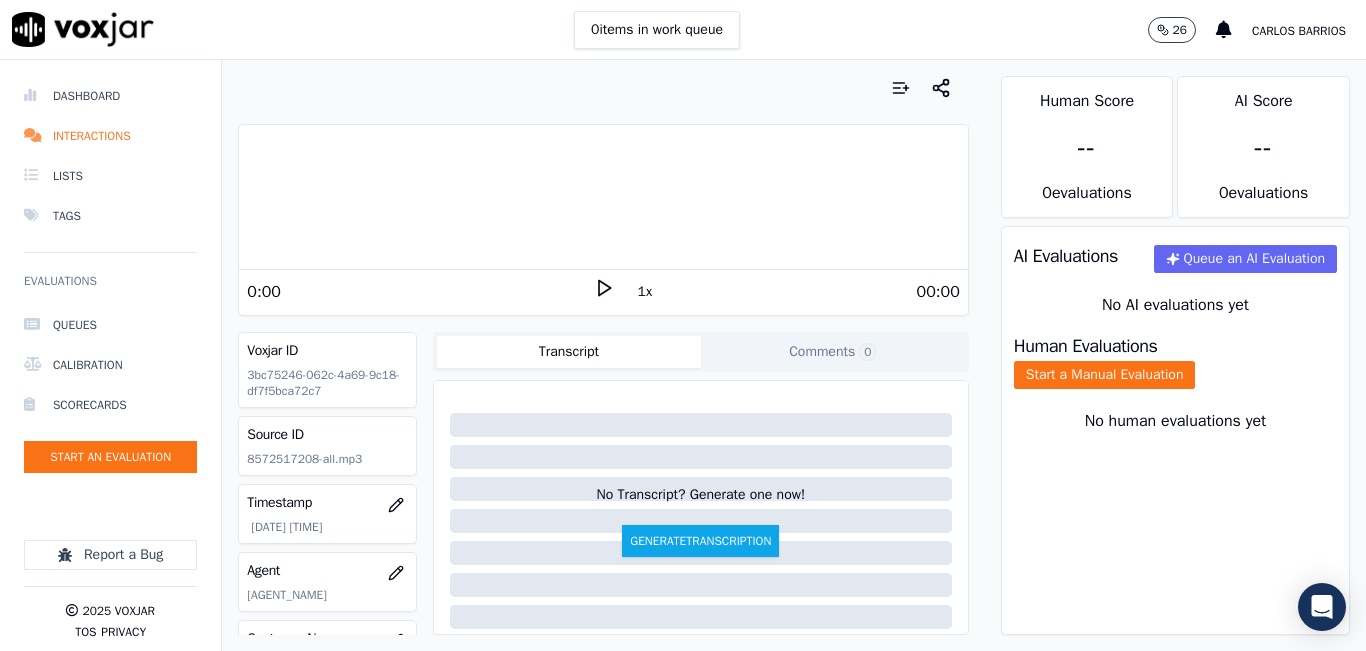 click 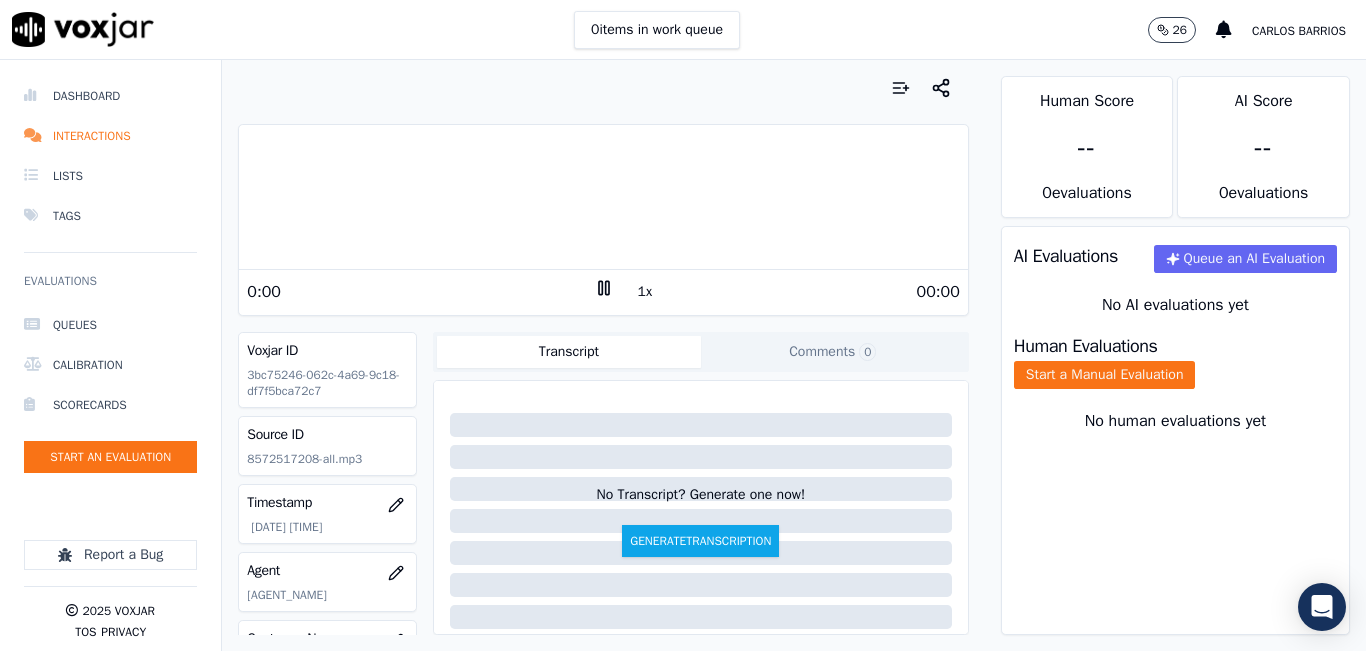 click on "1x" at bounding box center (645, 292) 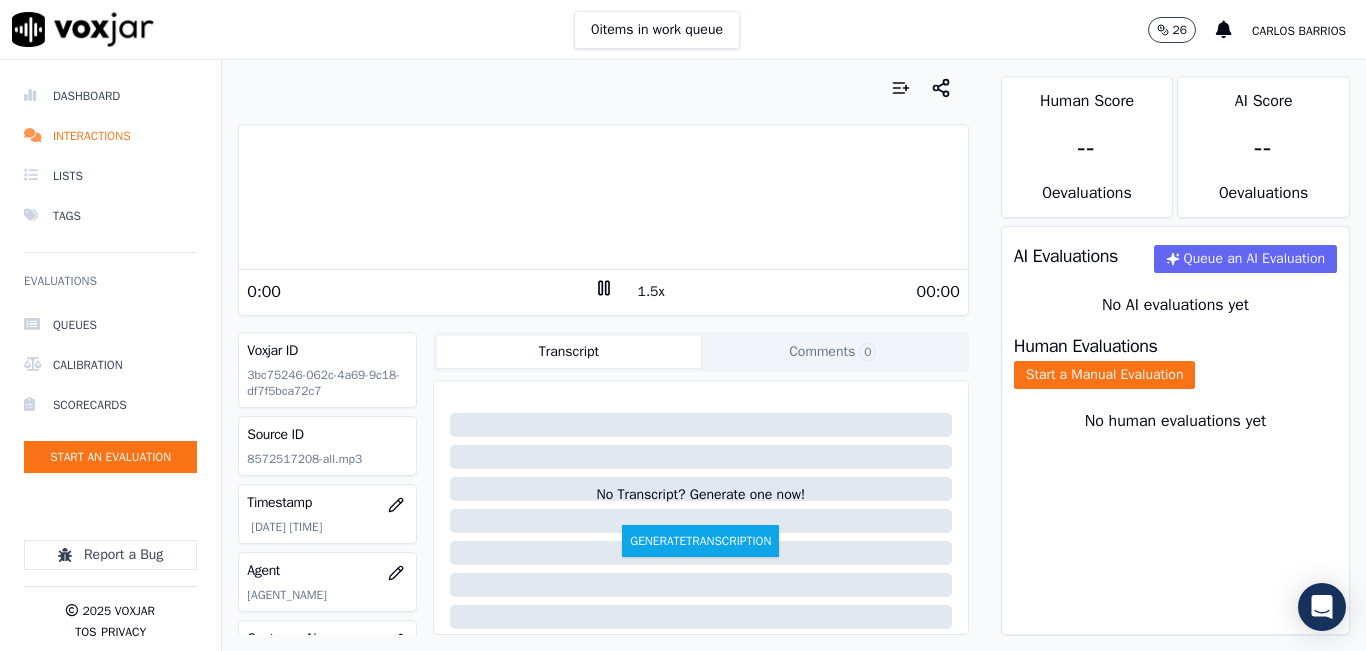 click on "1.5x" at bounding box center (651, 292) 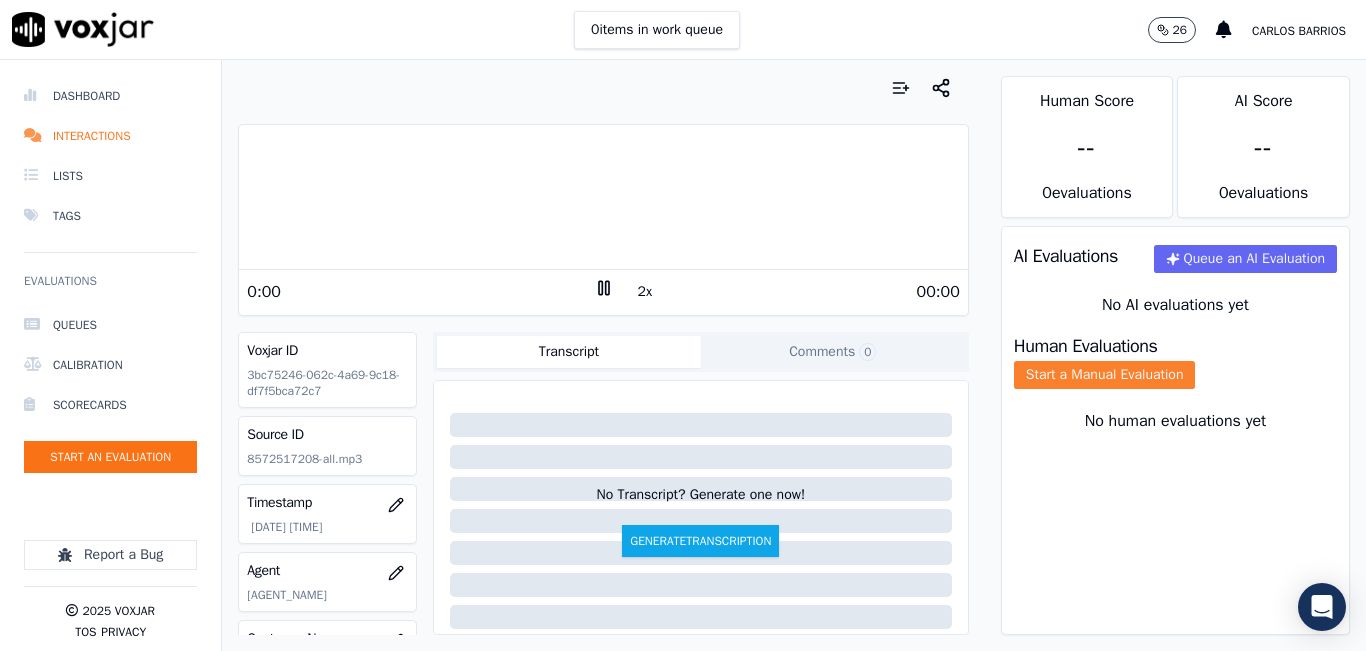 click on "Start a Manual Evaluation" 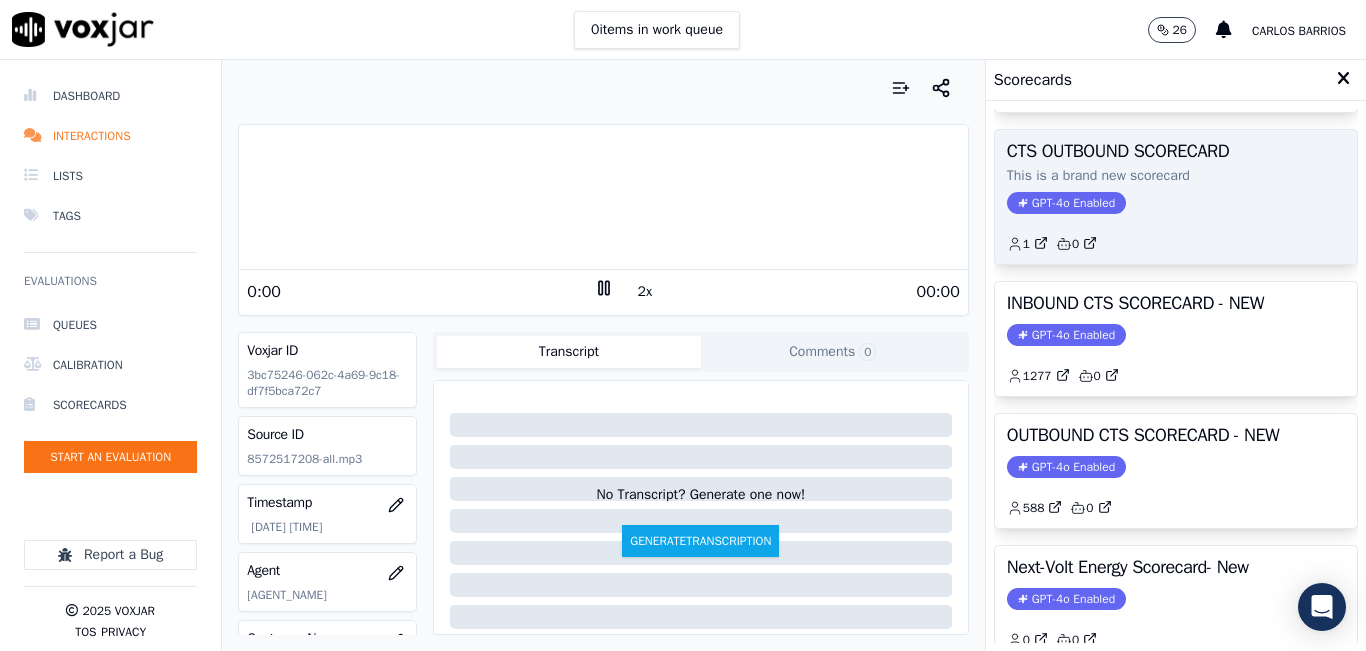 scroll, scrollTop: 200, scrollLeft: 0, axis: vertical 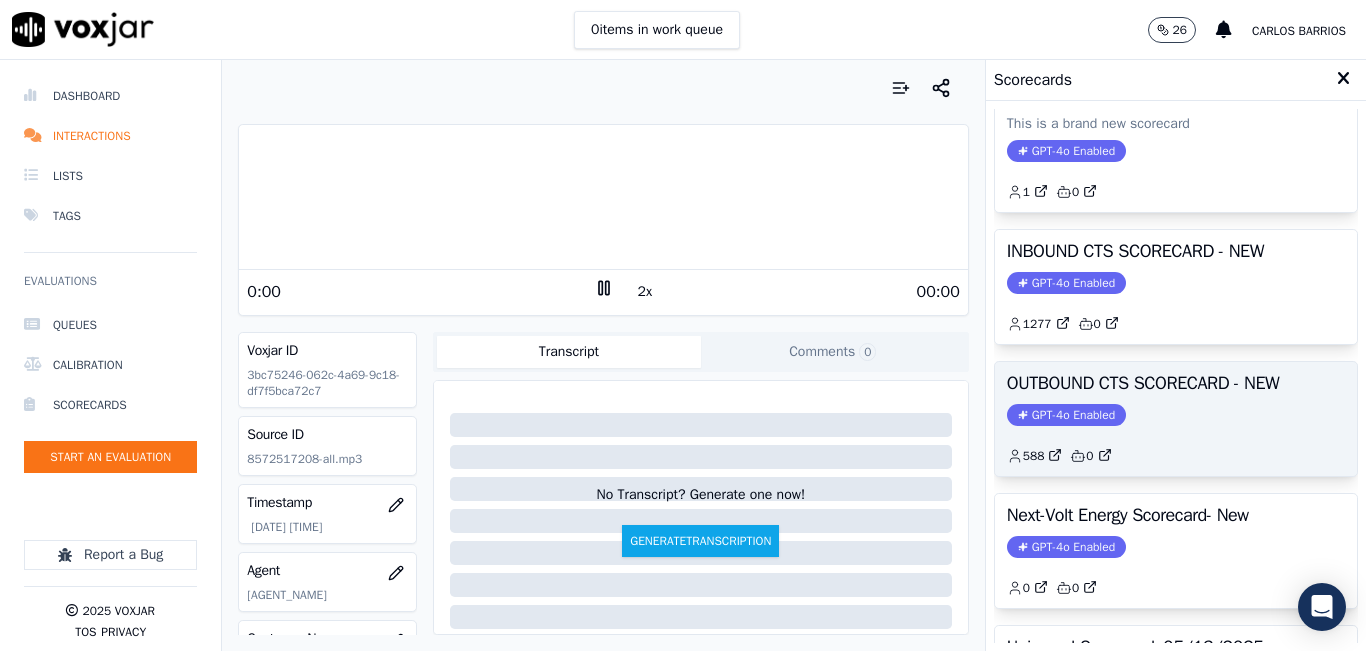 click on "OUTBOUND CTS SCORECARD - NEW" at bounding box center [1176, 383] 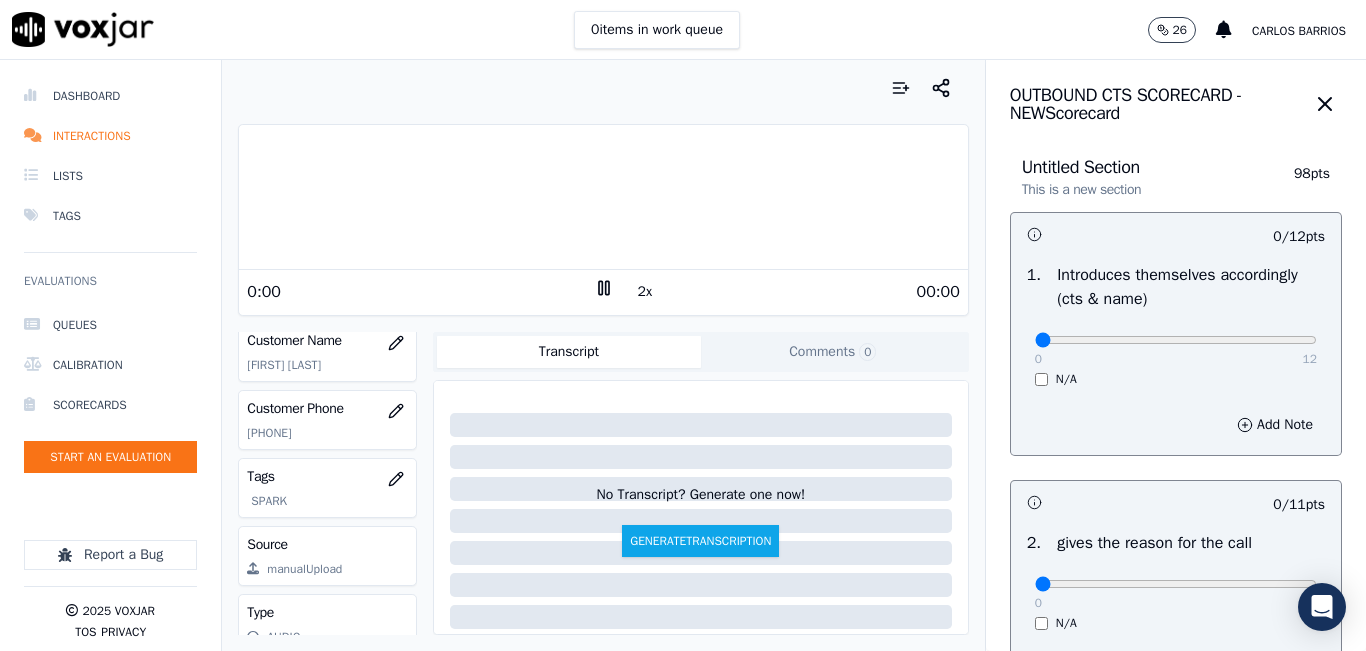 scroll, scrollTop: 300, scrollLeft: 0, axis: vertical 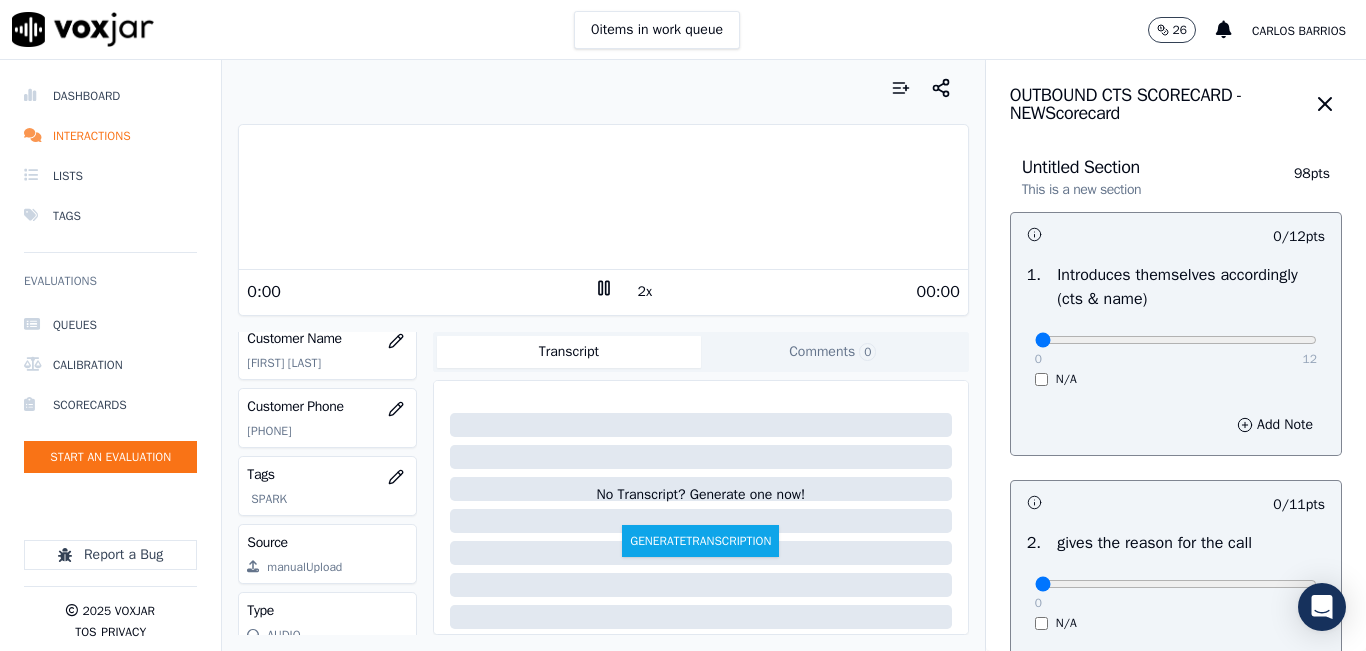 click on "[PHONE]" 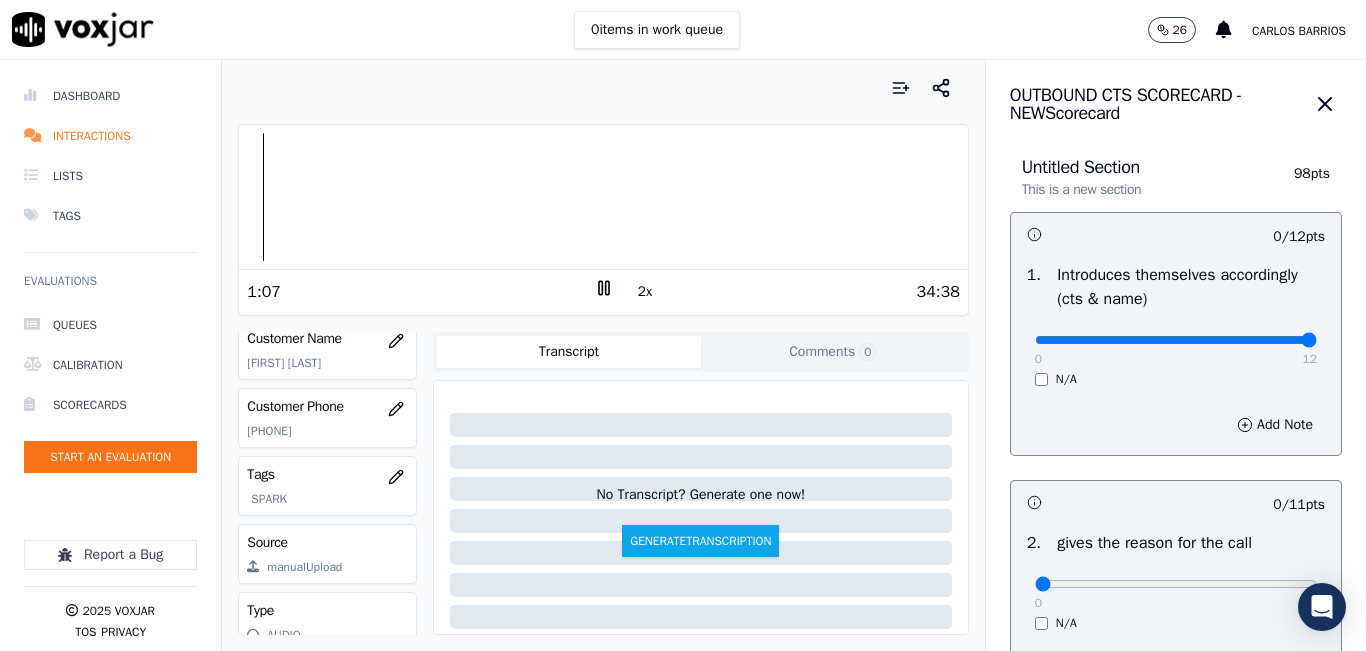 drag, startPoint x: 1285, startPoint y: 332, endPoint x: 1306, endPoint y: 333, distance: 21.023796 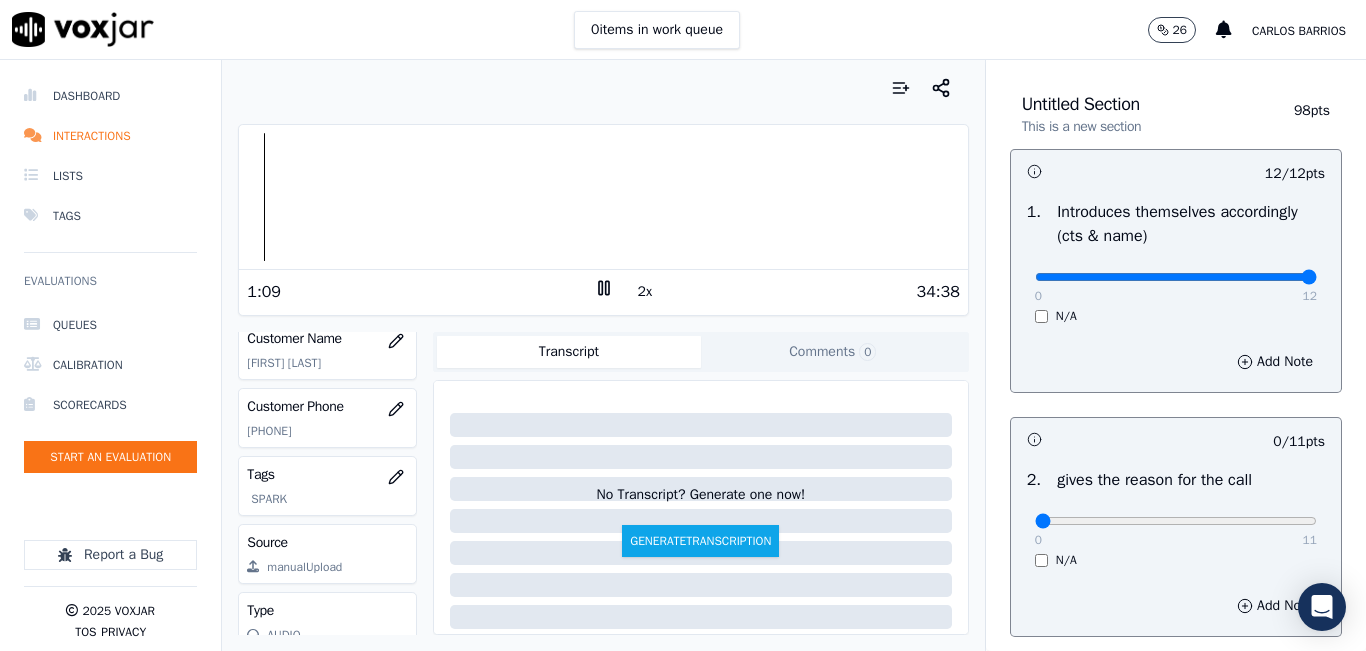 scroll, scrollTop: 100, scrollLeft: 0, axis: vertical 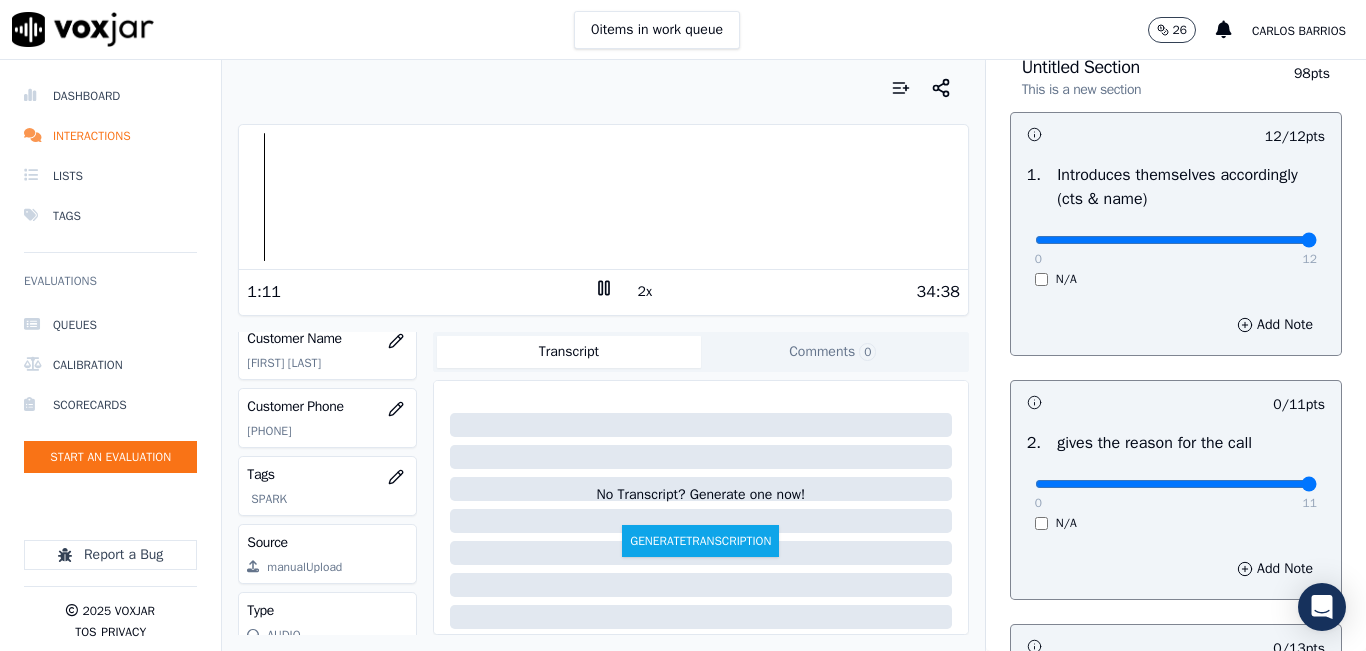 drag, startPoint x: 1198, startPoint y: 478, endPoint x: 1314, endPoint y: 477, distance: 116.00431 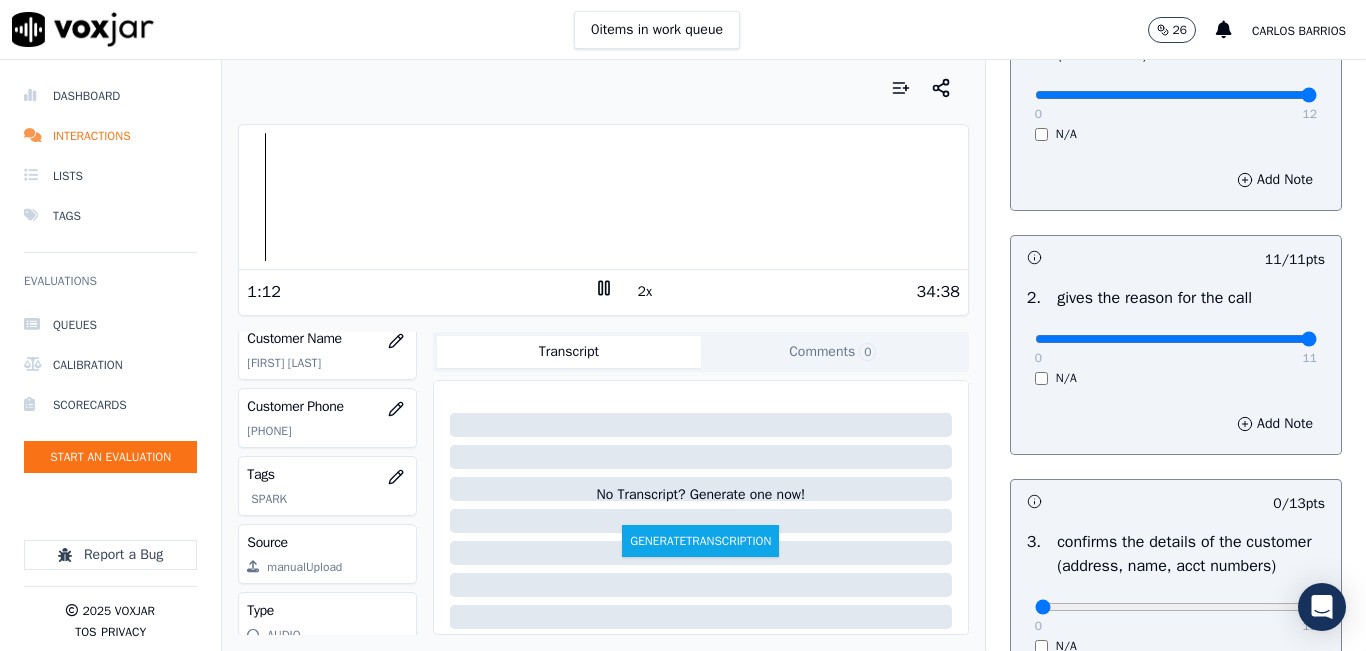 scroll, scrollTop: 500, scrollLeft: 0, axis: vertical 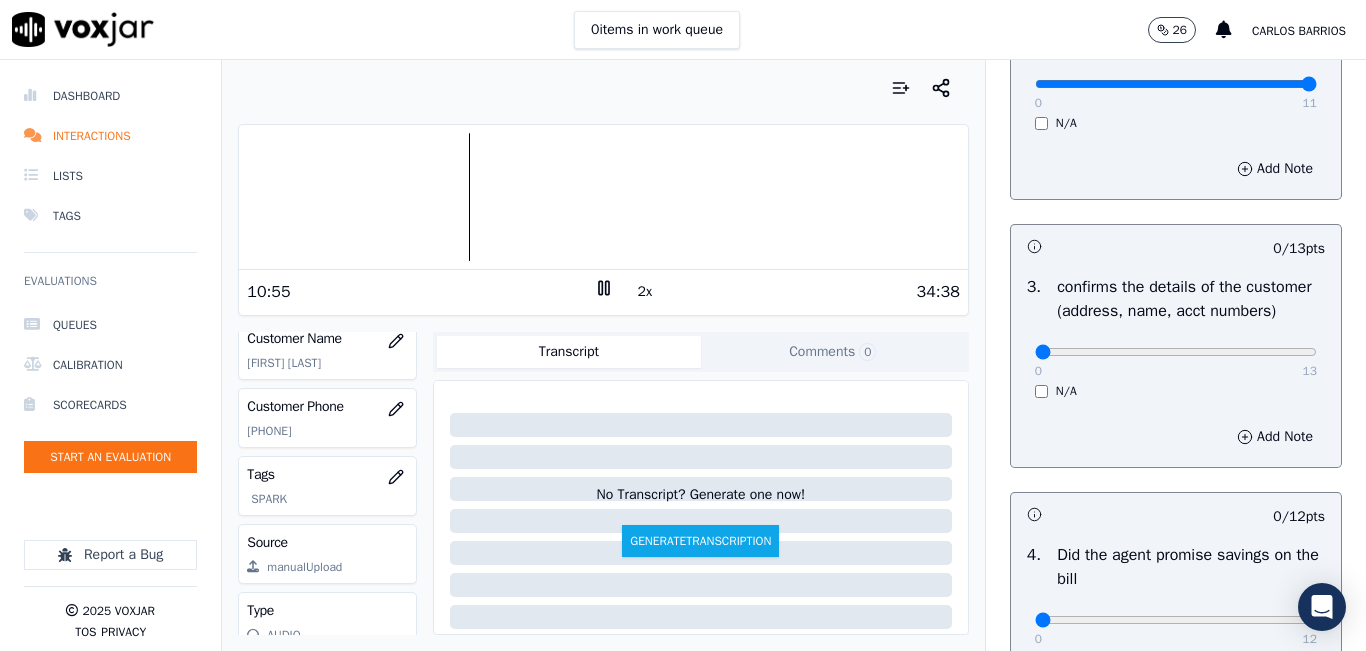 click at bounding box center (603, 197) 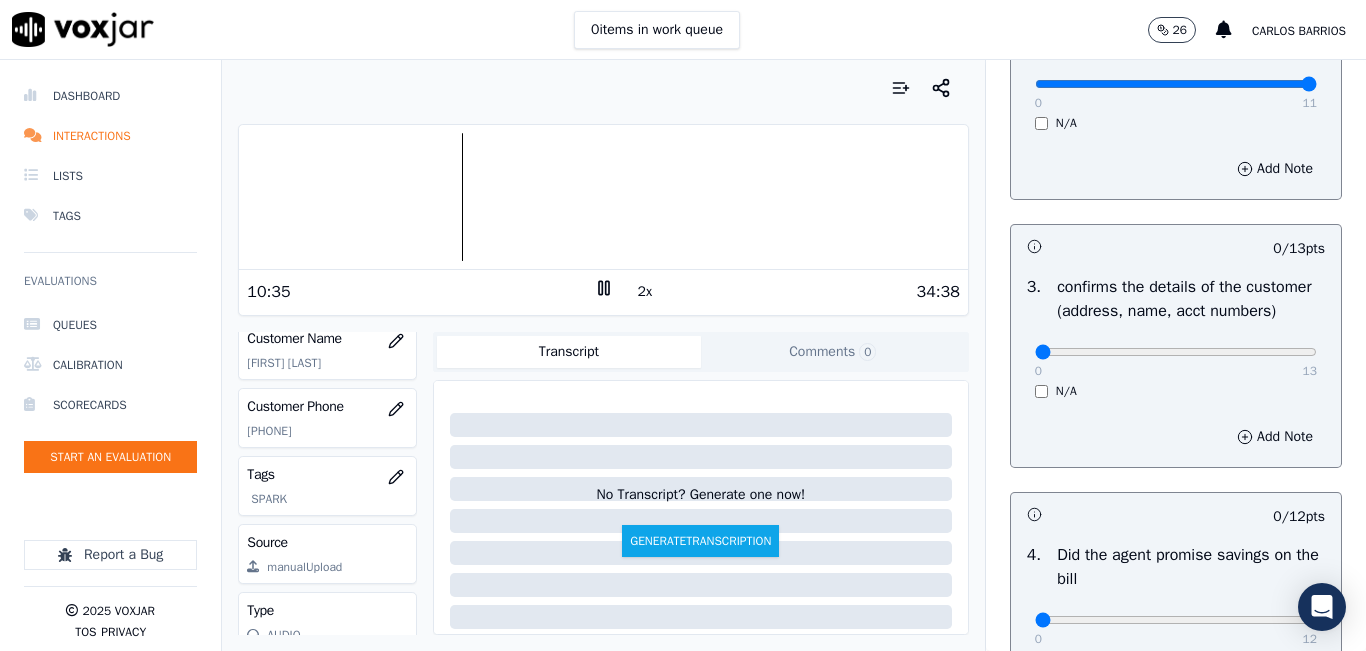 click at bounding box center (603, 197) 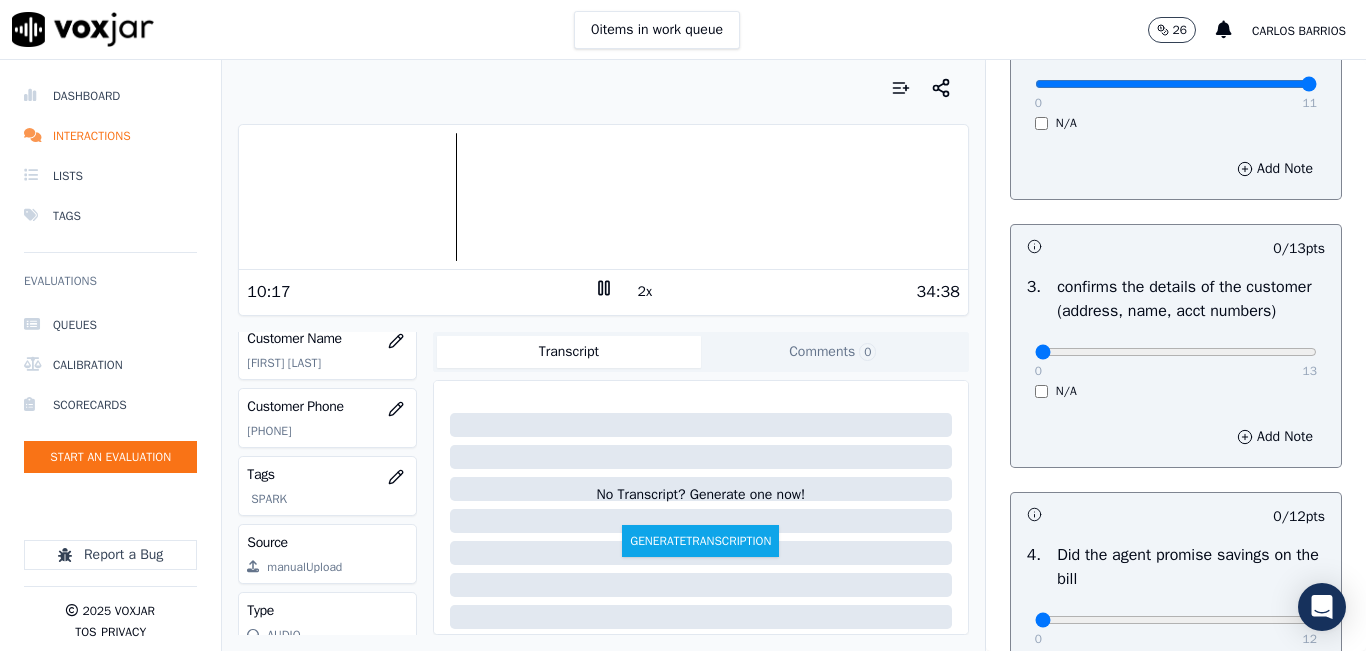 click at bounding box center (603, 197) 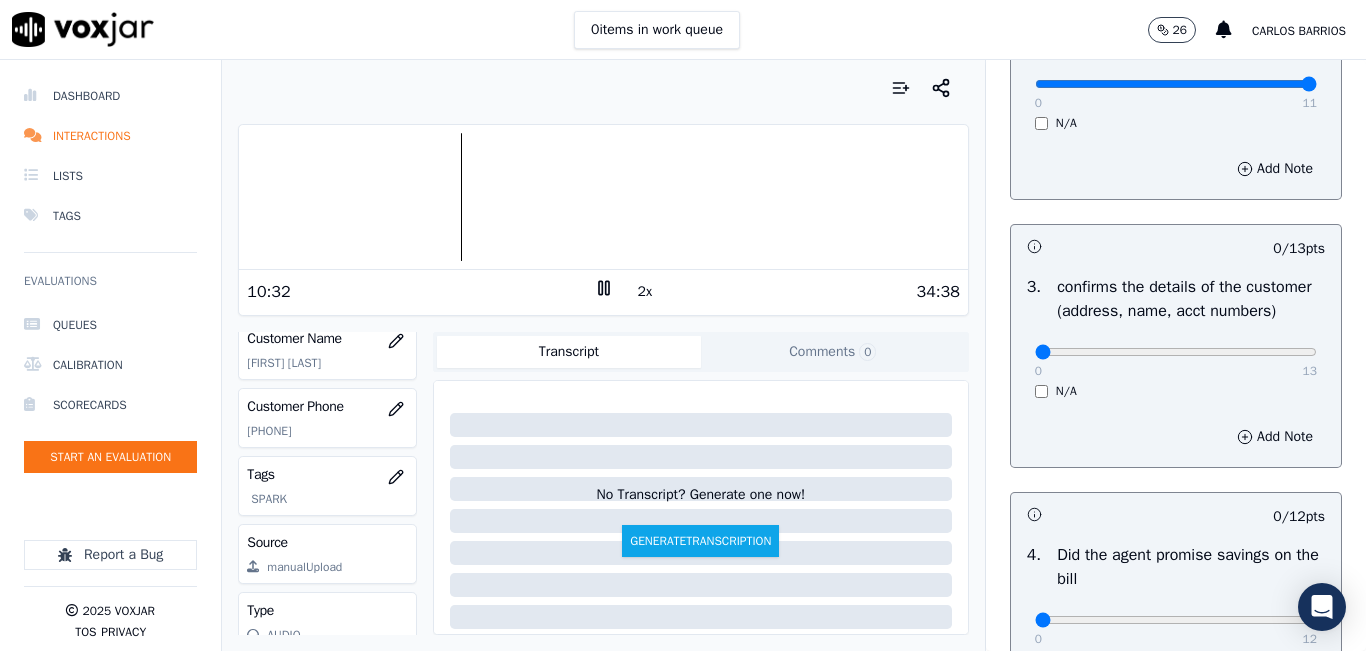 click at bounding box center [603, 197] 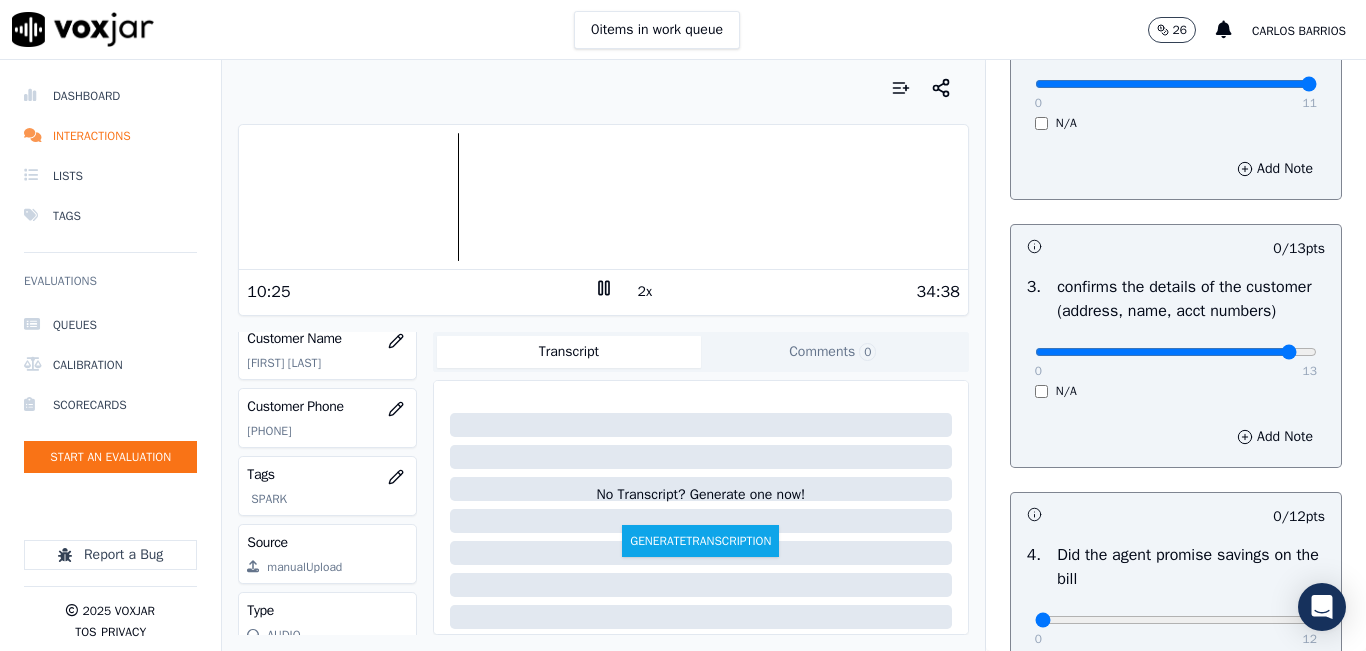 drag, startPoint x: 1235, startPoint y: 377, endPoint x: 1248, endPoint y: 376, distance: 13.038404 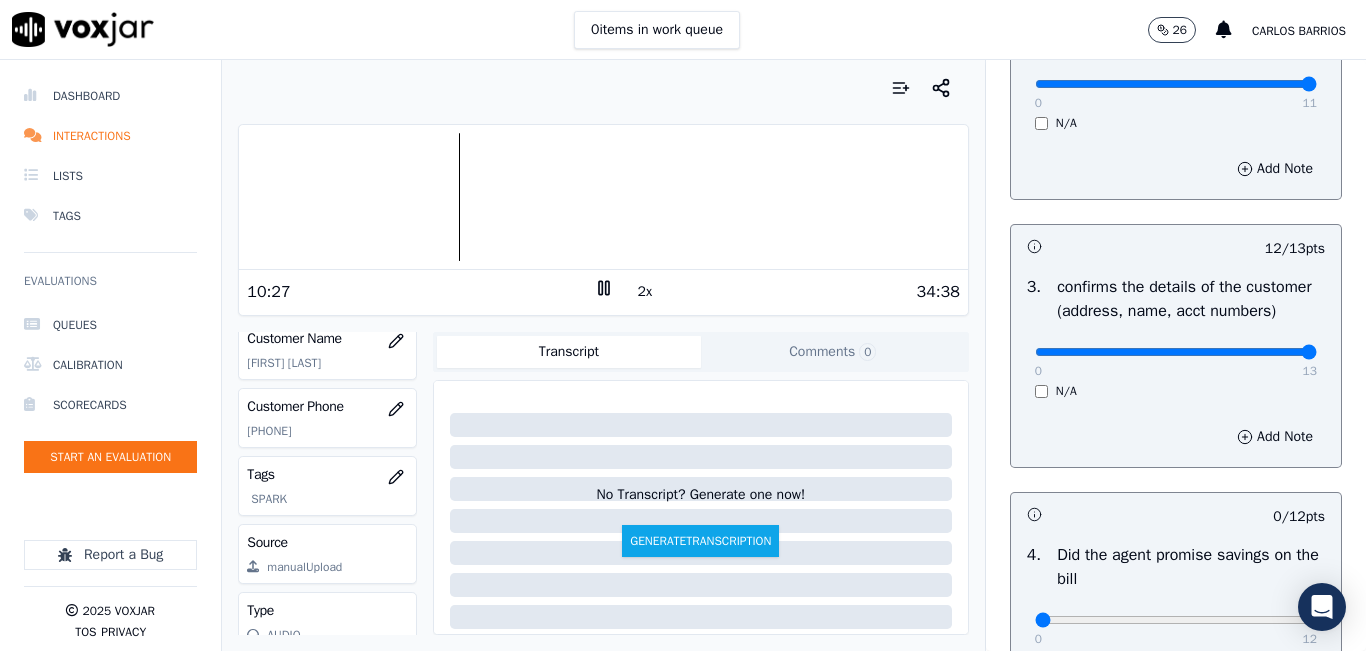 drag, startPoint x: 1240, startPoint y: 373, endPoint x: 1273, endPoint y: 369, distance: 33.24154 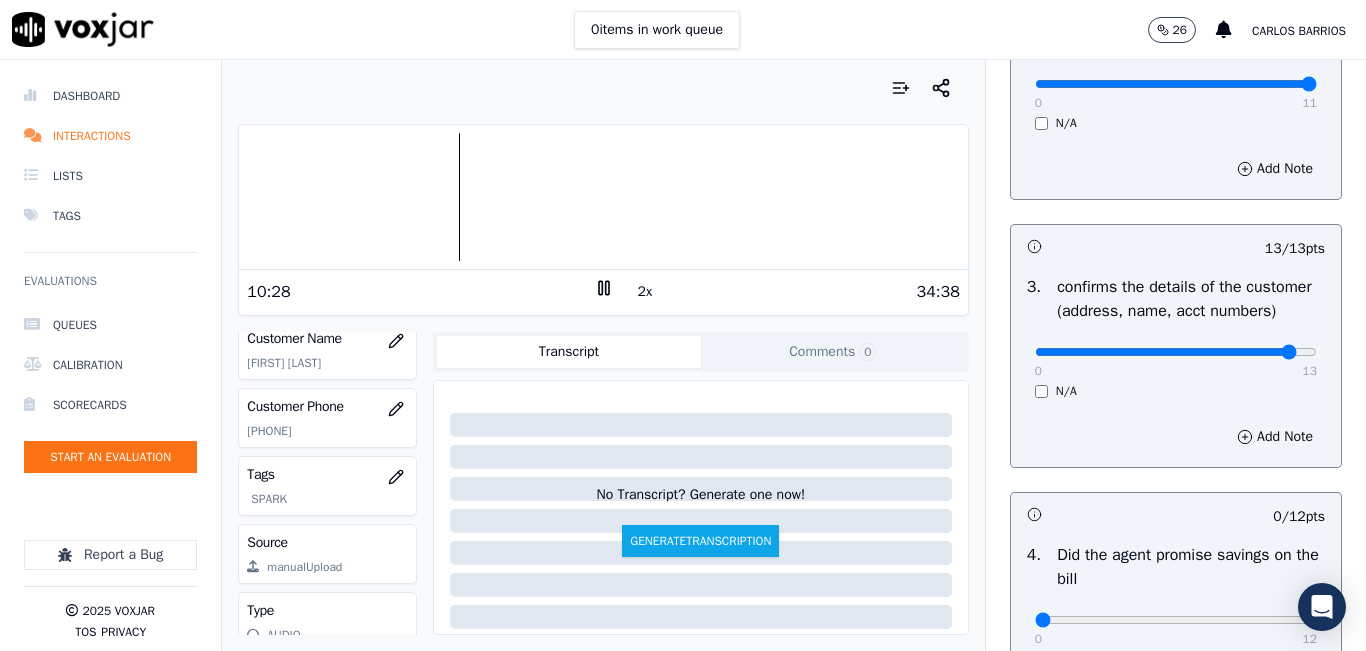 click at bounding box center (1176, -160) 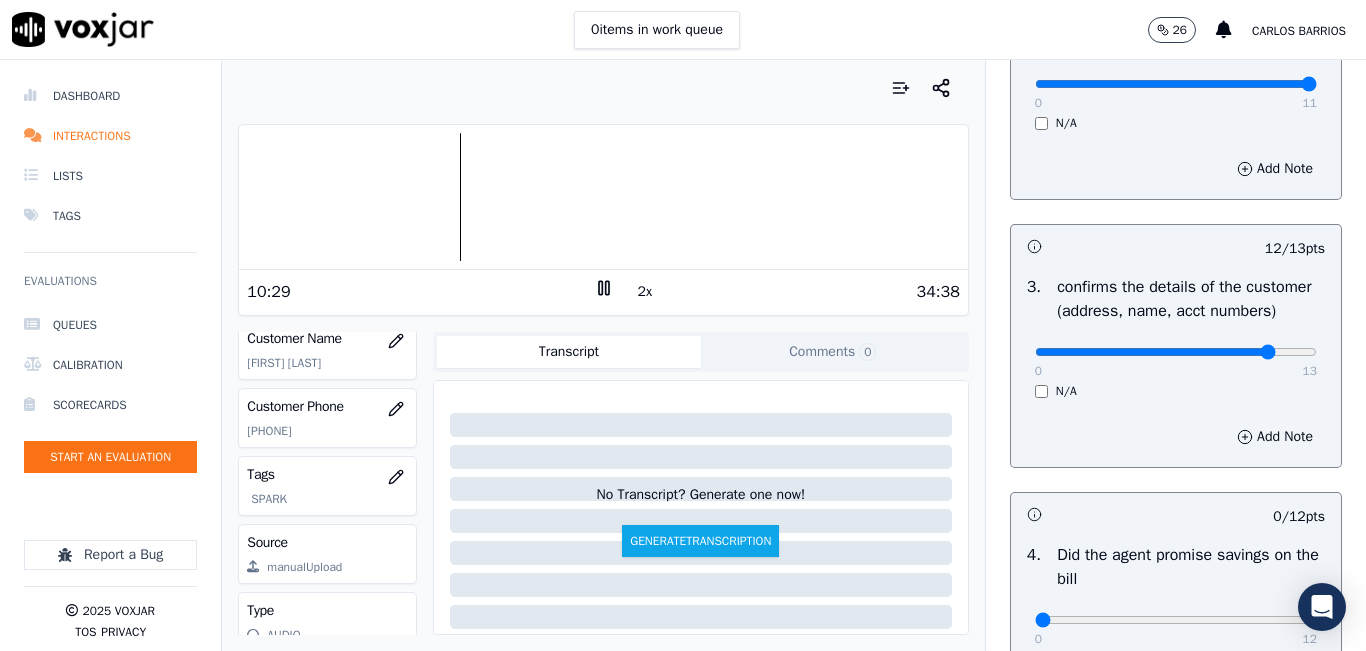 type on "11" 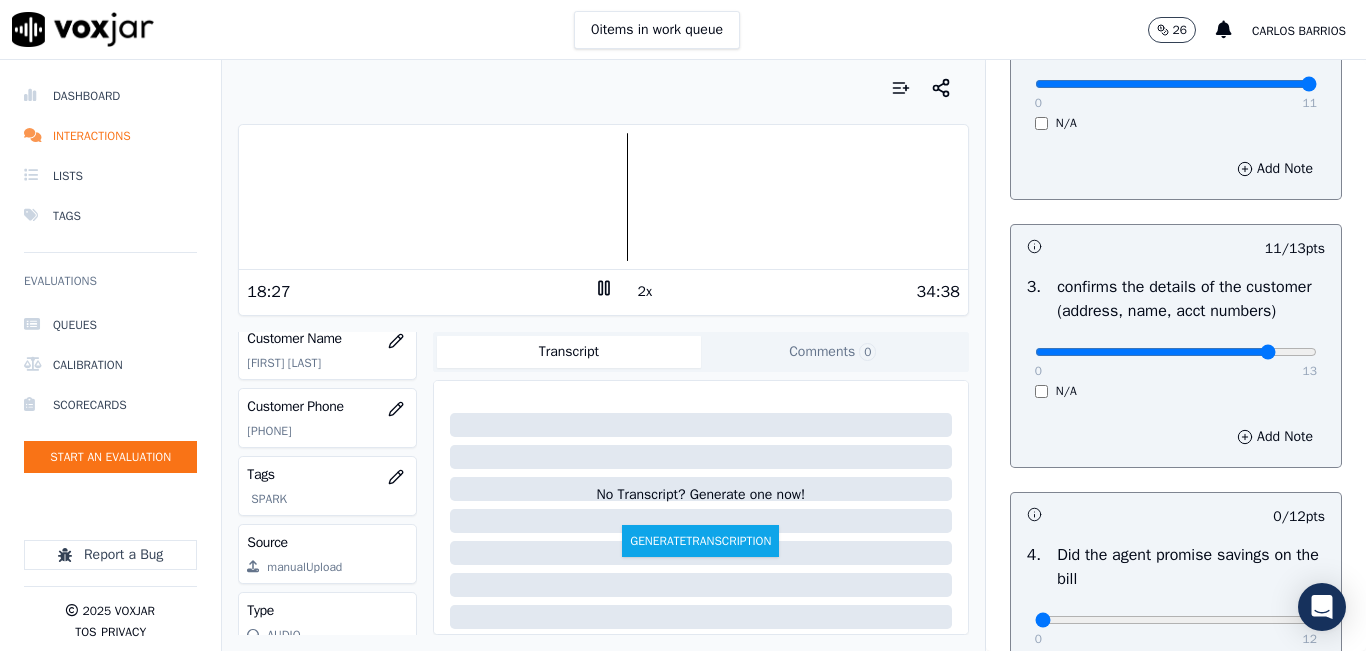 click on "[PHONE]" 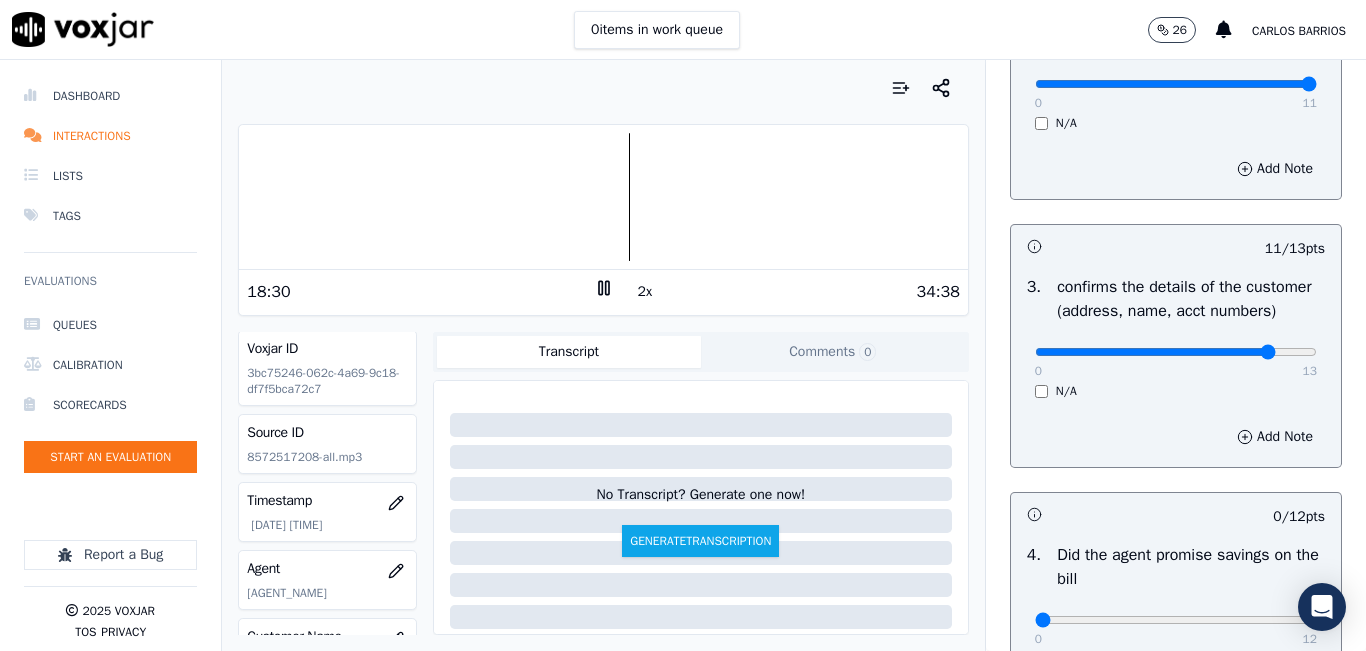 scroll, scrollTop: 0, scrollLeft: 0, axis: both 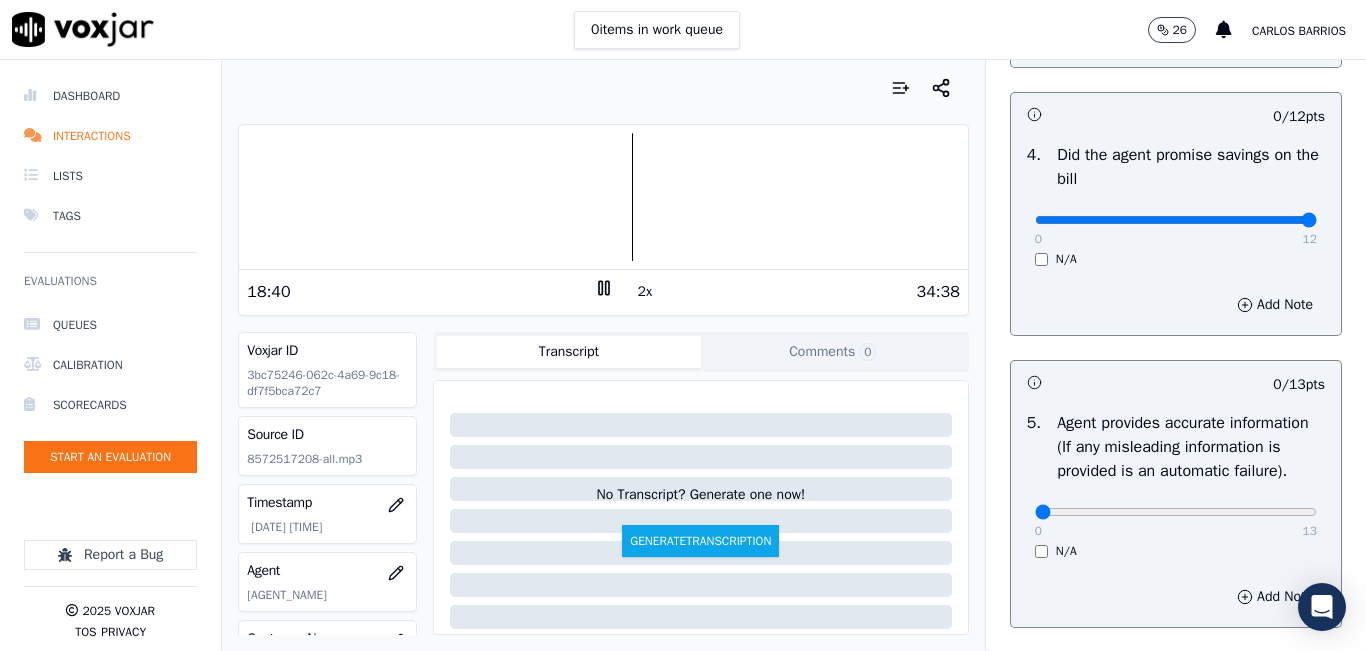 drag, startPoint x: 1076, startPoint y: 245, endPoint x: 1274, endPoint y: 254, distance: 198.20444 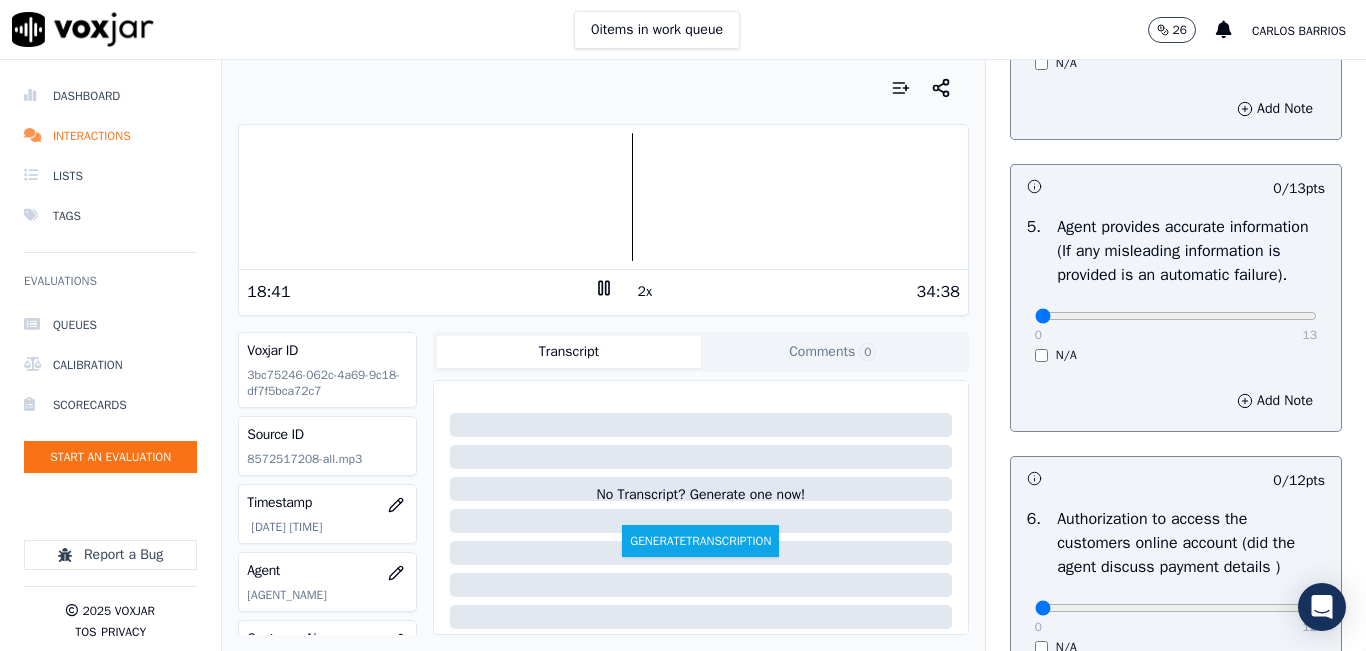 scroll, scrollTop: 1100, scrollLeft: 0, axis: vertical 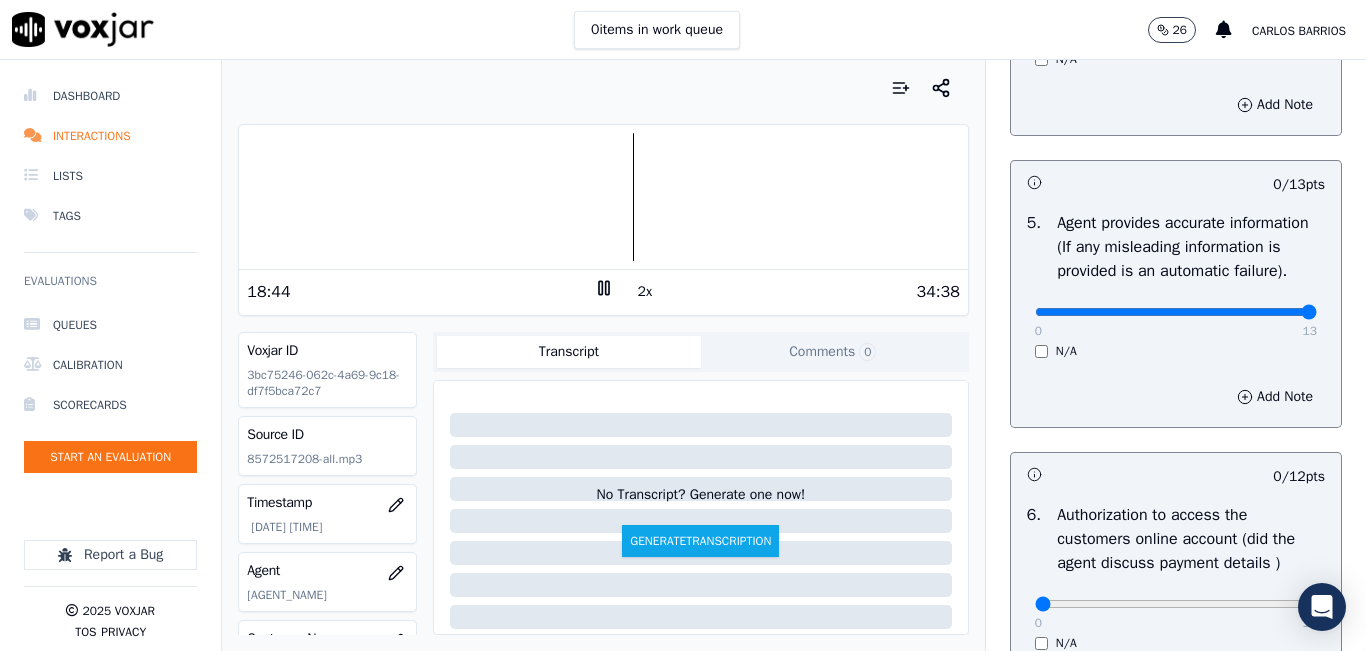 drag, startPoint x: 1215, startPoint y: 359, endPoint x: 1256, endPoint y: 357, distance: 41.04875 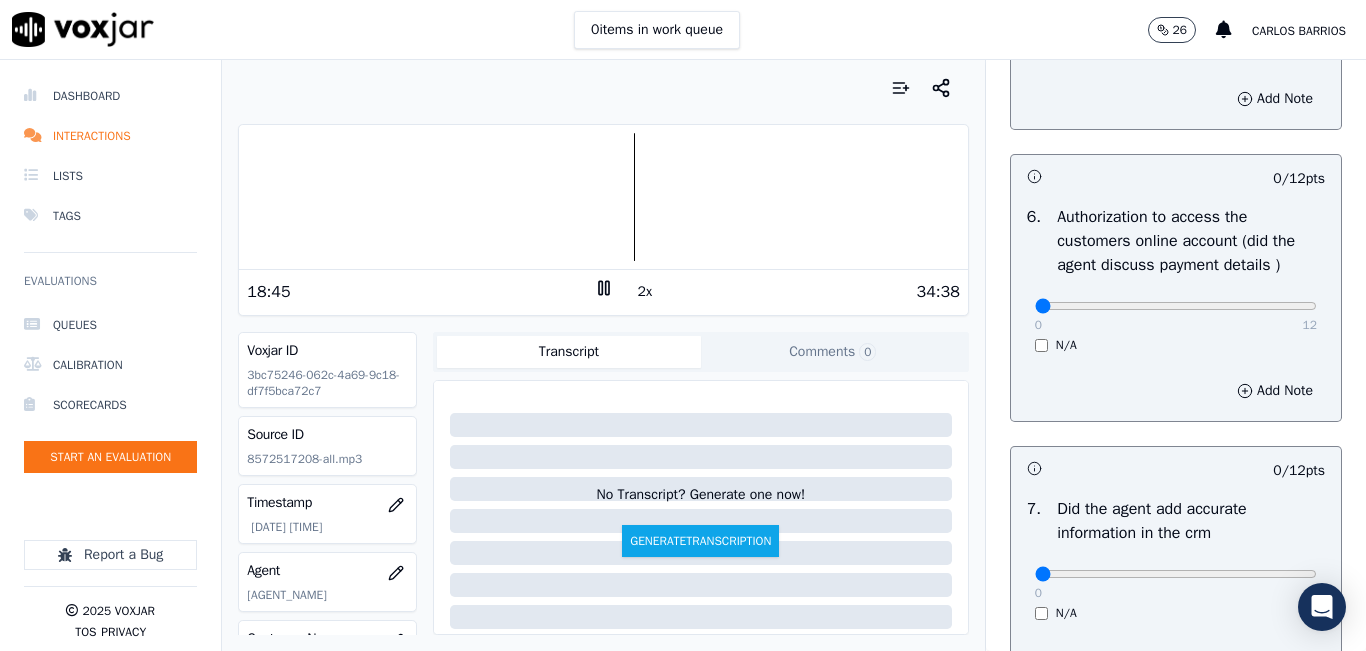 scroll, scrollTop: 1400, scrollLeft: 0, axis: vertical 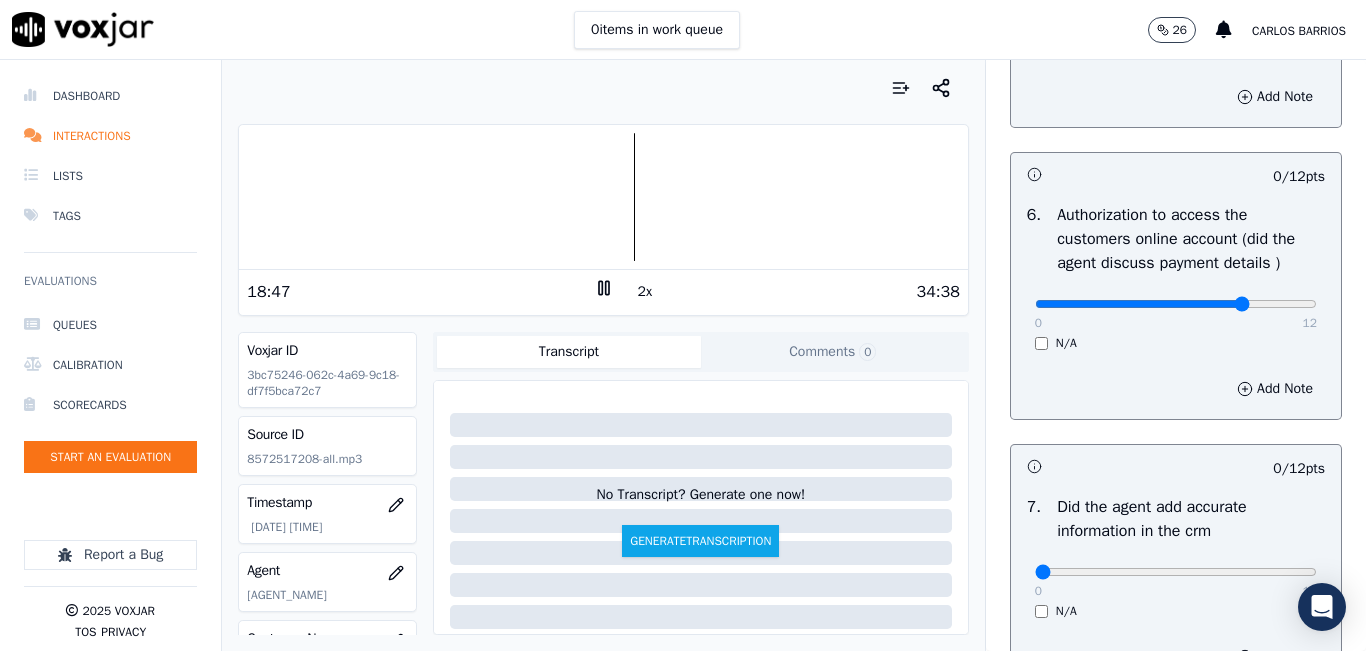 type on "9" 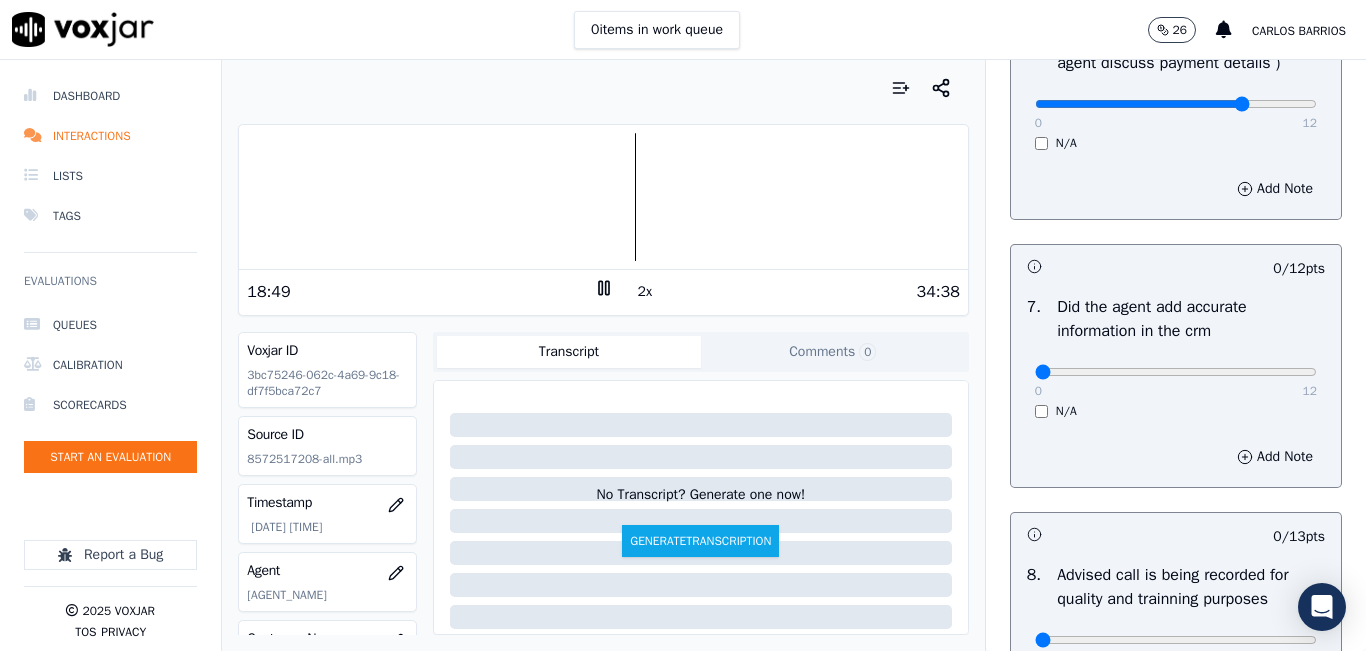 scroll, scrollTop: 1700, scrollLeft: 0, axis: vertical 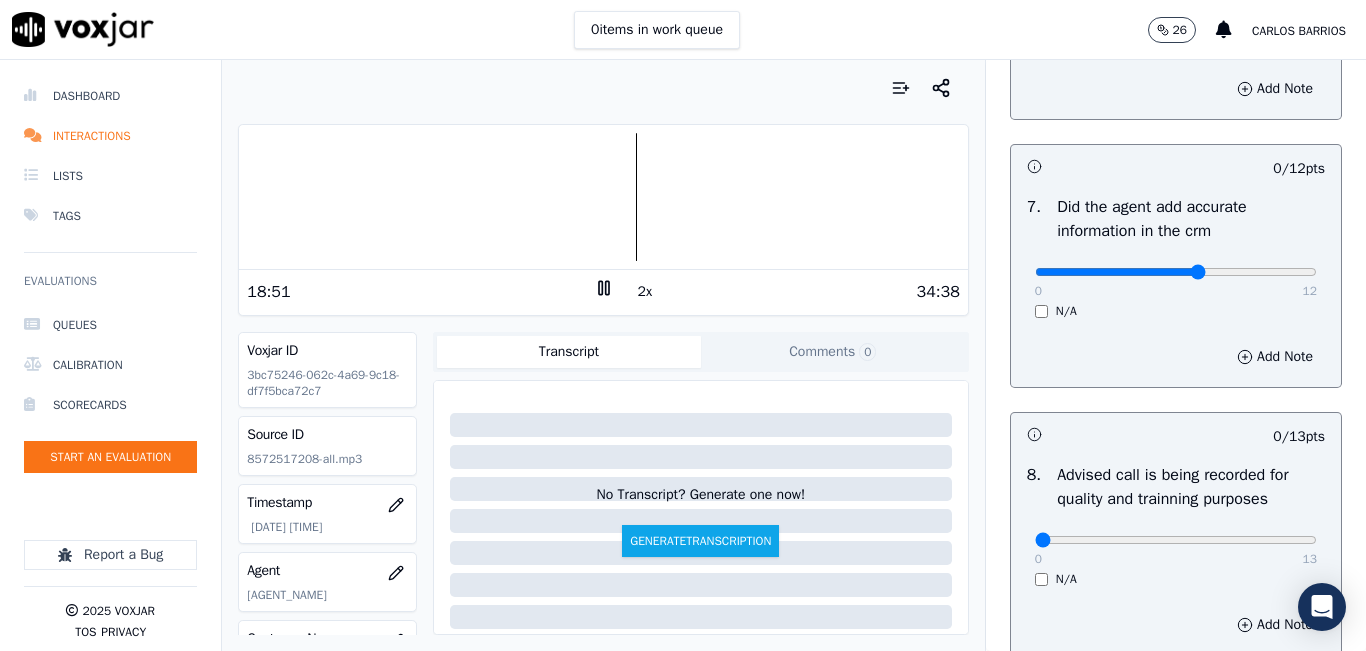 drag, startPoint x: 1114, startPoint y: 322, endPoint x: 1312, endPoint y: 344, distance: 199.21848 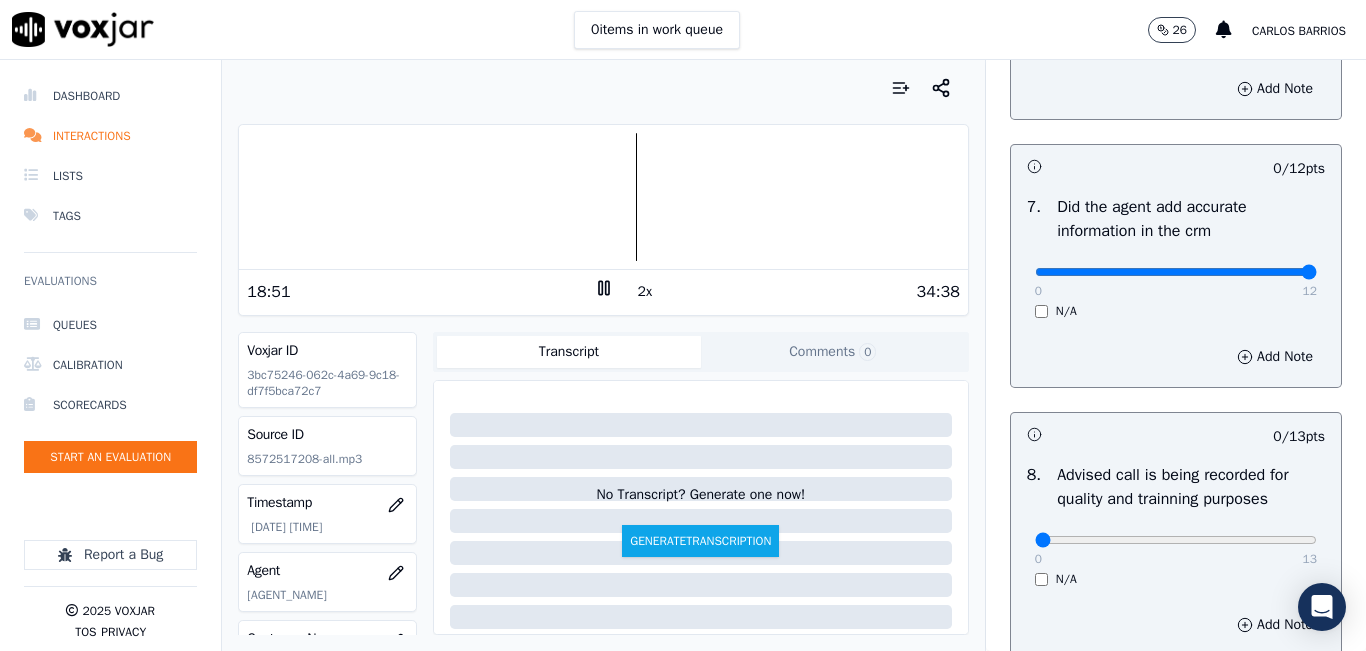click at bounding box center (1176, -1360) 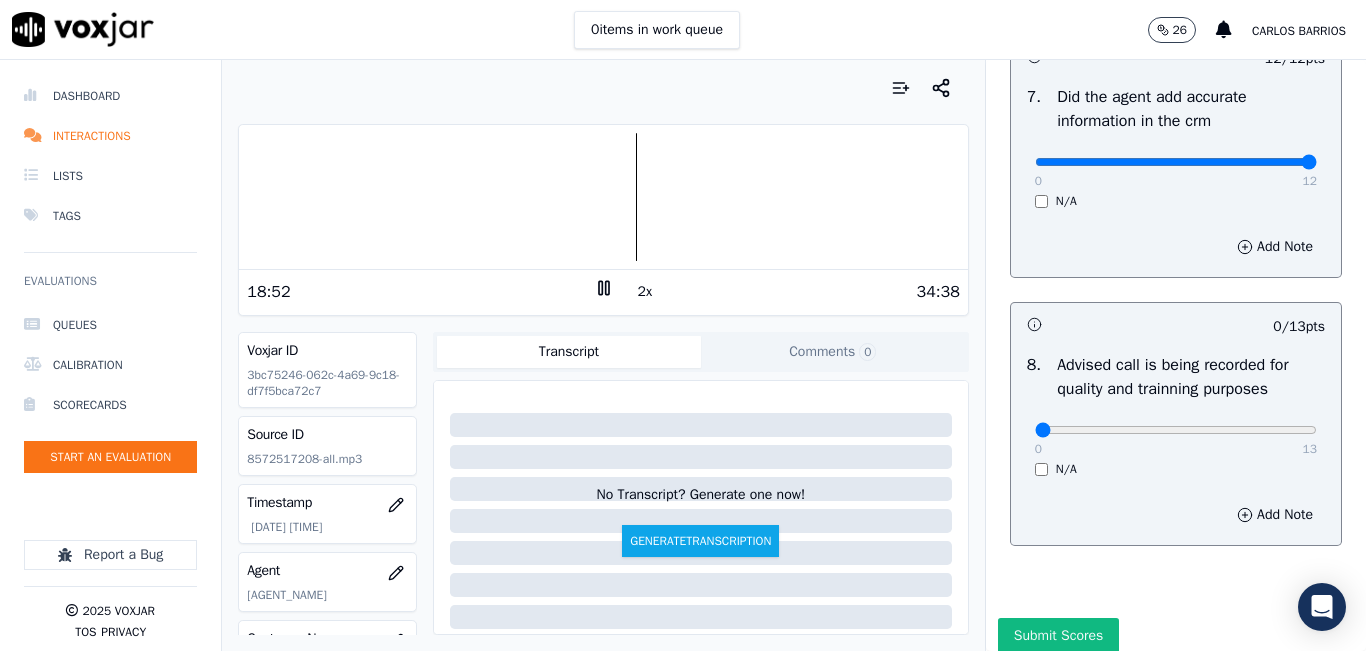 scroll, scrollTop: 1918, scrollLeft: 0, axis: vertical 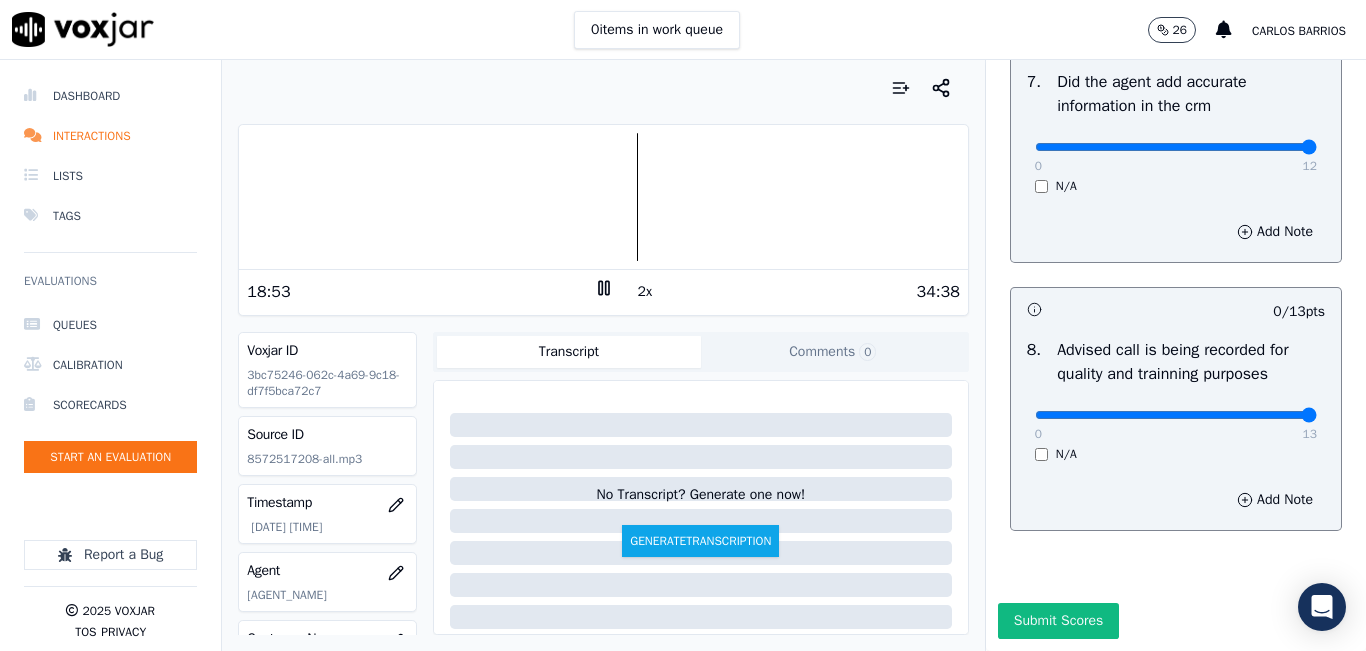 type on "13" 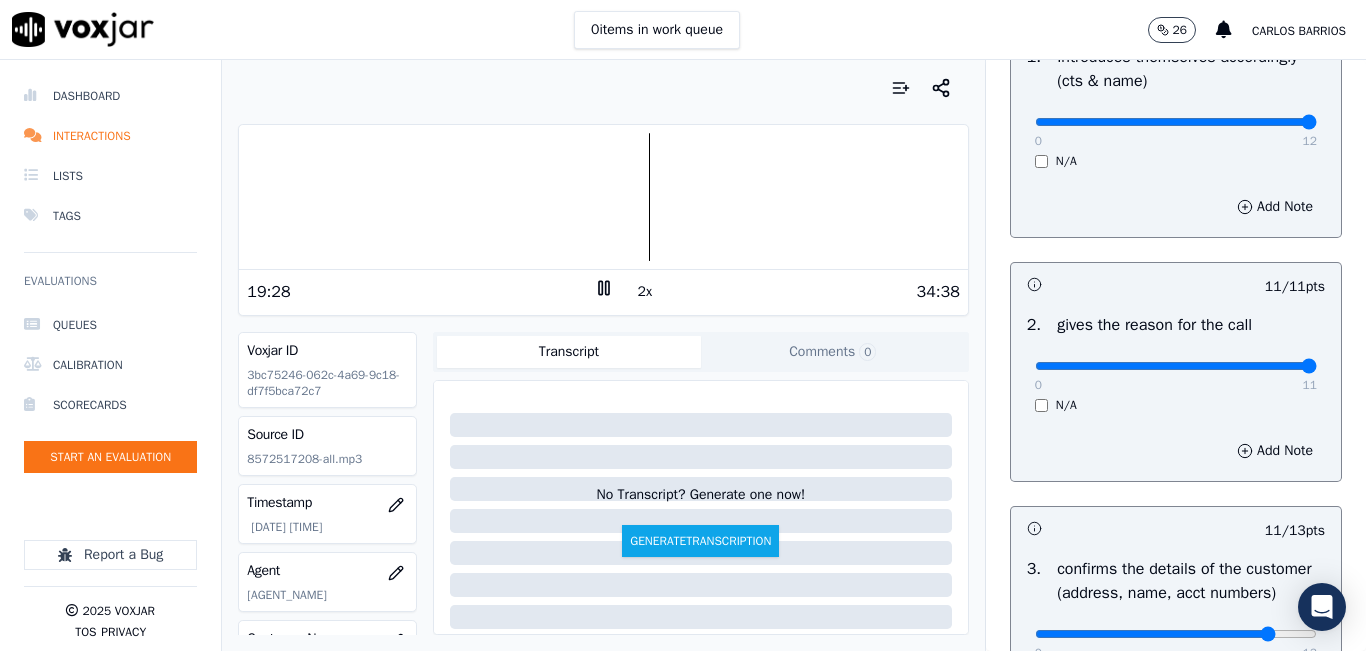 scroll, scrollTop: 0, scrollLeft: 0, axis: both 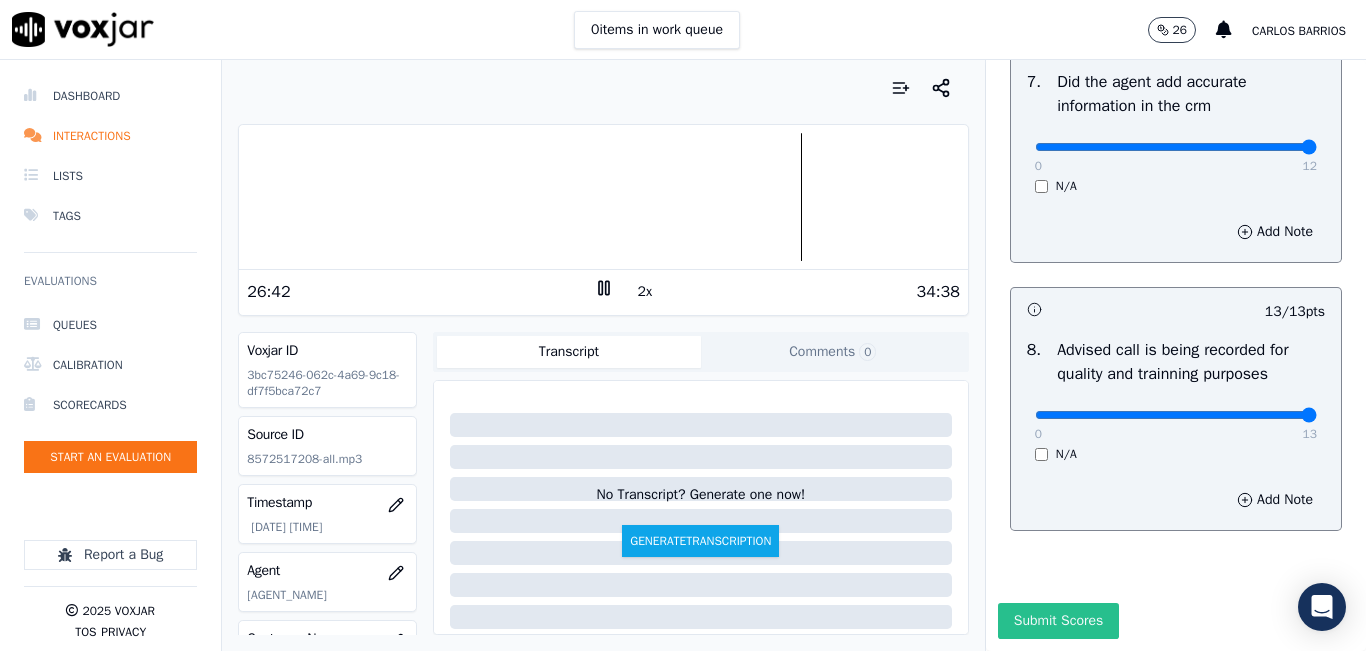 click on "Submit Scores" at bounding box center (1058, 621) 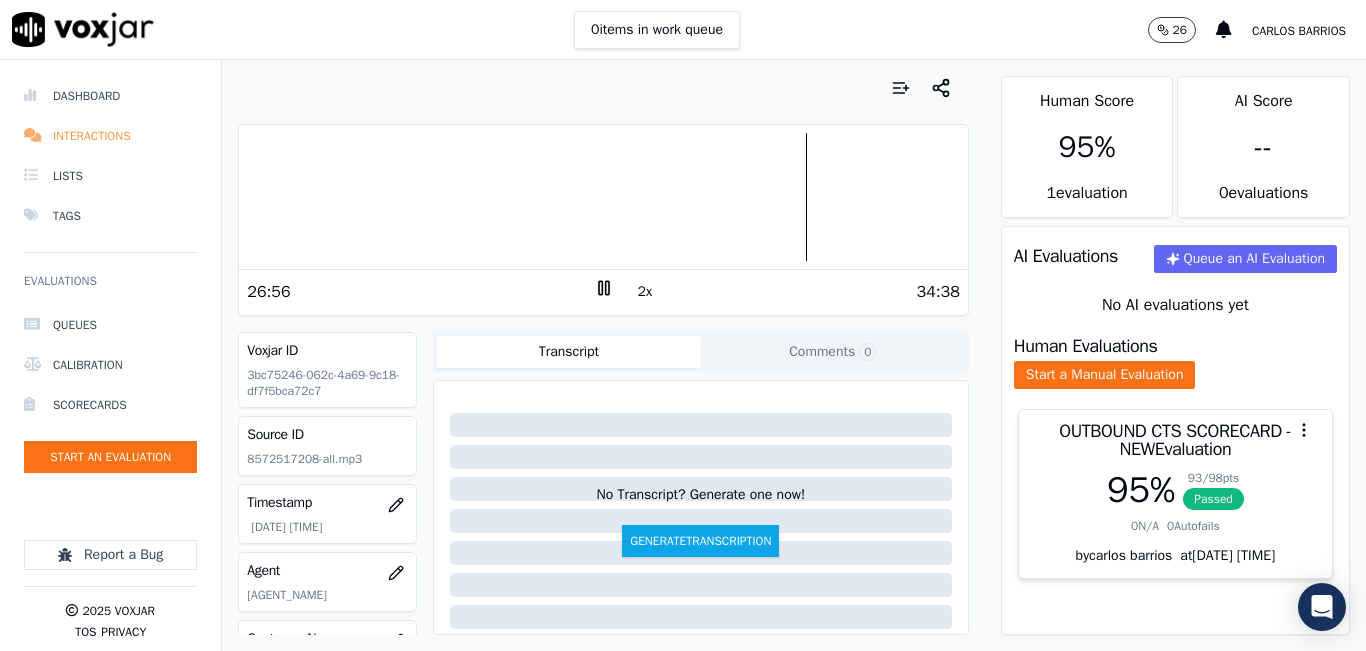 click on "Interactions" at bounding box center [110, 136] 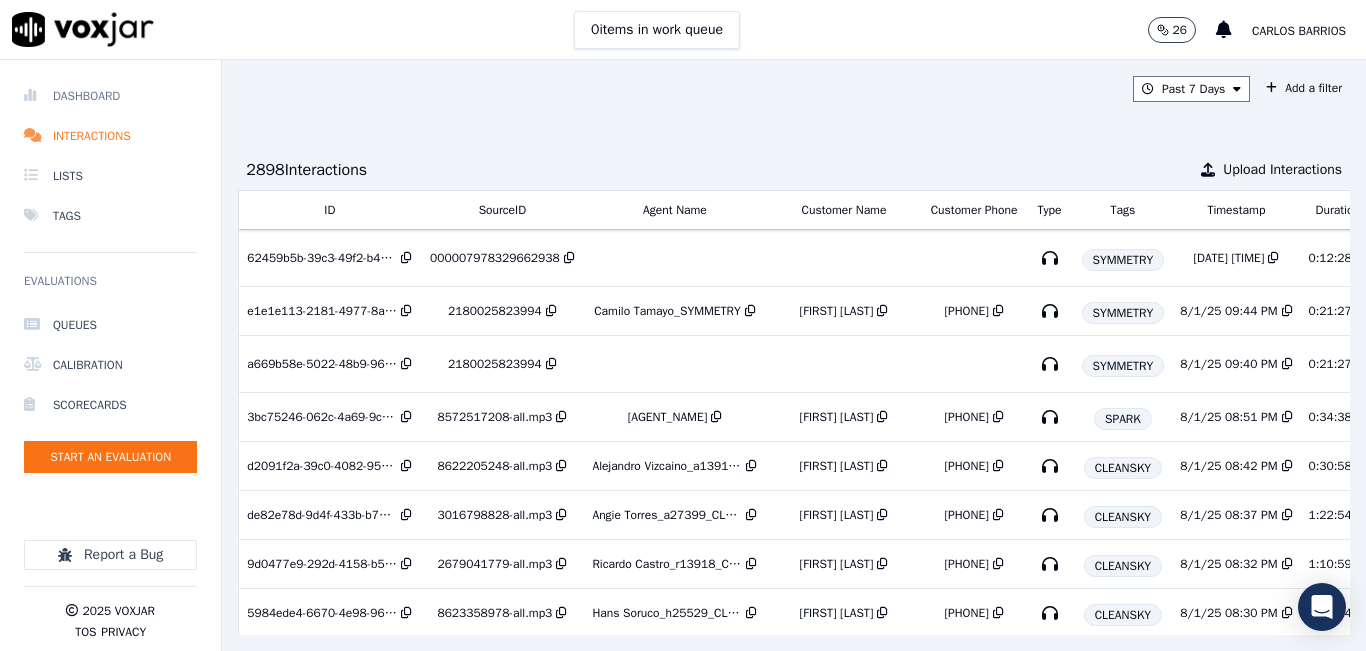 click on "Dashboard" at bounding box center (110, 96) 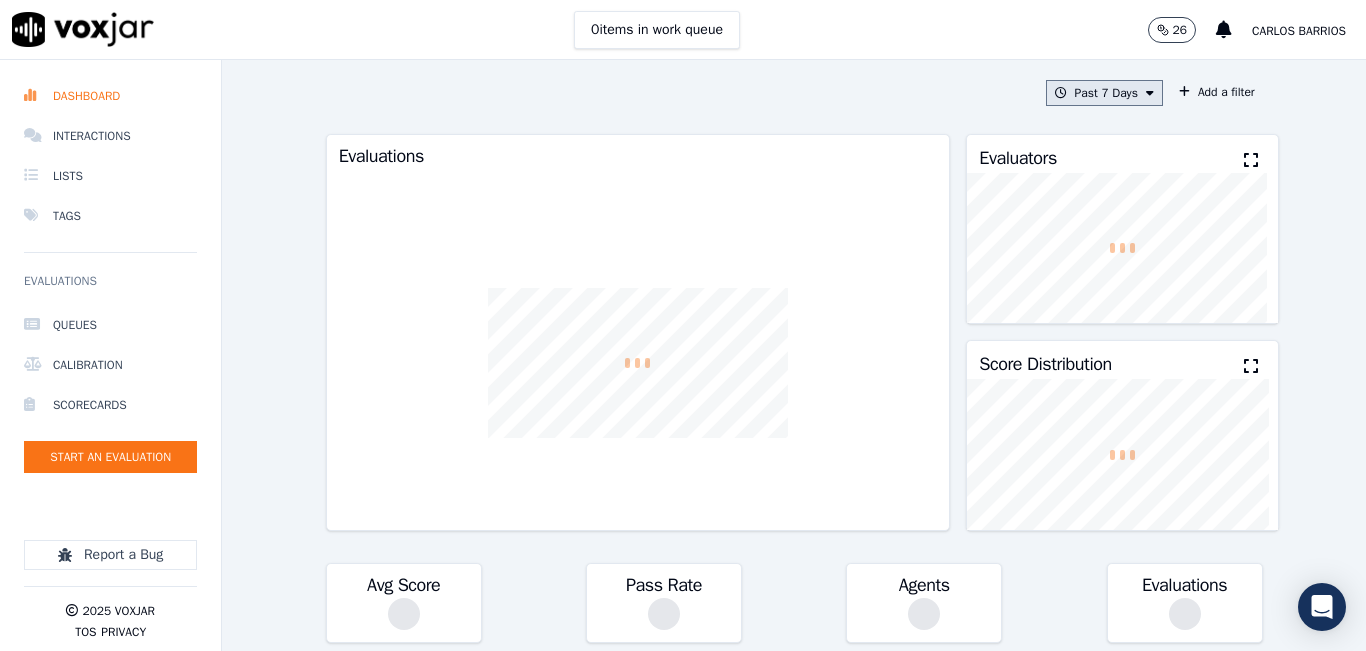 click on "Past 7 Days" at bounding box center [1104, 93] 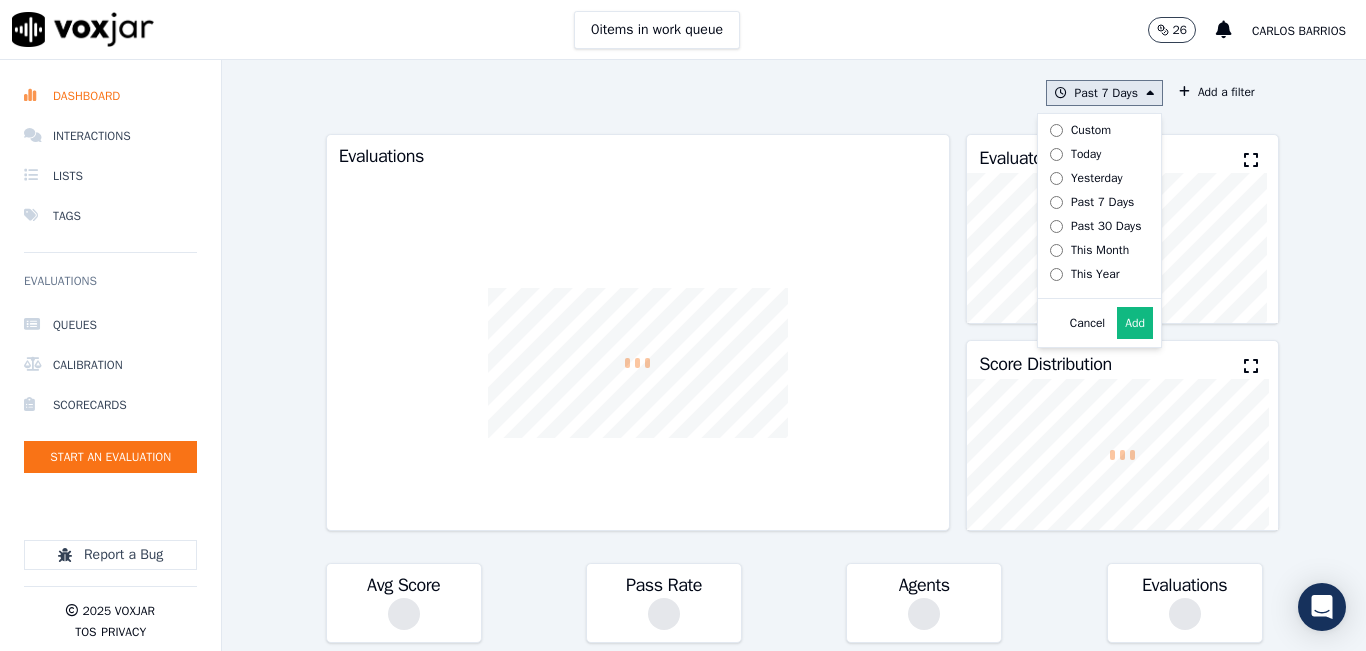 click on "Today" at bounding box center (1086, 154) 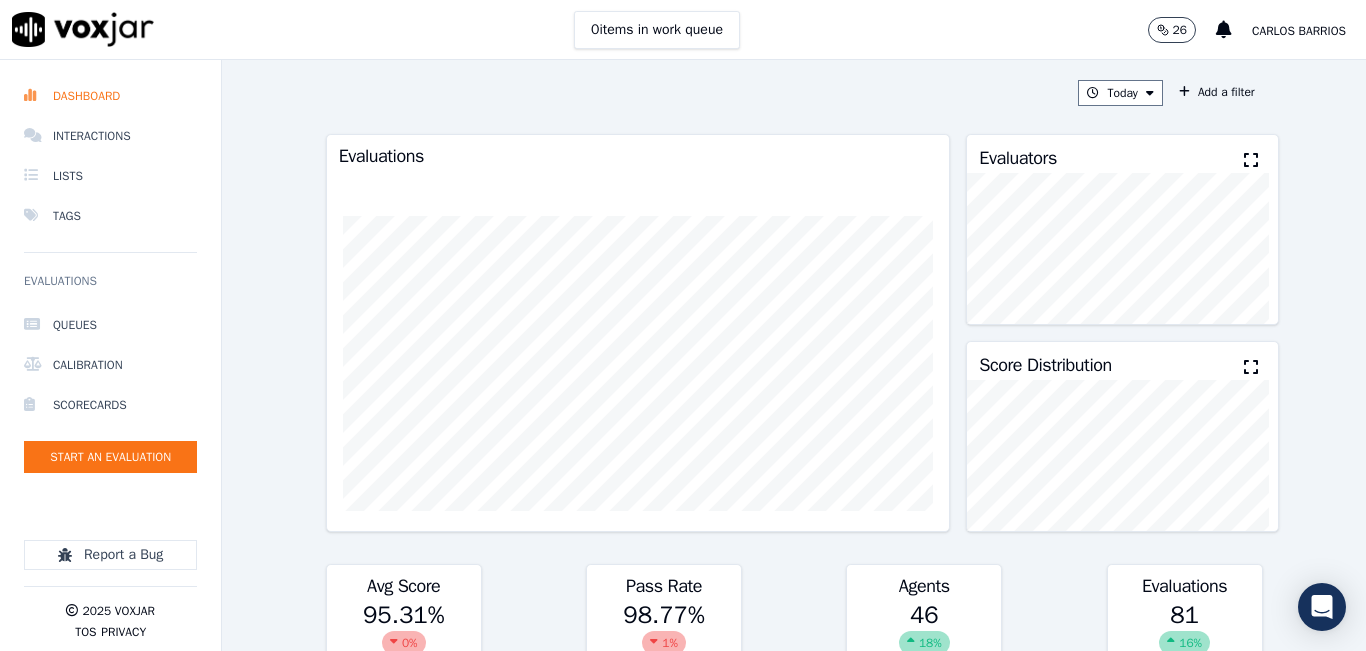 click on "Evaluators" at bounding box center (1122, 154) 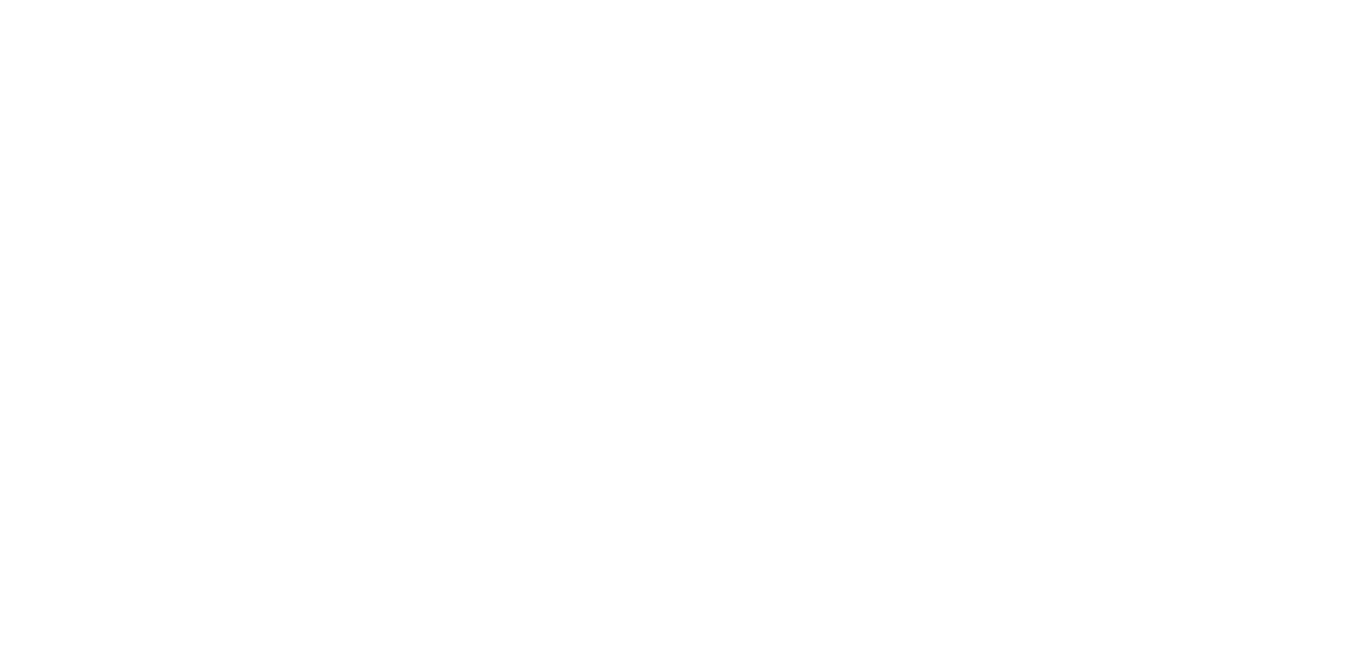 scroll, scrollTop: 0, scrollLeft: 0, axis: both 